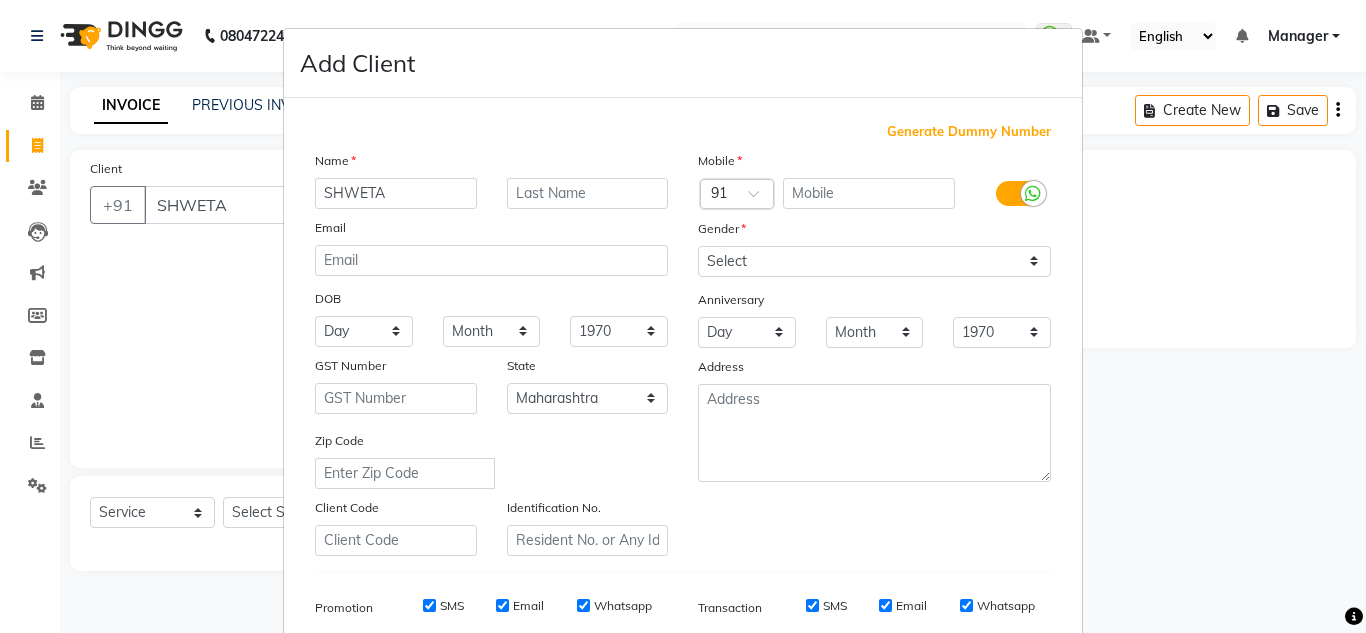 select on "4860" 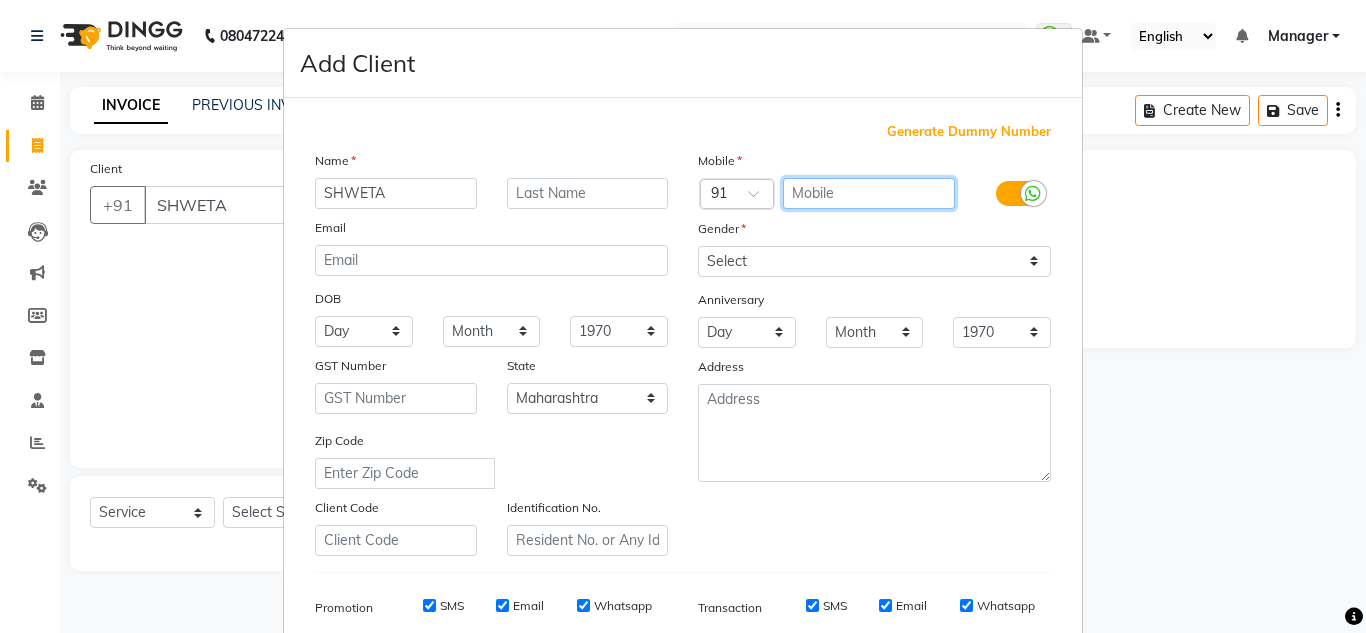 click at bounding box center [869, 193] 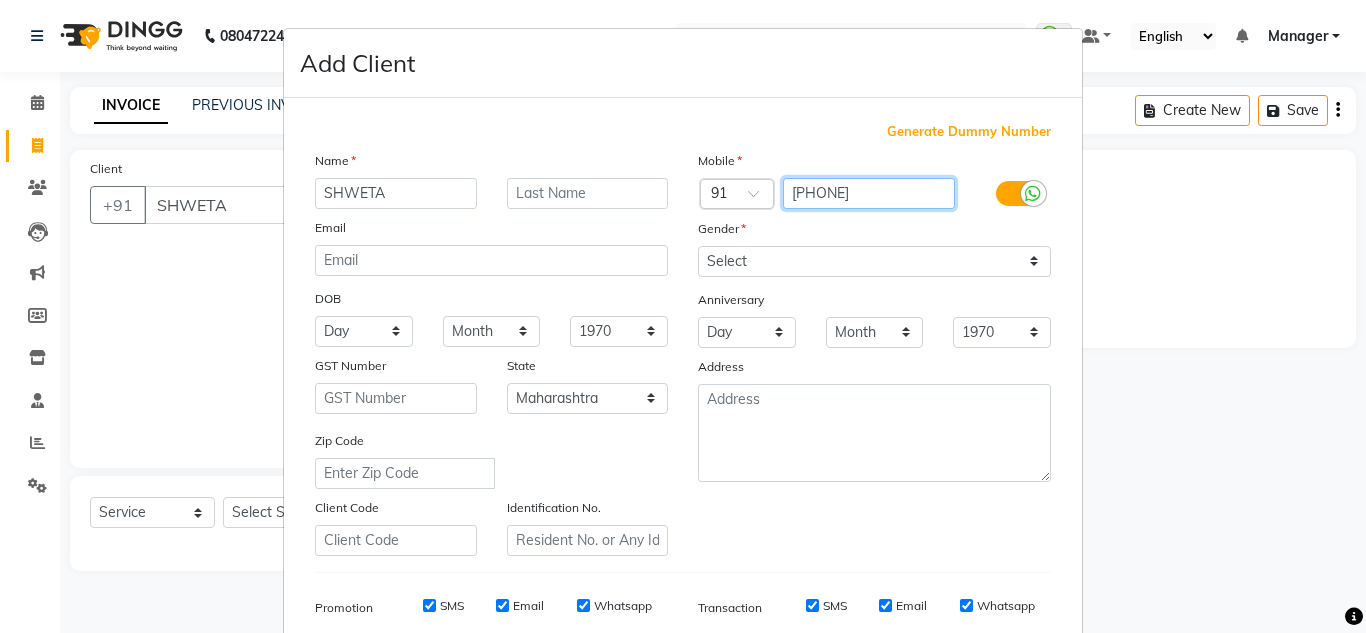 type on "[PHONE]" 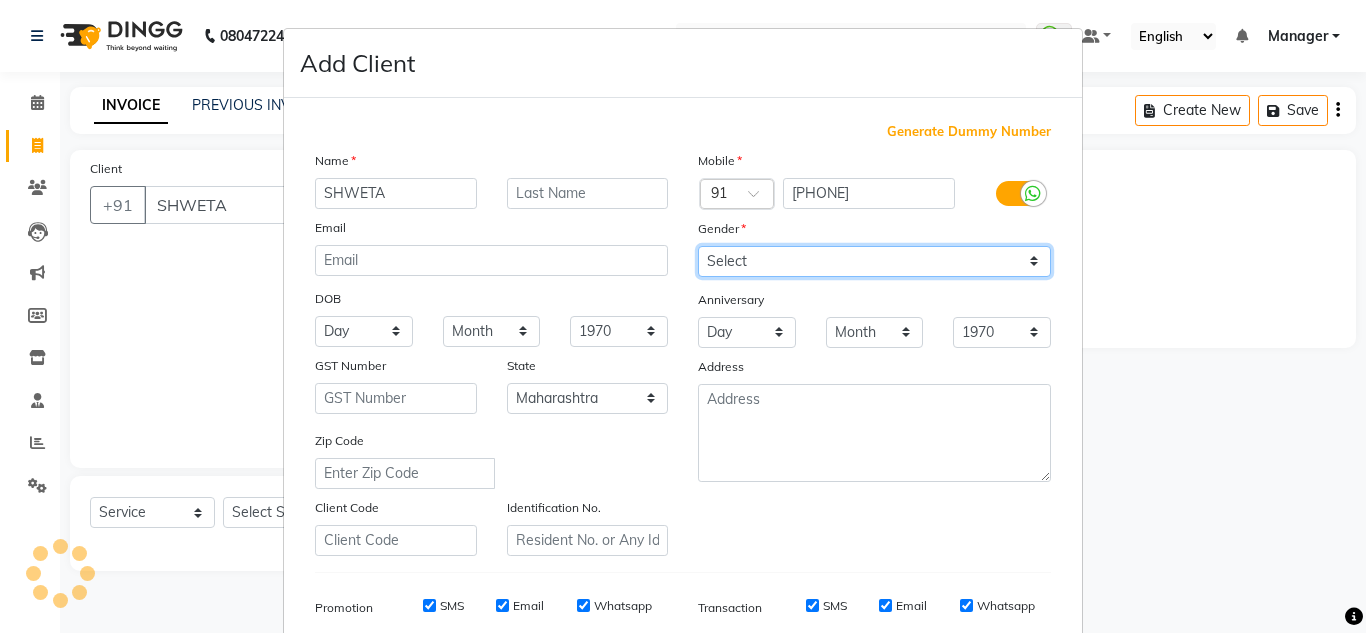 click on "Select Male Female Other Prefer Not To Say" at bounding box center [874, 261] 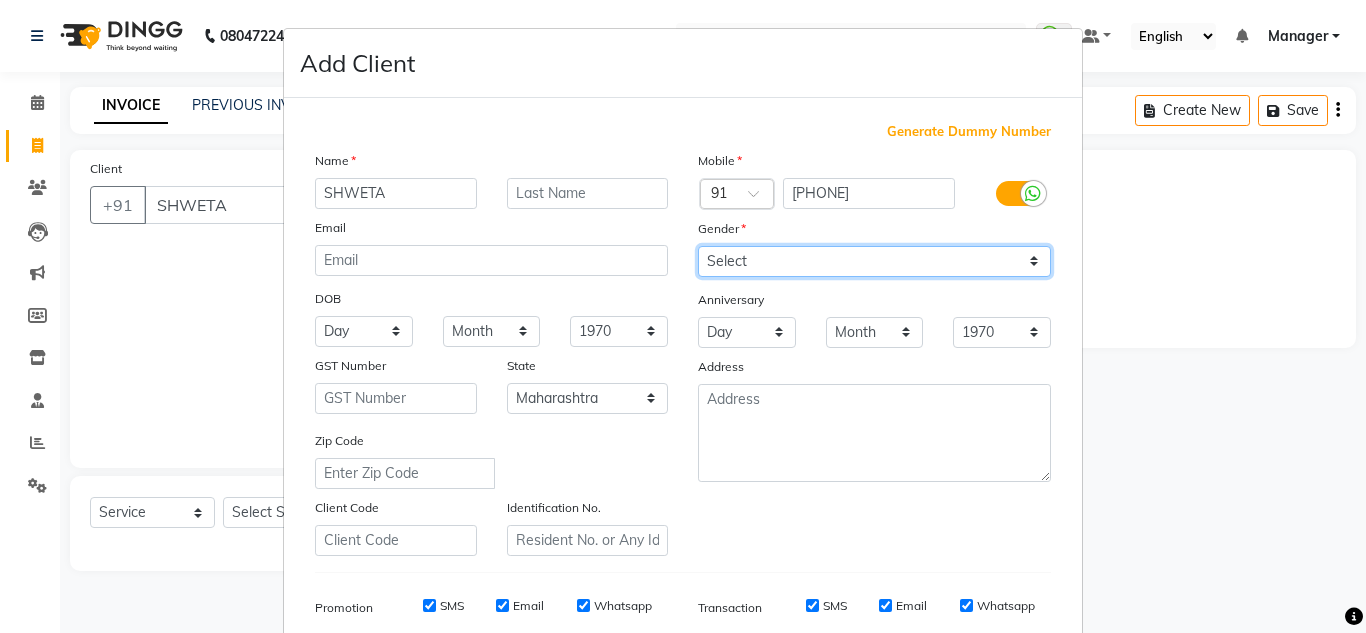 select on "female" 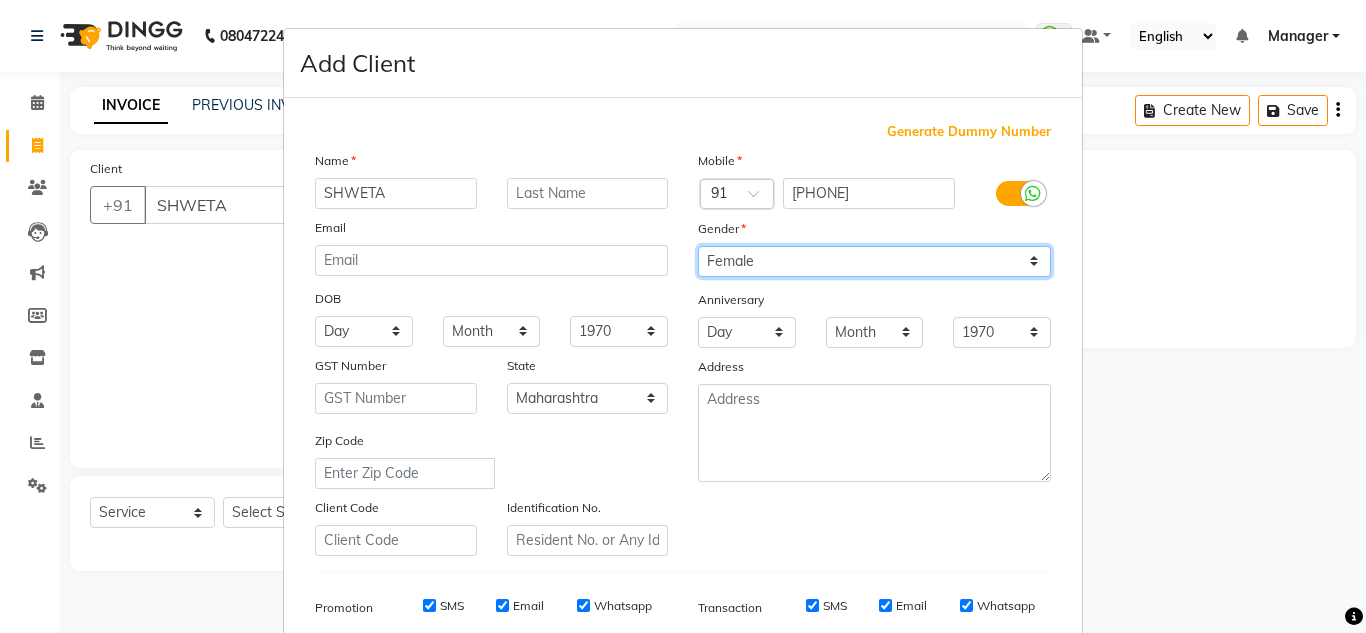 click on "Select Male Female Other Prefer Not To Say" at bounding box center [874, 261] 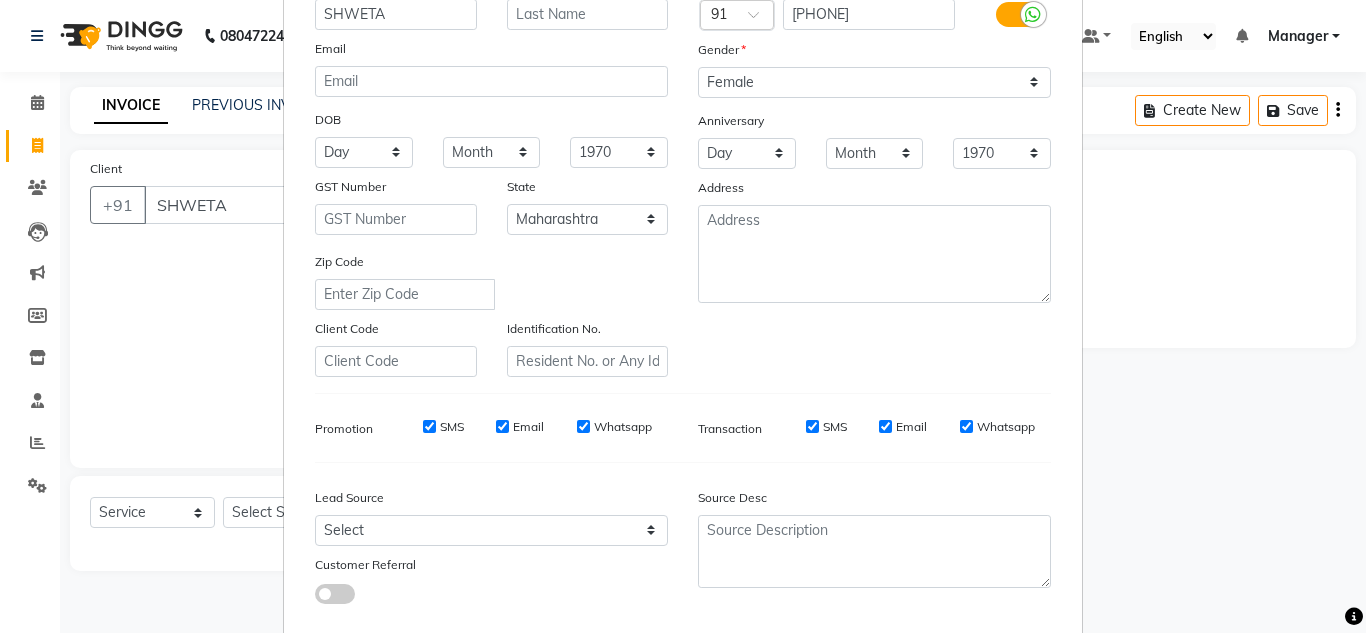 scroll, scrollTop: 187, scrollLeft: 0, axis: vertical 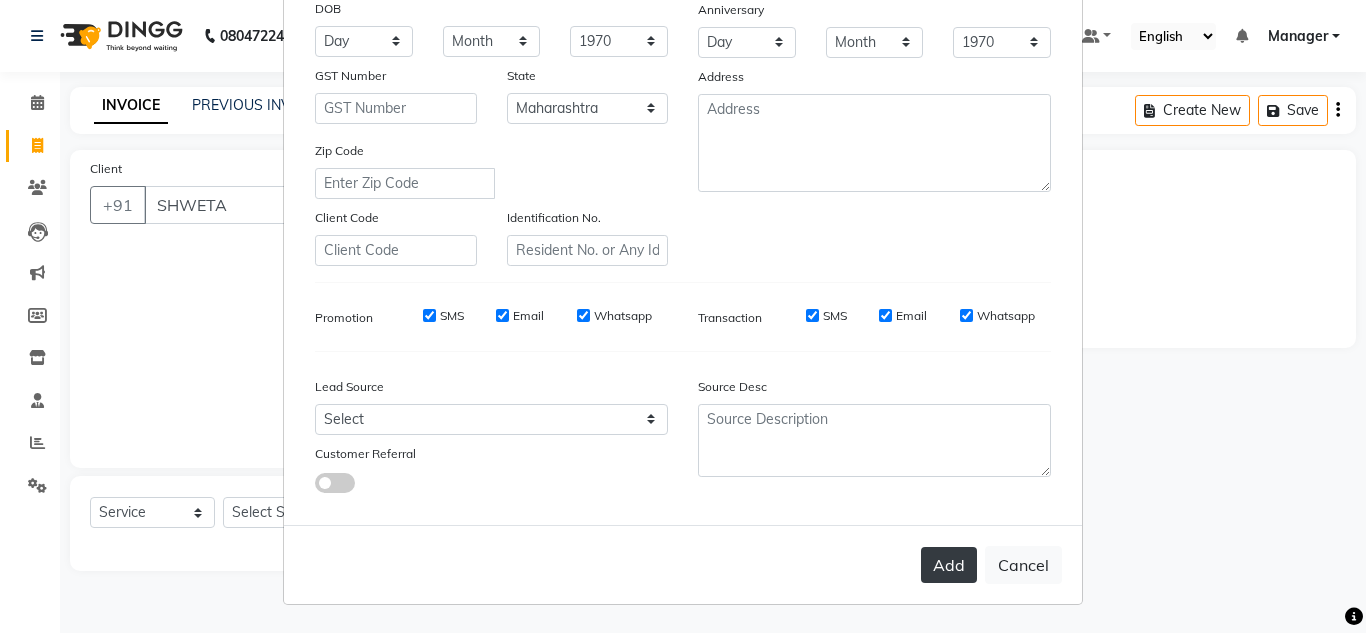 click on "Add" at bounding box center [949, 565] 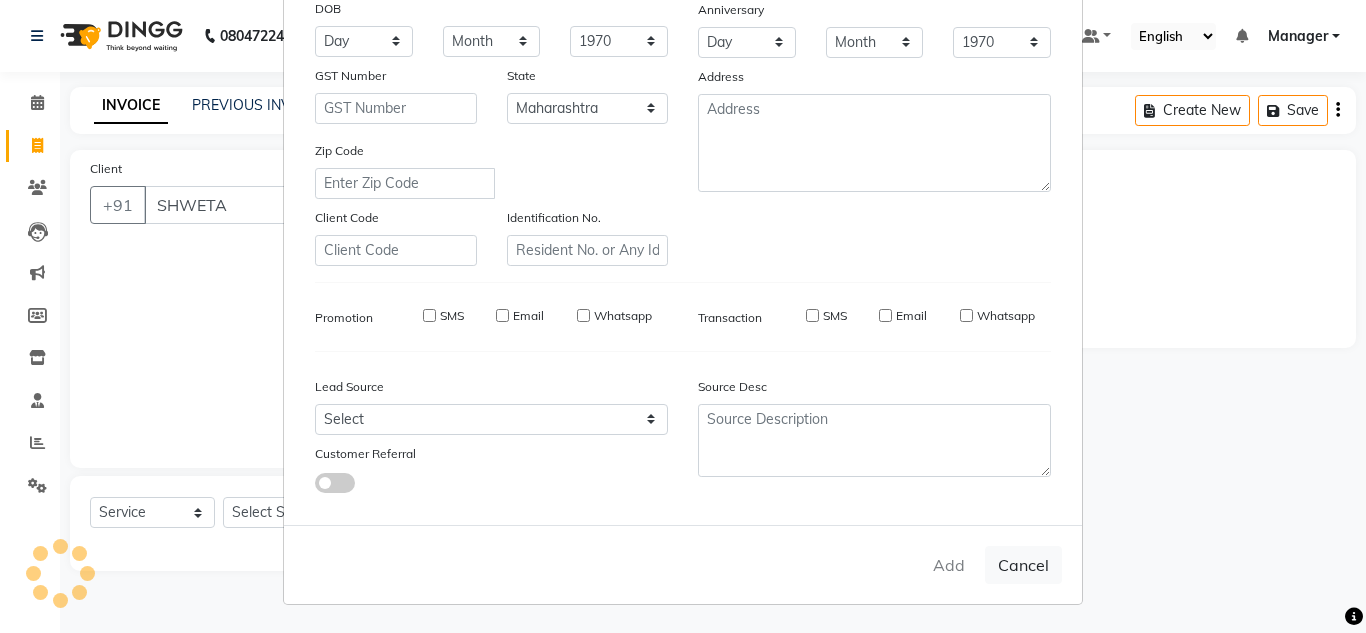 type on "[PHONE]" 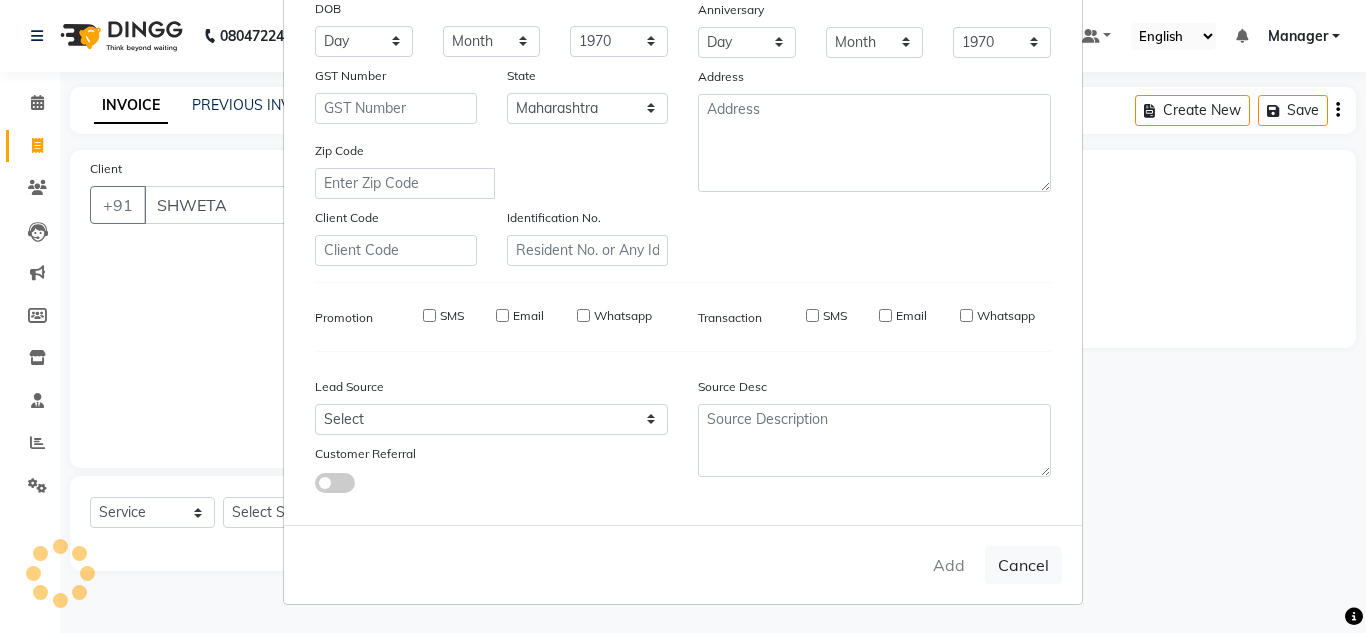 type 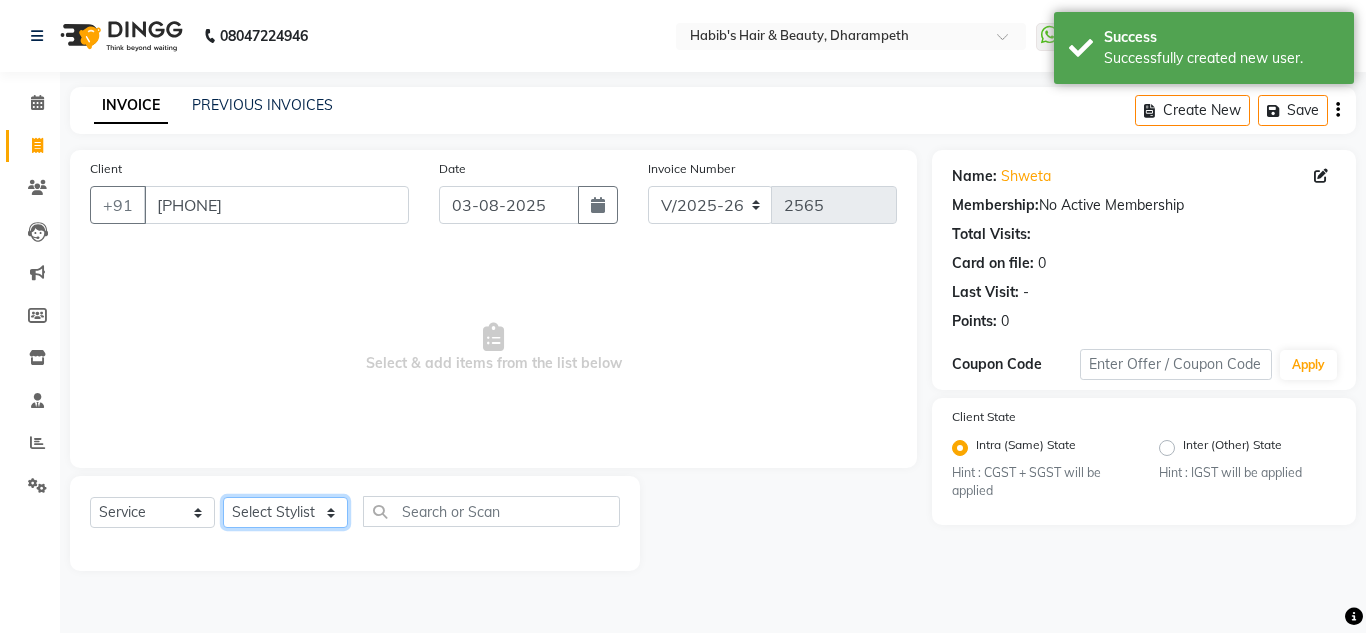 click on "Select Stylist [FIRST] [INITIAL] [FIRST] [INITIAL] [FIRST] [INITIAL] [FIRST]  Manager [FIRST] [FIRST] [INITIAL] [FIRST] [INITIAL] [FIRST] [INITIAL] [FIRST] [INITIAL] [FIRST] [INITIAL]" 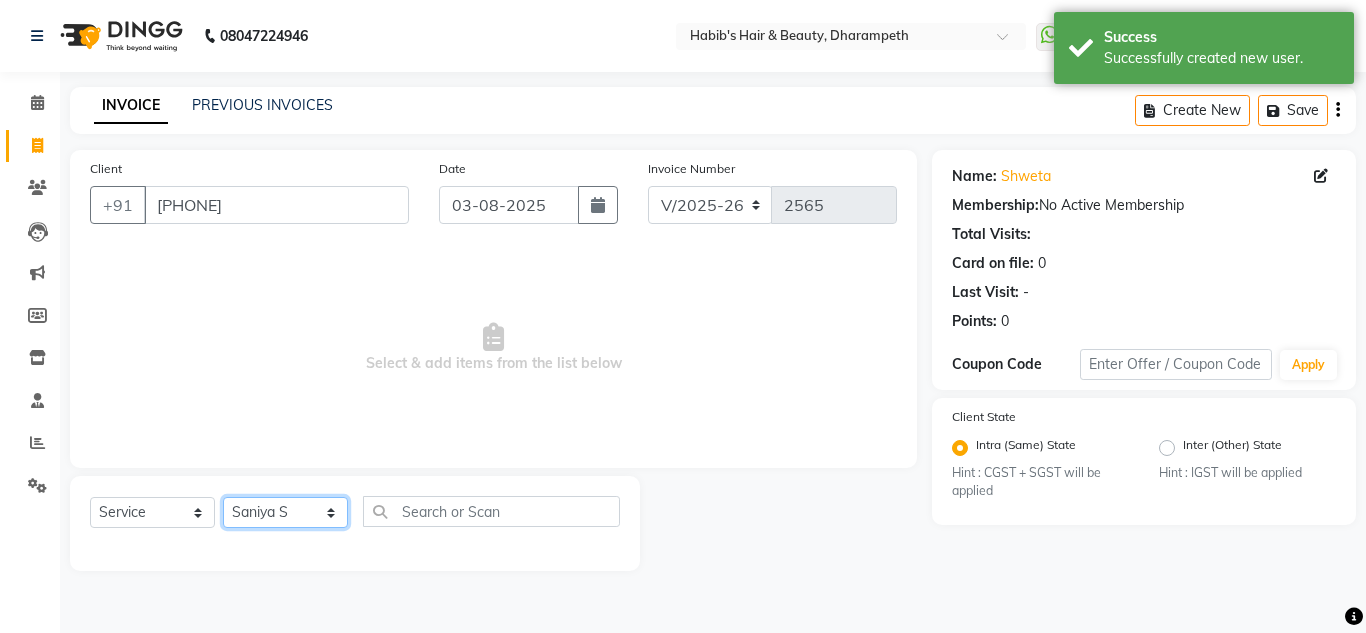 click on "Select Stylist [FIRST] [INITIAL] [FIRST] [INITIAL] [FIRST] [INITIAL] [FIRST]  Manager [FIRST] [FIRST] [INITIAL] [FIRST] [INITIAL] [FIRST] [INITIAL] [FIRST] [INITIAL] [FIRST] [INITIAL]" 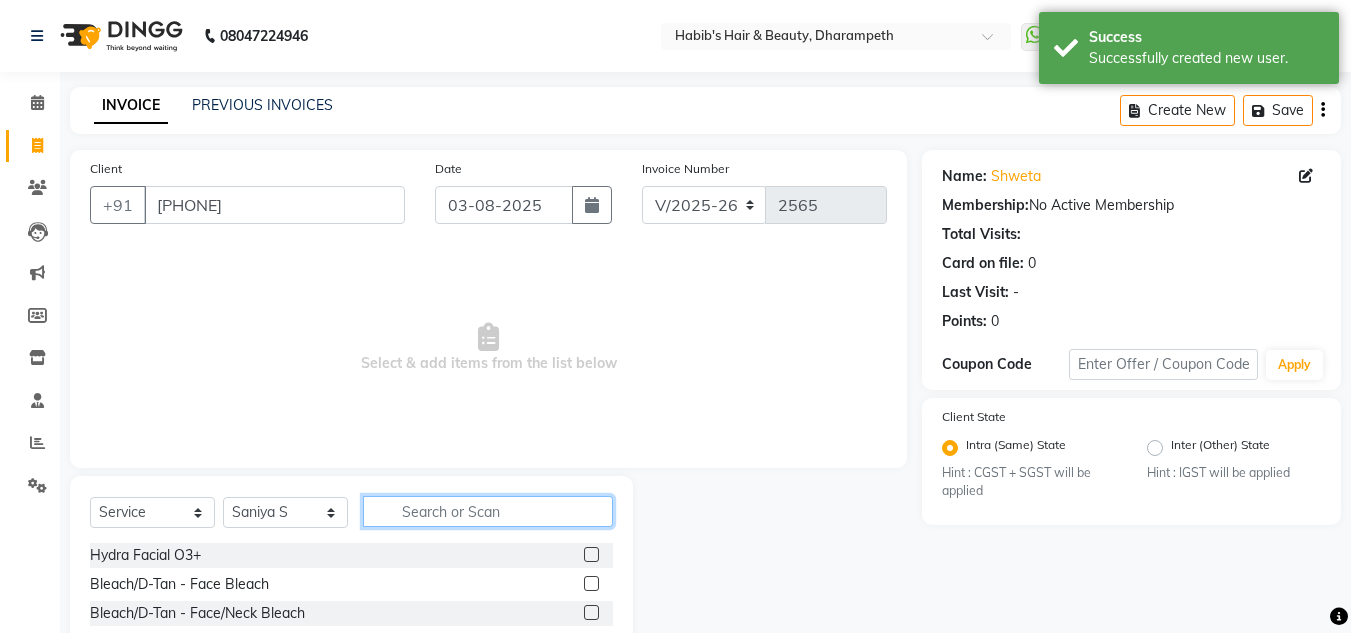 click 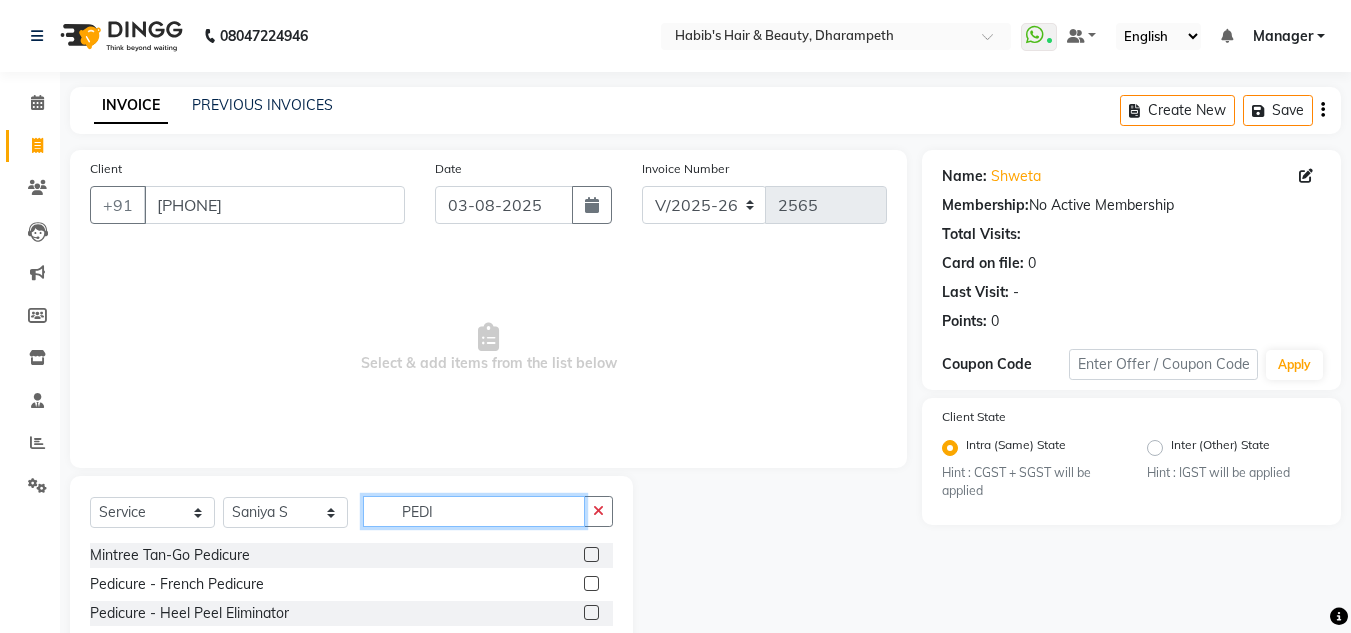 scroll, scrollTop: 168, scrollLeft: 0, axis: vertical 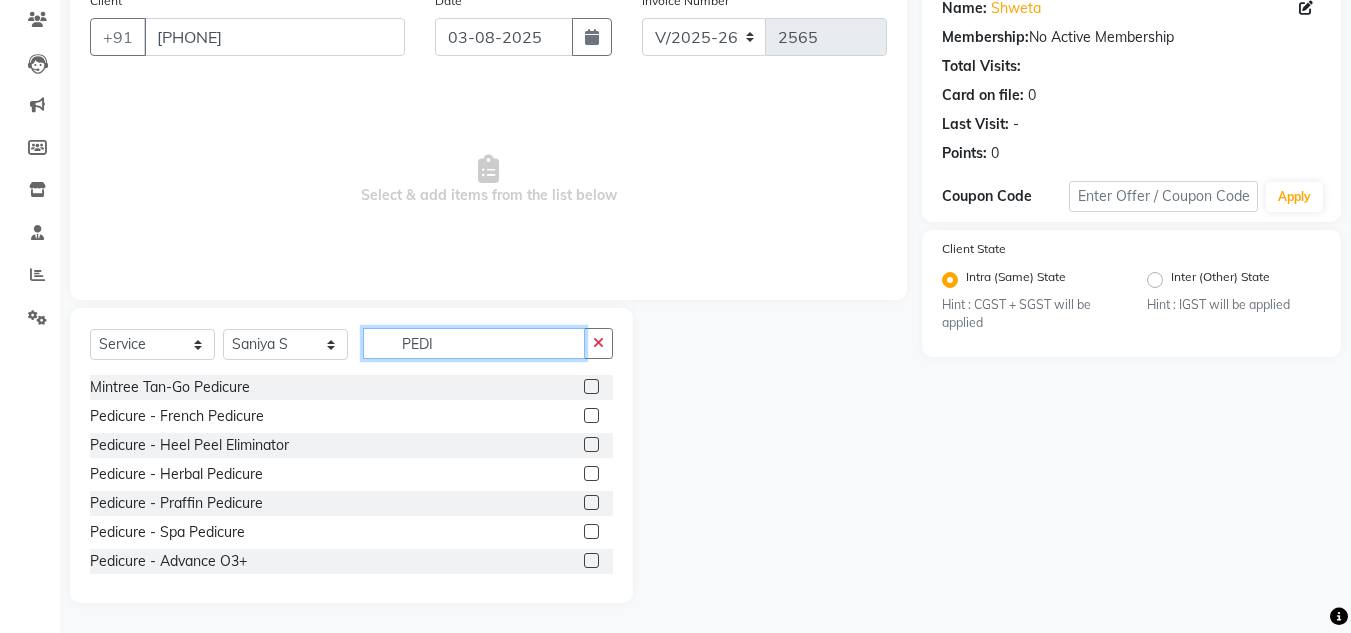type on "PEDI" 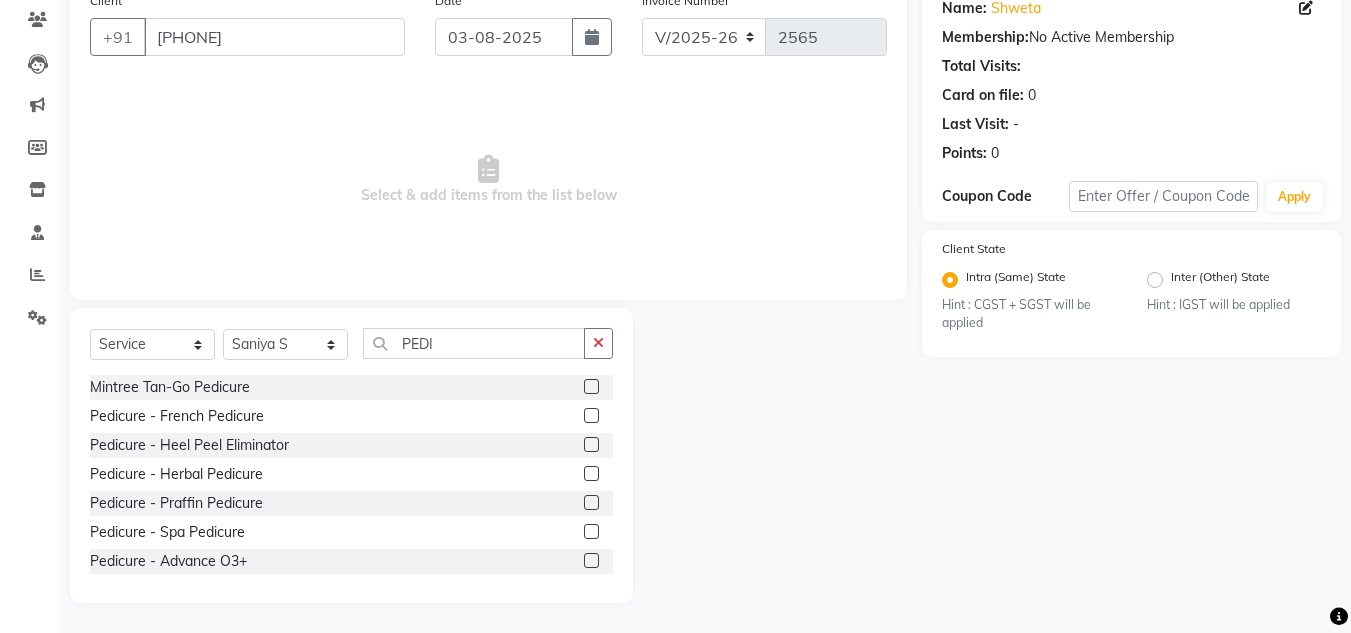 click 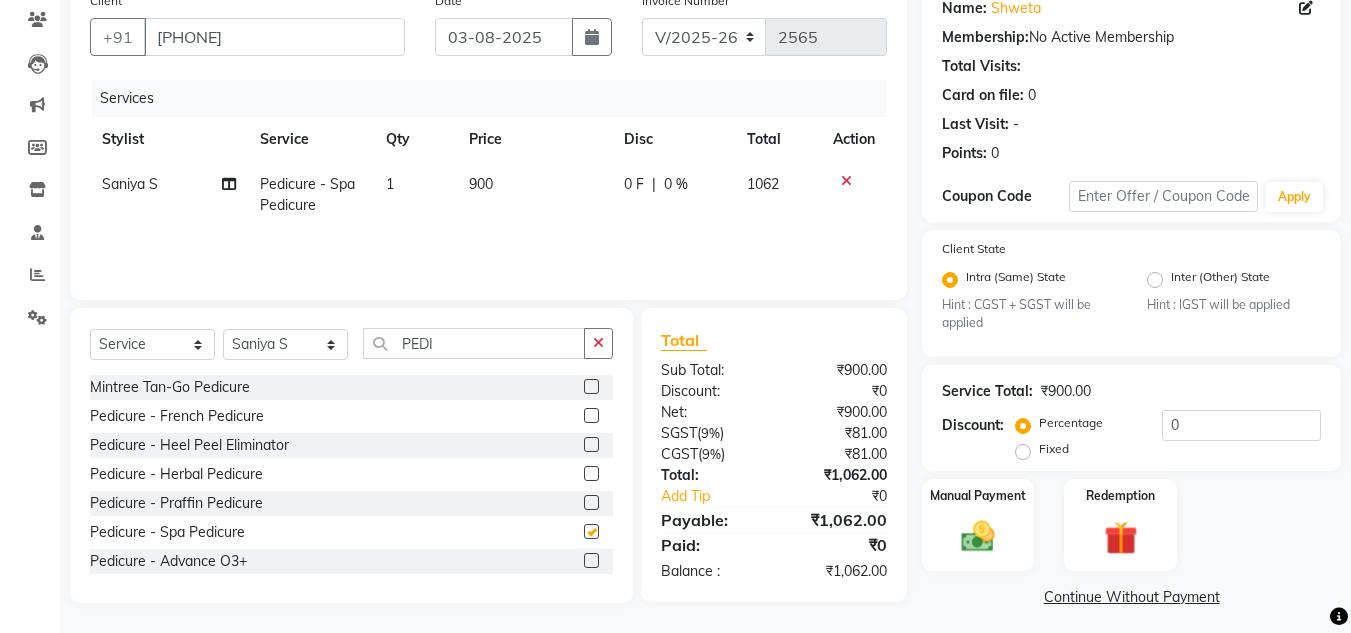 checkbox on "false" 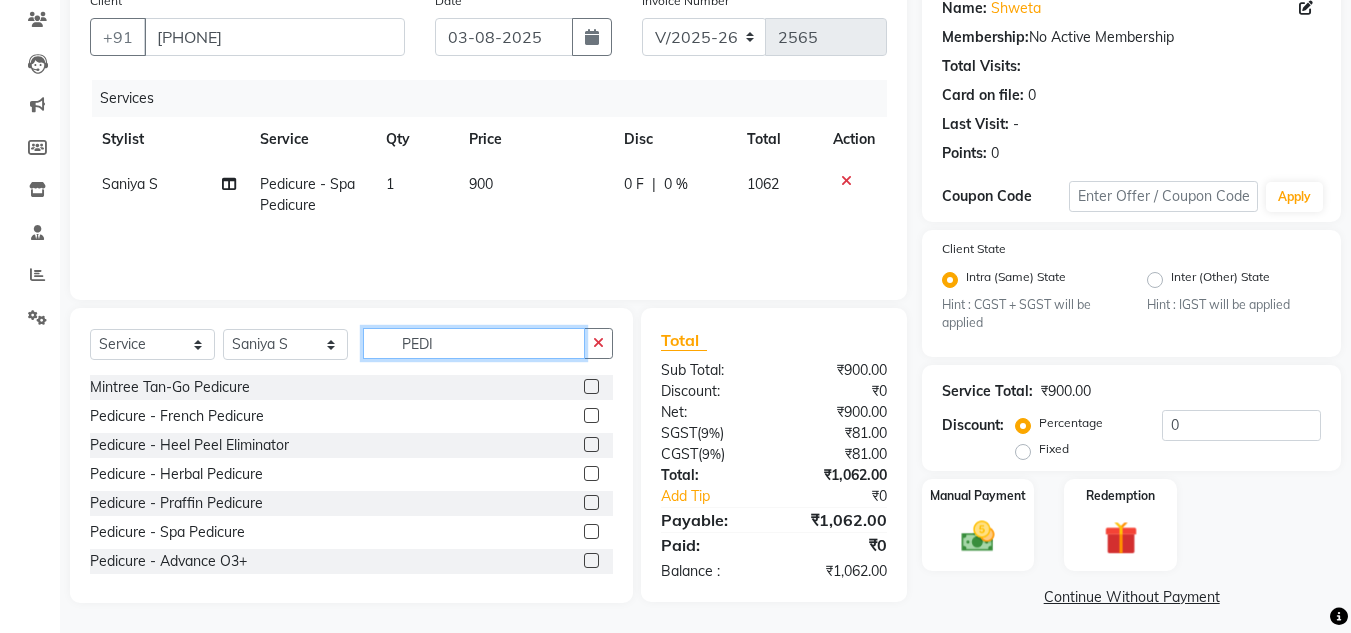 click on "PEDI" 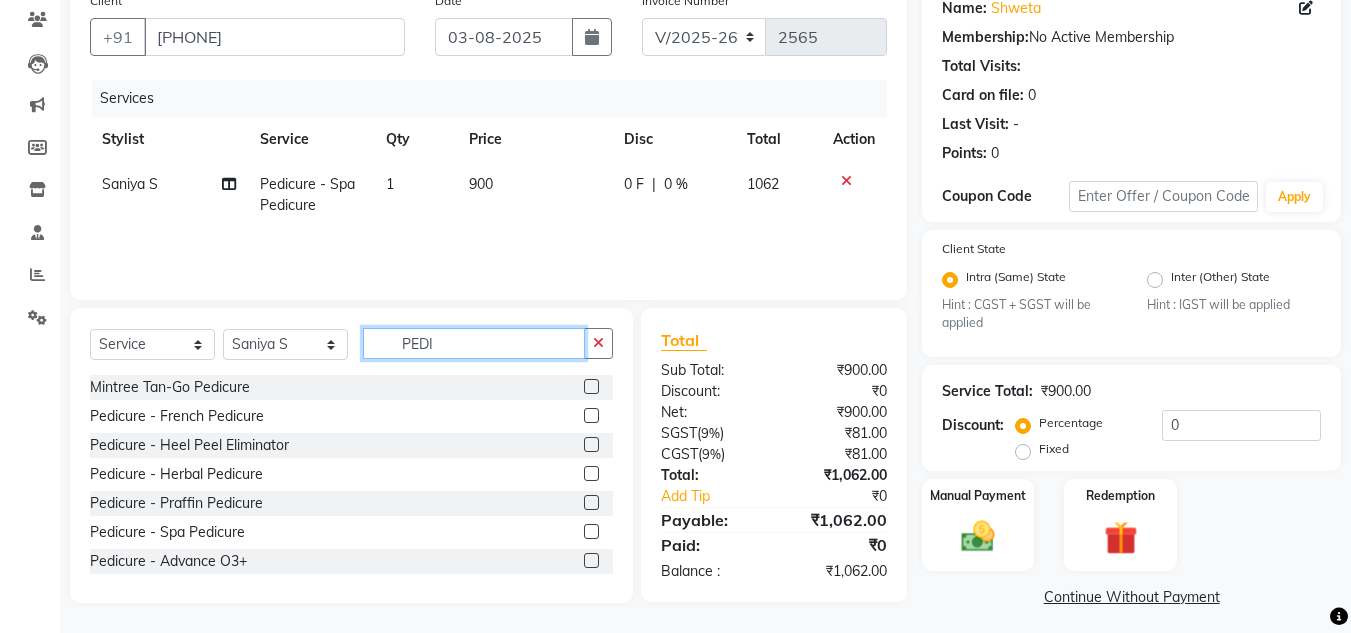 click on "PEDI" 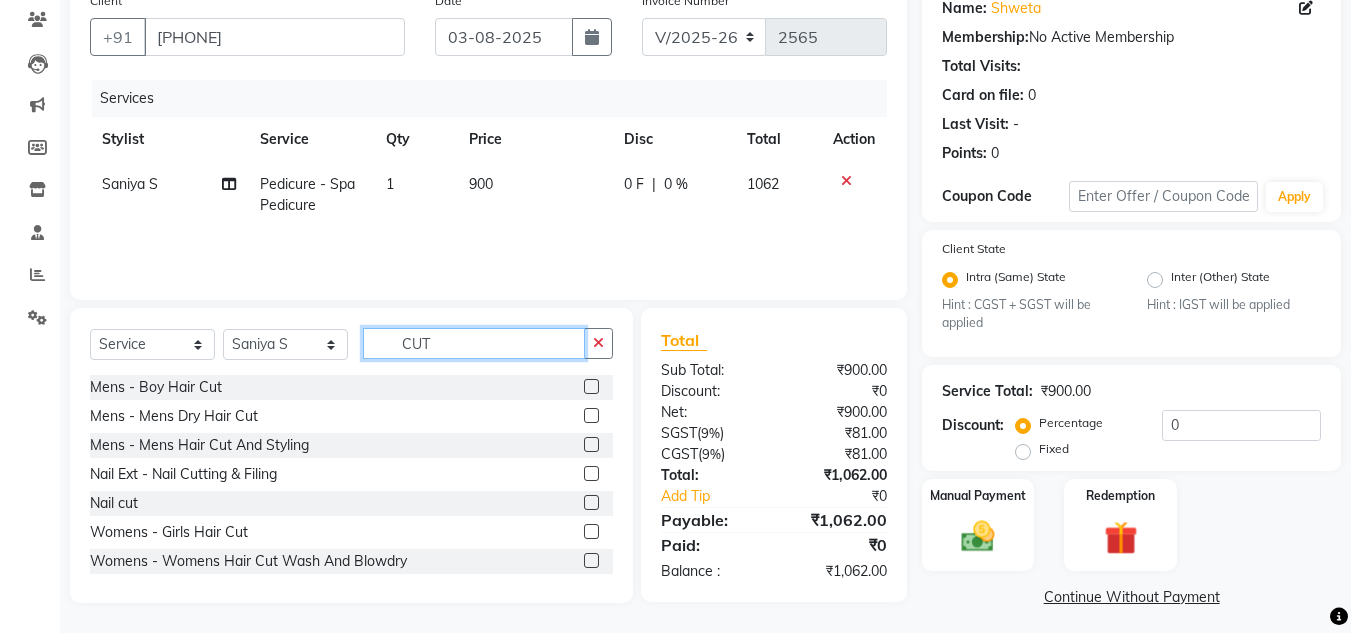 type on "CUT" 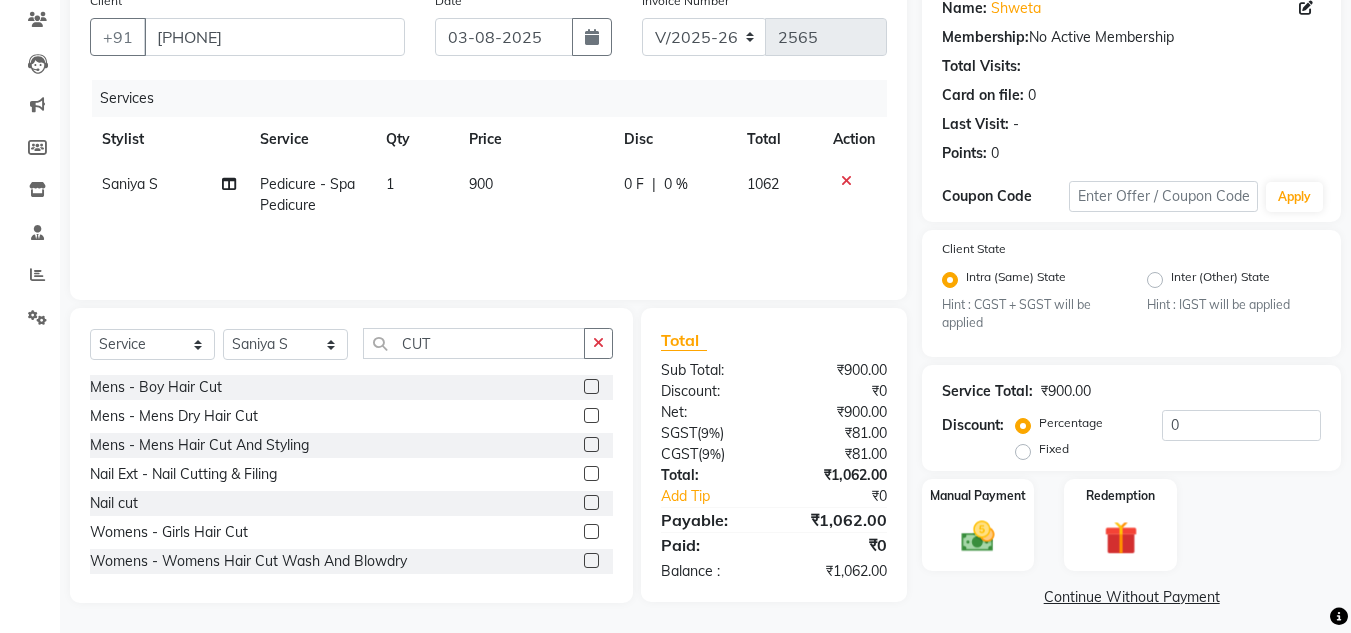 click 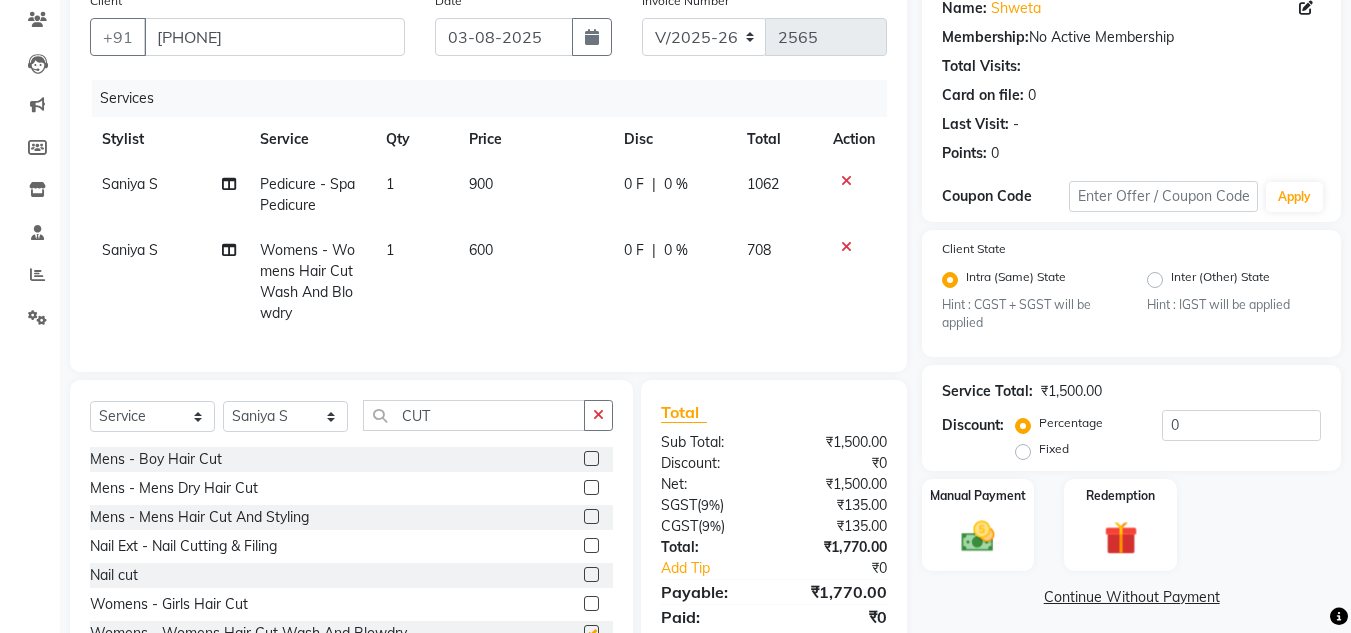 checkbox on "false" 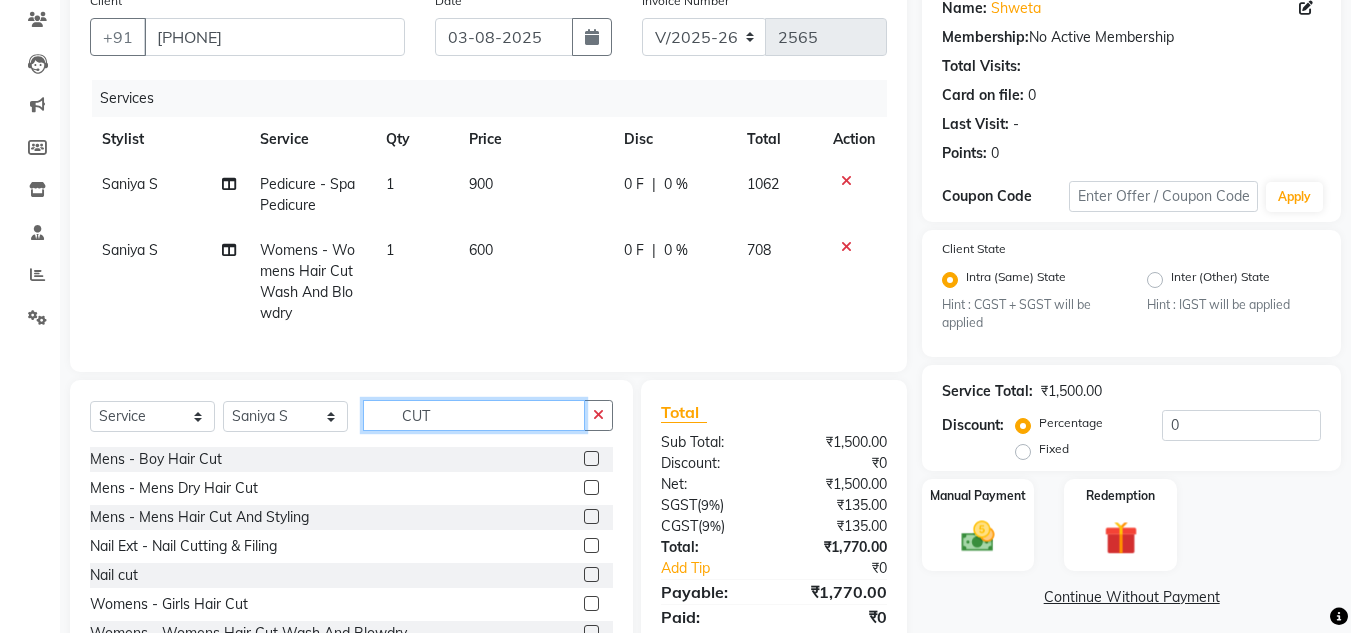 click on "CUT" 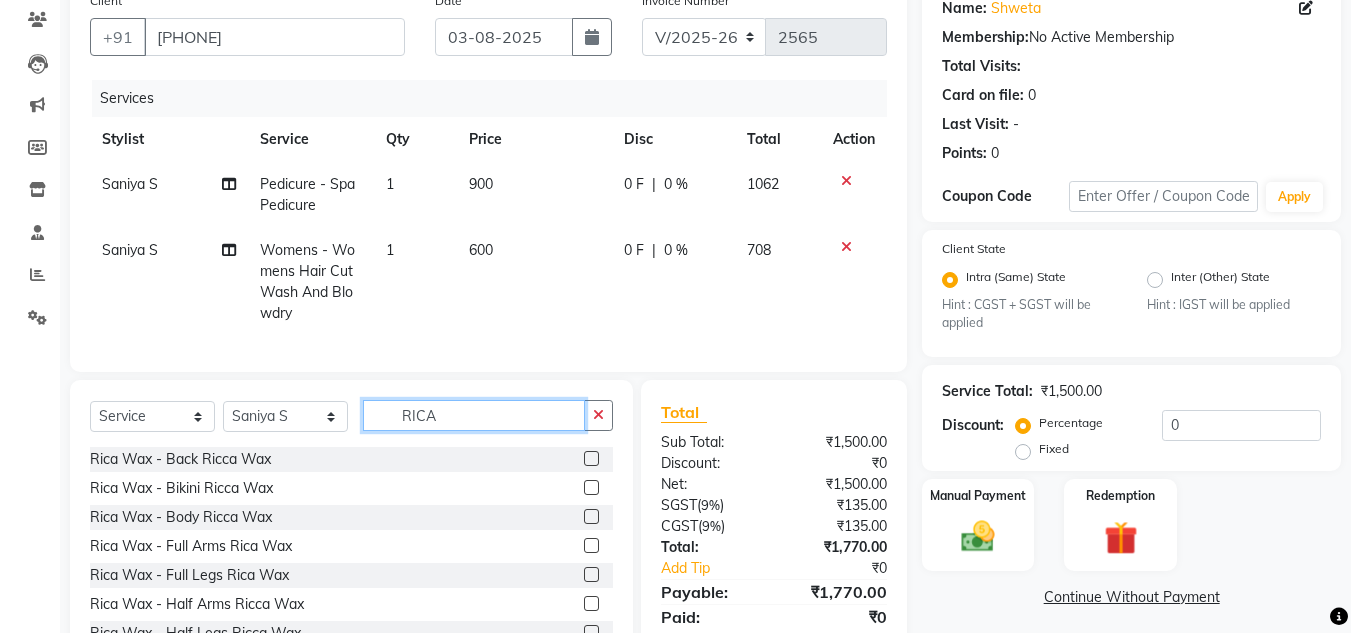 type on "RICA" 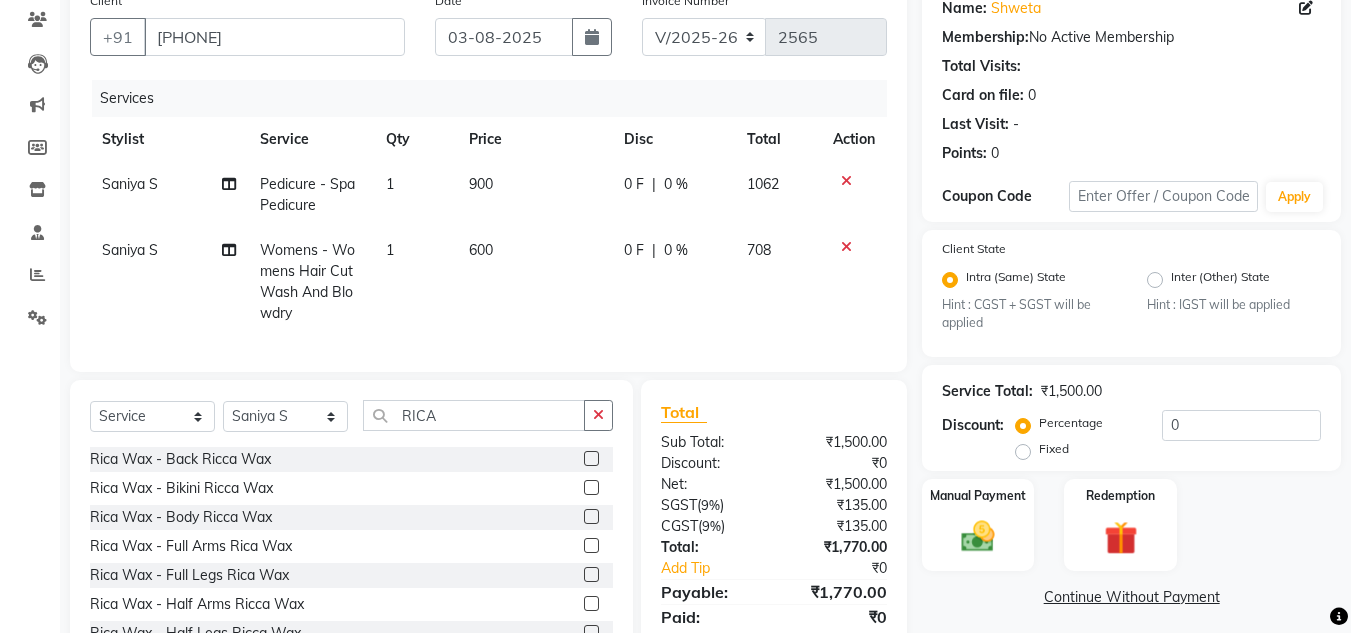 click 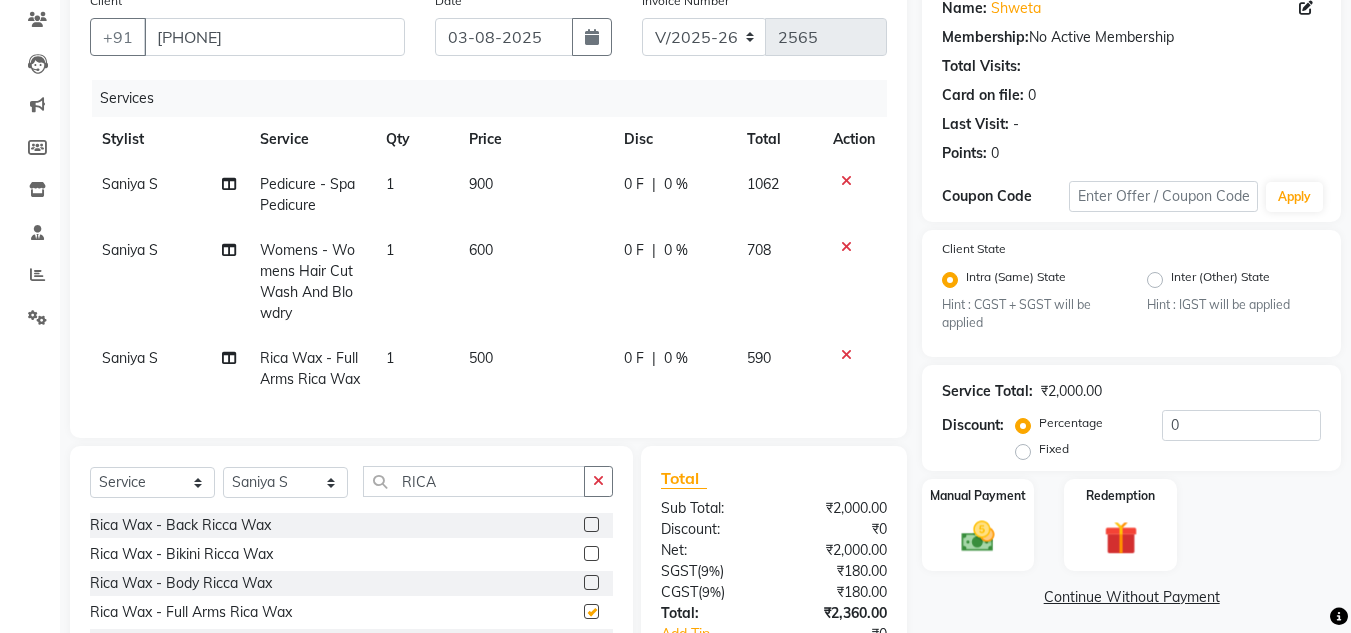 checkbox on "false" 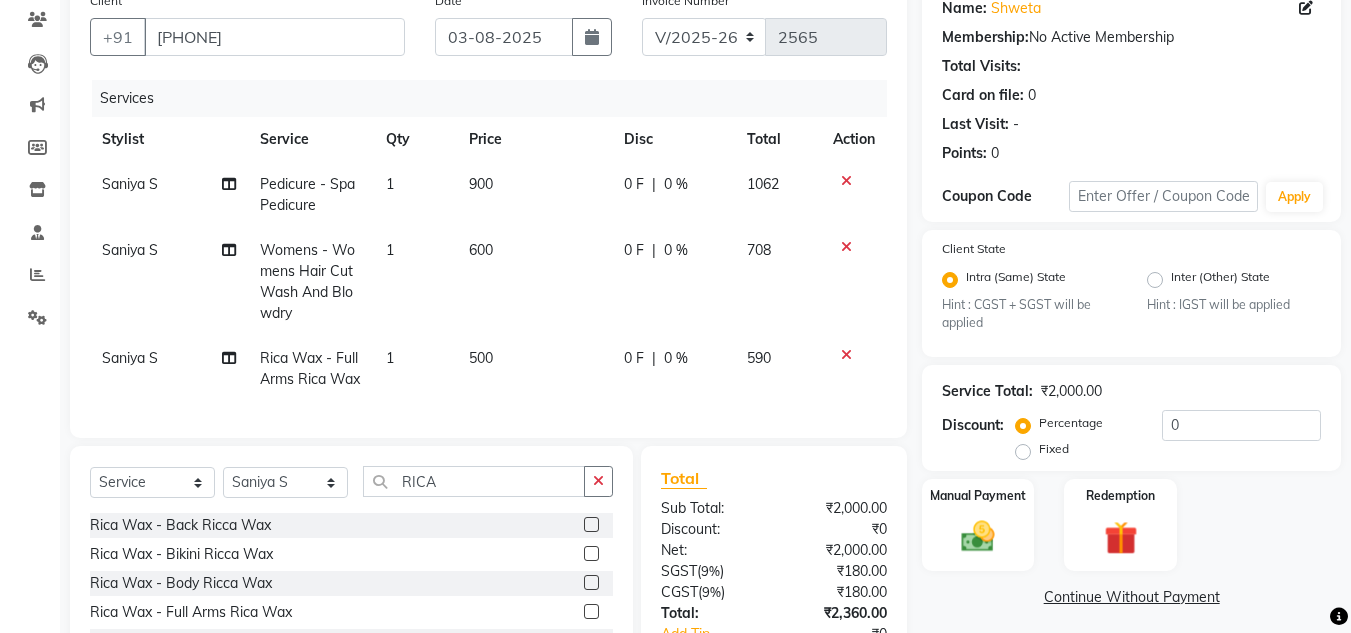 drag, startPoint x: 1349, startPoint y: 257, endPoint x: 1365, endPoint y: 257, distance: 16 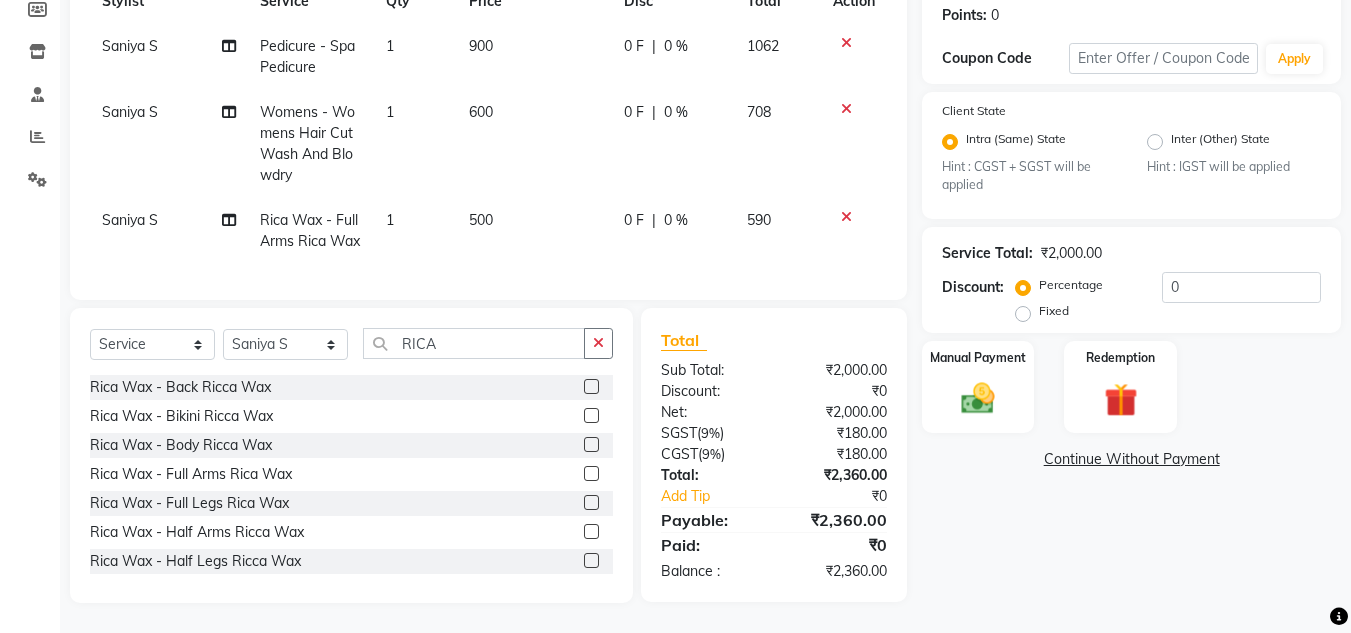 click 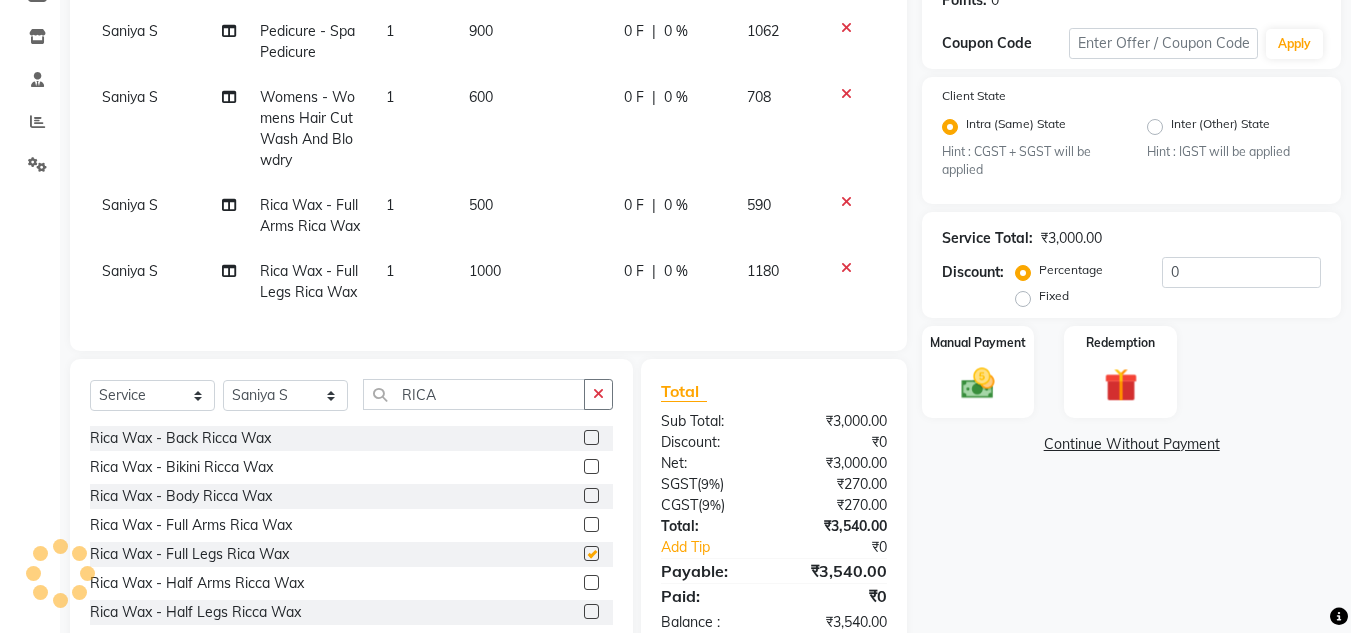 checkbox on "false" 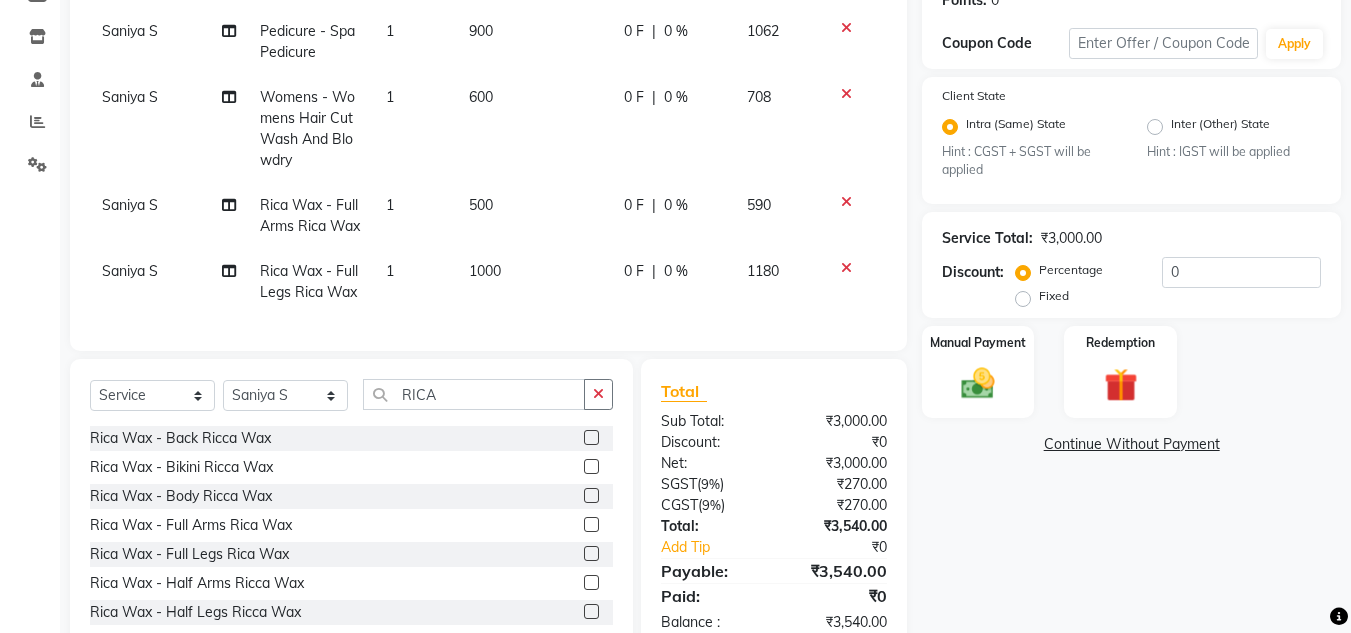 scroll, scrollTop: 119, scrollLeft: 0, axis: vertical 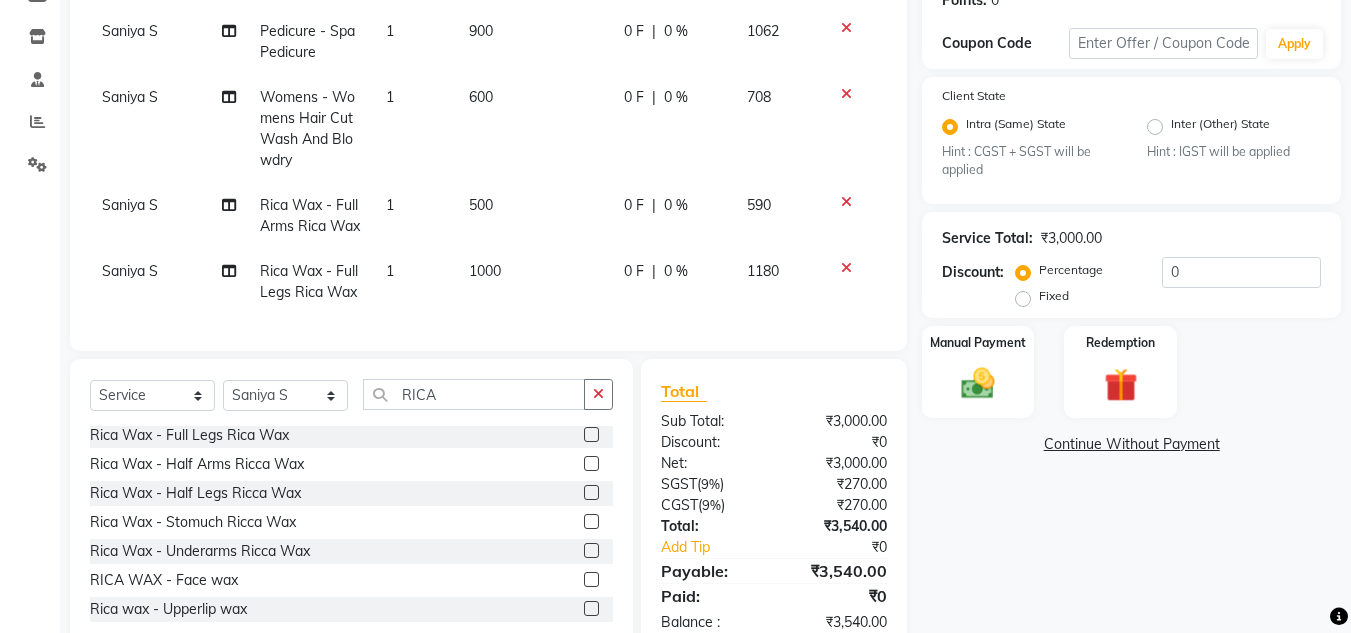 click 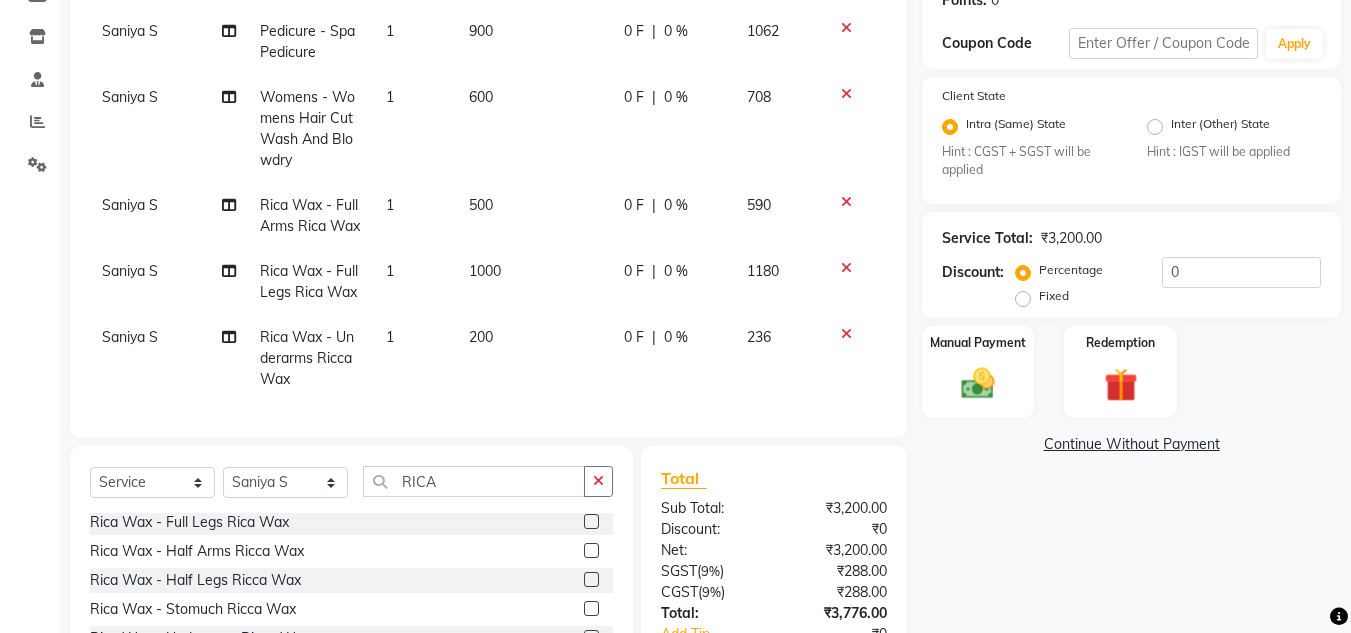 checkbox on "false" 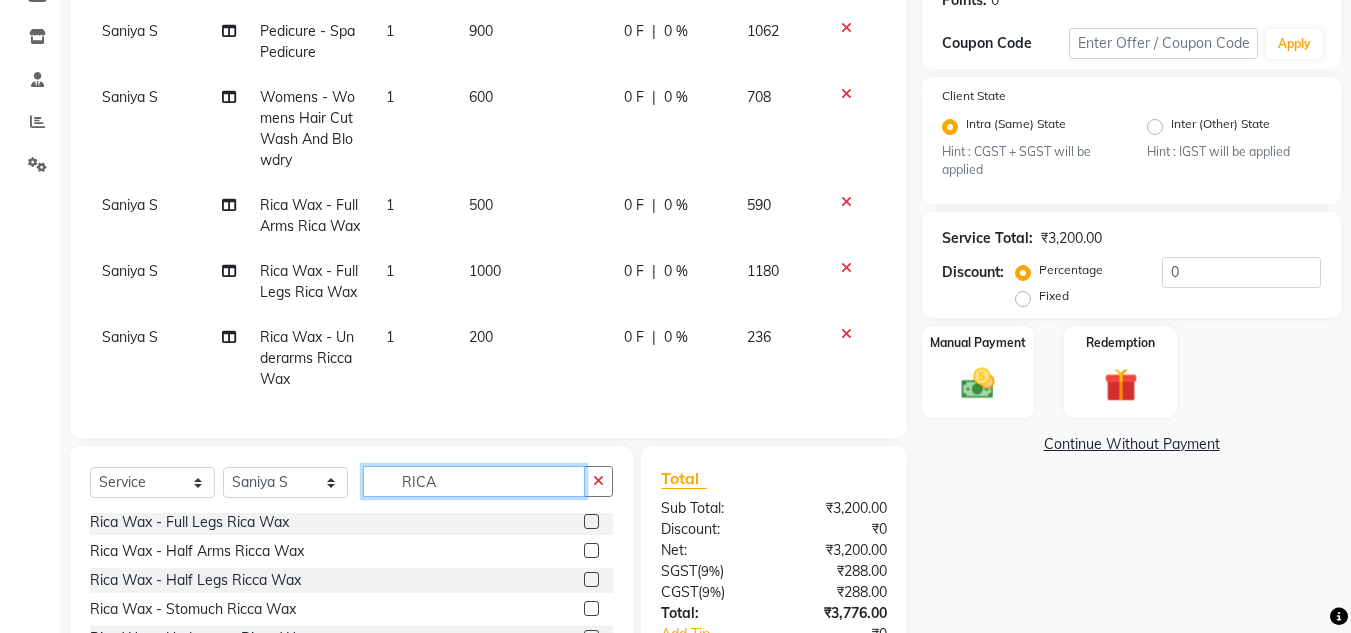 click on "RICA" 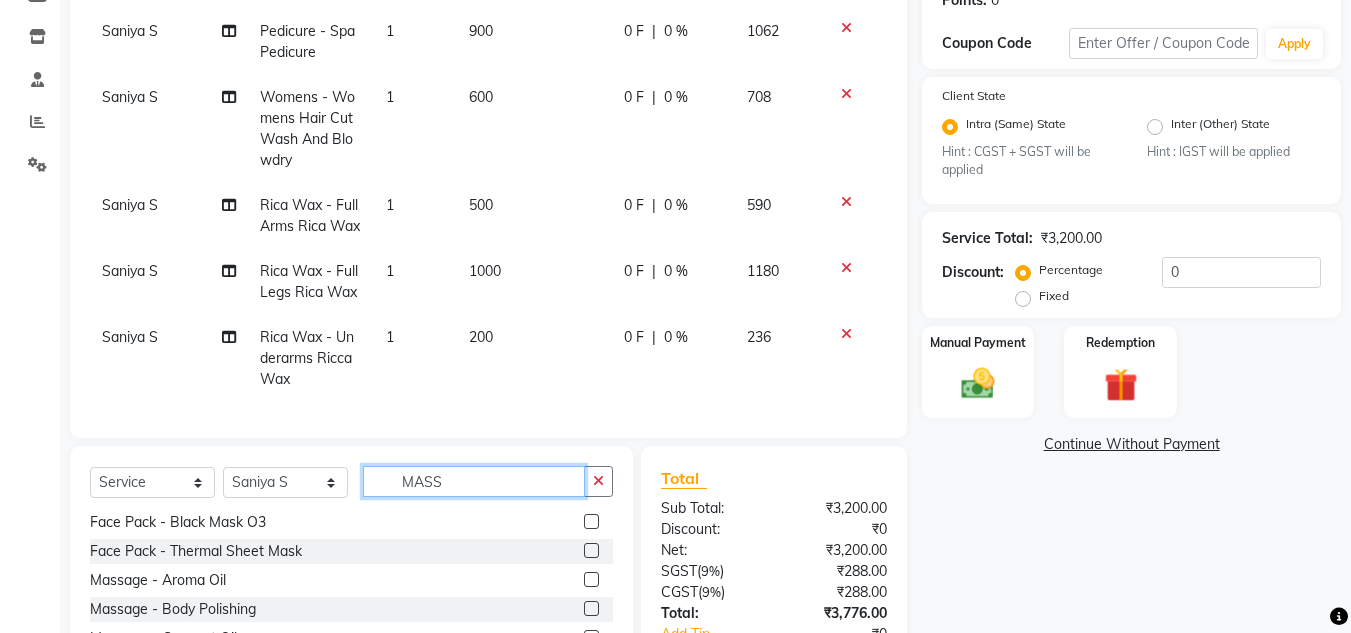 scroll, scrollTop: 0, scrollLeft: 0, axis: both 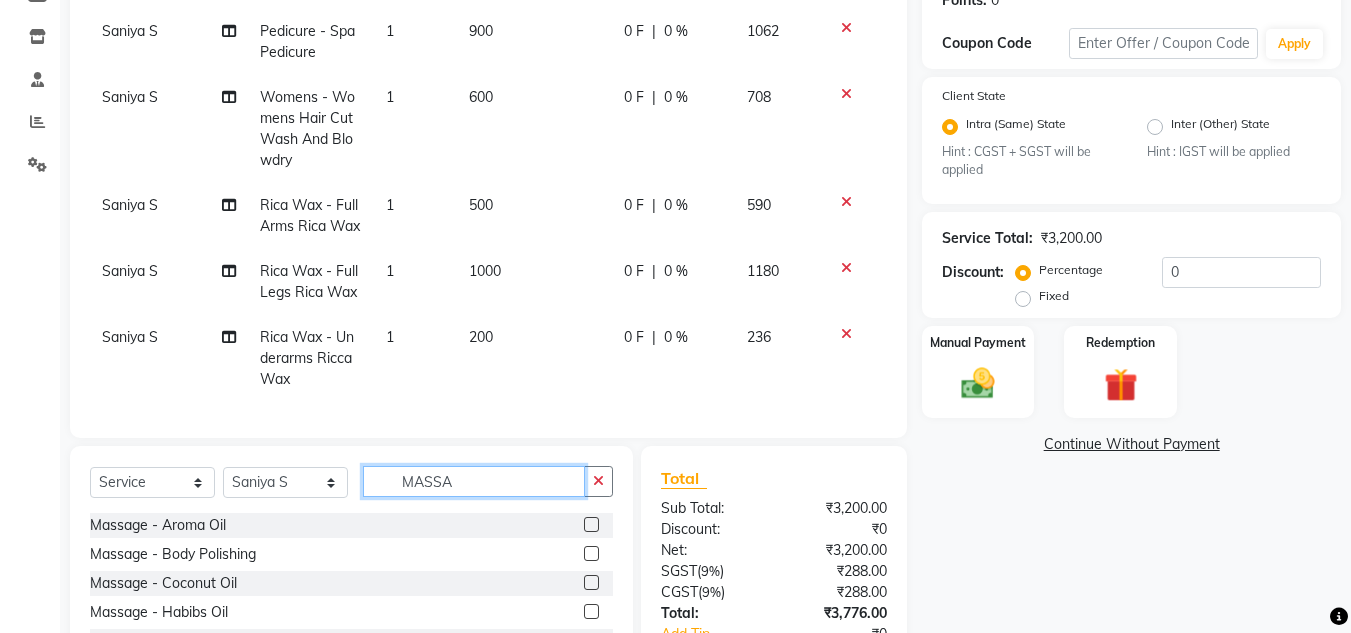type on "MASSA" 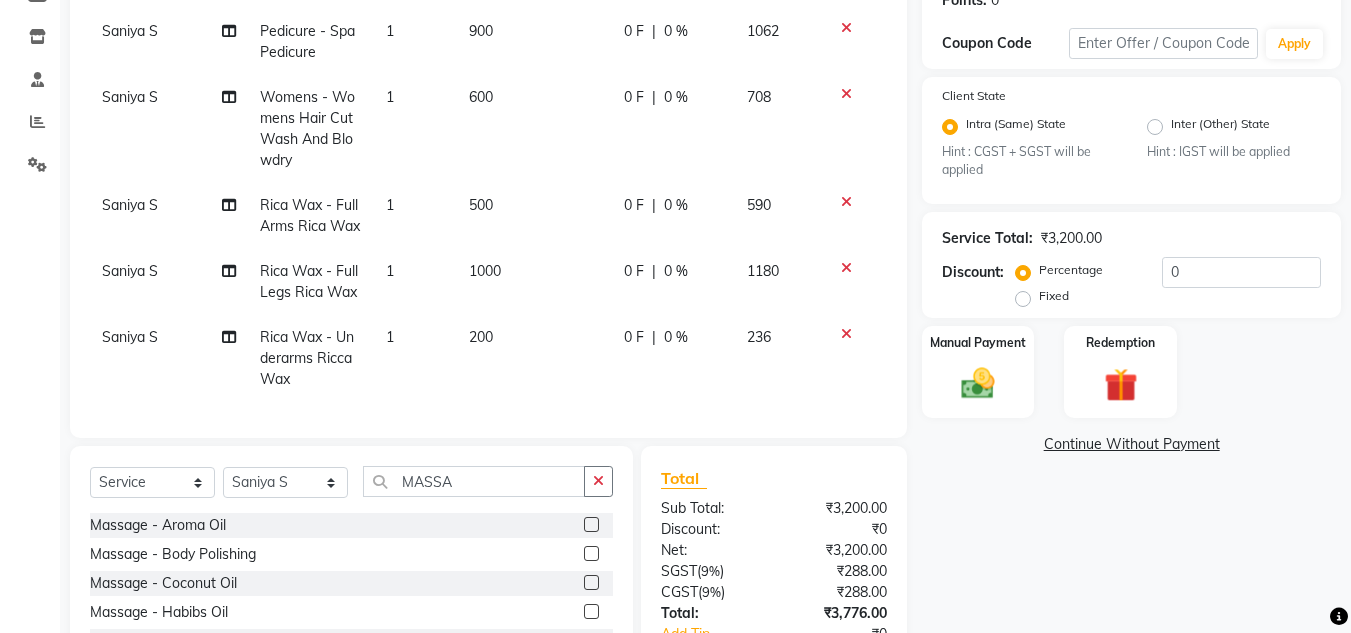 click 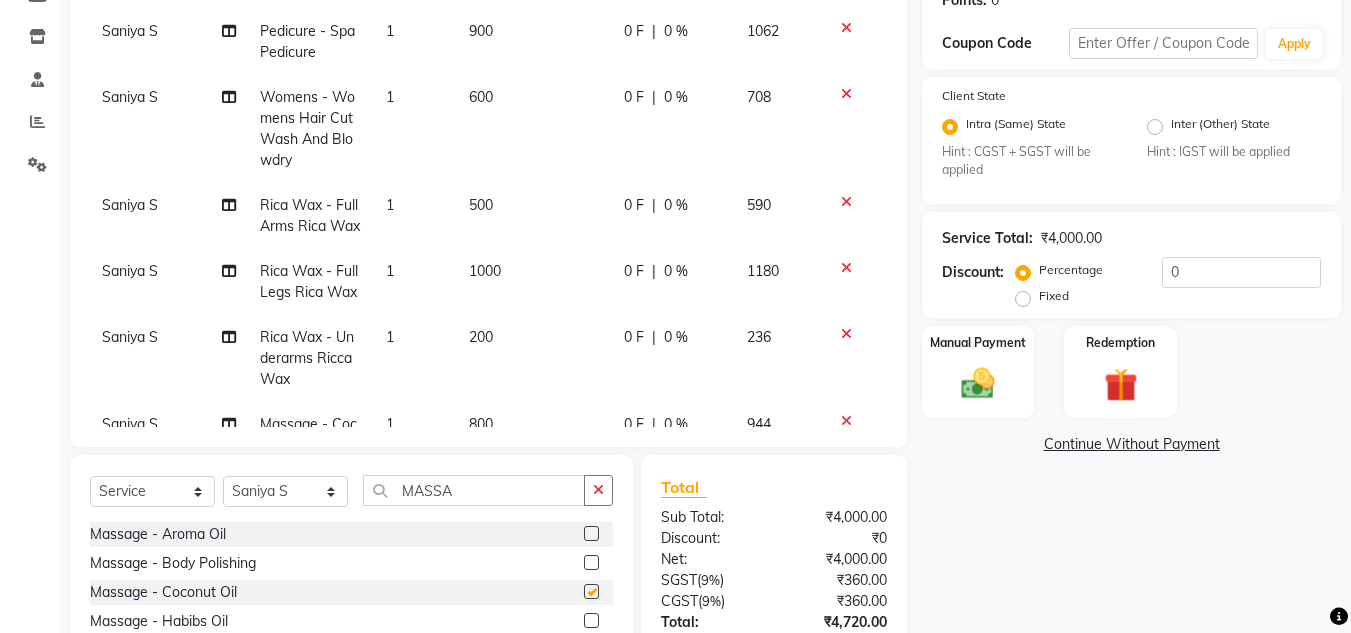 checkbox on "false" 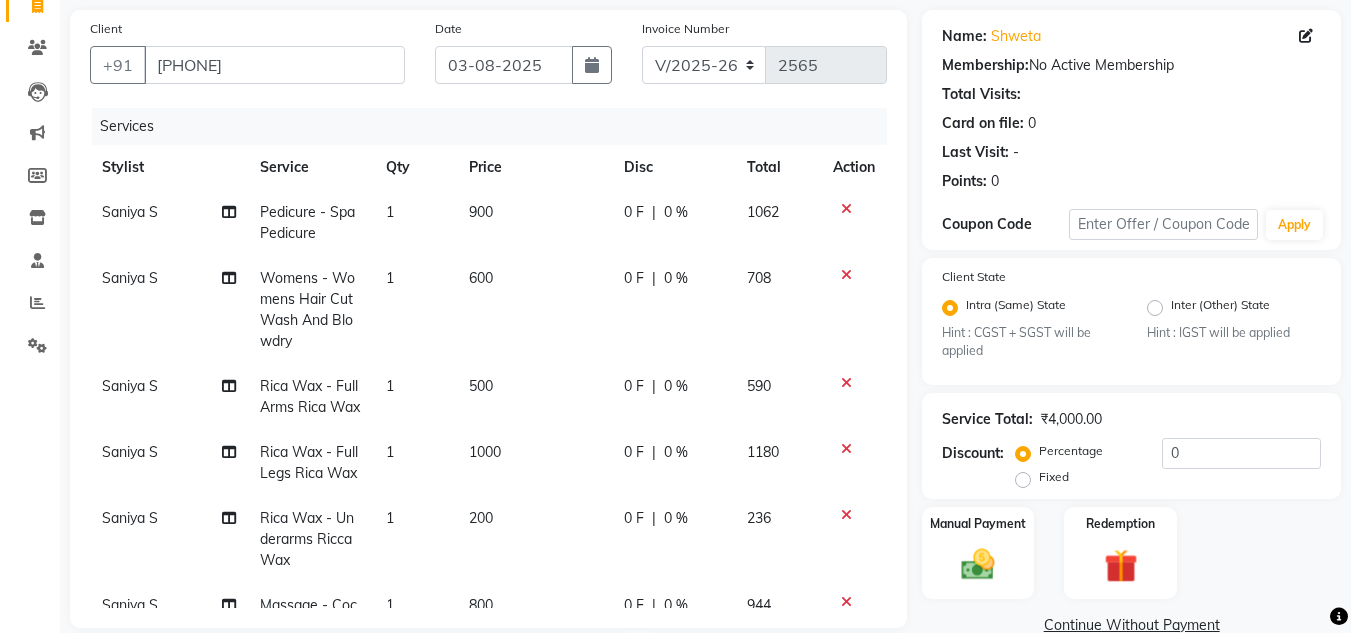 scroll, scrollTop: 138, scrollLeft: 0, axis: vertical 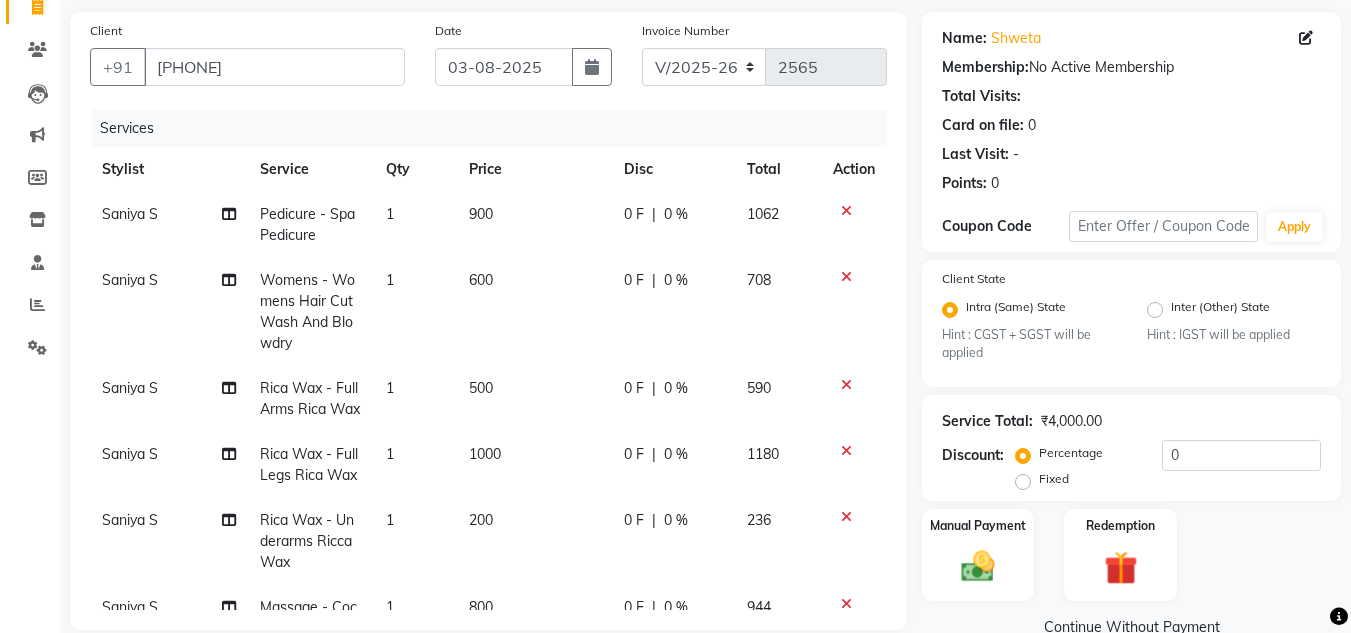 click on "900" 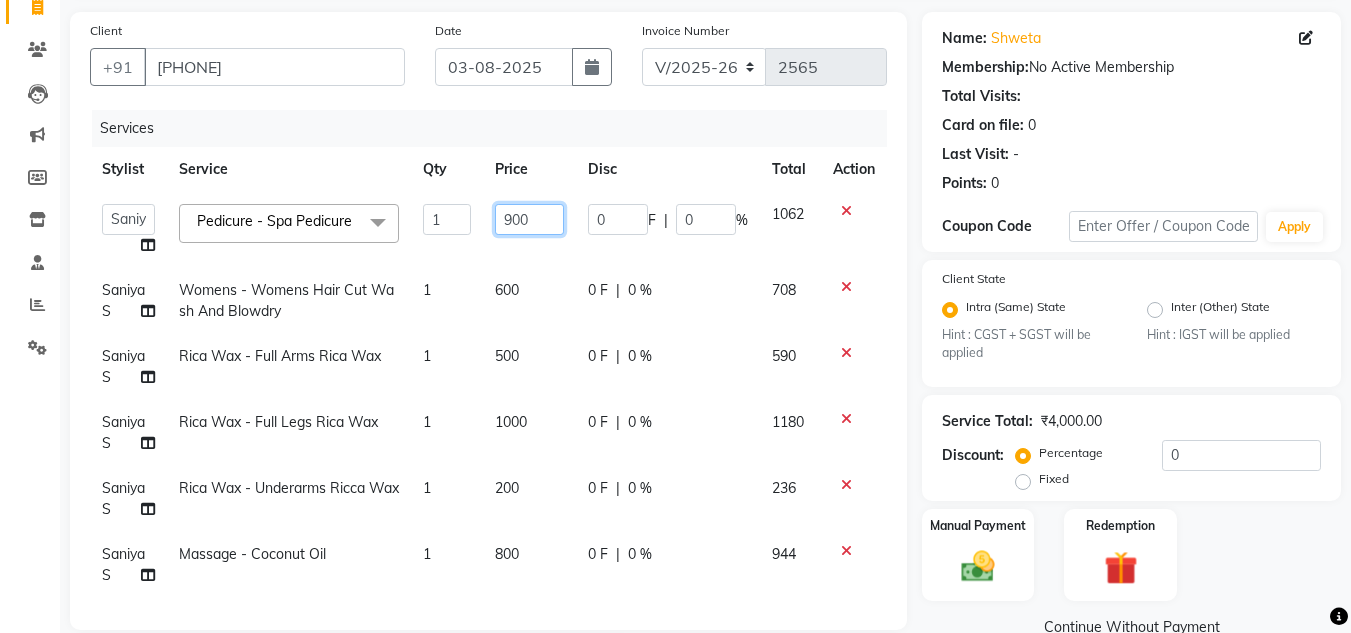 click on "900" 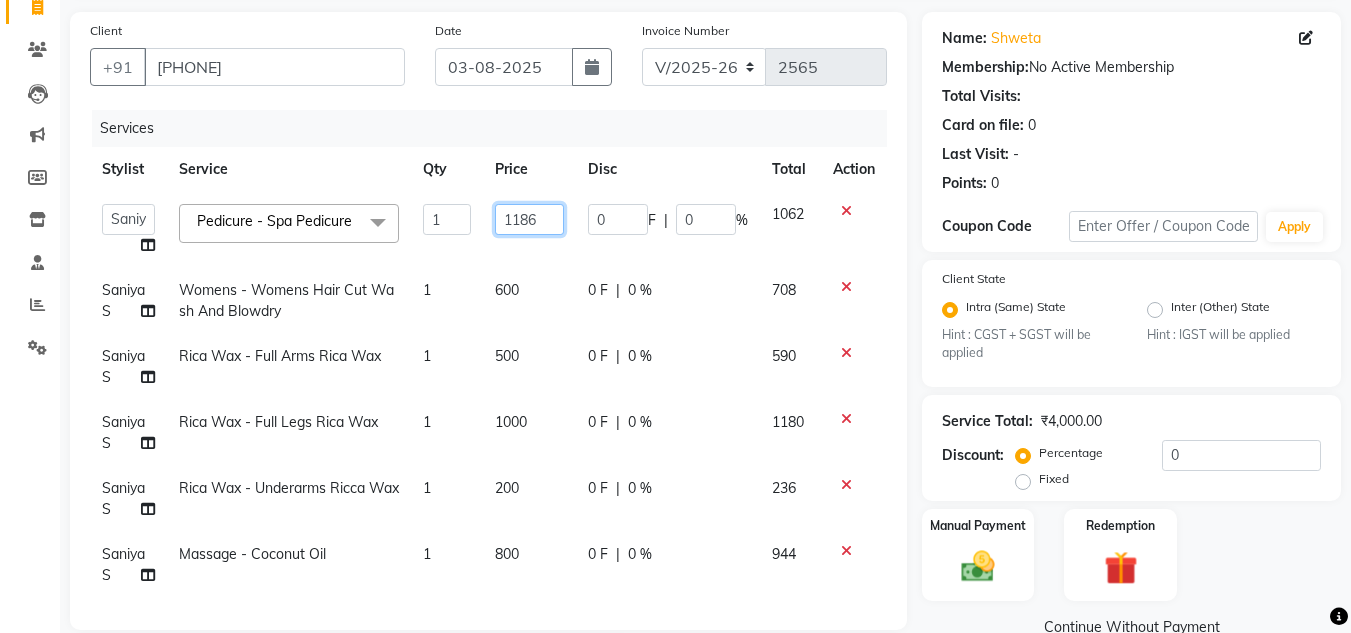 type on "1186.2" 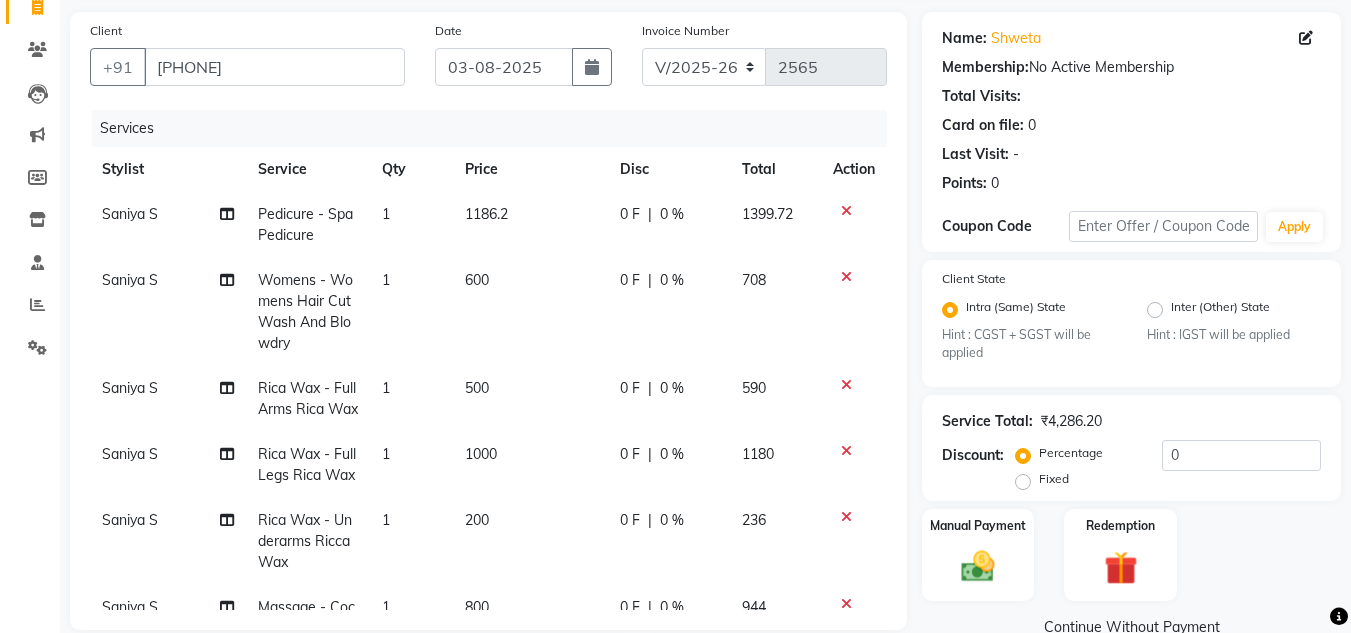 click on "1399.72" 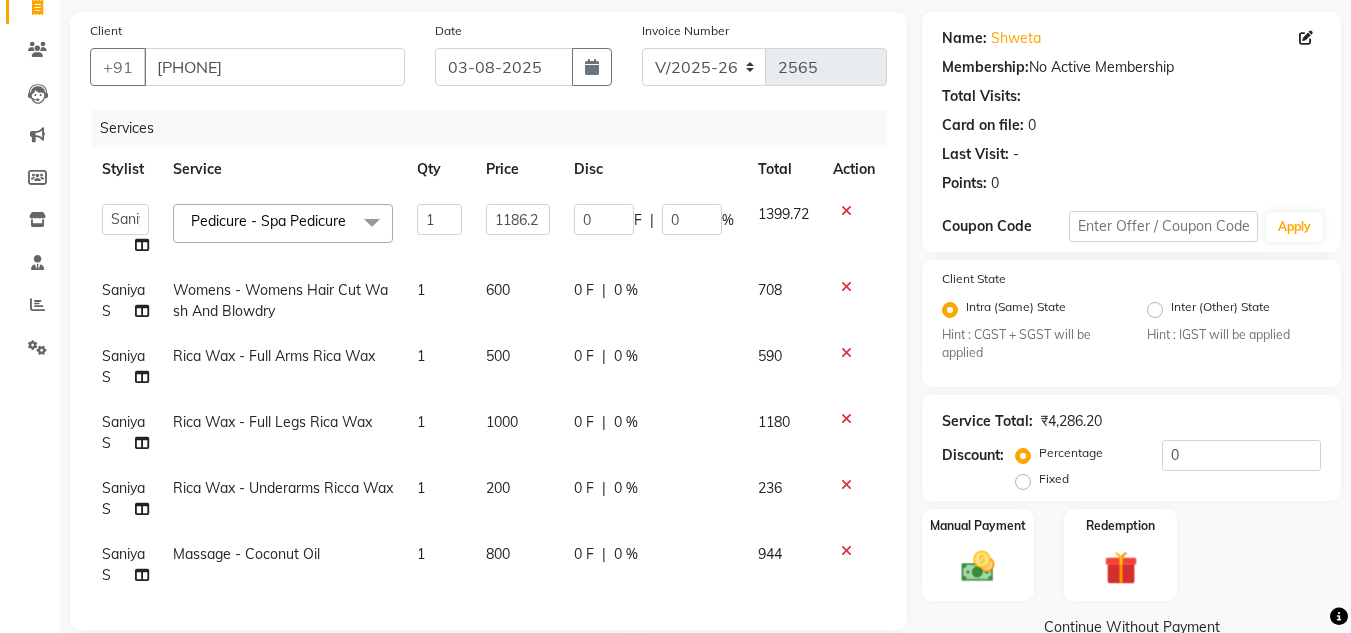 click on "600" 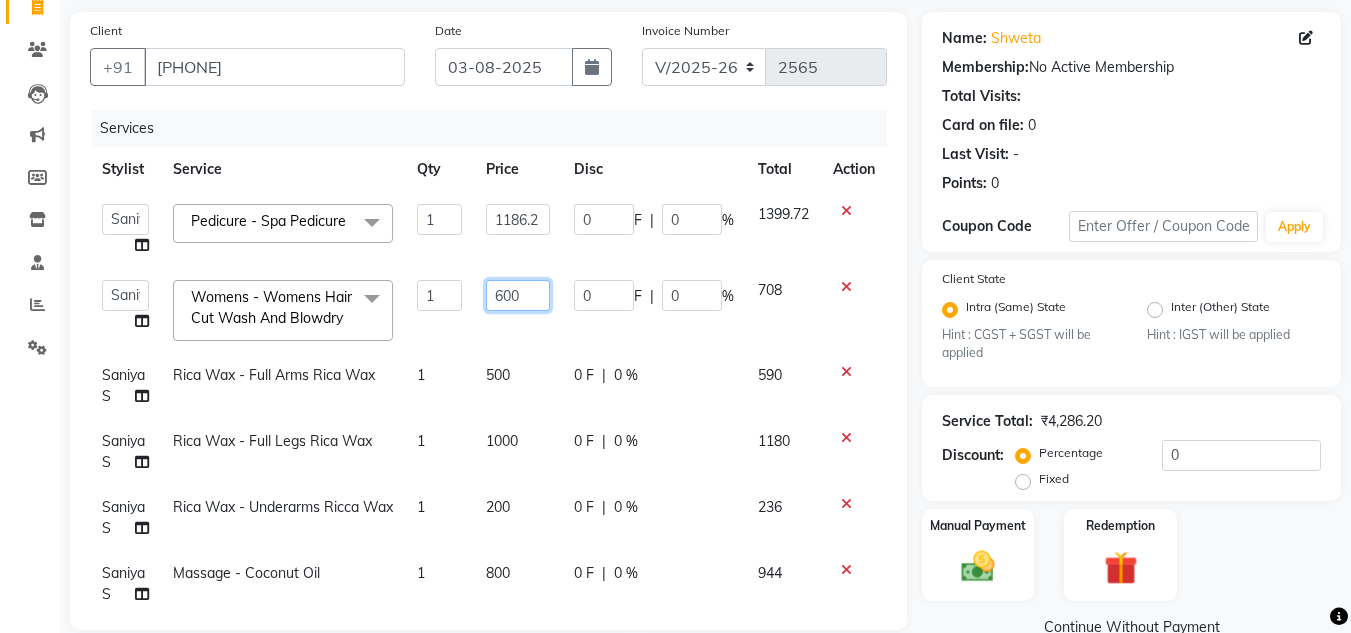 click on "600" 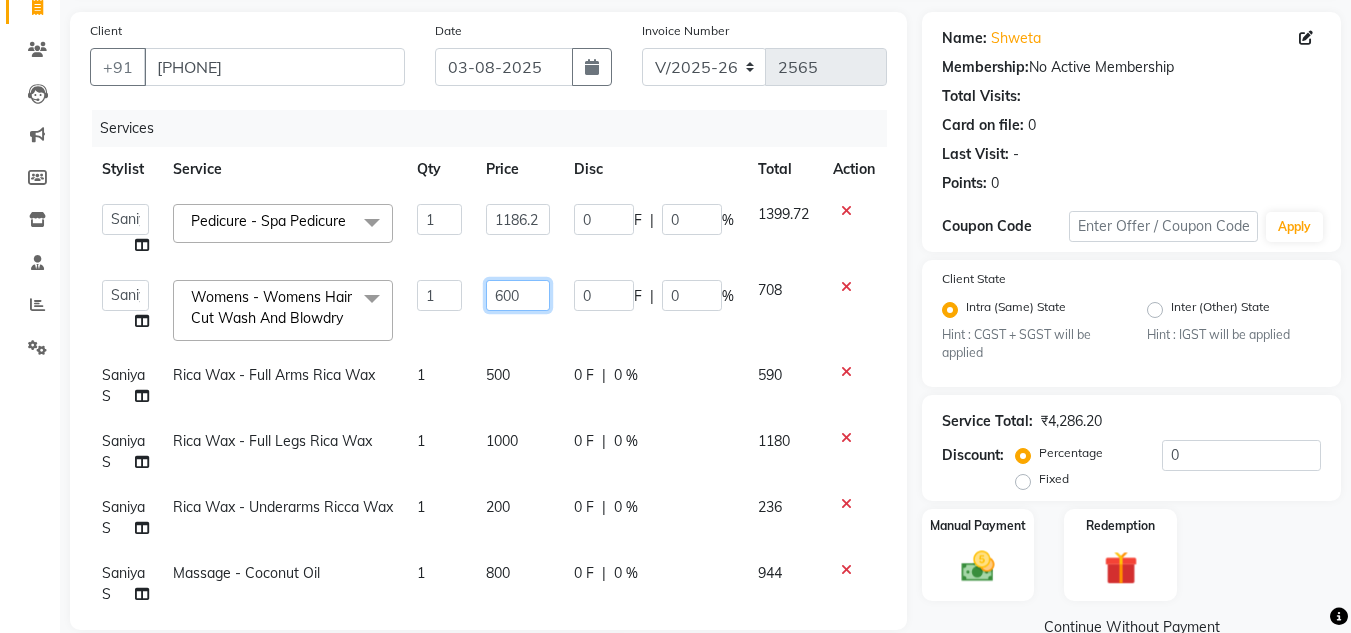 click on "600" 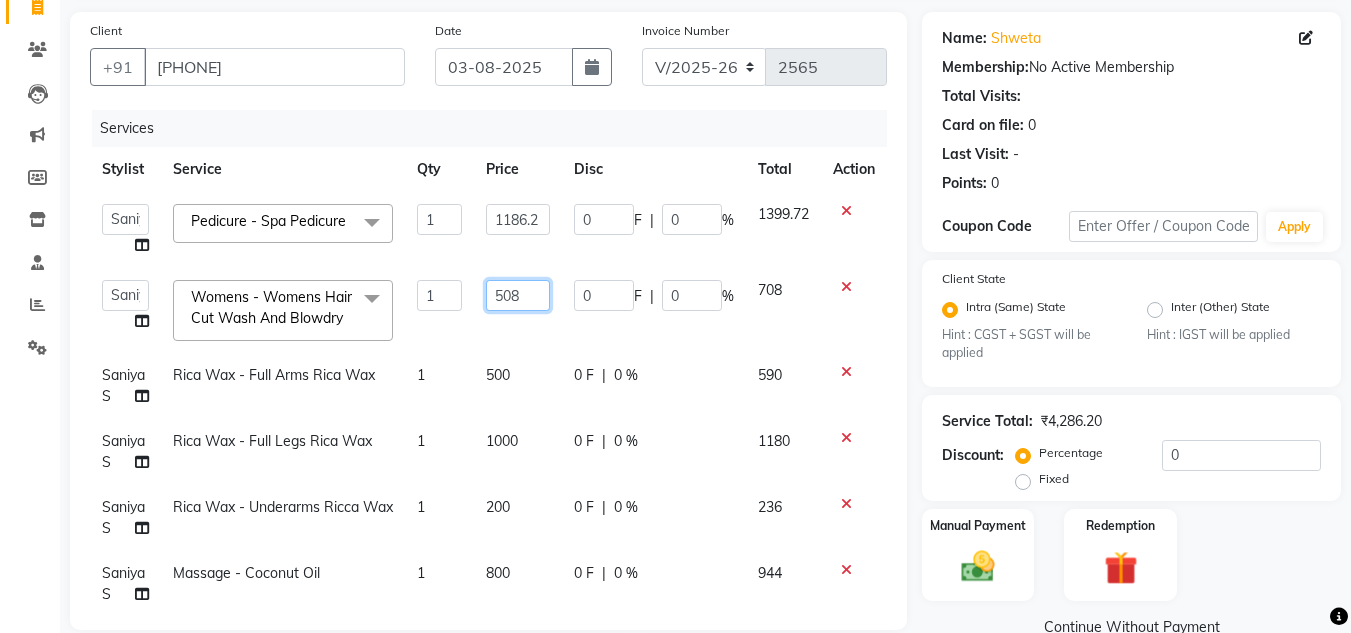 type on "508.4" 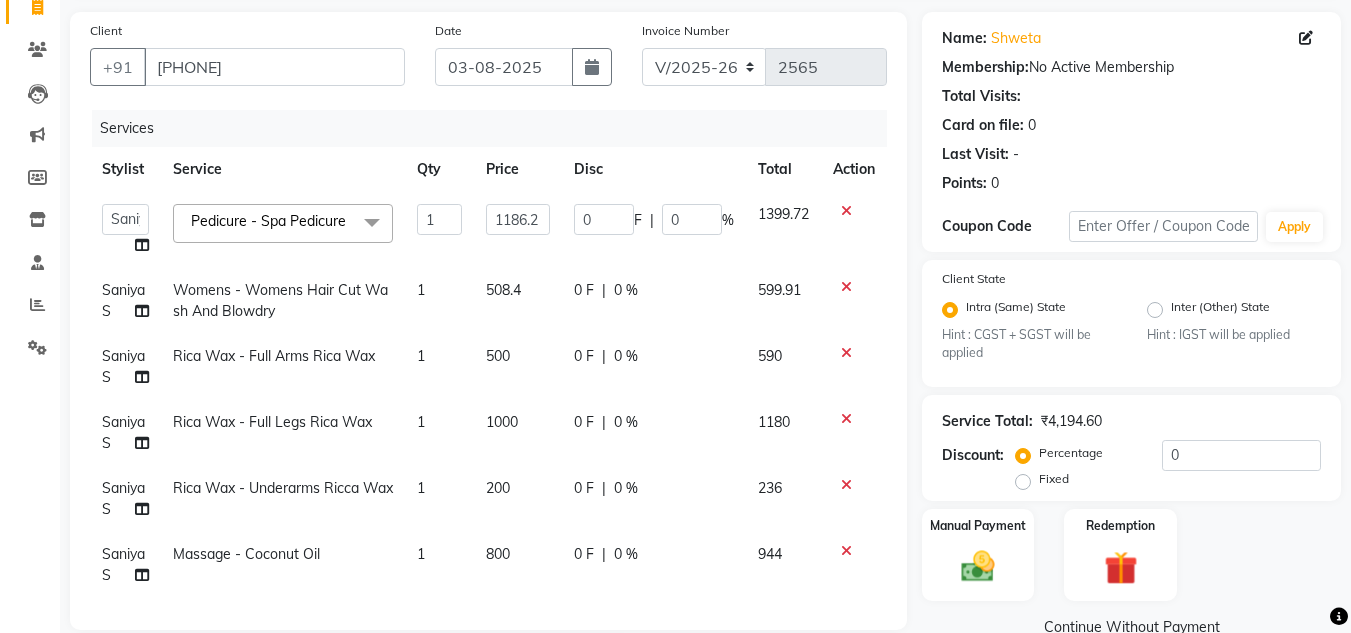 click on "599.91" 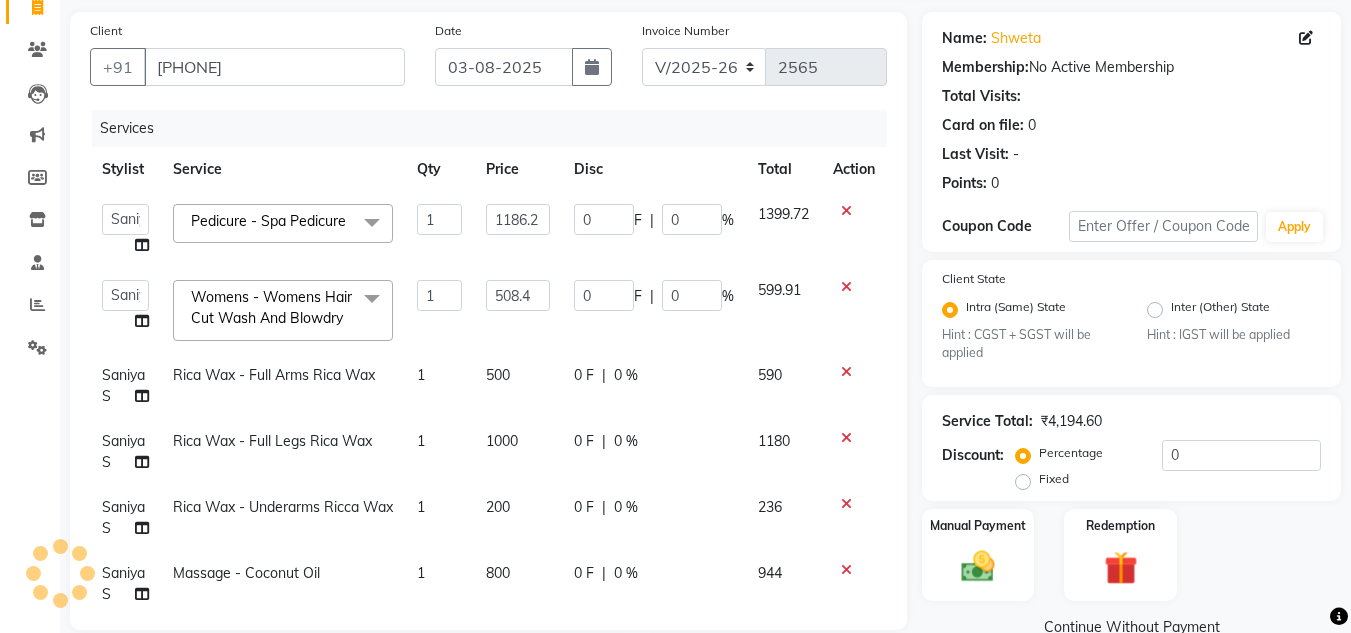 click on "500" 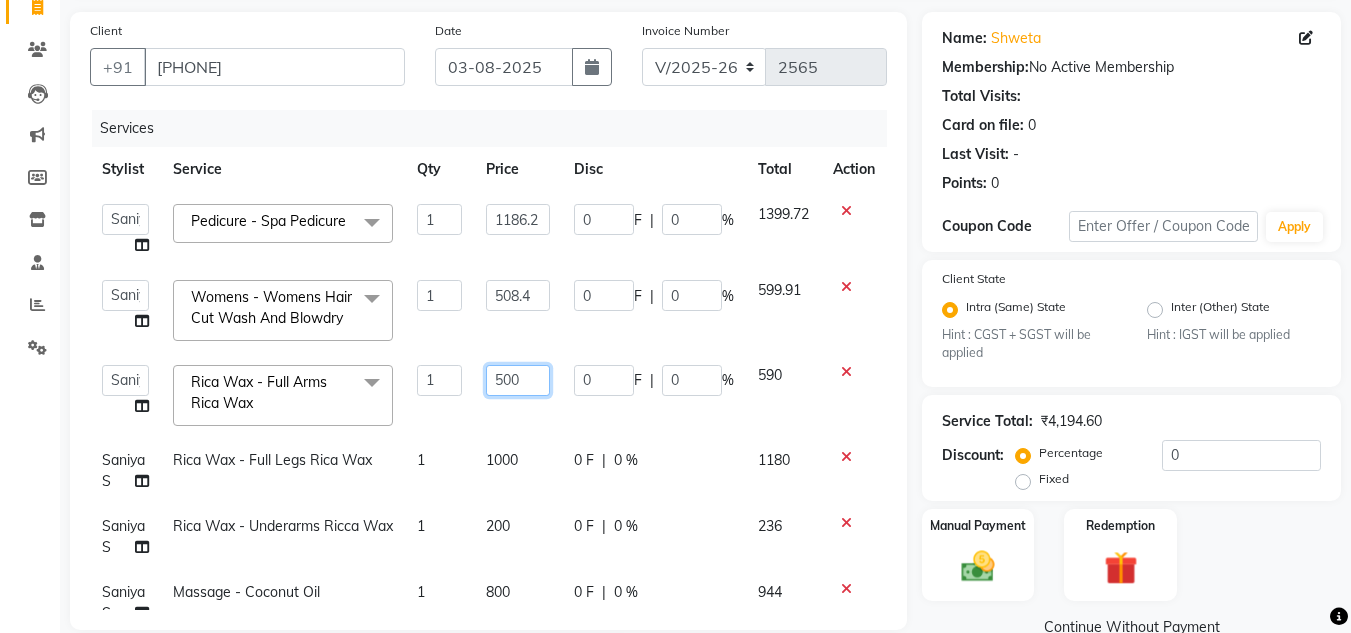 click on "500" 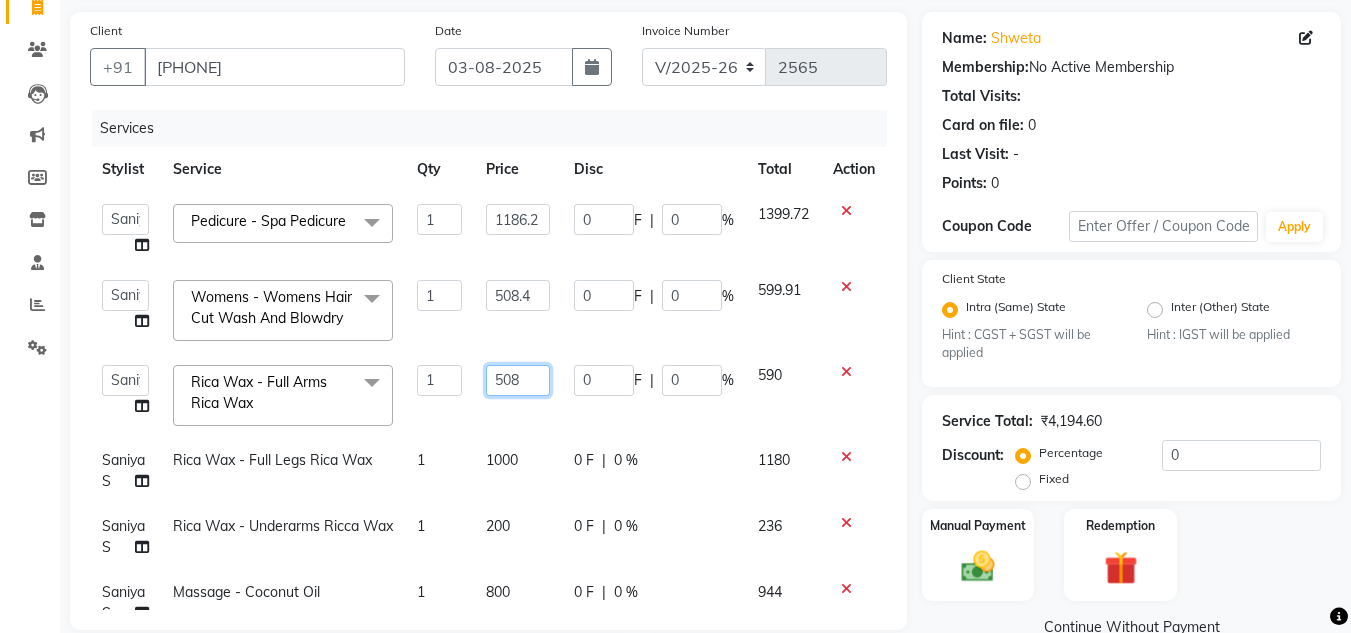 type on "508.3" 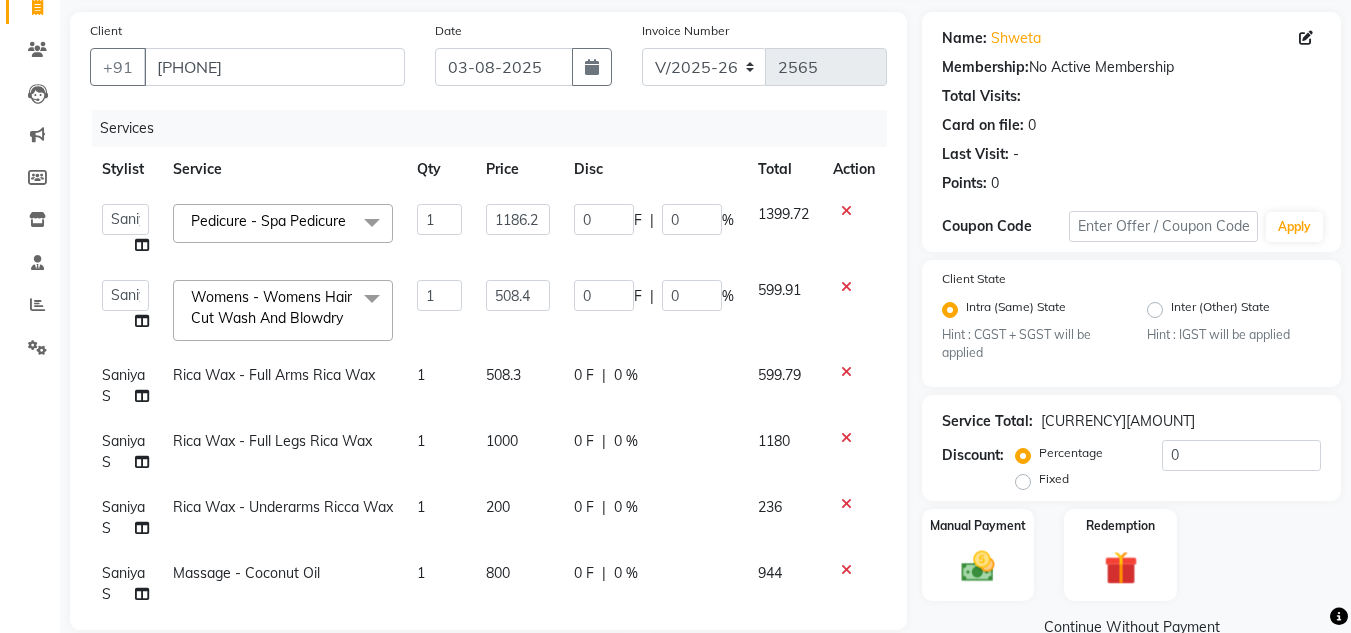 click on "599.79" 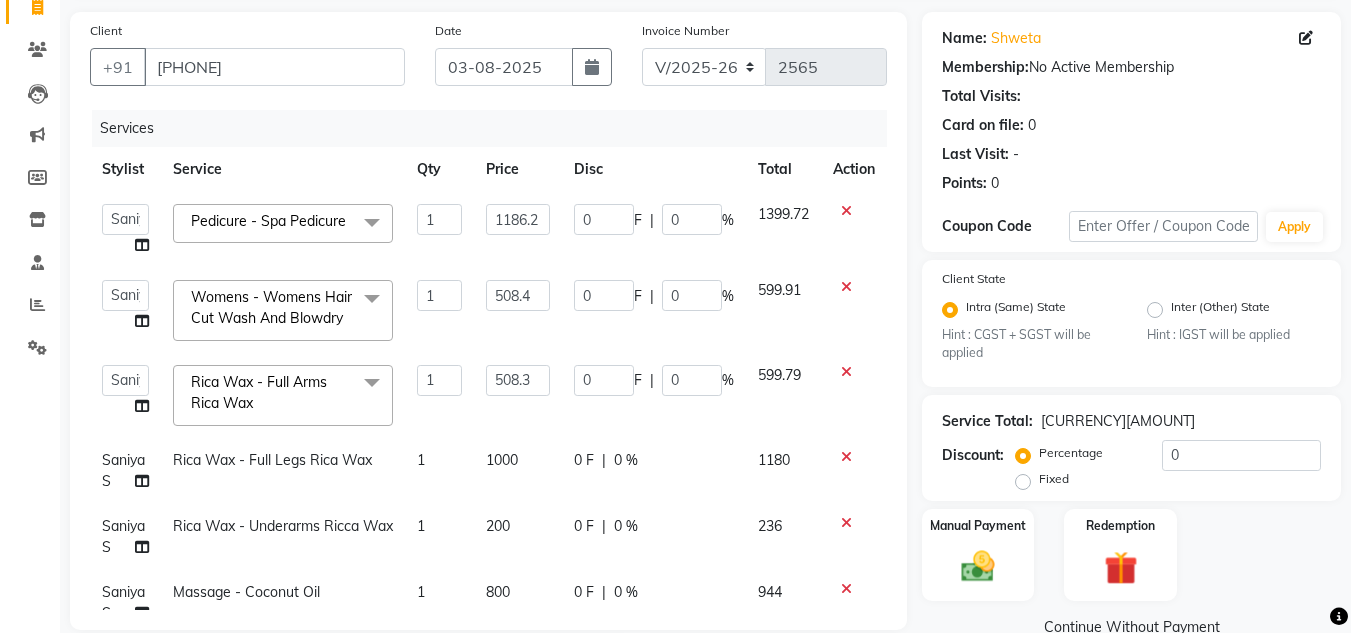click on "1000" 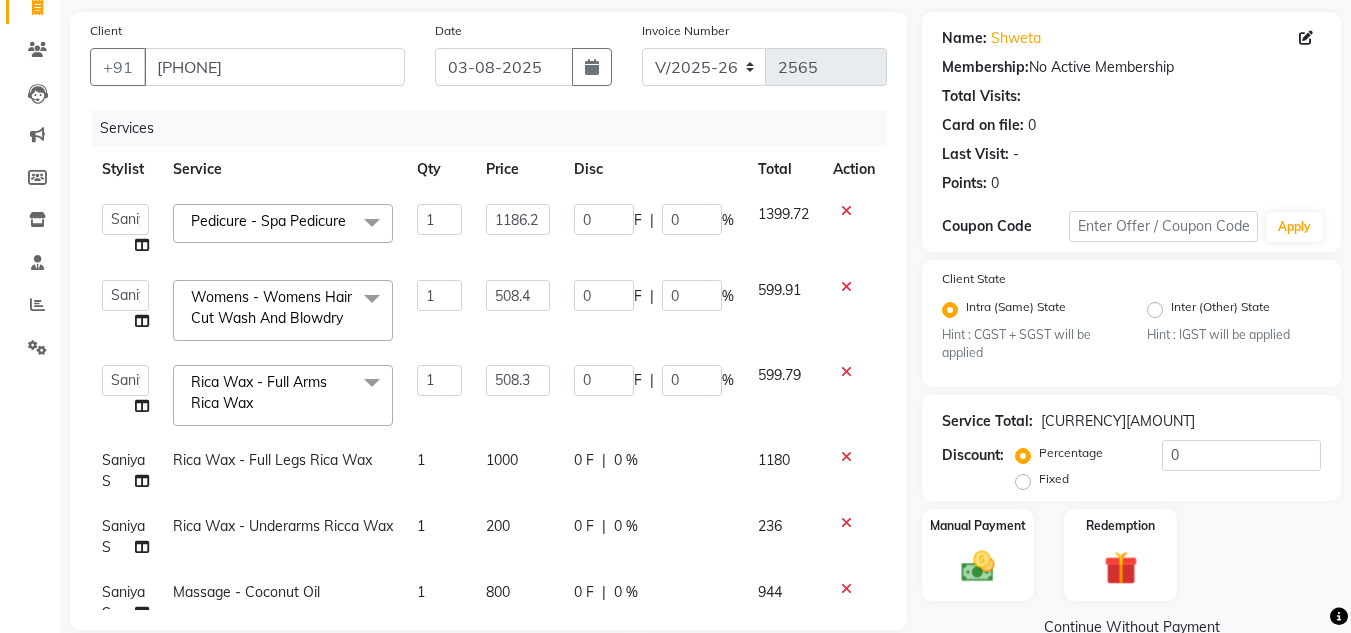 select on "84504" 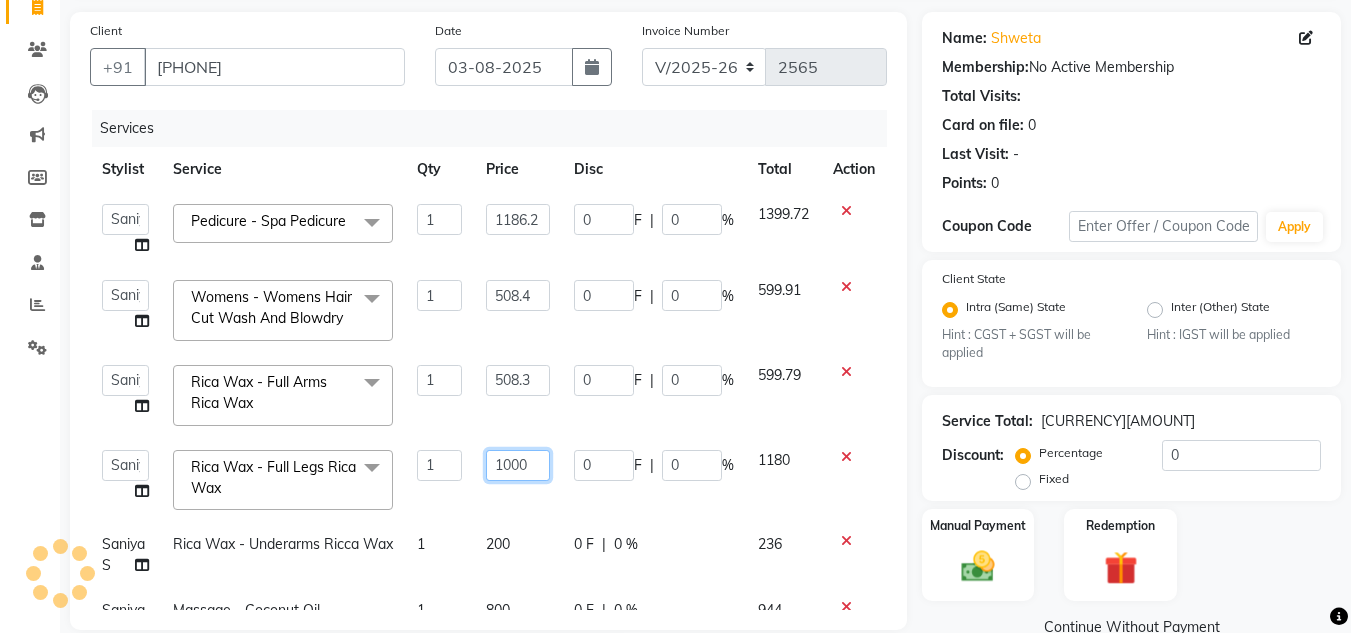 click on "1000" 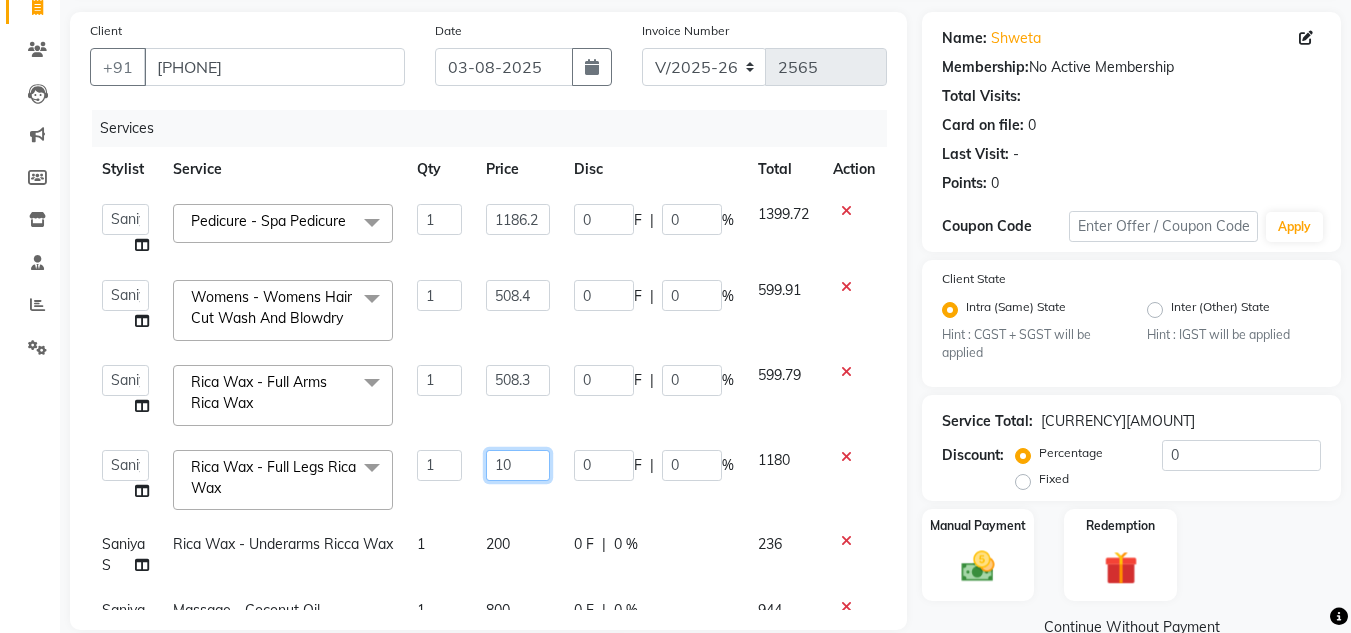 type on "1" 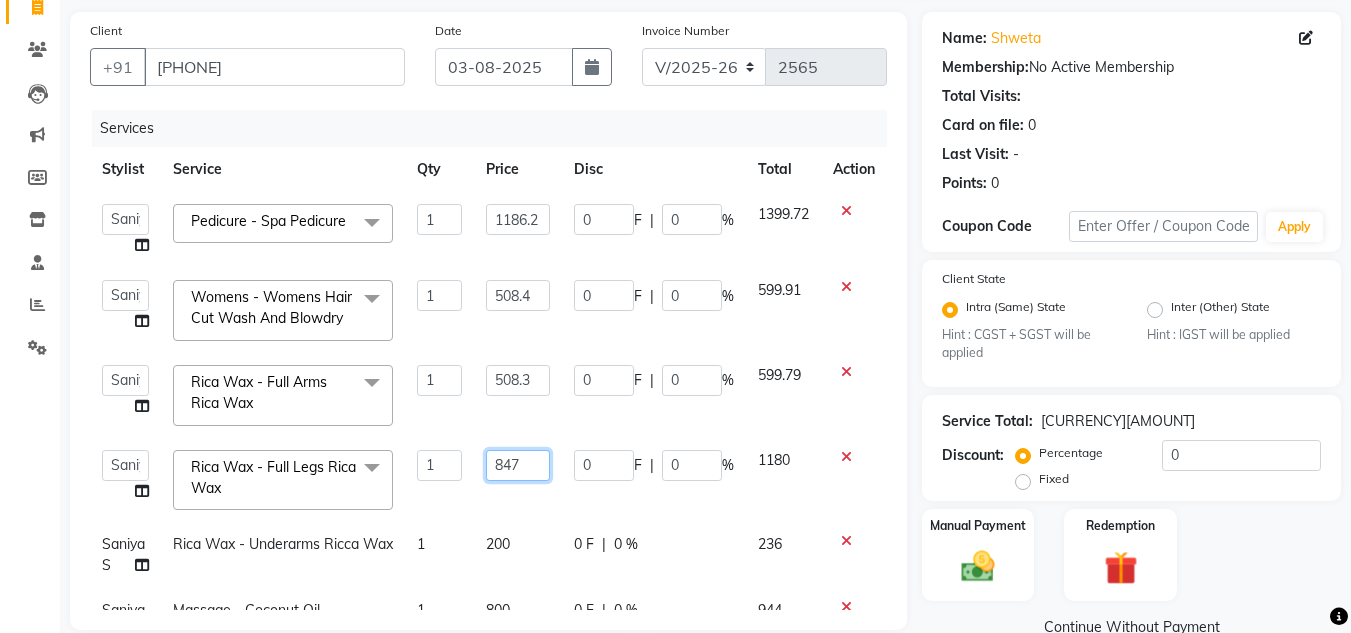type on "847.4" 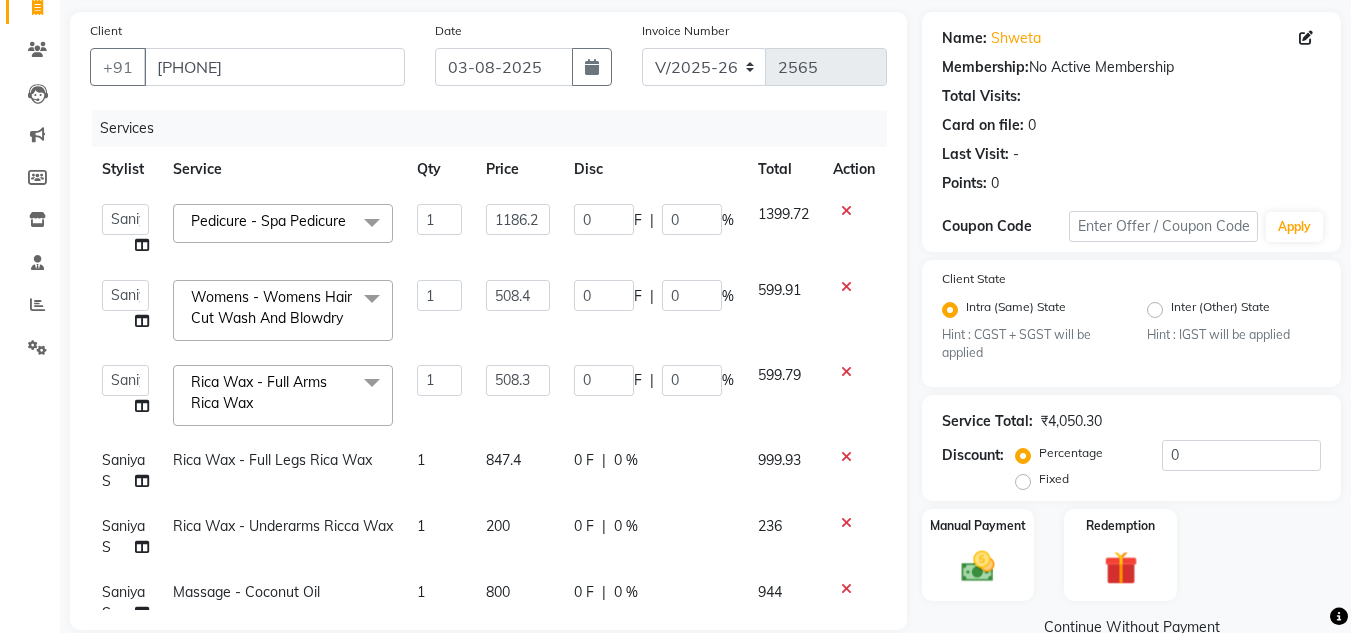 click on "999.93" 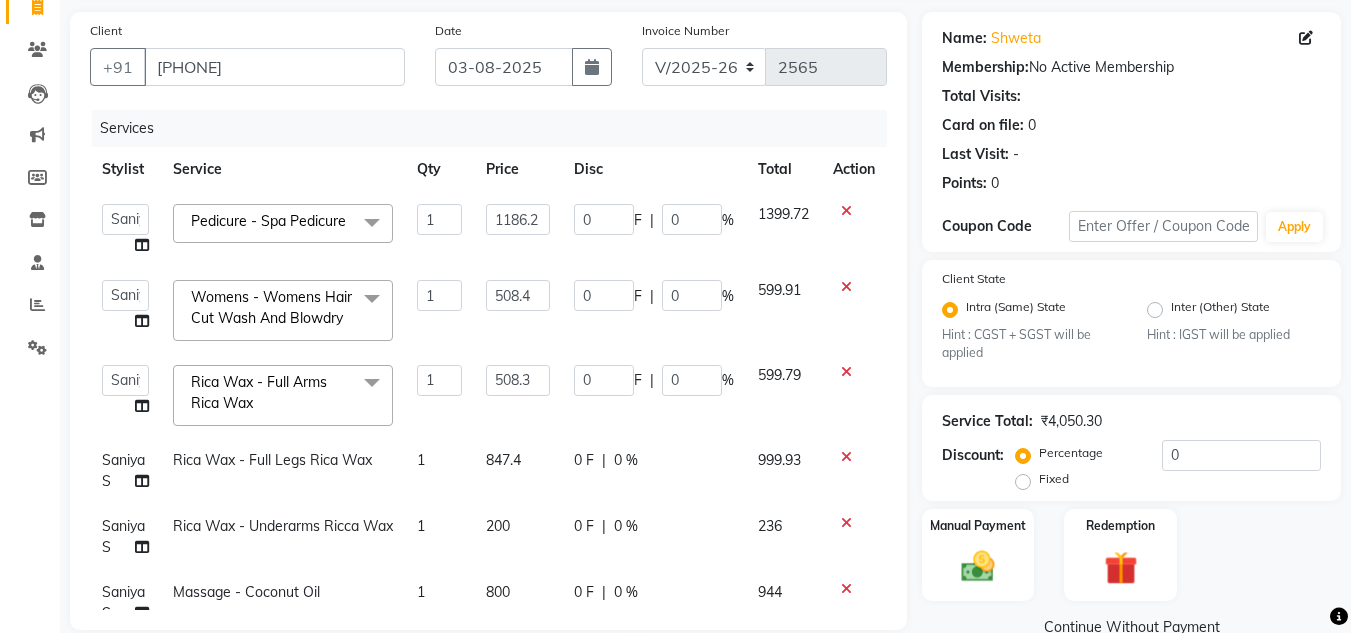select on "84504" 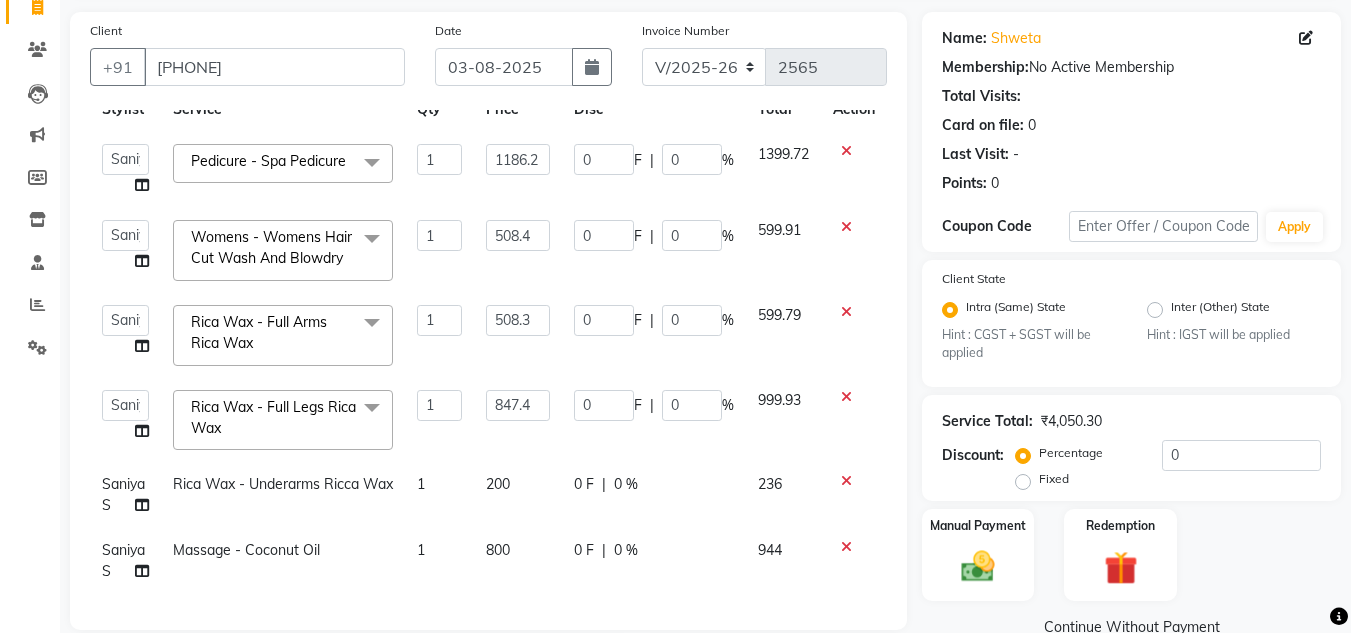 scroll, scrollTop: 84, scrollLeft: 0, axis: vertical 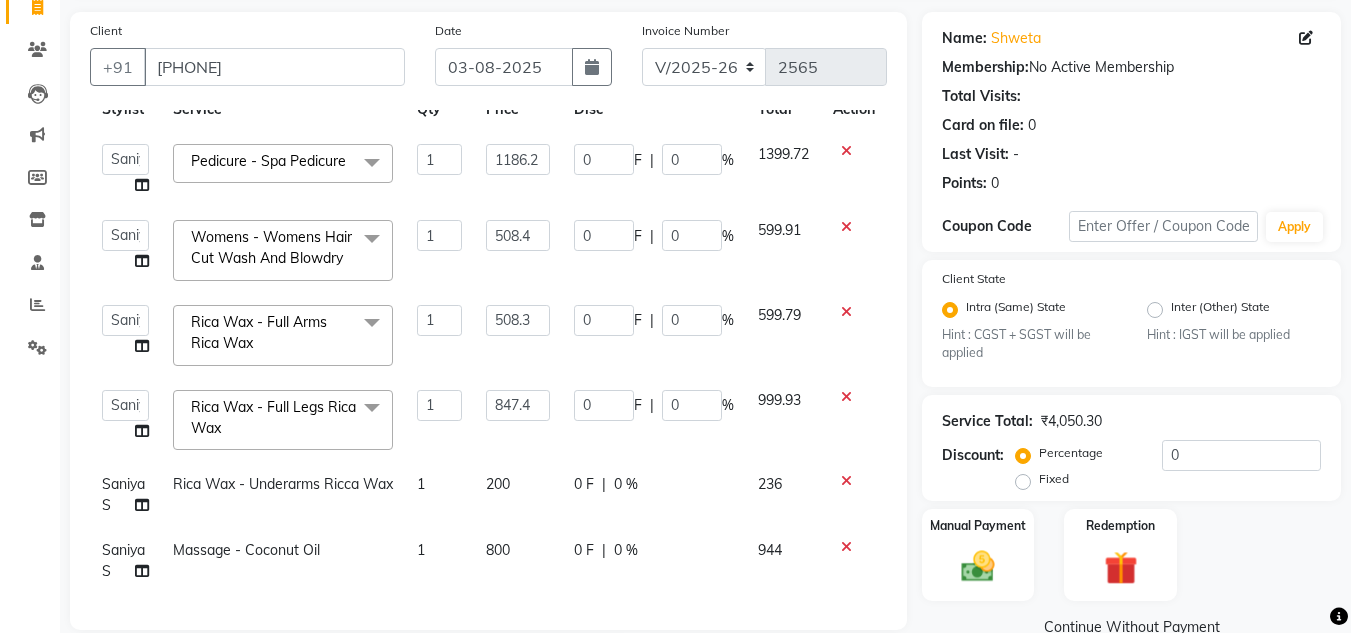 select on "84504" 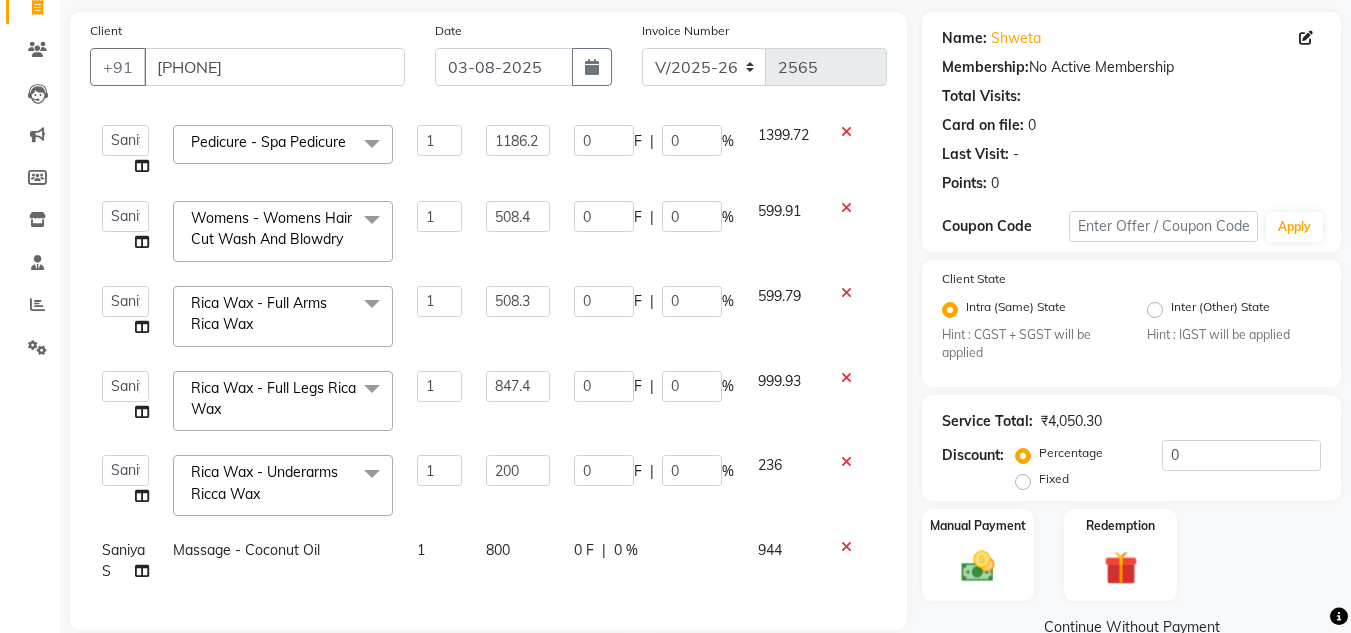 click on "200" 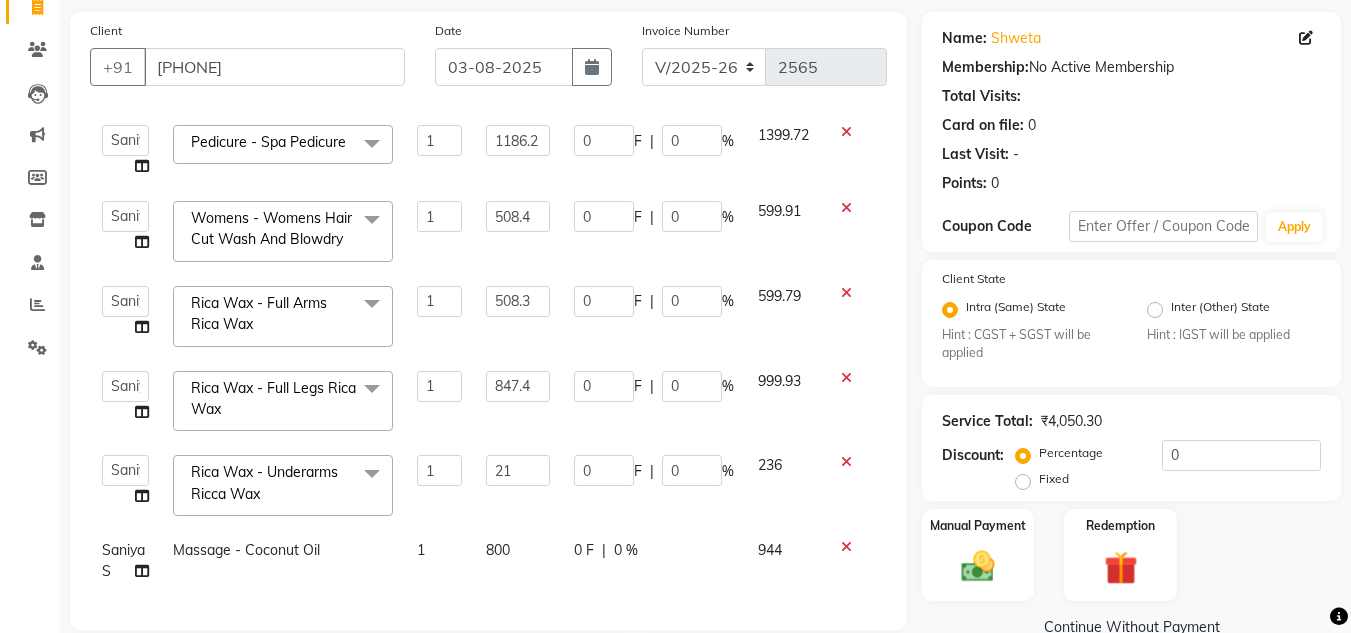 type on "212" 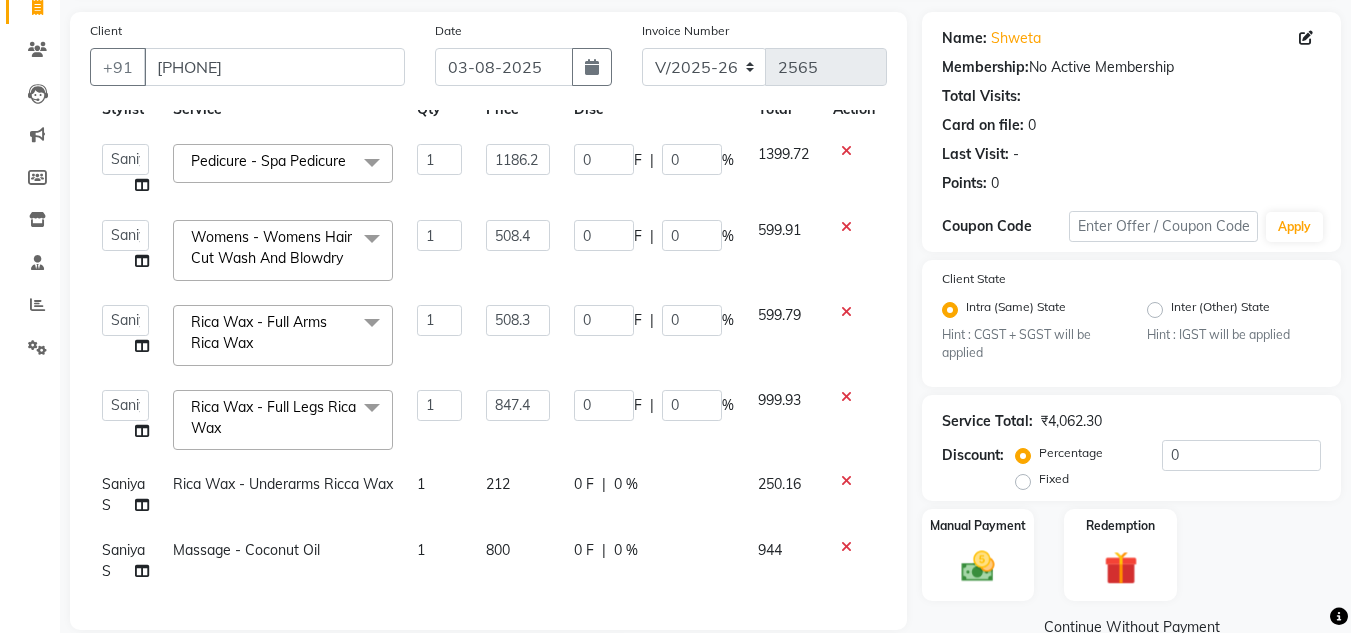 click on "250.16" 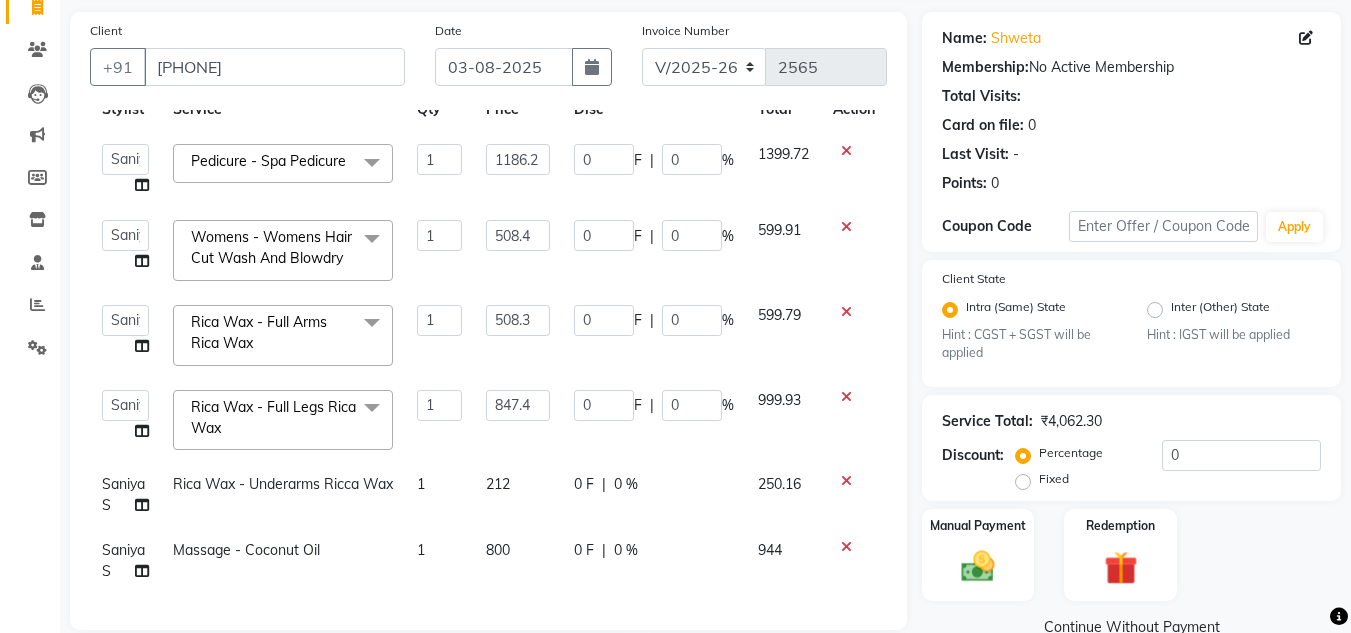 select on "84504" 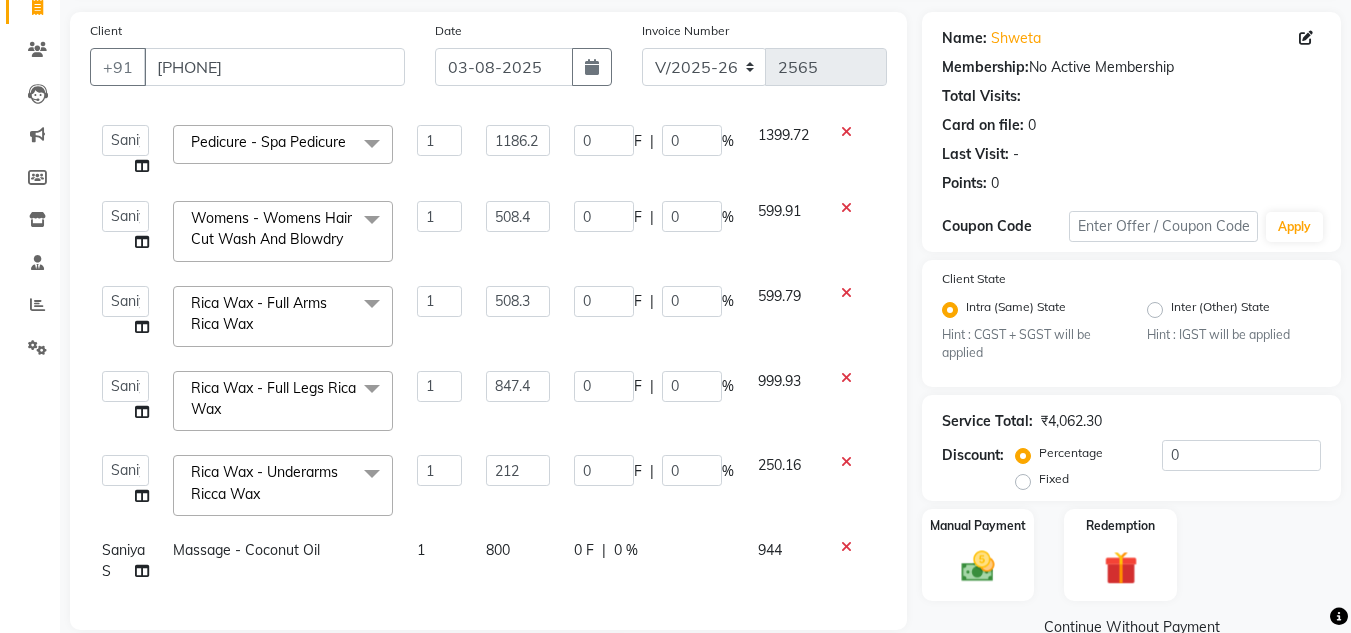 click on "800" 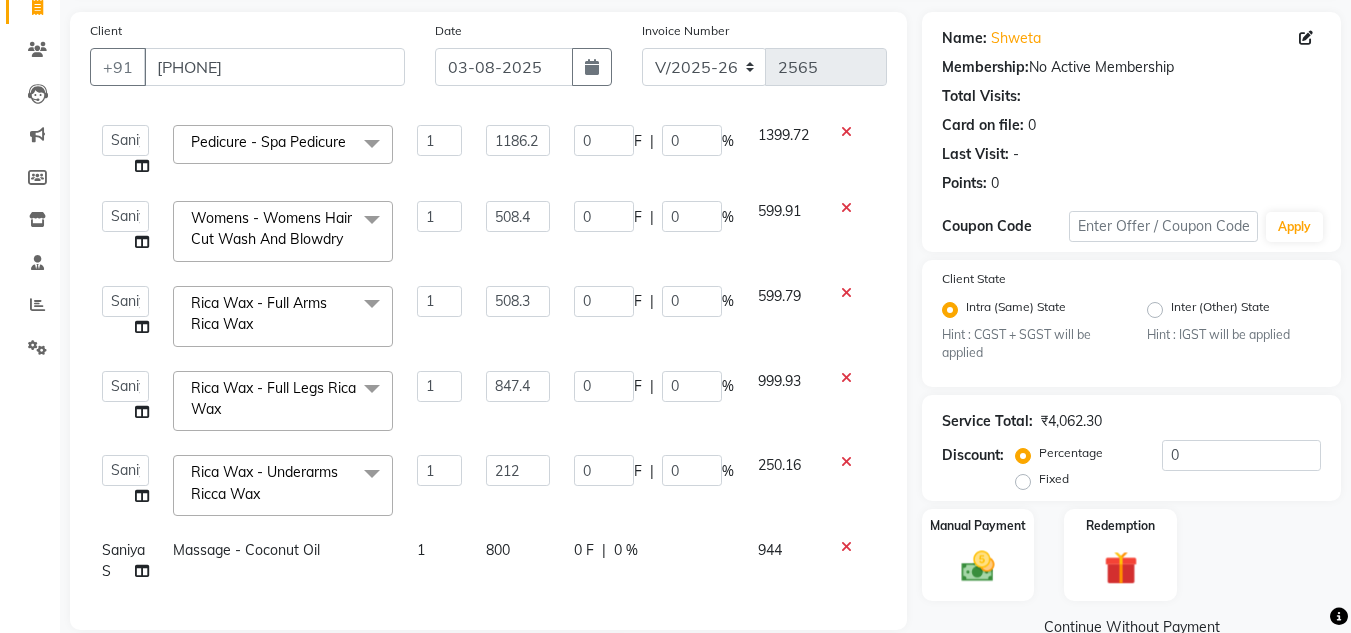 select on "84504" 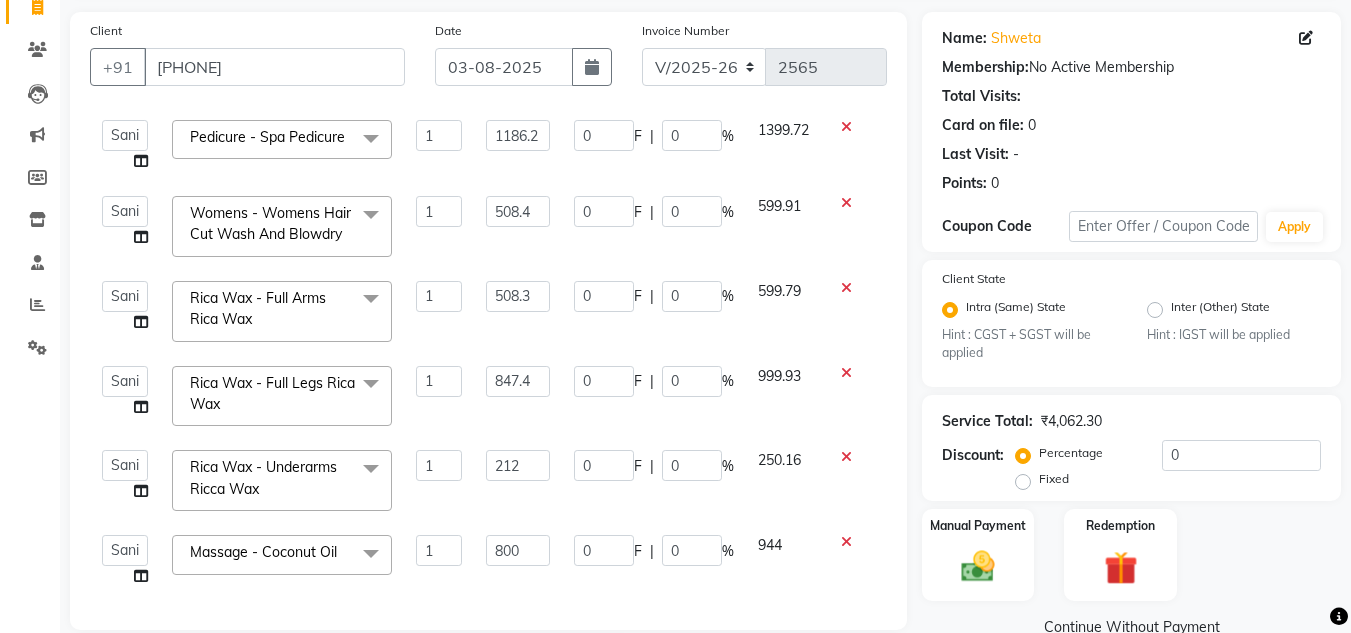 click on "800" 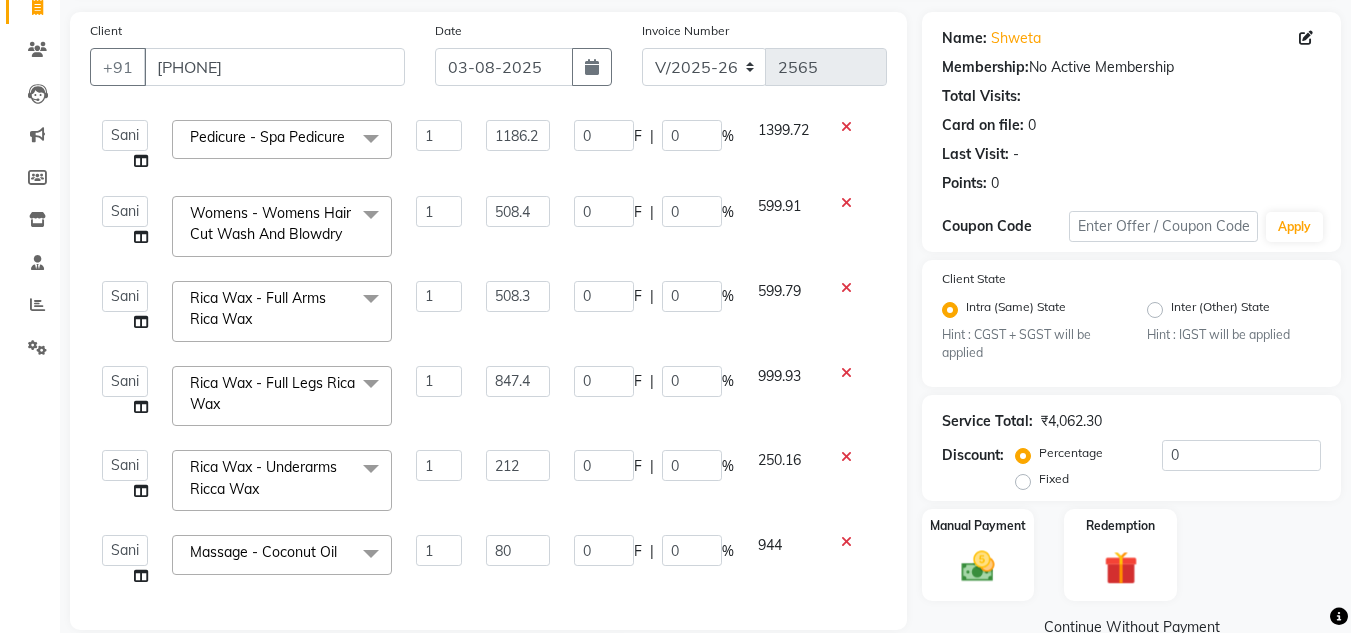 type on "8" 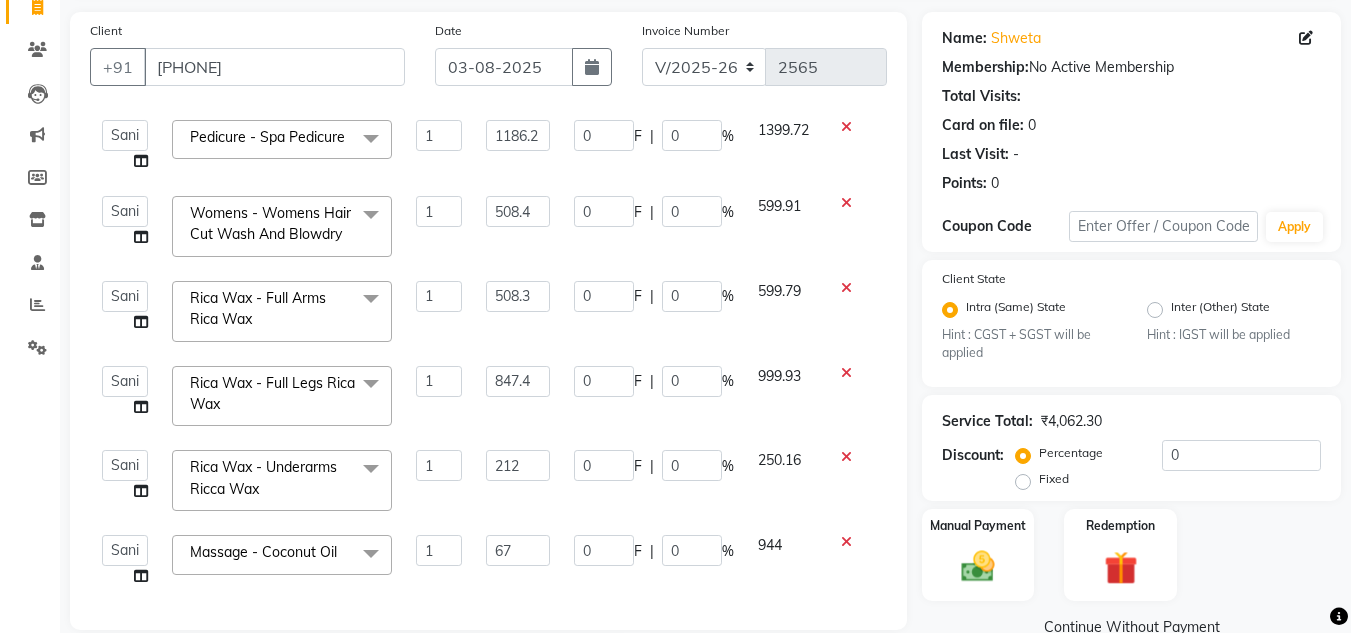 type on "678" 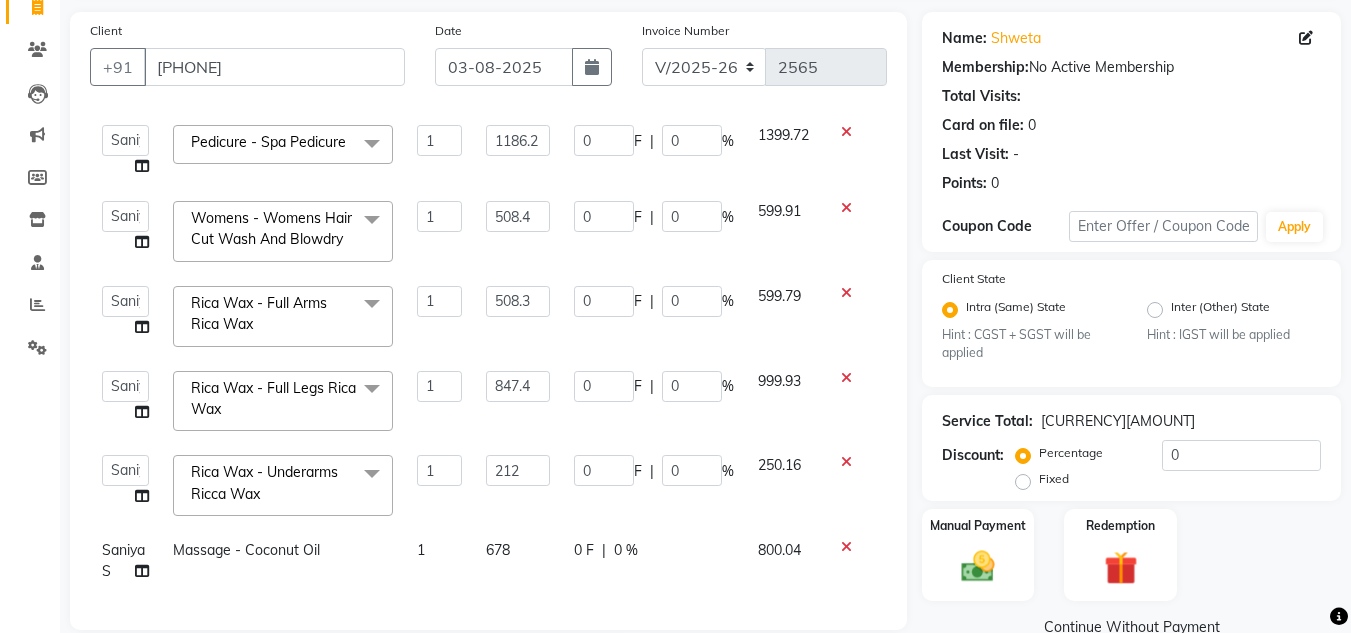 click on "800.04" 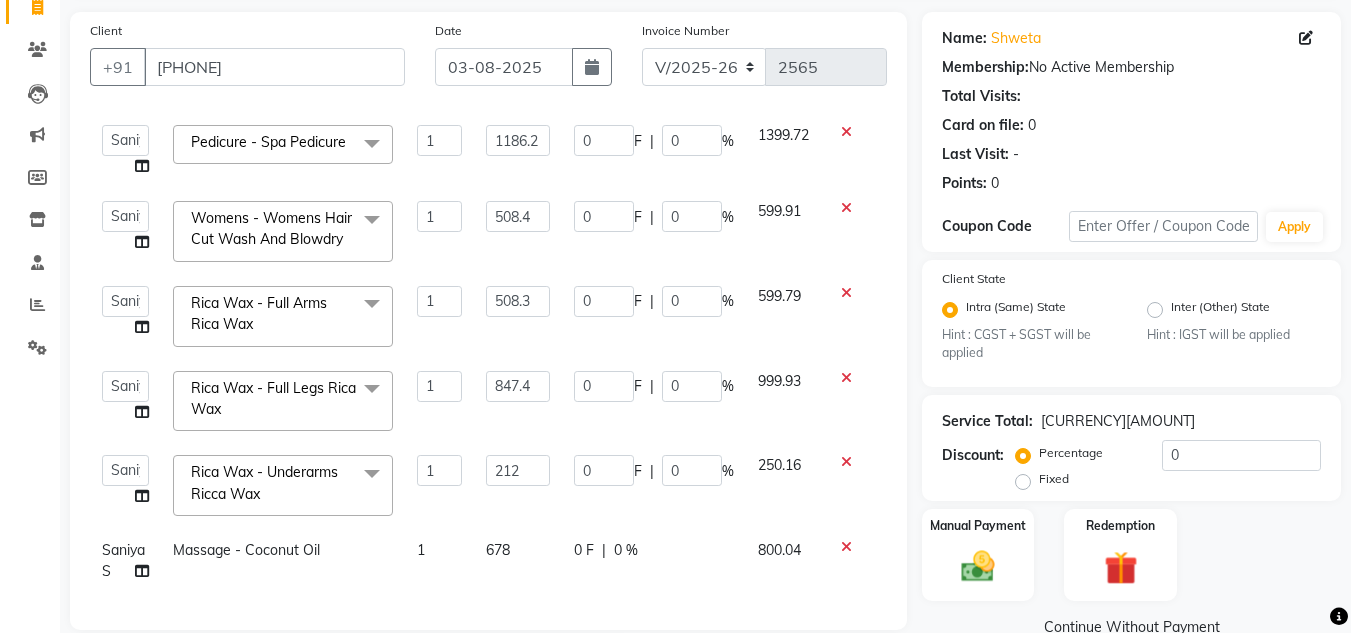 select on "84504" 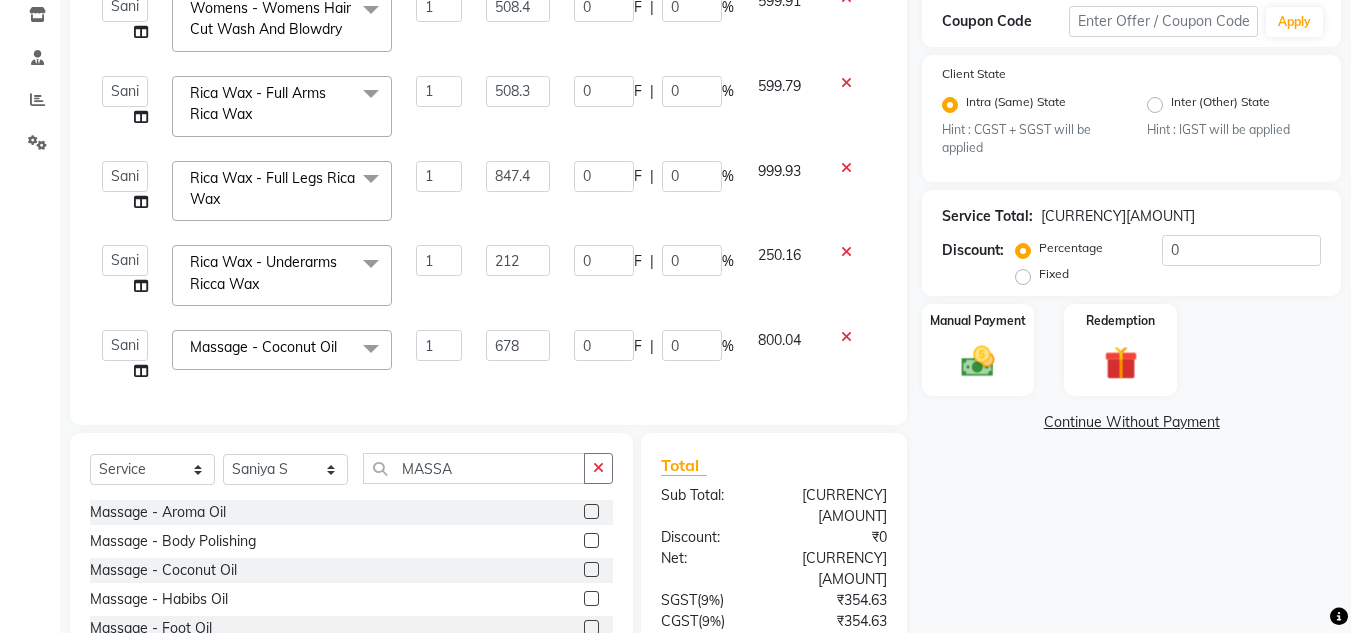 scroll, scrollTop: 488, scrollLeft: 0, axis: vertical 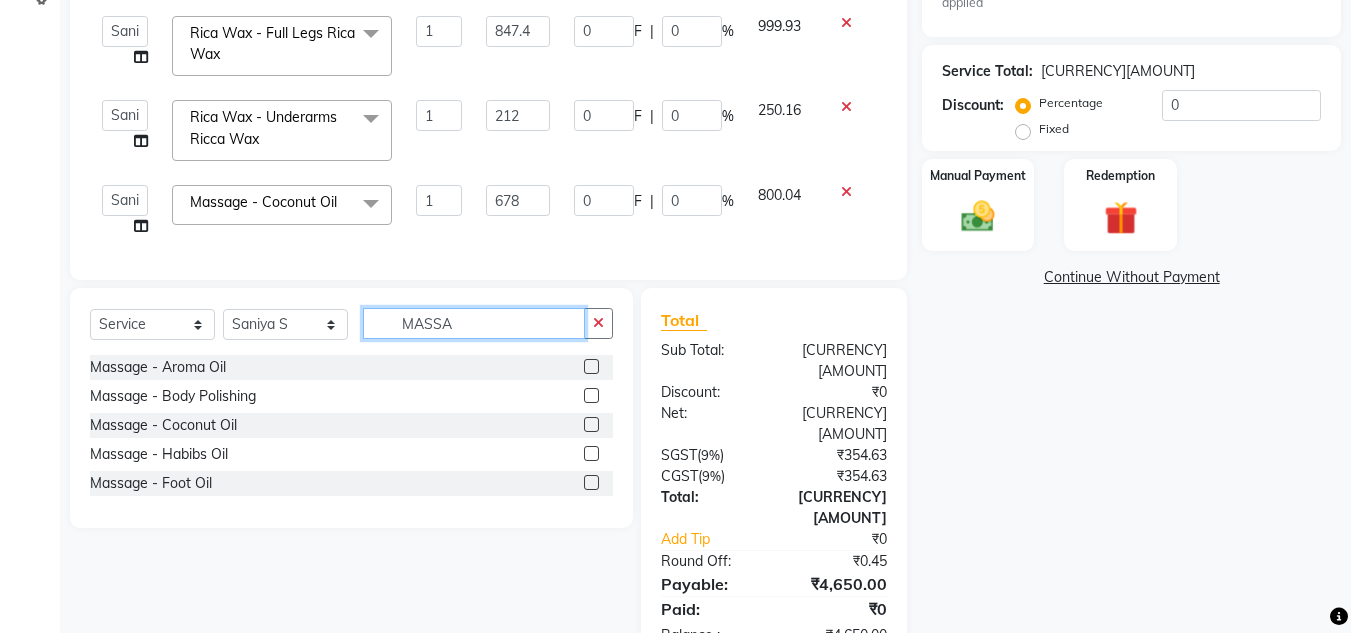 click on "MASSA" 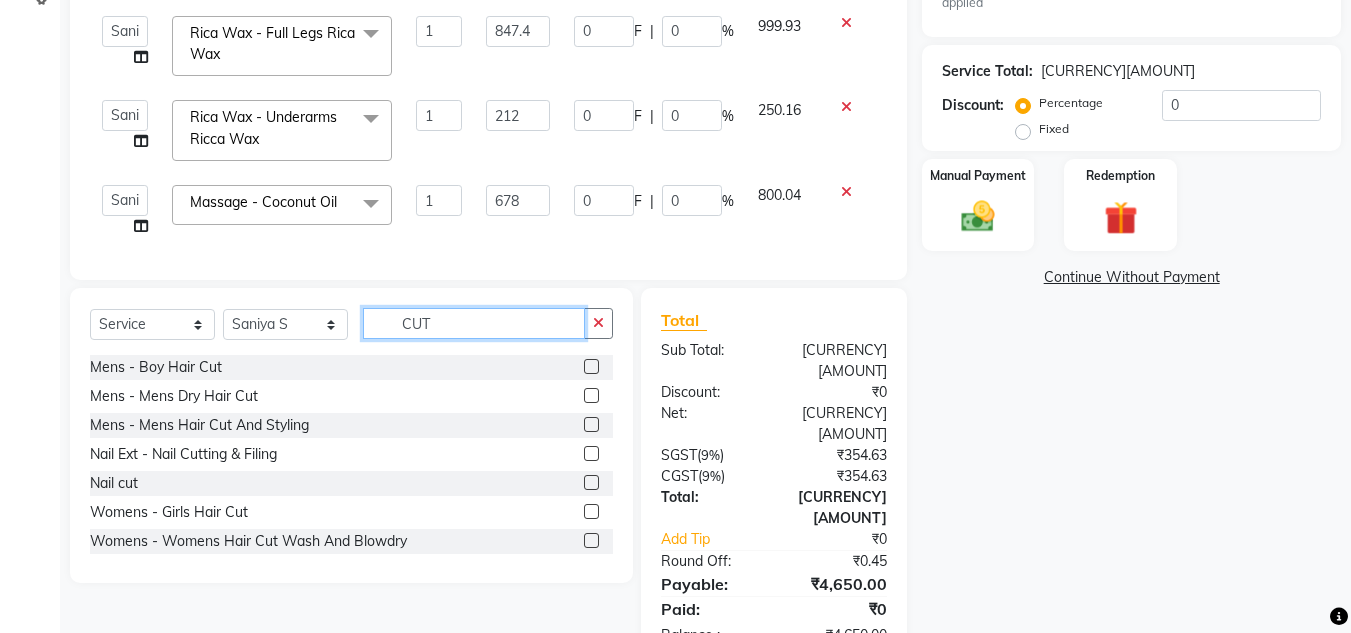 type on "CUT" 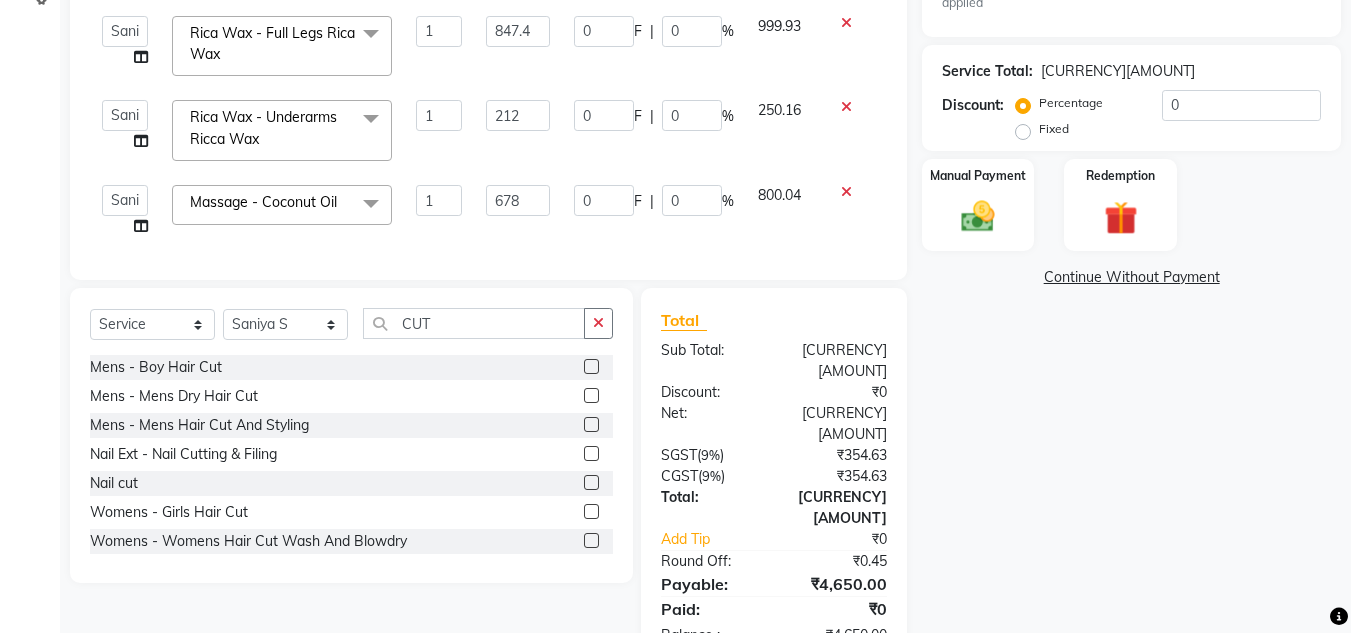click 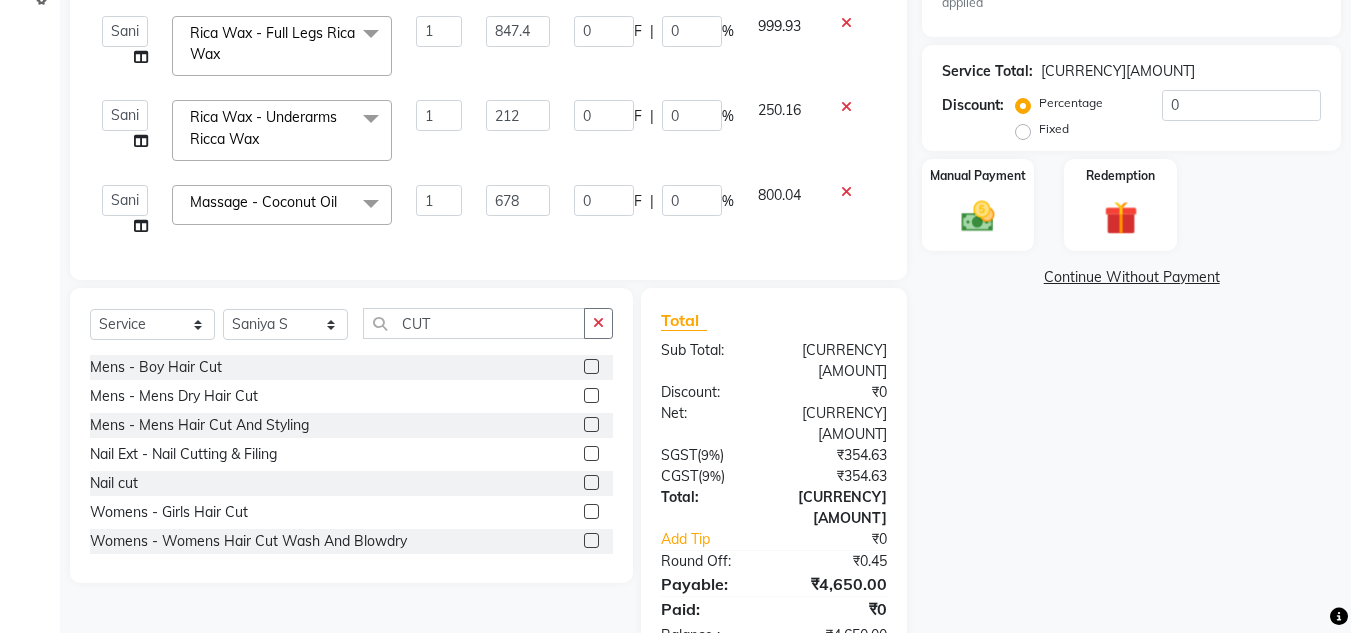 click at bounding box center (590, 541) 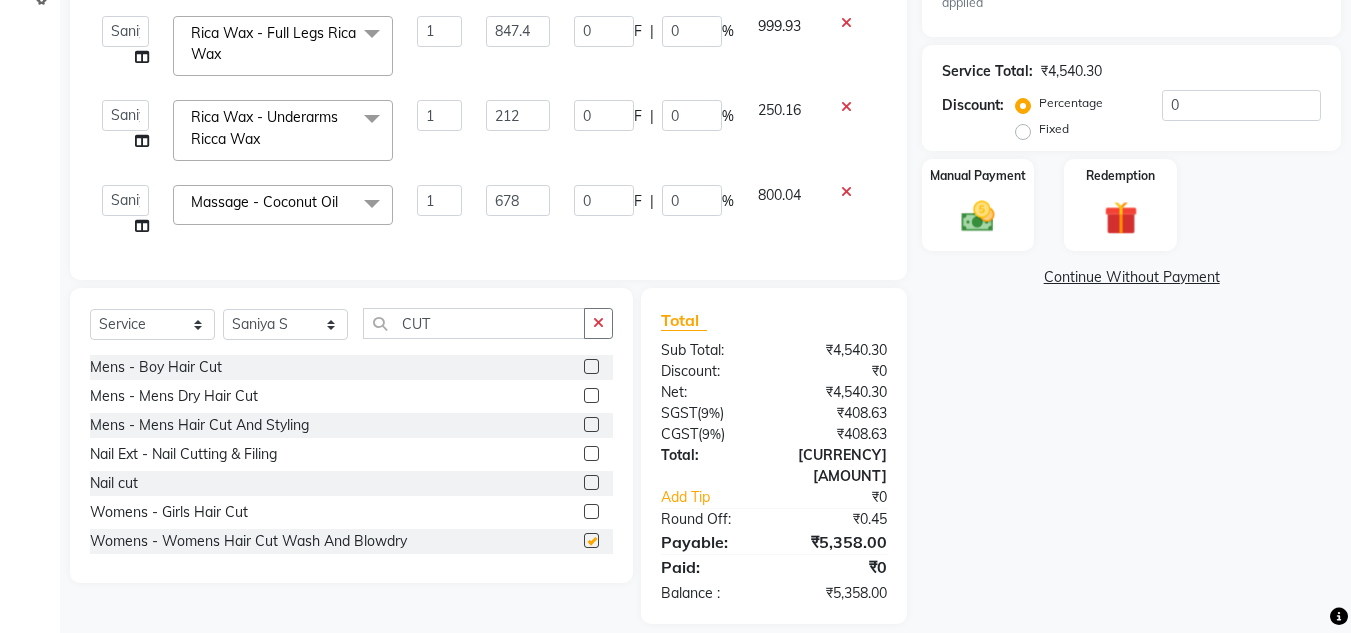checkbox on "false" 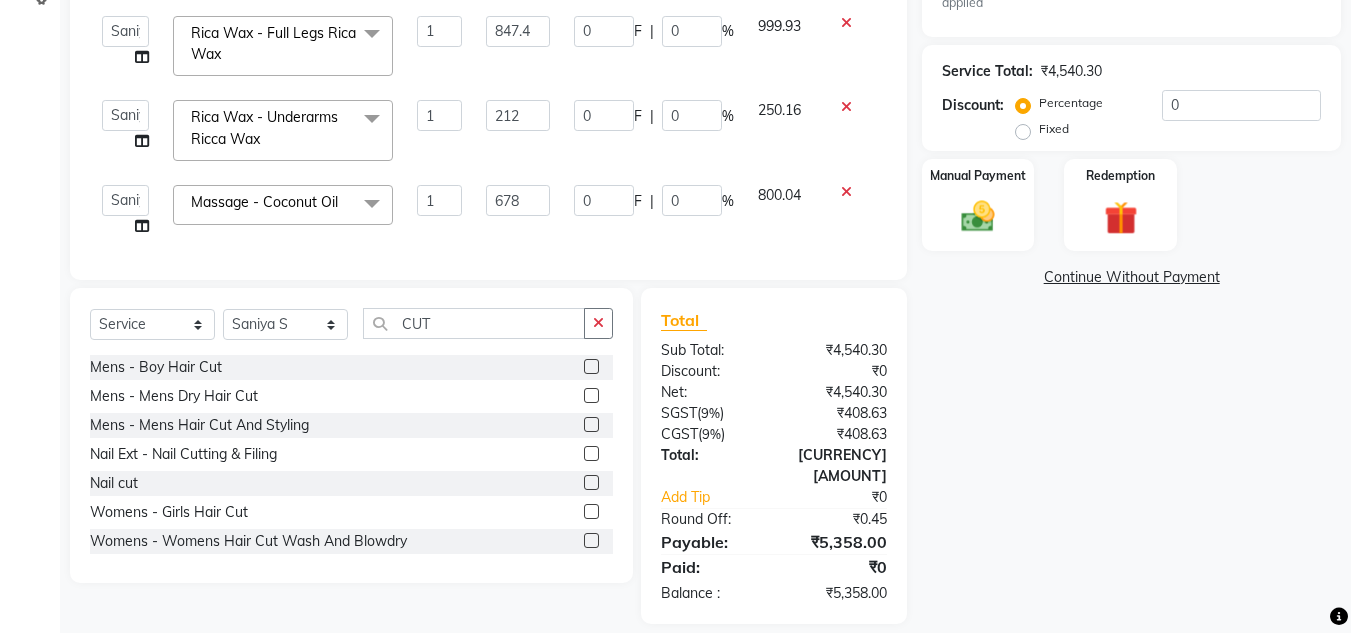 scroll, scrollTop: 179, scrollLeft: 0, axis: vertical 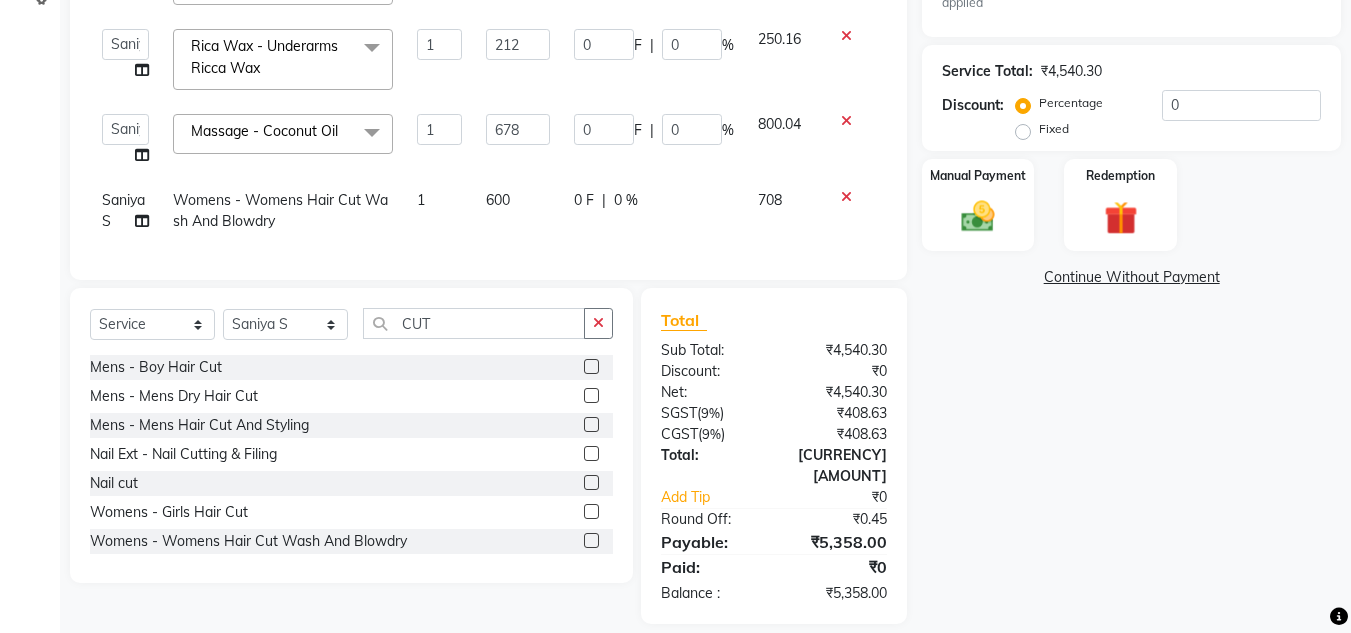 click on "600" 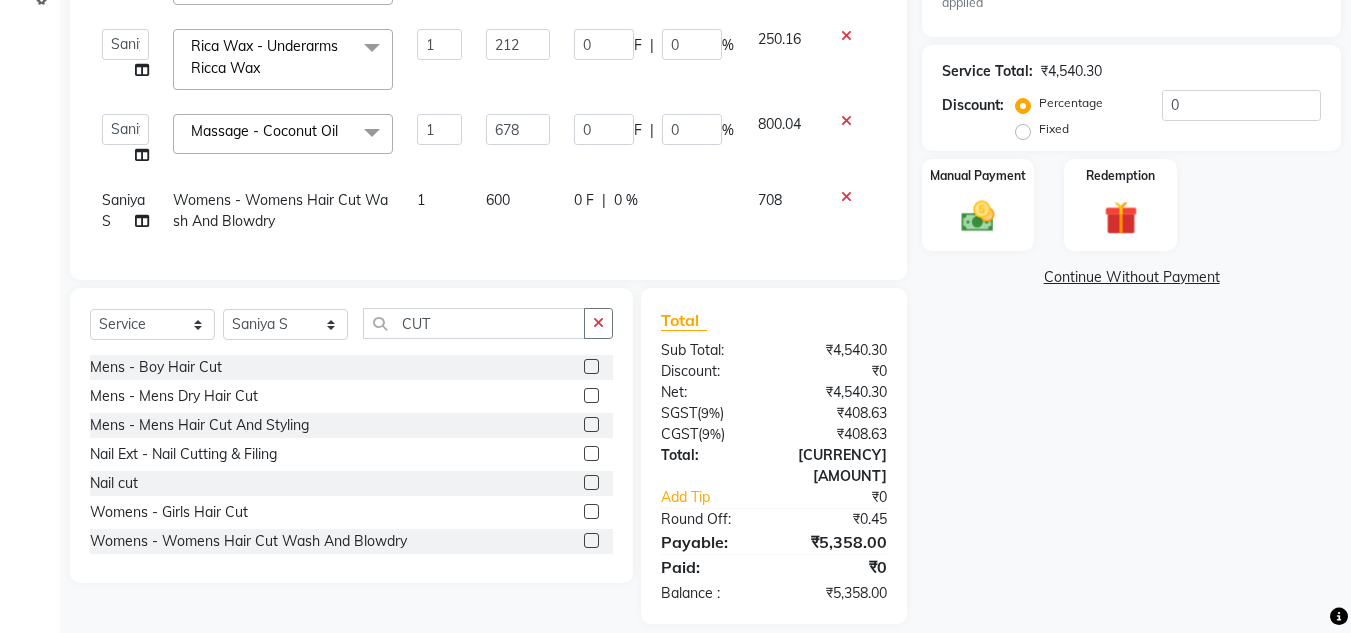 select on "84504" 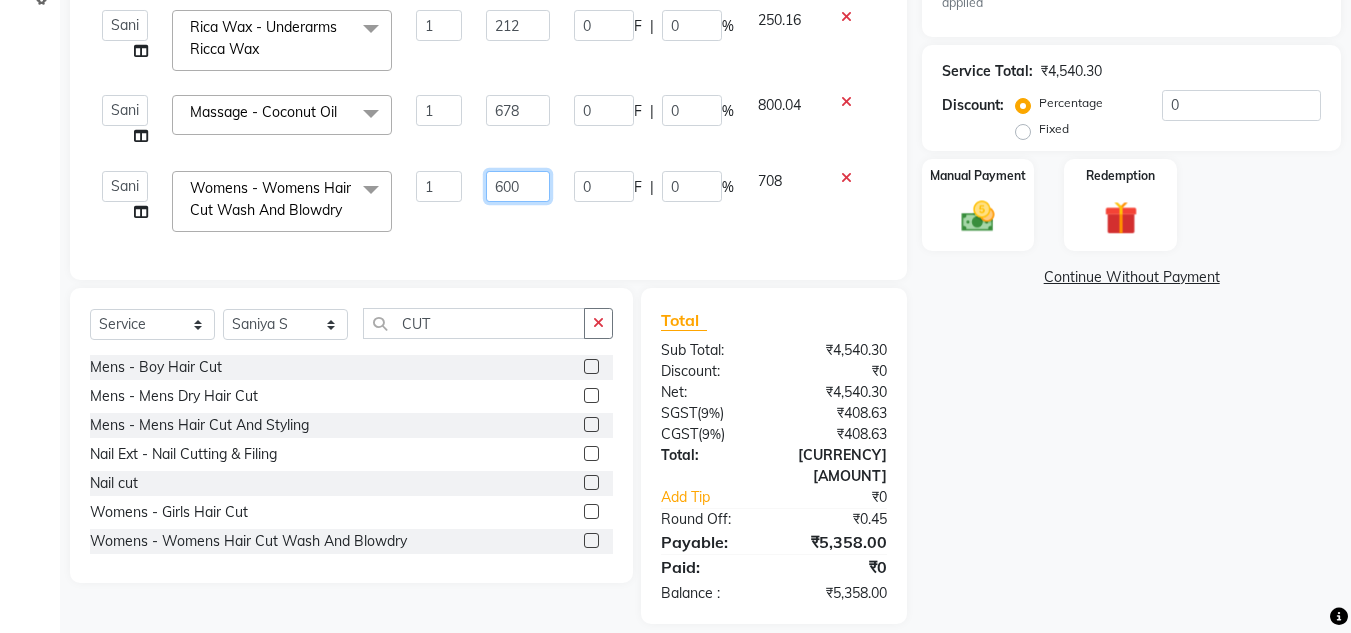 click on "600" 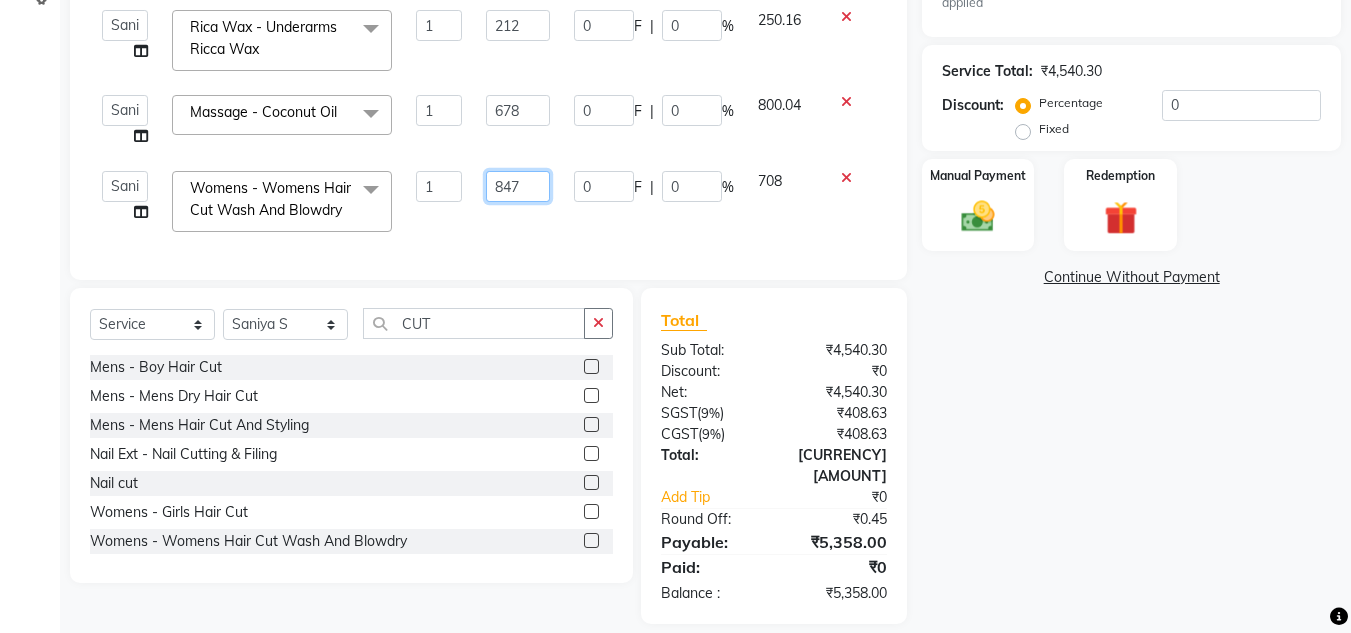 type on "847.5" 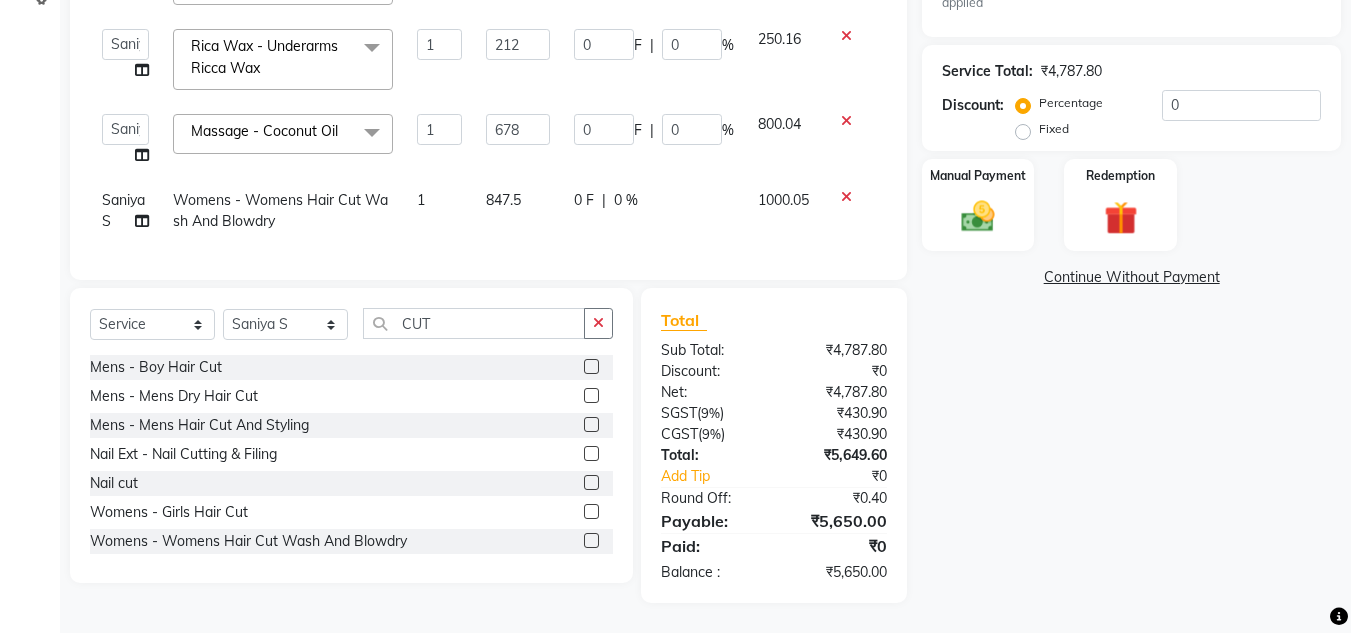 click on "1000.05" 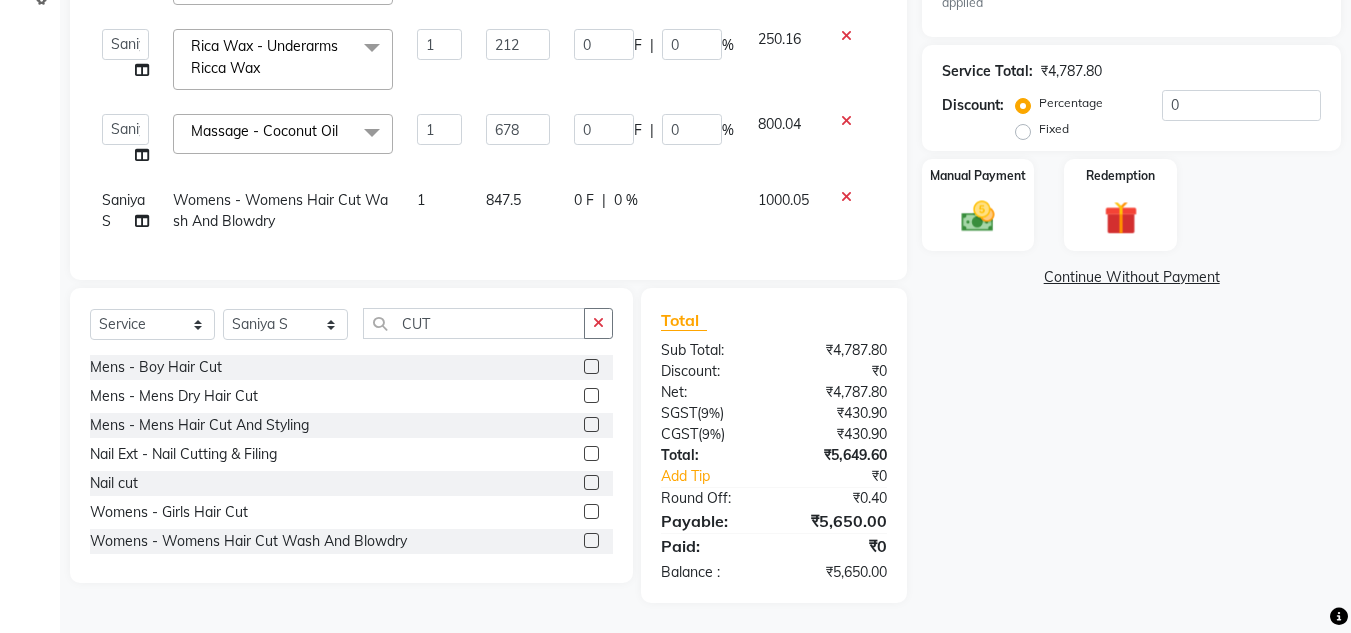 select on "84504" 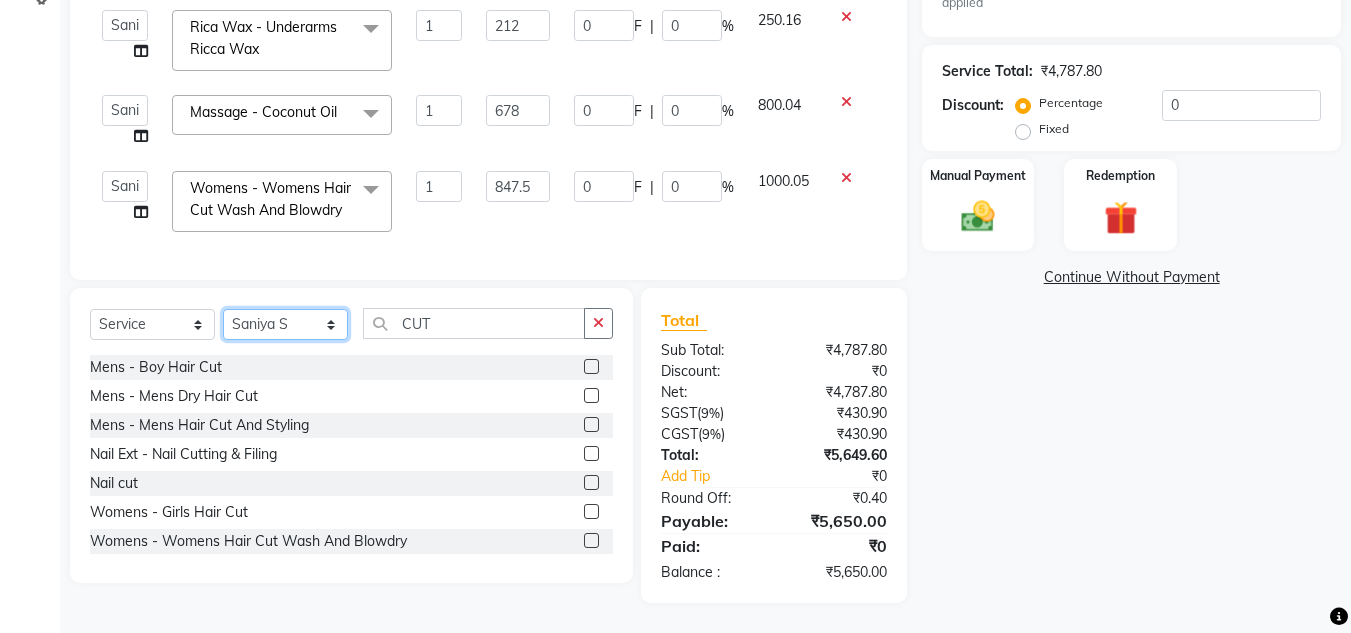 click on "Select Stylist [FIRST] [INITIAL] [FIRST] [INITIAL] [FIRST] [INITIAL] [FIRST]  Manager [FIRST] [FIRST] [INITIAL] [FIRST] [INITIAL] [FIRST] [INITIAL] [FIRST] [INITIAL] [FIRST] [INITIAL]" 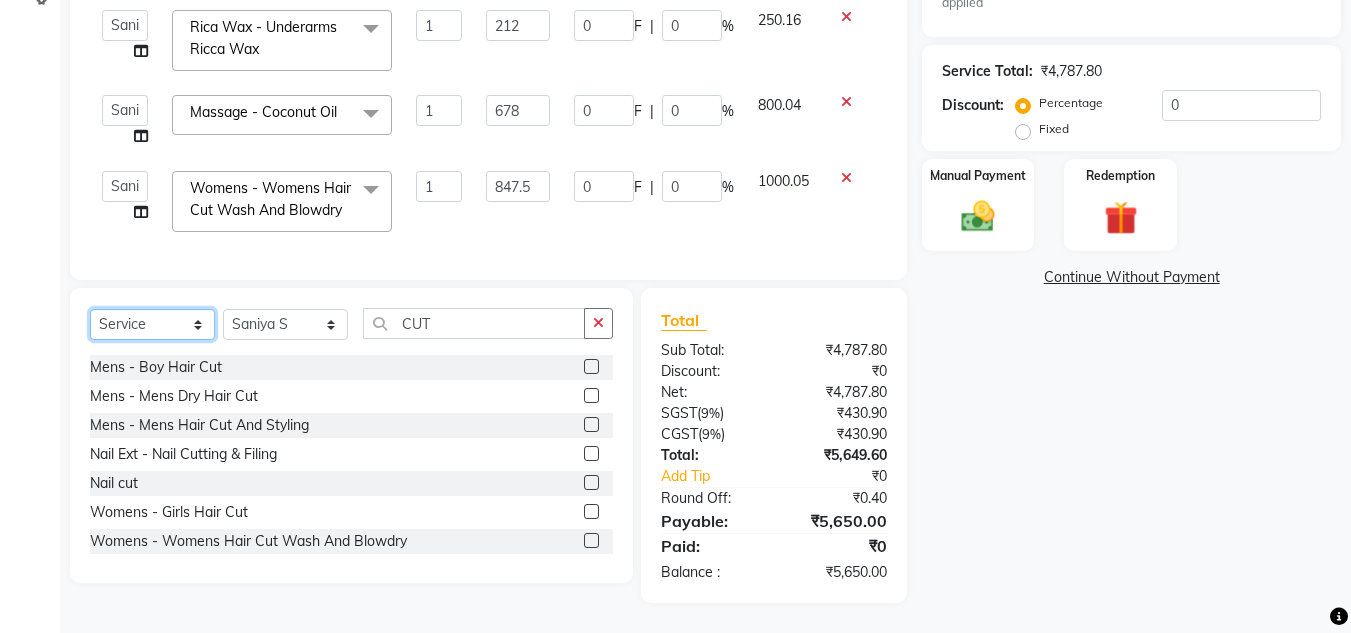 click on "Select  Service  Product  Membership  Package Voucher Prepaid Gift Card" 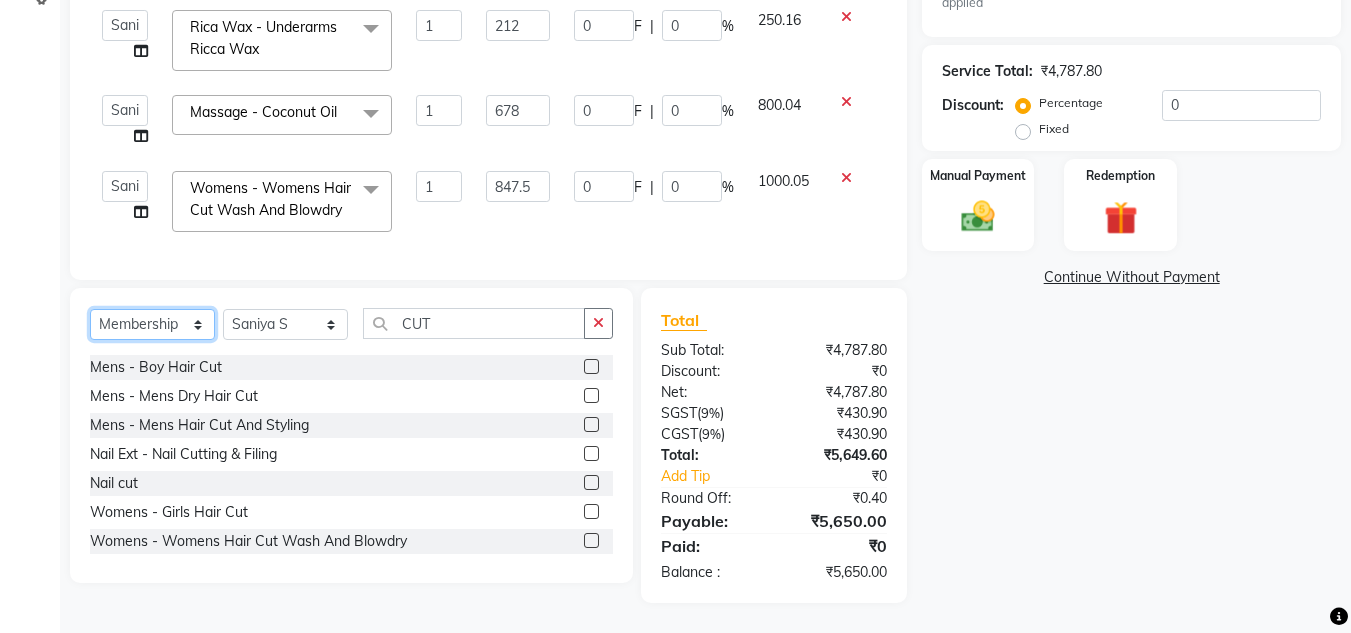 click on "Select  Service  Product  Membership  Package Voucher Prepaid Gift Card" 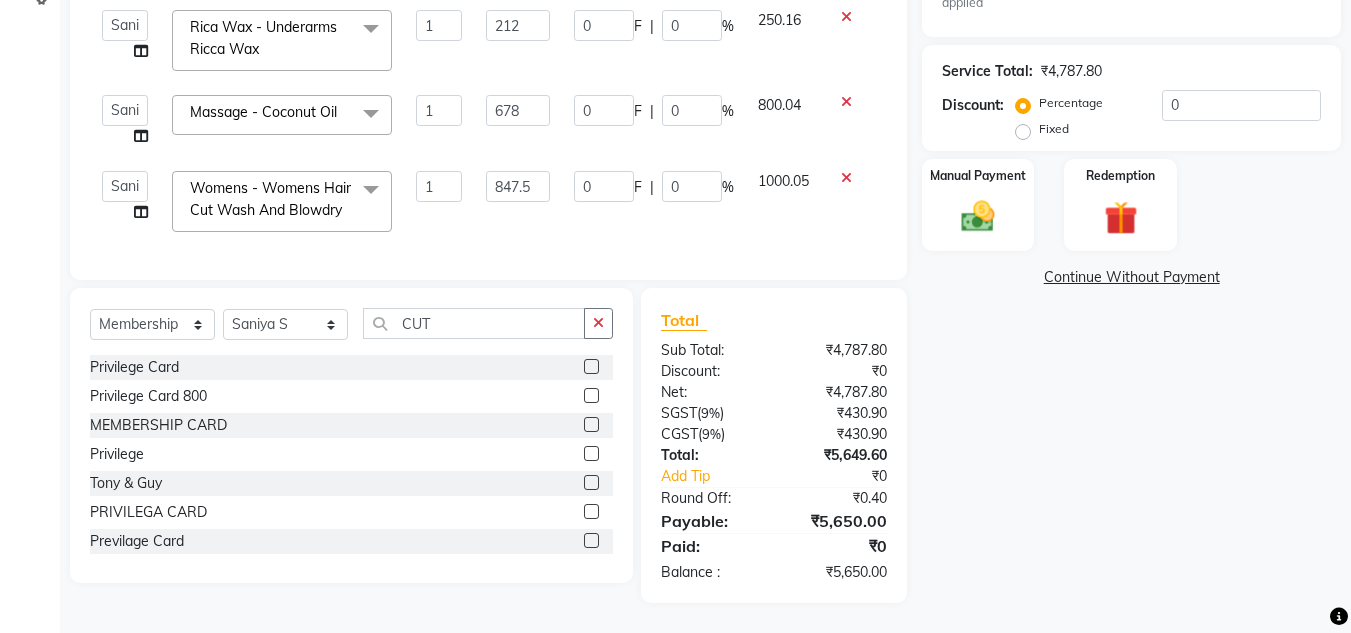 click 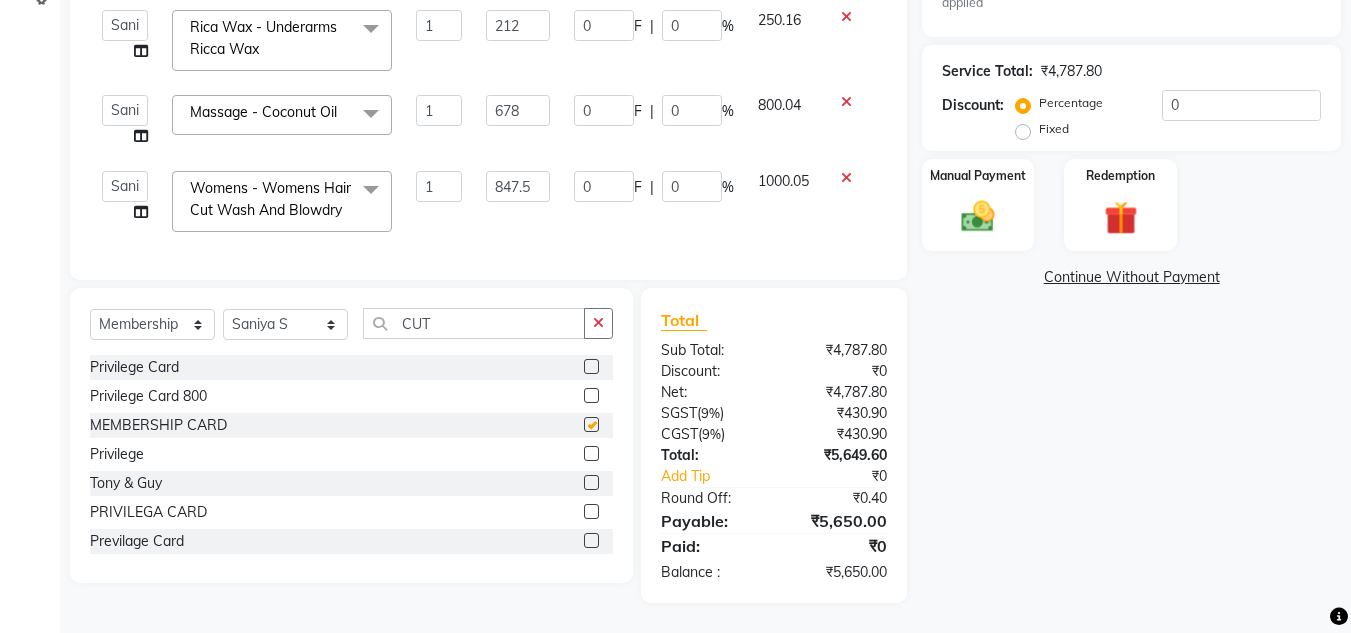 select on "select" 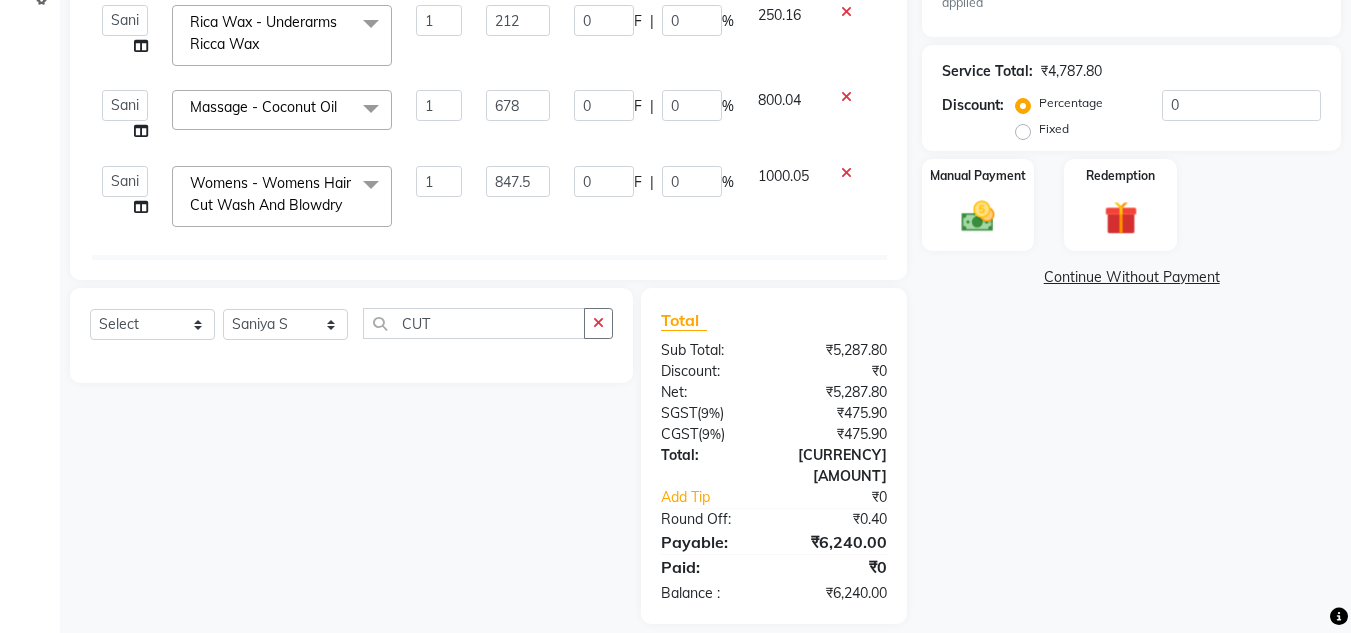 scroll, scrollTop: 341, scrollLeft: 0, axis: vertical 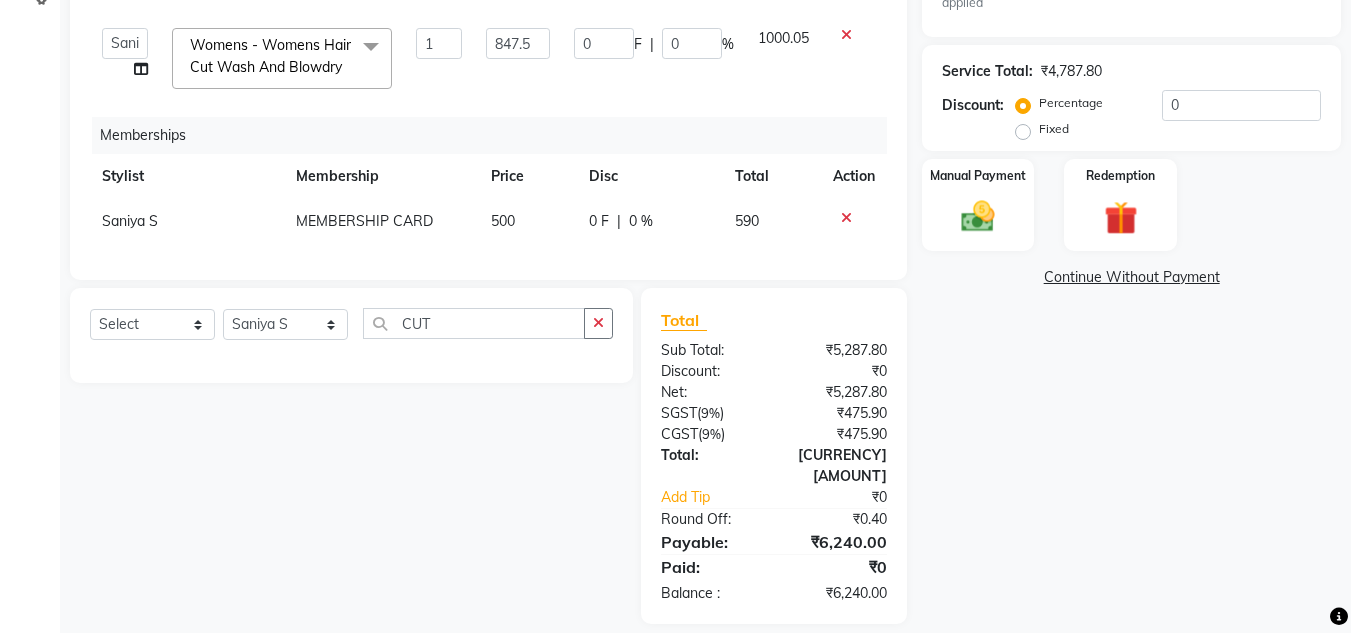 click on "500" 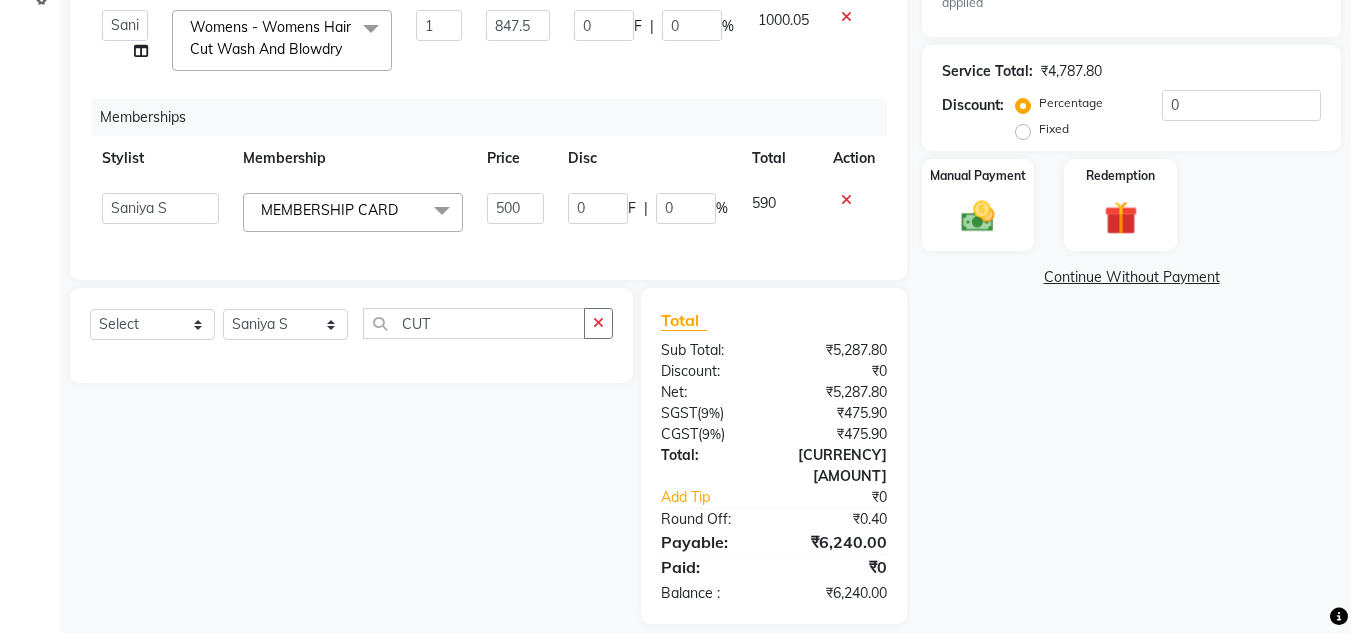 click on "500" 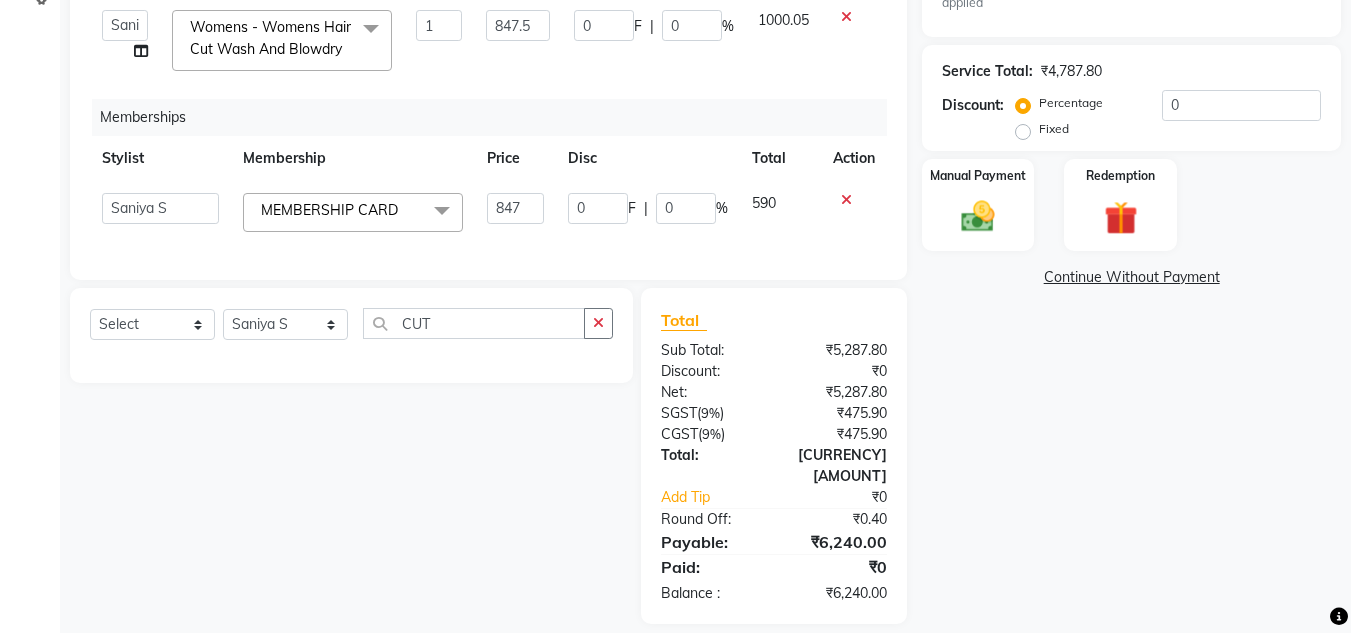 type on "847.4" 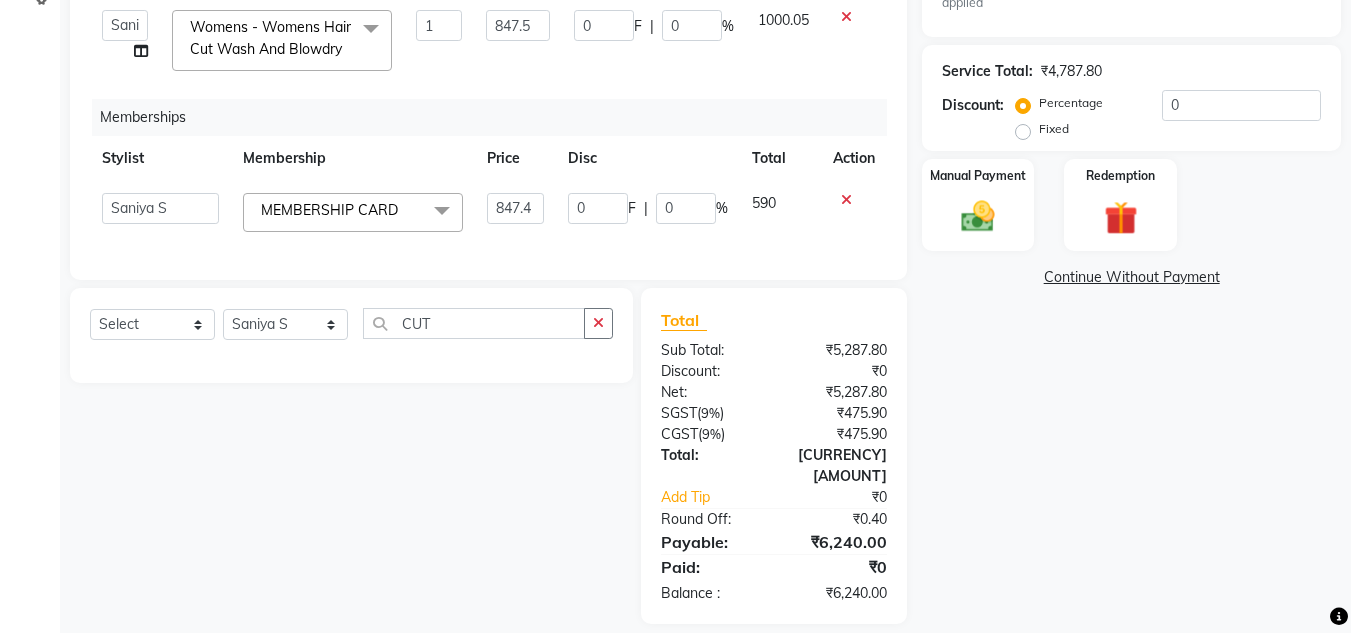 scroll, scrollTop: 0, scrollLeft: 1, axis: horizontal 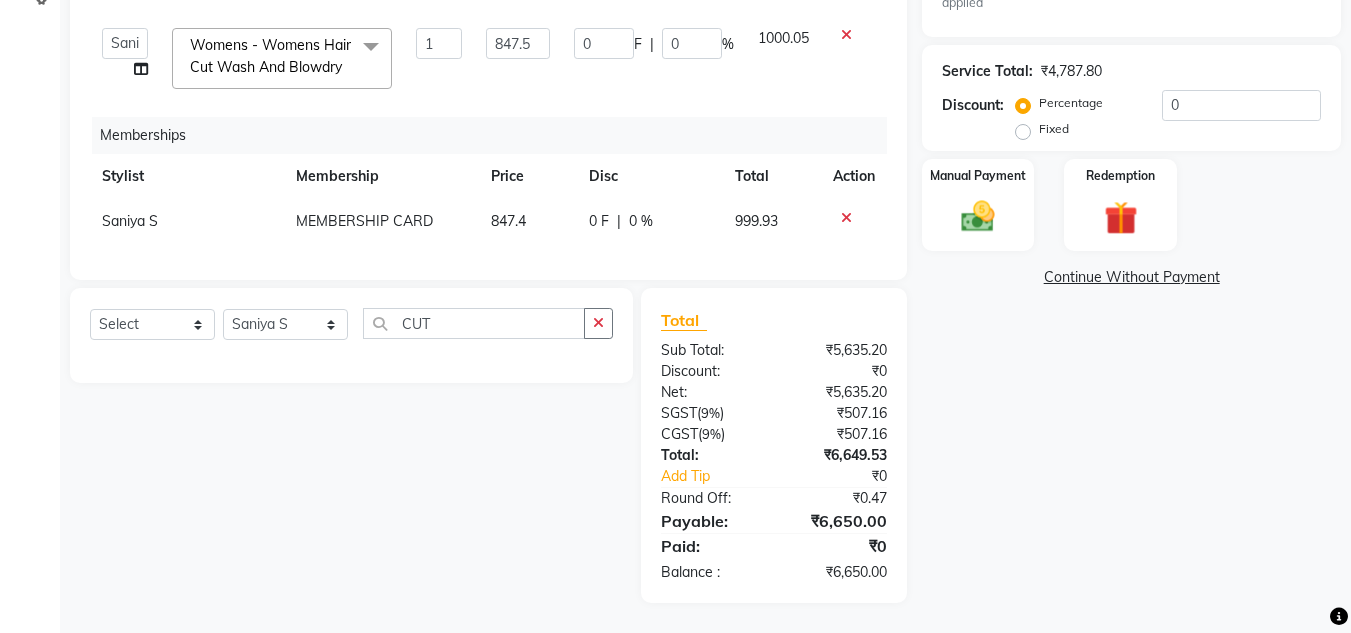 click on "999.93" 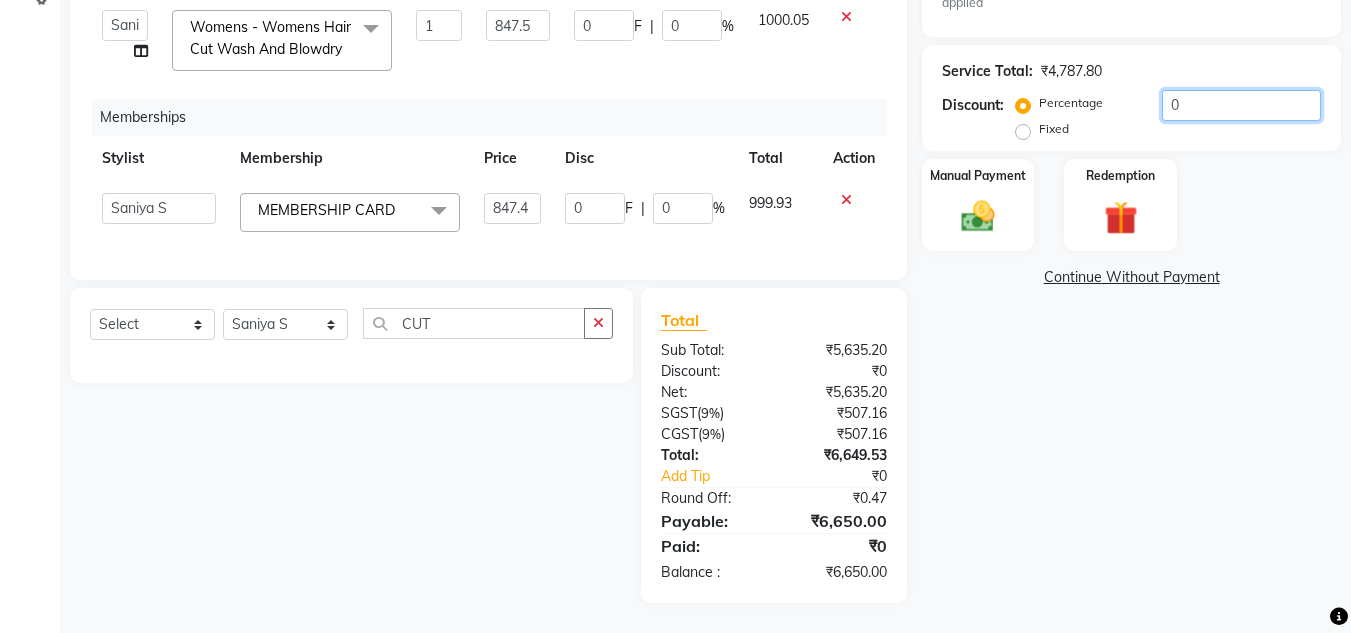 click on "0" 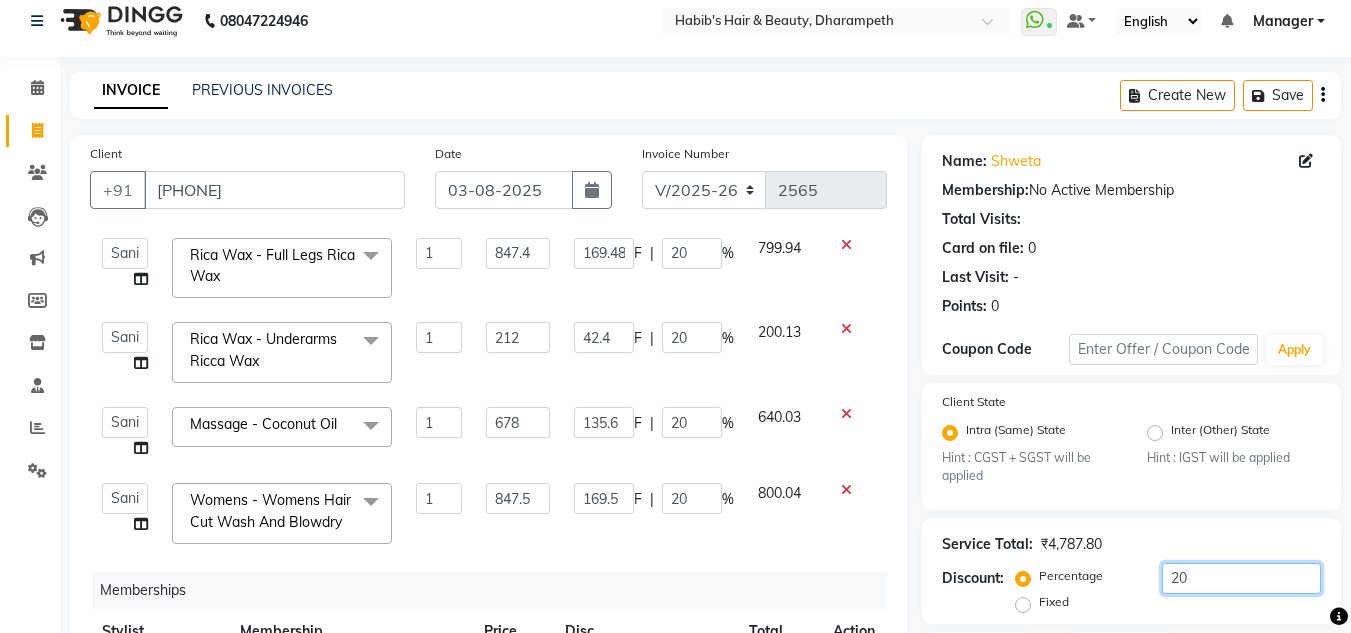 scroll, scrollTop: 0, scrollLeft: 0, axis: both 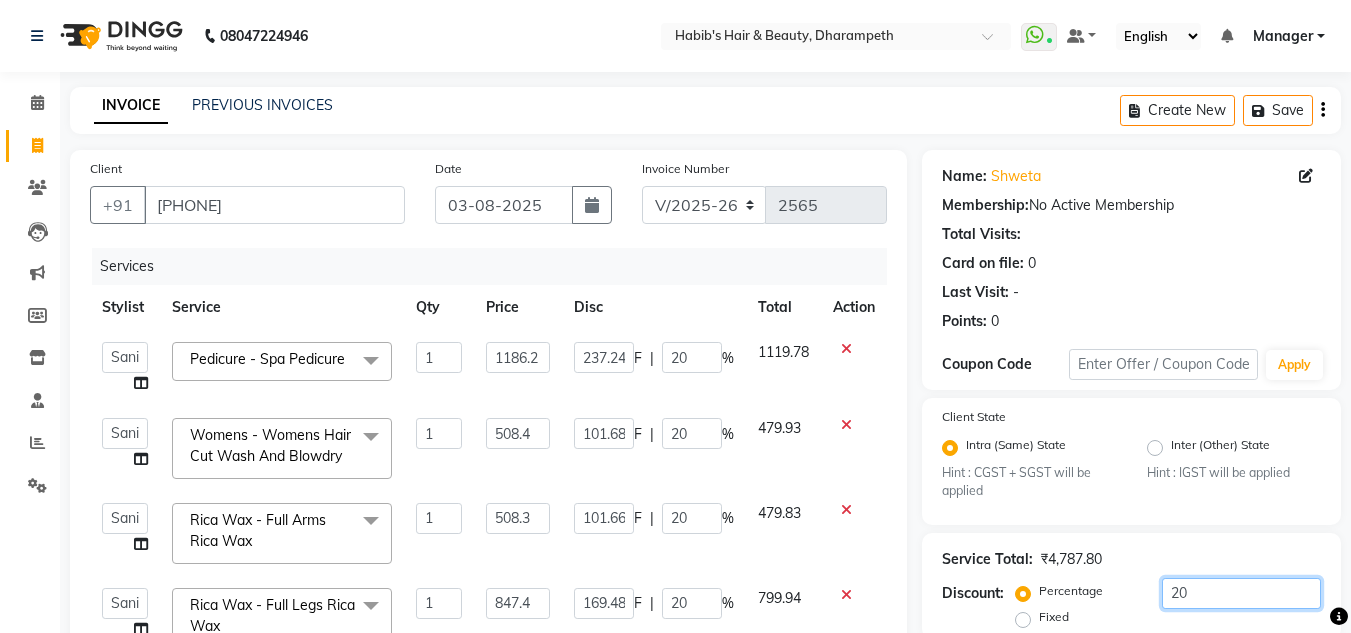 drag, startPoint x: 1228, startPoint y: 591, endPoint x: 924, endPoint y: 671, distance: 314.35013 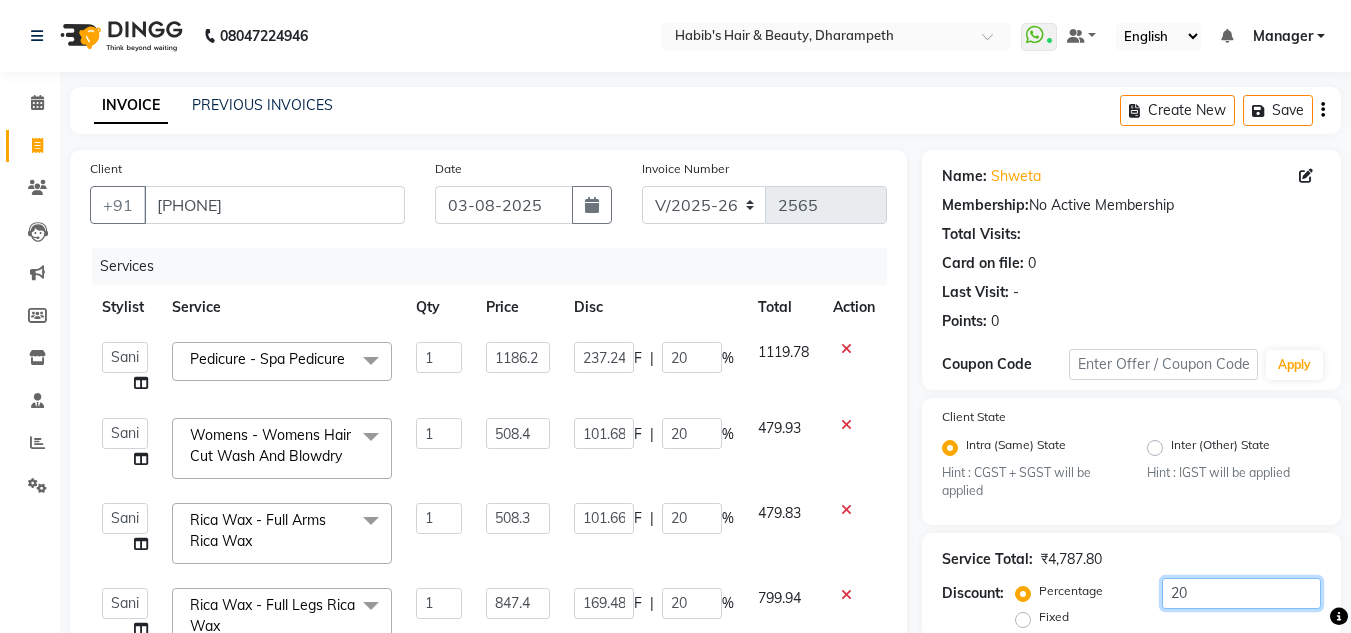 scroll, scrollTop: 126, scrollLeft: 0, axis: vertical 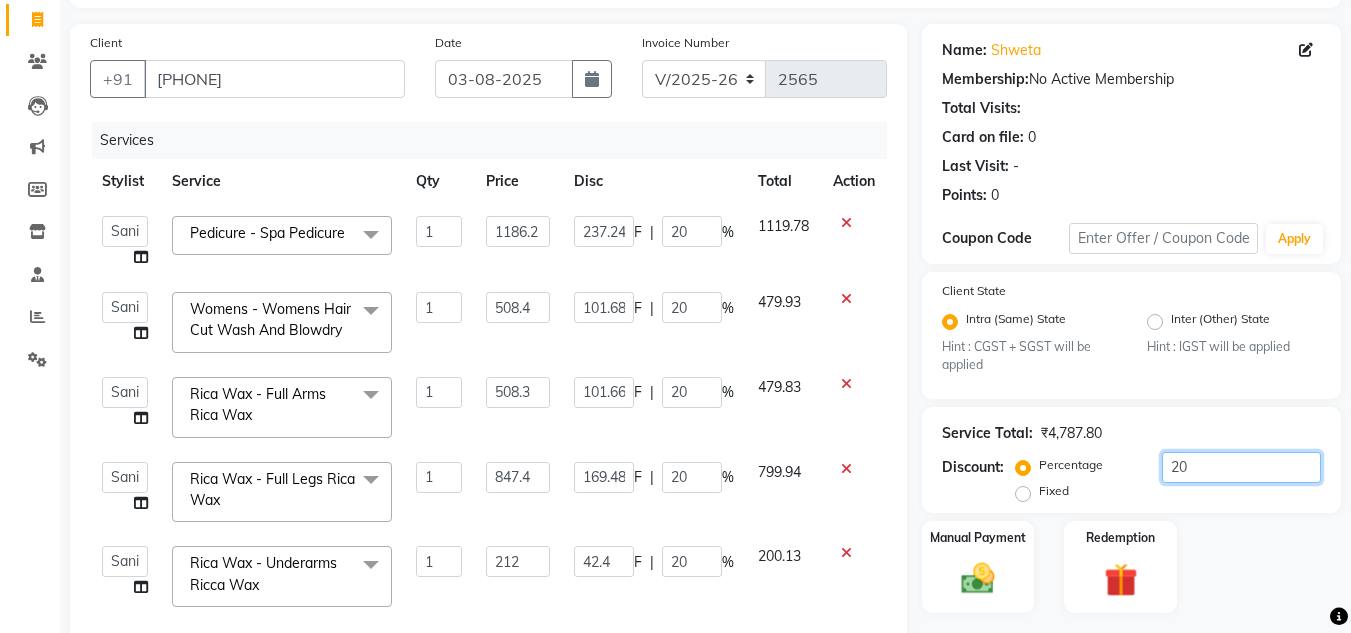 type on "1" 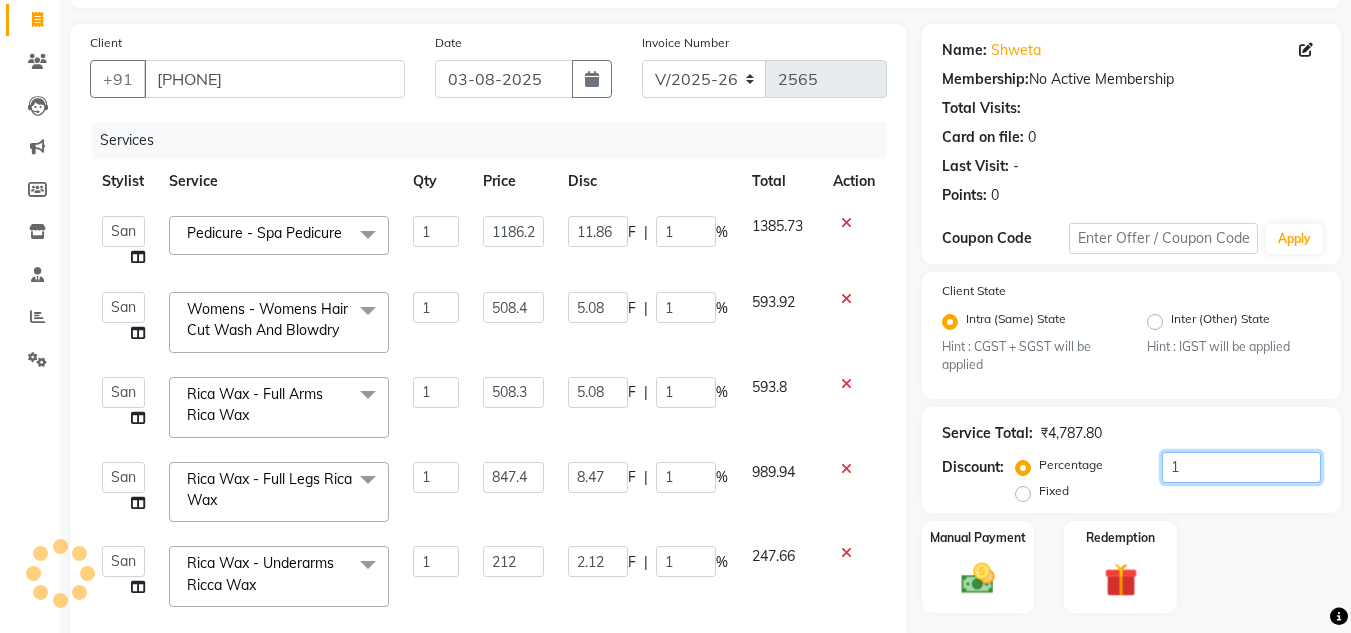 type on "15" 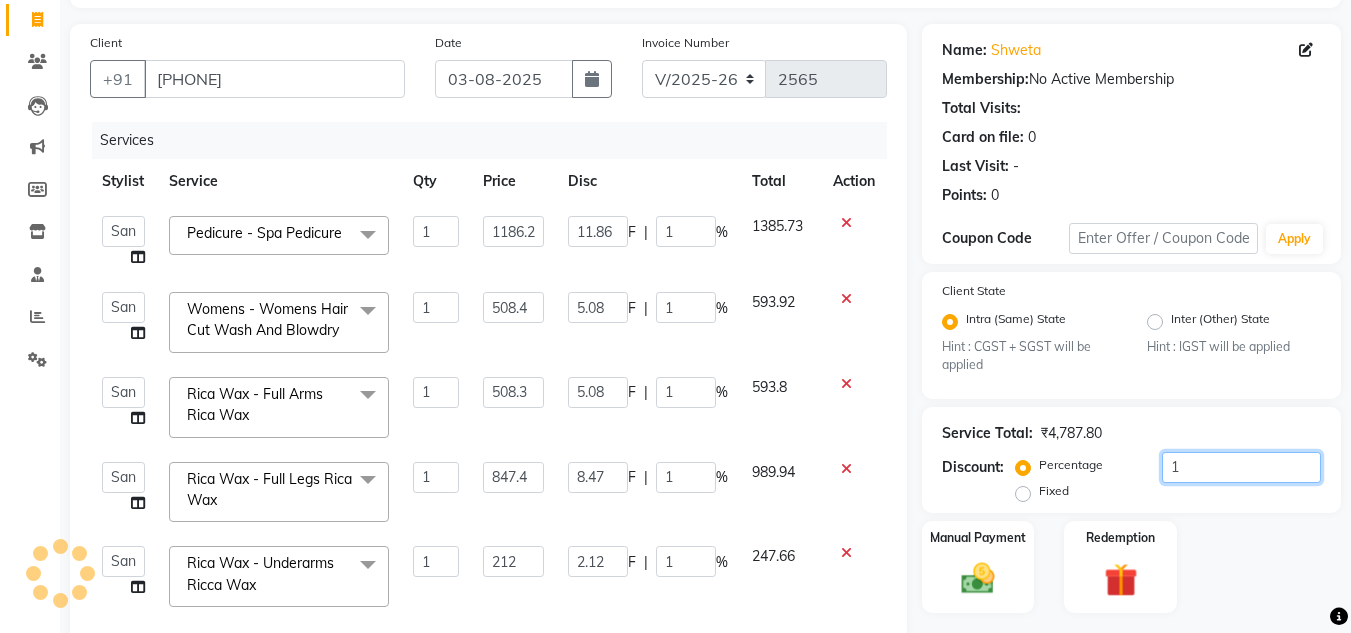 type on "[CURRENCY]" 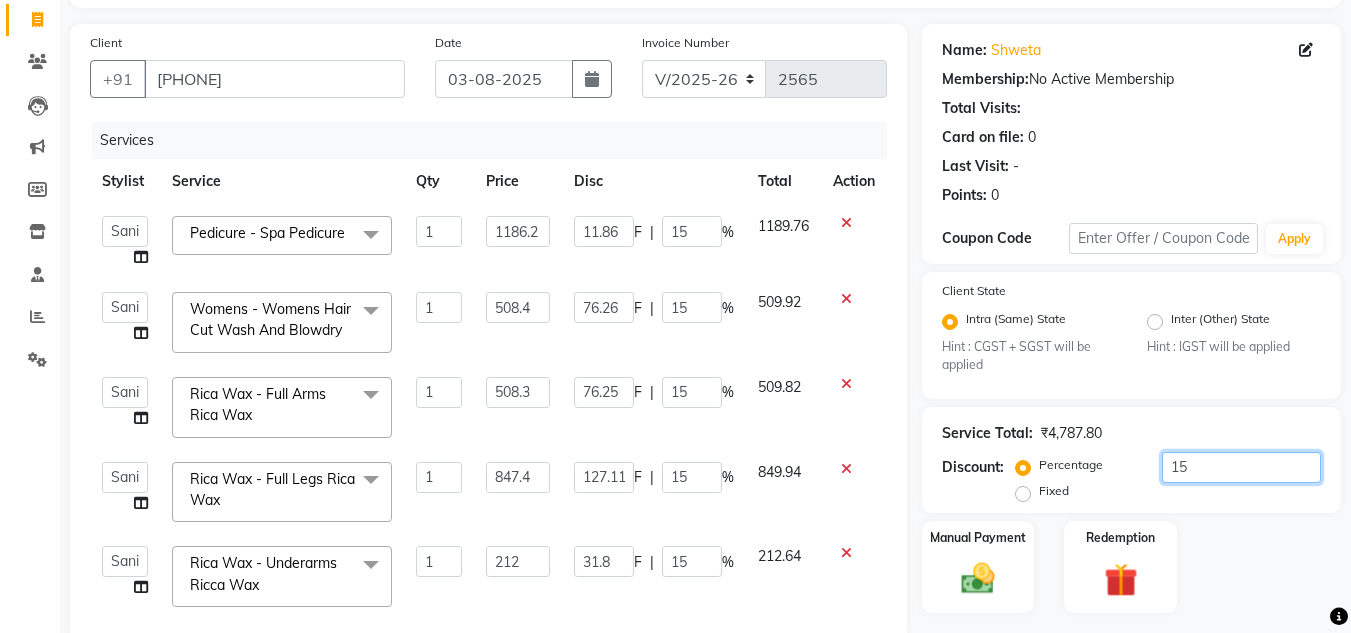 scroll, scrollTop: 488, scrollLeft: 0, axis: vertical 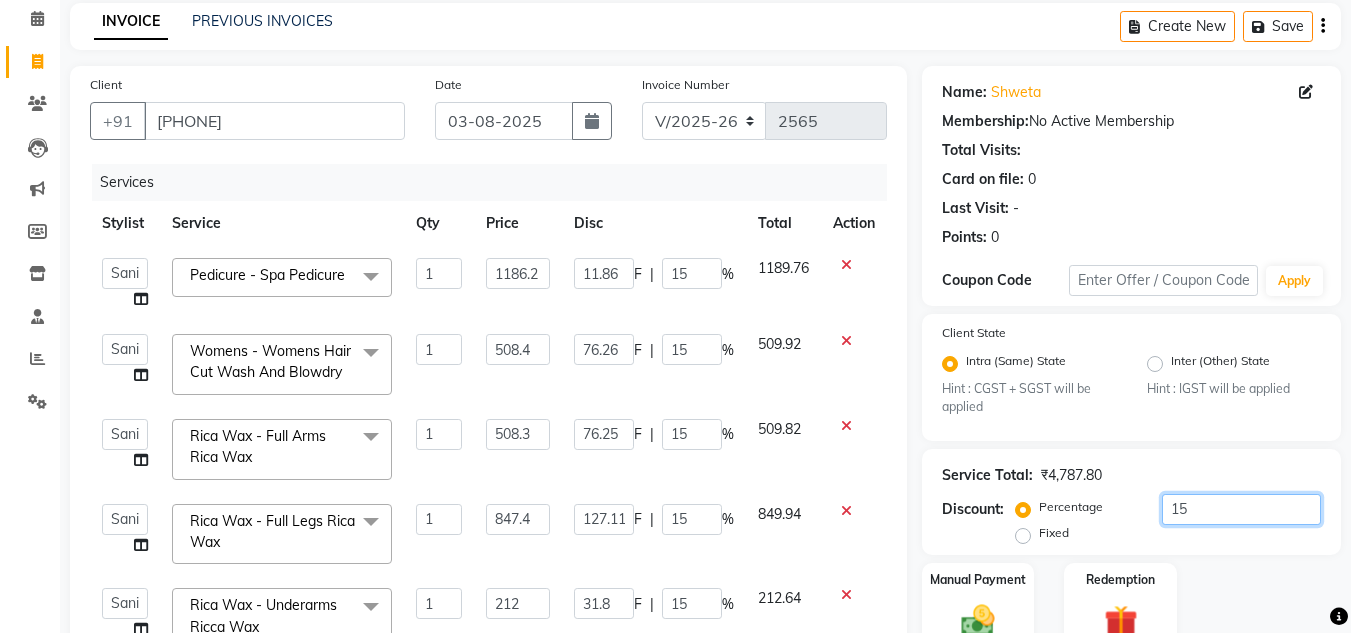 drag, startPoint x: 1209, startPoint y: 510, endPoint x: 1108, endPoint y: 511, distance: 101.00495 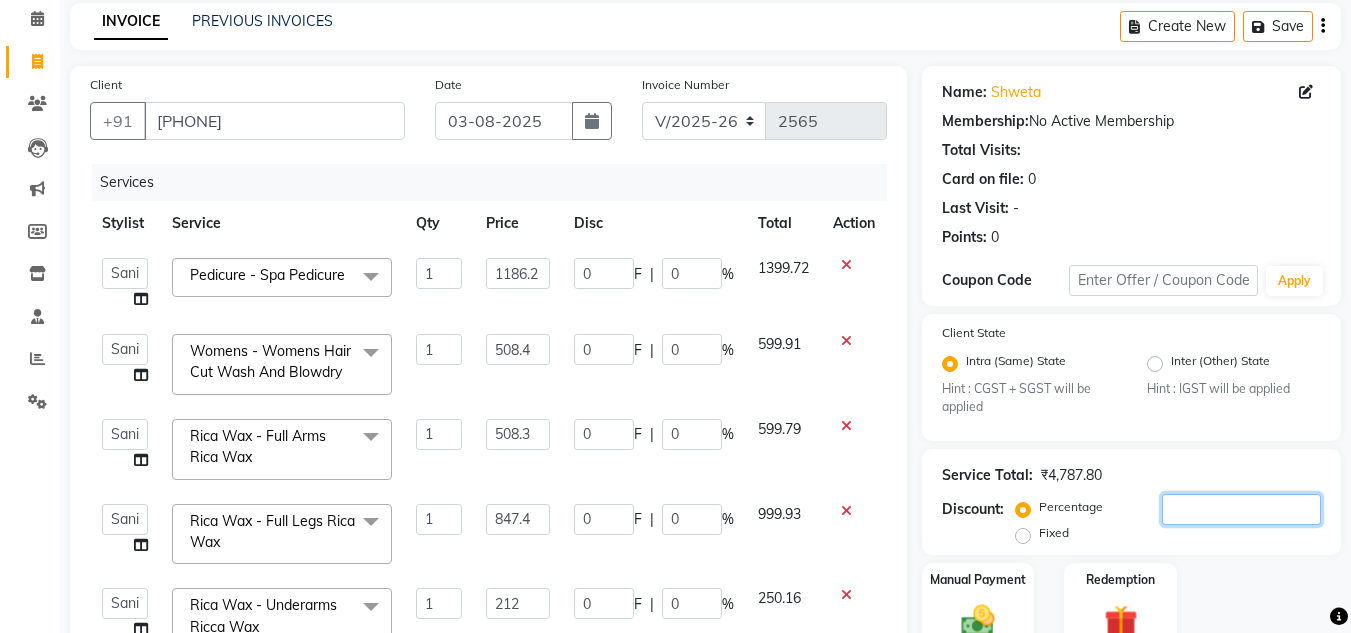 type 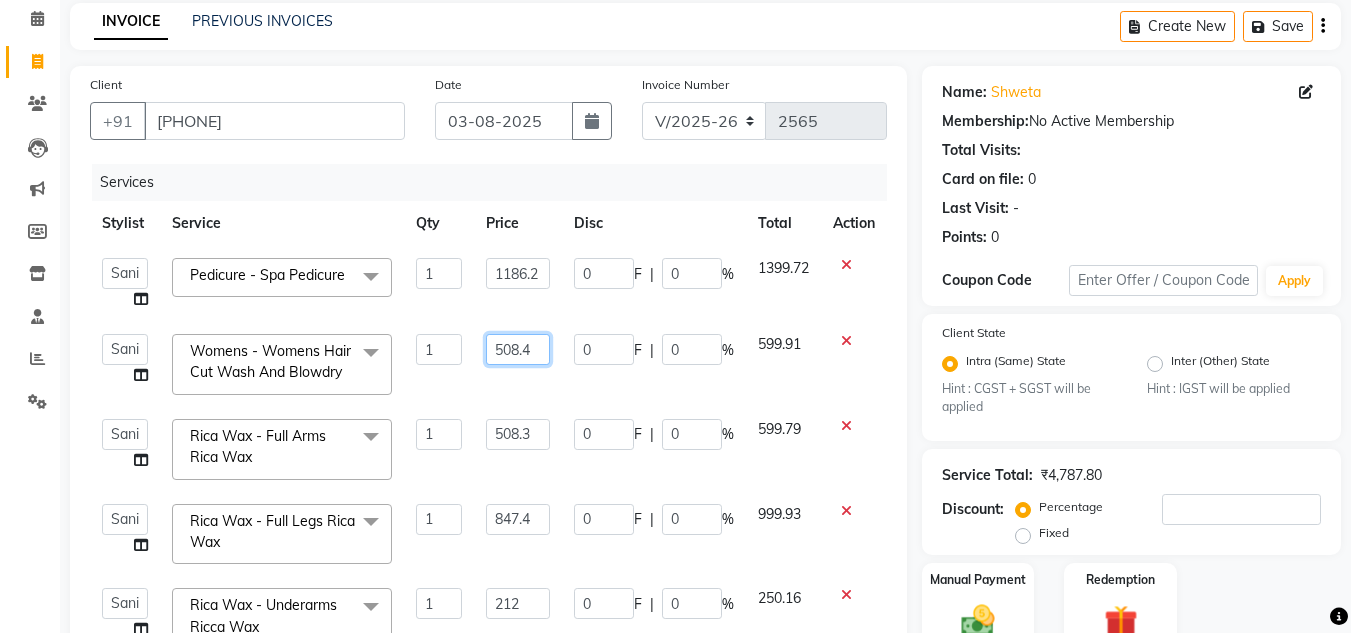 click on "508.4" 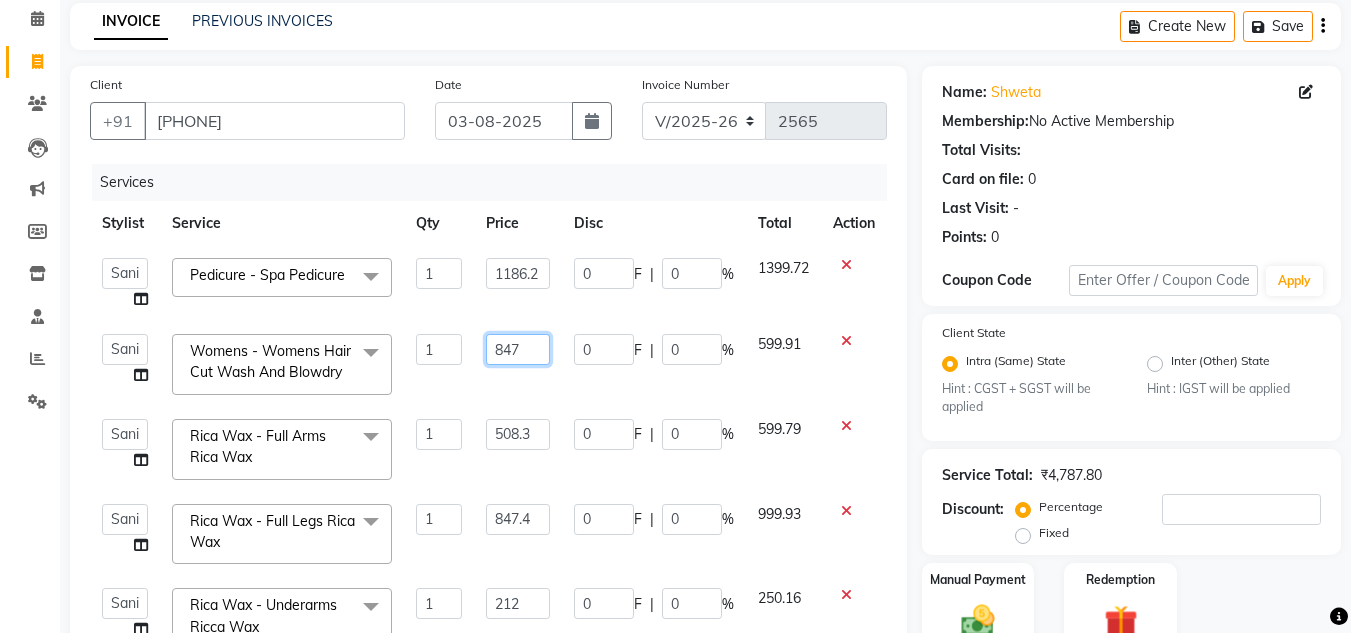 type on "847.5" 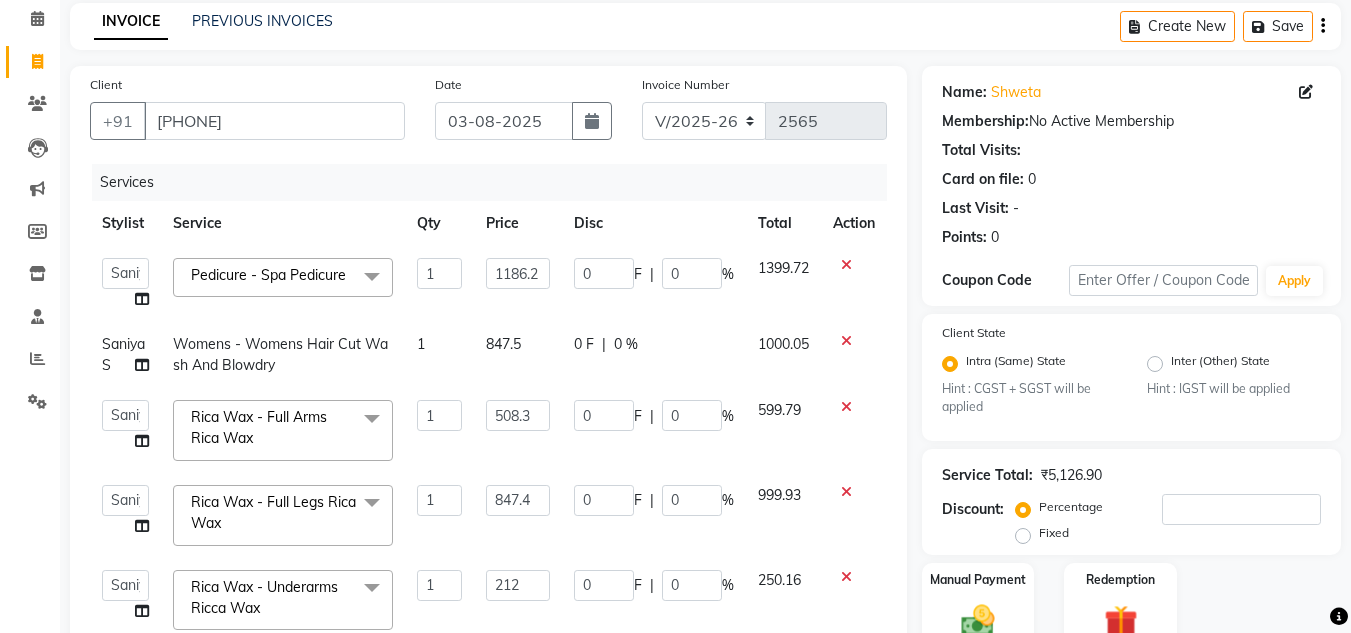 click on "1000.05" 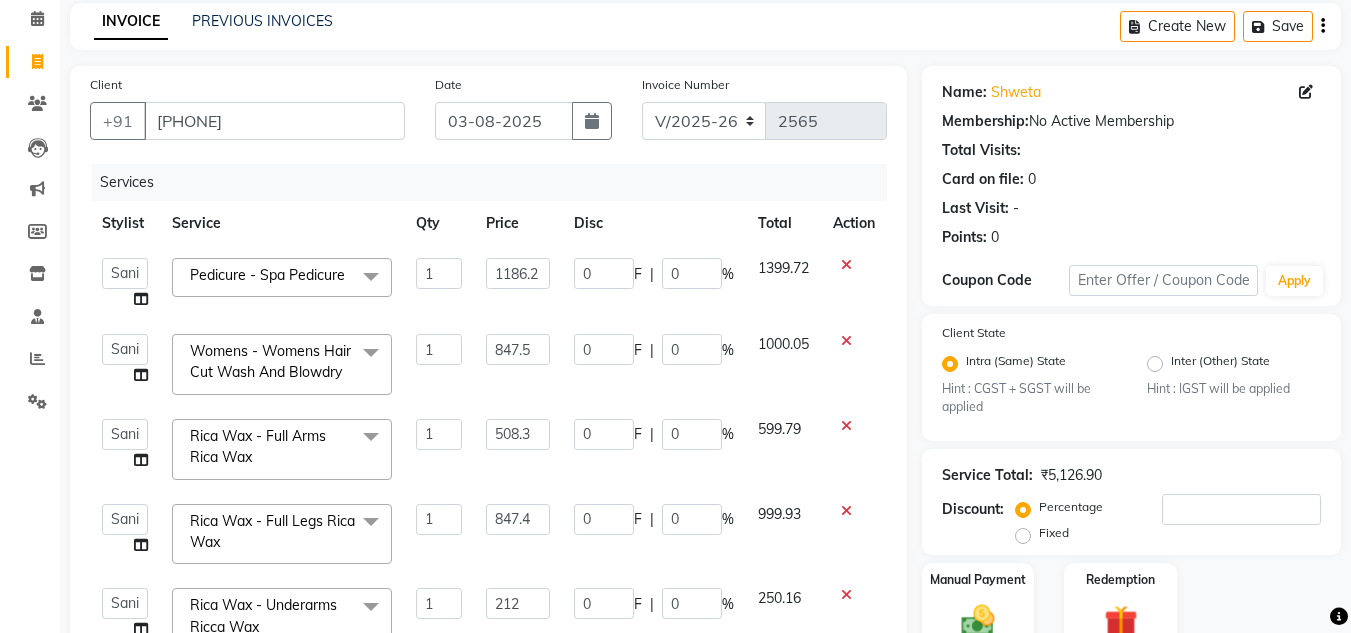scroll, scrollTop: 488, scrollLeft: 0, axis: vertical 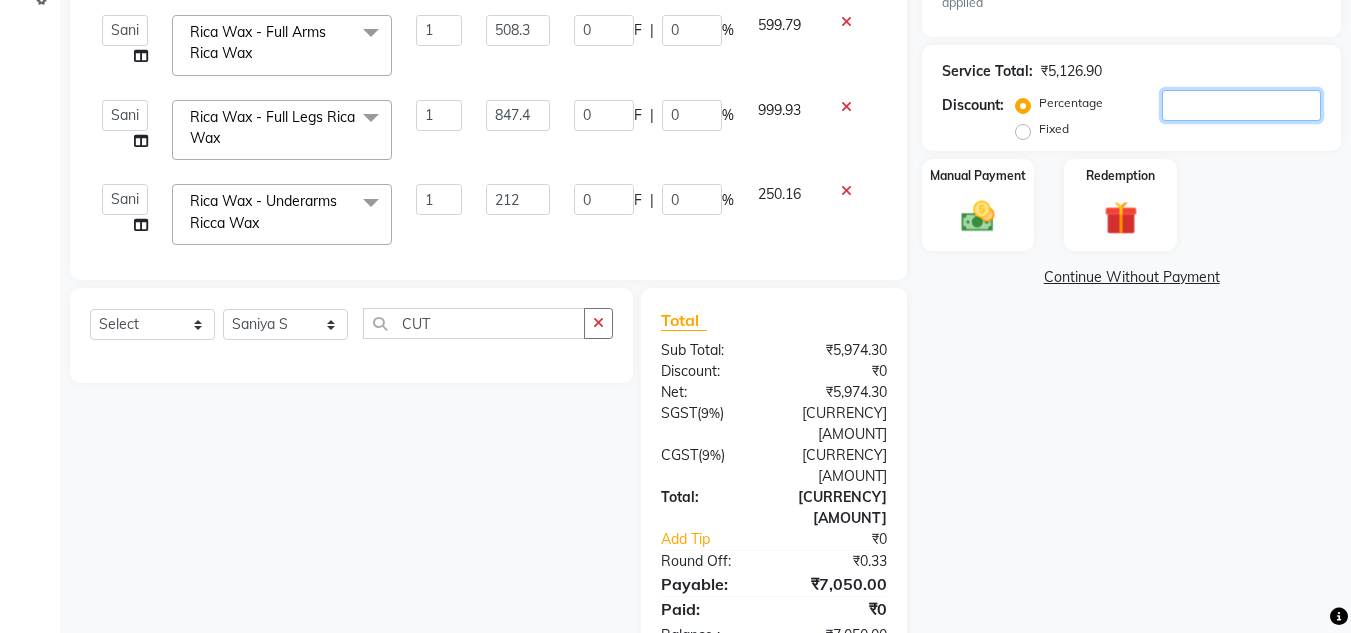 click 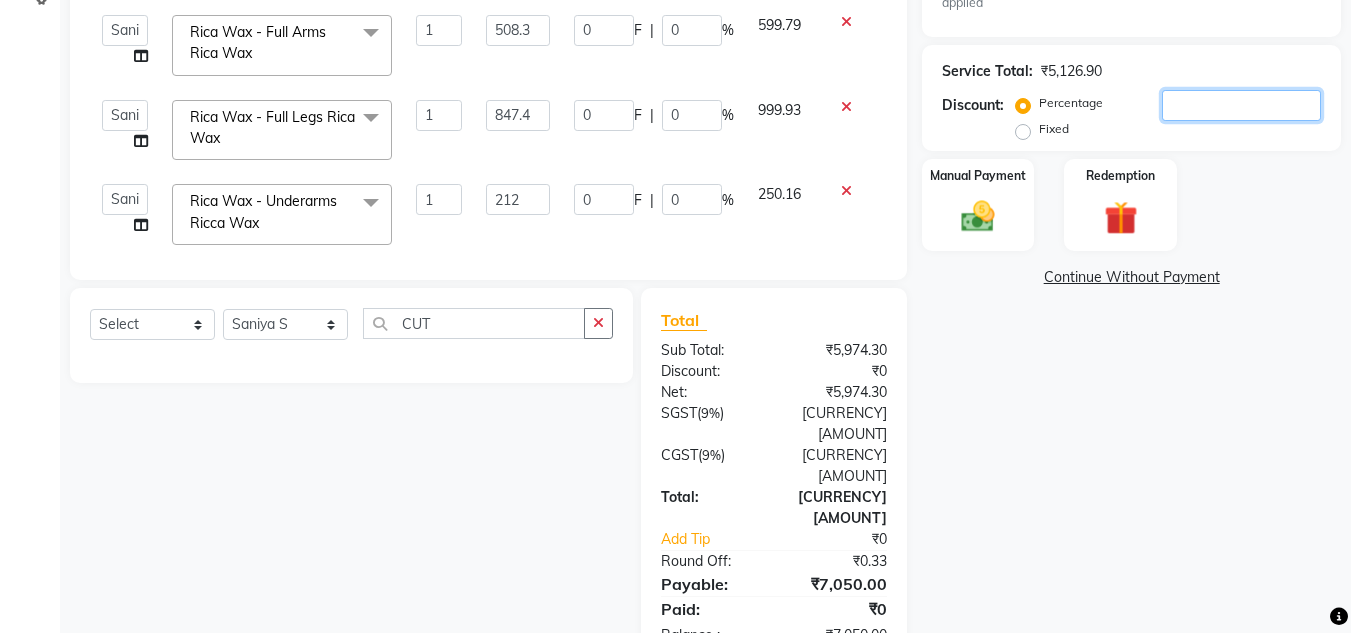 type on "1" 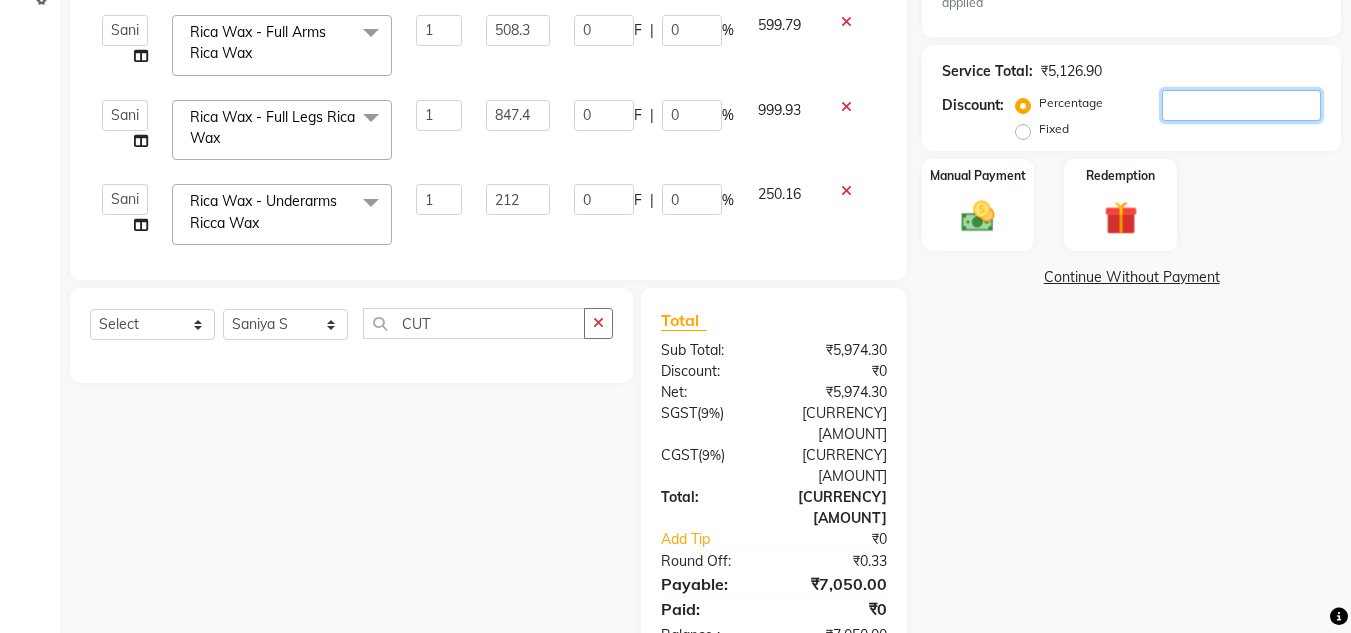 type on "11.86" 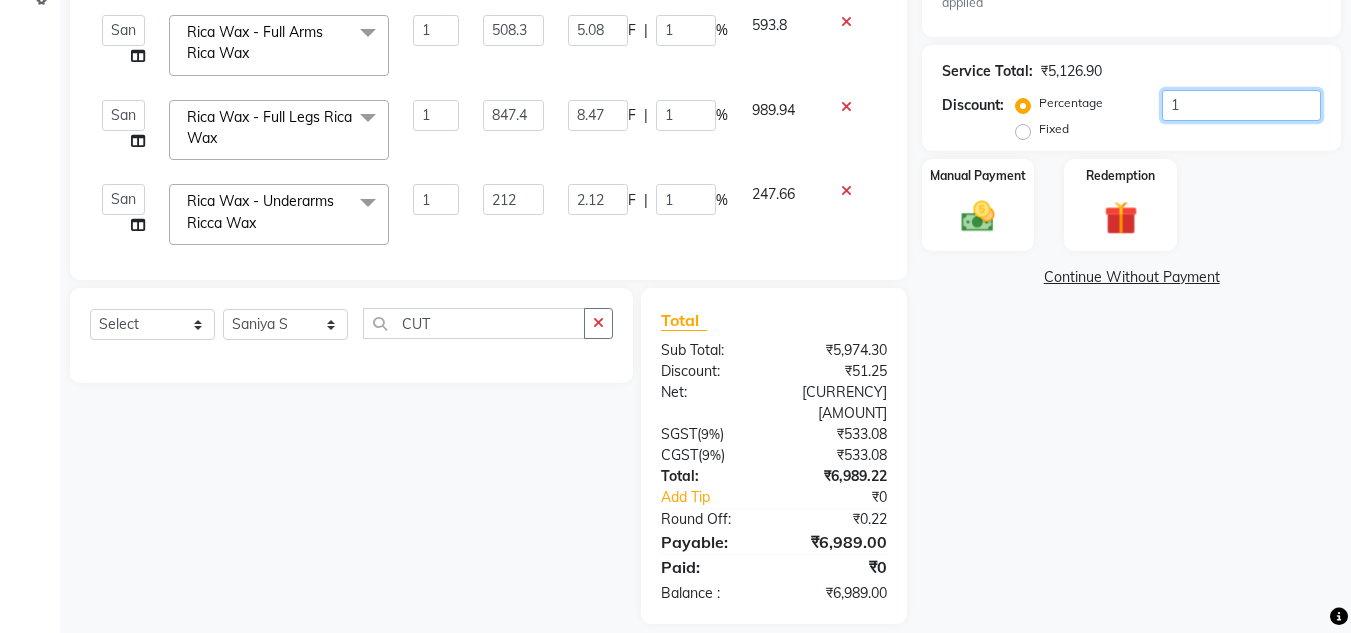 type on "15" 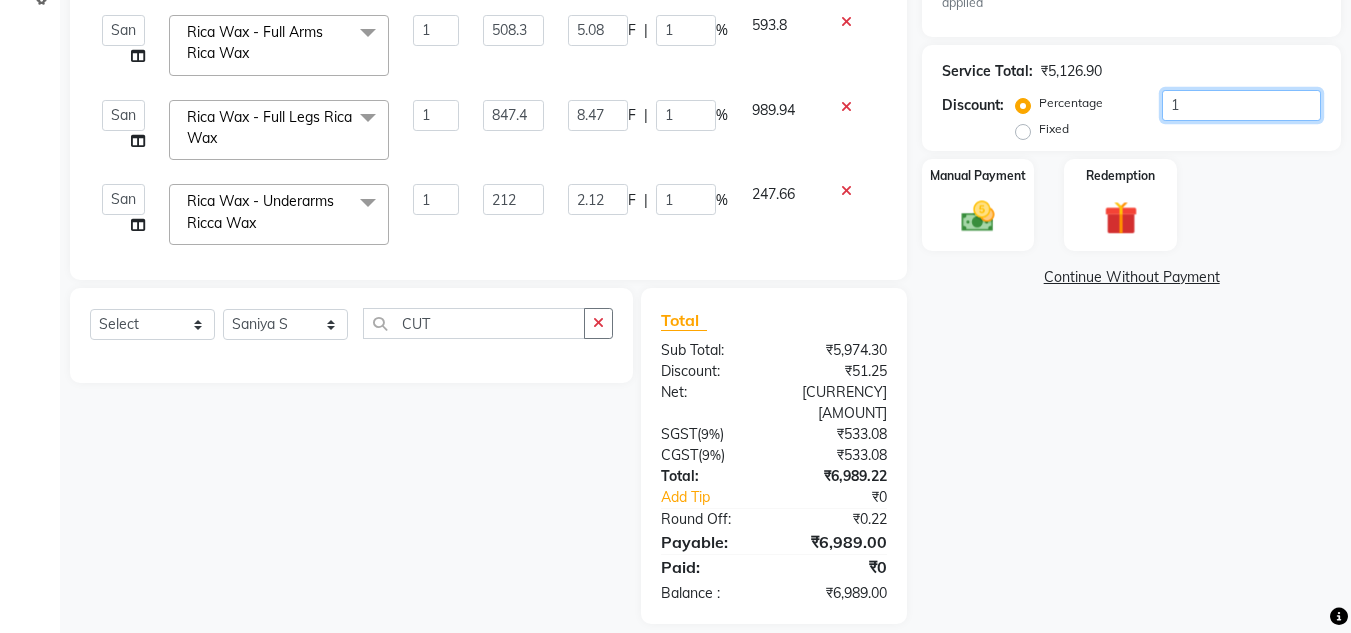 type on "[CURRENCY]" 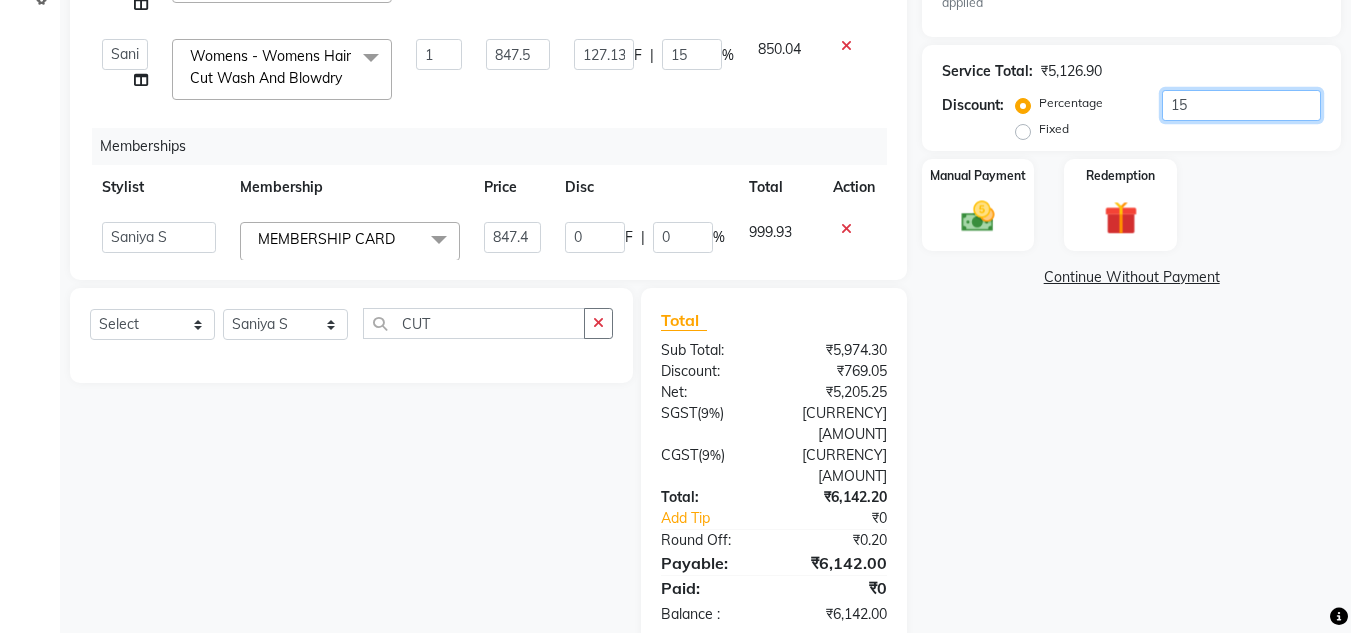 scroll, scrollTop: 359, scrollLeft: 0, axis: vertical 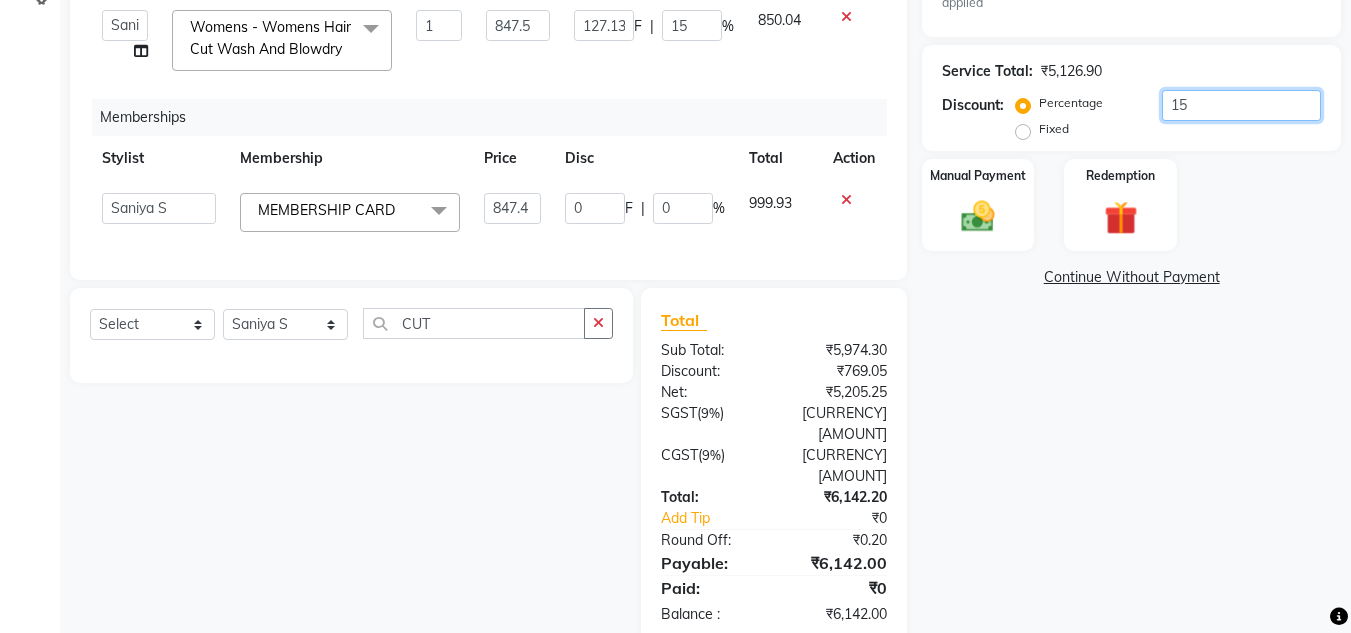 type on "15" 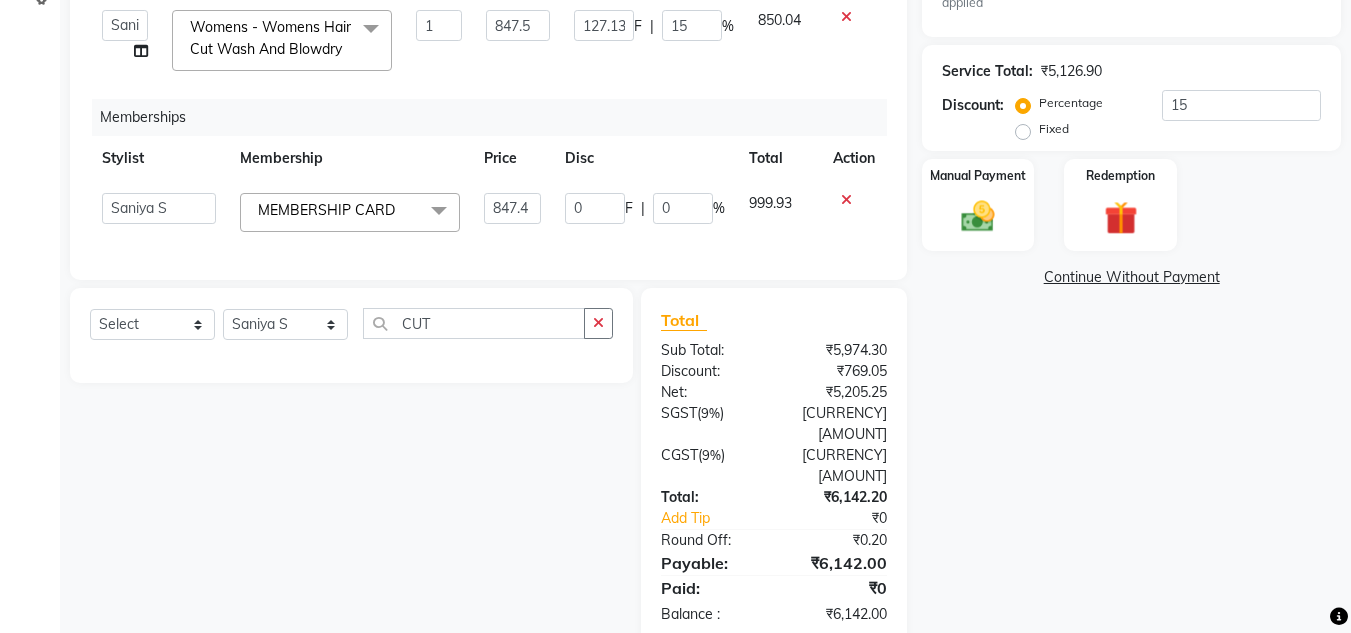 click on "999.93" 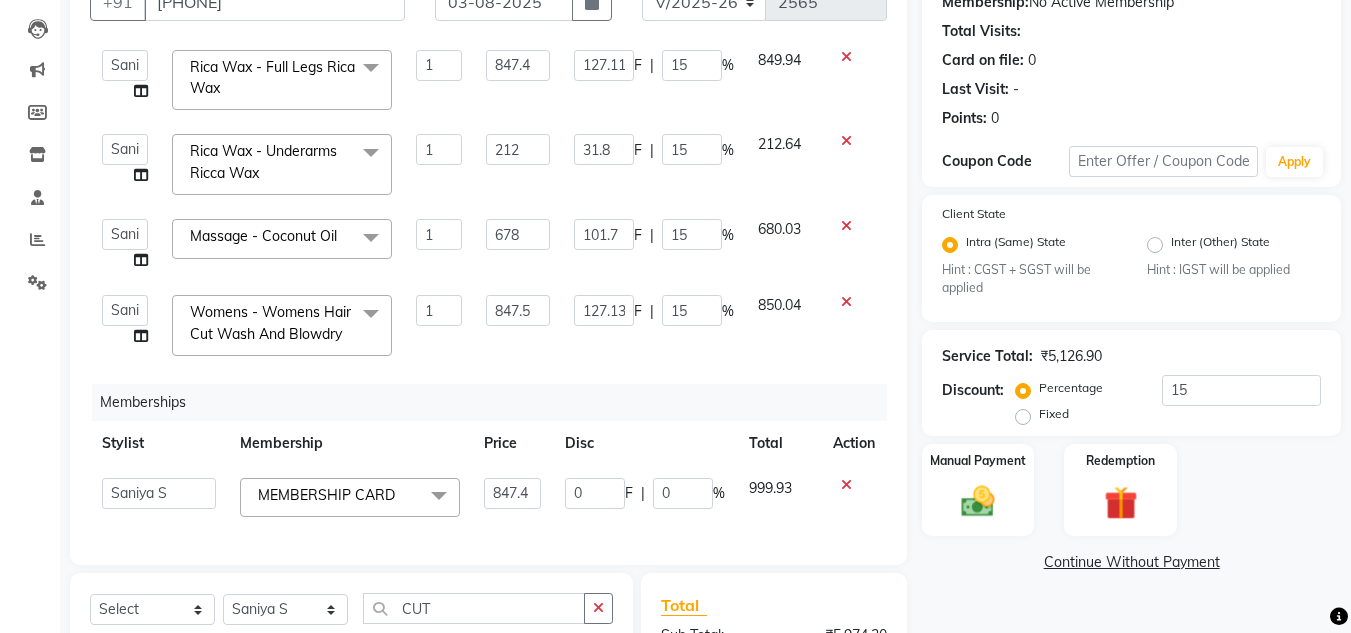 scroll, scrollTop: 201, scrollLeft: 0, axis: vertical 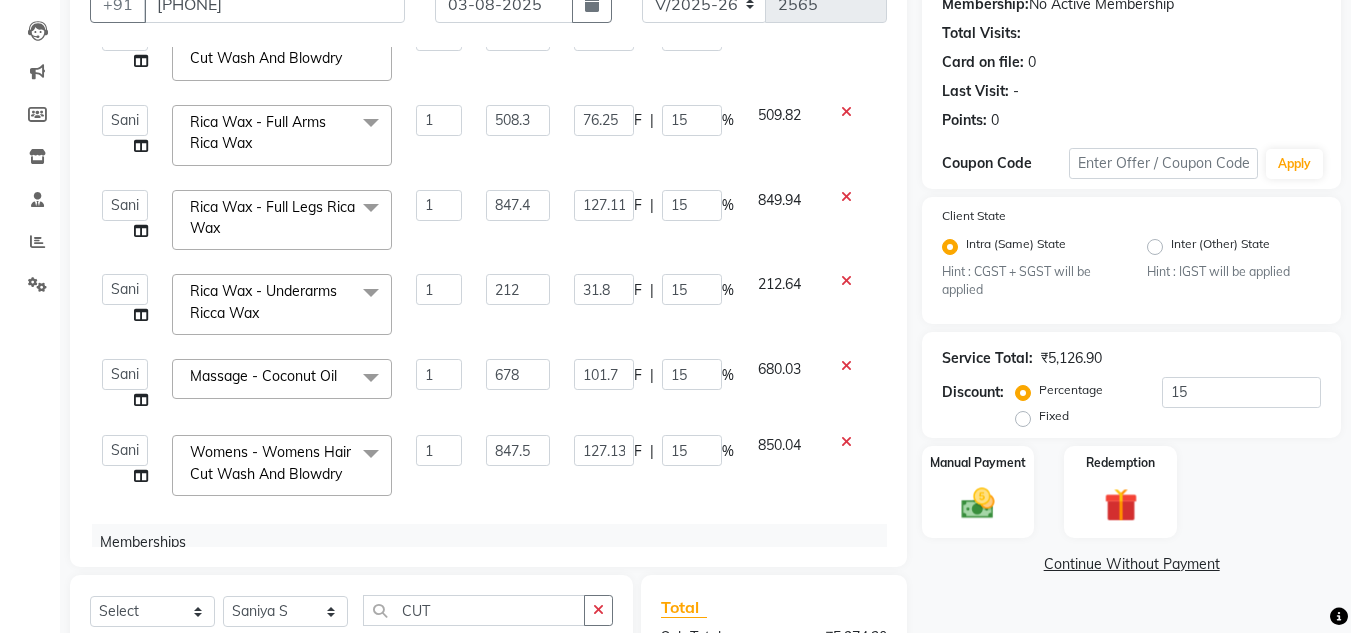 click 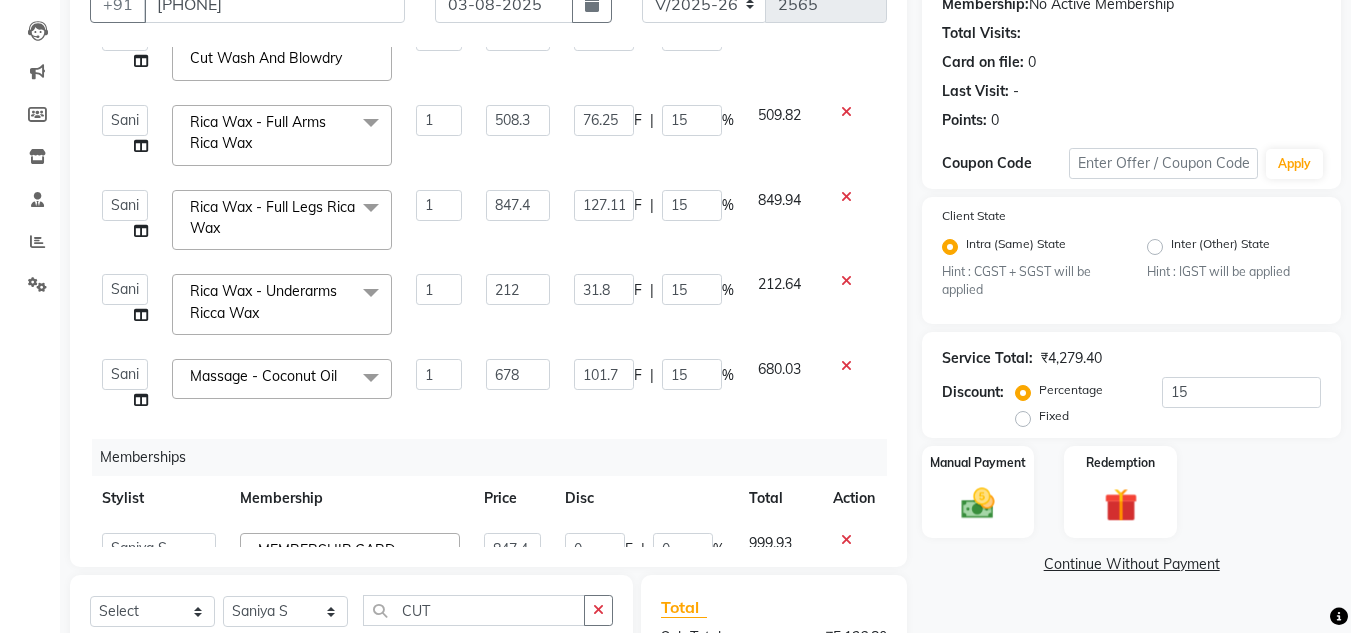 scroll, scrollTop: 488, scrollLeft: 0, axis: vertical 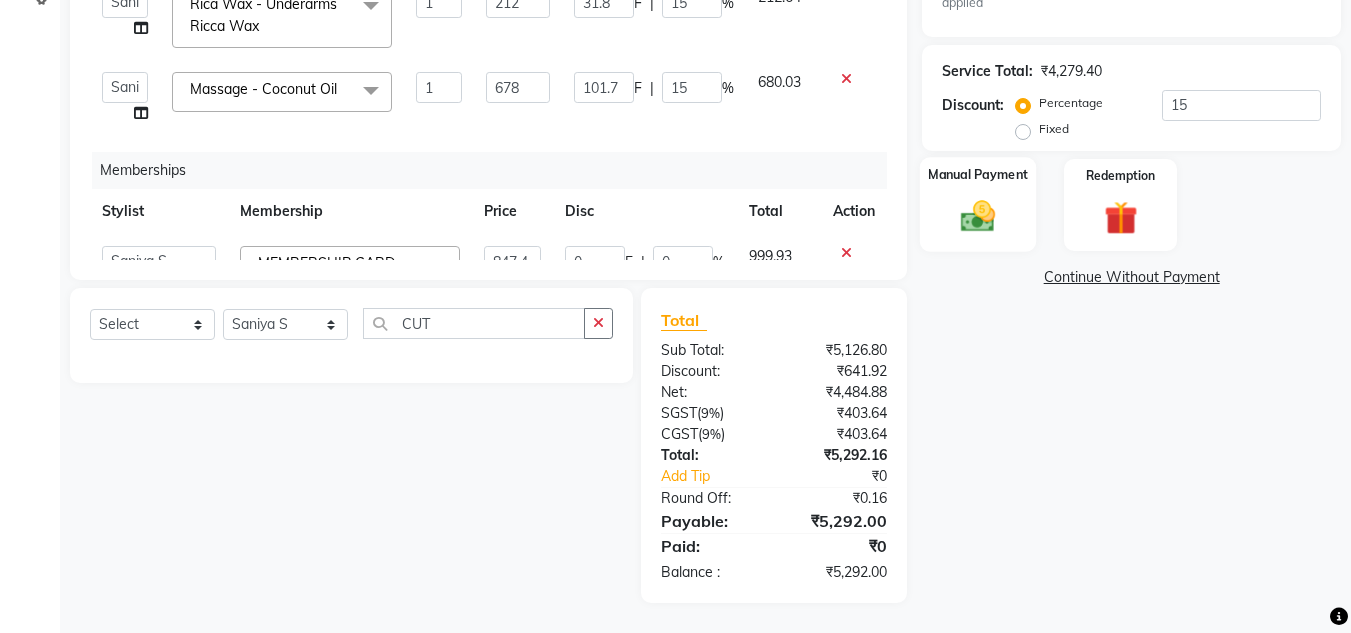 click 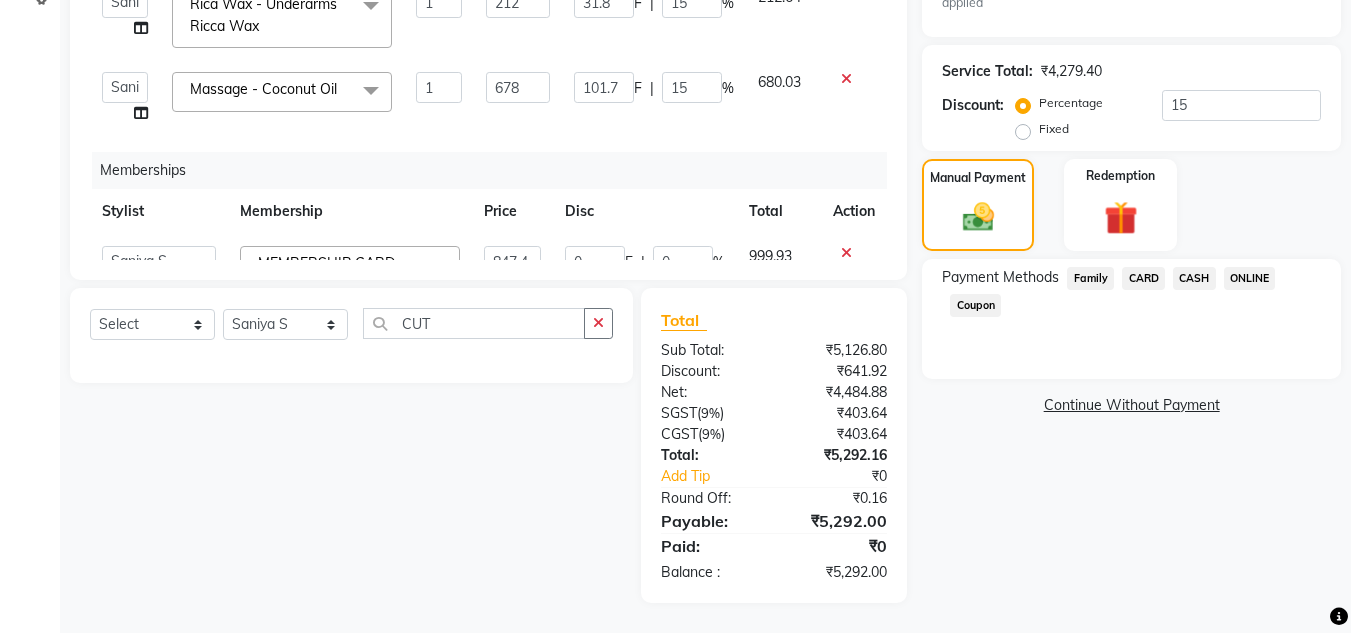 click on "CARD" 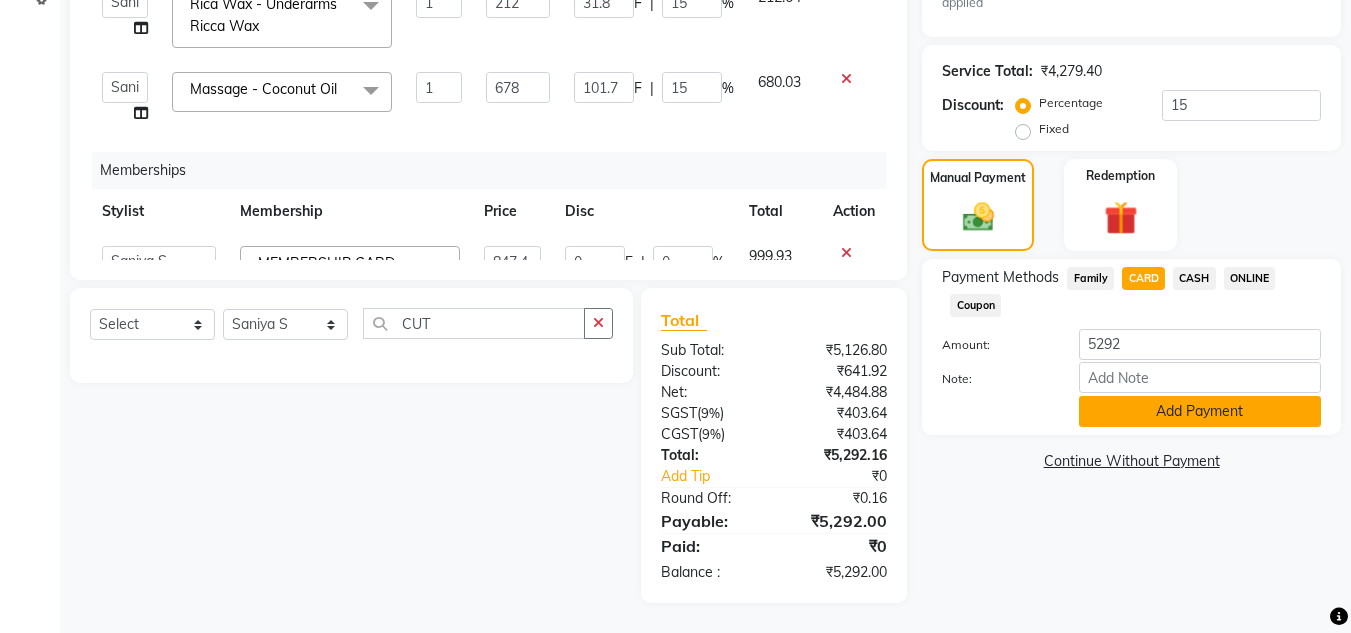 click on "Add Payment" 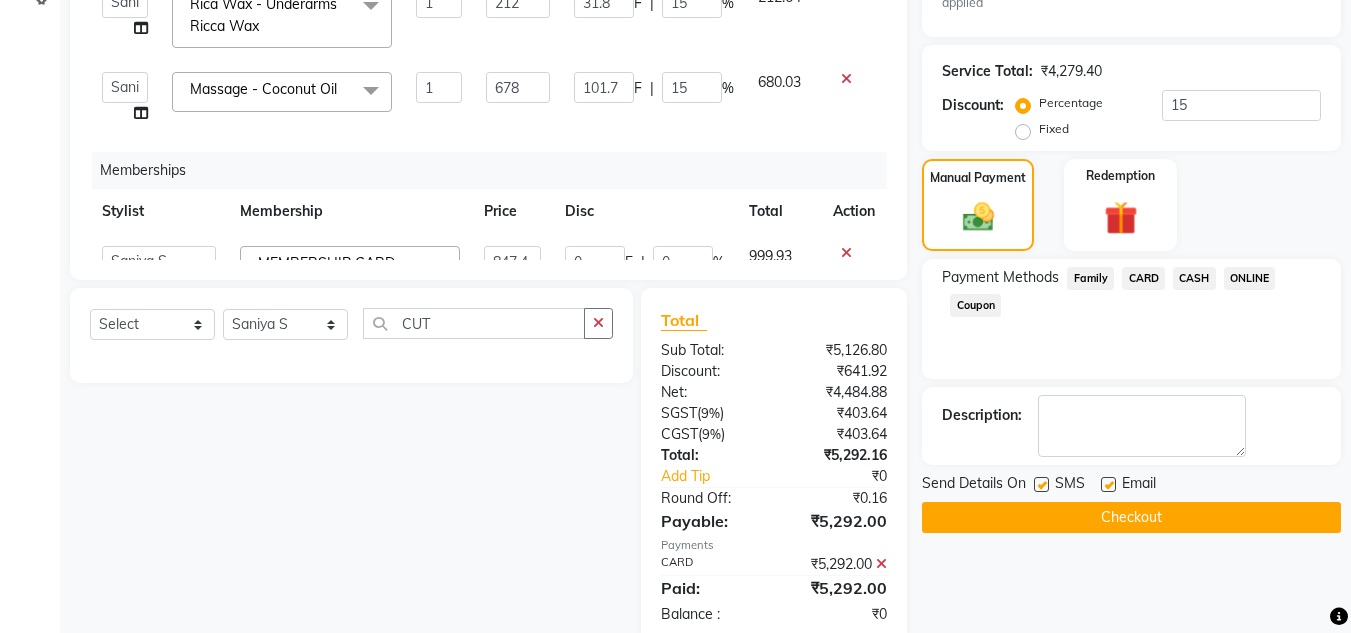 click on "Checkout" 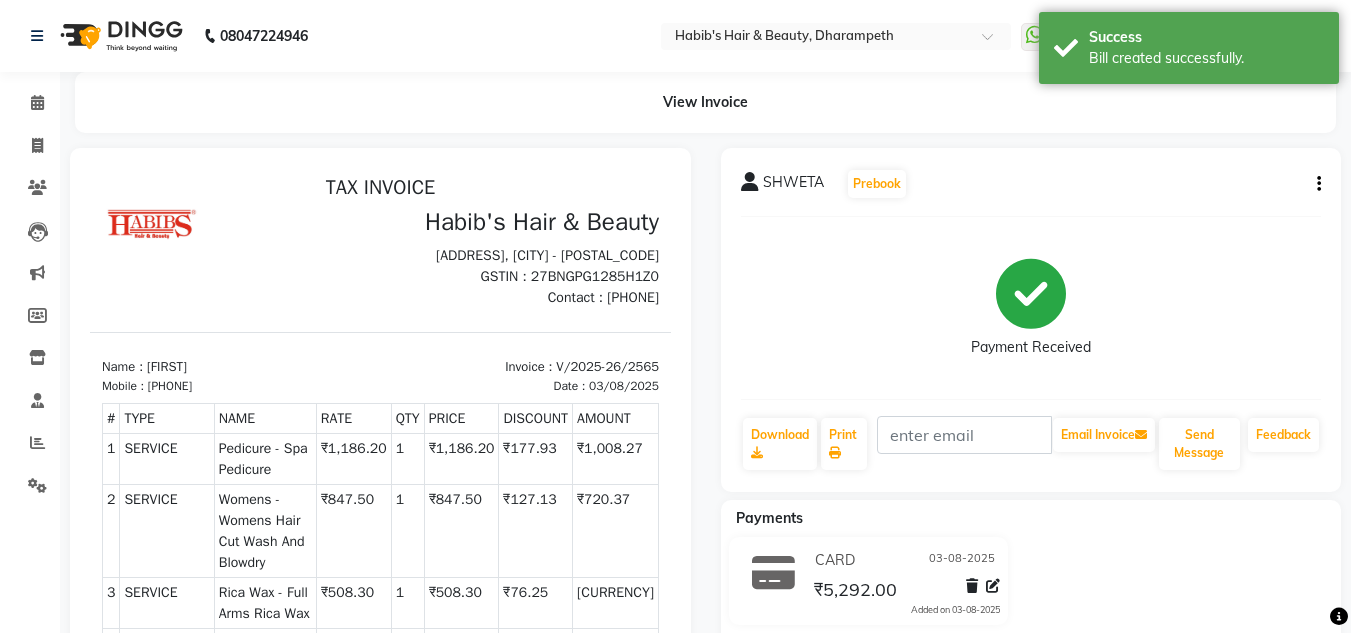 scroll, scrollTop: 0, scrollLeft: 0, axis: both 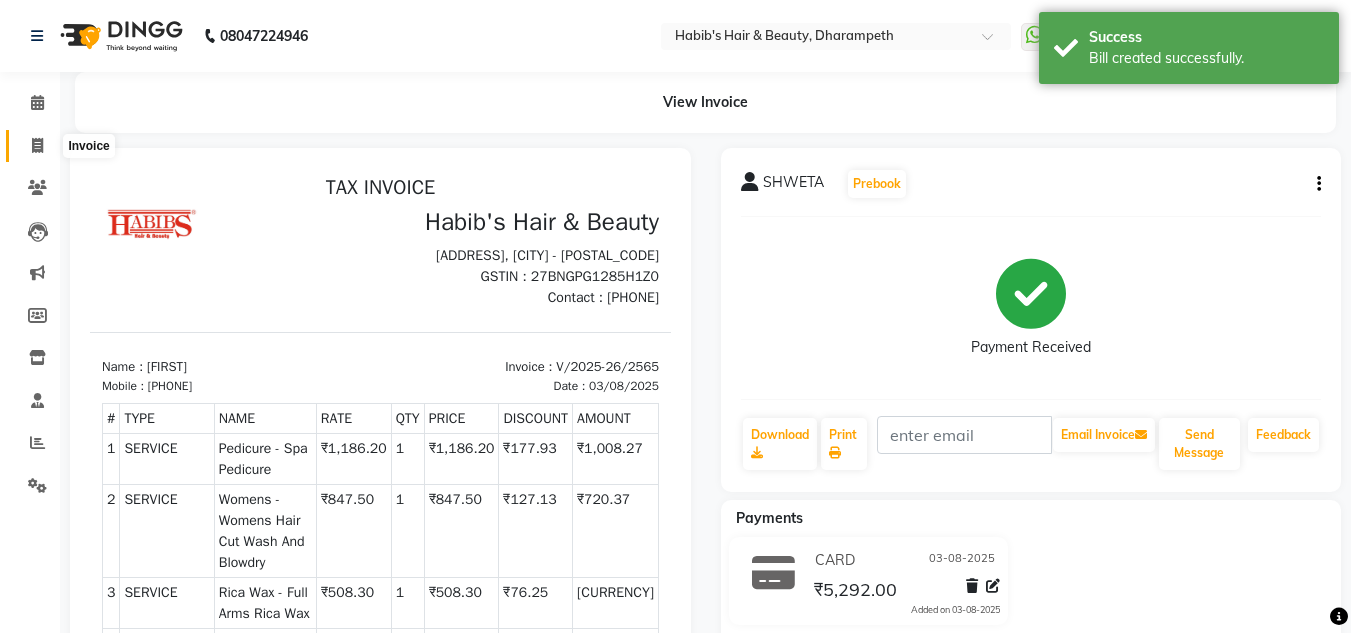 click 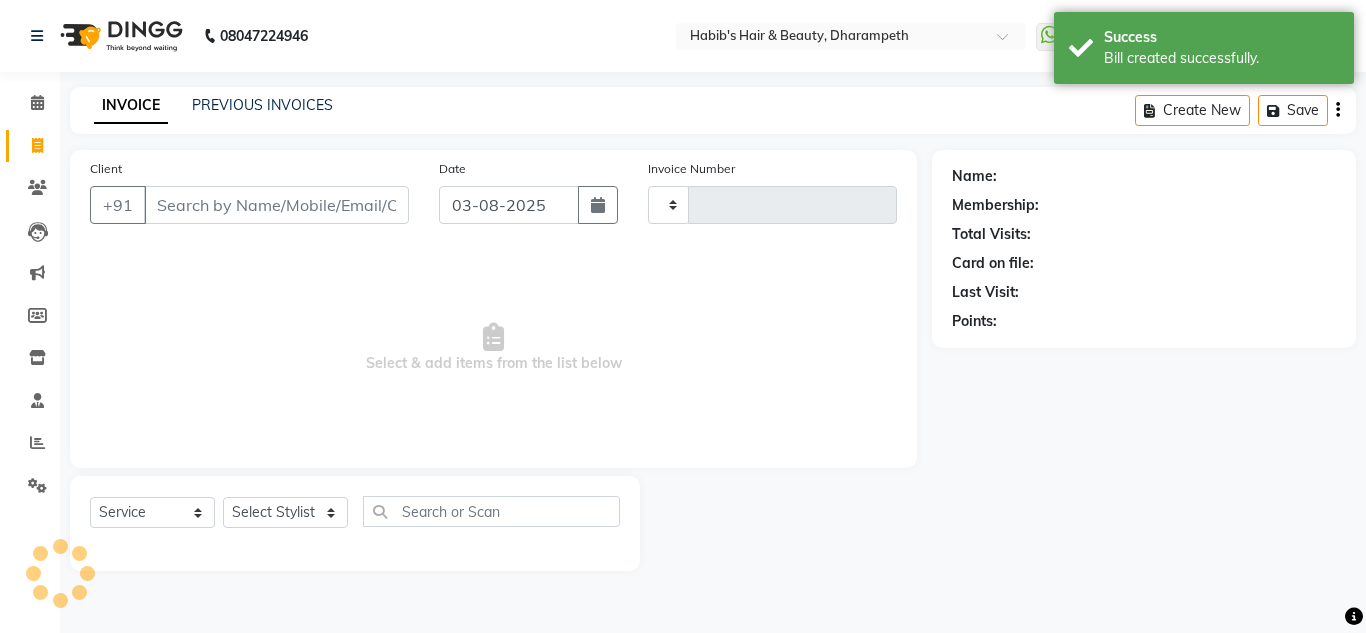 type on "2566" 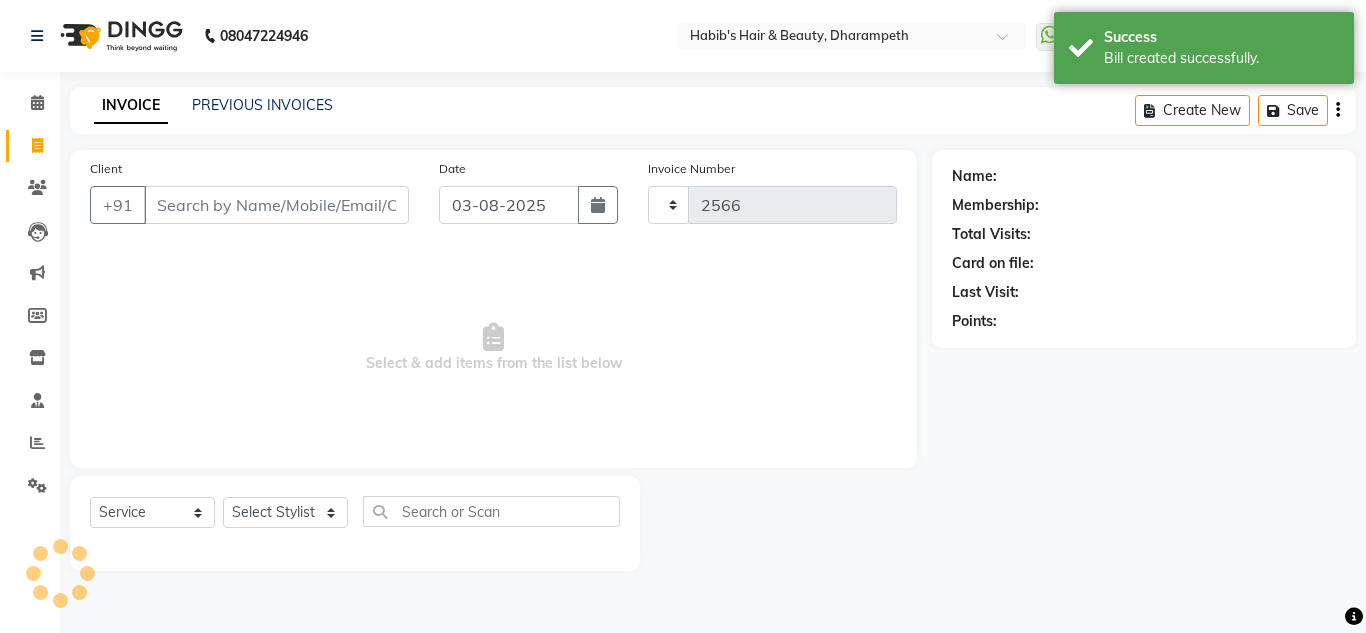 select on "4860" 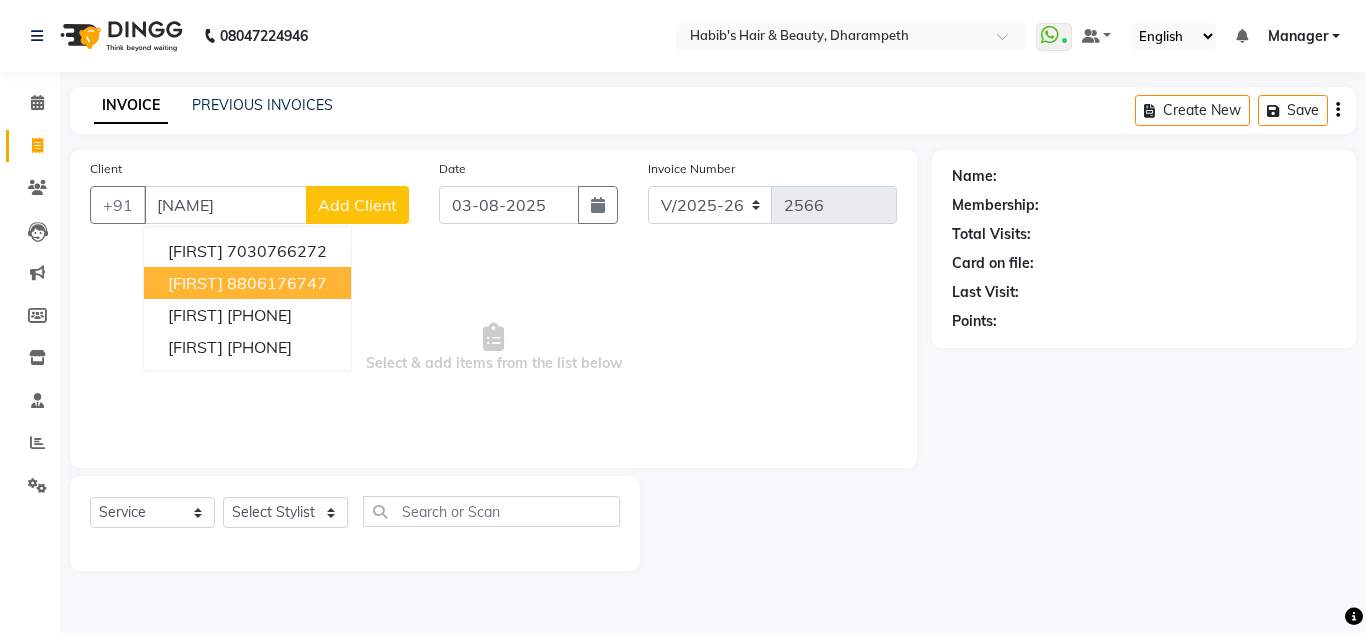 click on "[FIRST]" at bounding box center (195, 283) 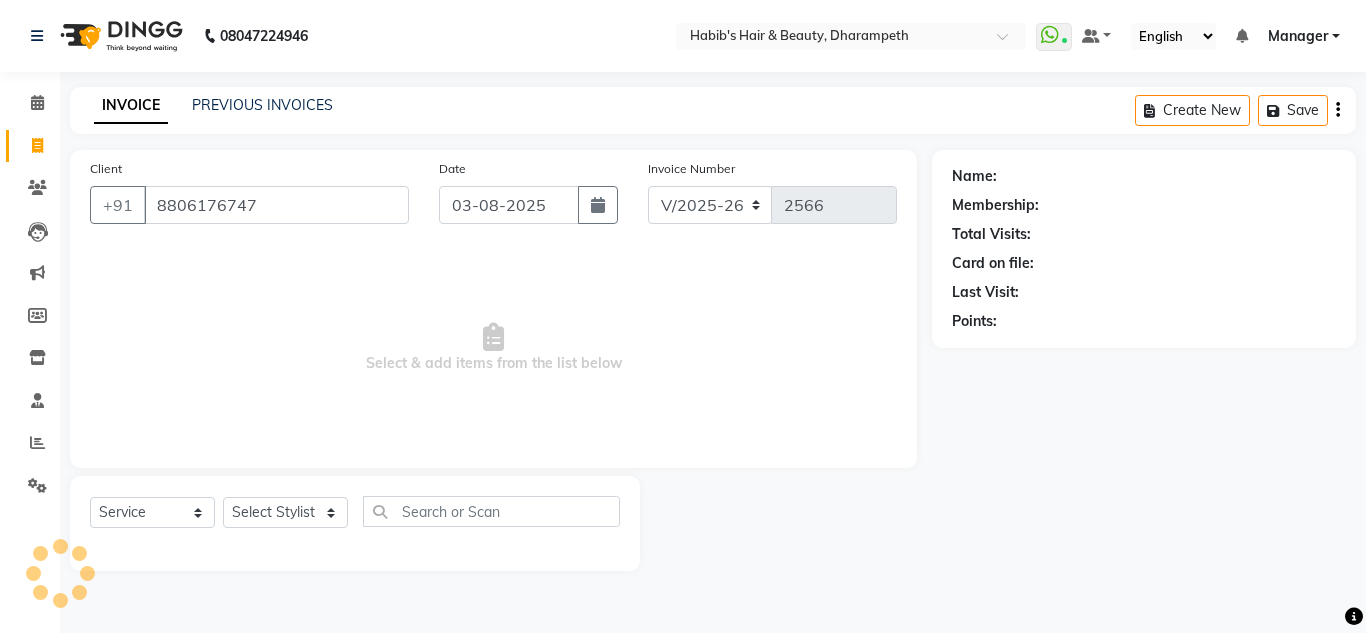 type on "8806176747" 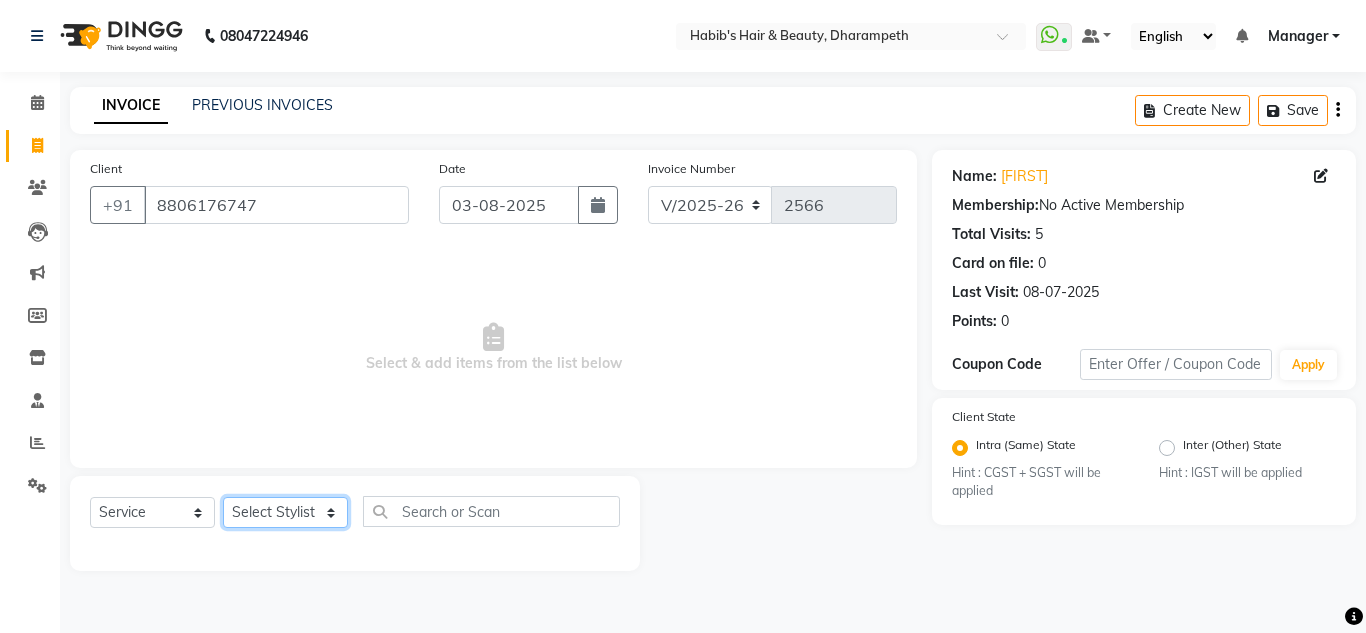 click on "Select Stylist [FIRST] [INITIAL] [FIRST] [INITIAL] [FIRST] [INITIAL] [FIRST]  Manager [FIRST] [FIRST] [INITIAL] [FIRST] [INITIAL] [FIRST] [INITIAL] [FIRST] [INITIAL] [FIRST] [INITIAL]" 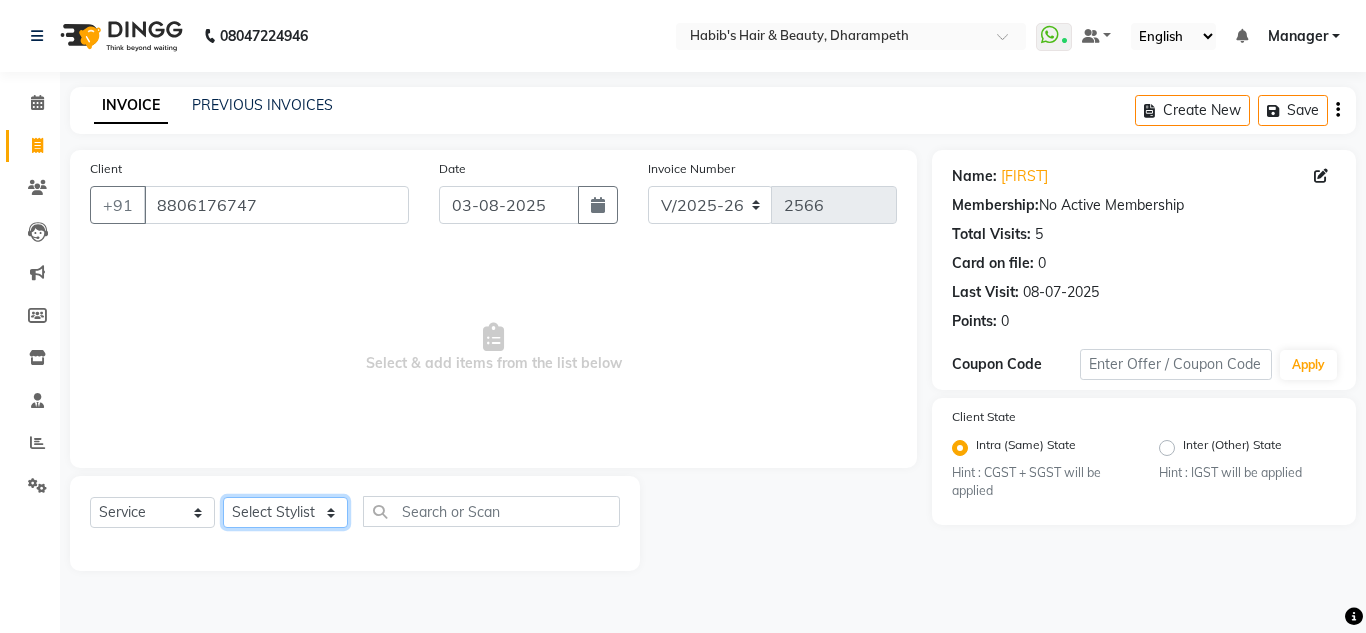 select on "63038" 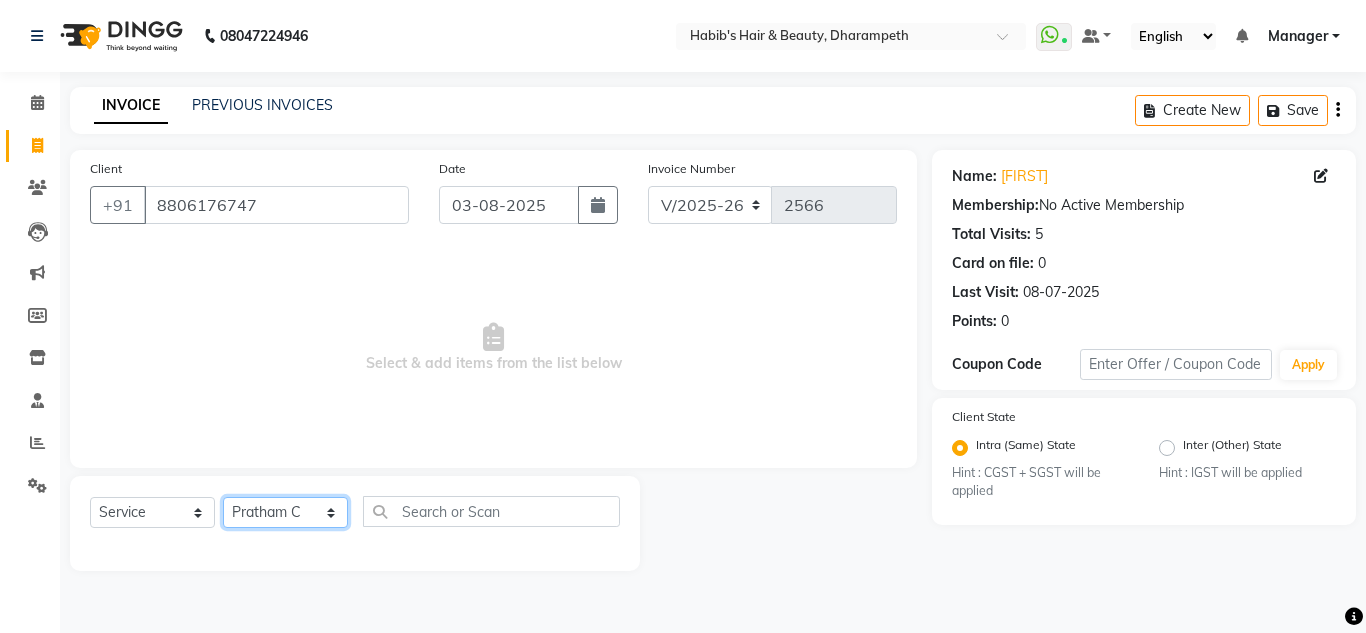 click on "Select Stylist [FIRST] [INITIAL] [FIRST] [INITIAL] [FIRST] [INITIAL] [FIRST]  Manager [FIRST] [FIRST] [INITIAL] [FIRST] [INITIAL] [FIRST] [INITIAL] [FIRST] [INITIAL] [FIRST] [INITIAL]" 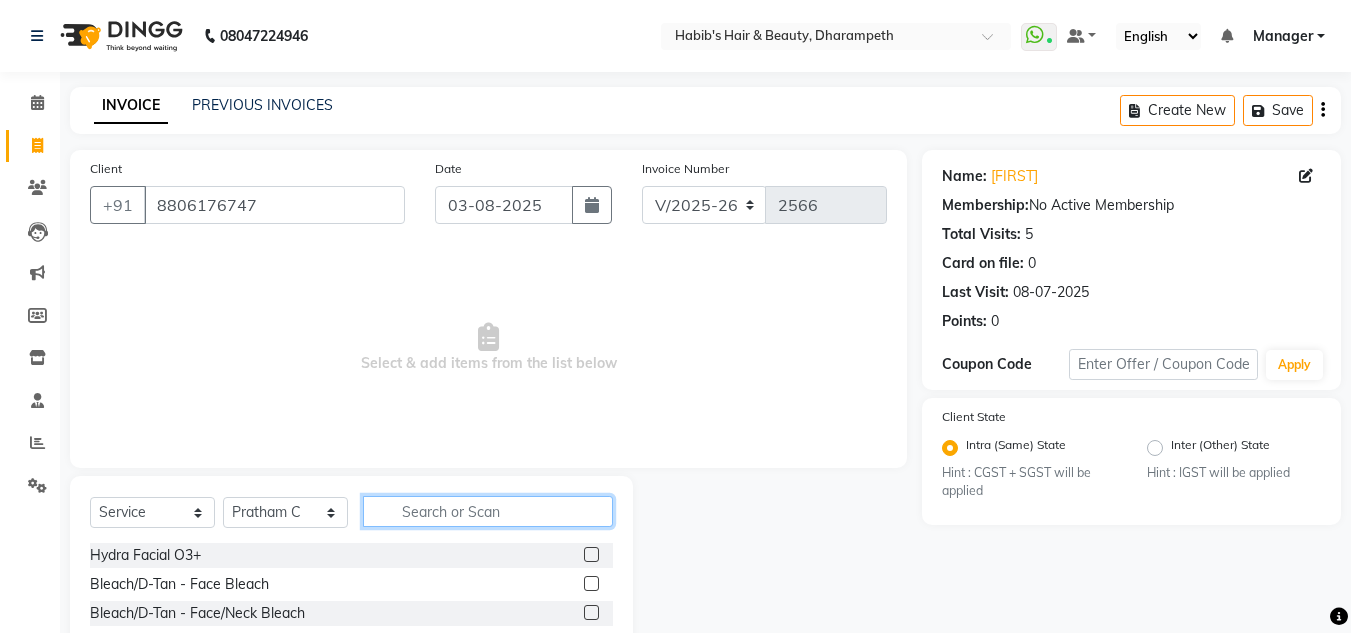 click 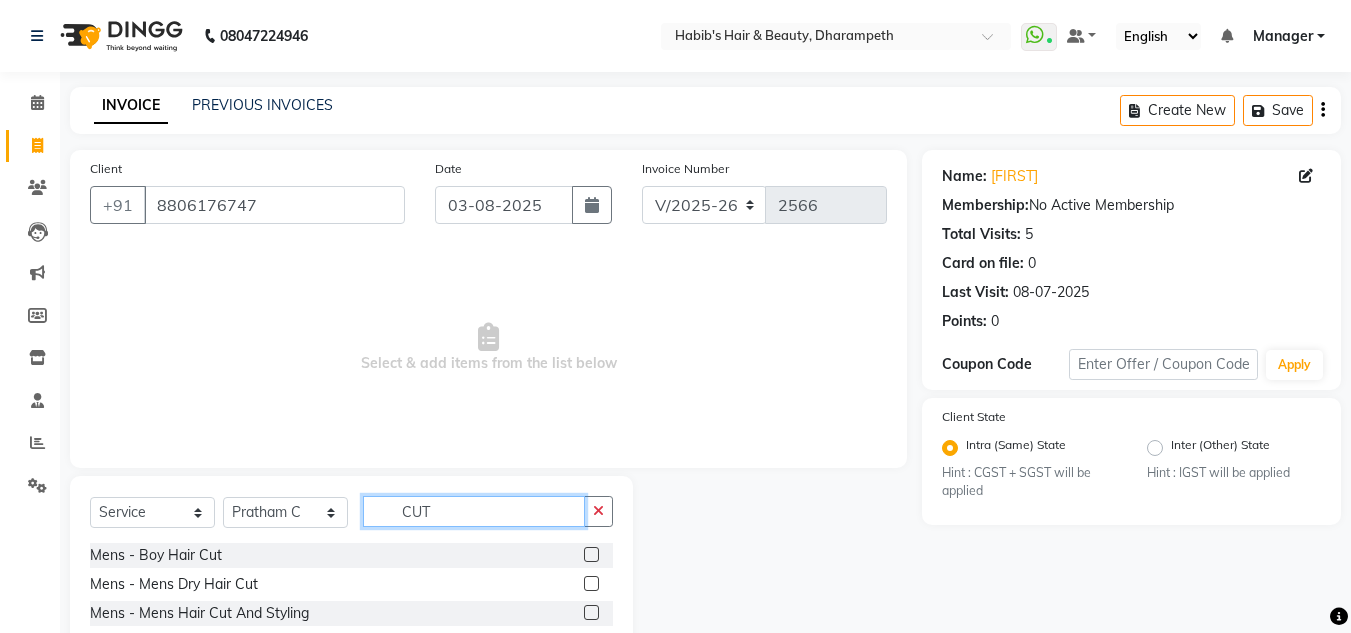 type on "CUT" 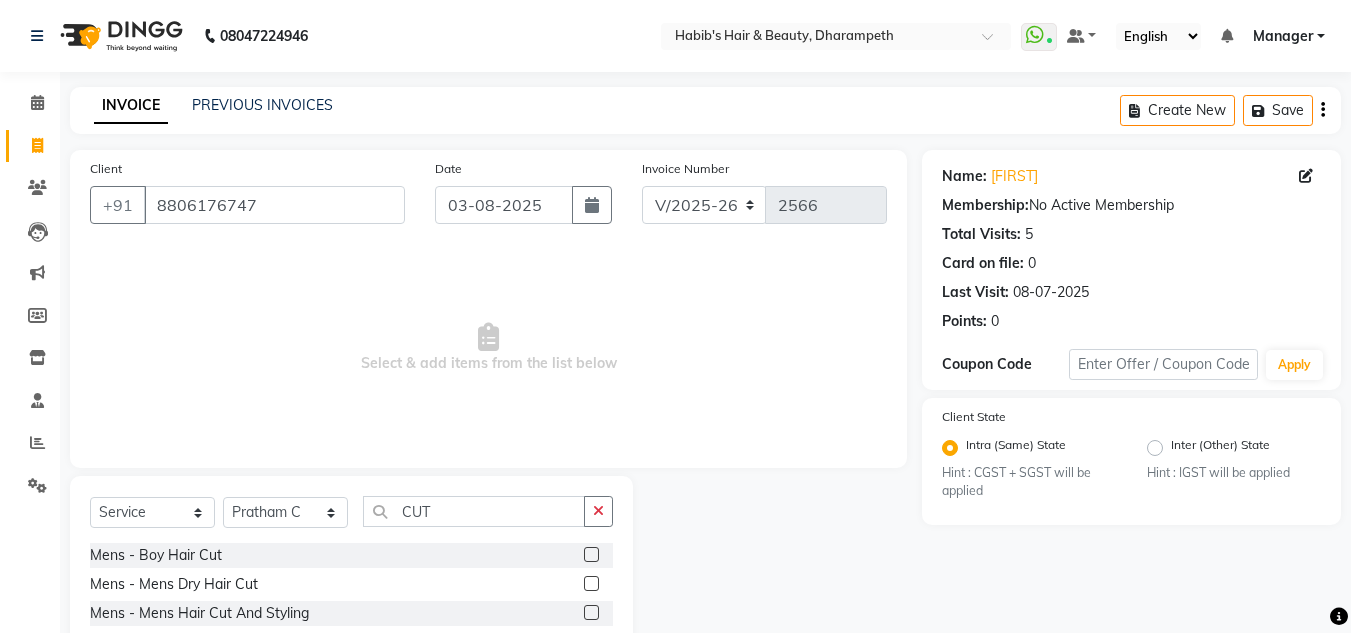 click 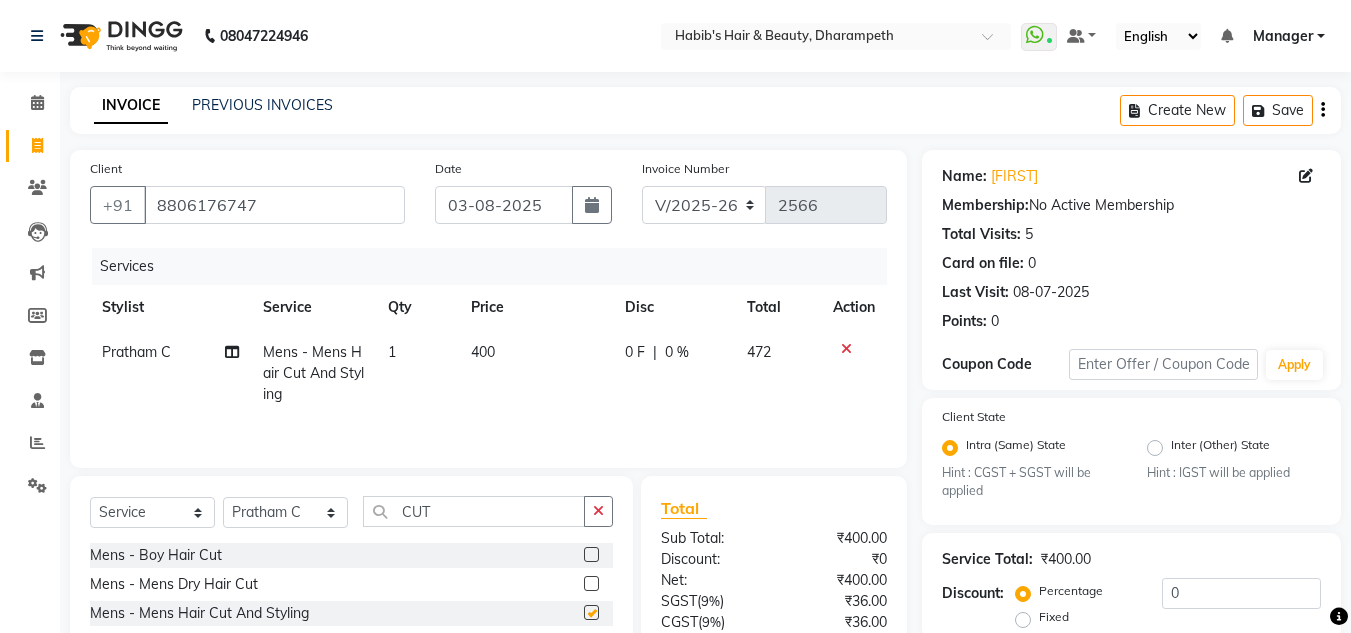 checkbox on "false" 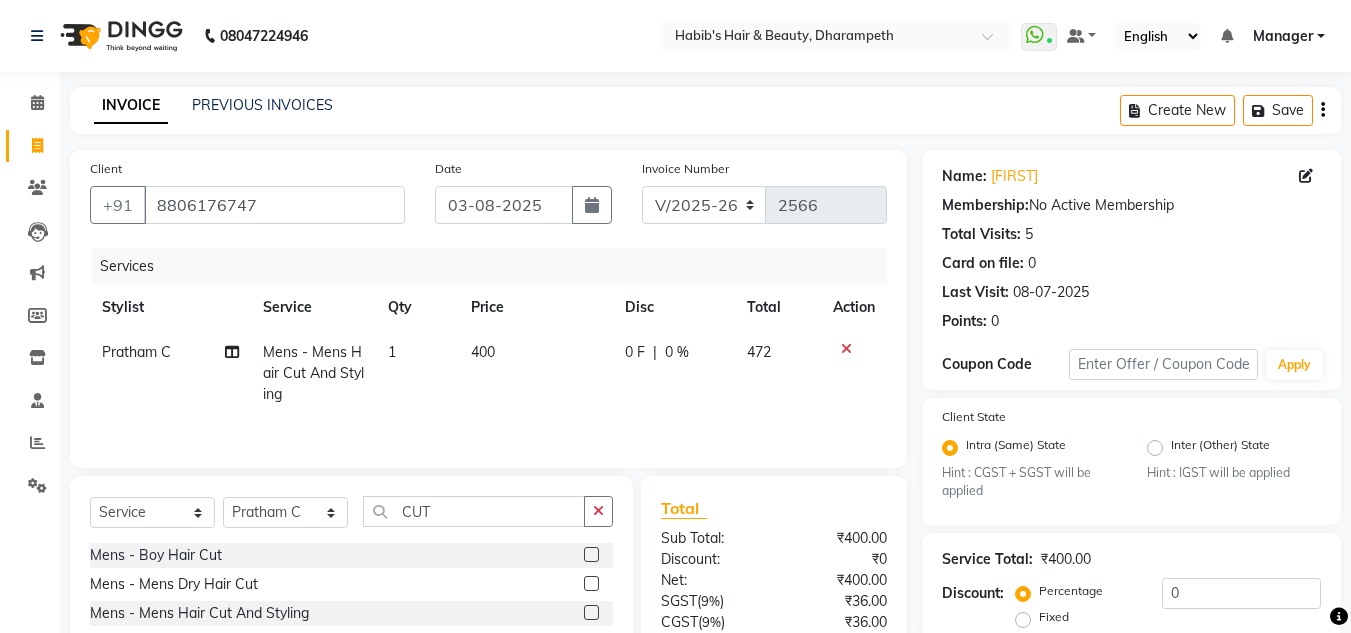click on "400" 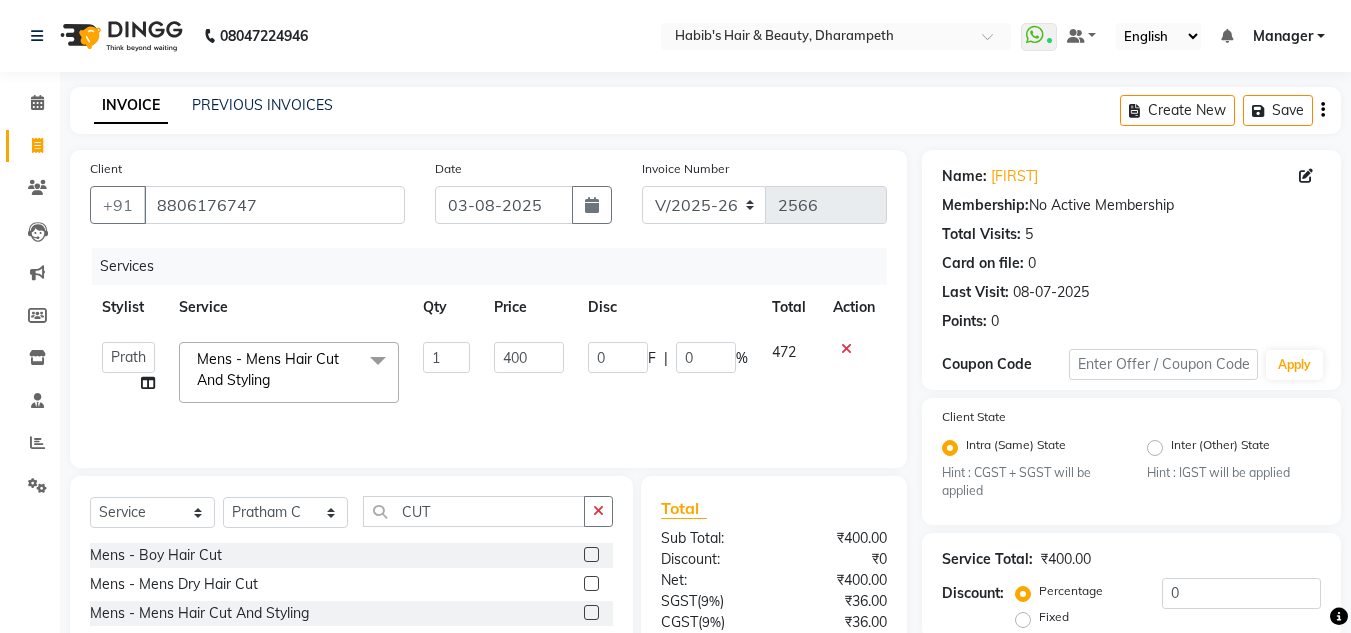 click on "400" 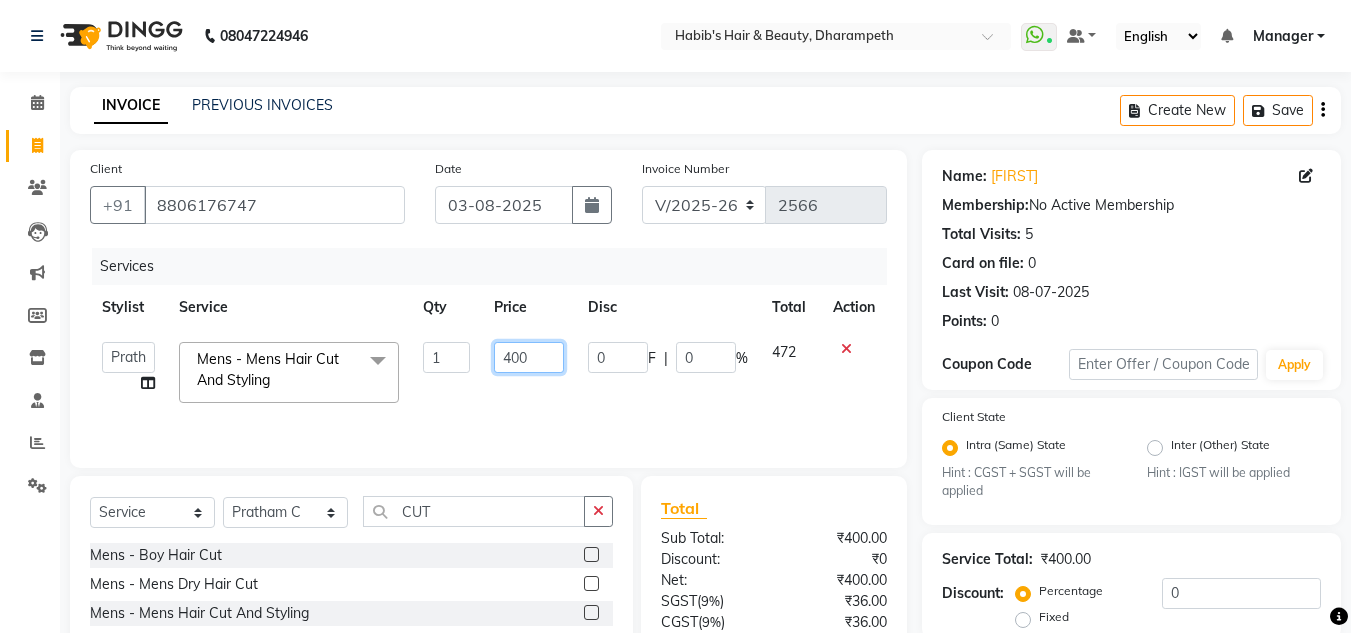 click on "400" 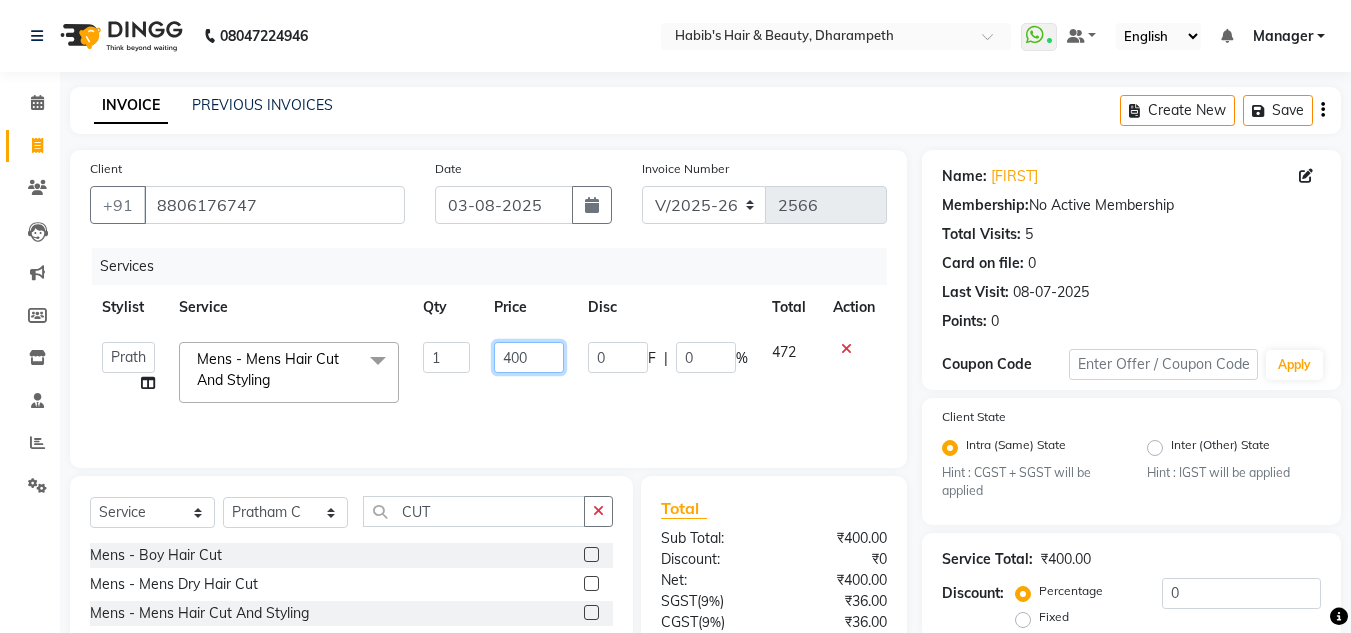 click on "400" 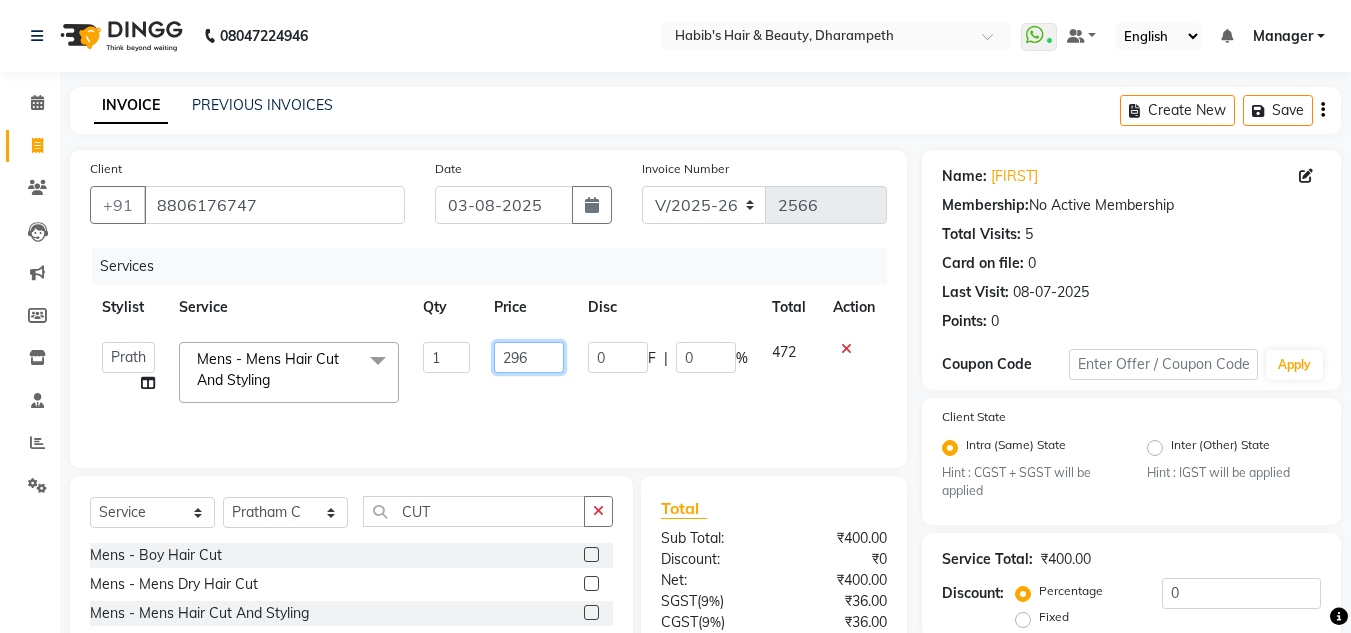 click on "296" 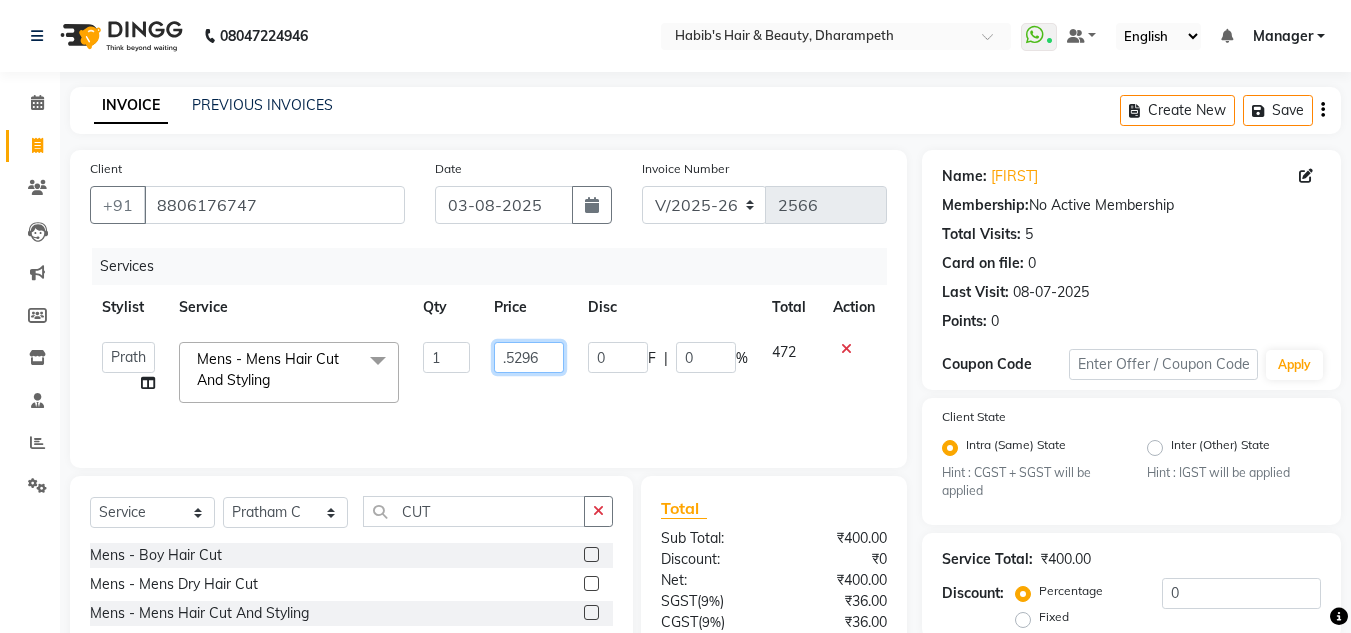 click on ".5296" 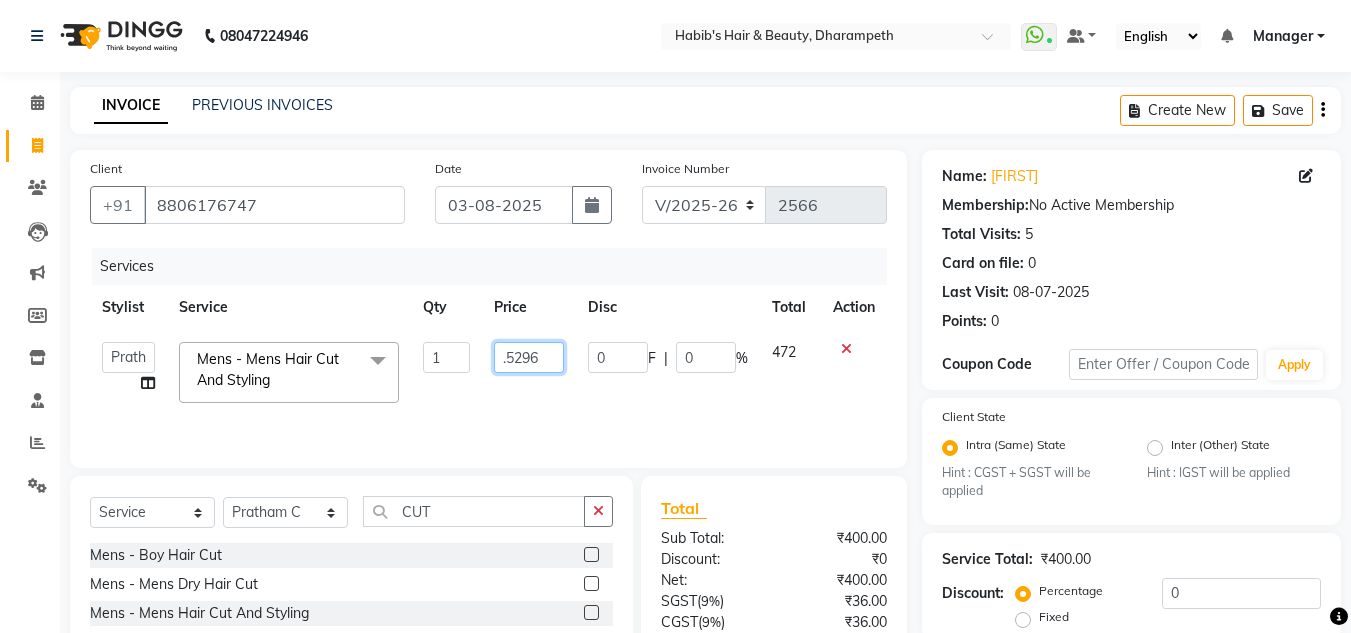 drag, startPoint x: 552, startPoint y: 363, endPoint x: 429, endPoint y: 356, distance: 123.19903 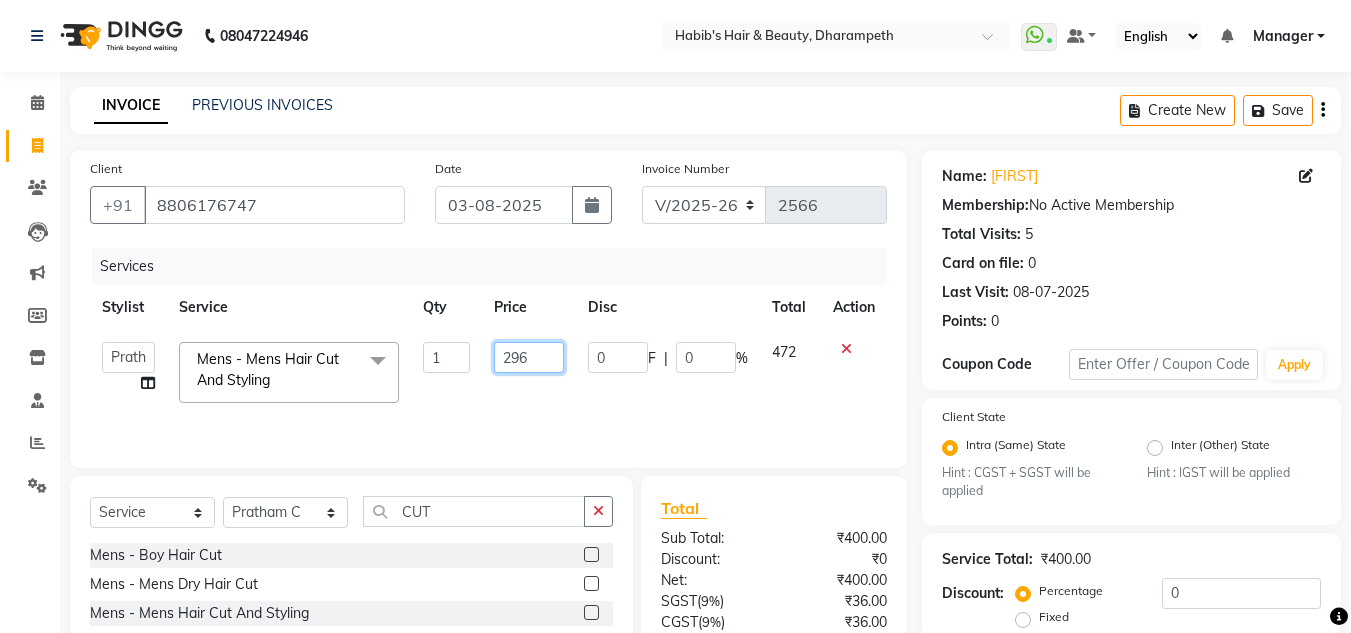 type on "296.5" 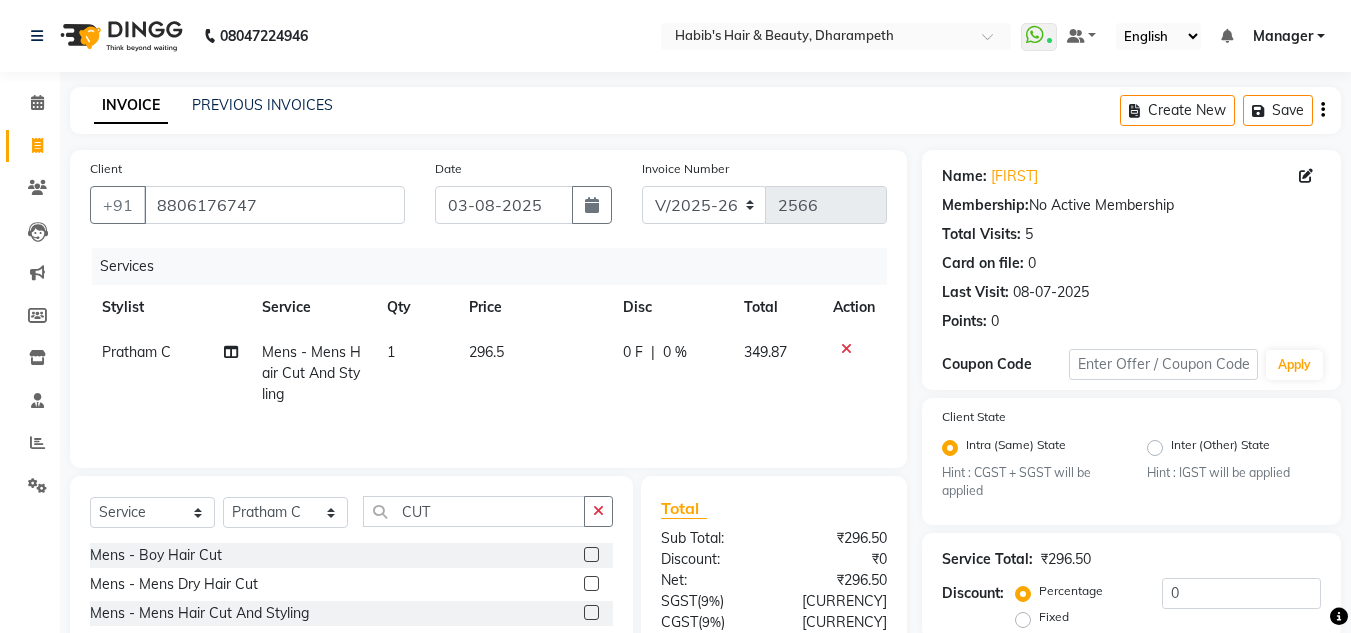 click on "349.87" 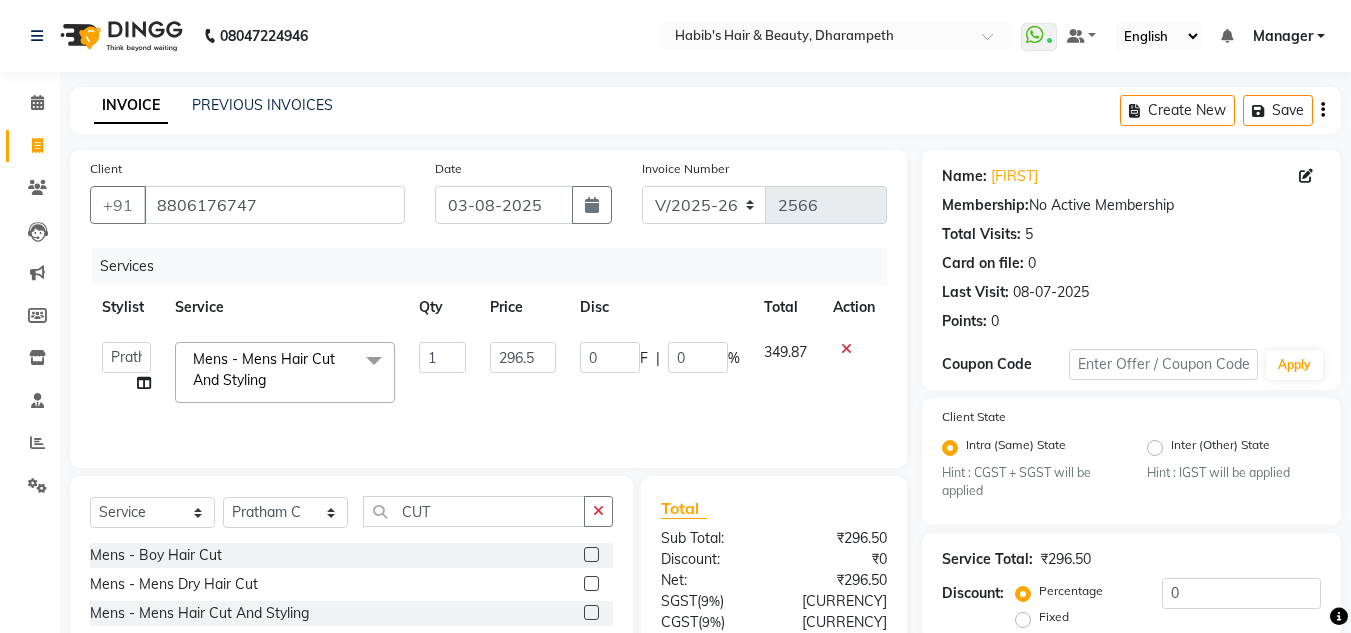 scroll, scrollTop: 188, scrollLeft: 0, axis: vertical 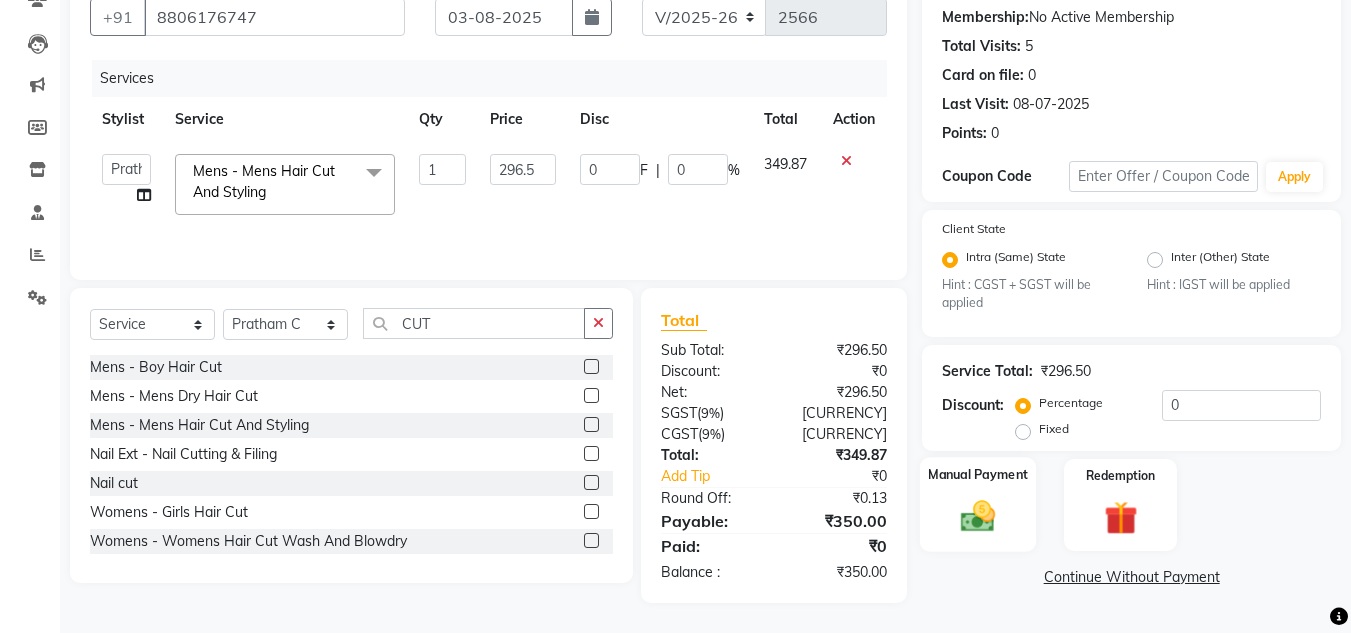 click 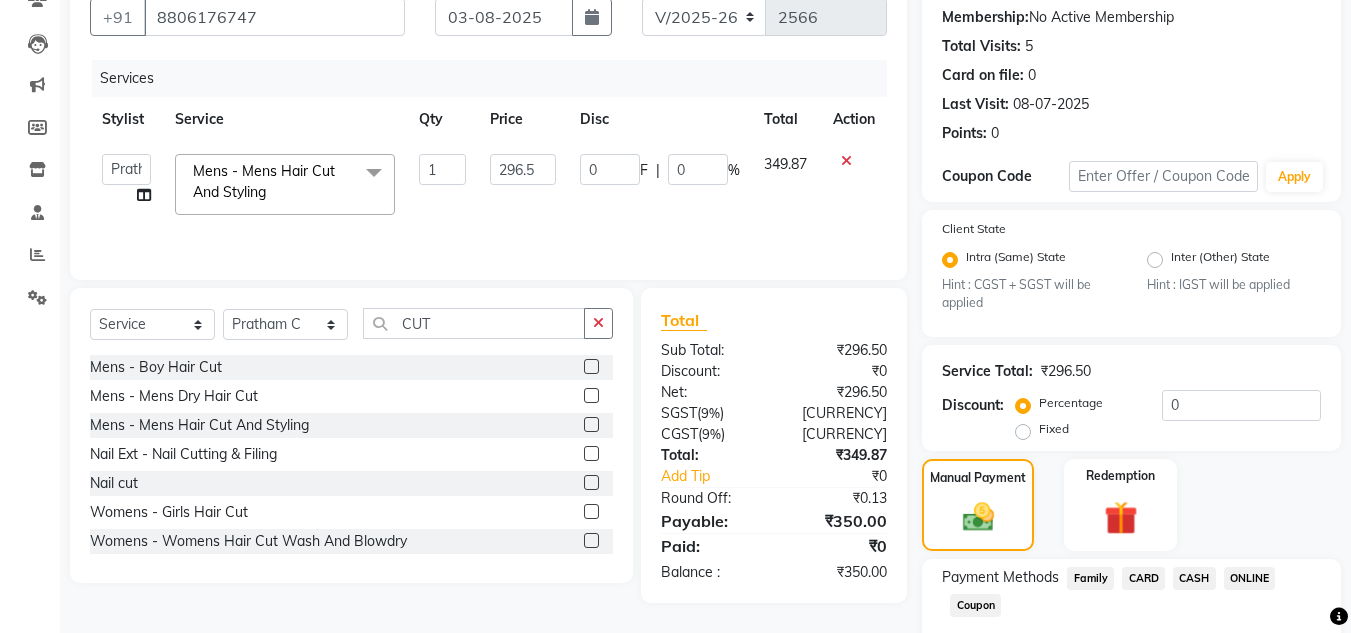 click on "ONLINE" 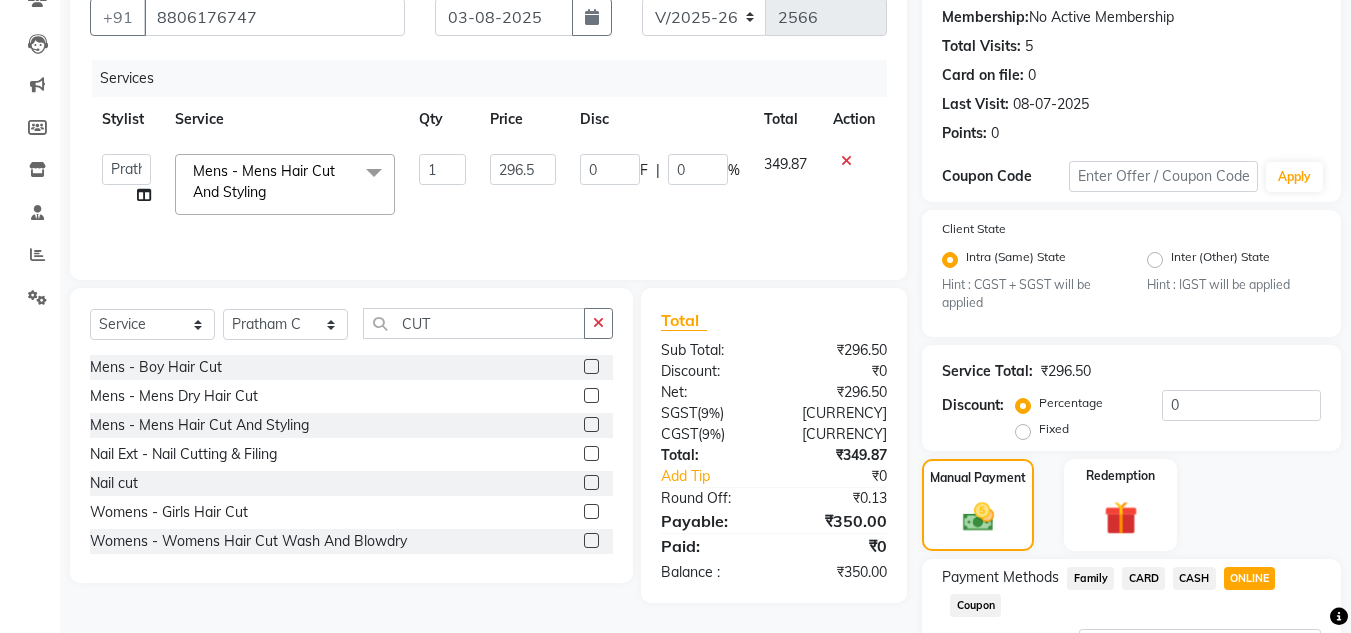 scroll, scrollTop: 361, scrollLeft: 0, axis: vertical 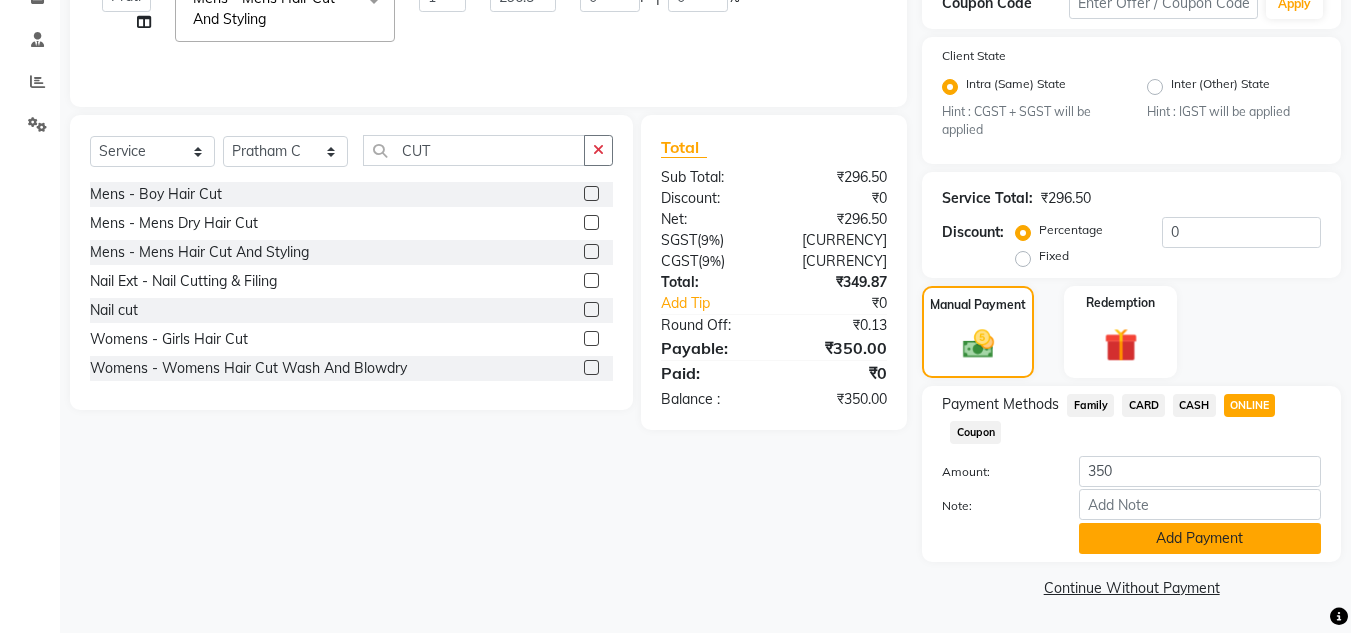 click on "Add Payment" 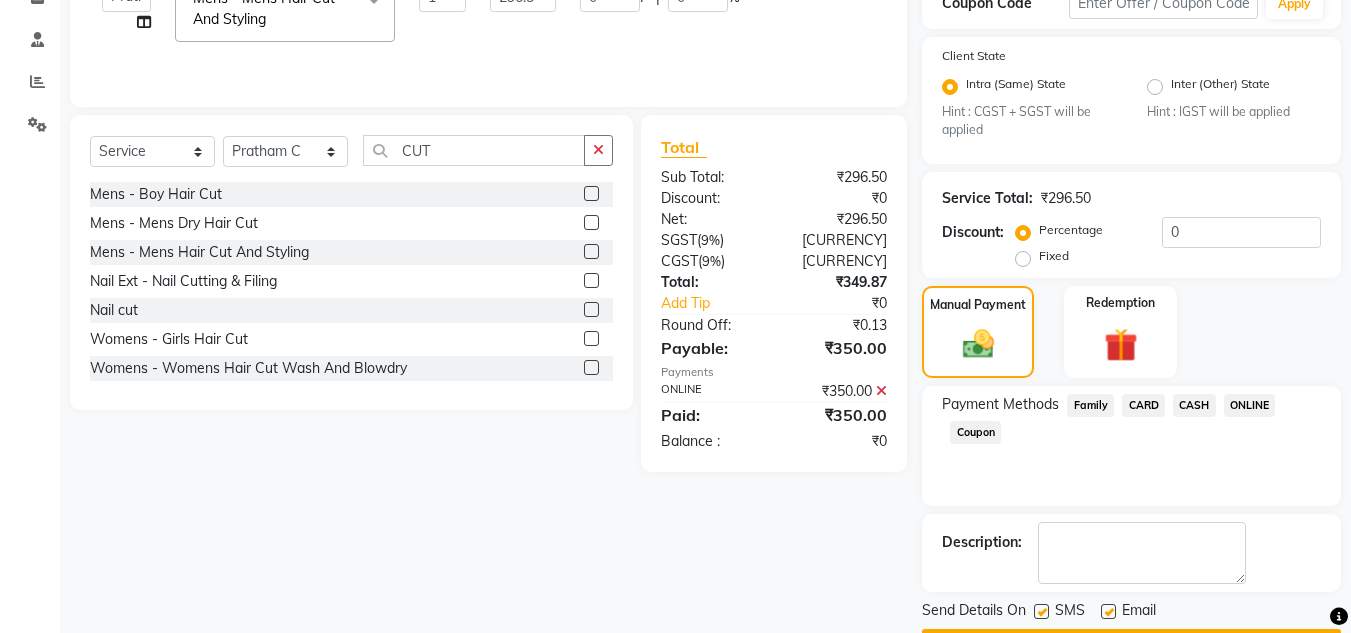 scroll, scrollTop: 418, scrollLeft: 0, axis: vertical 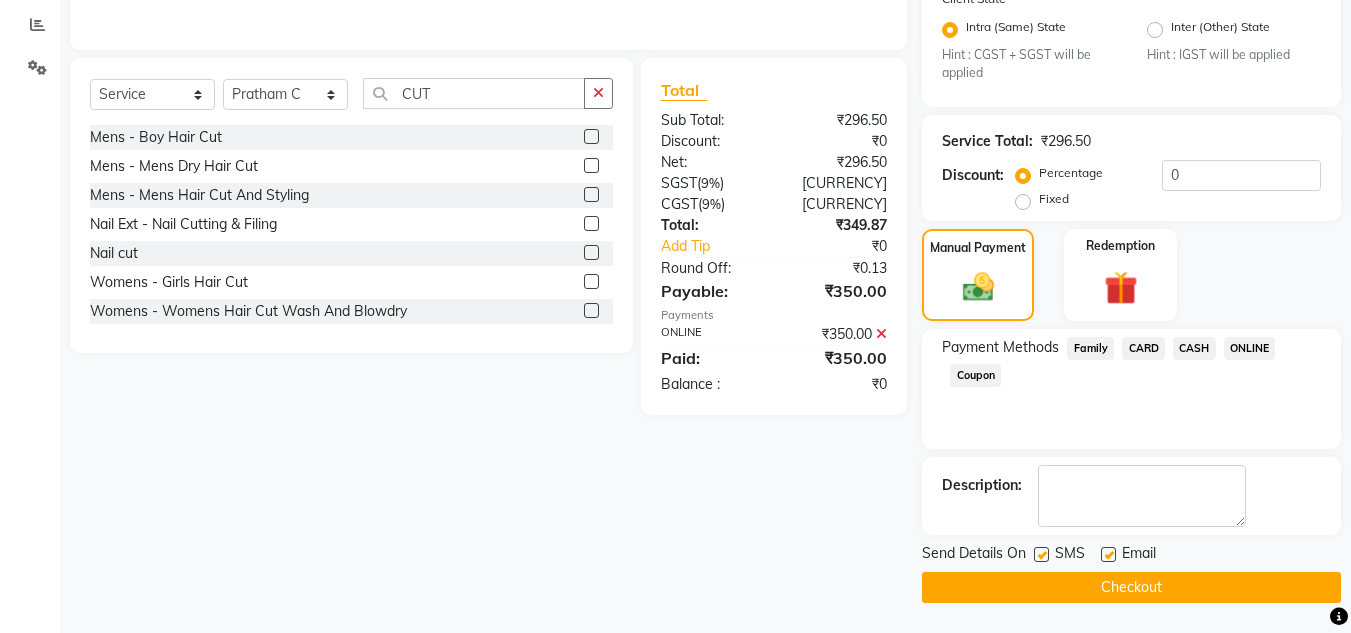 click on "Checkout" 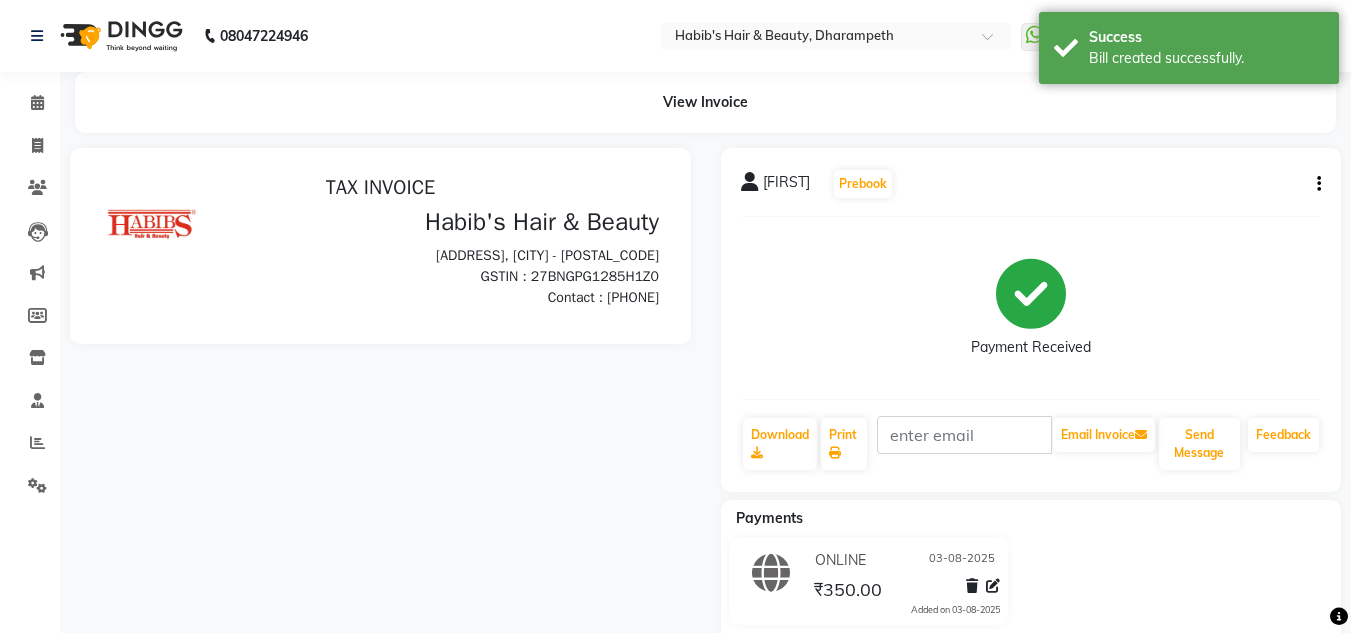scroll, scrollTop: 0, scrollLeft: 0, axis: both 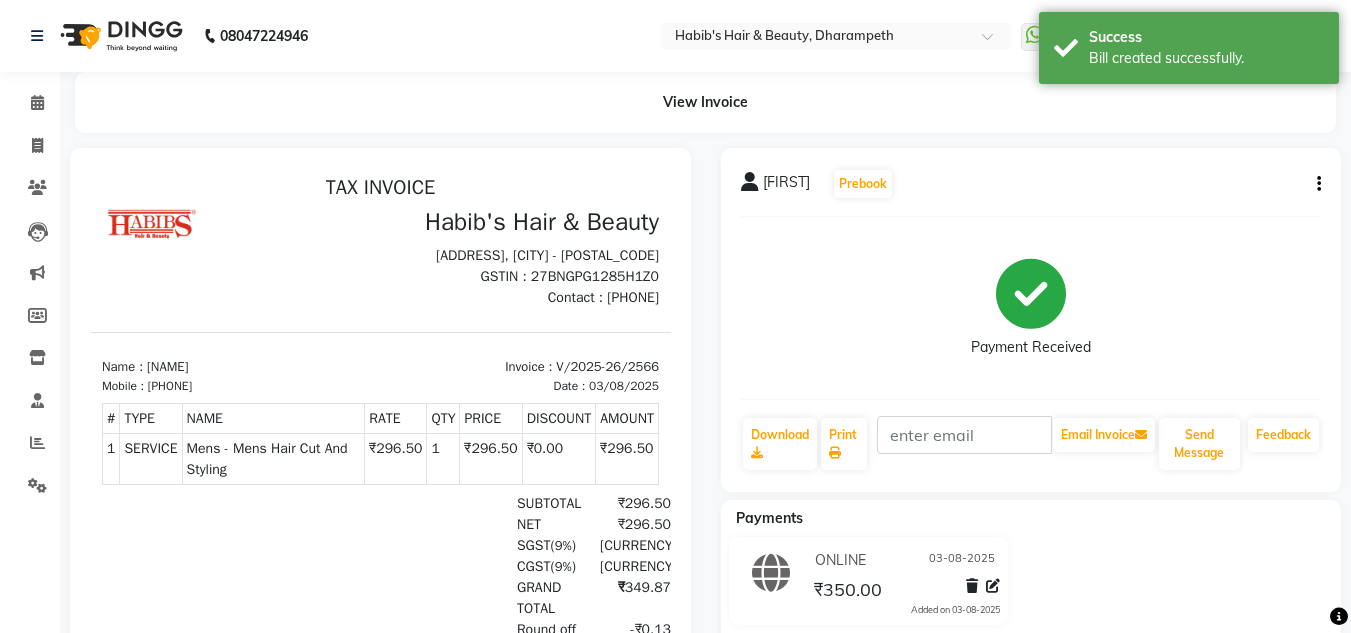 click on "ONLINE 03-08-2025 [CURRENCY][AMOUNT]  Added on 03-08-2025" 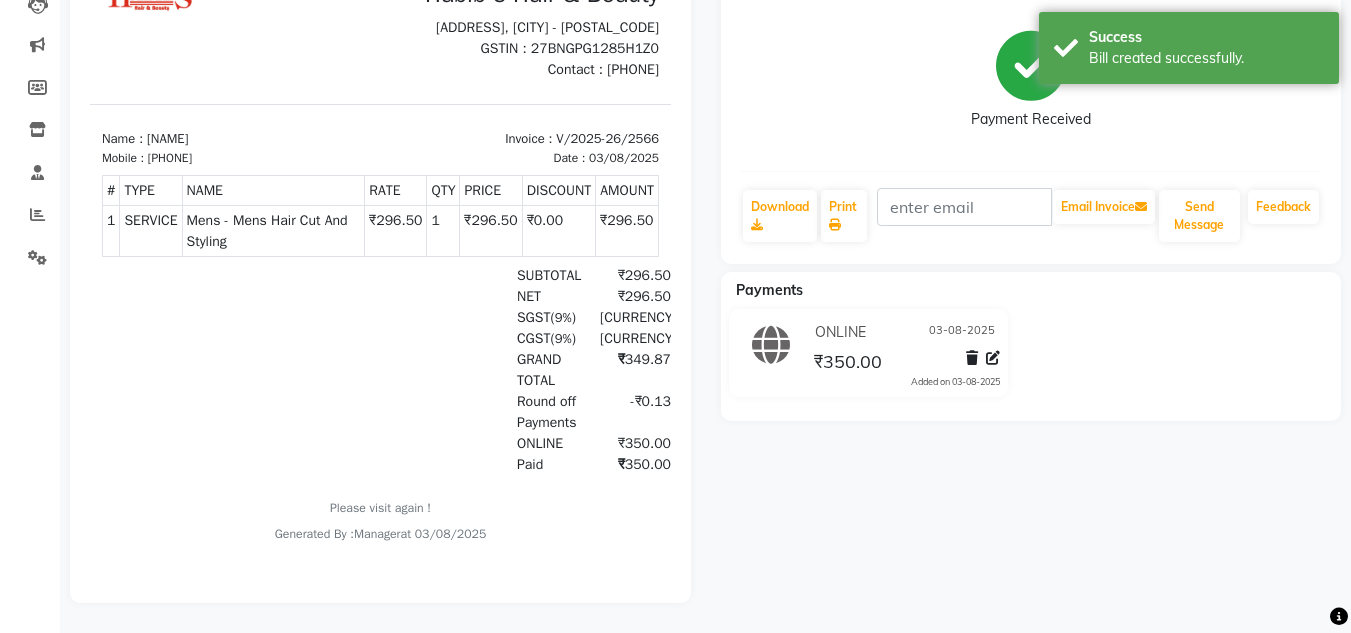 scroll, scrollTop: 0, scrollLeft: 0, axis: both 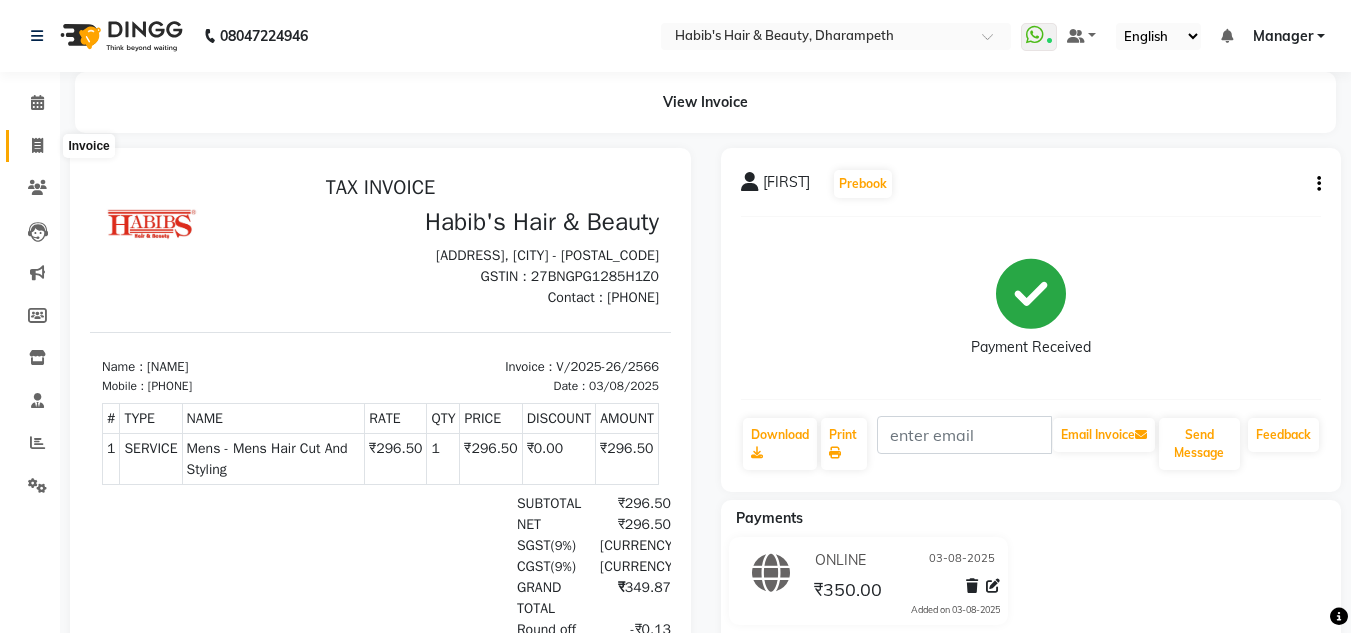 click 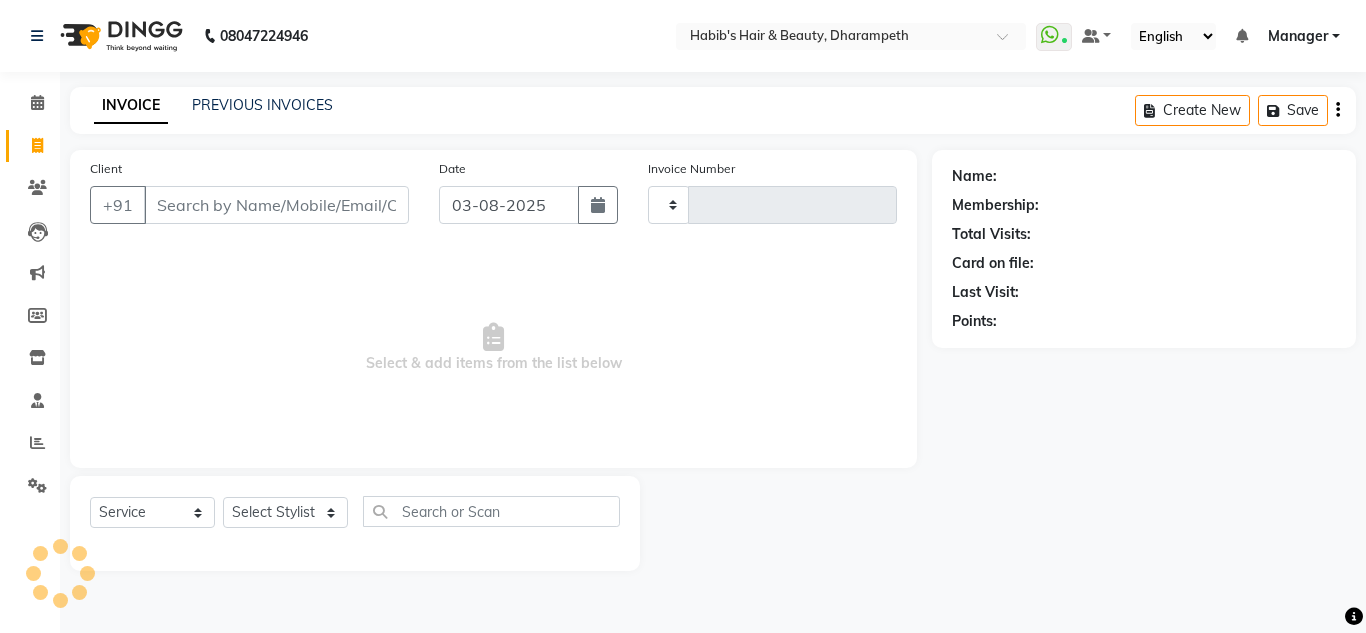 type on "2567" 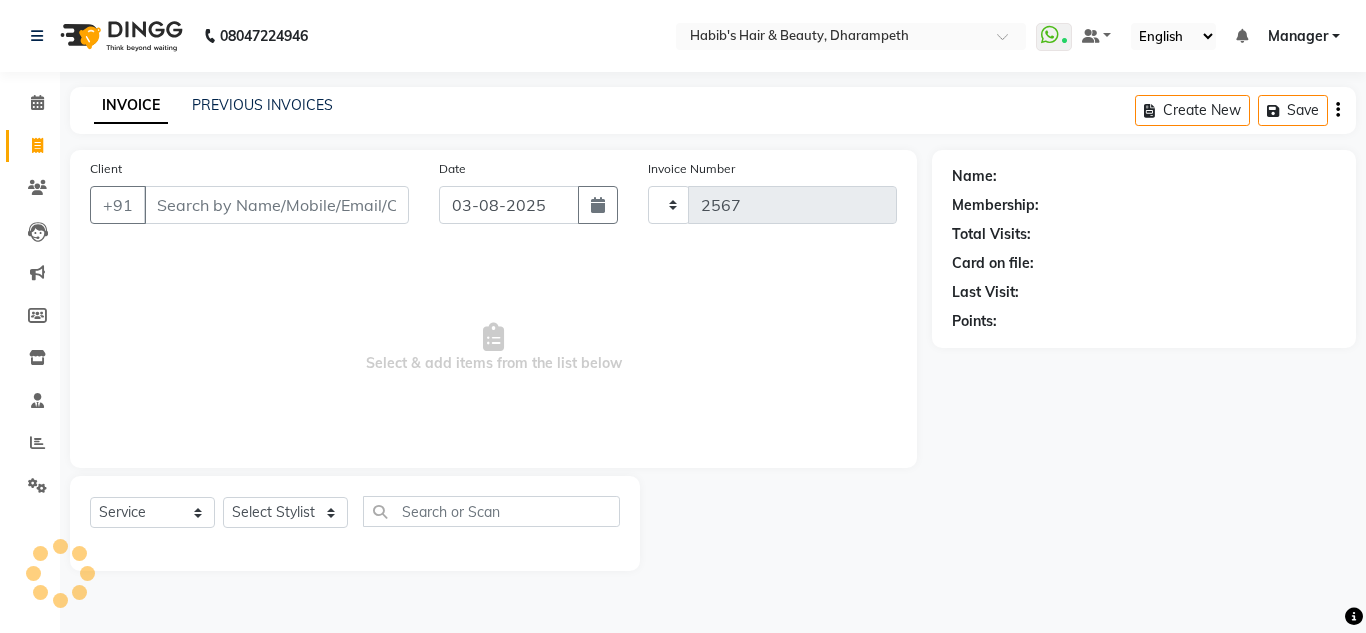 select on "4860" 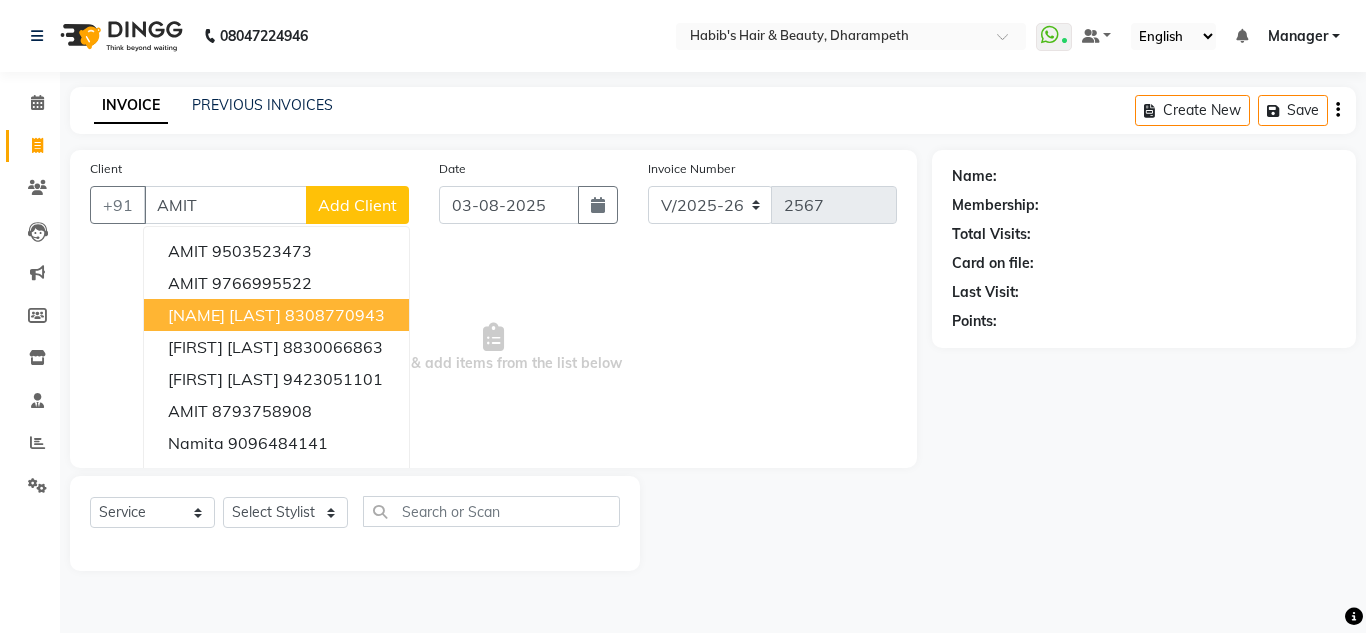 click on "[NAME] [LAST]" at bounding box center (224, 315) 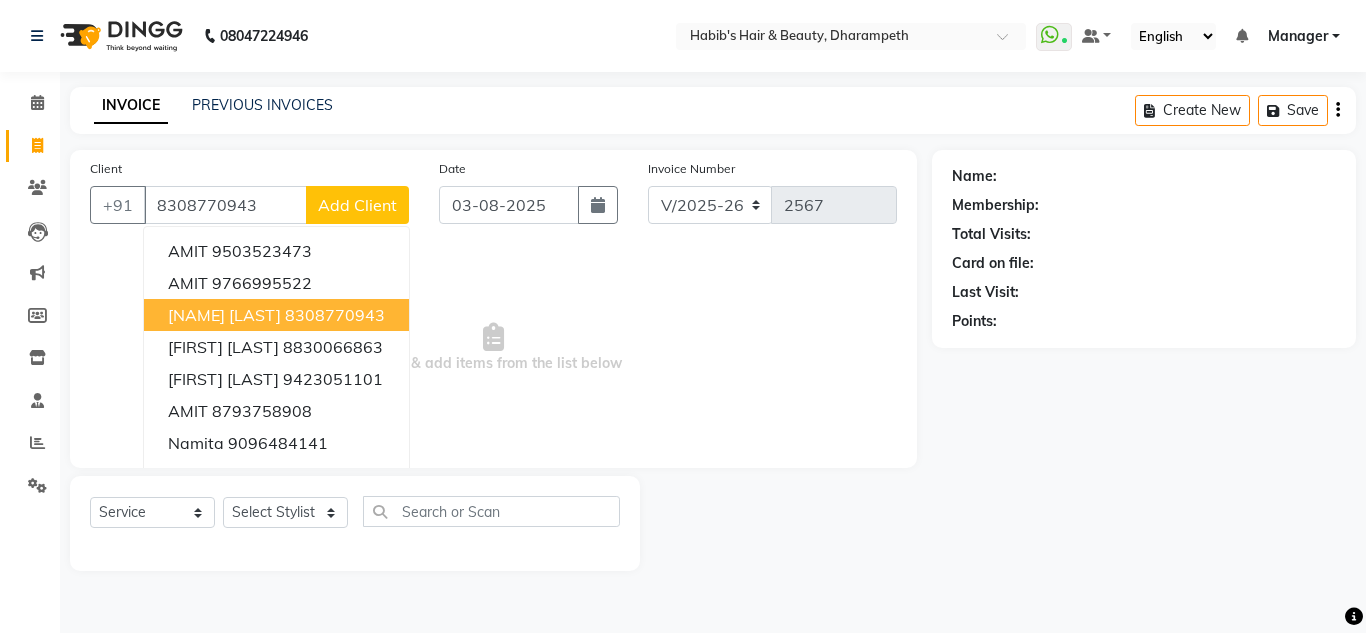 type on "8308770943" 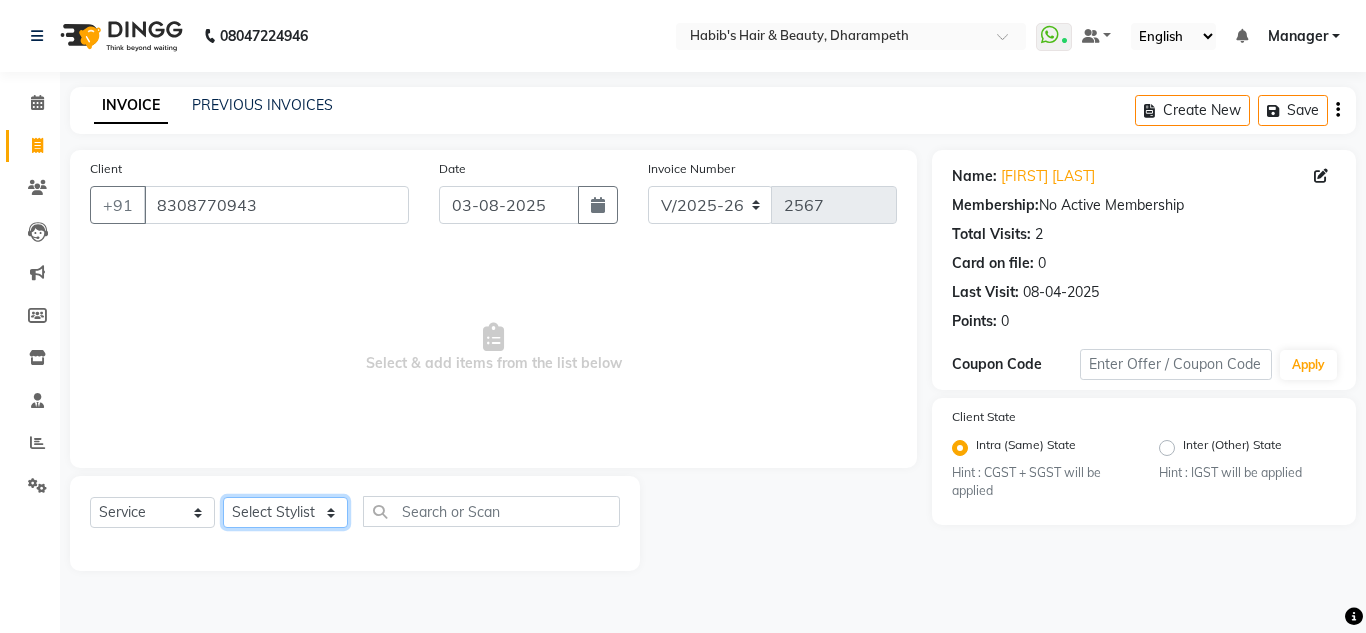 click on "Select Stylist [FIRST] [INITIAL] [FIRST] [INITIAL] [FIRST] [INITIAL] [FIRST]  Manager [FIRST] [FIRST] [INITIAL] [FIRST] [INITIAL] [FIRST] [INITIAL] [FIRST] [INITIAL] [FIRST] [INITIAL]" 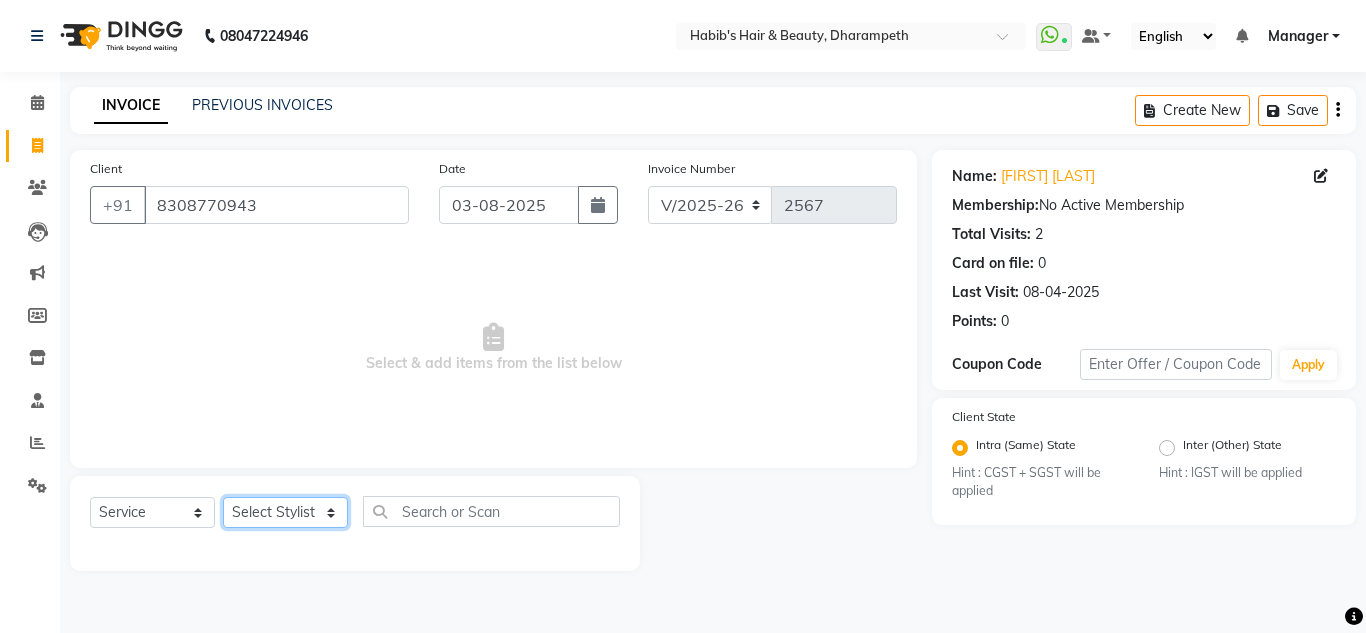 select on "65623" 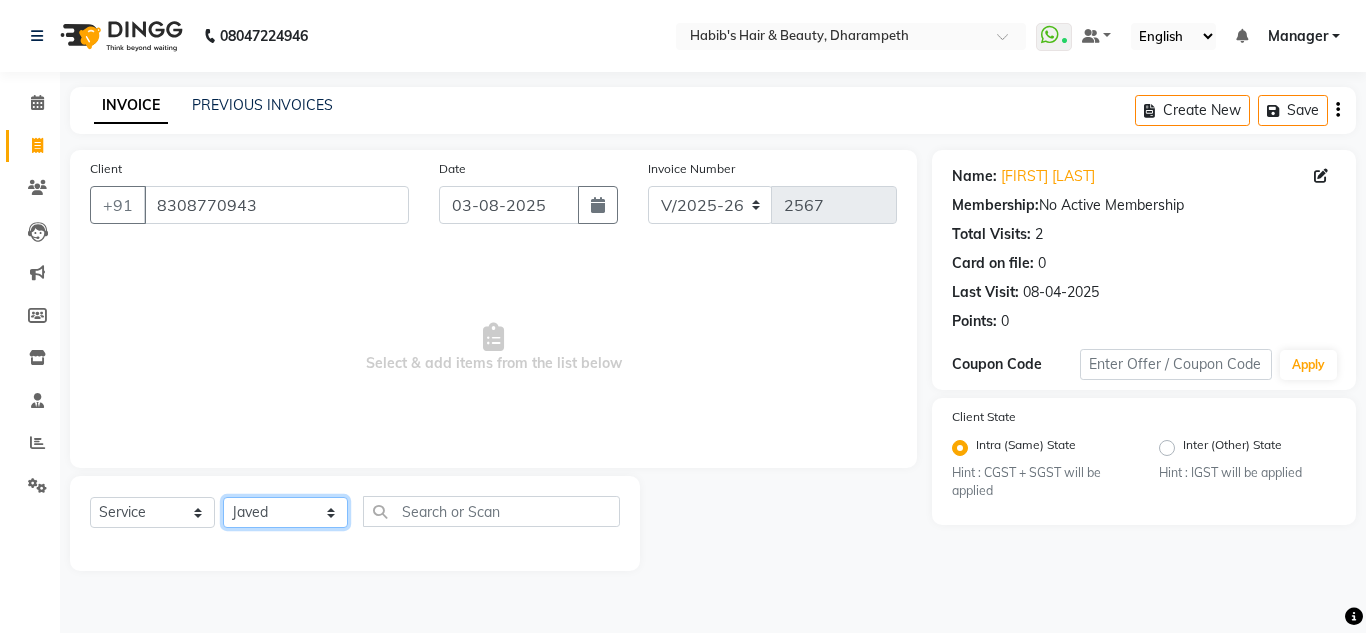 click on "Select Stylist [FIRST] [INITIAL] [FIRST] [INITIAL] [FIRST] [INITIAL] [FIRST]  Manager [FIRST] [FIRST] [INITIAL] [FIRST] [INITIAL] [FIRST] [INITIAL] [FIRST] [INITIAL] [FIRST] [INITIAL]" 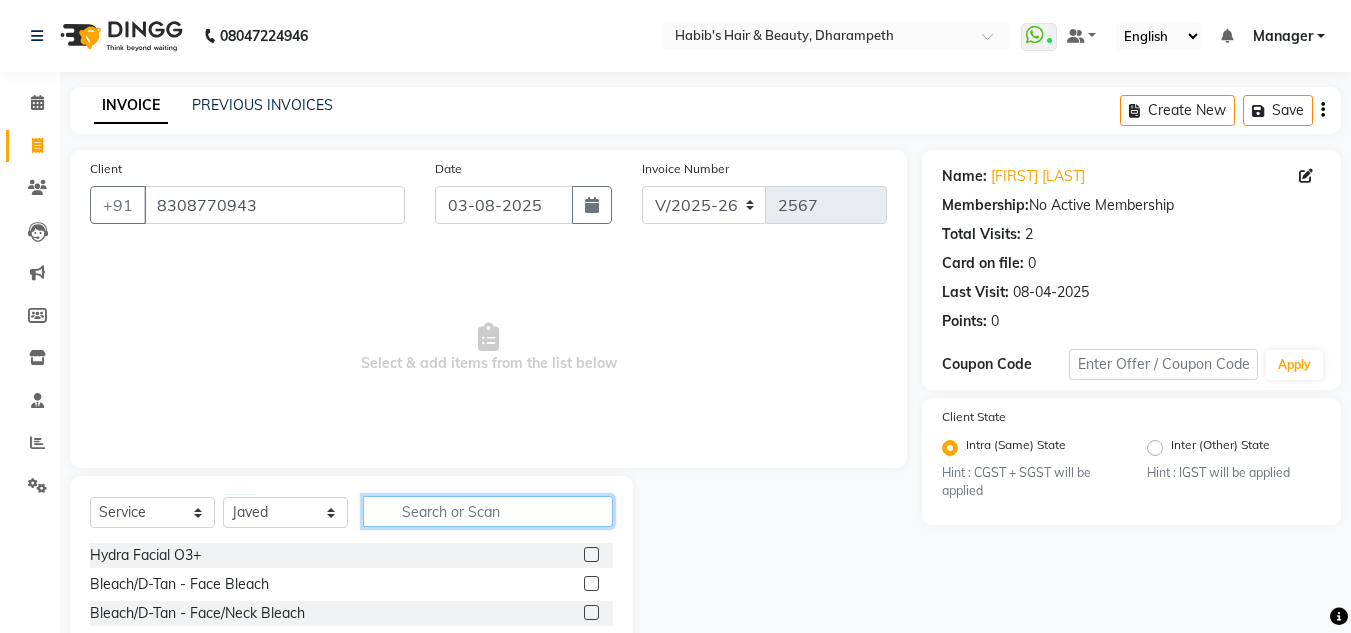 click 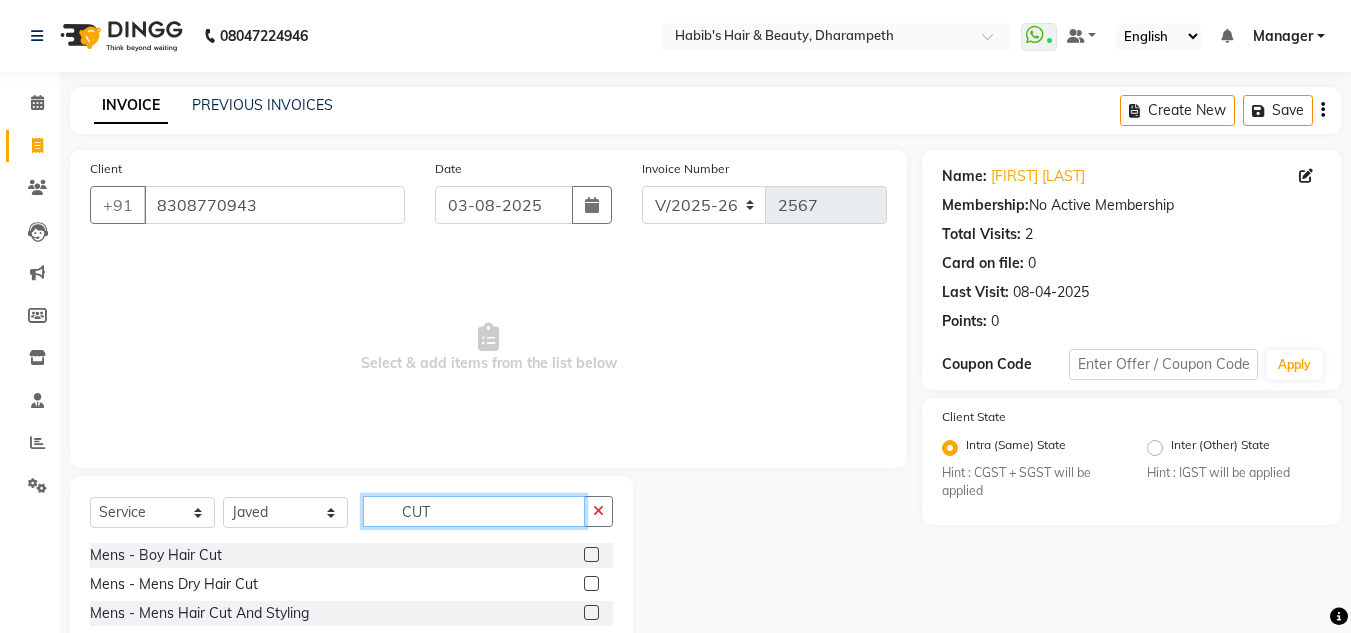 type on "CUT" 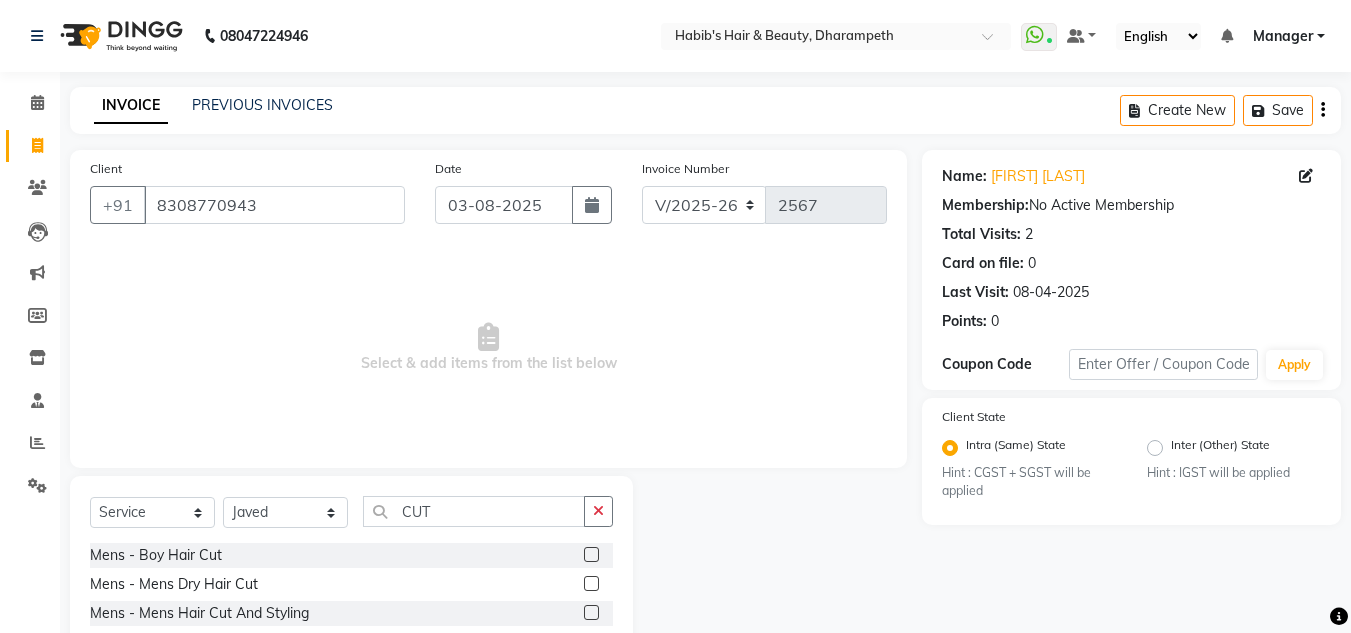 drag, startPoint x: 578, startPoint y: 585, endPoint x: 562, endPoint y: 583, distance: 16.124516 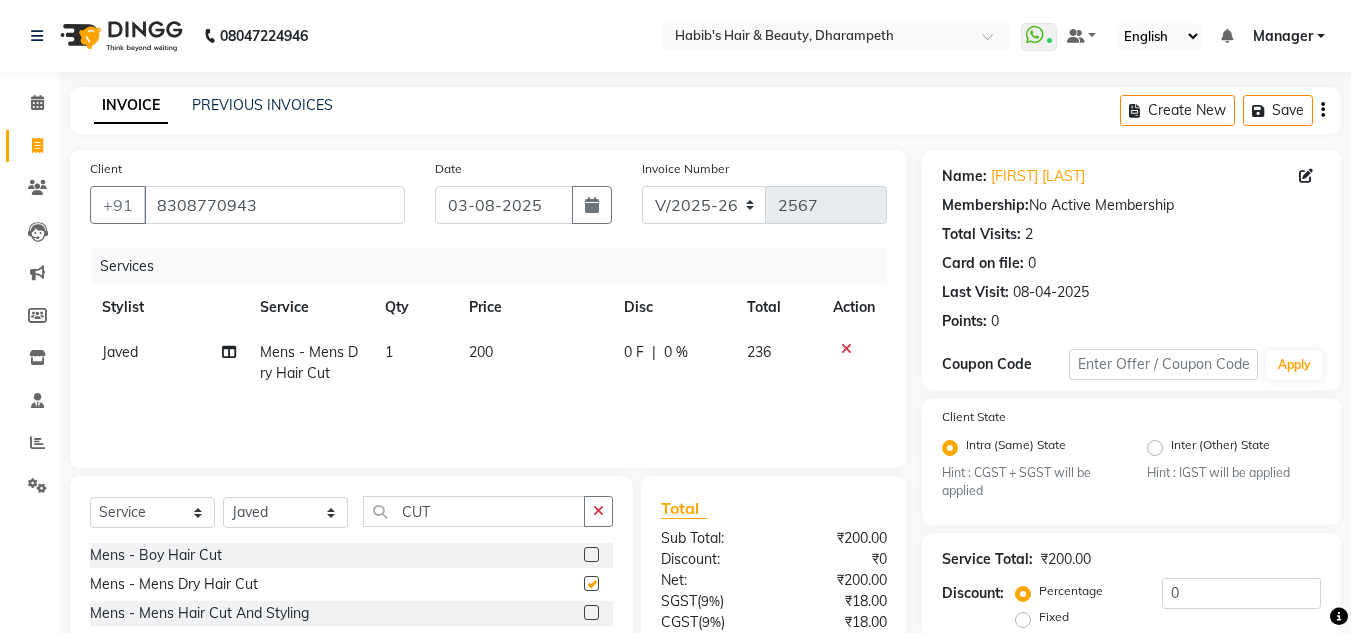checkbox on "false" 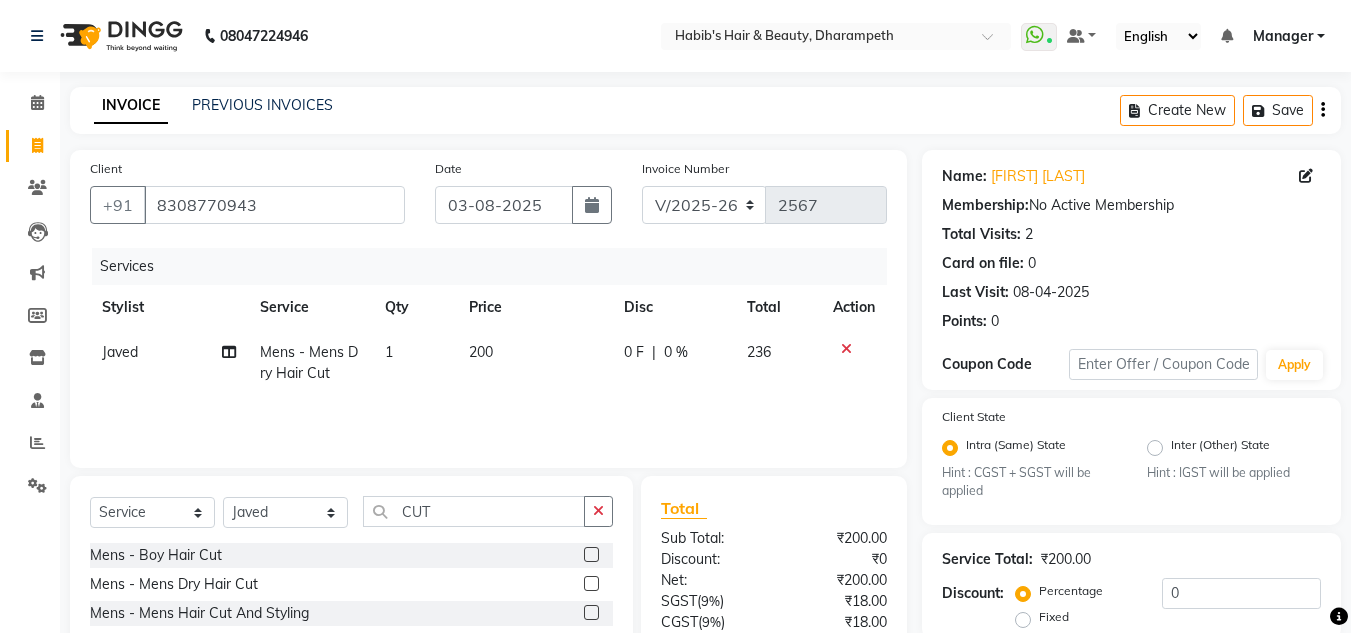 click on "200" 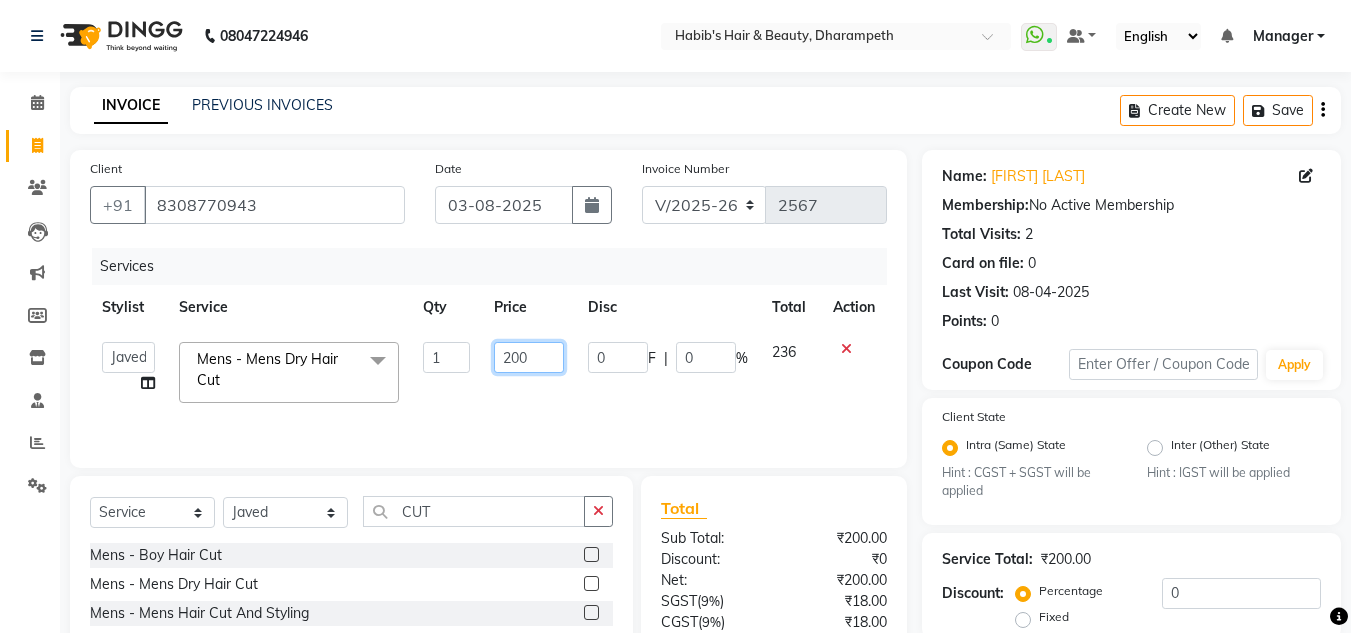click on "200" 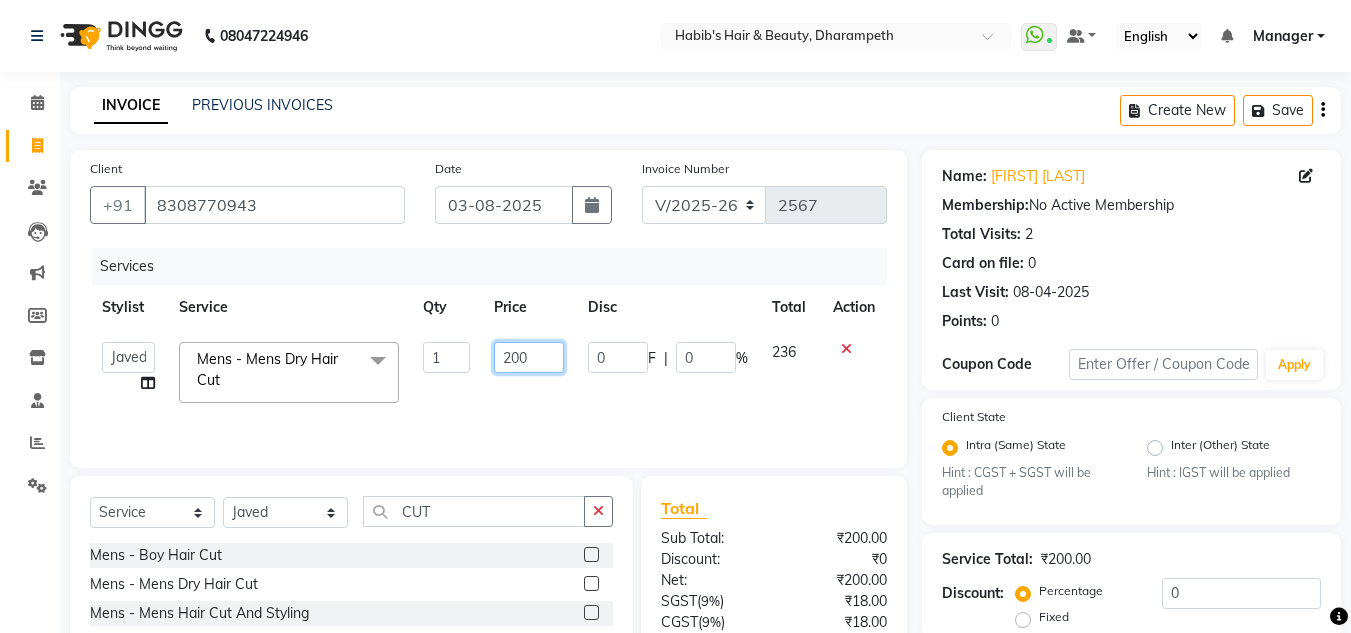 click on "200" 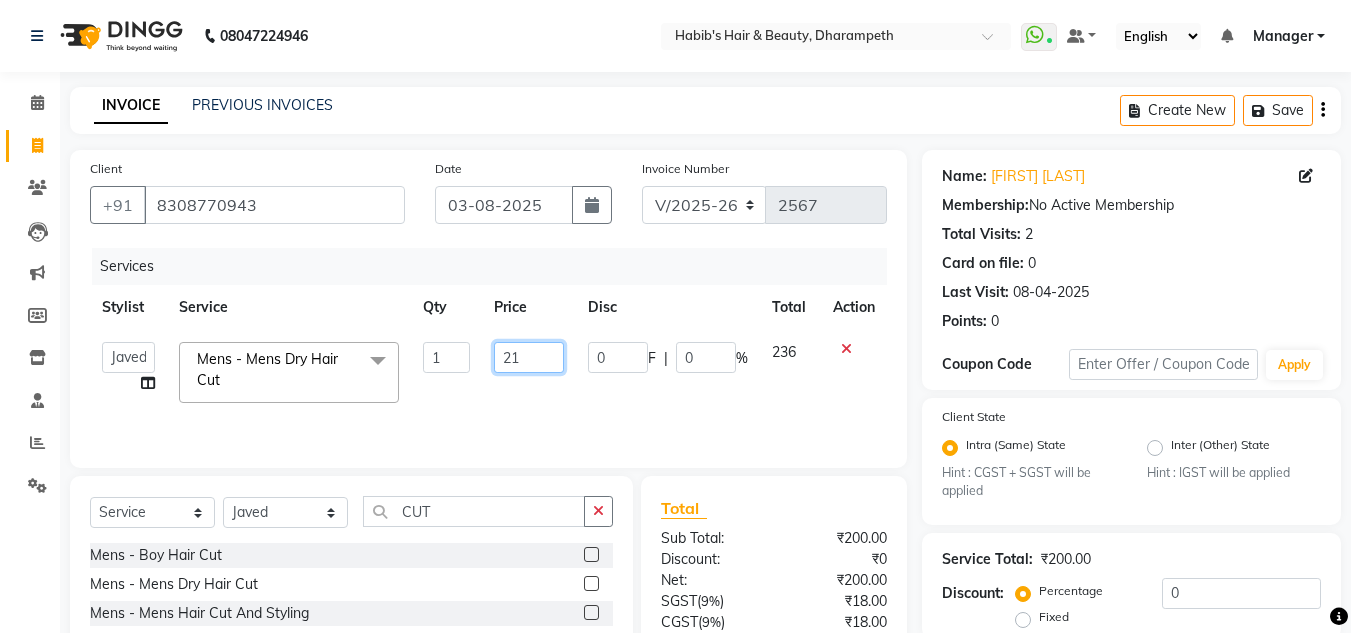 type on "212" 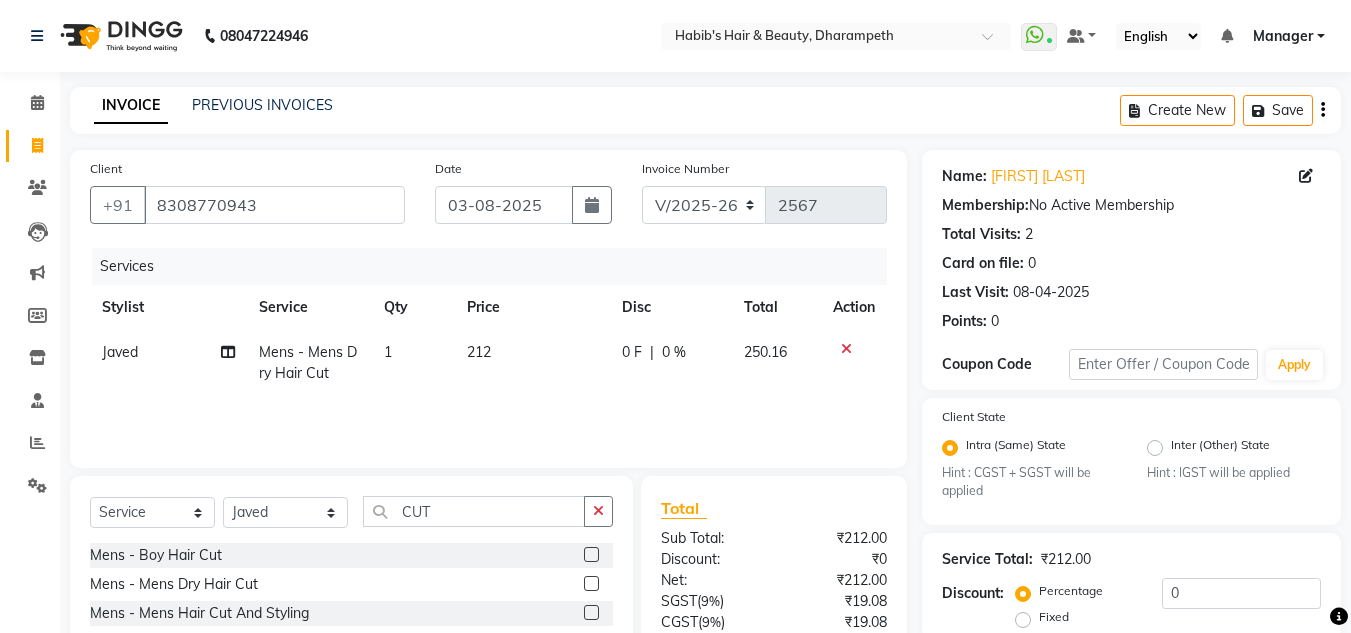 click on "250.16" 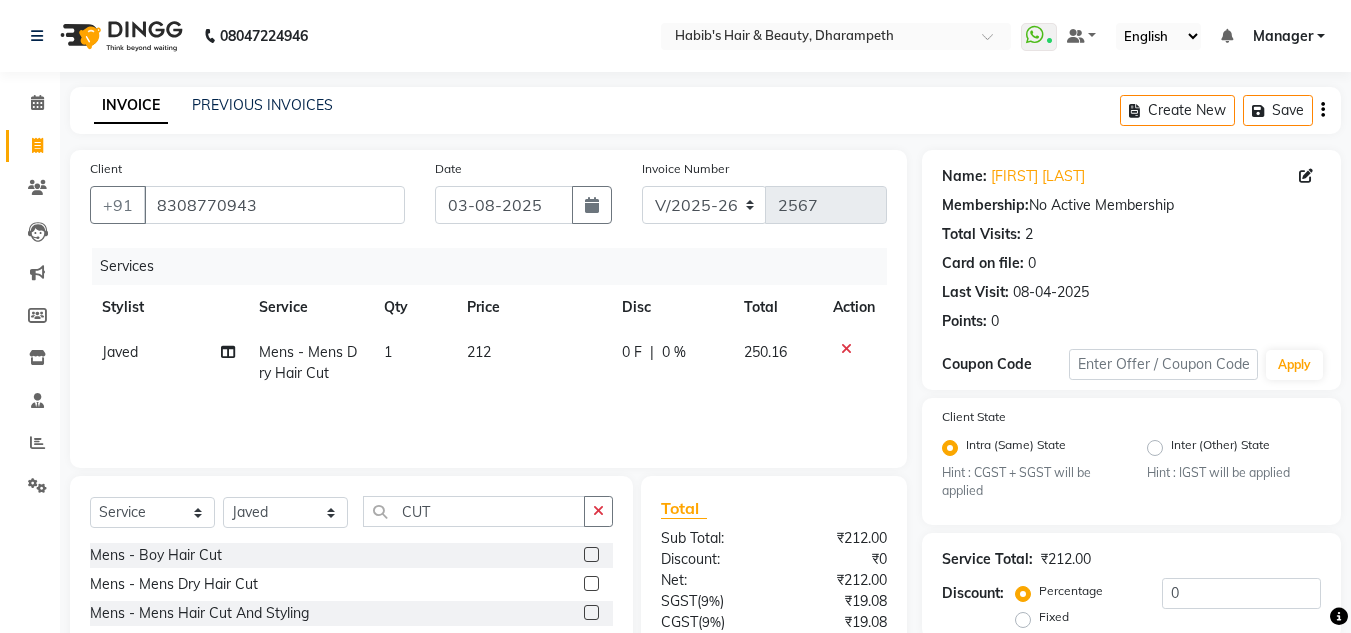 select on "65623" 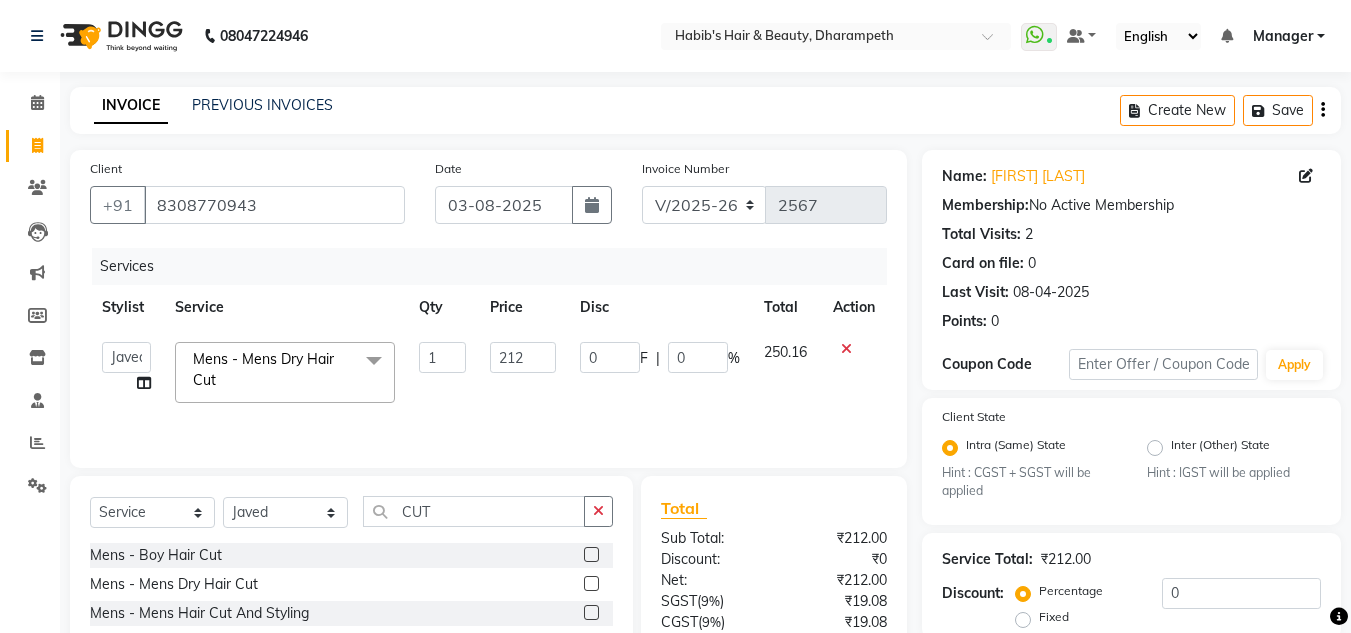 scroll, scrollTop: 188, scrollLeft: 0, axis: vertical 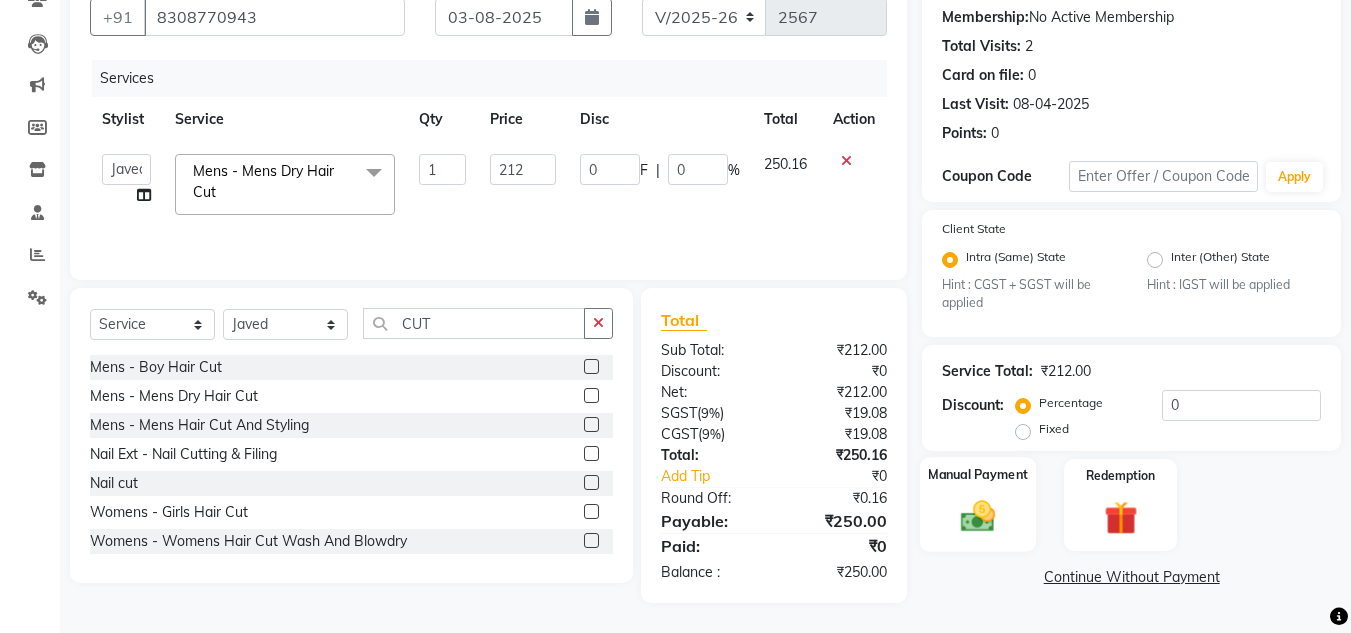 click 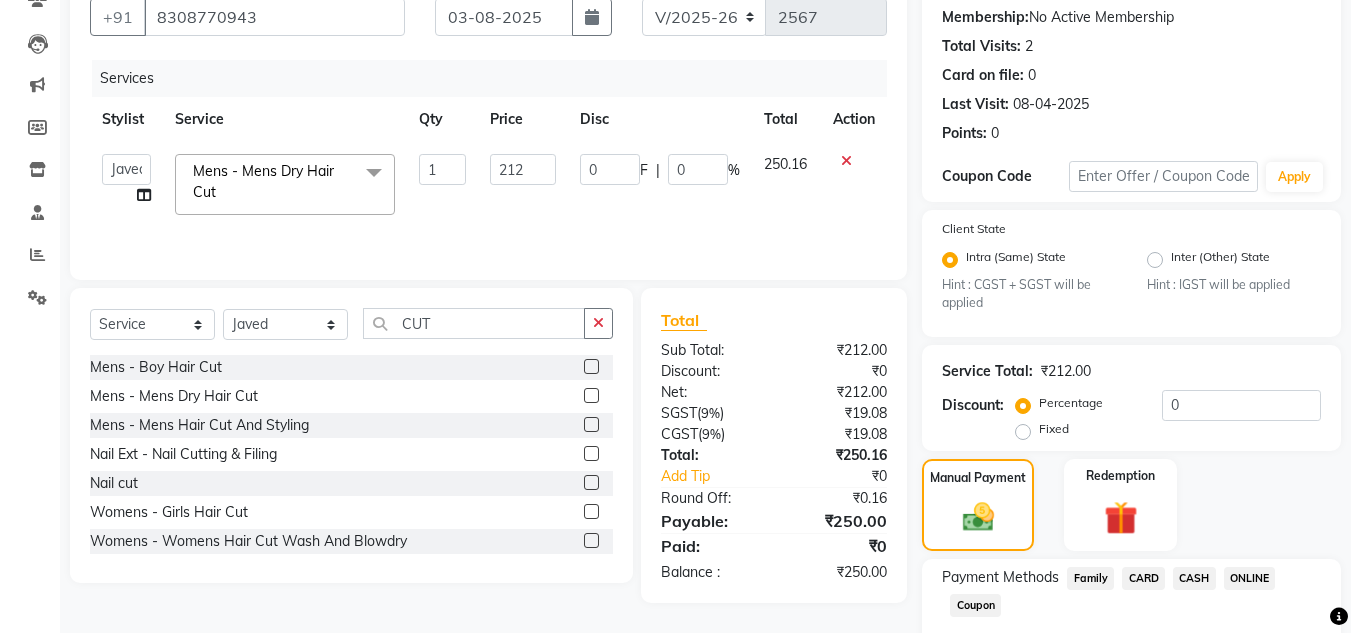 click on "ONLINE" 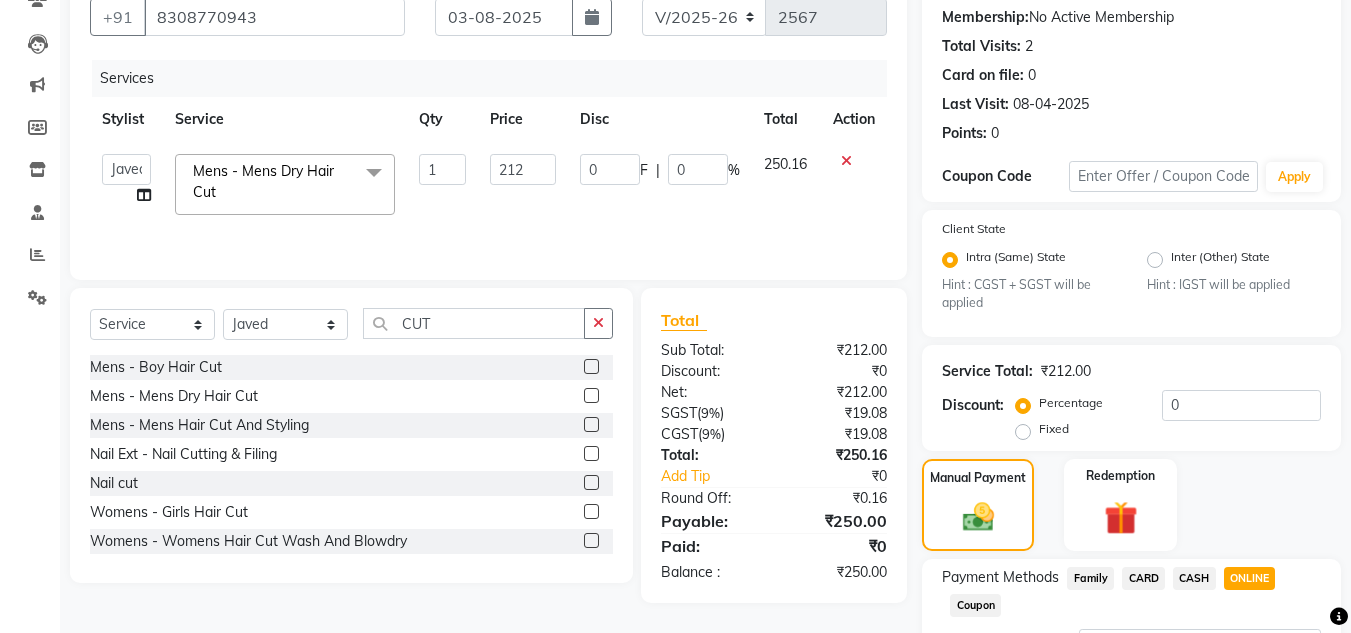 scroll, scrollTop: 361, scrollLeft: 0, axis: vertical 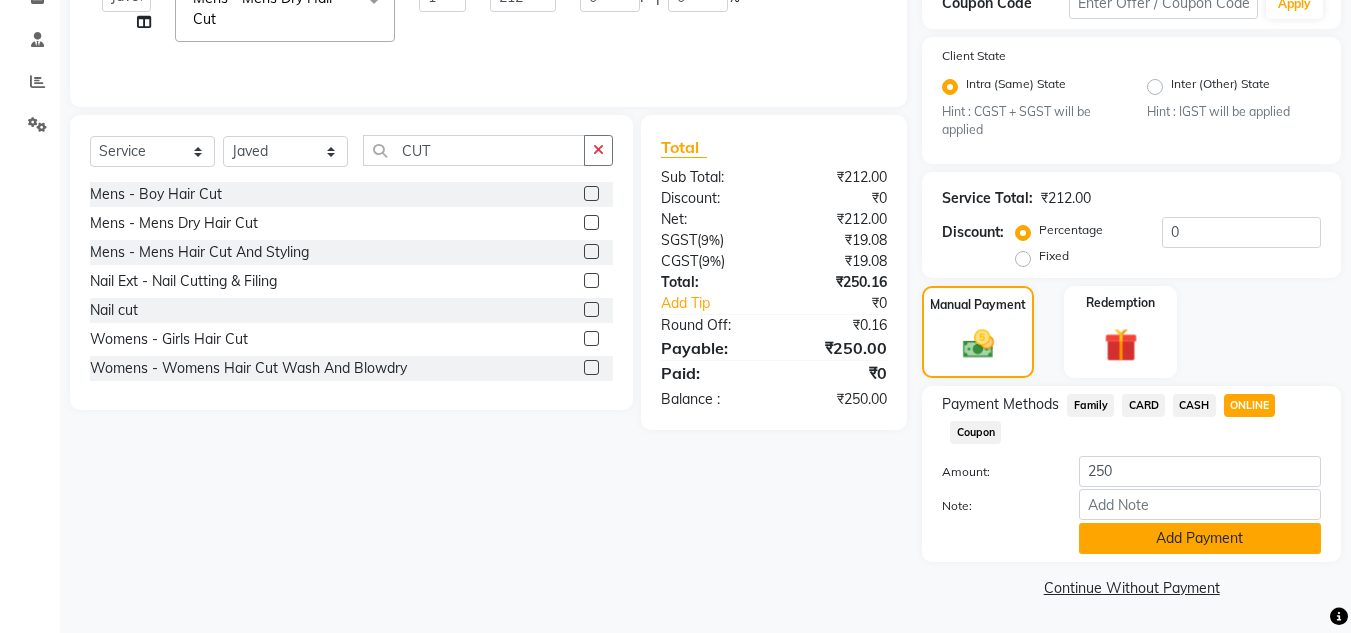 click on "Add Payment" 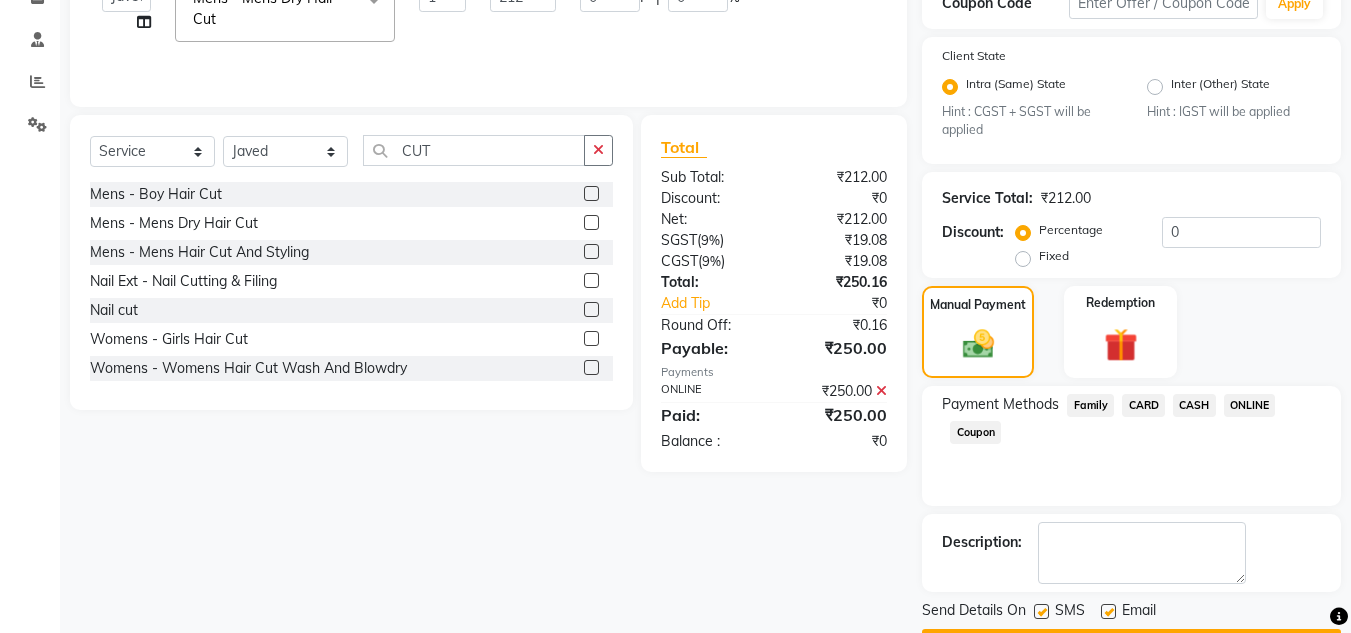 scroll, scrollTop: 418, scrollLeft: 0, axis: vertical 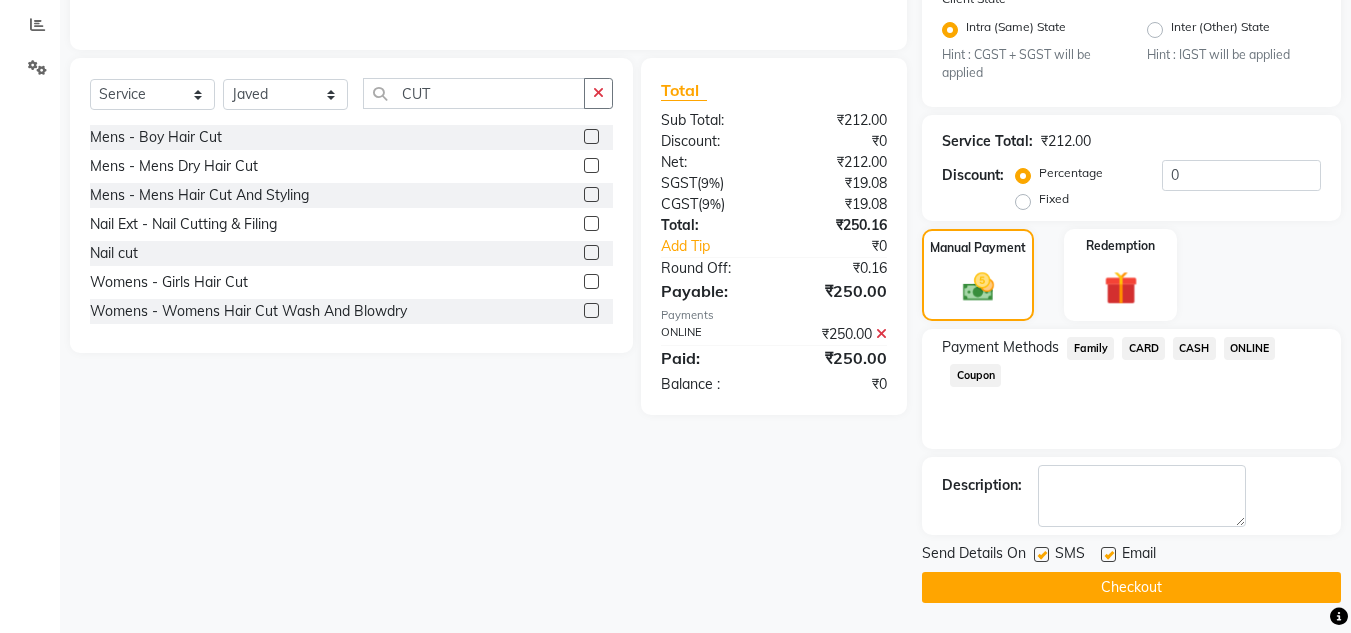 click on "Checkout" 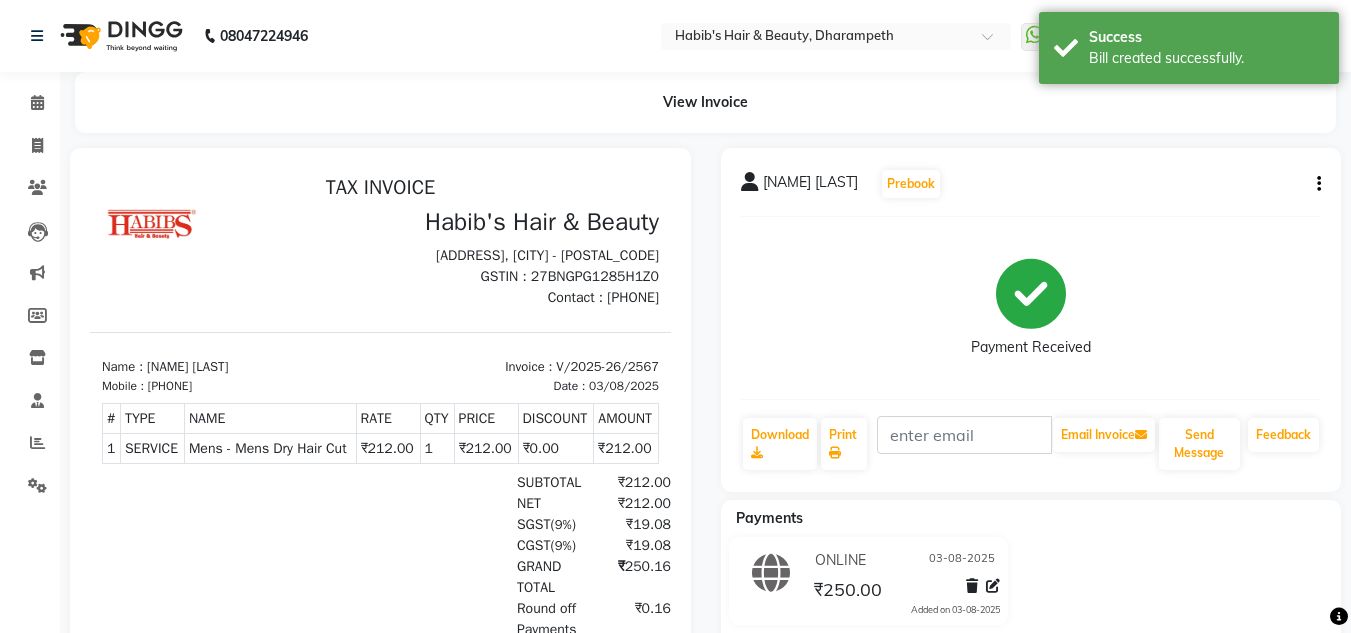 scroll, scrollTop: 0, scrollLeft: 0, axis: both 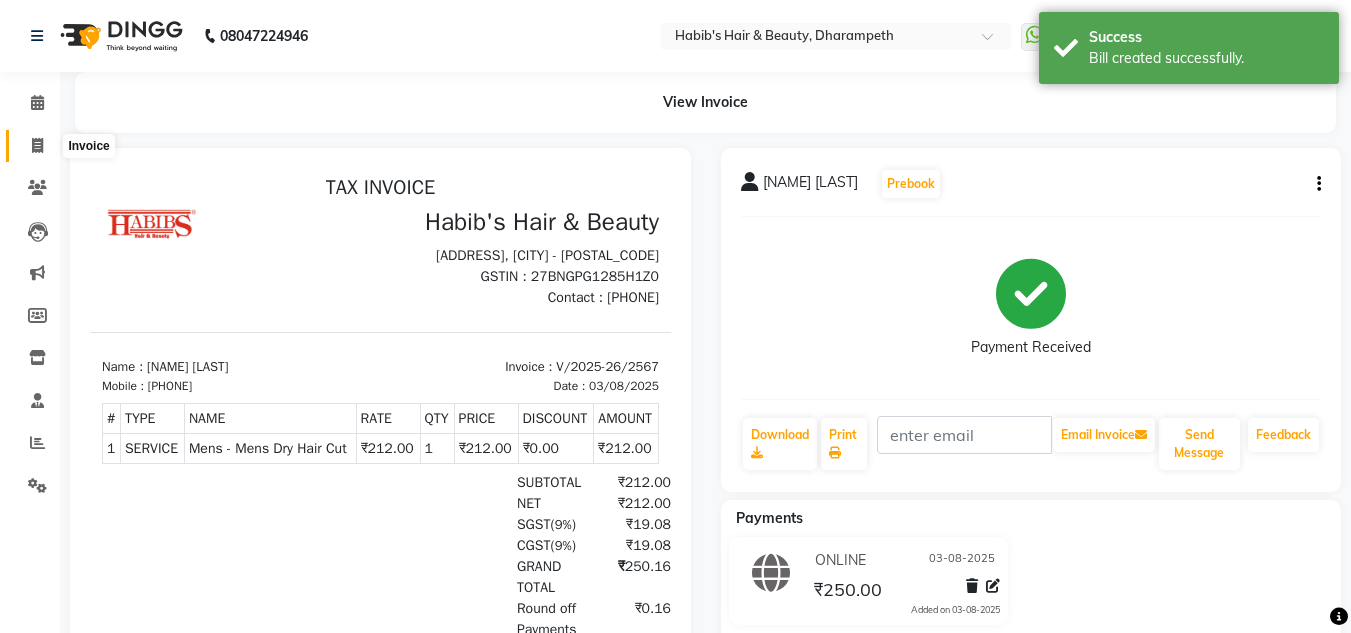 click 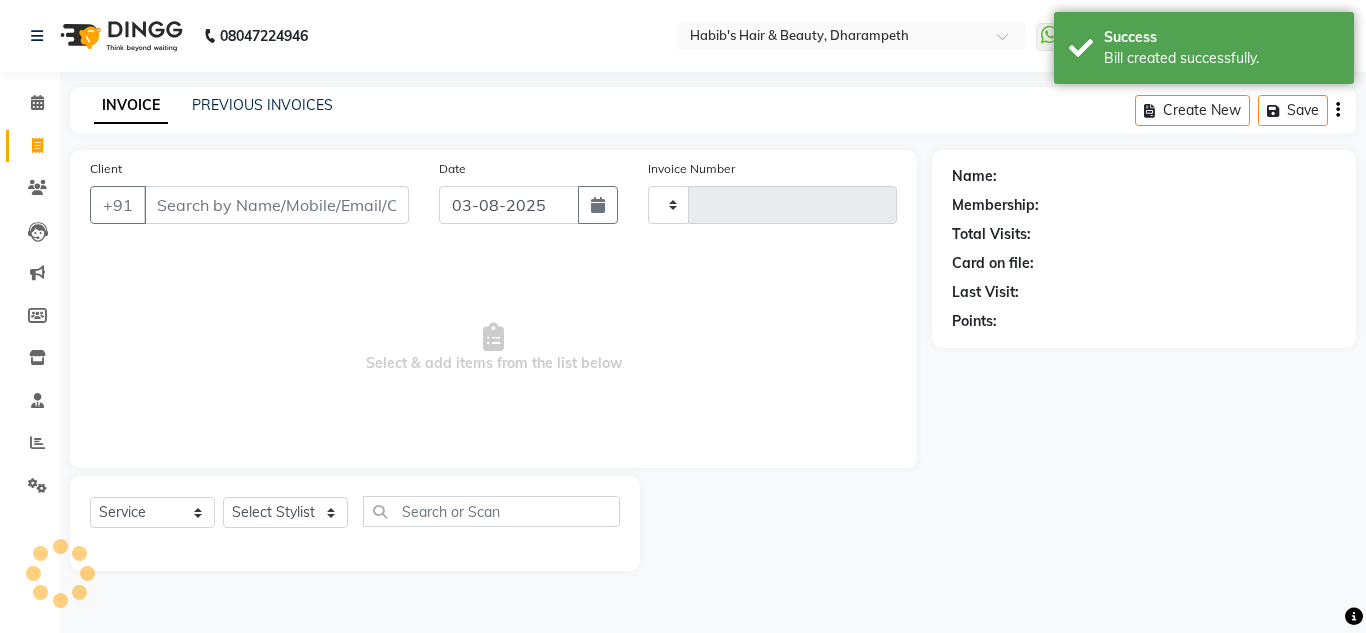 type on "2568" 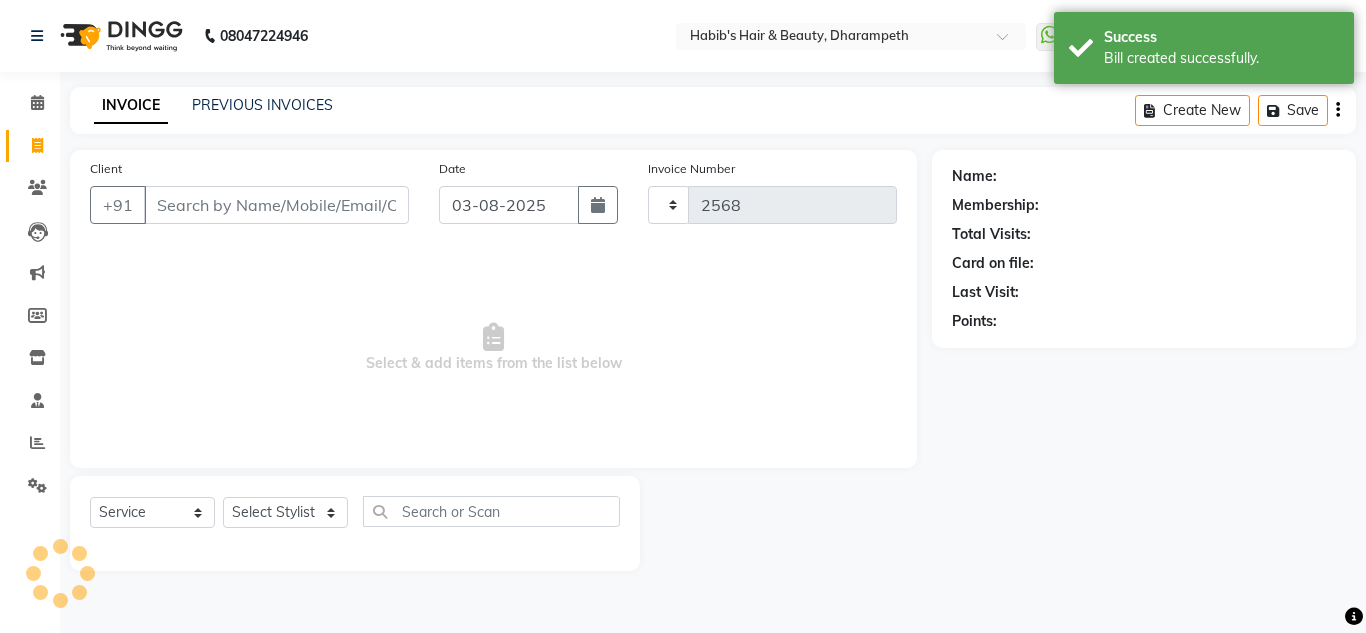 select on "4860" 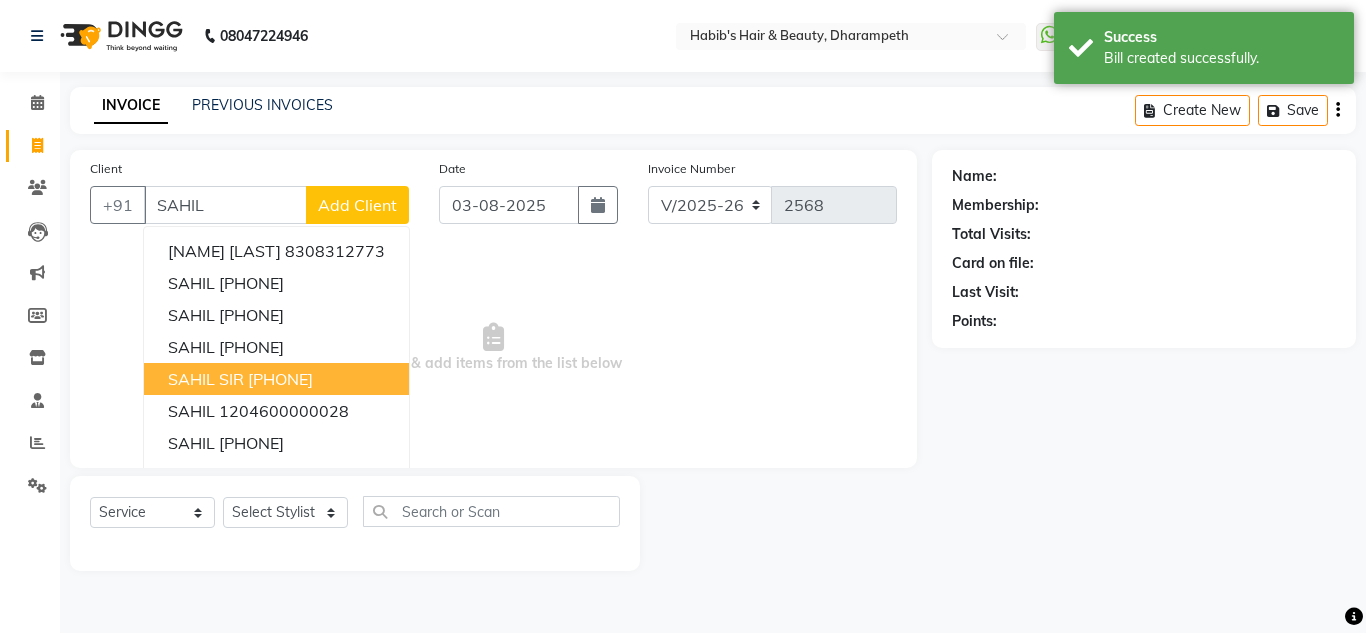 click on "SAHIL SIR" at bounding box center [206, 379] 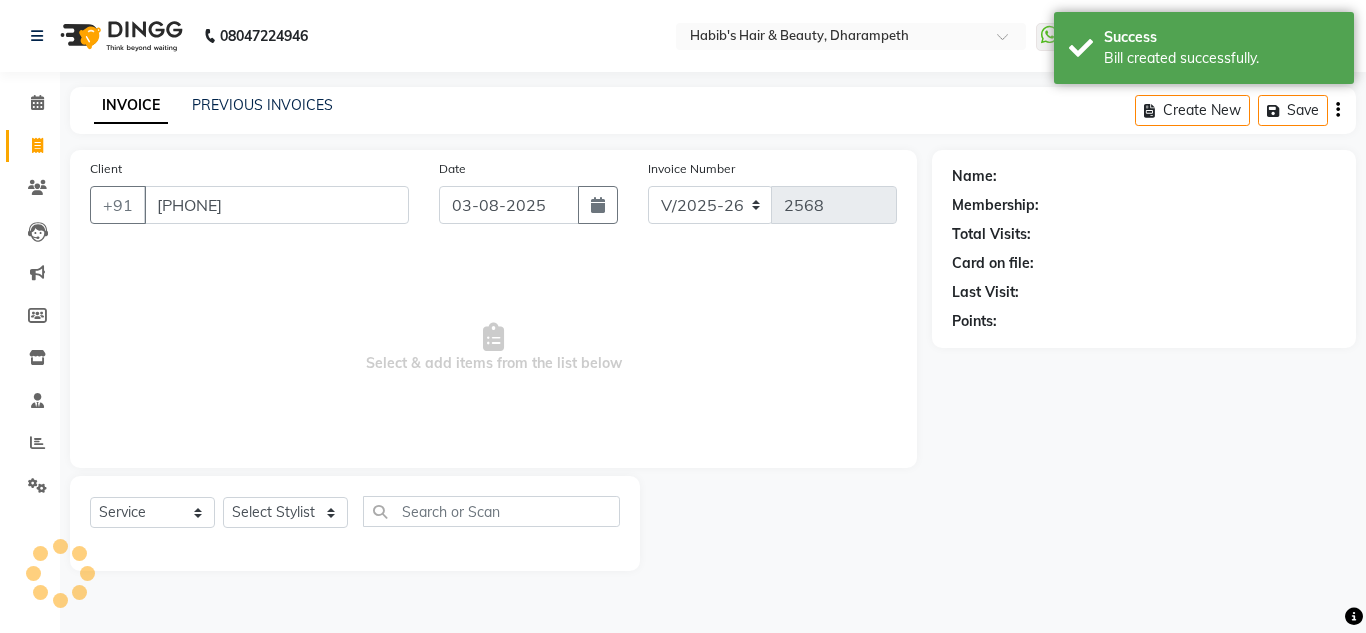 type on "[PHONE]" 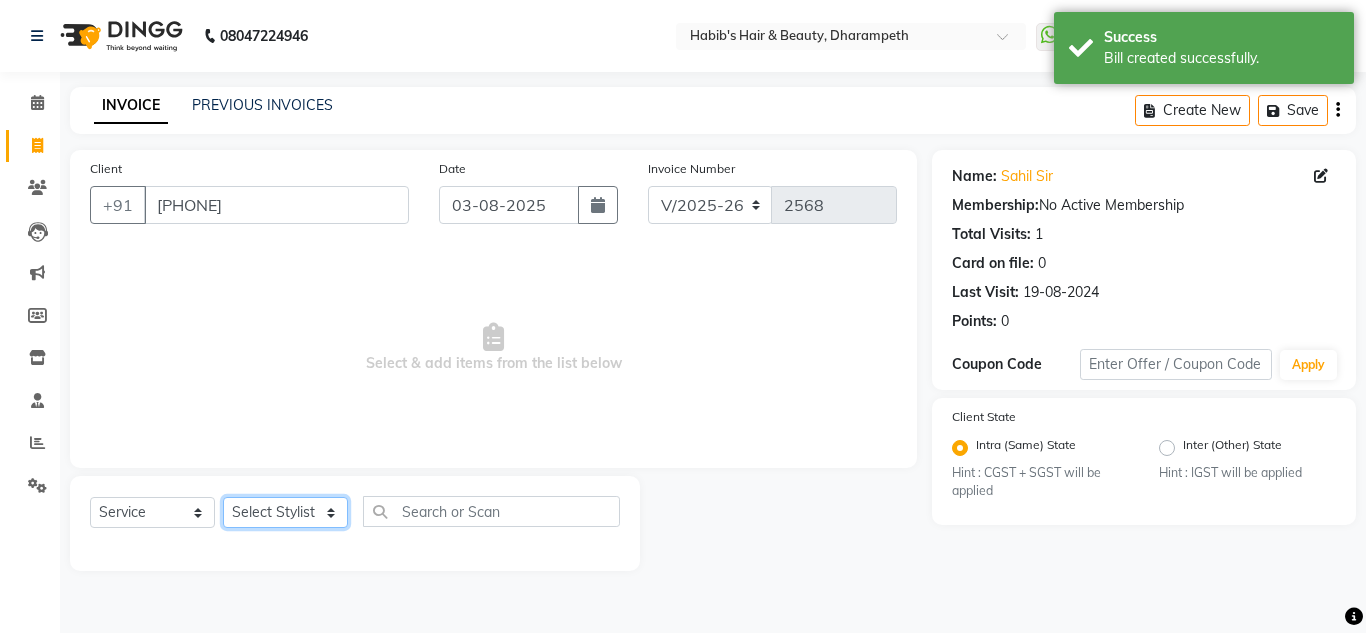 click on "Select Stylist [FIRST] [INITIAL] [FIRST] [INITIAL] [FIRST] [INITIAL] [FIRST]  Manager [FIRST] [FIRST] [INITIAL] [FIRST] [INITIAL] [FIRST] [INITIAL] [FIRST] [INITIAL] [FIRST] [INITIAL]" 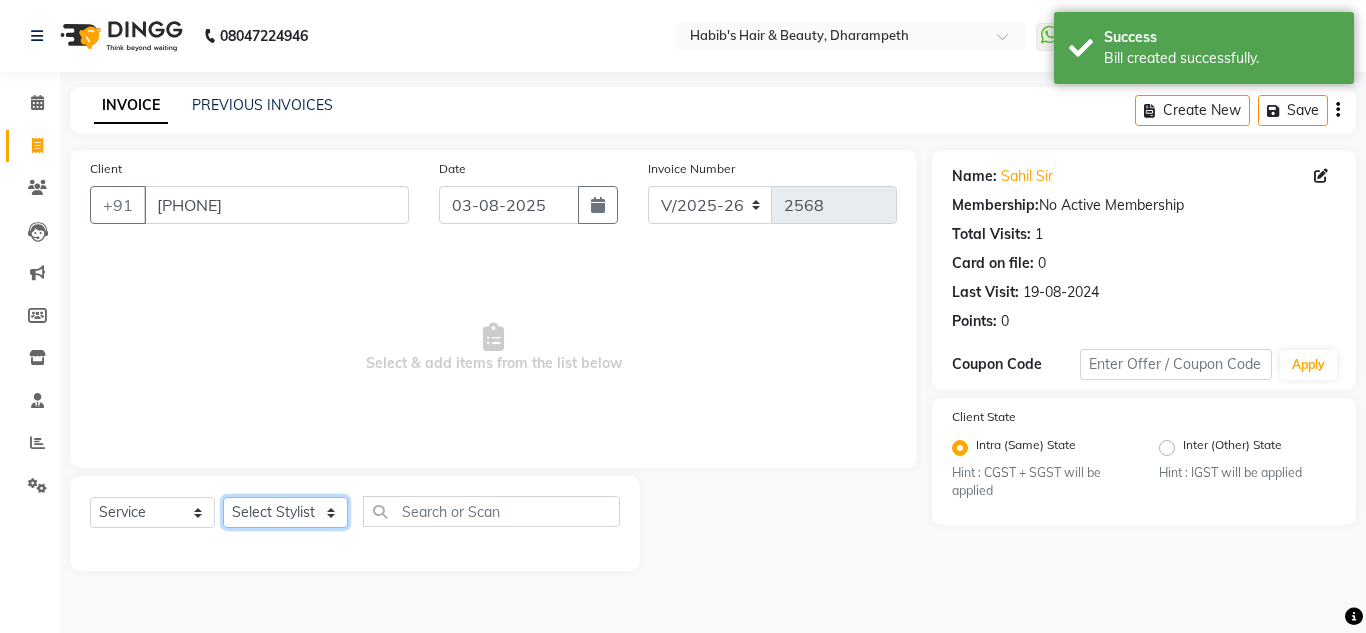 select on "37168" 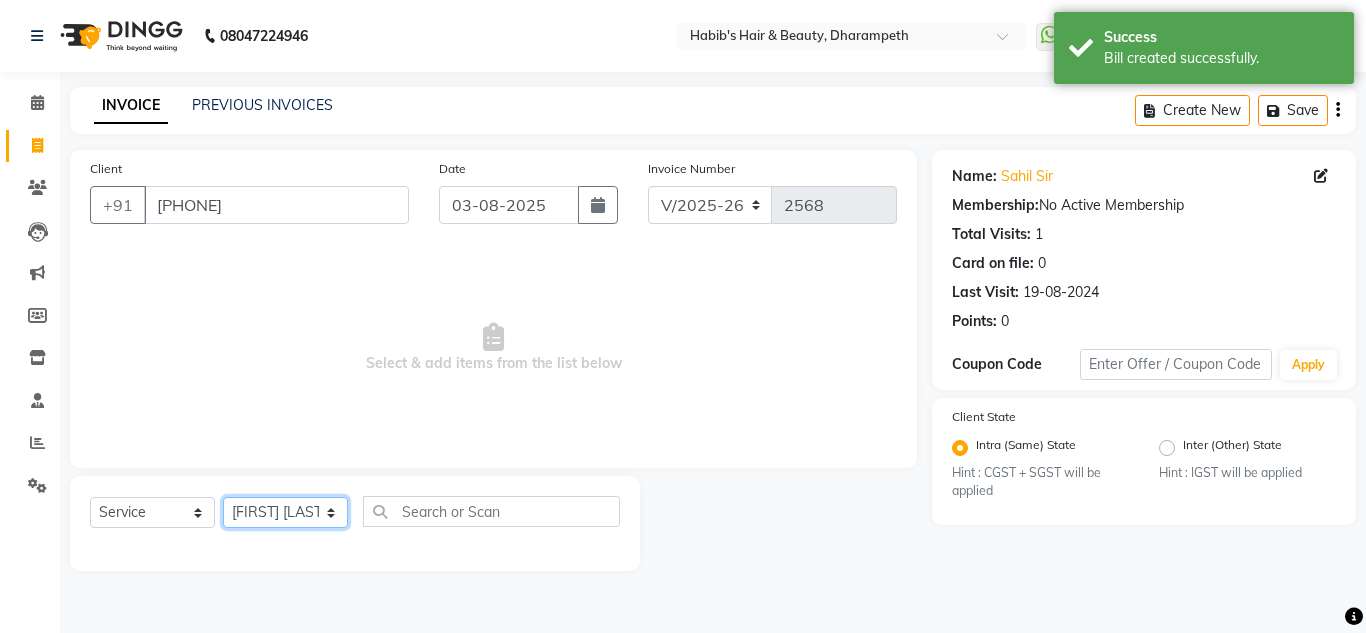 click on "Select Stylist [FIRST] [INITIAL] [FIRST] [INITIAL] [FIRST] [INITIAL] [FIRST]  Manager [FIRST] [FIRST] [INITIAL] [FIRST] [INITIAL] [FIRST] [INITIAL] [FIRST] [INITIAL] [FIRST] [INITIAL]" 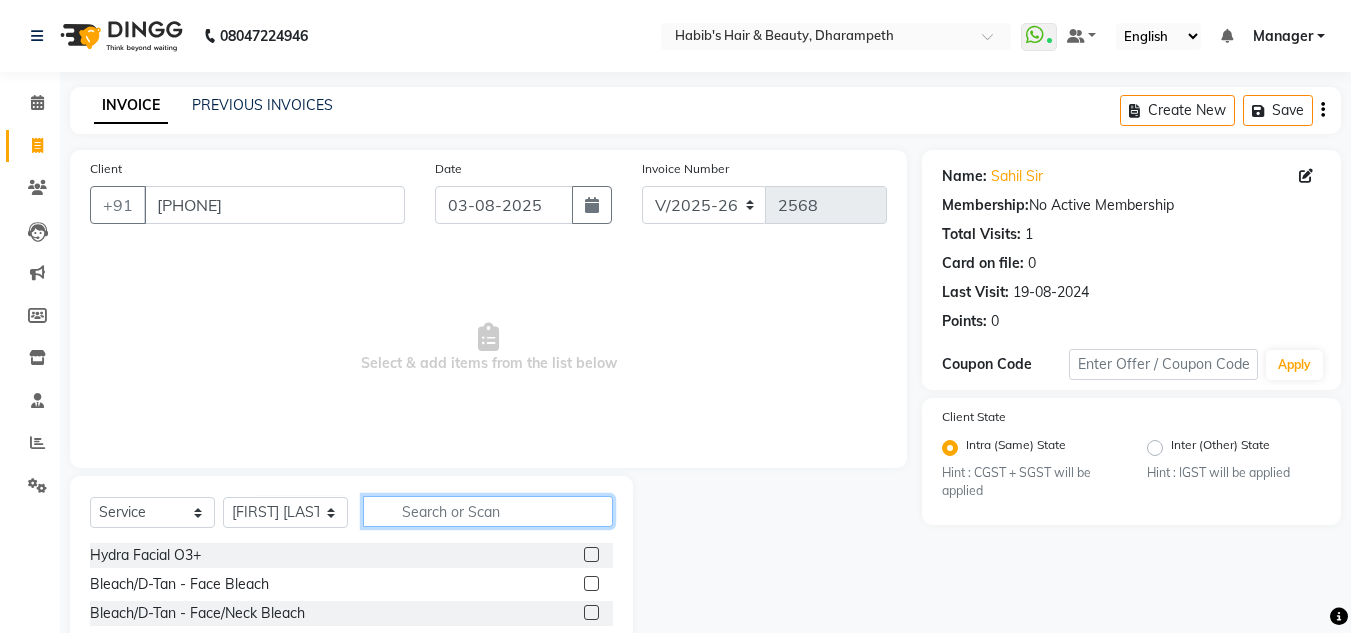 click 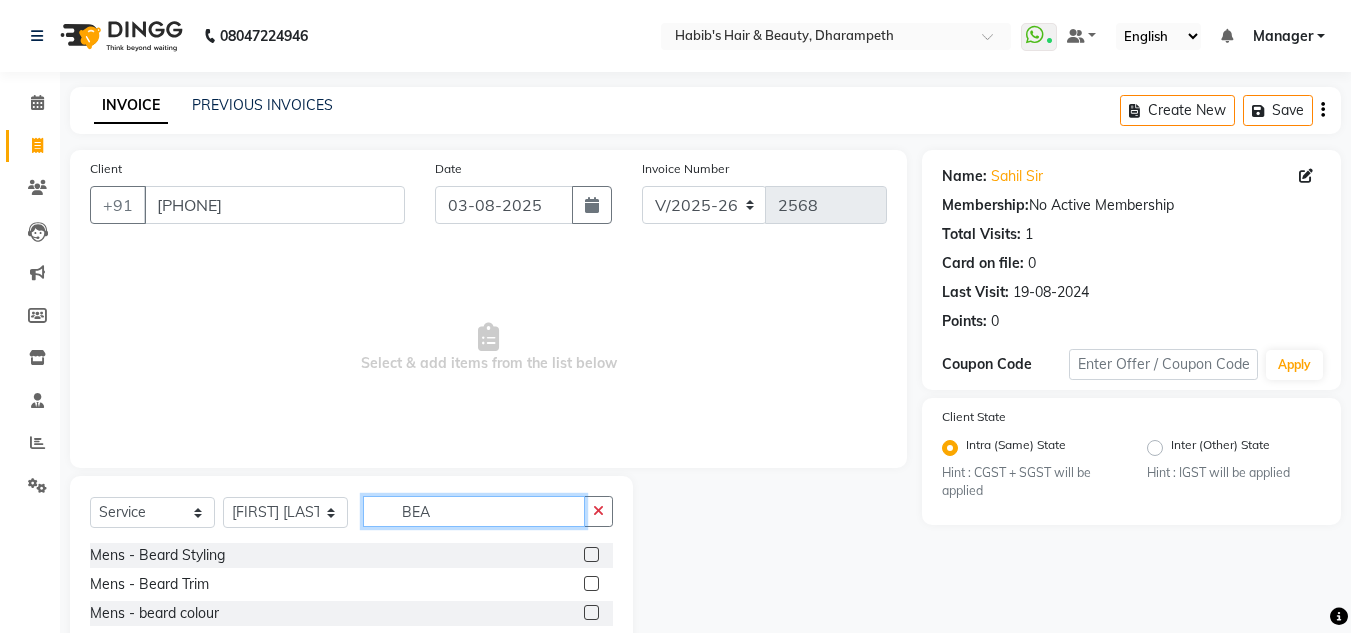 type on "BEA" 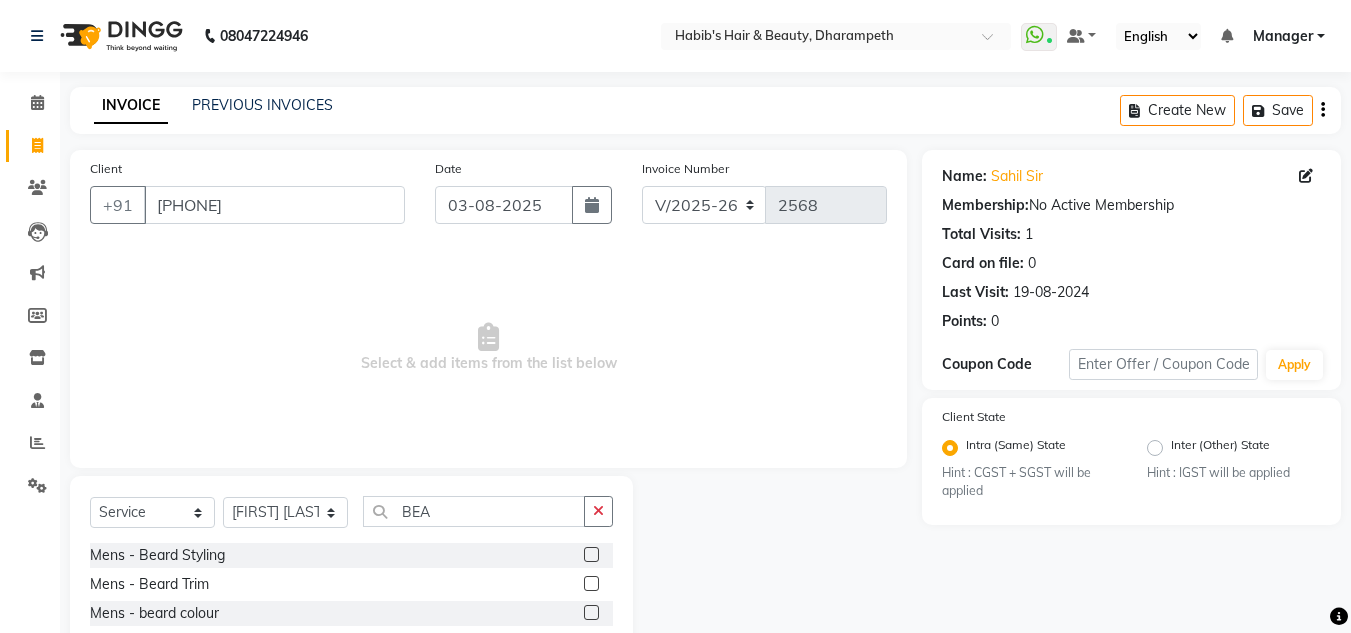 click 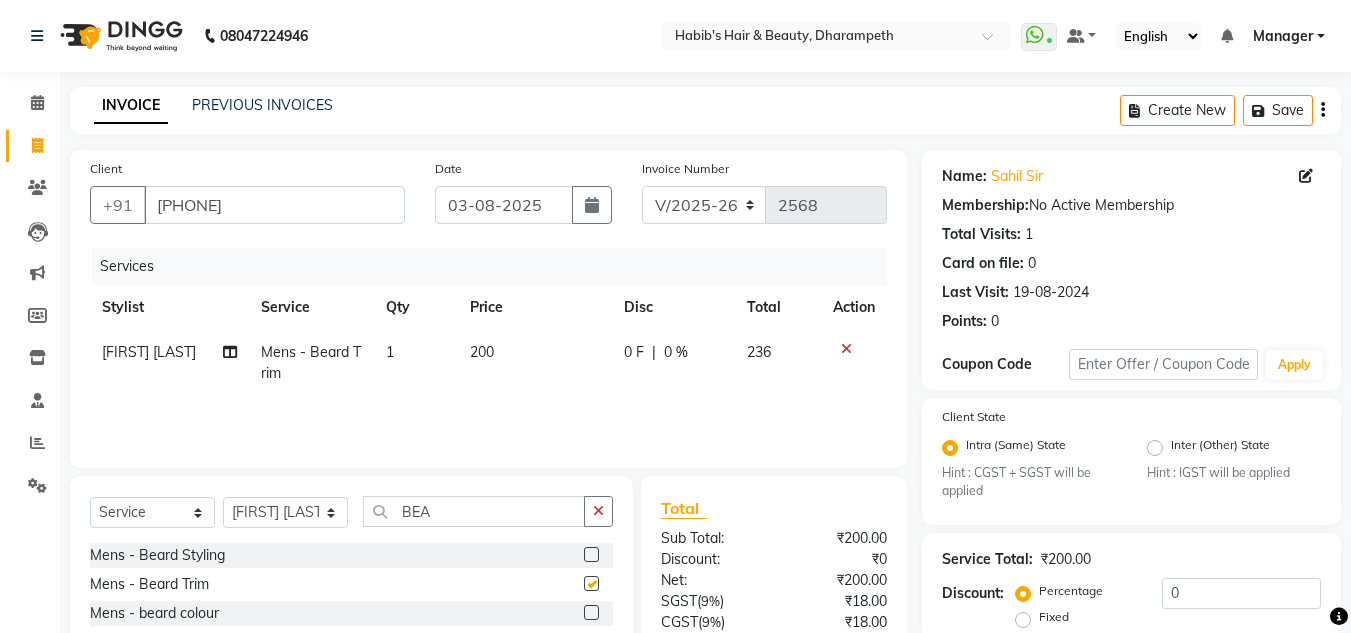 checkbox on "false" 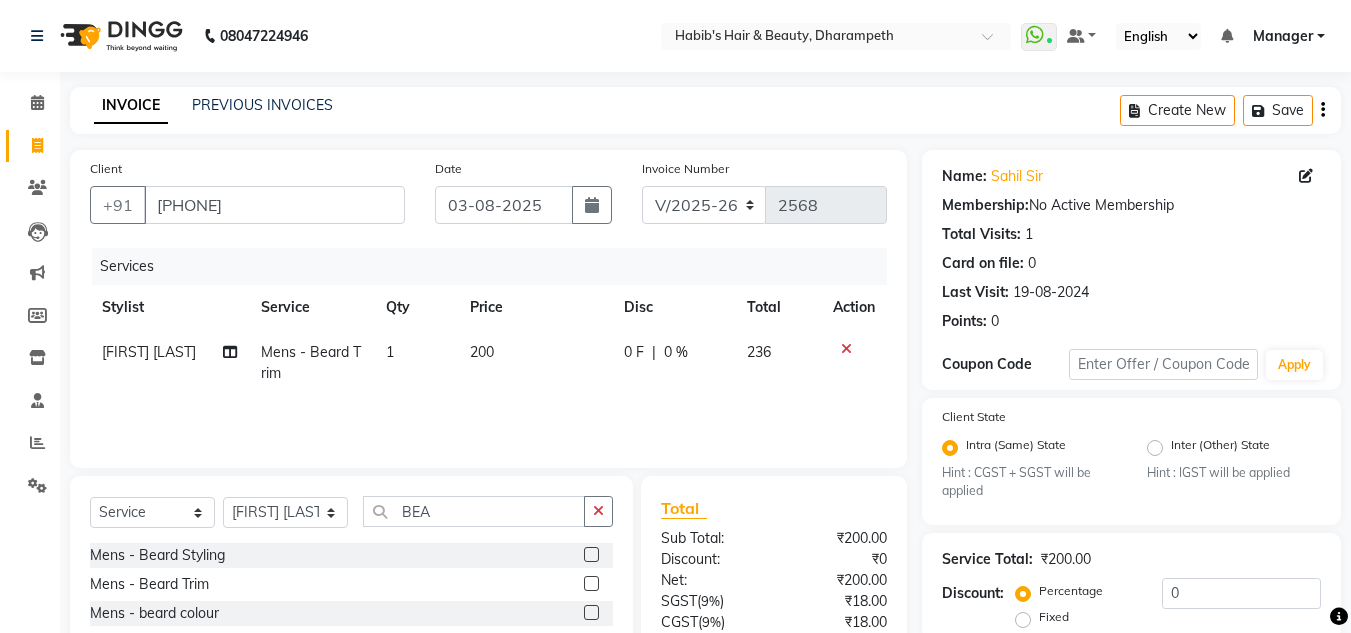 click on "200" 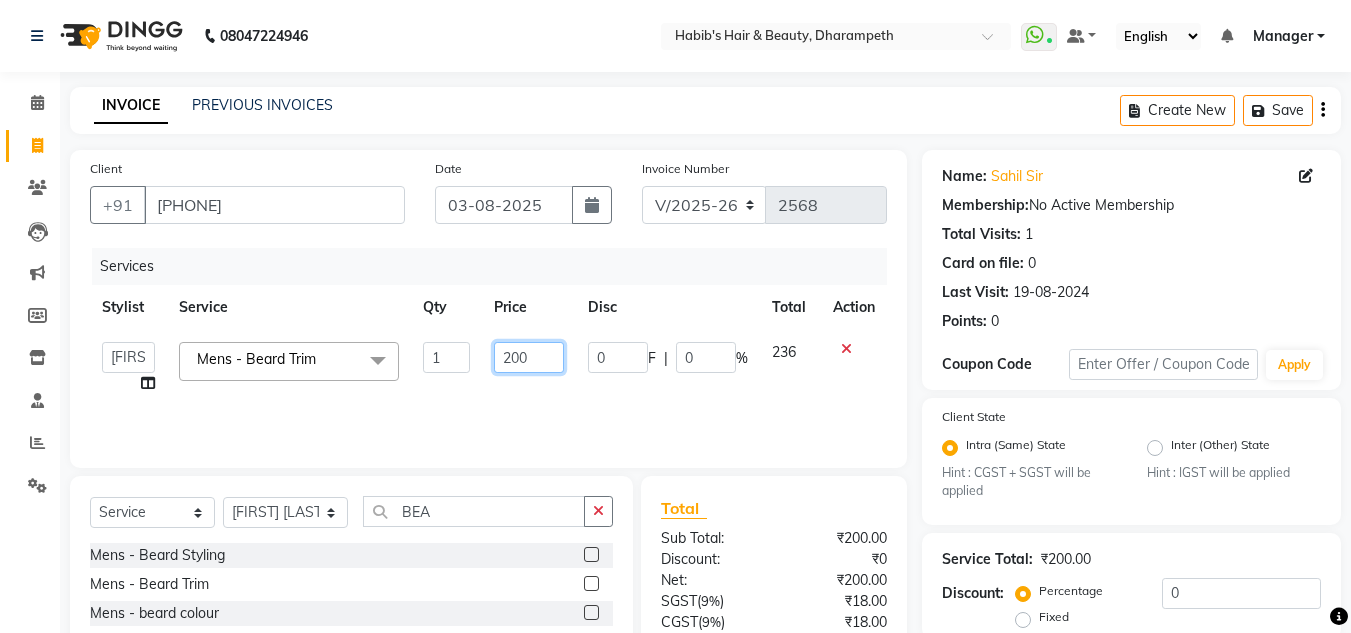 click on "200" 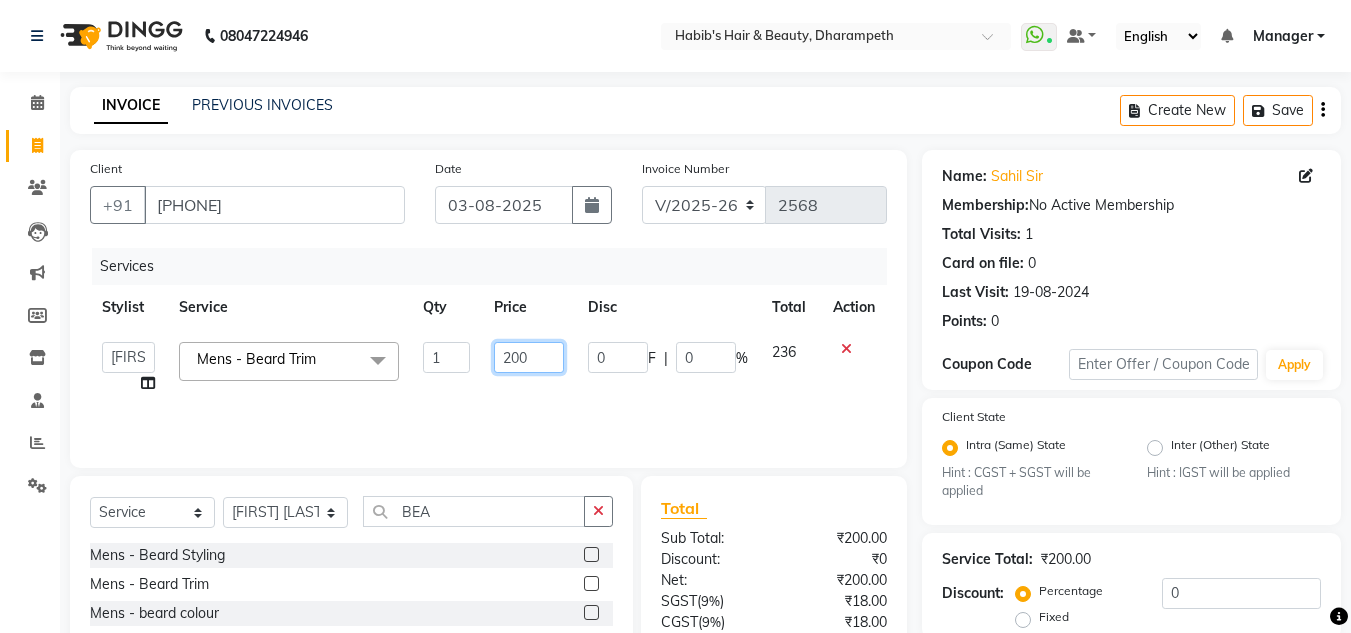 click on "200" 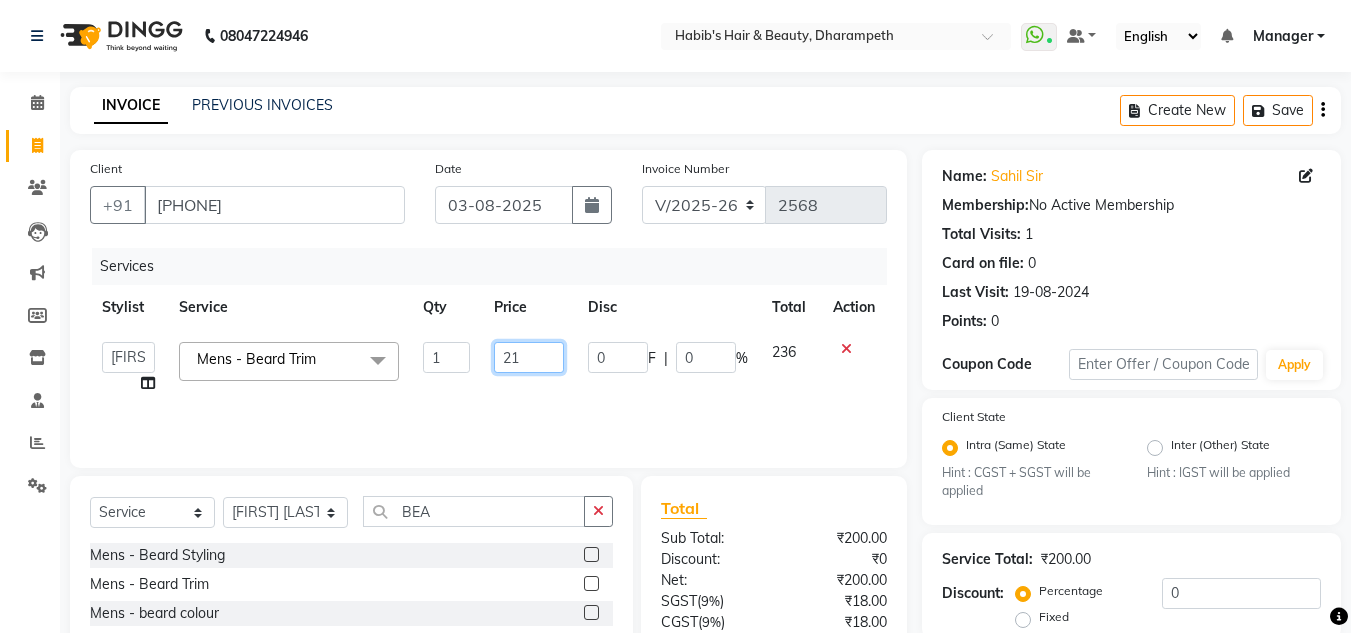 type on "212" 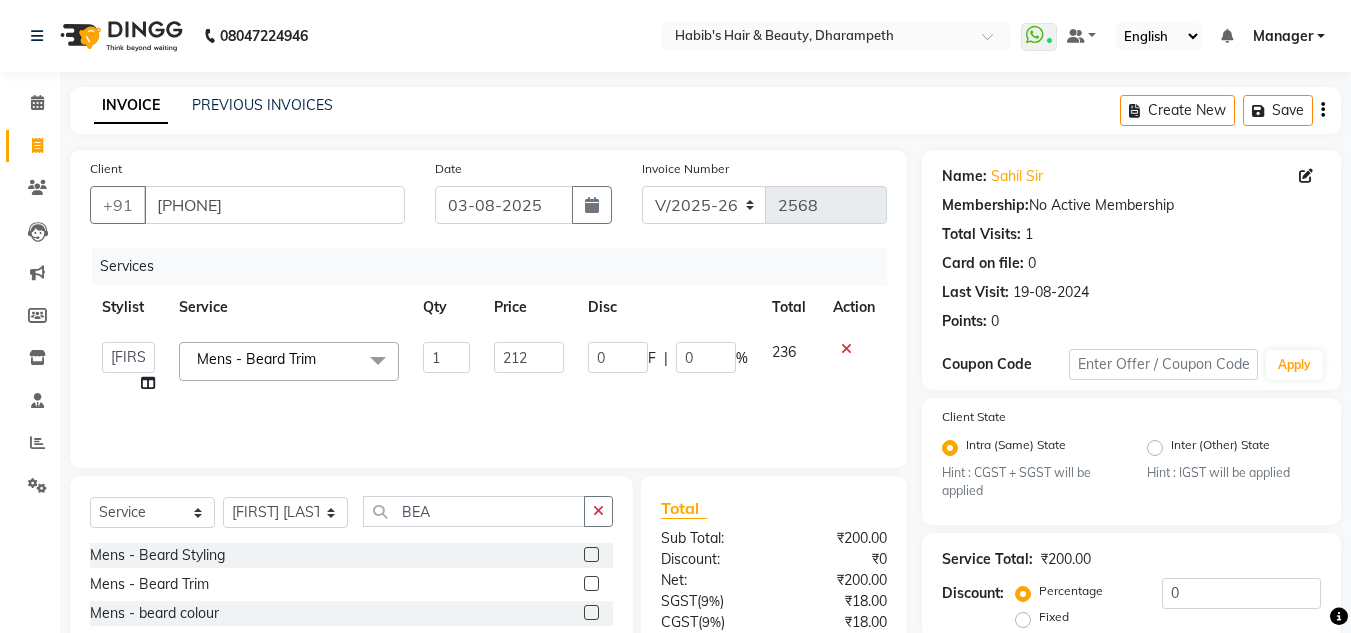 click on "236" 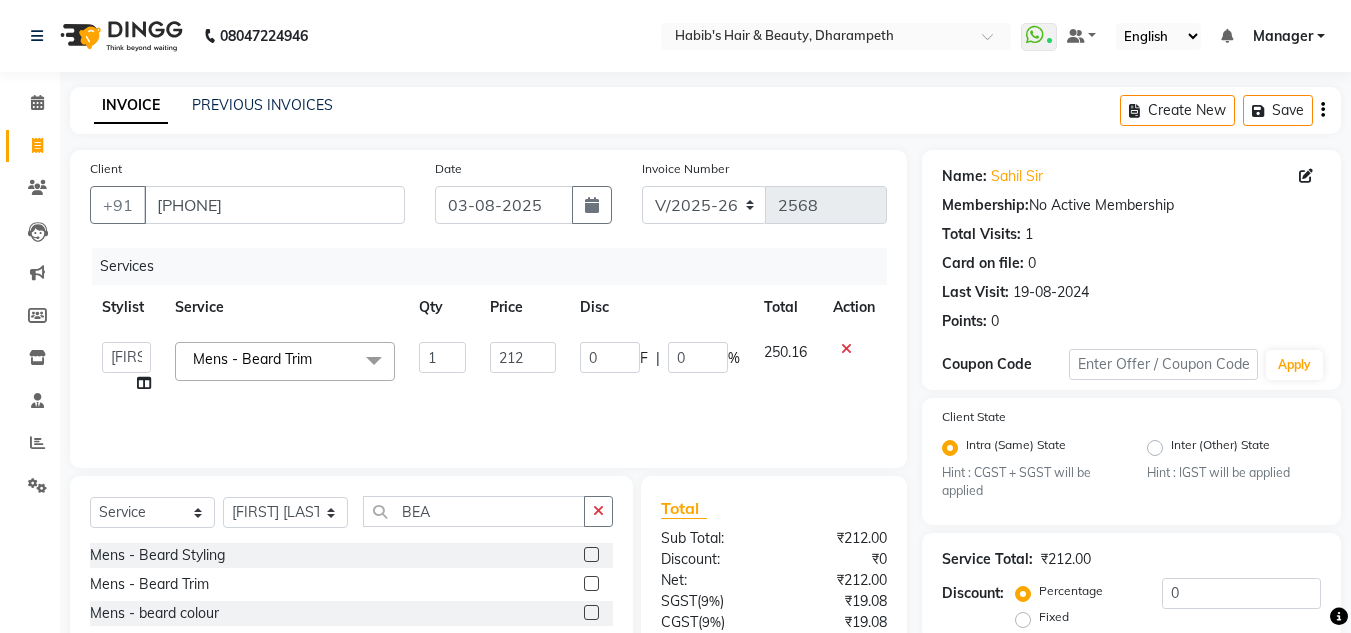 scroll, scrollTop: 188, scrollLeft: 0, axis: vertical 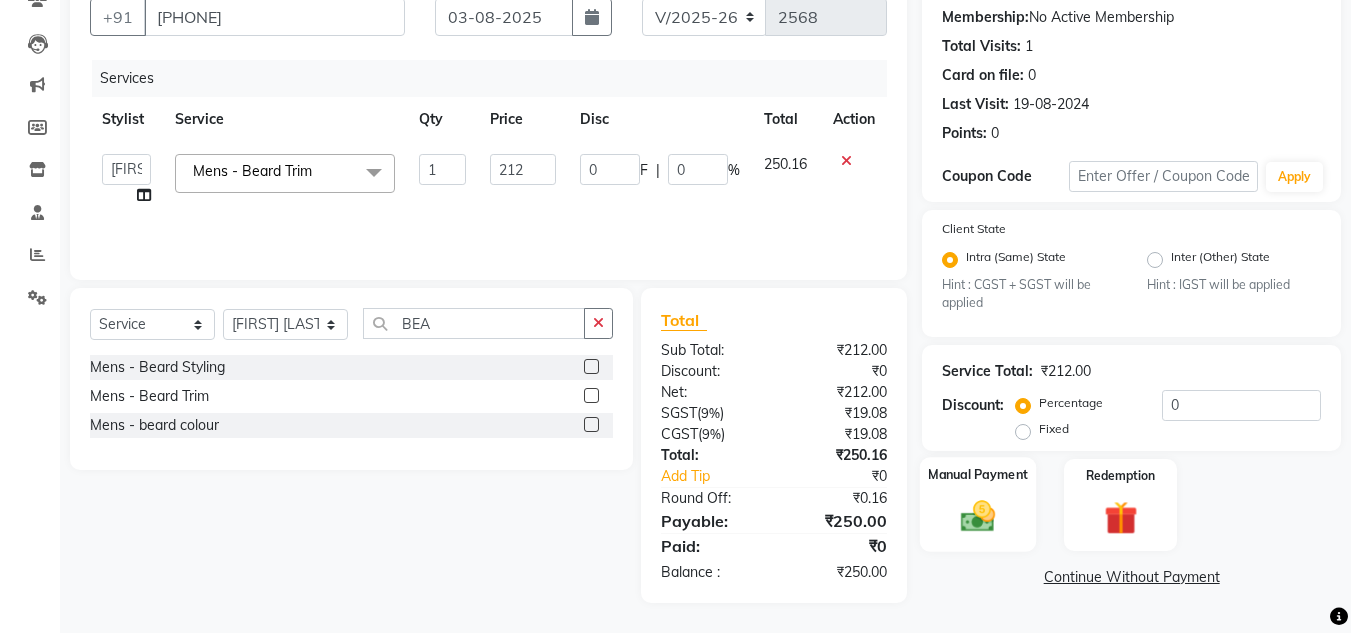 click 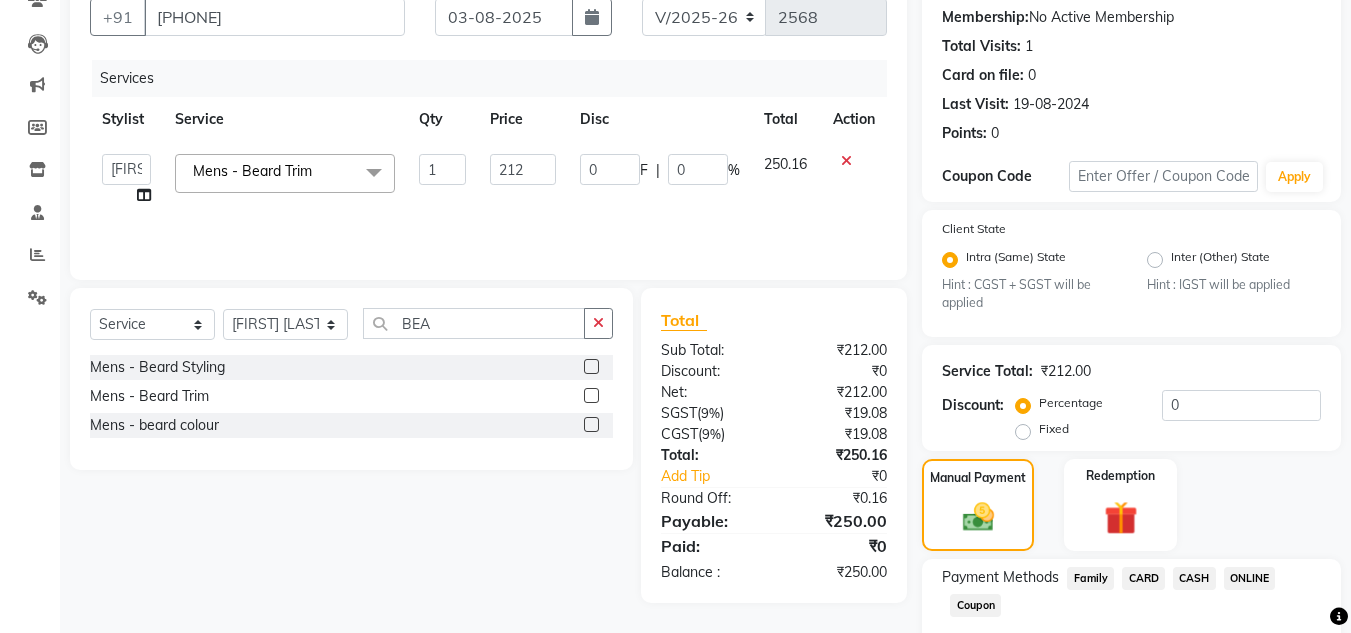 click on "ONLINE" 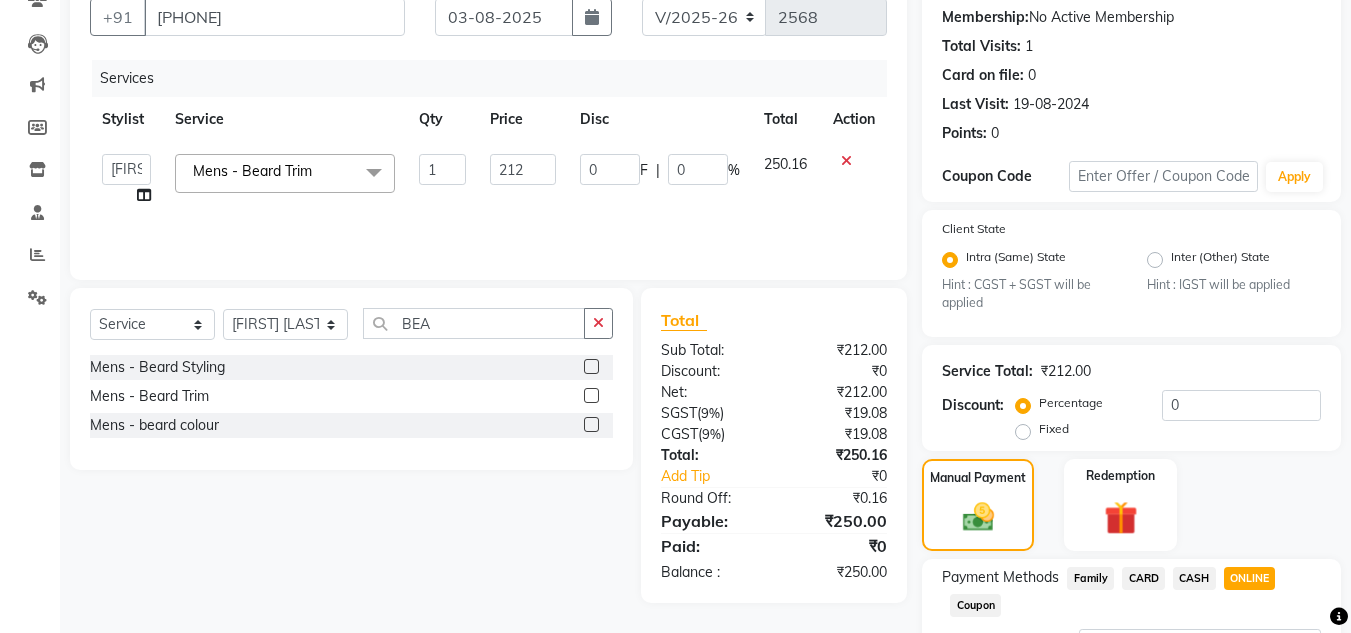 scroll, scrollTop: 361, scrollLeft: 0, axis: vertical 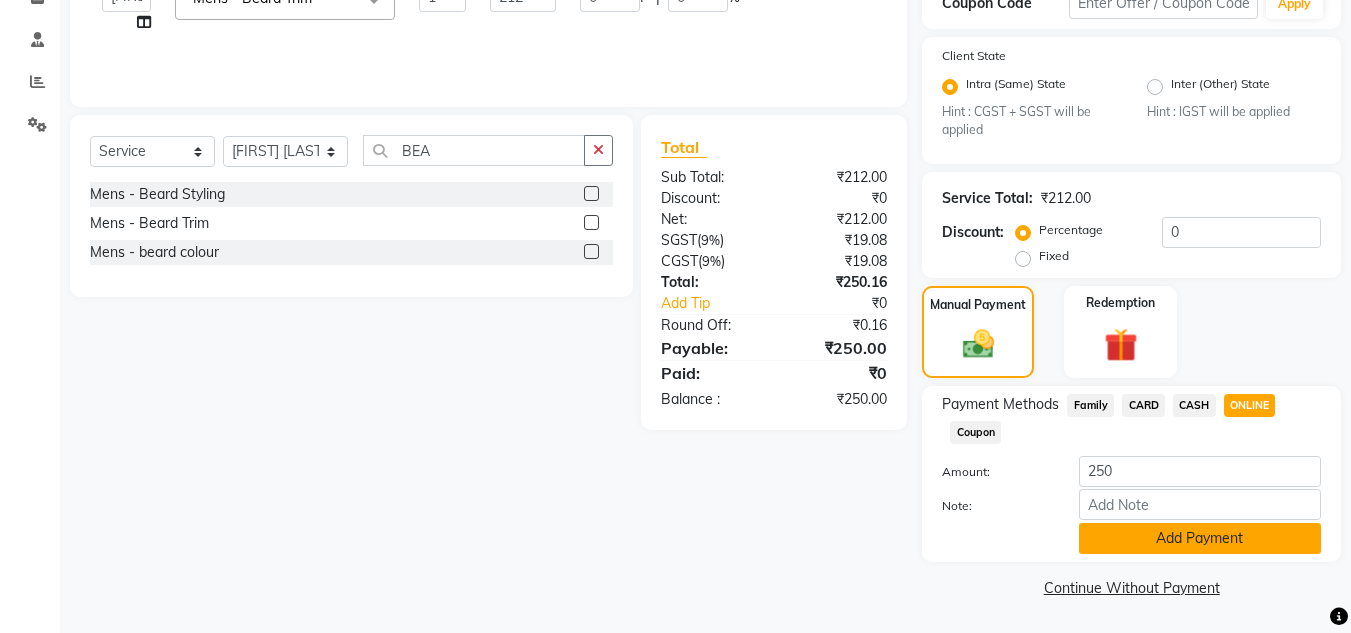 click on "Add Payment" 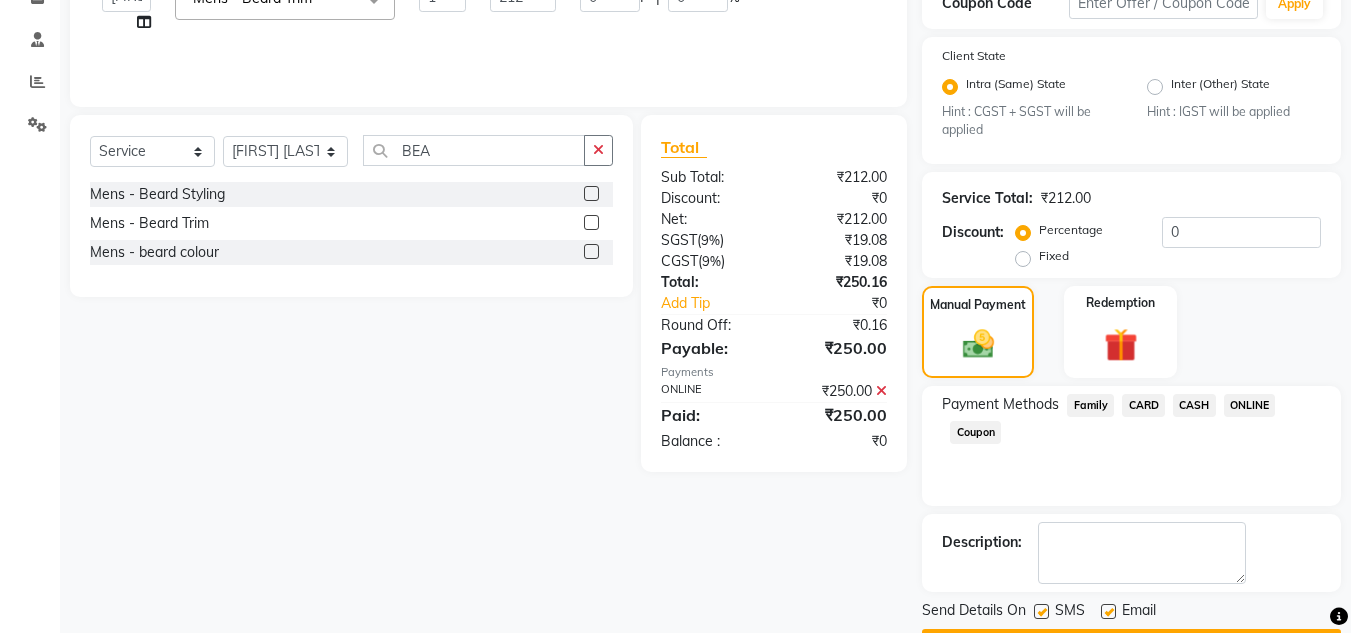 drag, startPoint x: 1348, startPoint y: 426, endPoint x: 1360, endPoint y: 423, distance: 12.369317 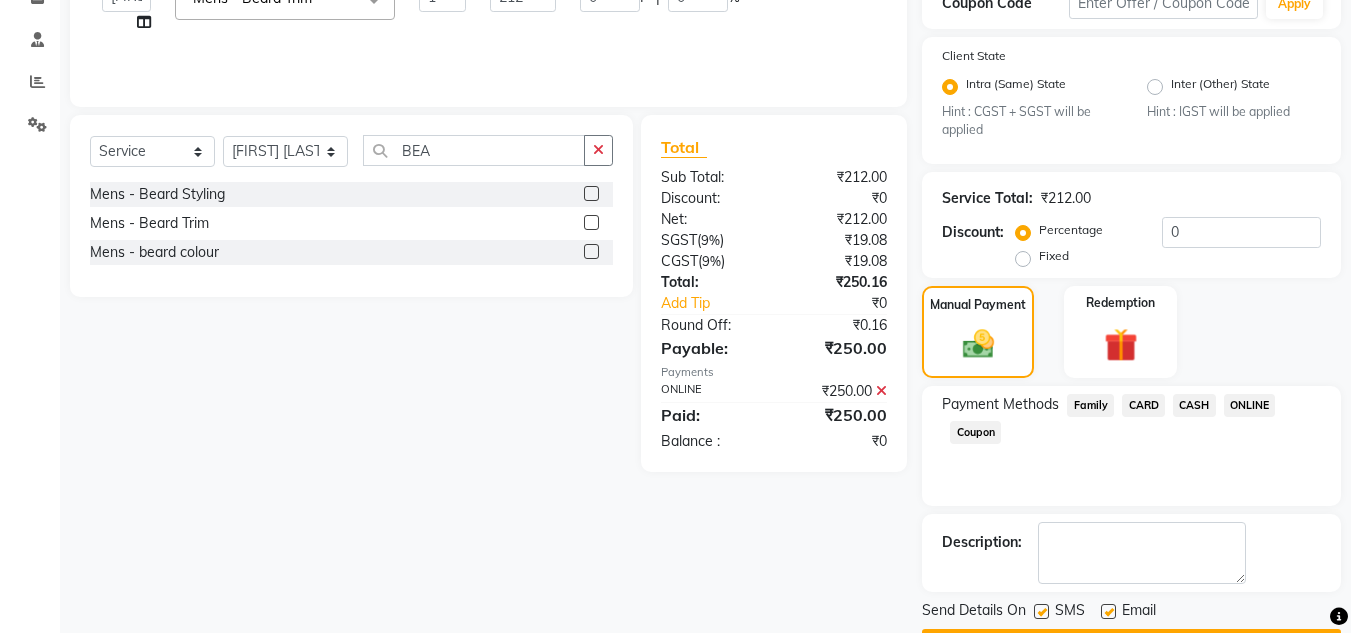 click on "08047224946 Select Location × Habib's Hair & Beauty, Dharampeth  WhatsApp Status  × Status:  Connected Most Recent Message: 01-08-2025     12:42 PM Recent Service Actiity: 03-08-2025     12:36 PM Default Panel My Panel English ENGLISH Español Arabi­a Marathi Hindi Gujarati Tamil 中文 Notifications nothing to show Manager Manage Profile Change Password Sign out  Version:3.15.11  🌞 Habib's Hair & Beauty, Dharampeth  Calendar  Invoice  Clients  Leads   Marketing  Members  Inventory  Staff  Reports  Settings Completed InProgress Upcoming Dropped Tentative Check-In Confirm Bookings Generate Report Segments Page Builder INVOICE PREVIOUS INVOICES Create New   Save  Client +91 [PHONE] Date 03-08-2025 Invoice Number V/2025 V/2025-26 2568 Services Stylist Service Qty Price Disc Total Action  [NAME] [INITIAL] [NAME] [INITIAL] [NAME] [INITIAL] [NAME]  Manager [NAME] [NAME] [INITIAL] [NAME] [INITIAL] [NAME] [INITIAL] [NAME] [INITIAL] [NAME] [INITIAL]  Mens - Beard Trim  x Hydra Facial O3+ TIP 1" at bounding box center [675, -45] 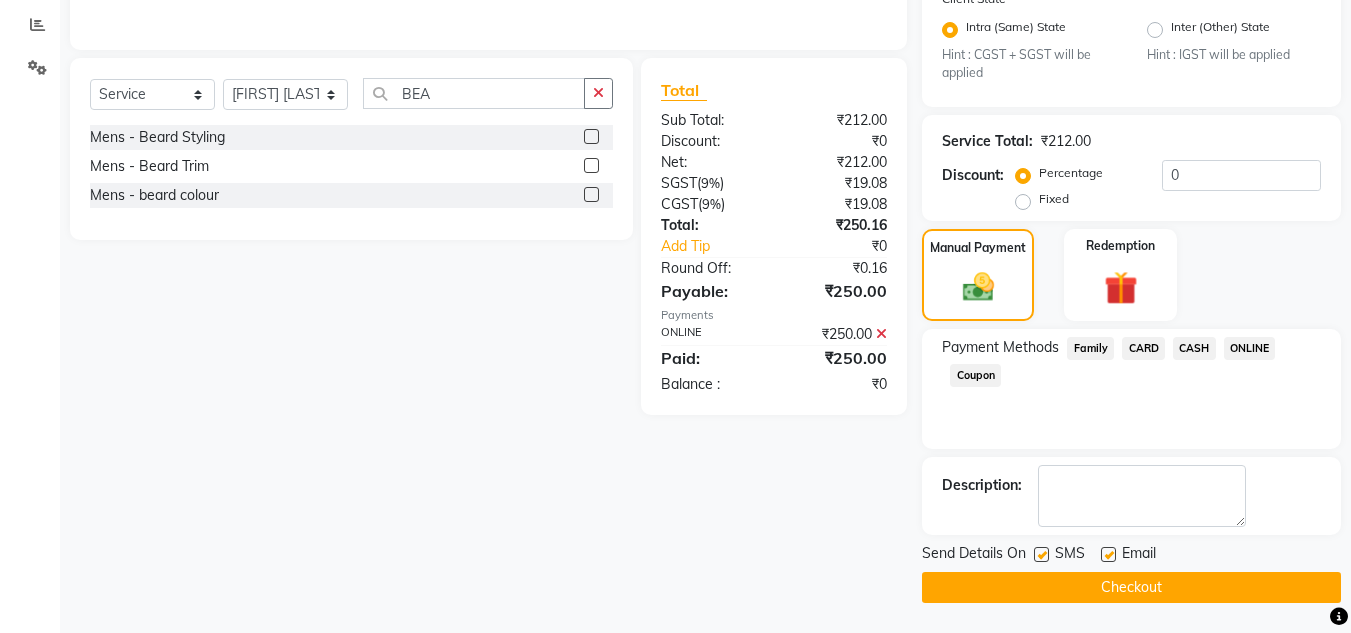 click on "Checkout" 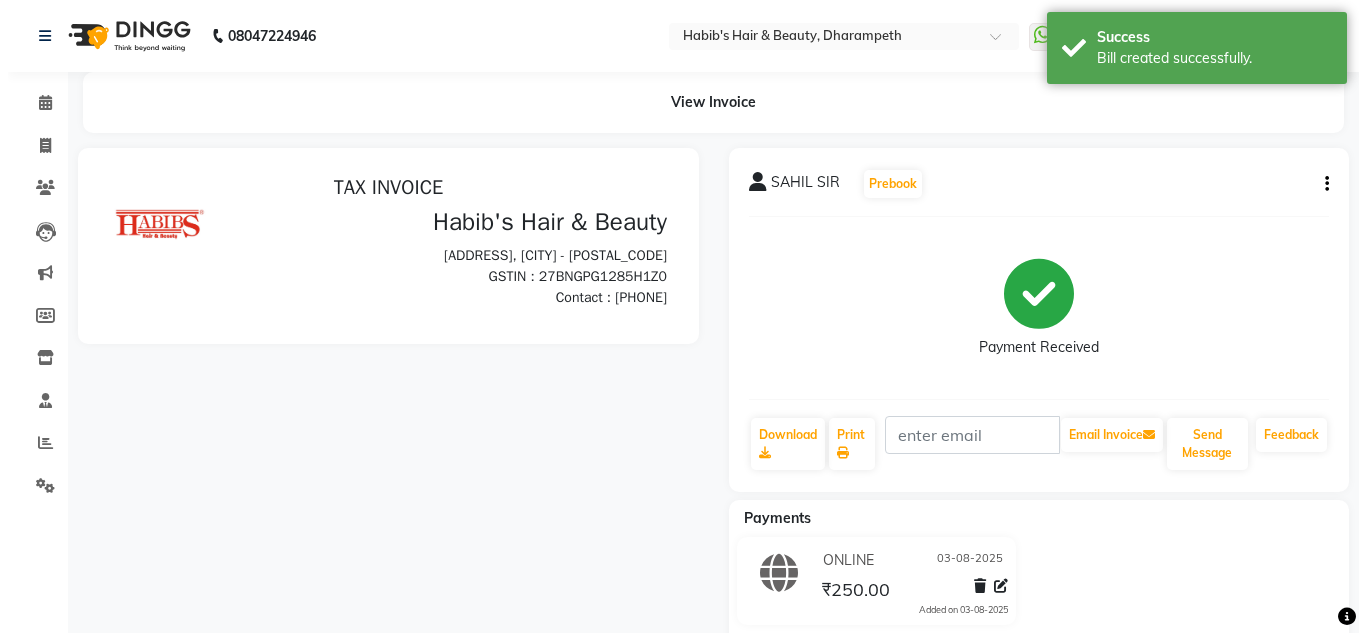 scroll, scrollTop: 0, scrollLeft: 0, axis: both 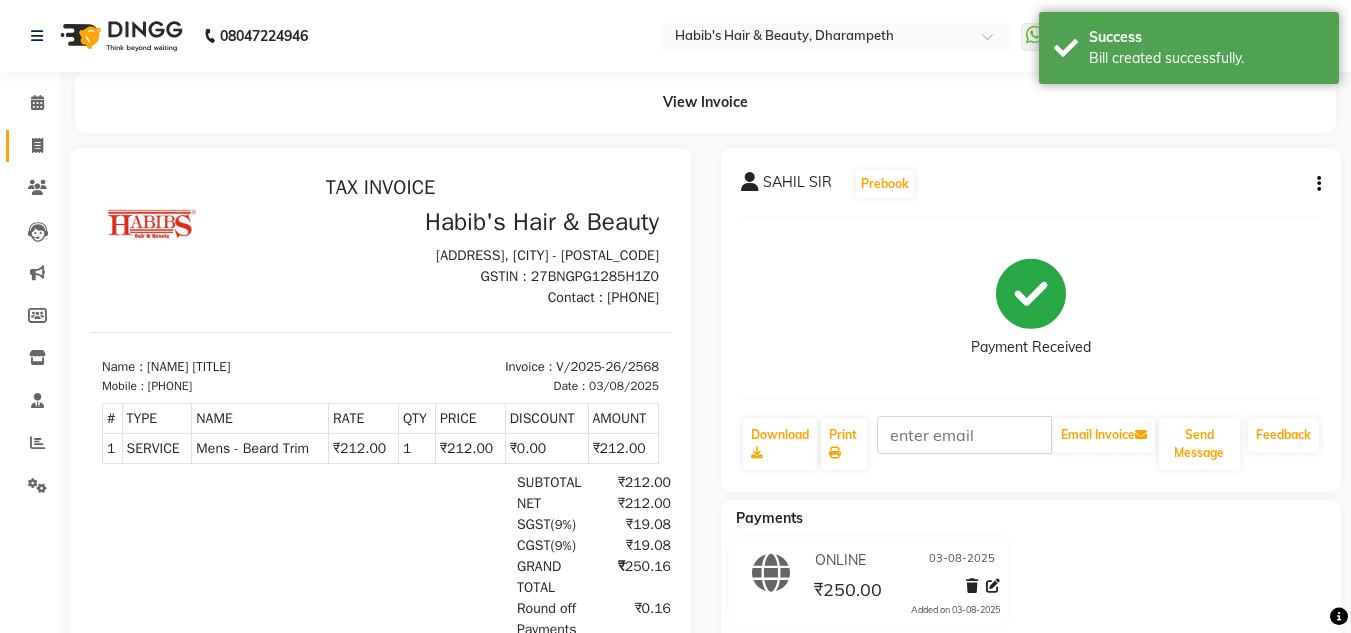 click 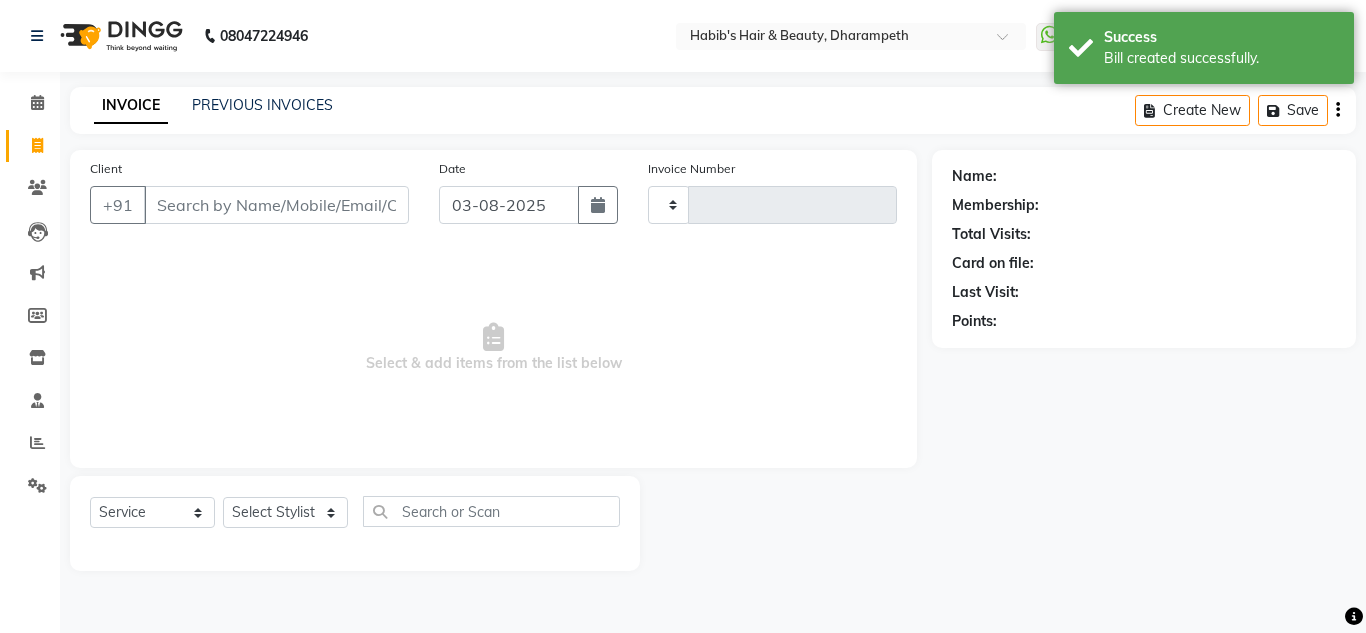 type on "2569" 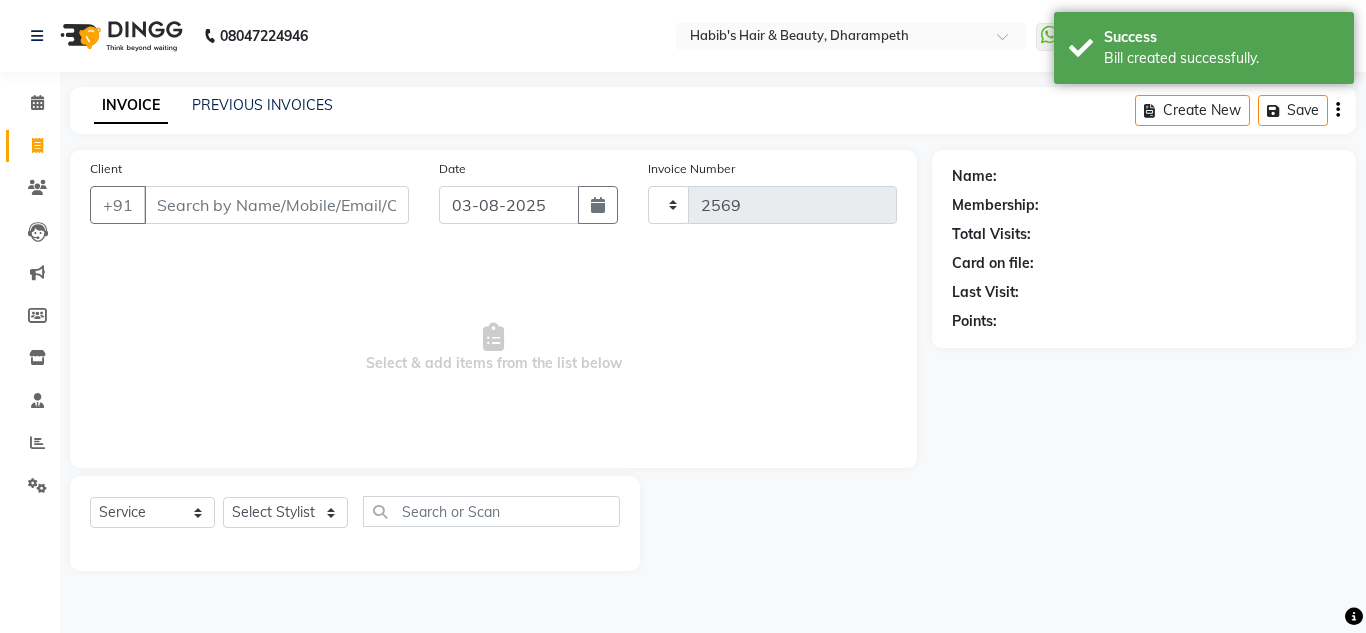 select on "4860" 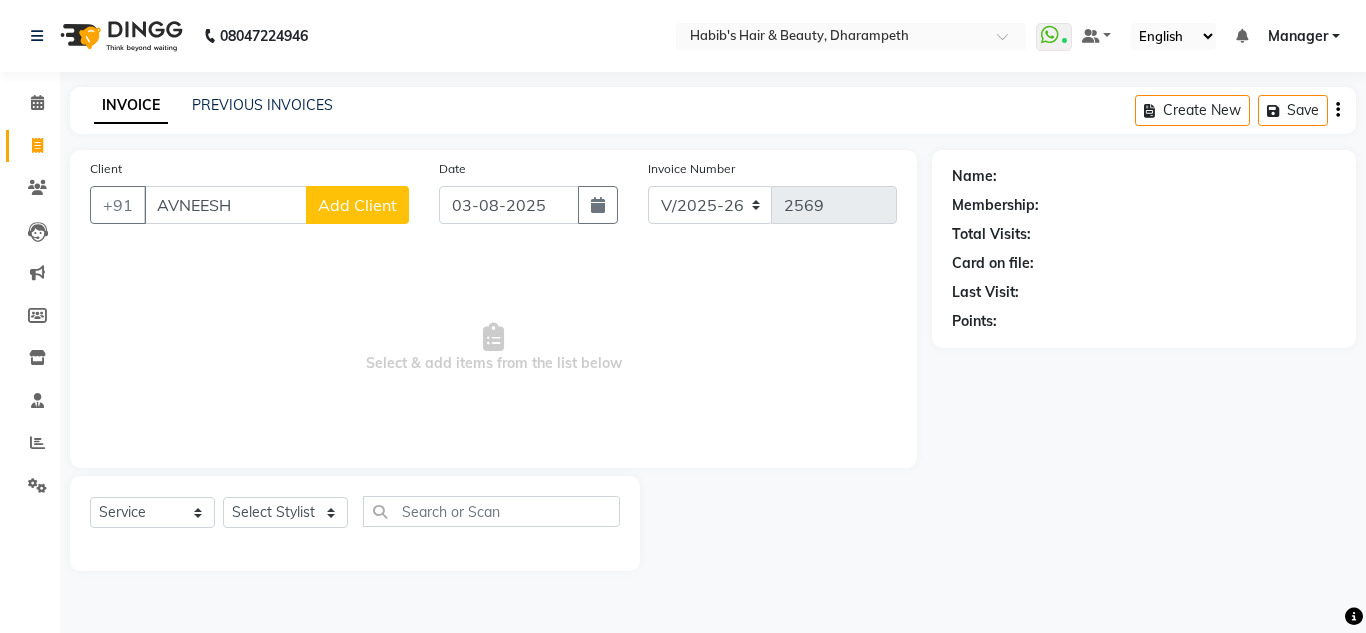 type on "AVNEESH" 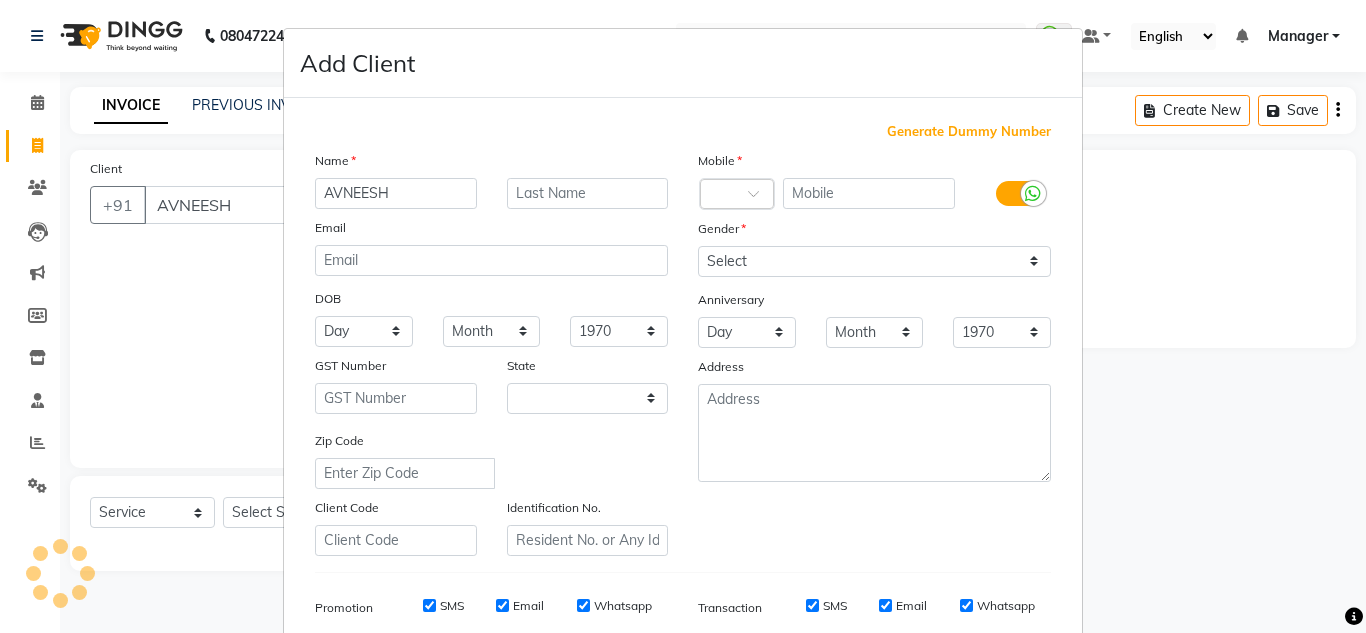 select on "22" 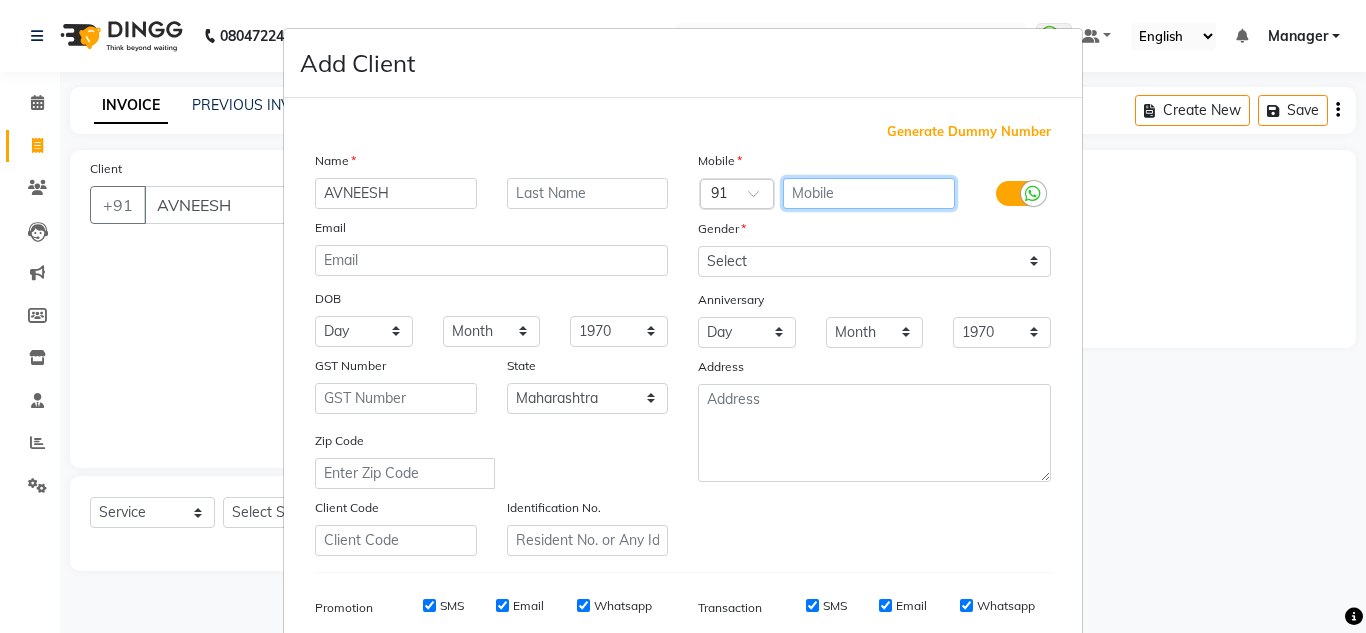 click at bounding box center [869, 193] 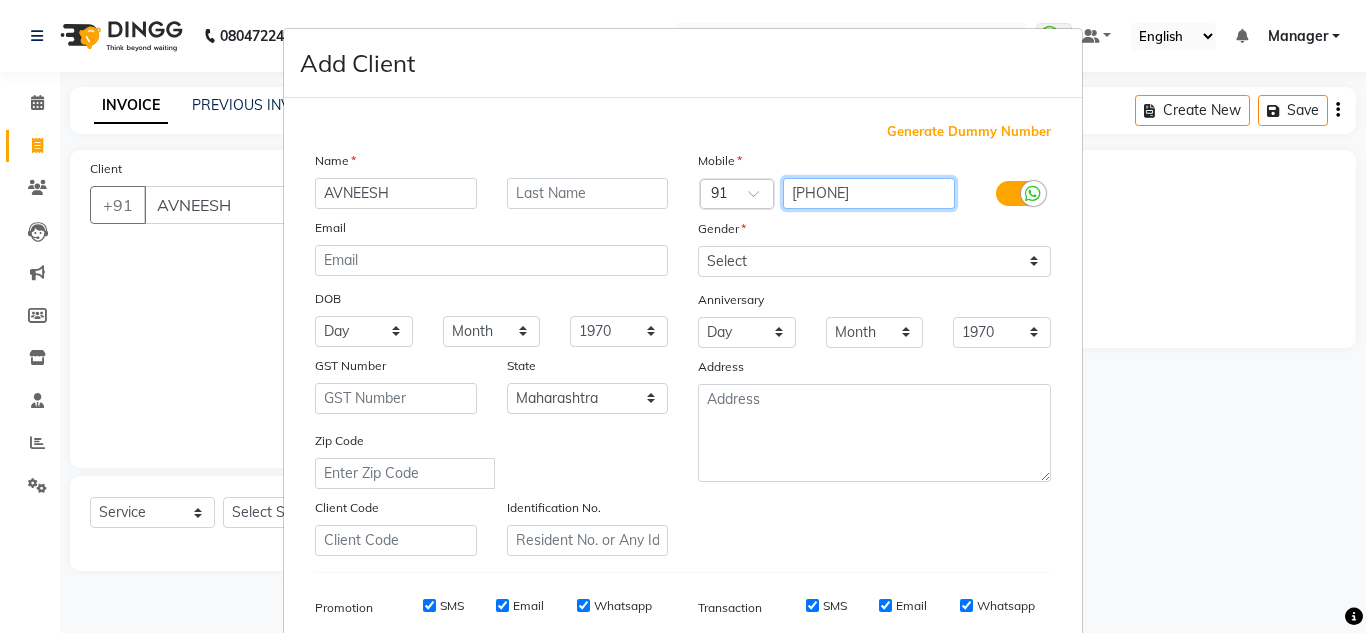 type on "[PHONE]" 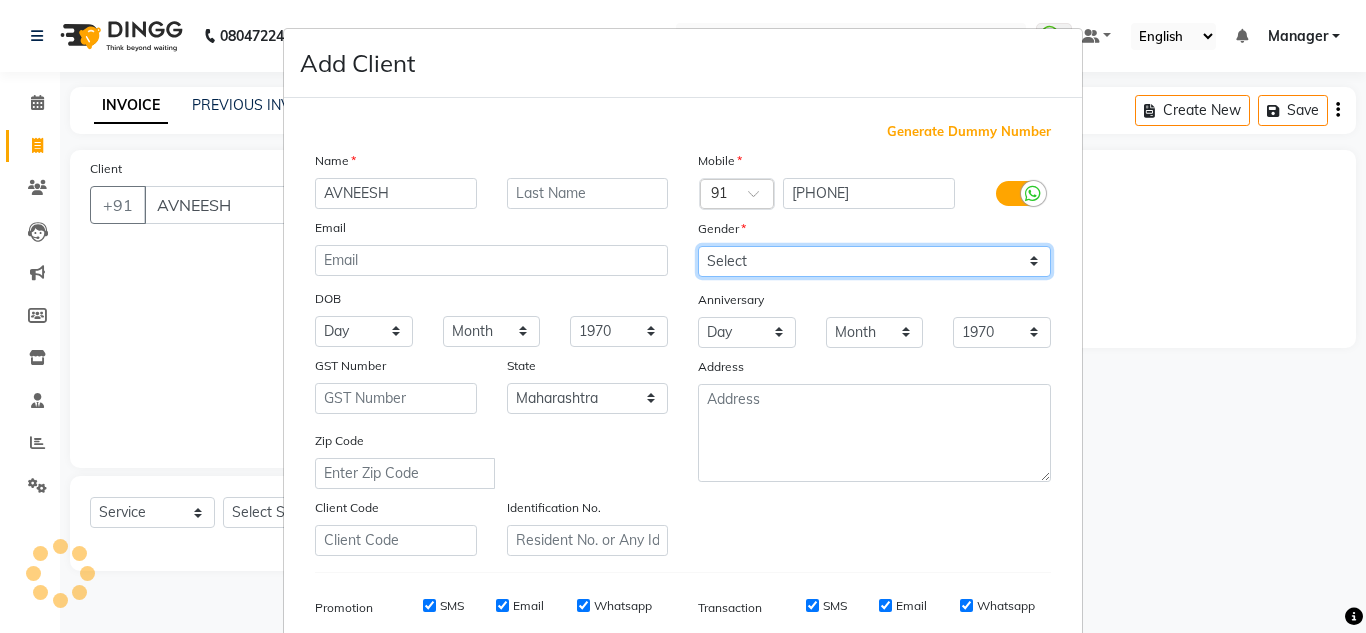 click on "Select Male Female Other Prefer Not To Say" at bounding box center [874, 261] 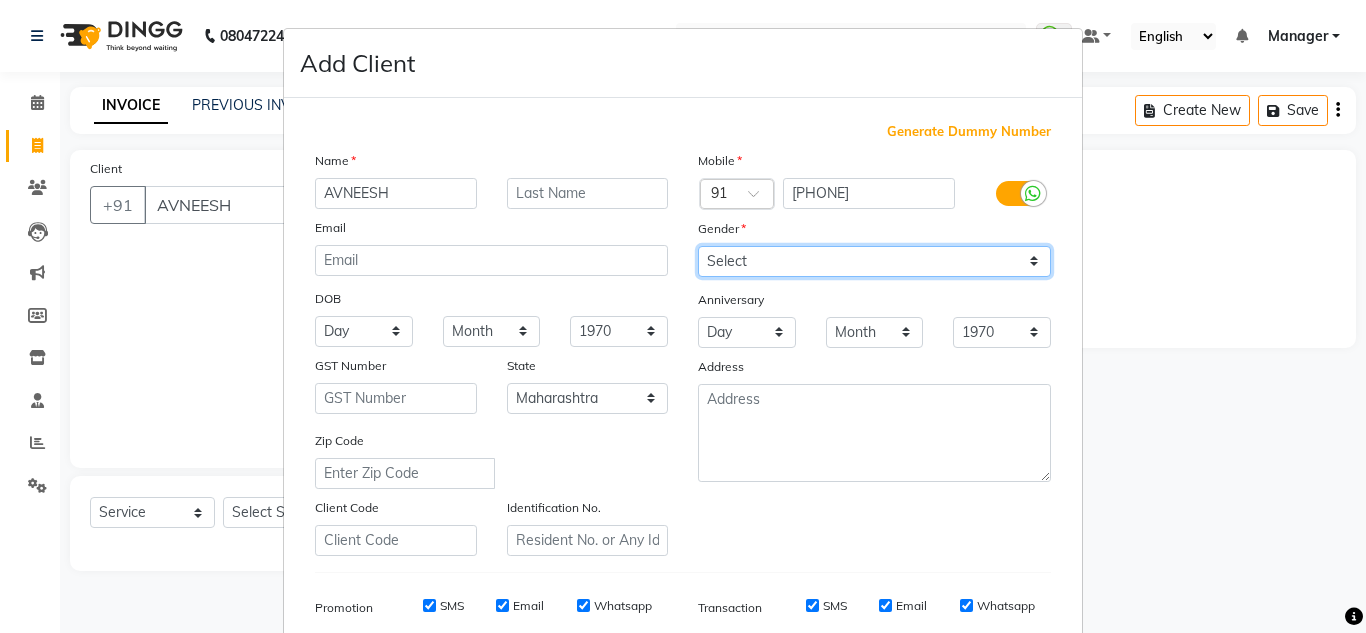 select on "male" 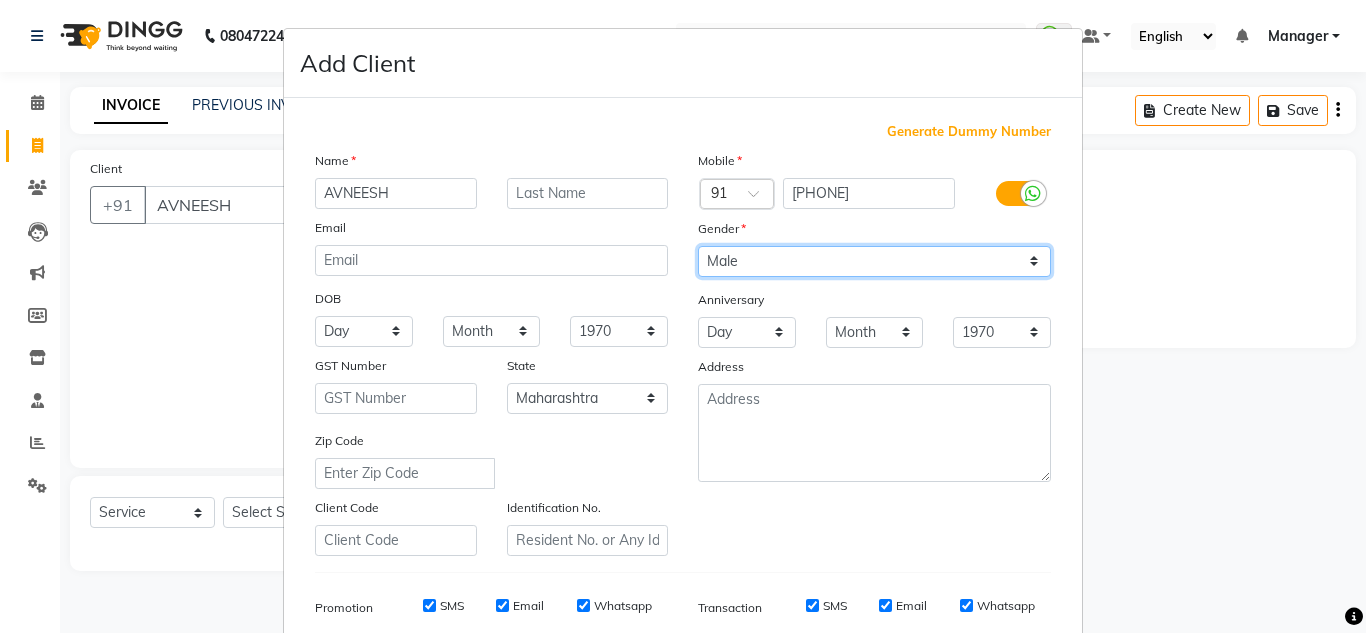 click on "Select Male Female Other Prefer Not To Say" at bounding box center [874, 261] 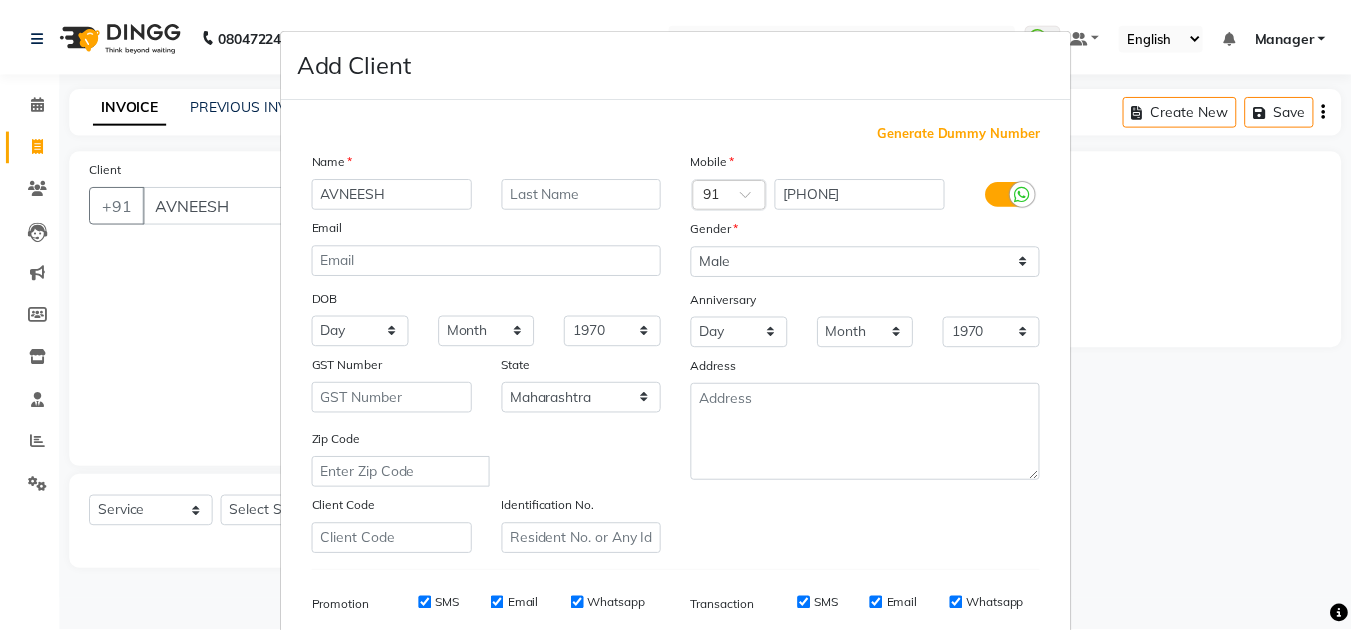 scroll, scrollTop: 290, scrollLeft: 0, axis: vertical 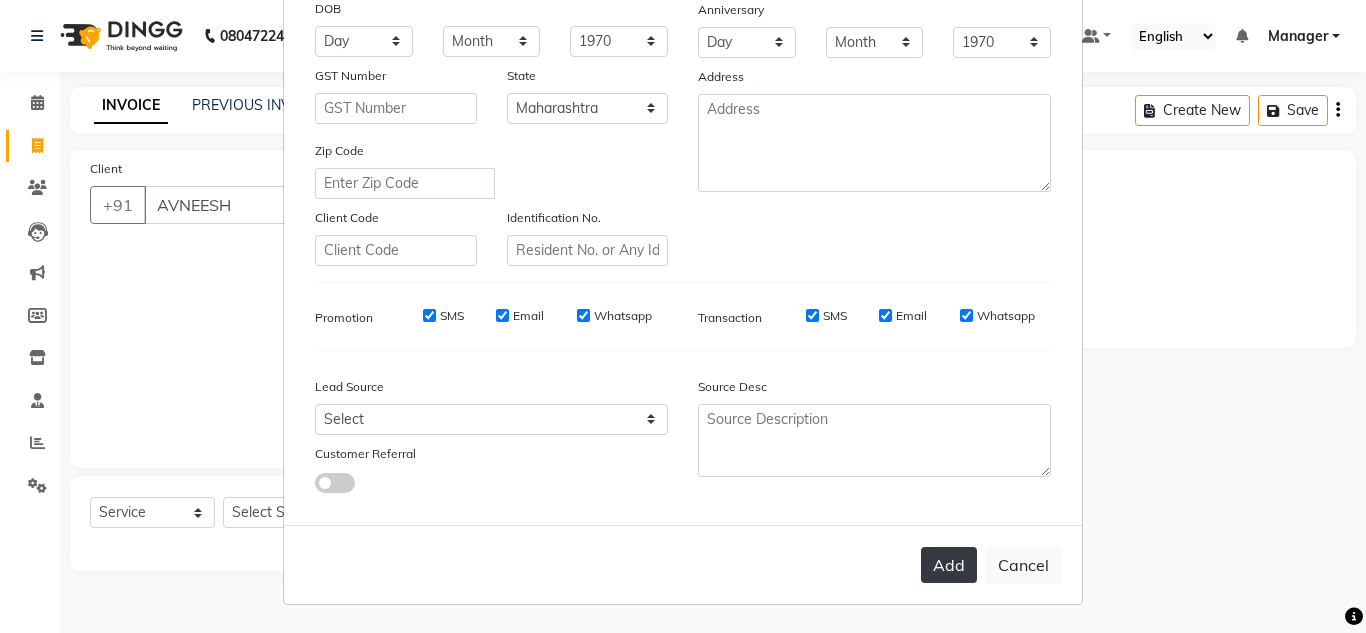 click on "Add" at bounding box center (949, 565) 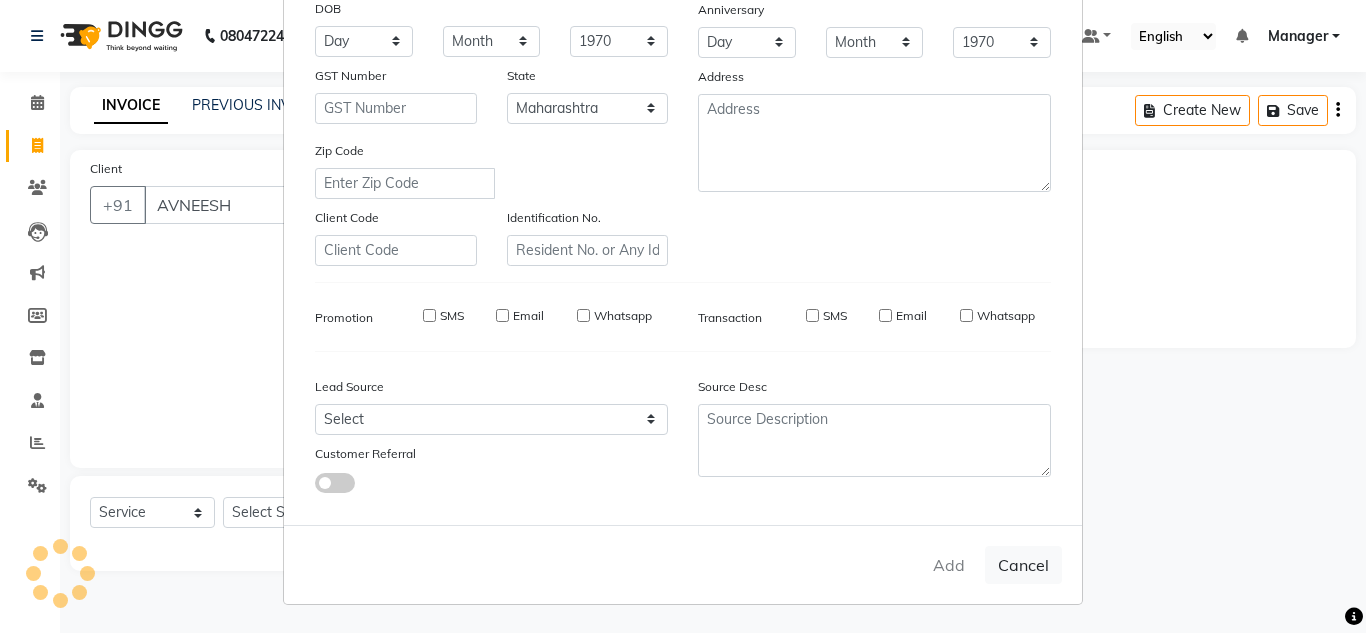 type on "[PHONE]" 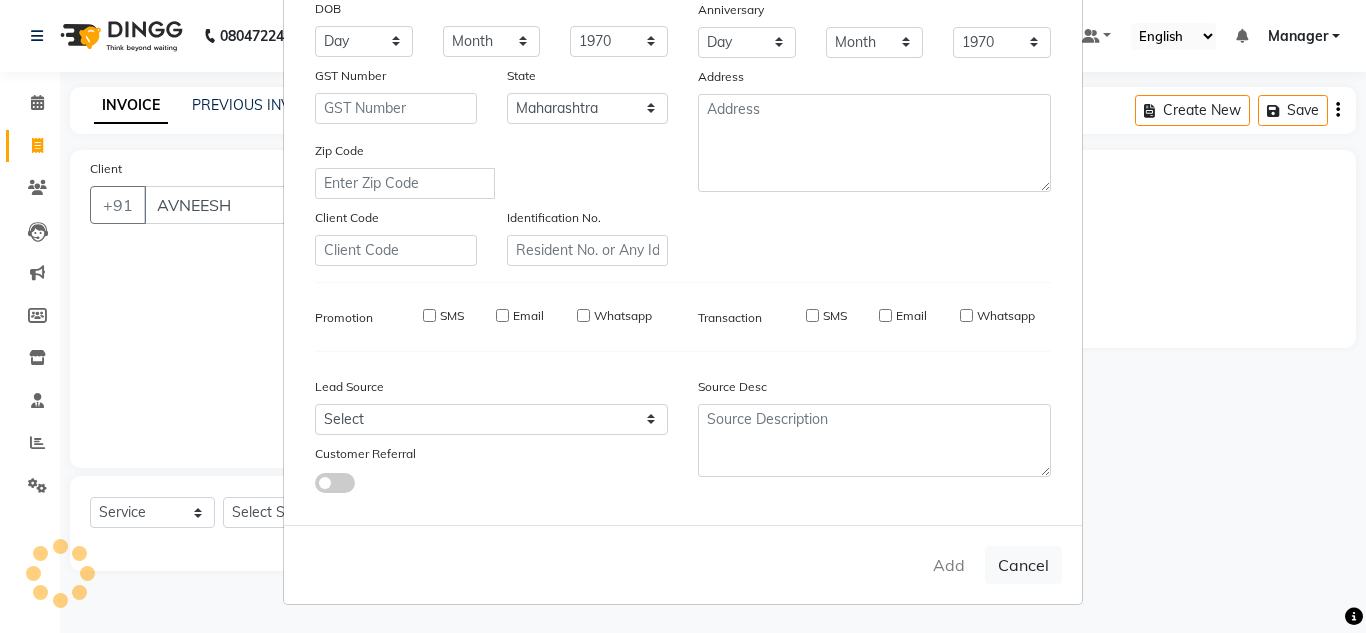 type 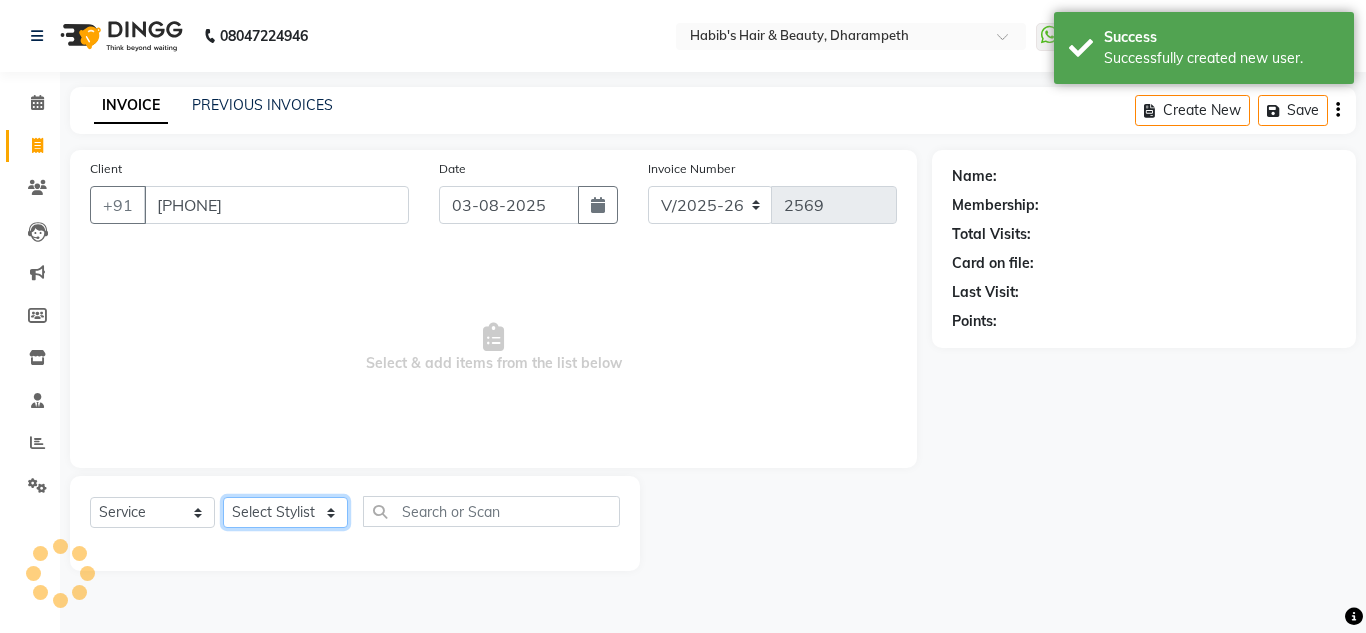 click on "Select Stylist [FIRST] [INITIAL] [FIRST] [INITIAL] [FIRST] [INITIAL] [FIRST]  Manager [FIRST] [FIRST] [INITIAL] [FIRST] [INITIAL] [FIRST] [INITIAL] [FIRST] [INITIAL] [FIRST] [INITIAL]" 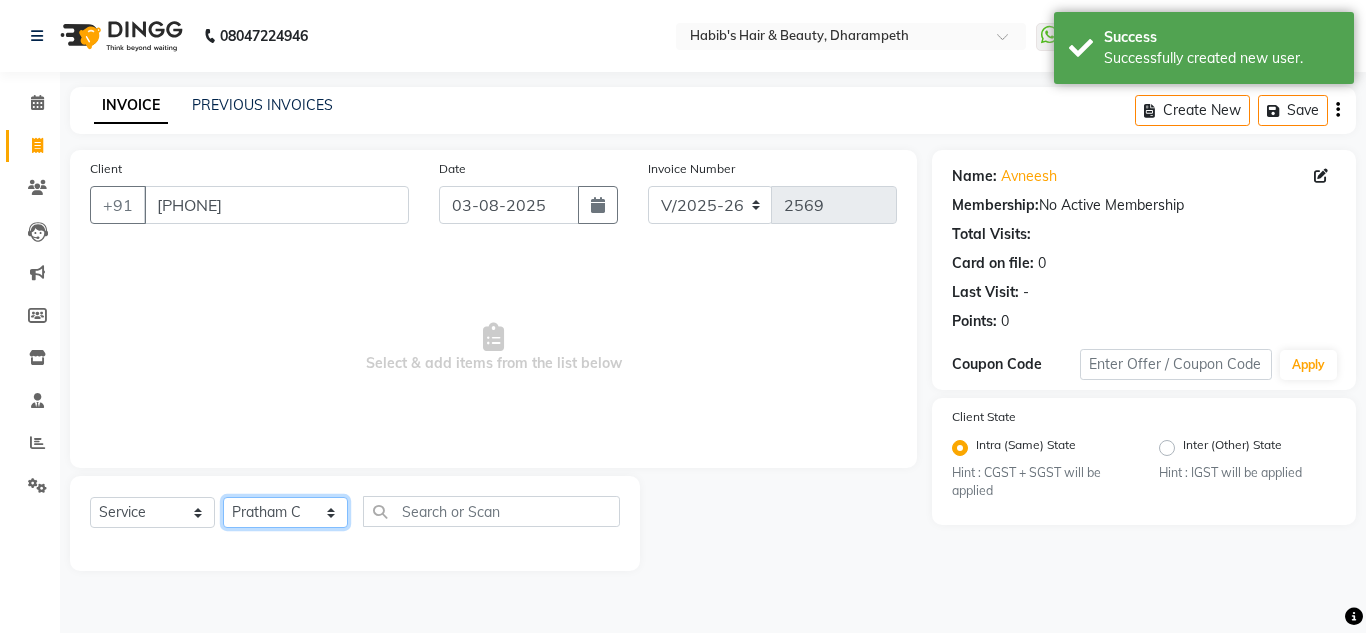 click on "Select Stylist [FIRST] [INITIAL] [FIRST] [INITIAL] [FIRST] [INITIAL] [FIRST]  Manager [FIRST] [FIRST] [INITIAL] [FIRST] [INITIAL] [FIRST] [INITIAL] [FIRST] [INITIAL] [FIRST] [INITIAL]" 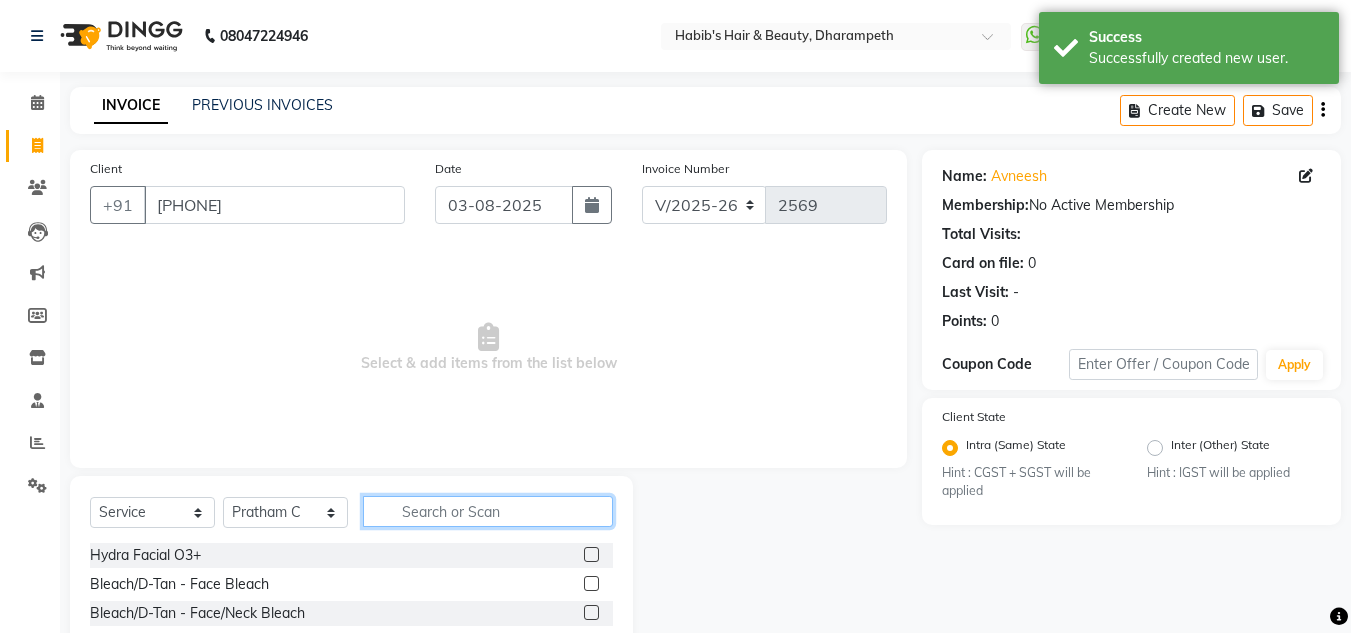 click 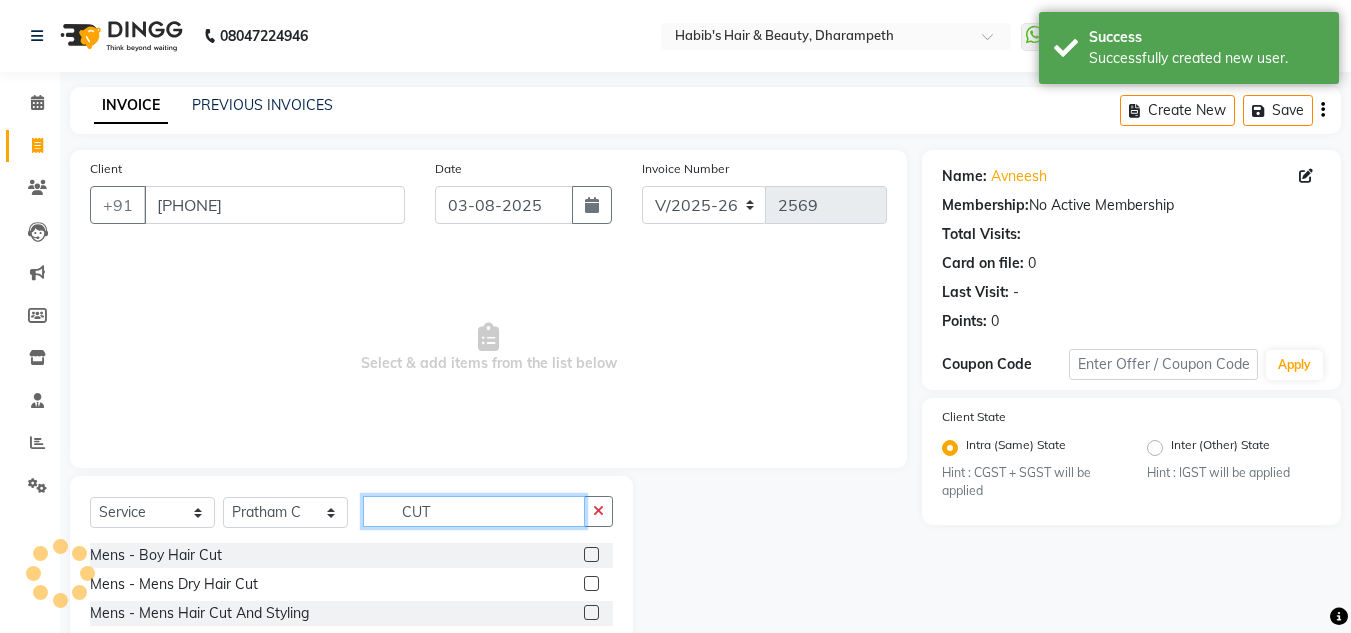 scroll, scrollTop: 168, scrollLeft: 0, axis: vertical 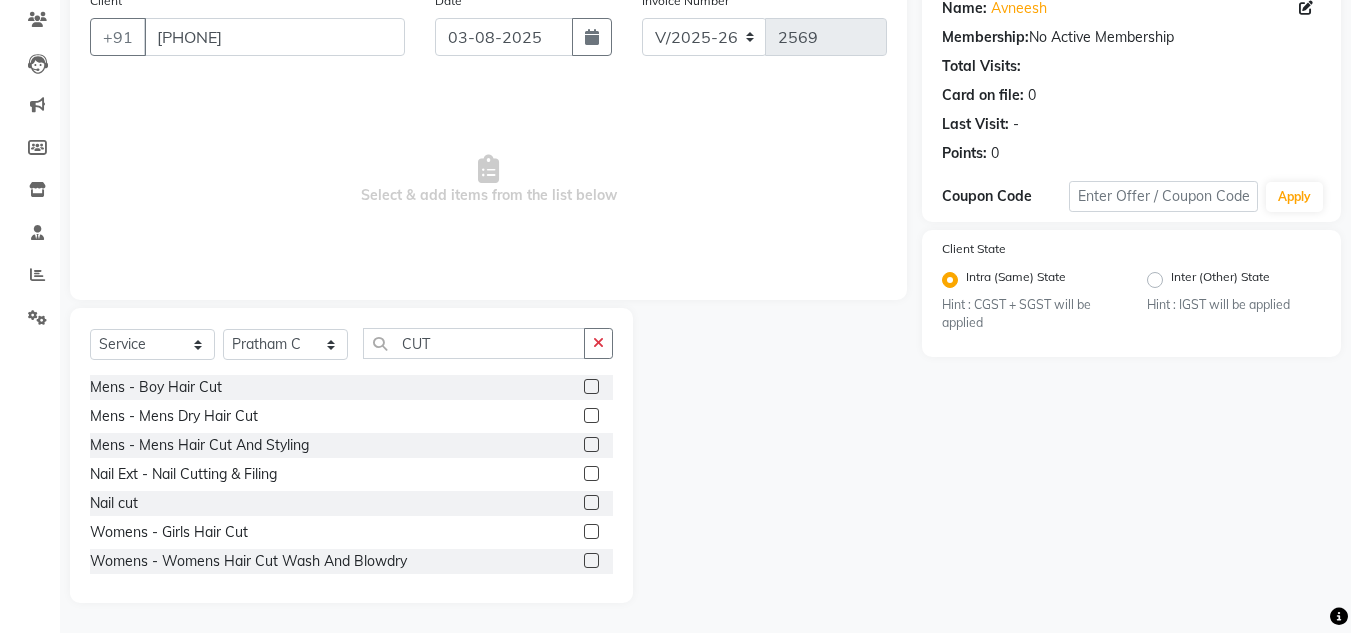 click 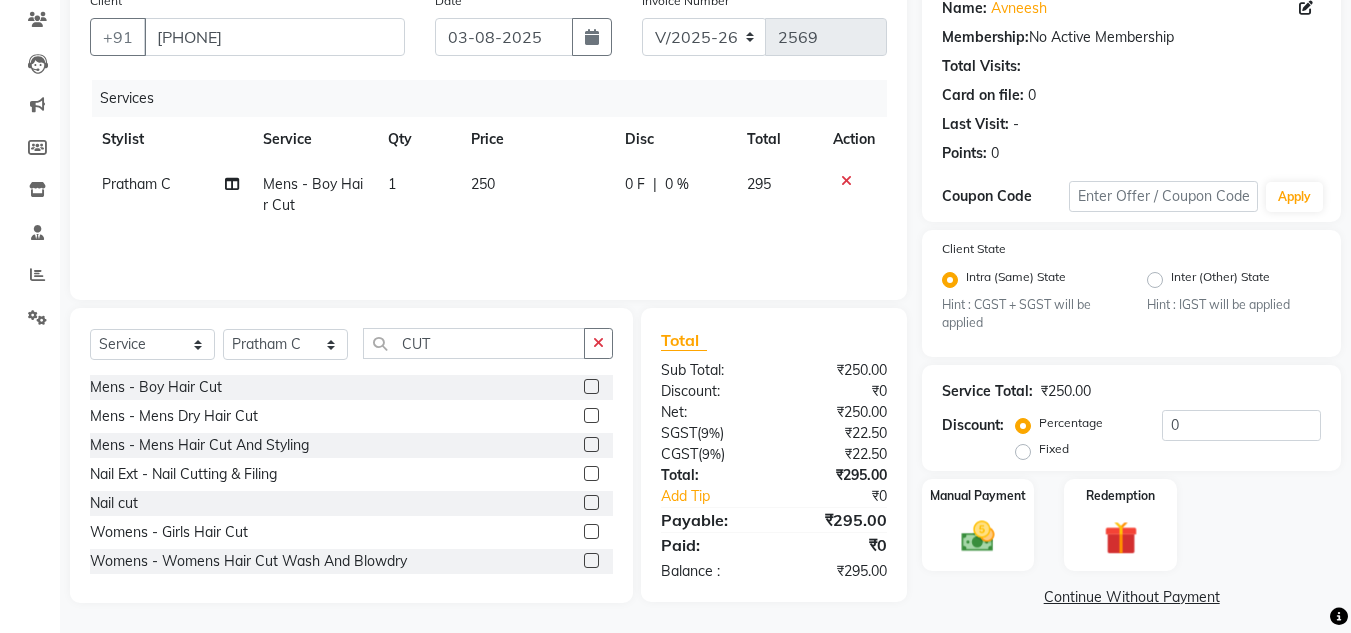 click on "250" 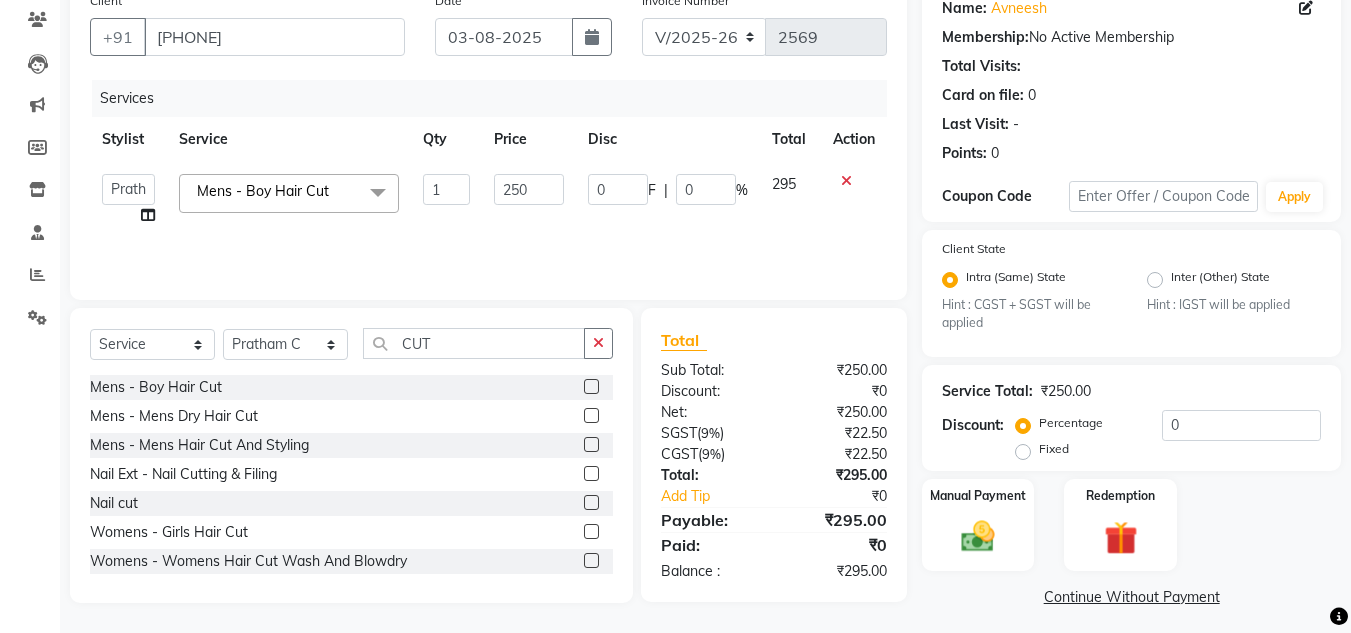 click on "250" 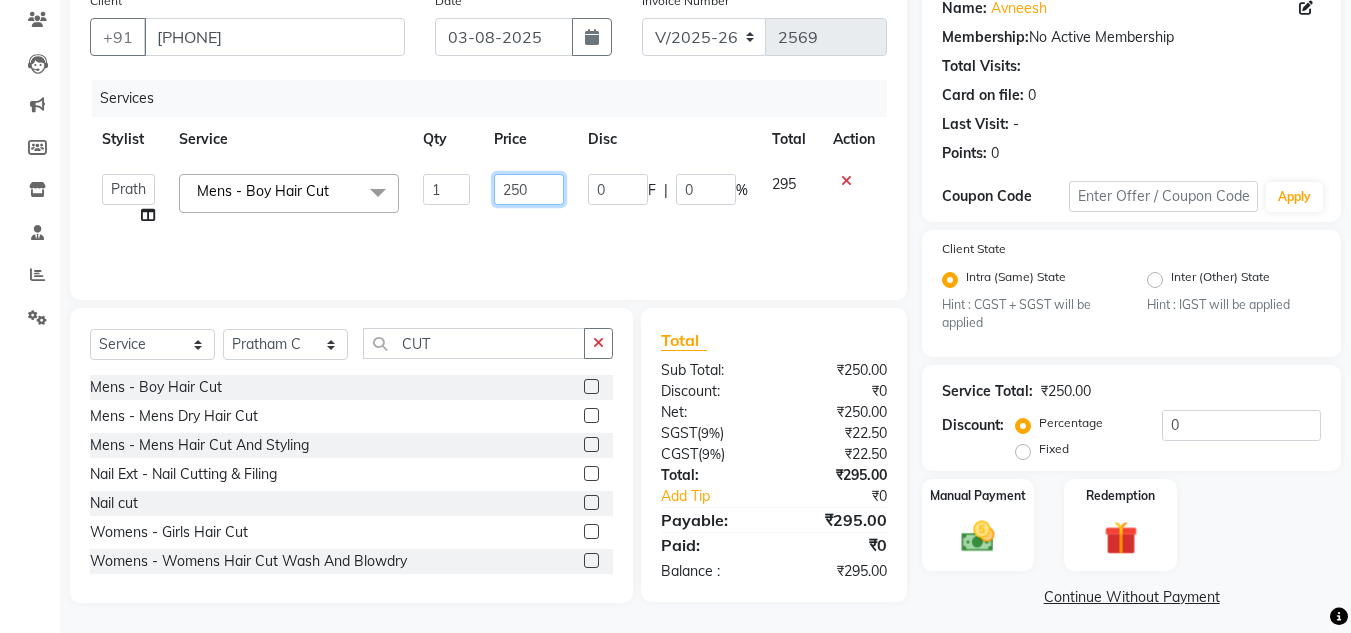 click on "250" 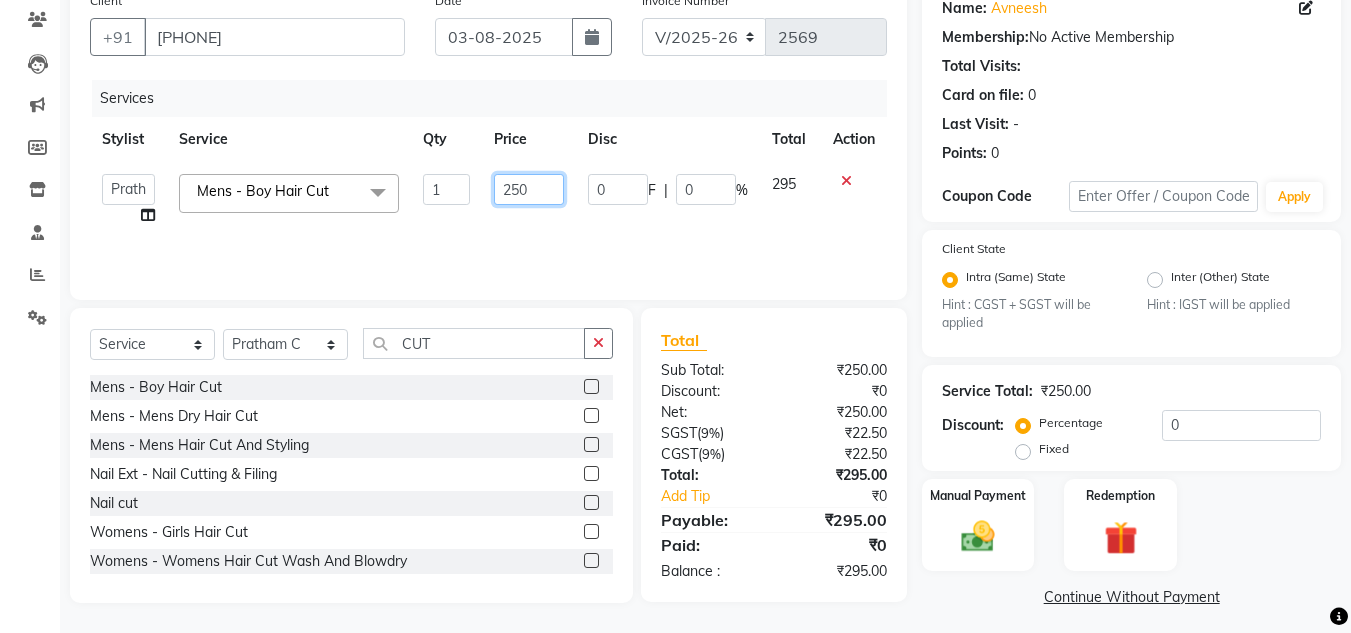 click on "250" 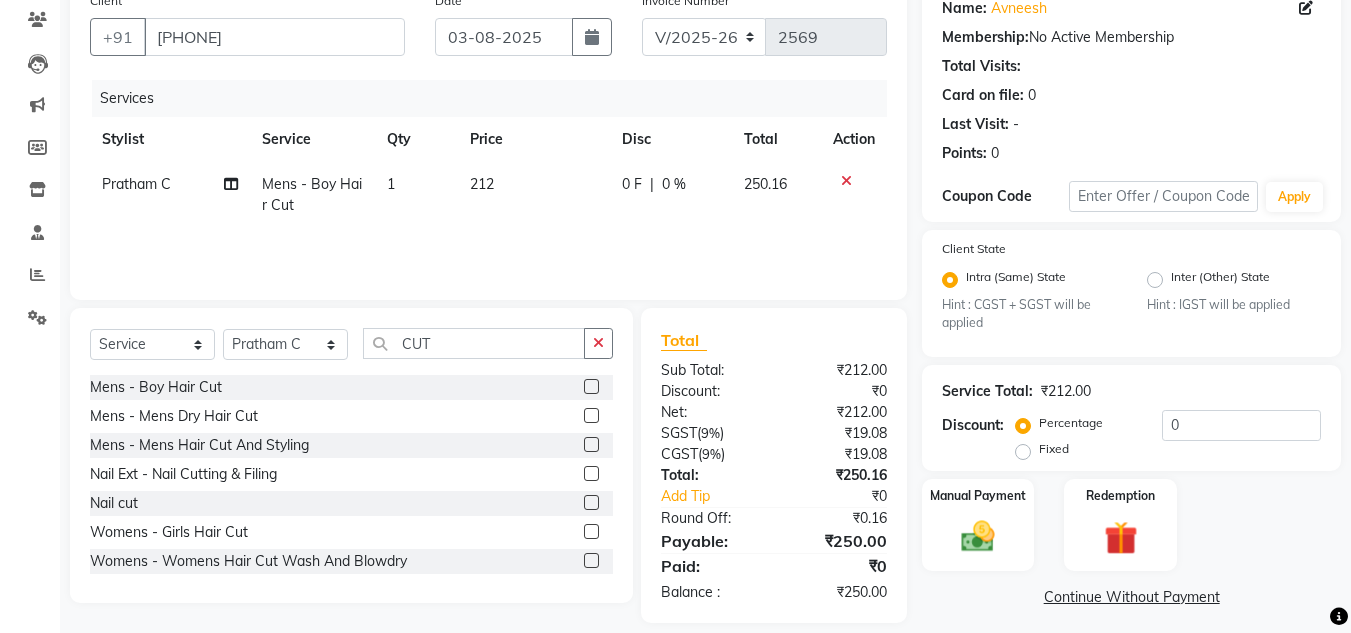 click on "250.16" 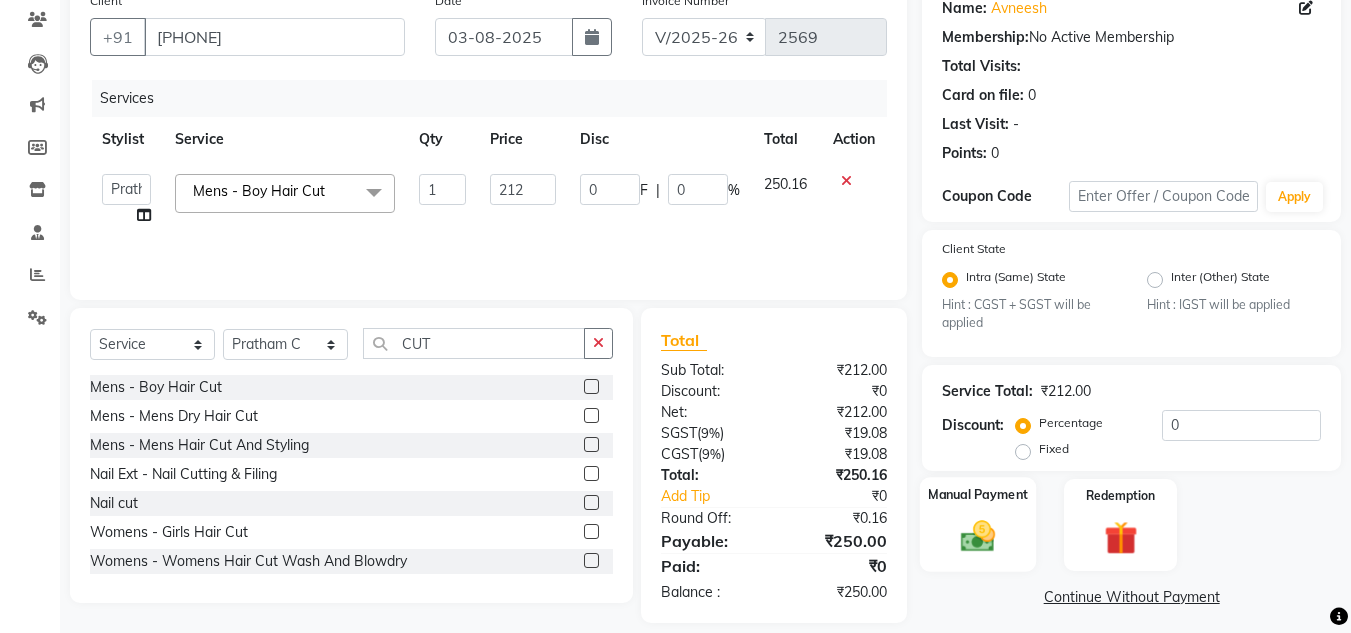 click 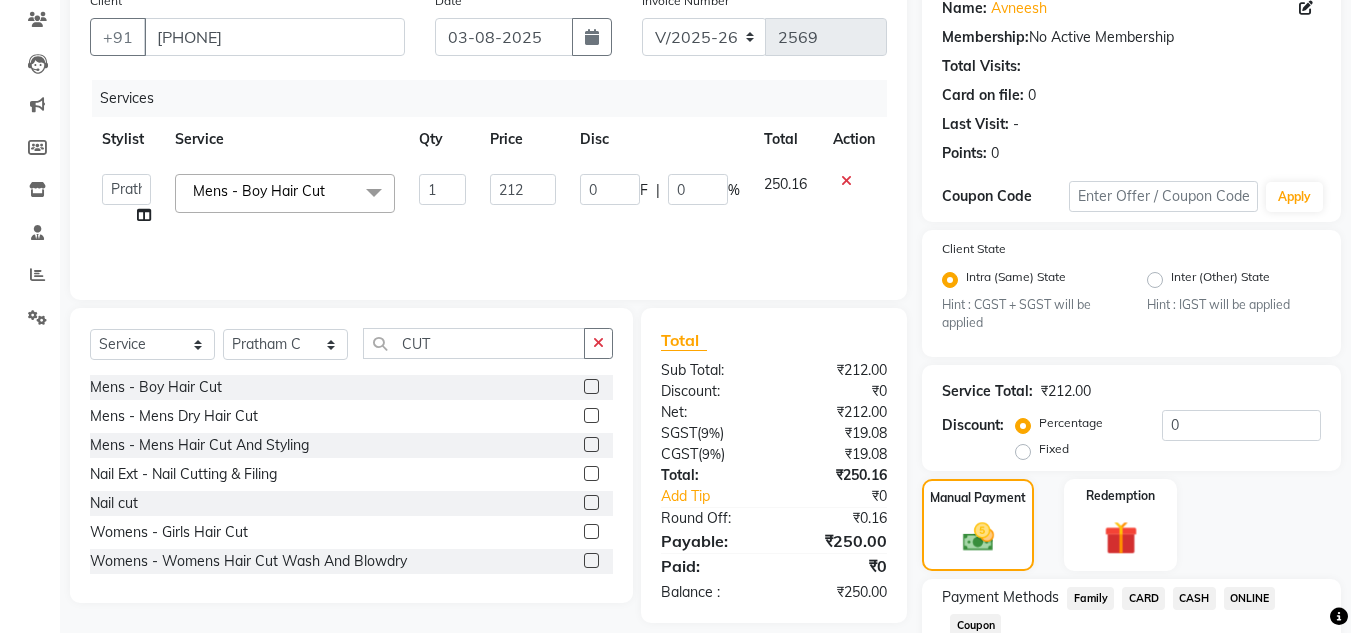 click on "CASH" 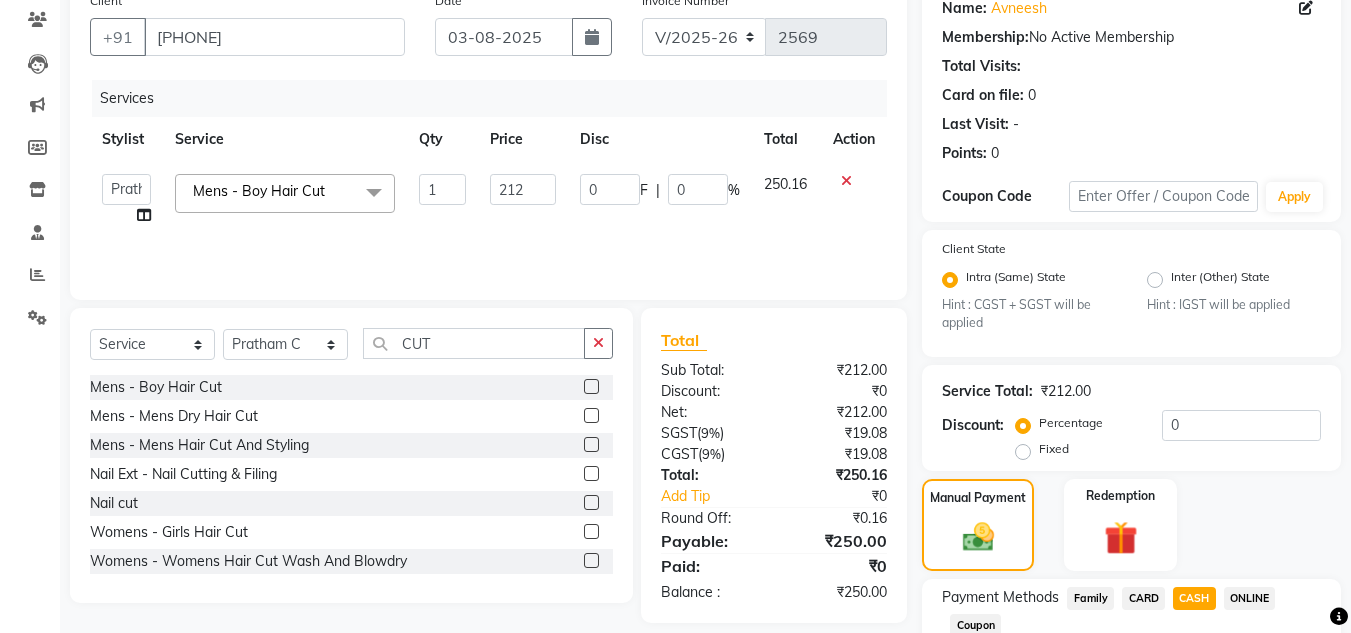 scroll, scrollTop: 361, scrollLeft: 0, axis: vertical 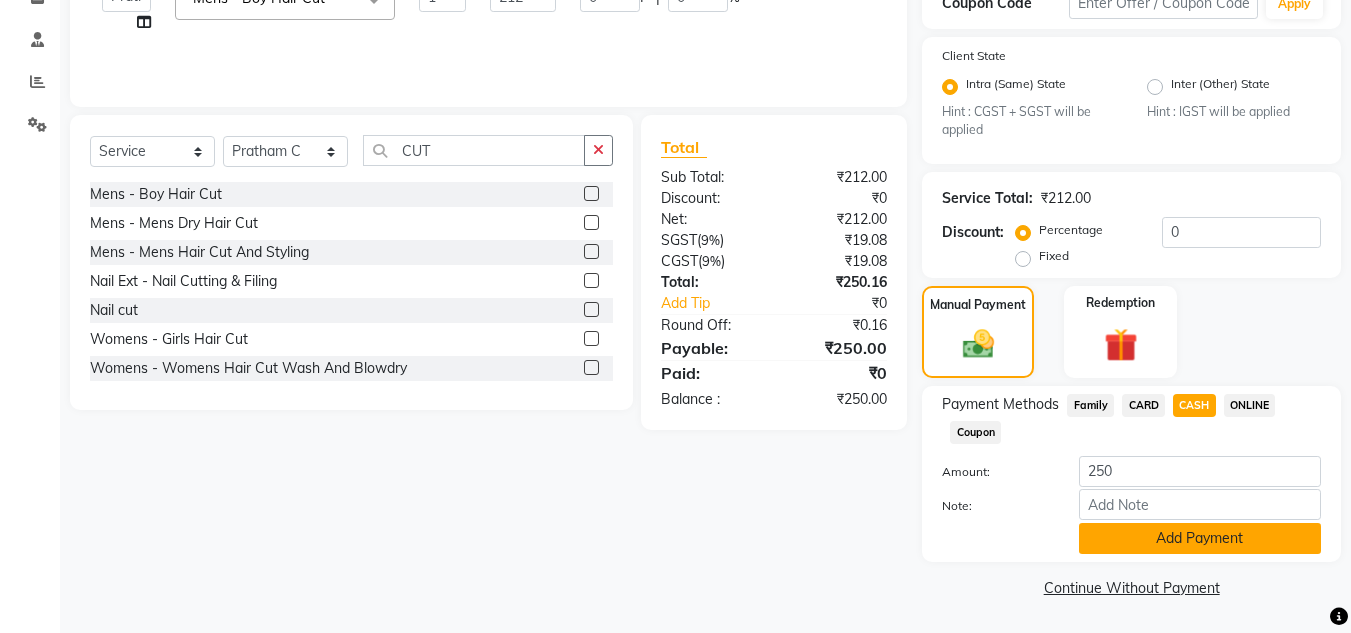 click on "Add Payment" 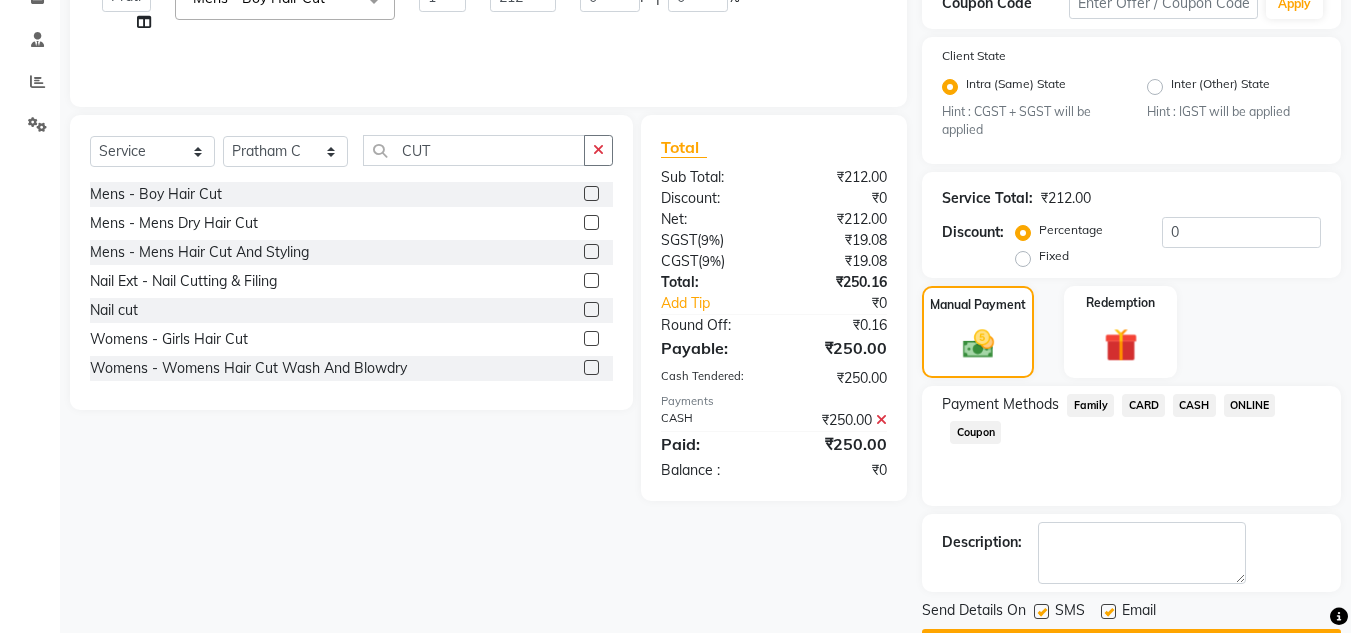 scroll, scrollTop: 418, scrollLeft: 0, axis: vertical 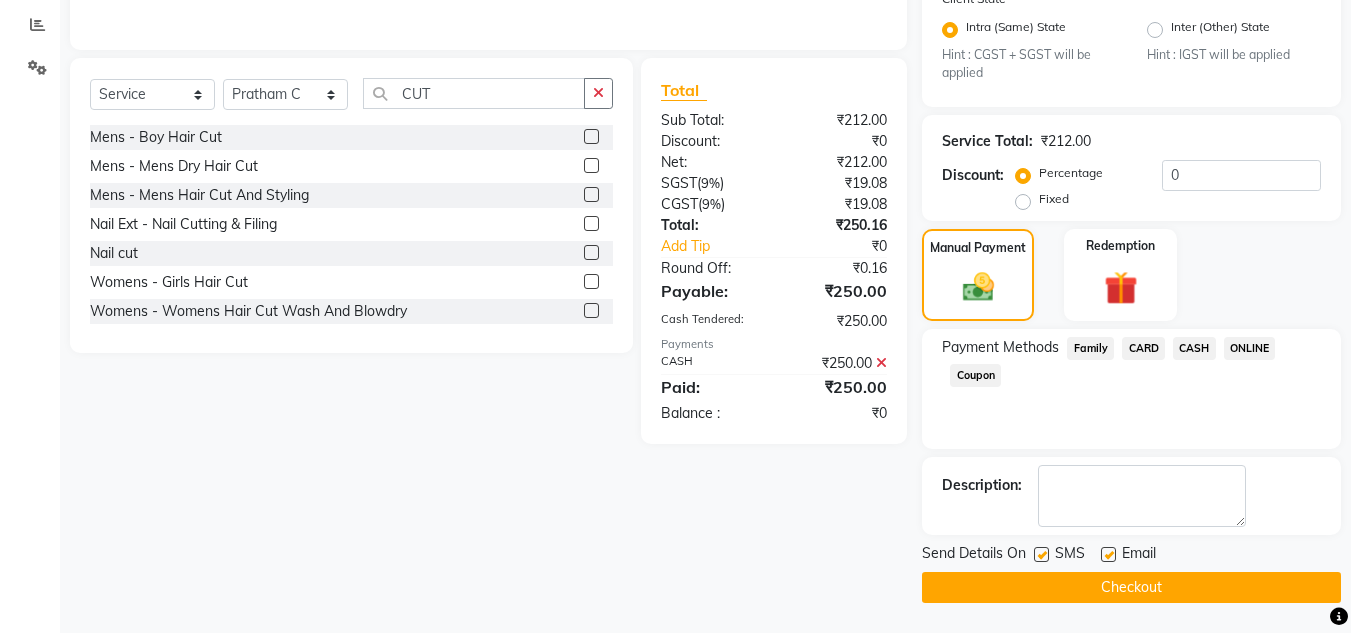 click on "Checkout" 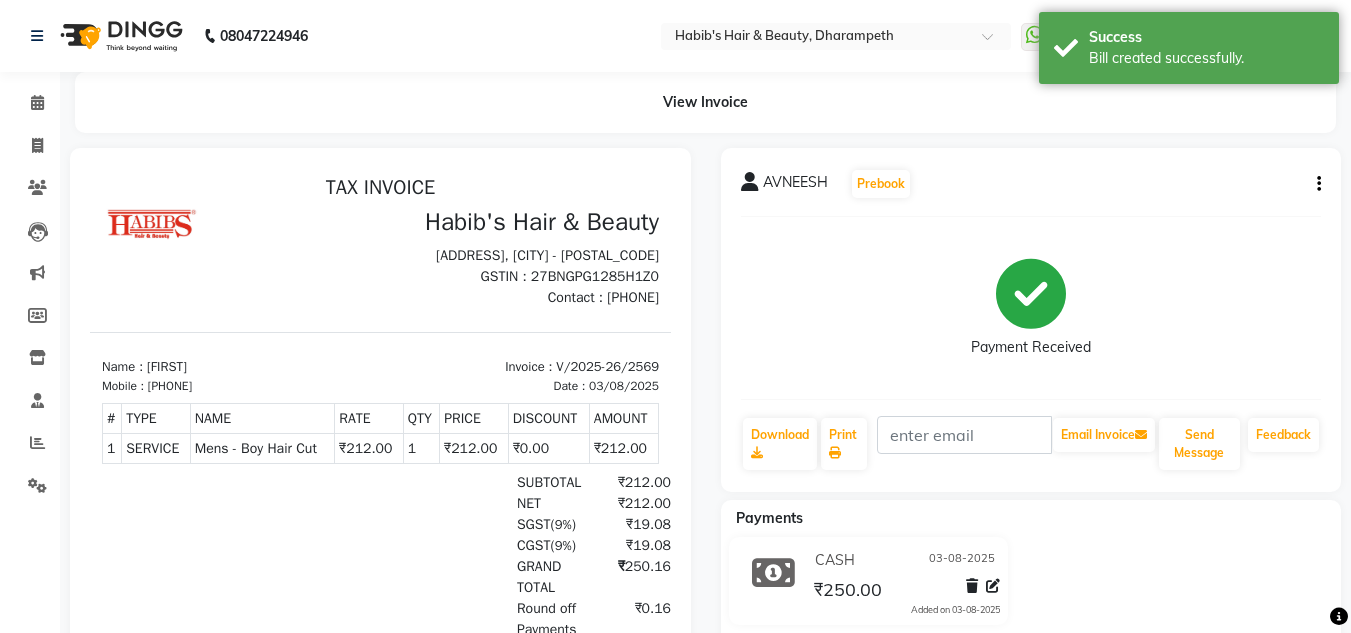 scroll, scrollTop: 0, scrollLeft: 0, axis: both 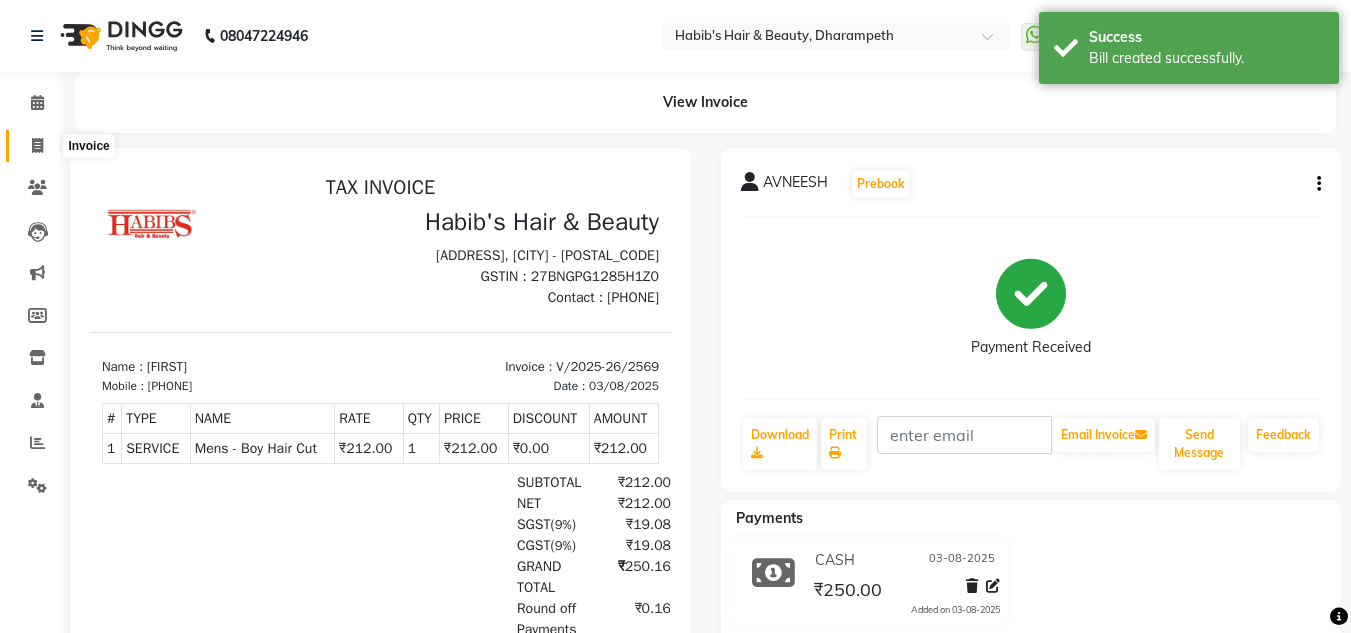 click 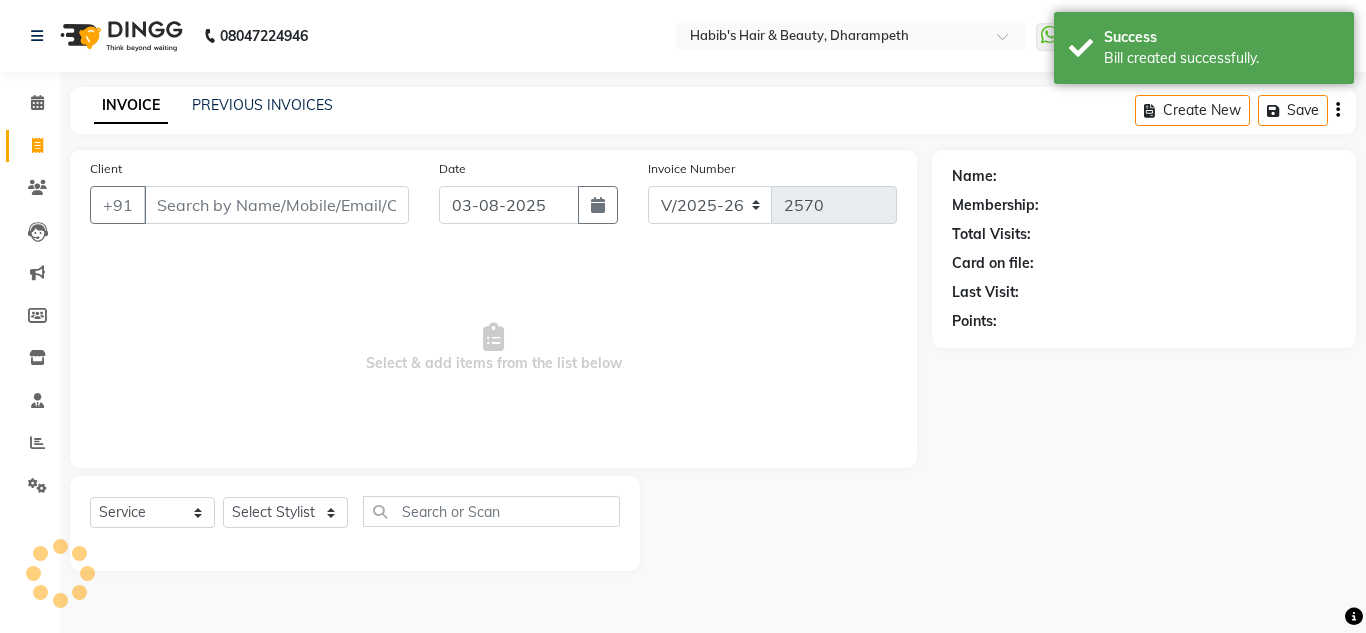 click on "Client" at bounding box center (276, 205) 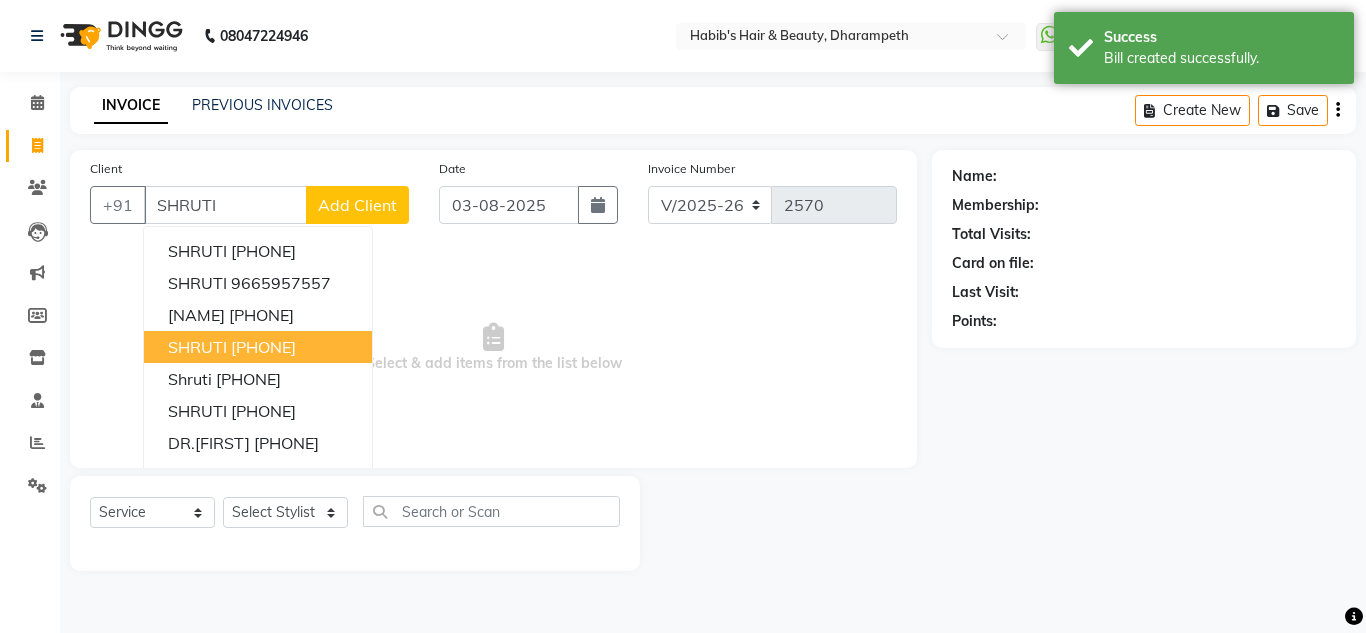 click on "[PHONE]" at bounding box center [263, 347] 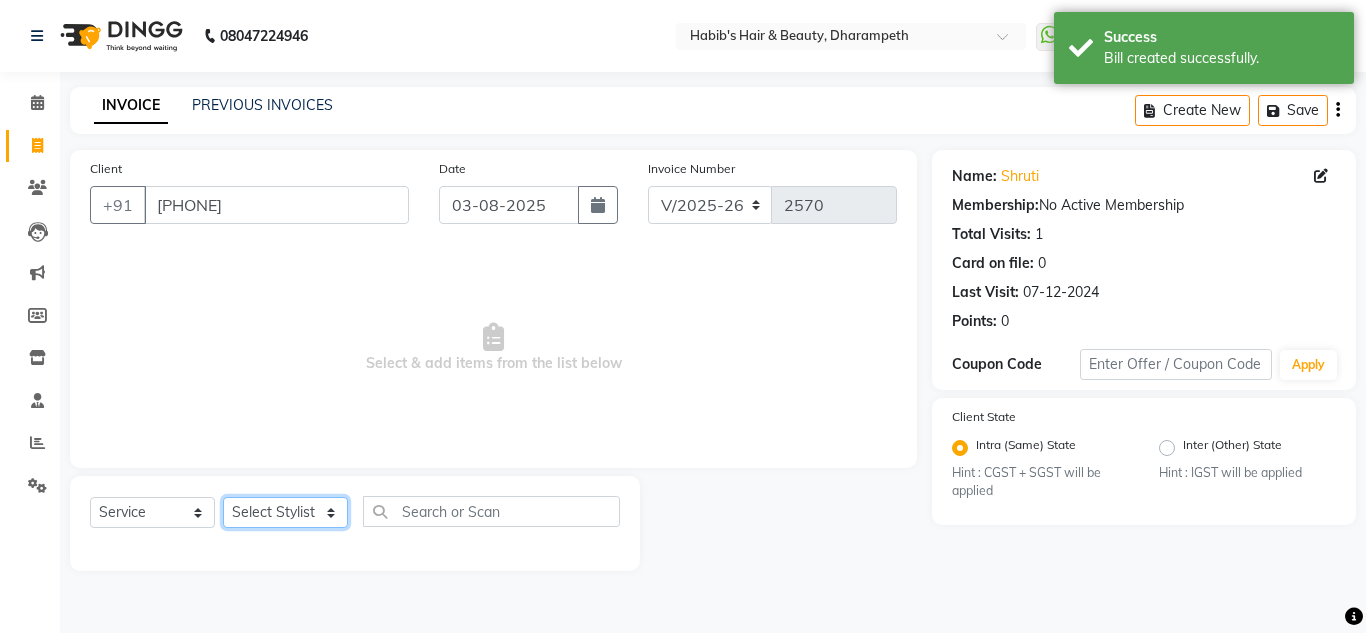 drag, startPoint x: 292, startPoint y: 520, endPoint x: 293, endPoint y: 281, distance: 239.00209 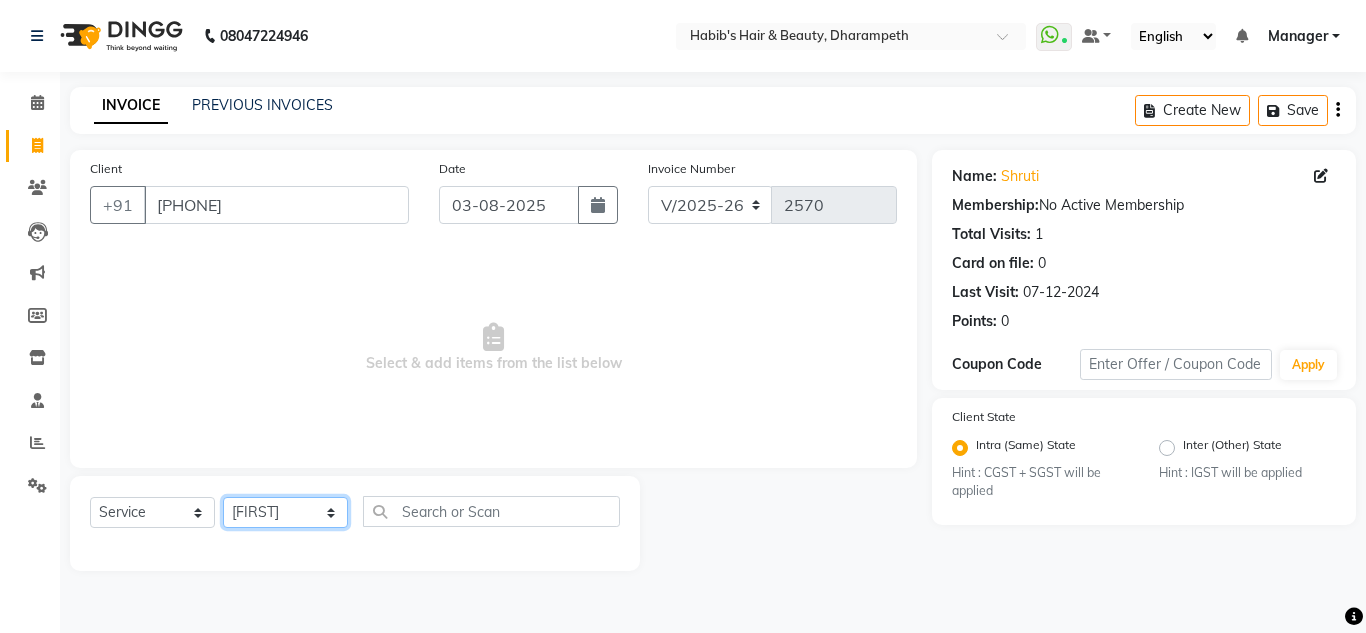 click on "Select Stylist [FIRST] [INITIAL] [FIRST] [INITIAL] [FIRST] [INITIAL] [FIRST]  Manager [FIRST] [FIRST] [INITIAL] [FIRST] [INITIAL] [FIRST] [INITIAL] [FIRST] [INITIAL] [FIRST] [INITIAL]" 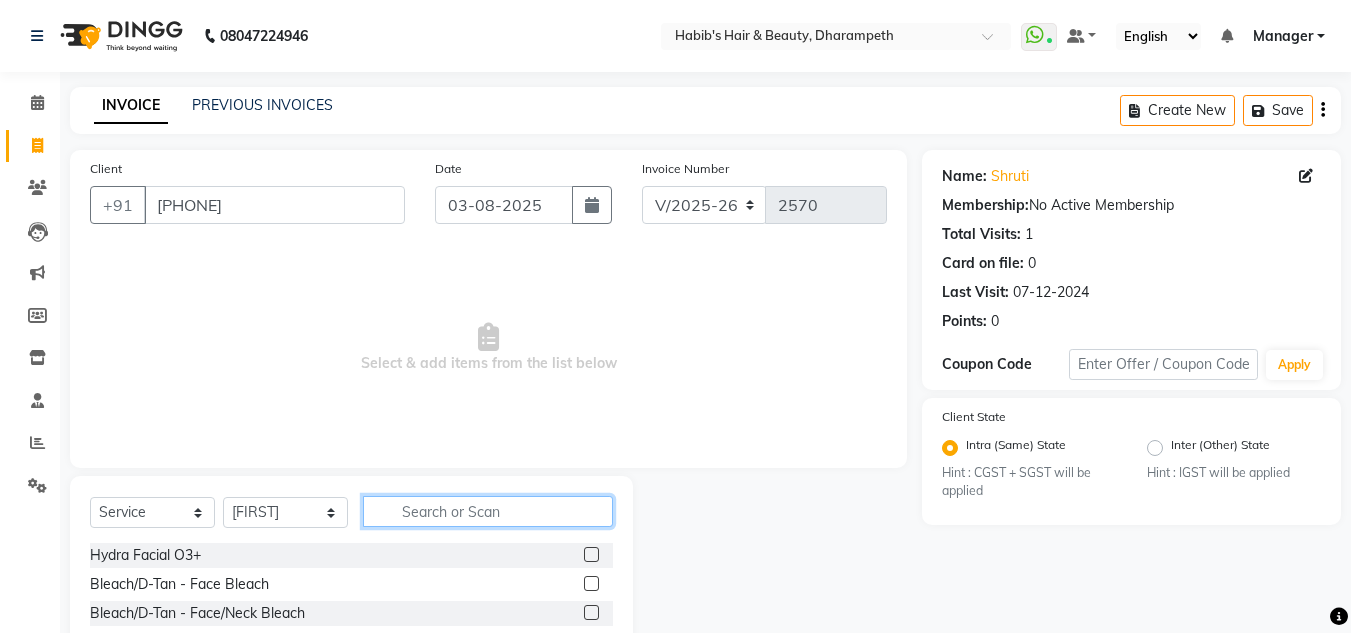 click 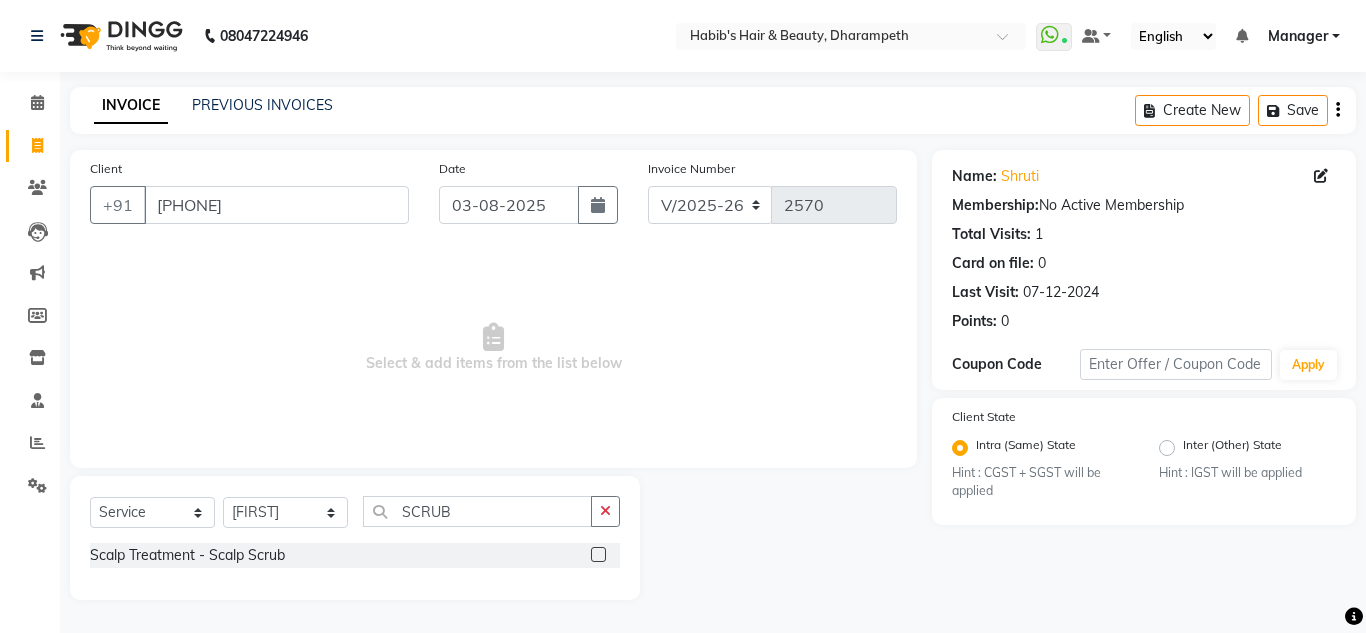 click 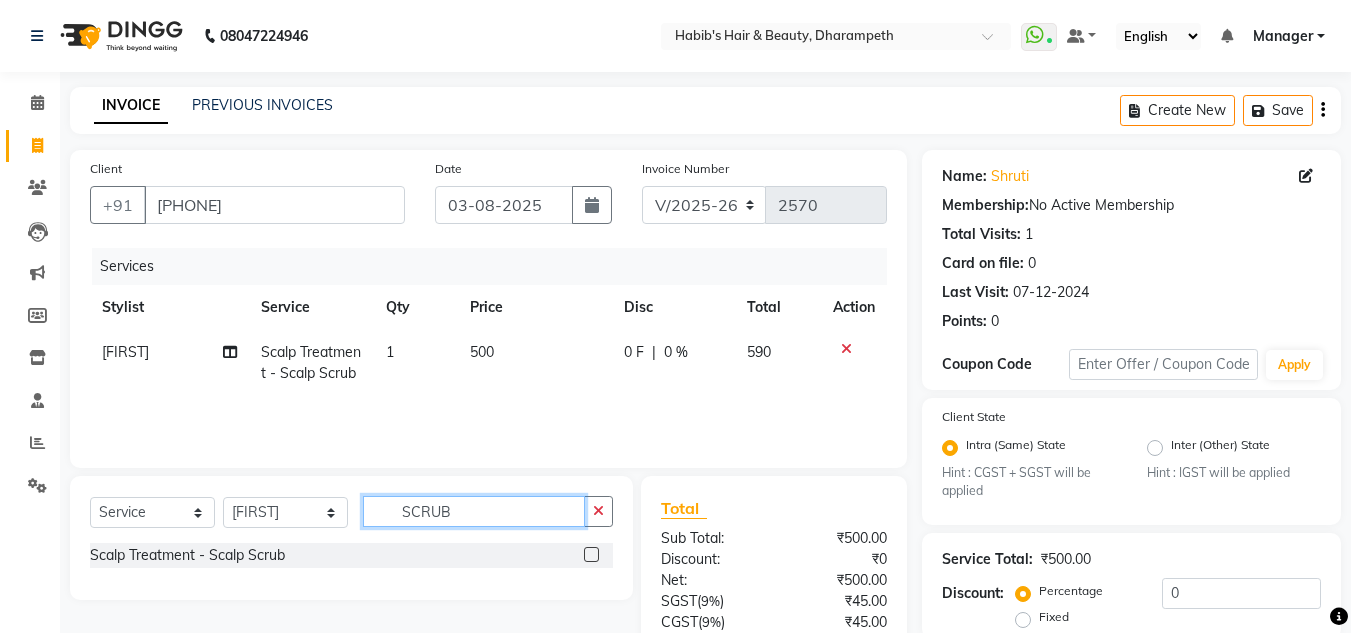 click on "SCRUB" 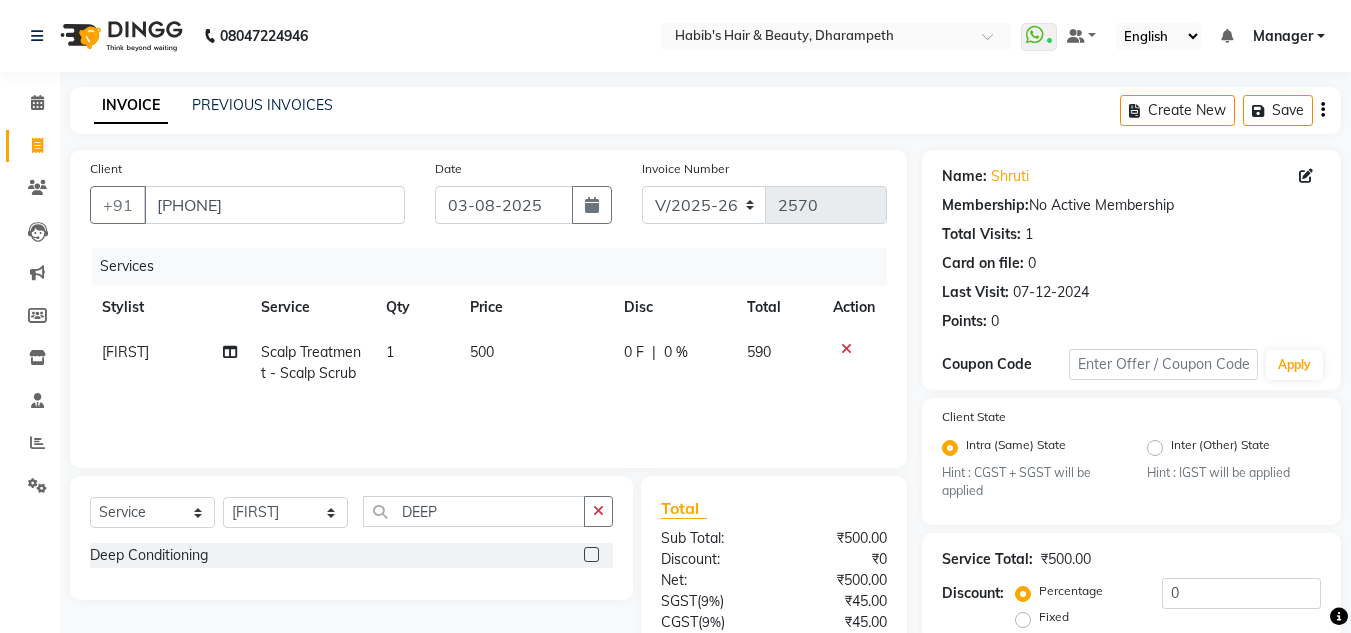 click 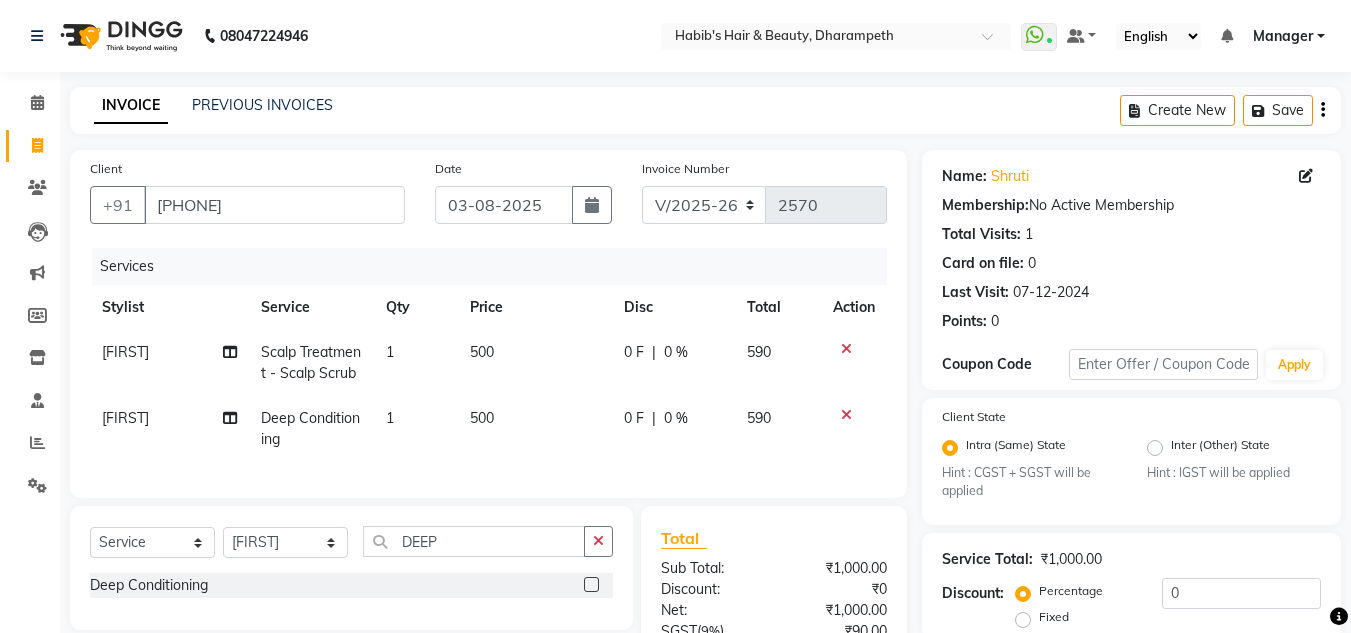 click on "500" 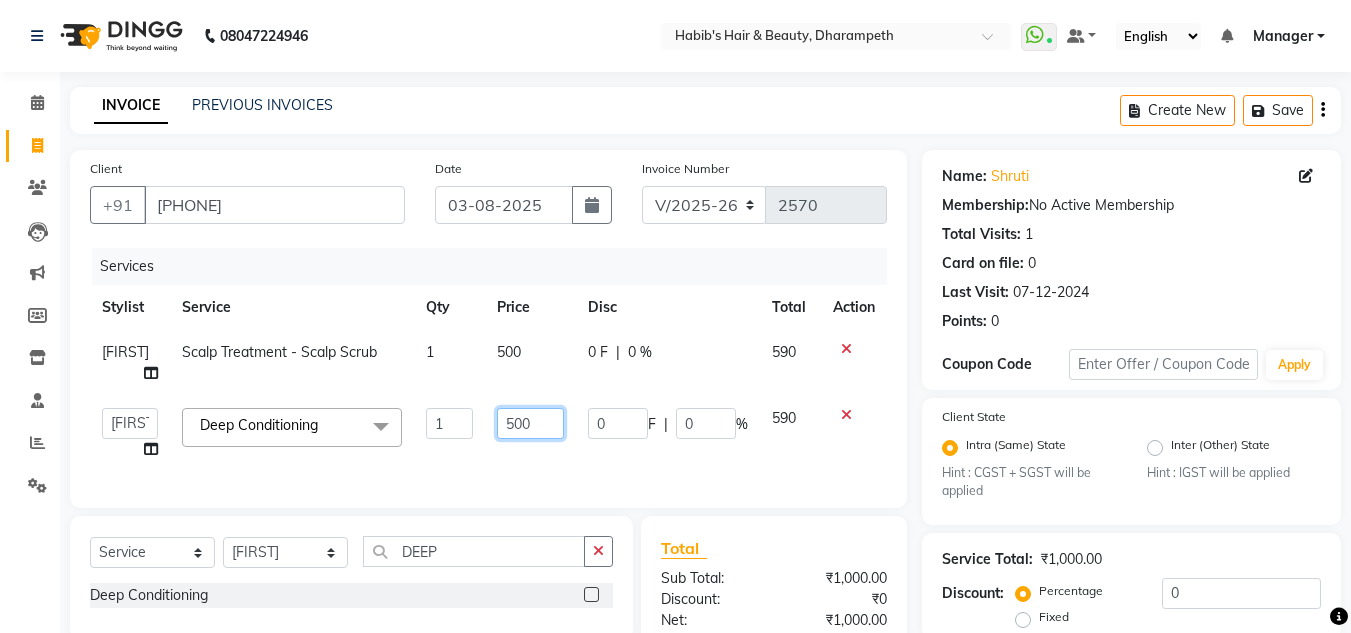click on "500" 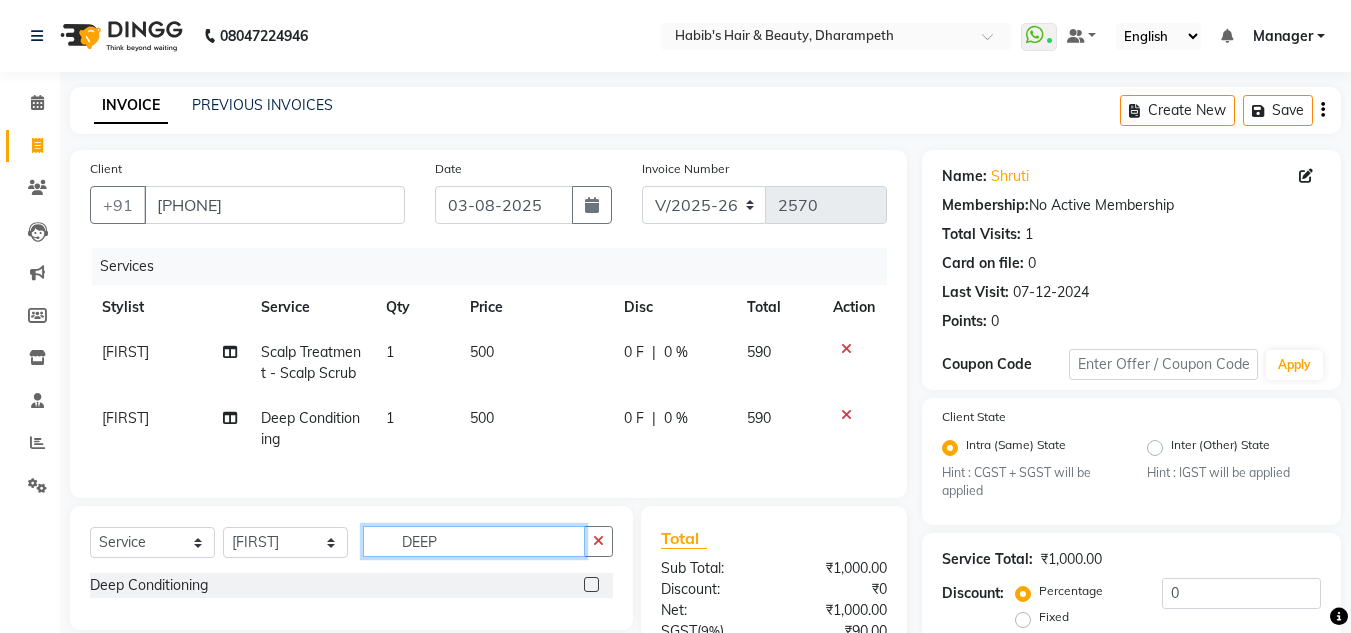 click on "Select  Service  Product  Membership  Package Voucher Prepaid Gift Card  Select Stylist [NAME] [INITIAL] [NAME] [INITIAL] [NAME] [INITIAL] [NAME]  Manager [NAME] [NAME] [INITIAL] [NAME] [INITIAL] [NAME] [INITIAL] [NAME] [INITIAL] [NAME] [INITIAL] DEEP Deep Conditioning" 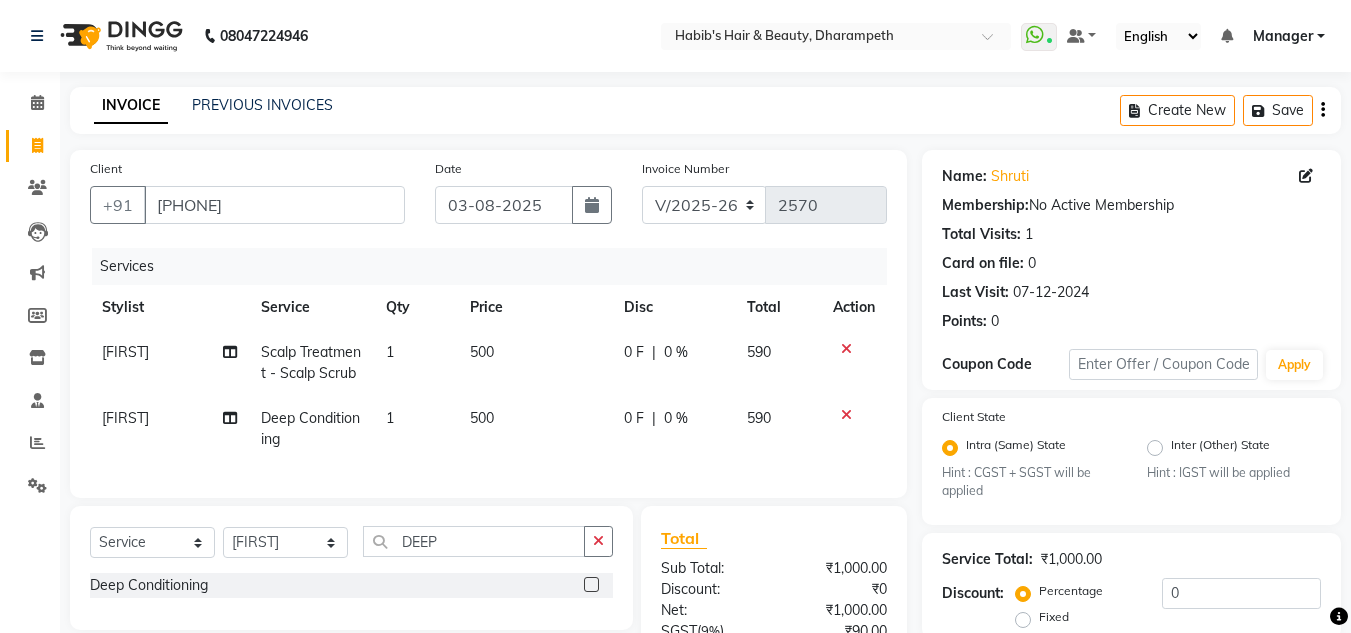 click on "Select  Service  Product  Membership  Package Voucher Prepaid Gift Card  Select Stylist [NAME] [INITIAL] [NAME] [INITIAL] [NAME] [INITIAL] [NAME]  Manager [NAME] [NAME] [INITIAL] [NAME] [INITIAL] [NAME] [INITIAL] [NAME] [INITIAL] [NAME] [INITIAL] DEEP Deep Conditioning" 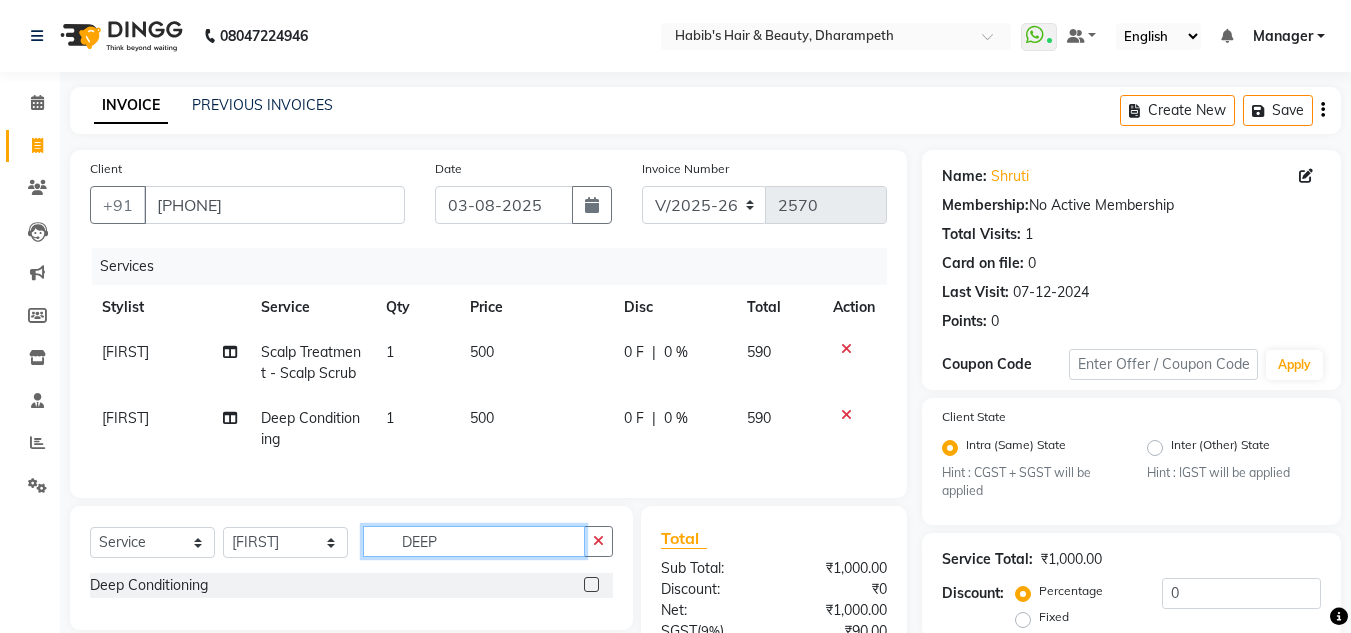 click on "DEEP" 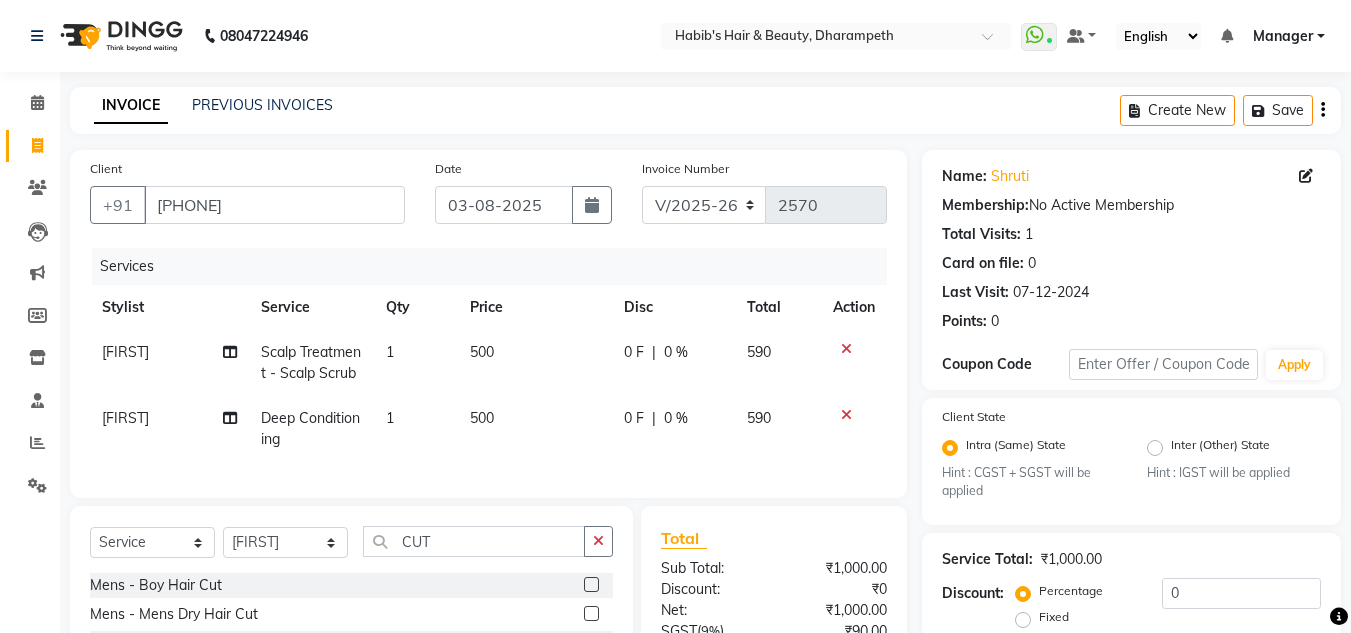 click on "Intra (Same) State" 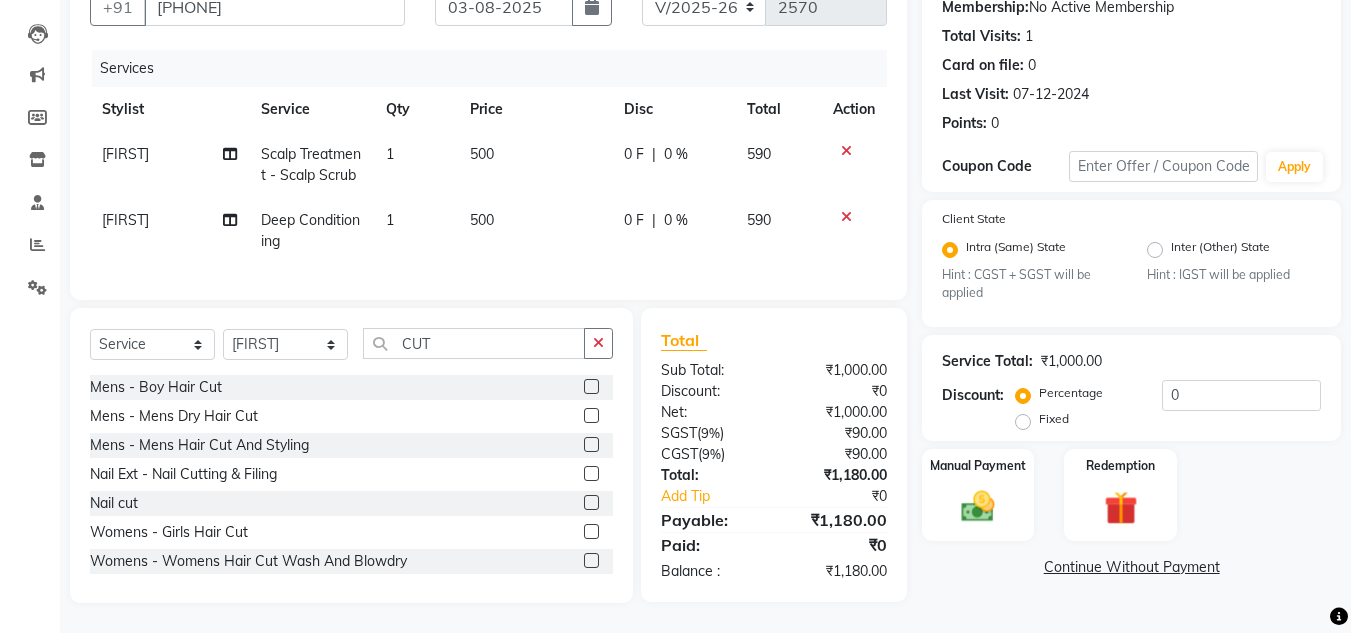 click 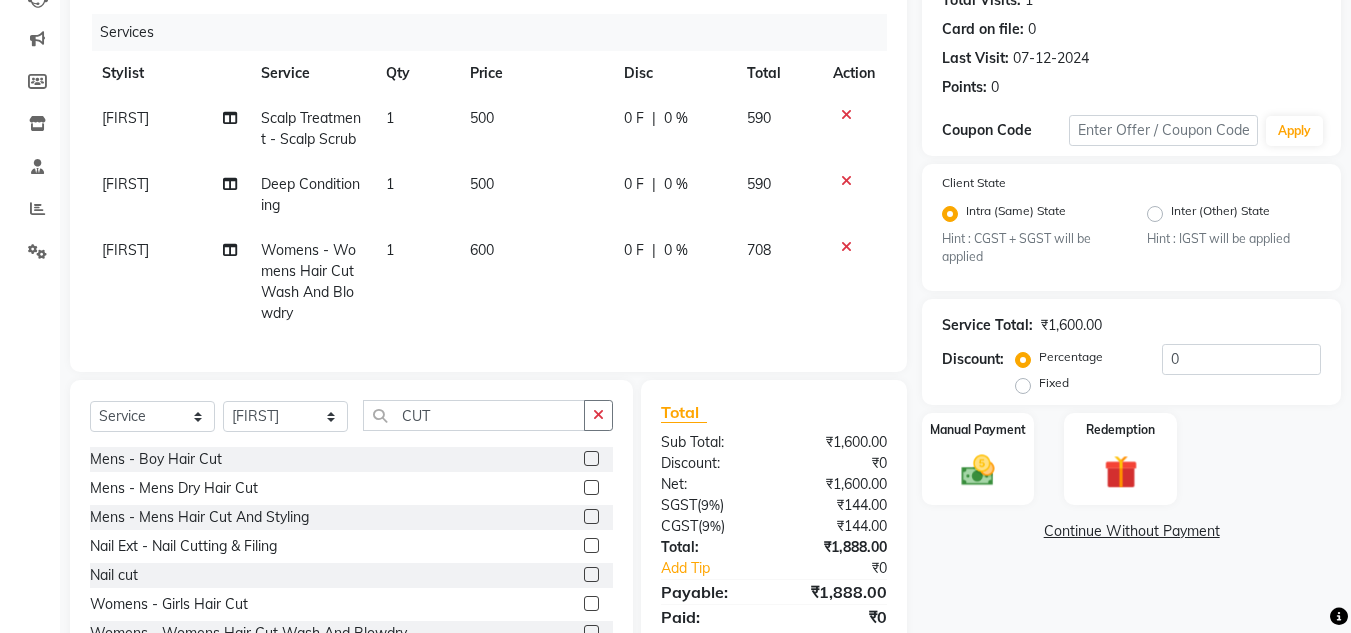 click on "600" 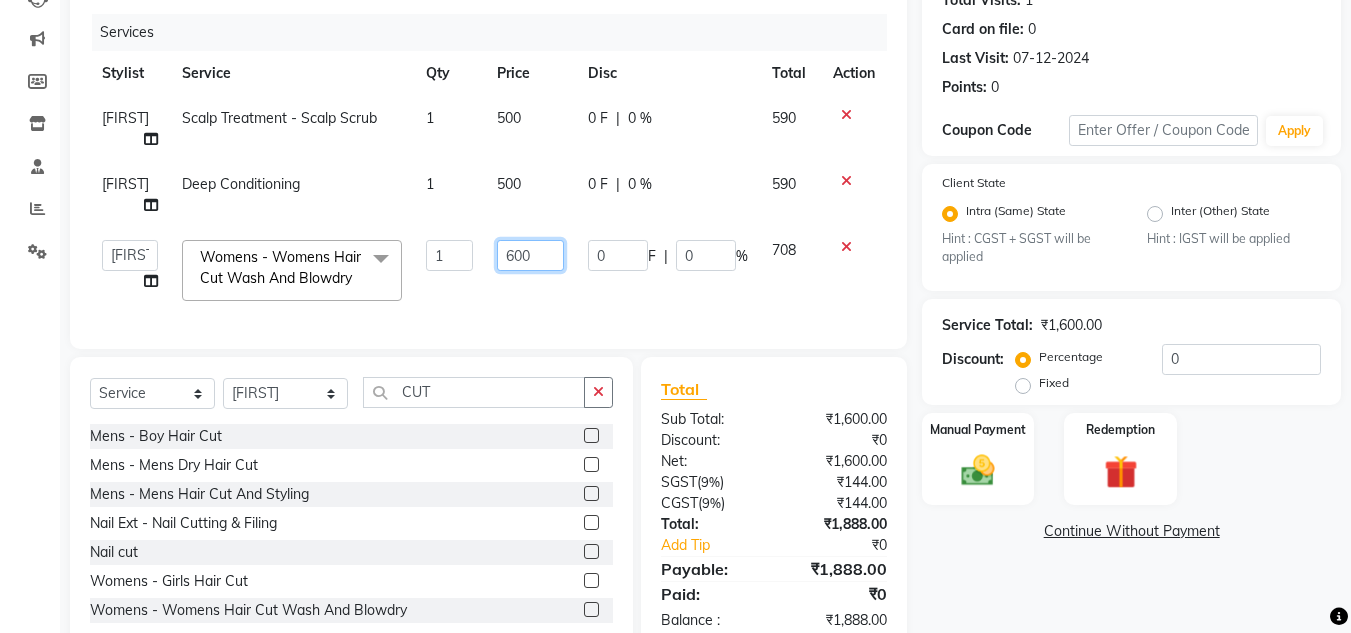 click on "600" 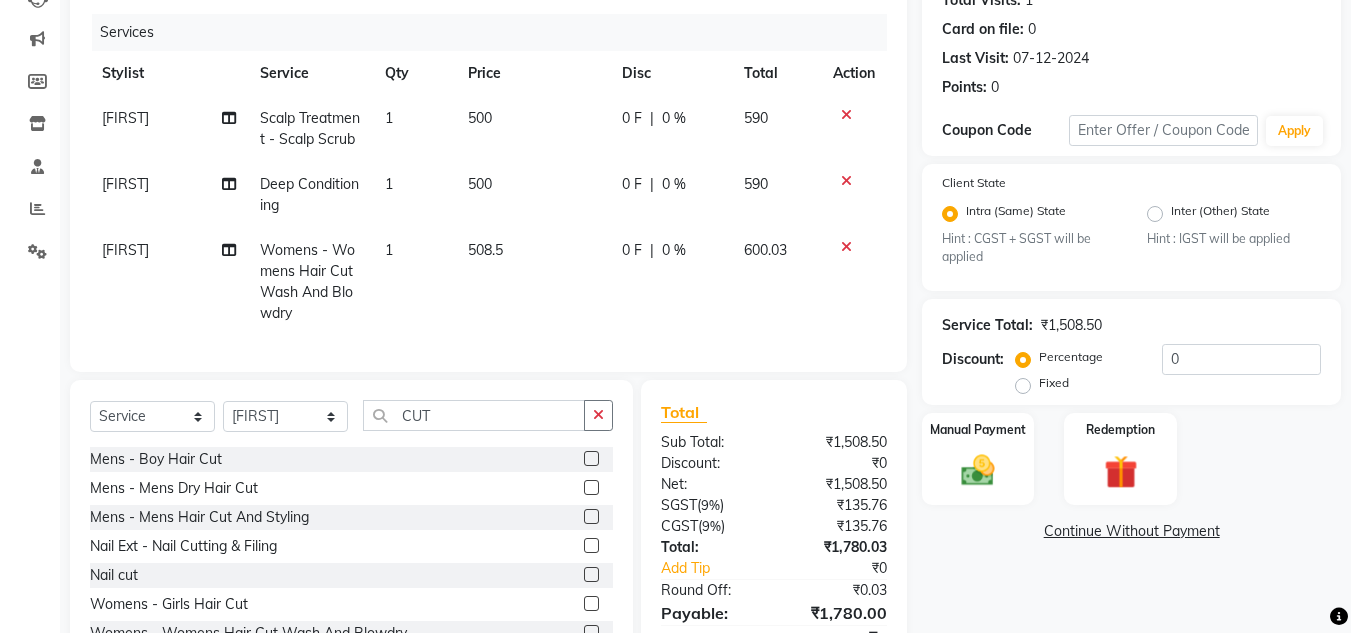 click on "[FIRST] Scalp Treatment - Scalp Scrub 1 500 0 F | 0 % 590 [FIRST] Deep Conditioning  1 500 0 F | 0 % 590 [FIRST] Womens - Womens  Hair Cut Wash And Blowdry 1 508.5 0 F | 0 % 600.03" 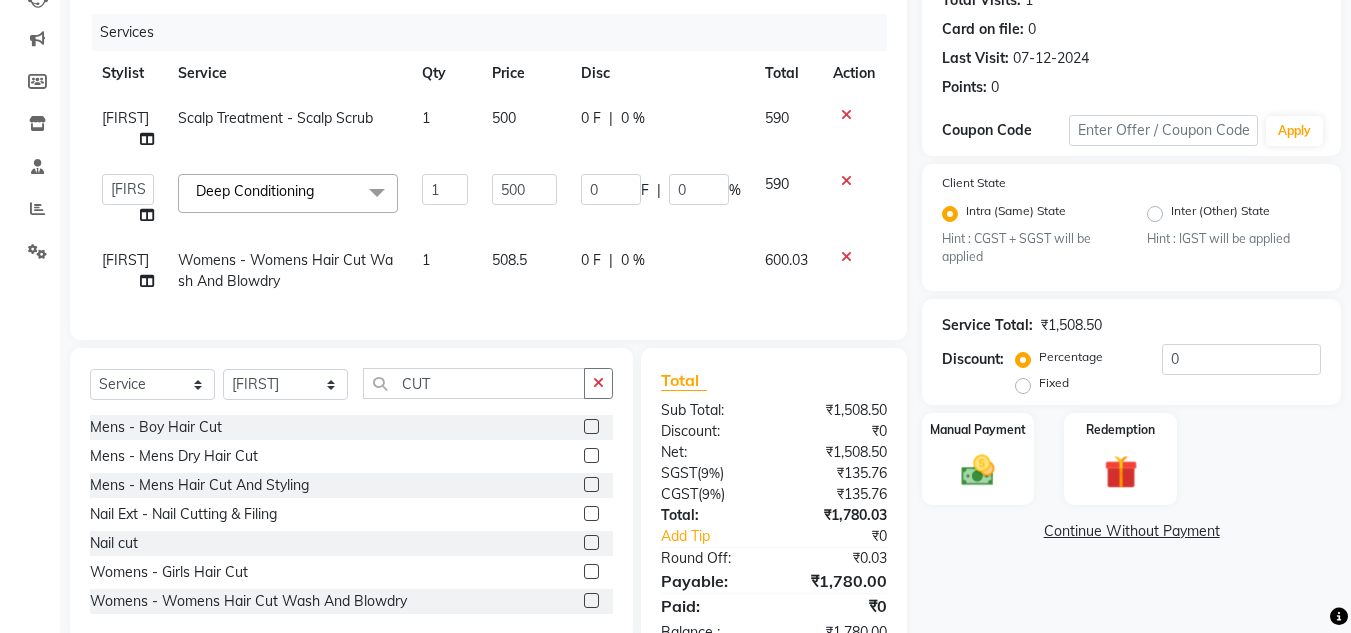 click on "1" 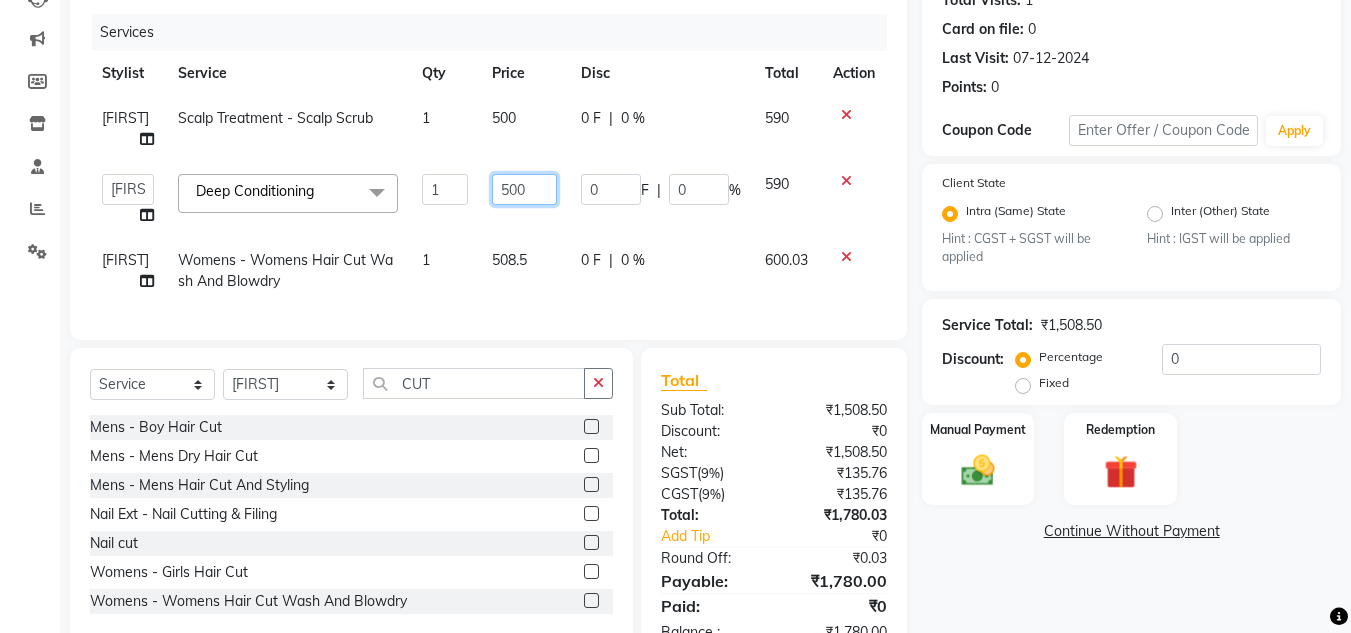 click on "500" 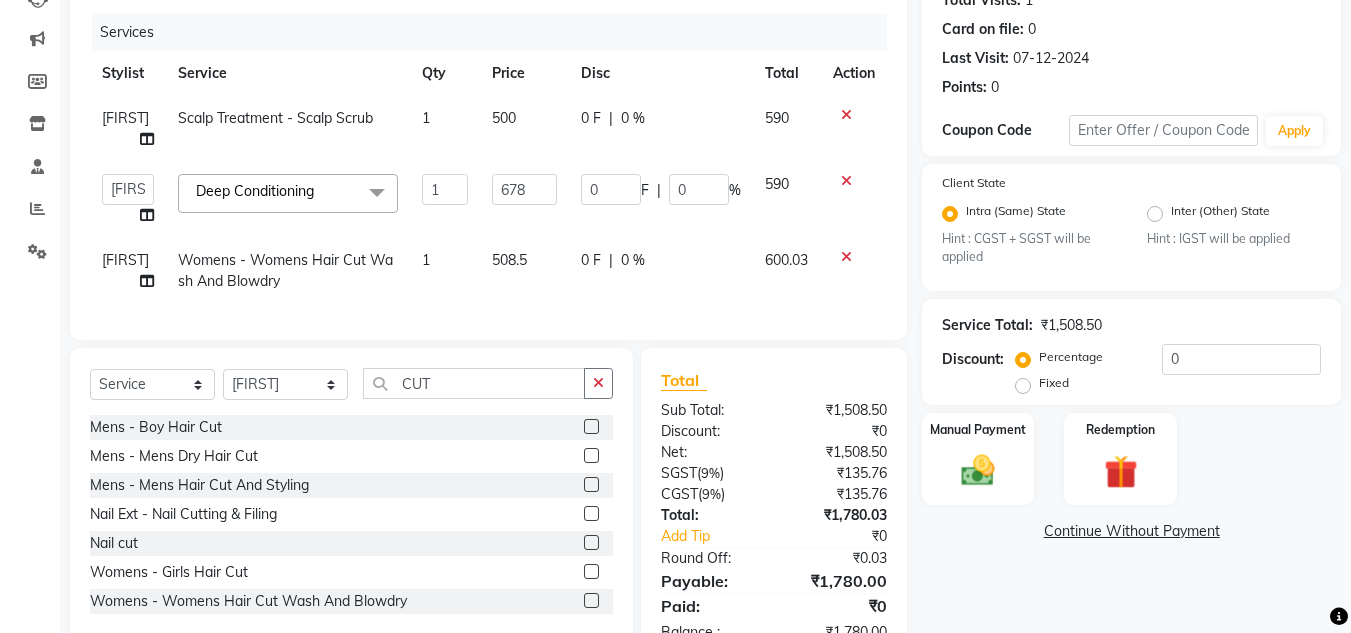 click on "590" 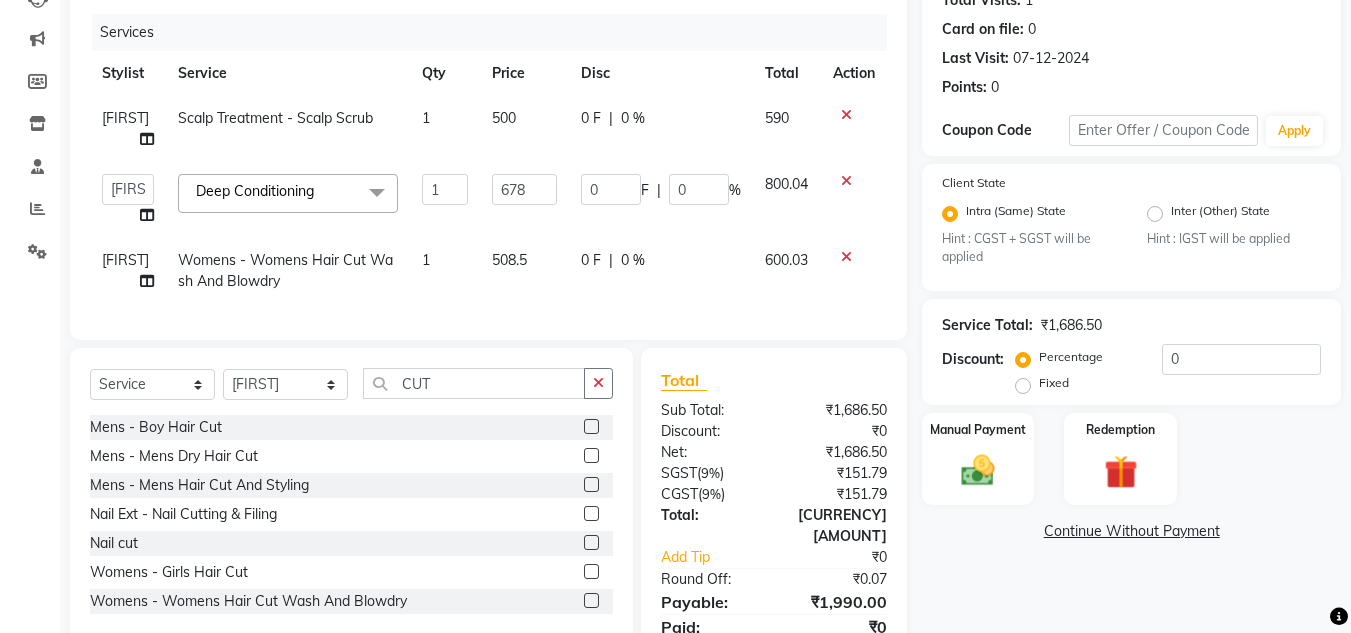 click on "500" 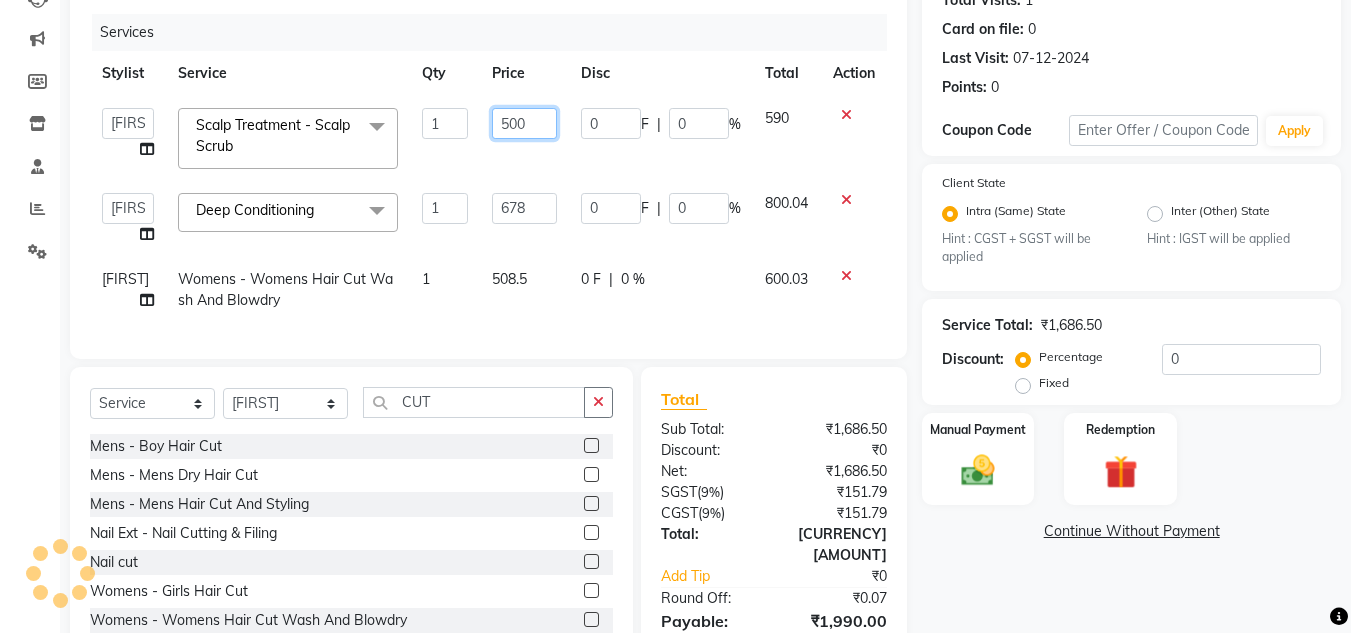 click on "500" 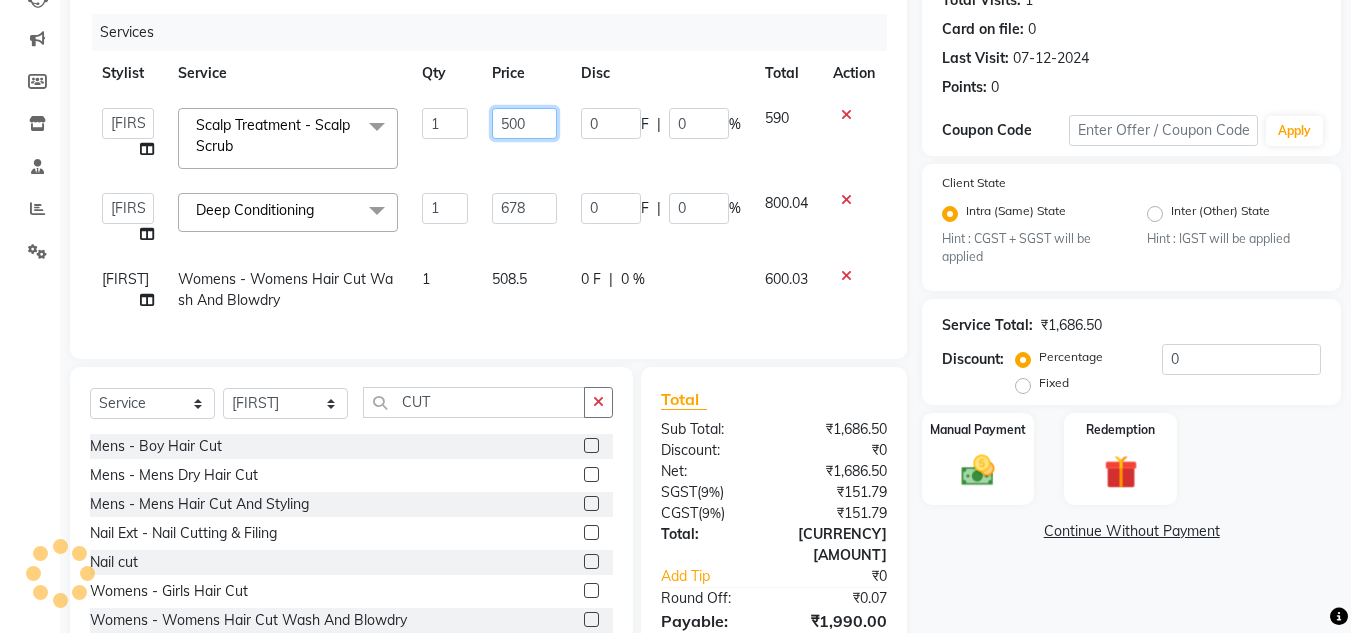 click on "500" 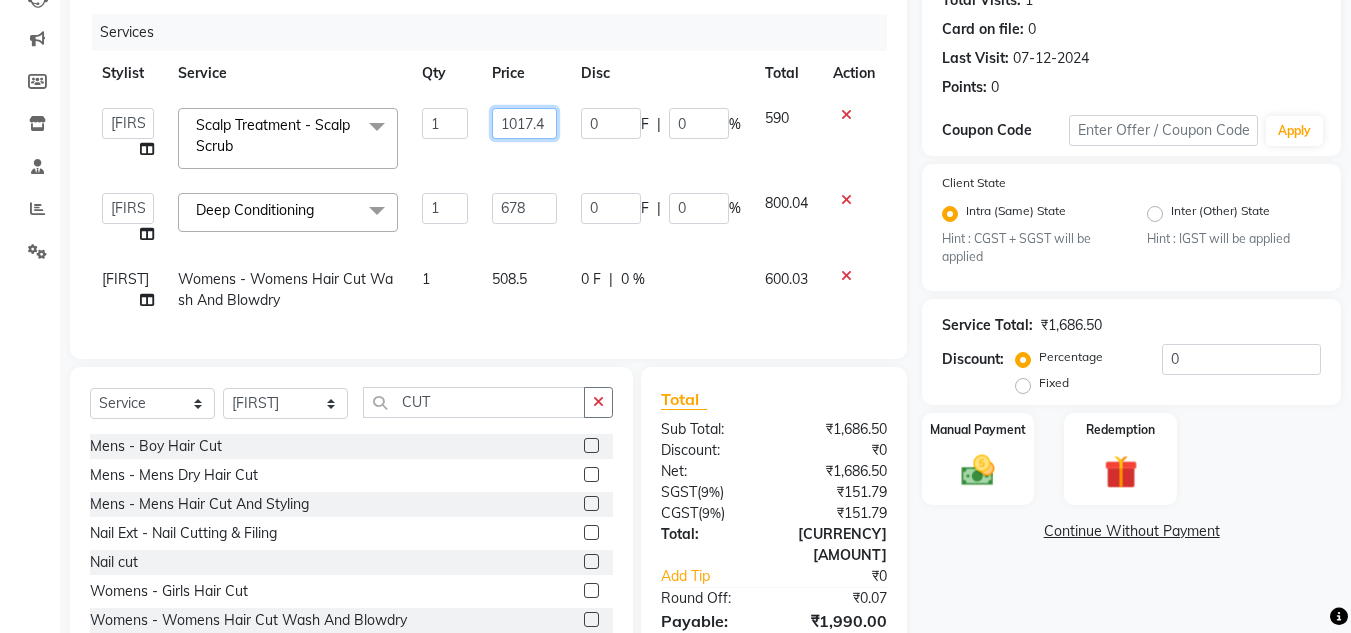 scroll, scrollTop: 0, scrollLeft: 3, axis: horizontal 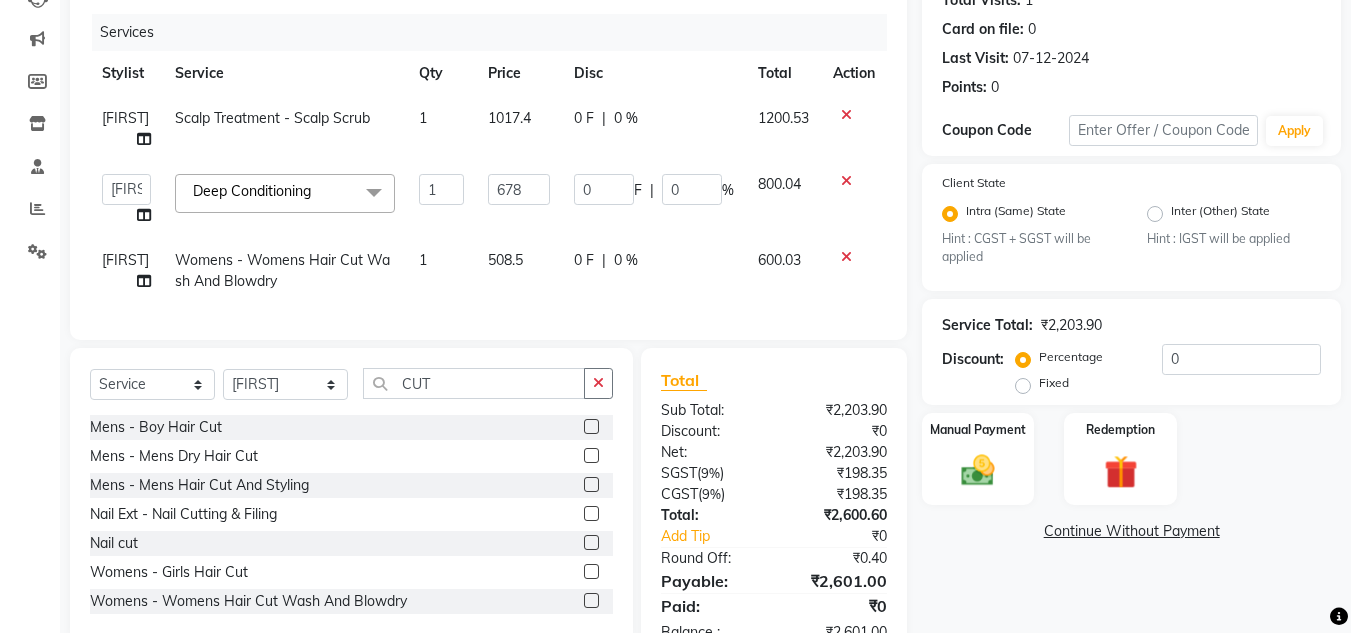 click on "1200.53" 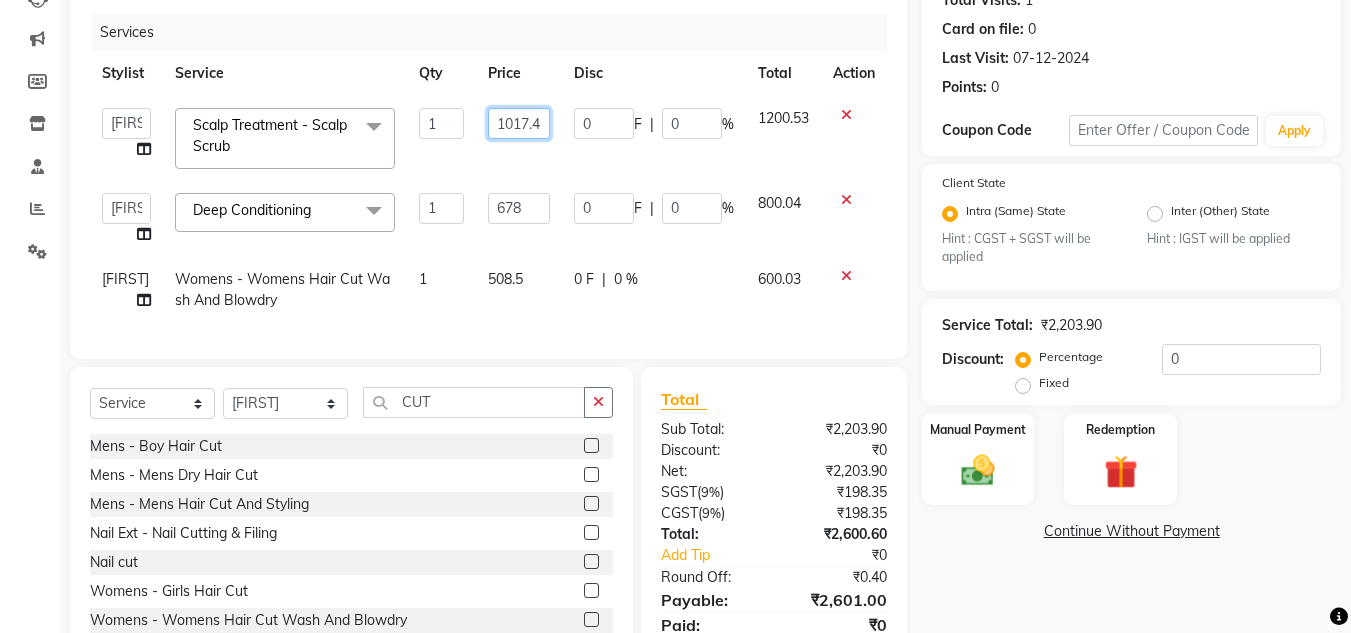 click on "1017.4" 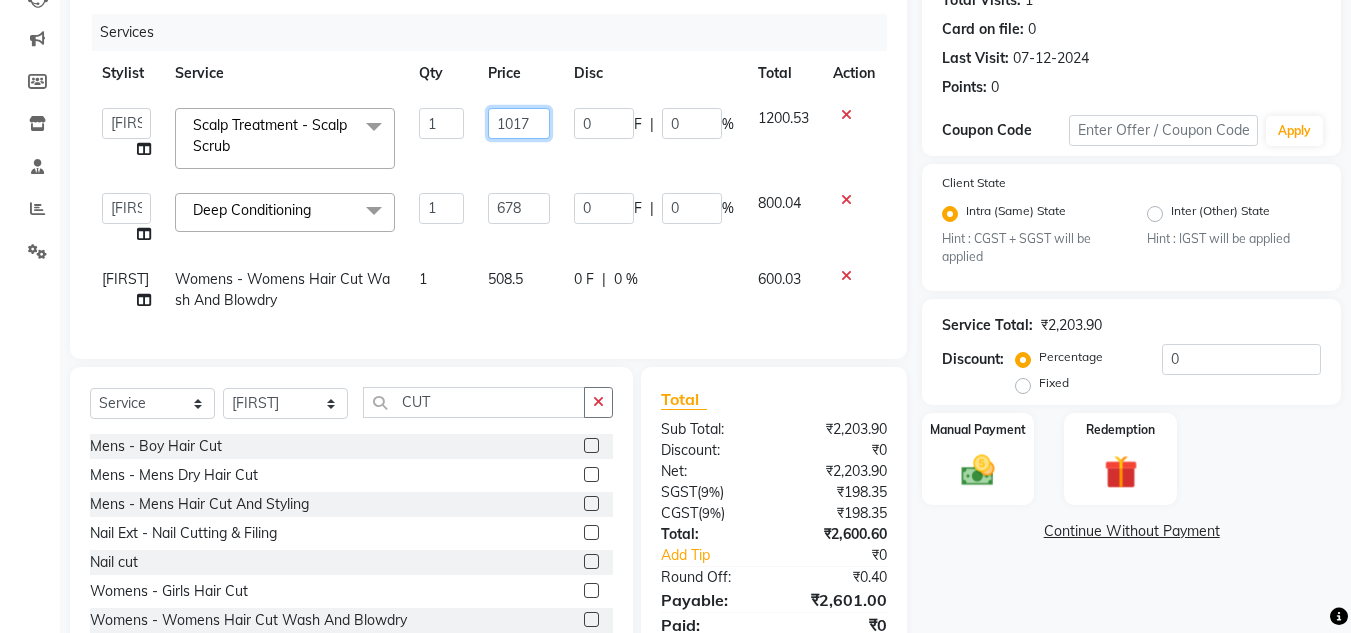 scroll, scrollTop: 0, scrollLeft: 0, axis: both 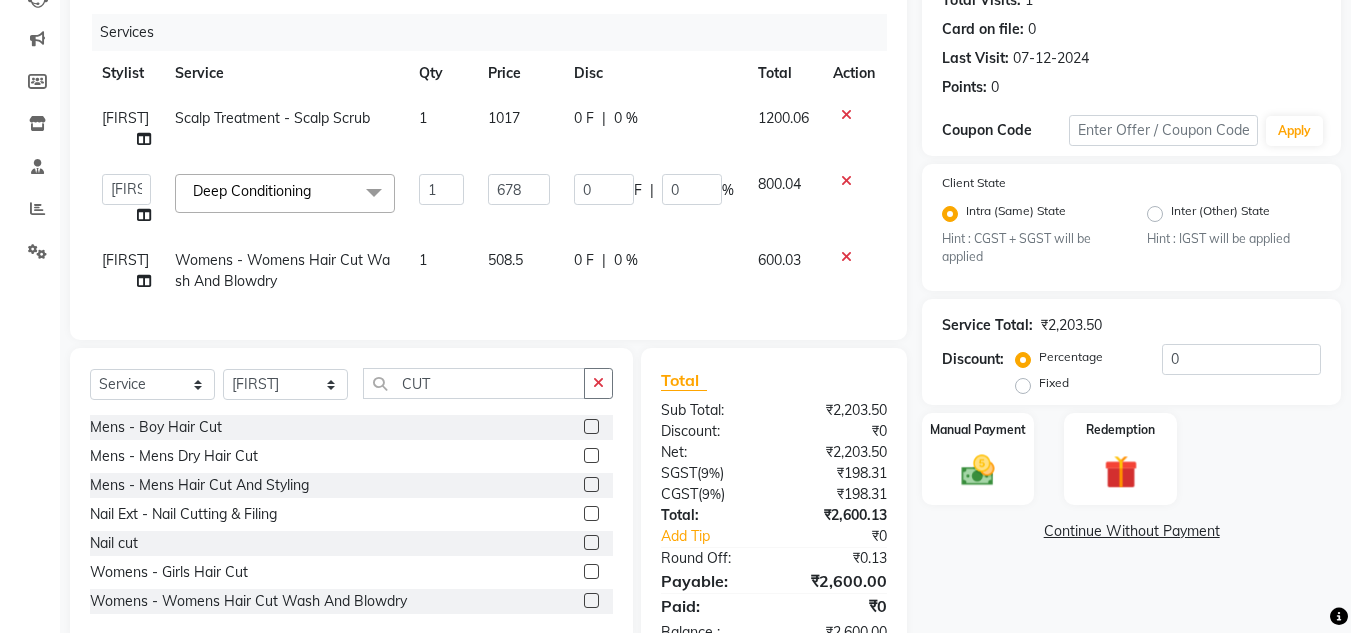 click on "1200.06" 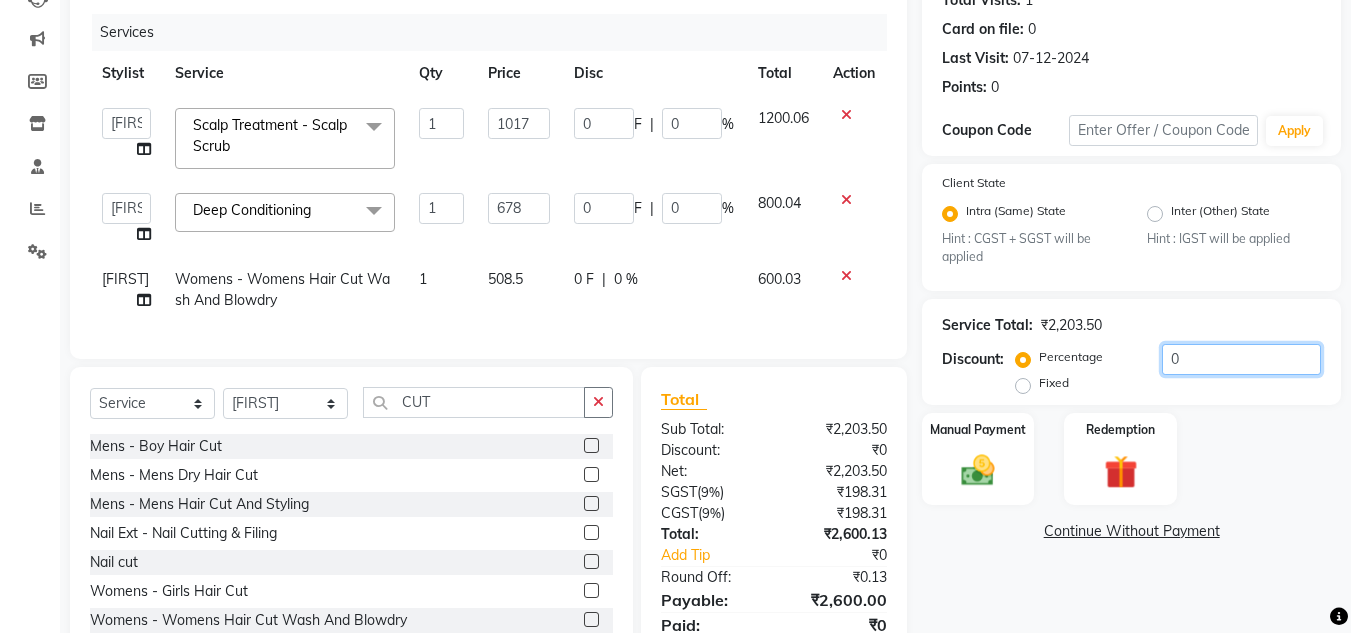 click on "0" 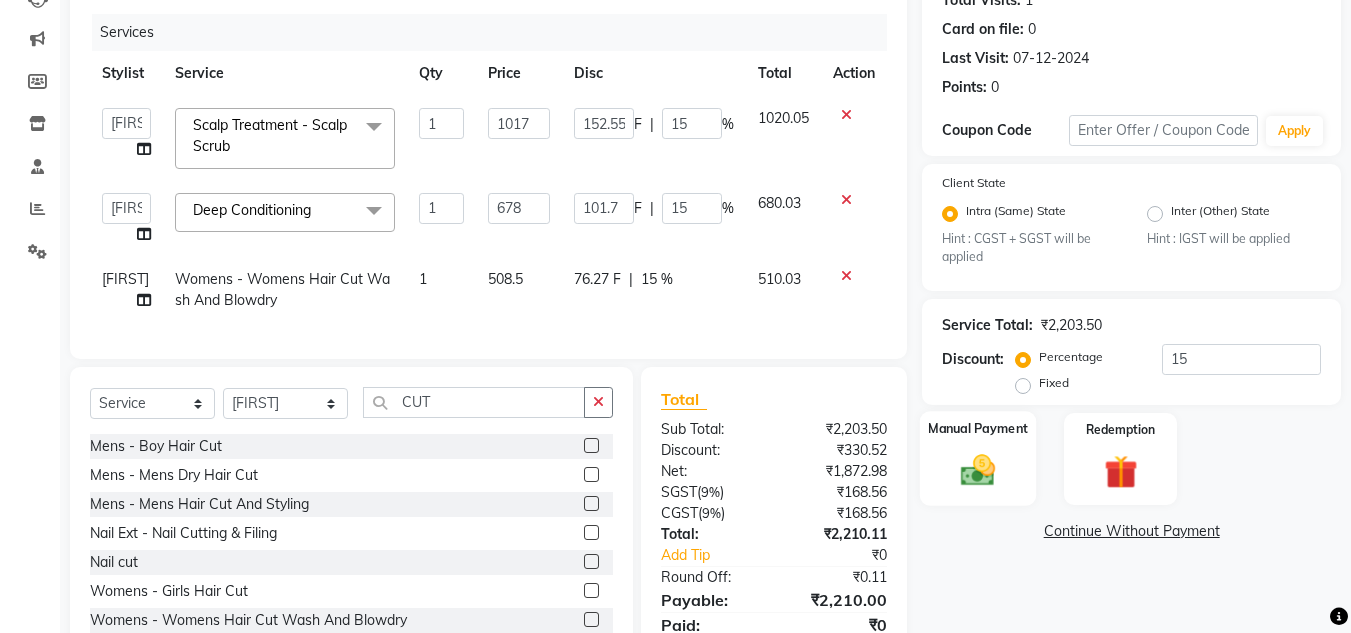 click 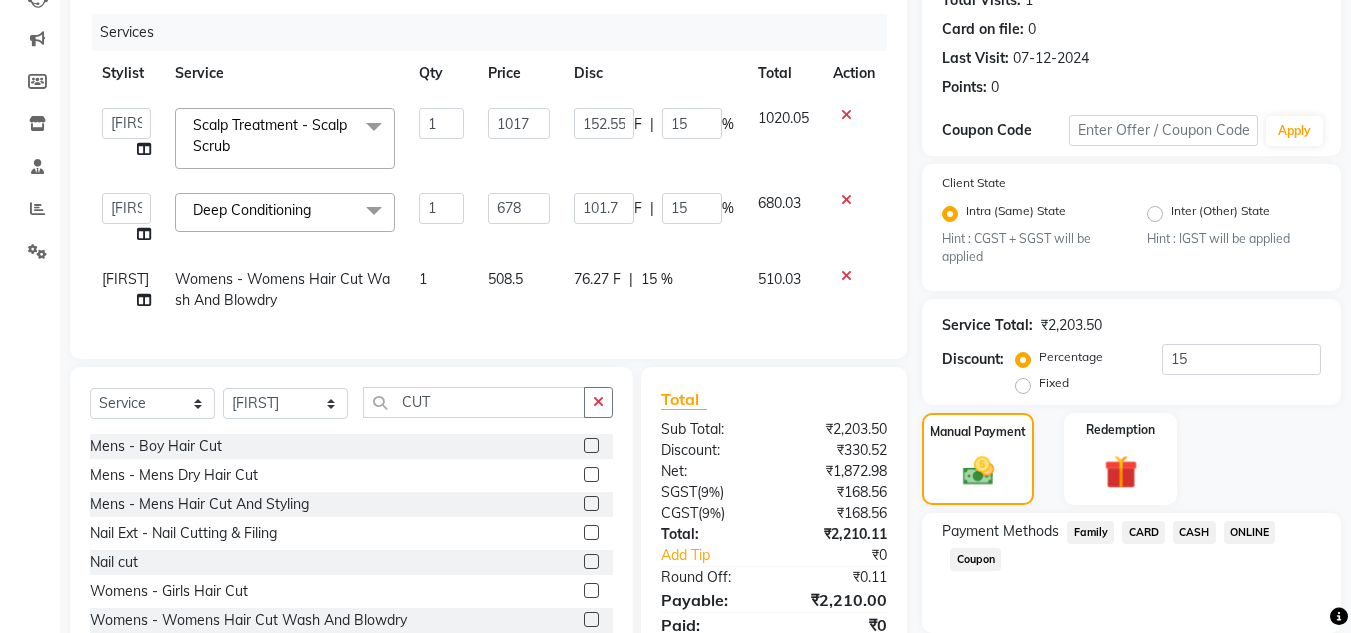 click on "CASH" 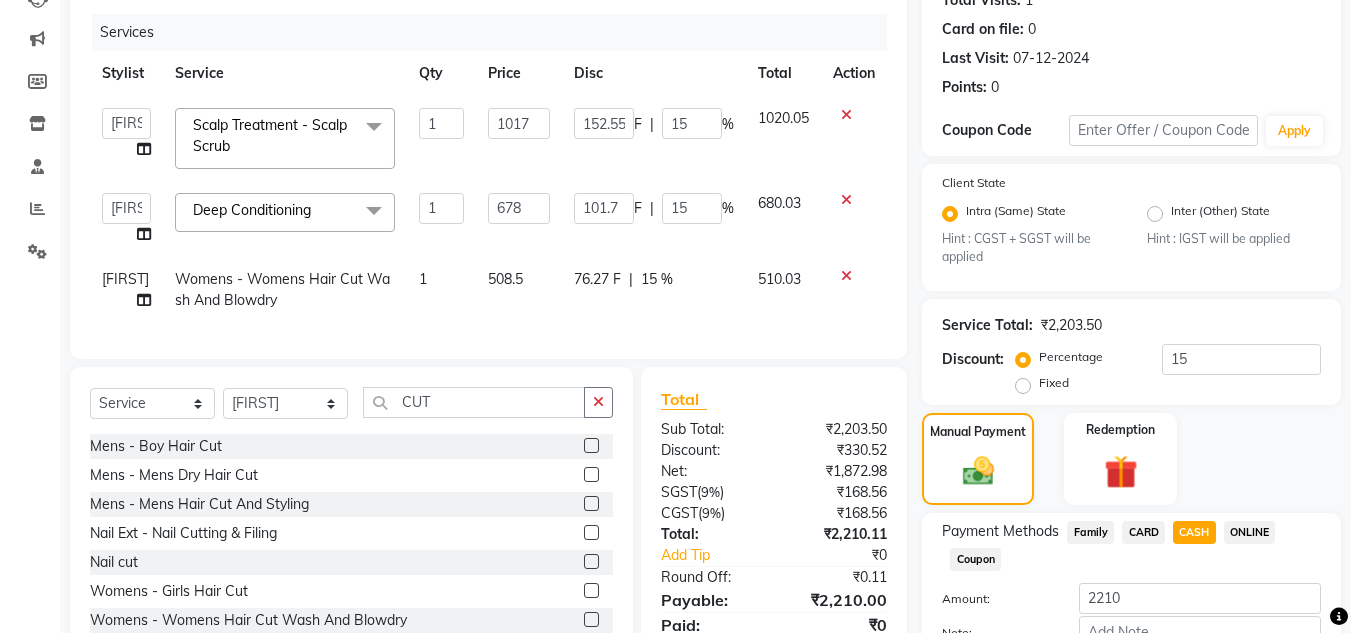 scroll, scrollTop: 361, scrollLeft: 0, axis: vertical 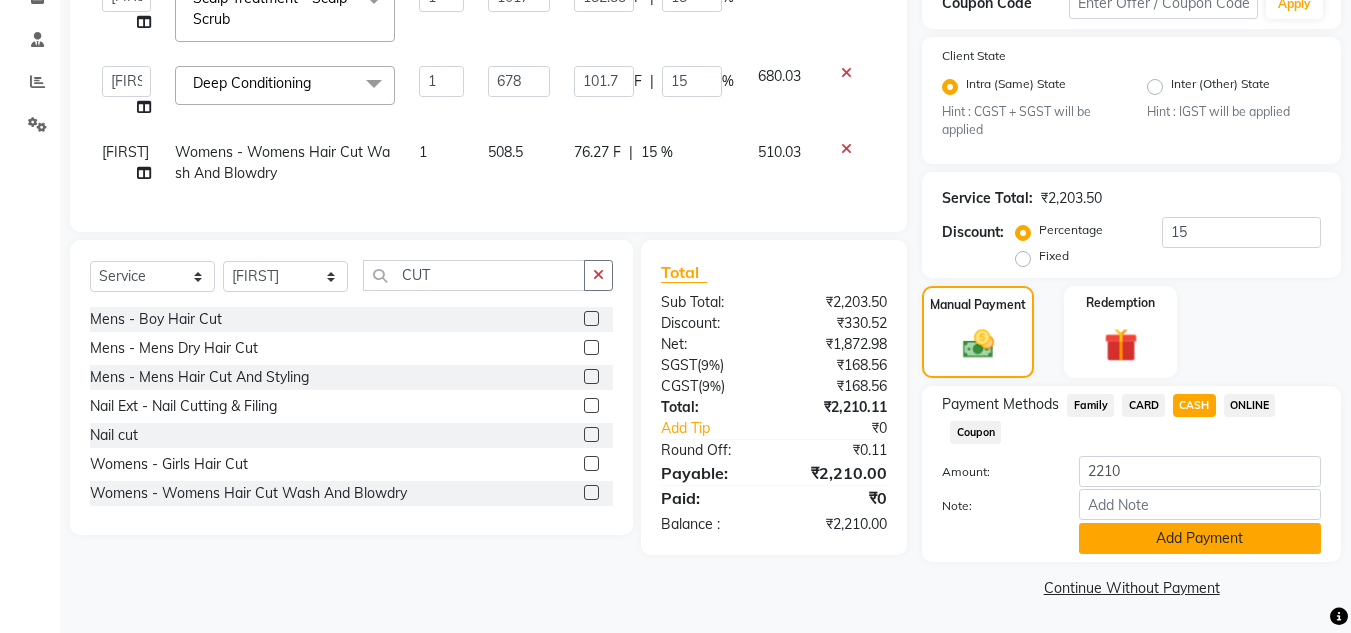 click on "Add Payment" 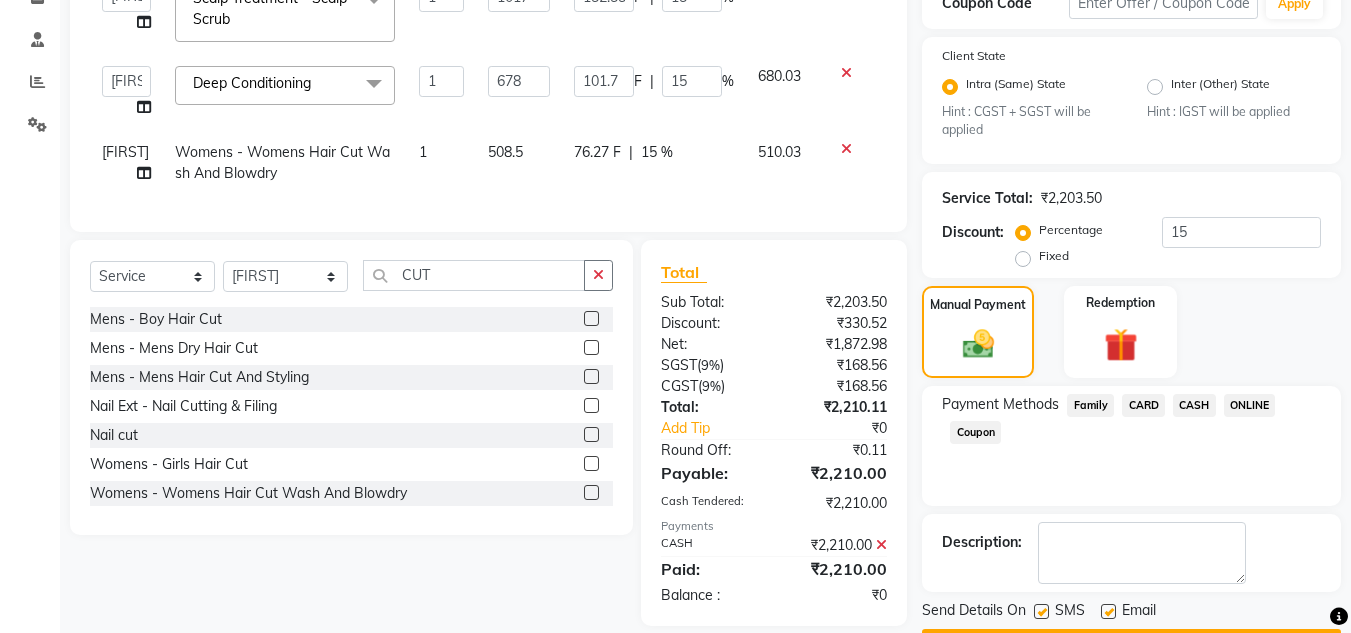 scroll, scrollTop: 418, scrollLeft: 0, axis: vertical 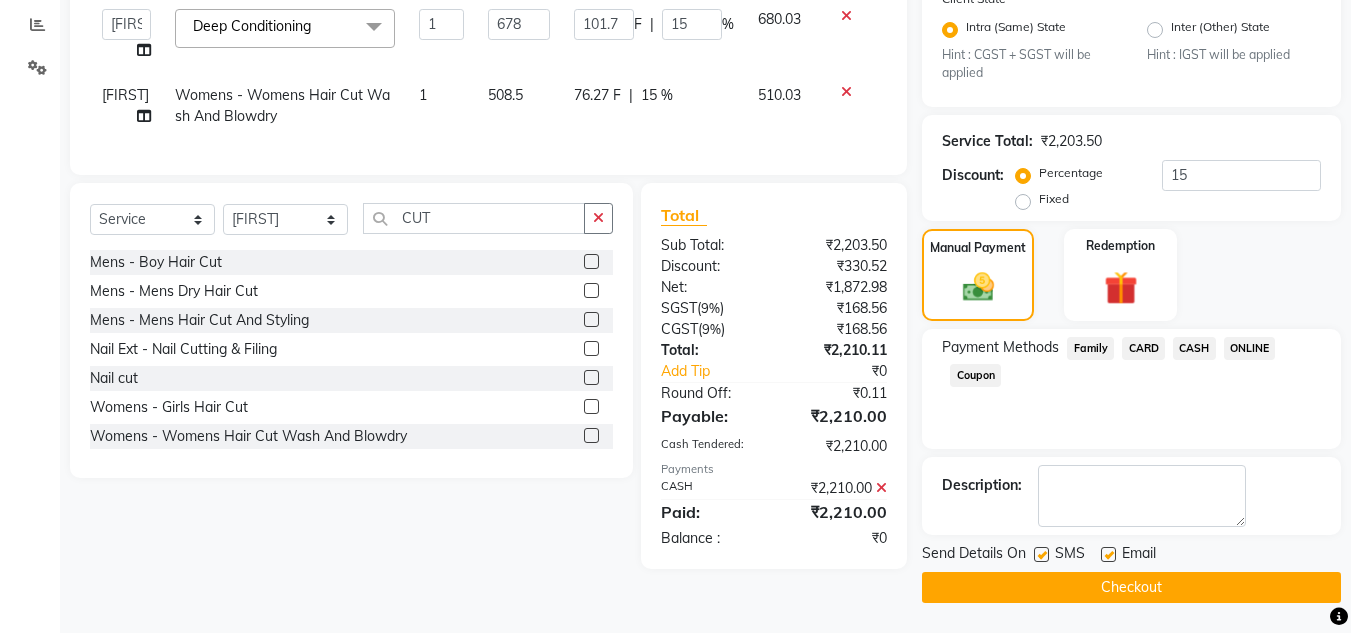 click on "Checkout" 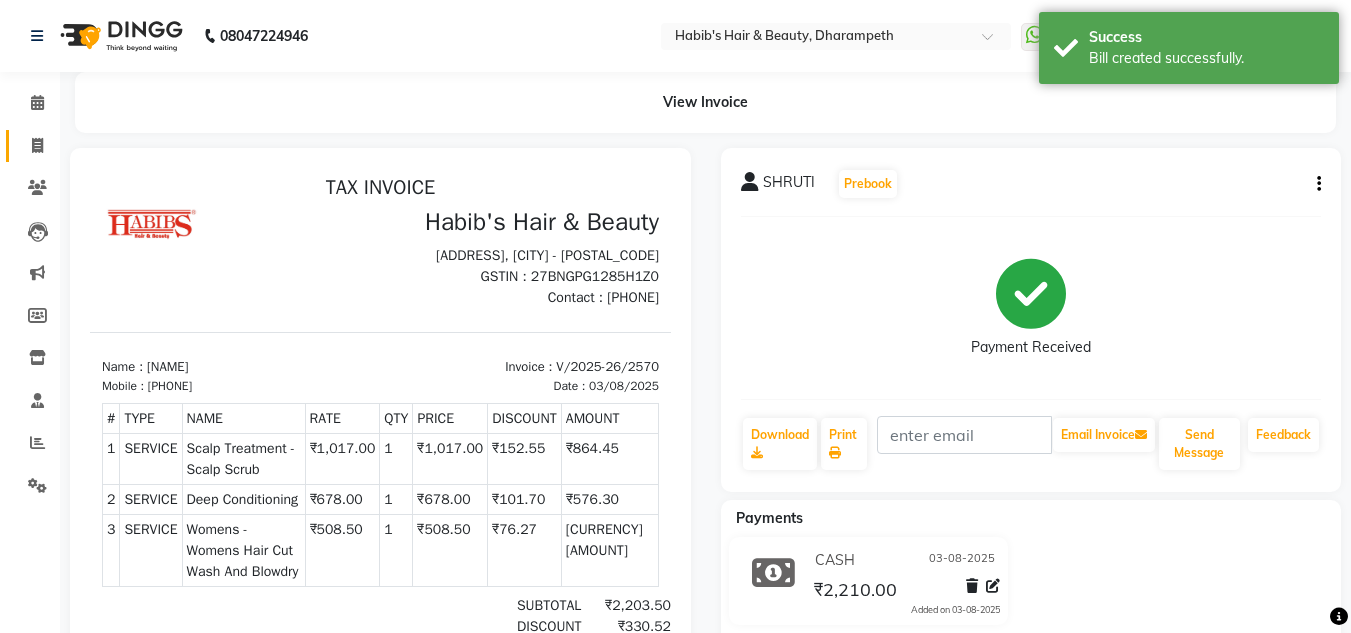 scroll, scrollTop: 0, scrollLeft: 0, axis: both 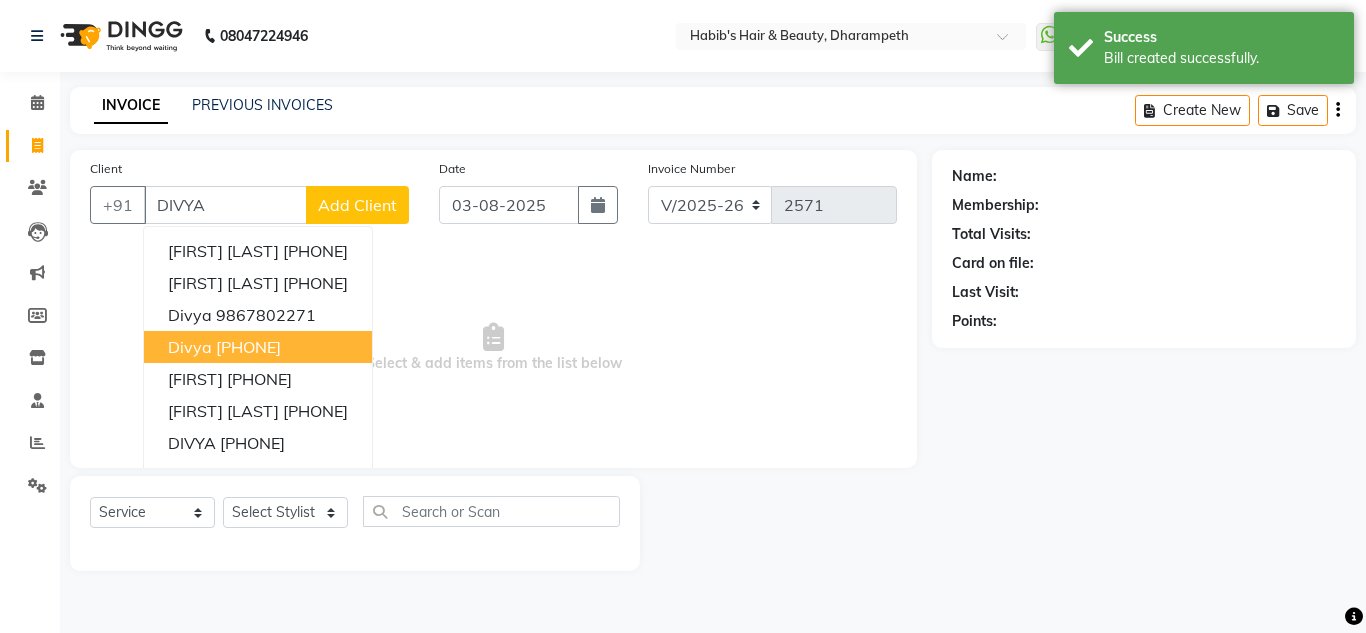 click on "[PHONE]" at bounding box center (248, 347) 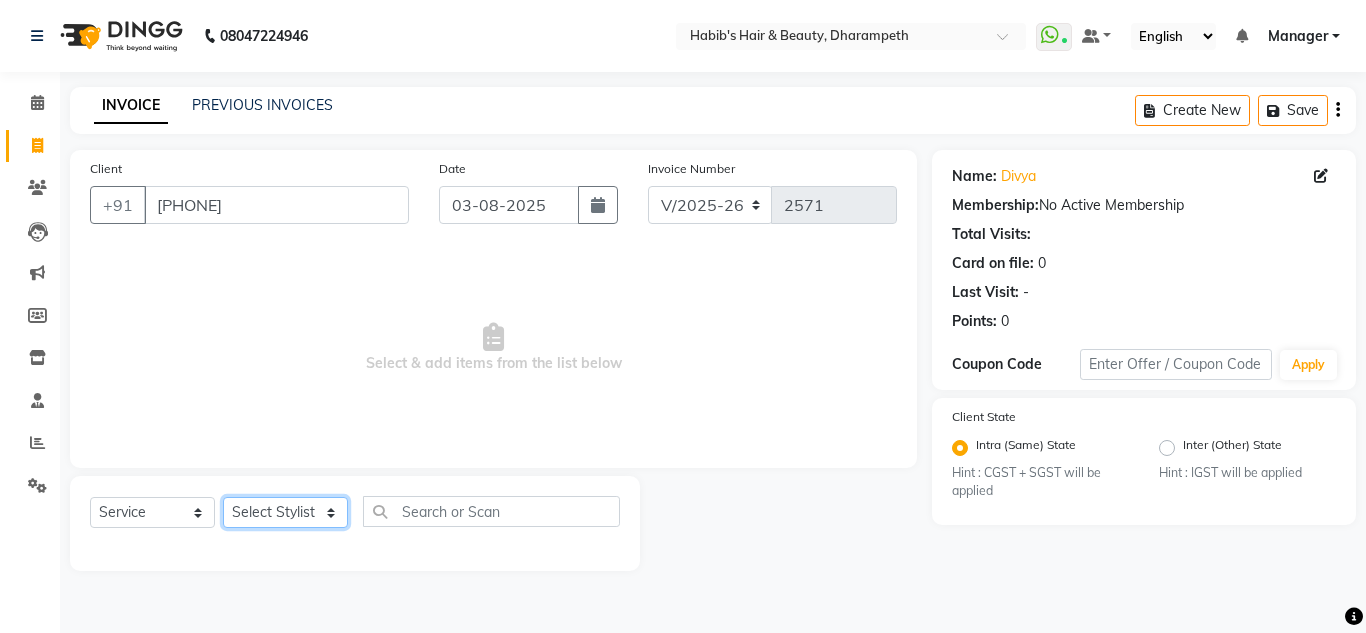 drag, startPoint x: 267, startPoint y: 519, endPoint x: 274, endPoint y: 373, distance: 146.16771 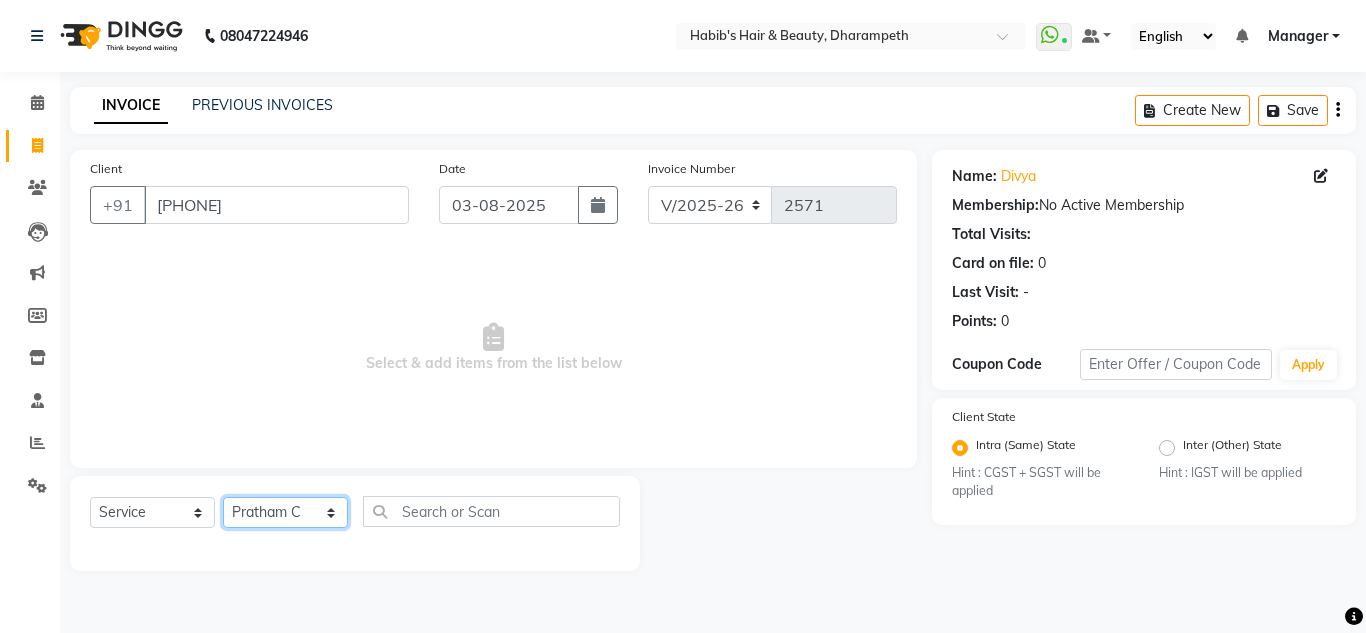 click on "Select Stylist [FIRST] [INITIAL] [FIRST] [INITIAL] [FIRST] [INITIAL] [FIRST]  Manager [FIRST] [FIRST] [INITIAL] [FIRST] [INITIAL] [FIRST] [INITIAL] [FIRST] [INITIAL] [FIRST] [INITIAL]" 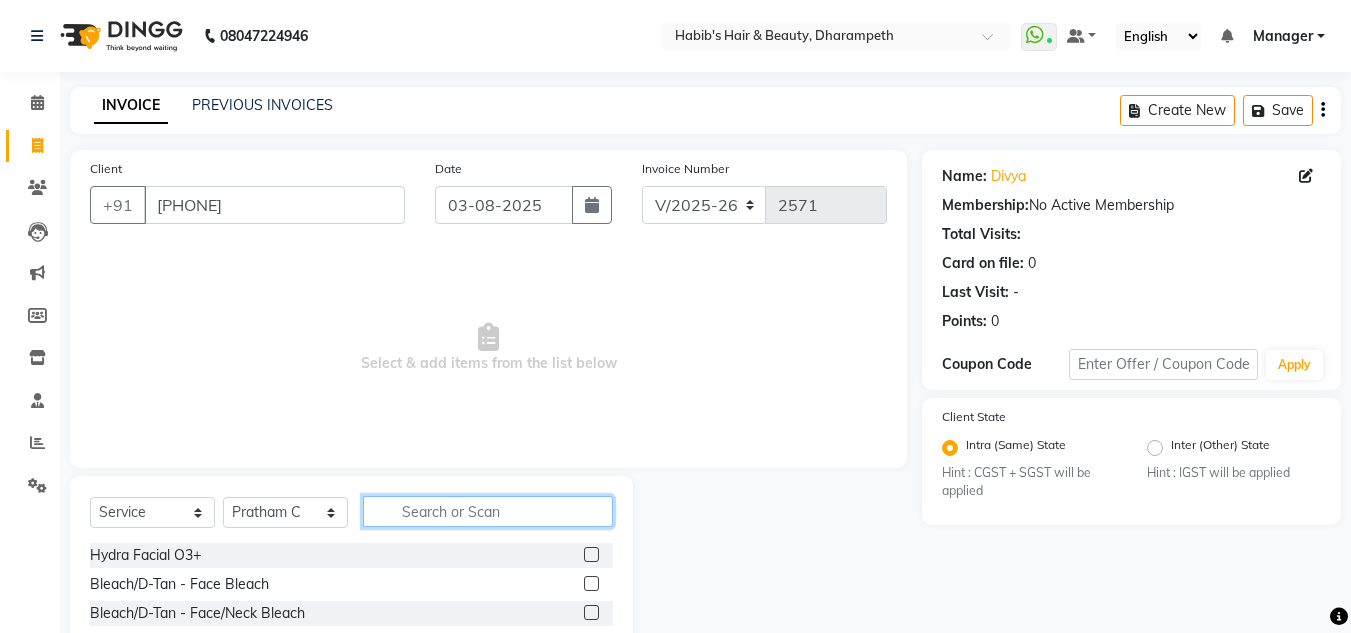 click 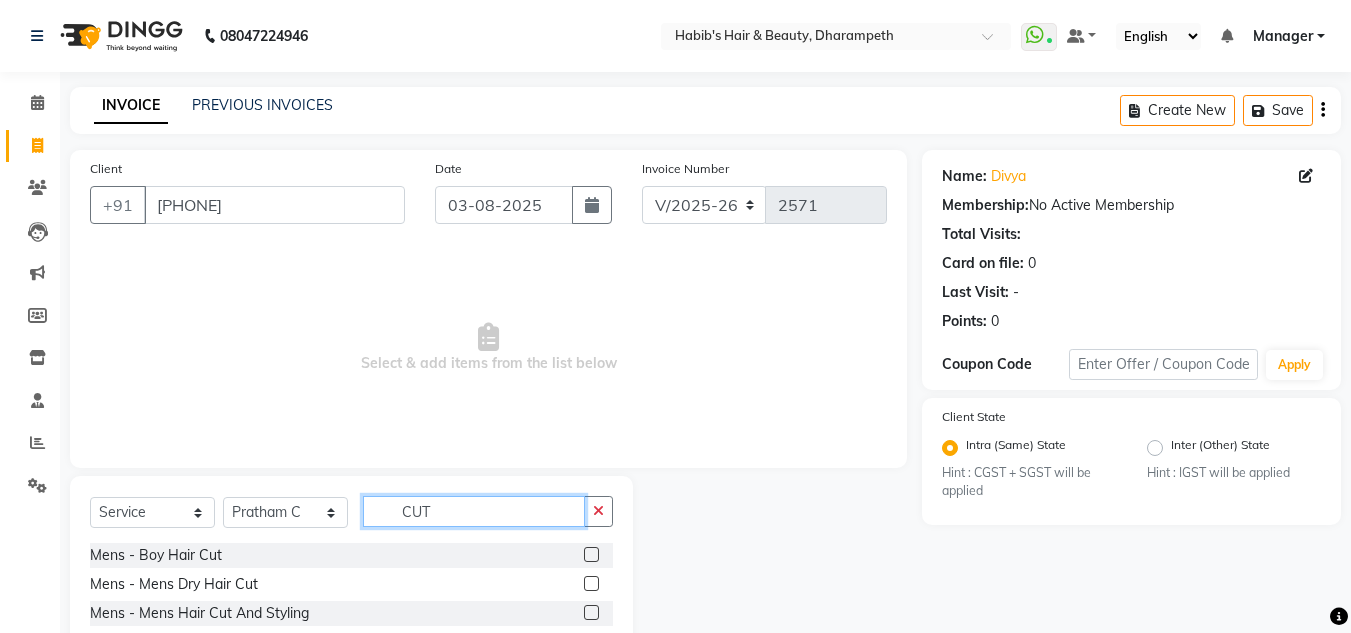 scroll, scrollTop: 168, scrollLeft: 0, axis: vertical 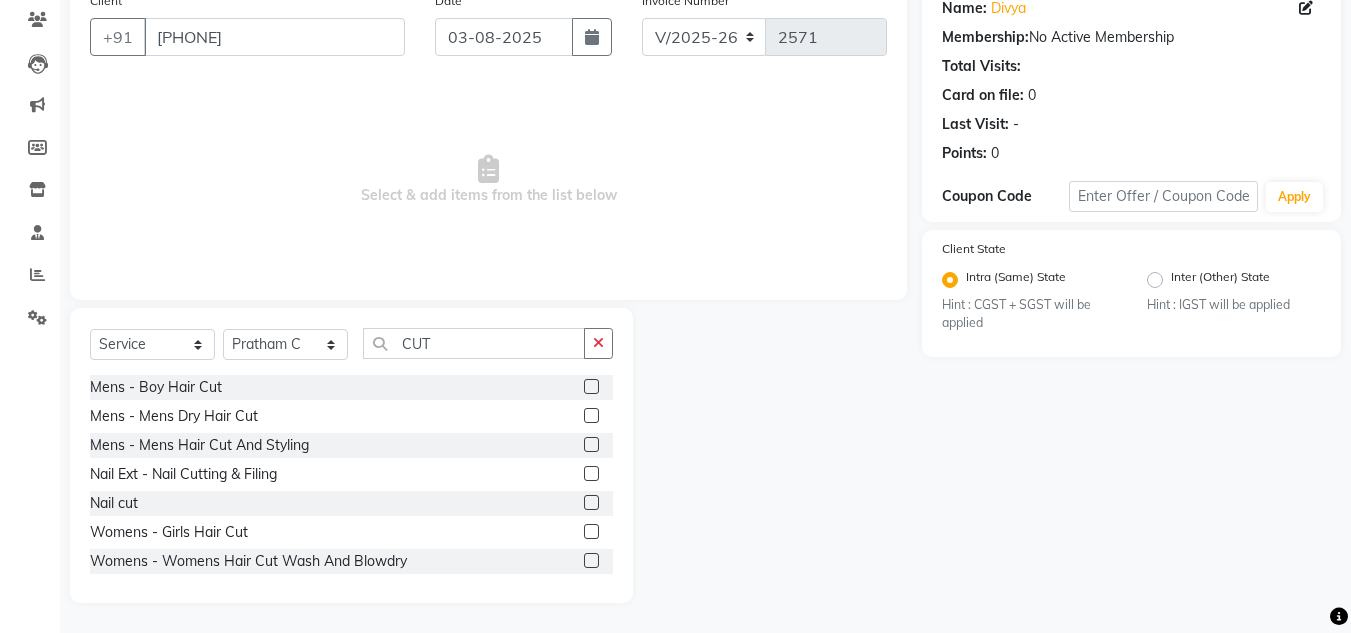 click 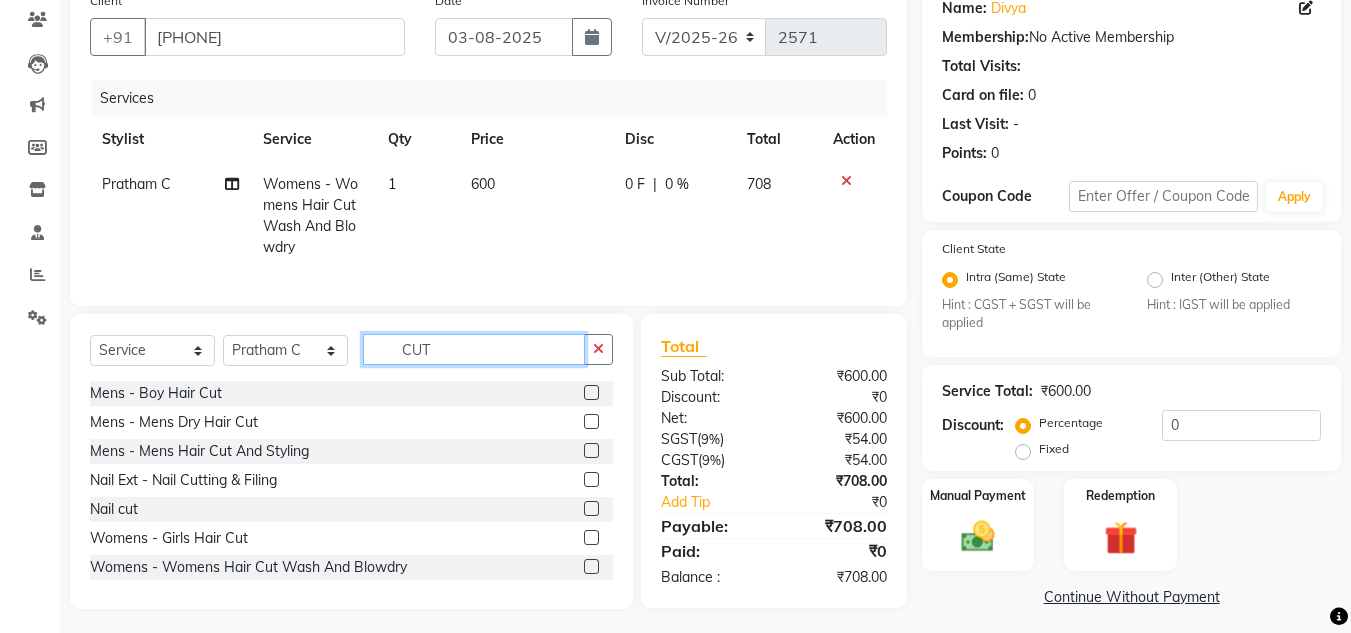 click on "CUT" 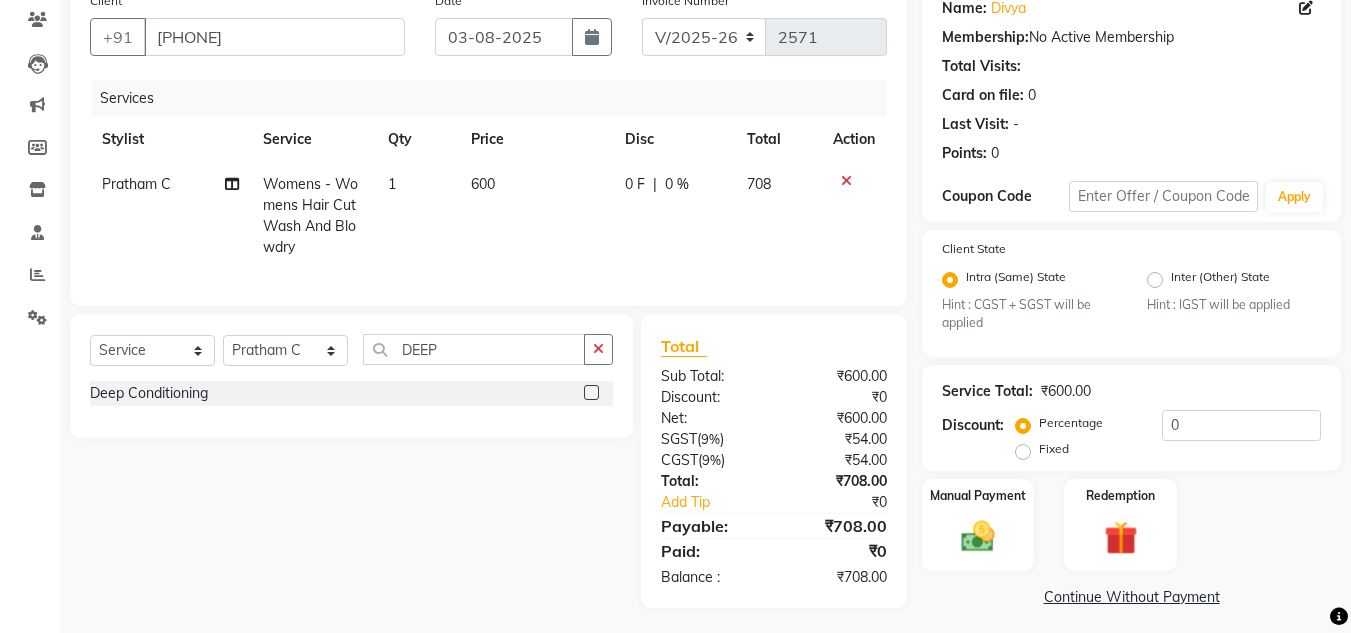 click 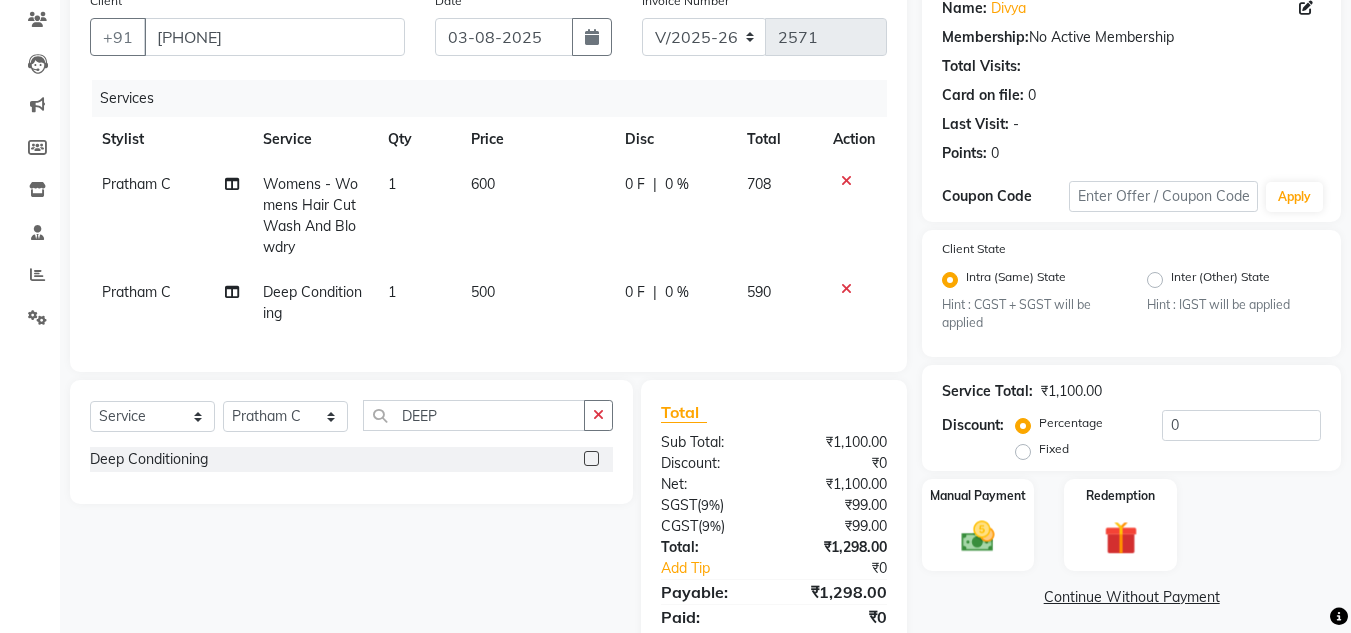 click on "500" 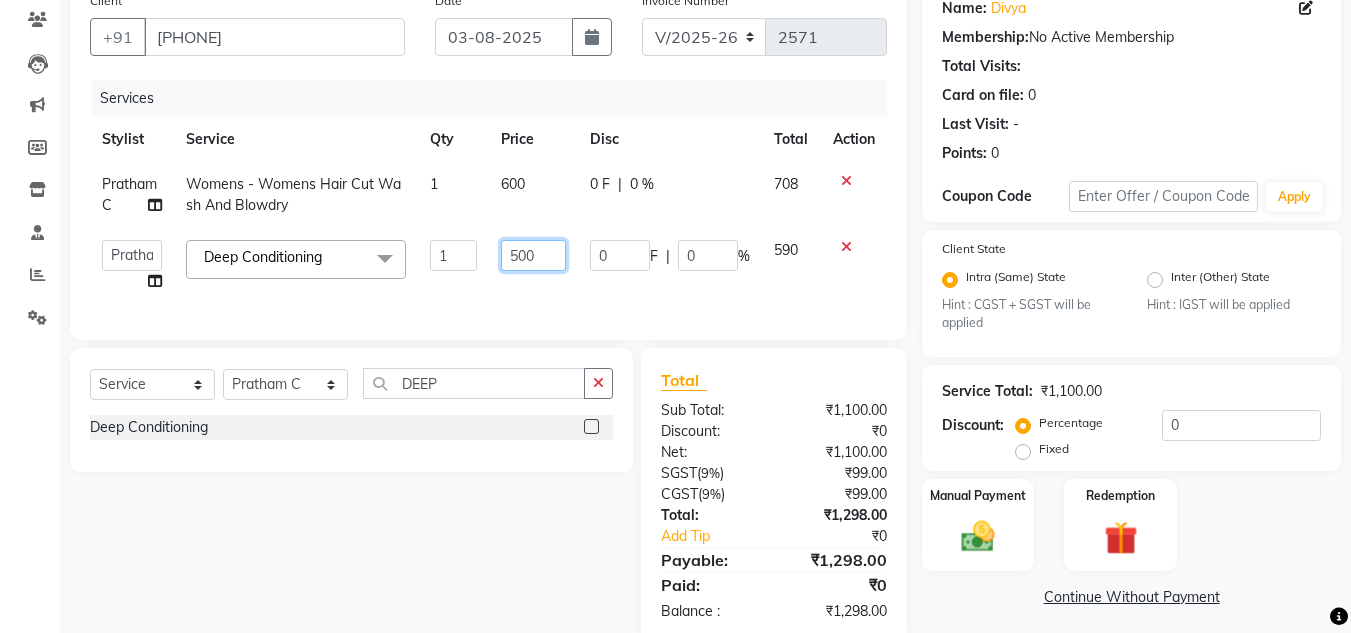 click on "500" 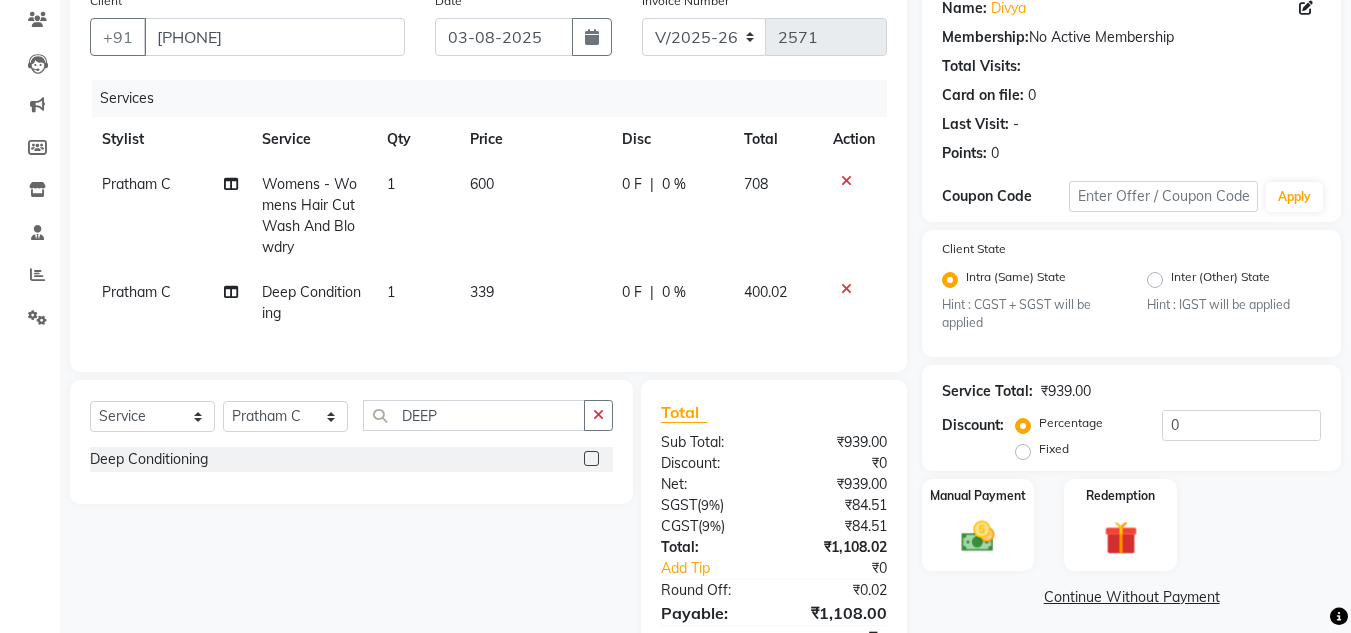 click on "Pratham C Womens - Womens  Hair Cut Wash And Blowdry 1 600 0 F | 0 % 708 Pratham C Deep Conditioning  1 339 0 F | 0 % 400.02" 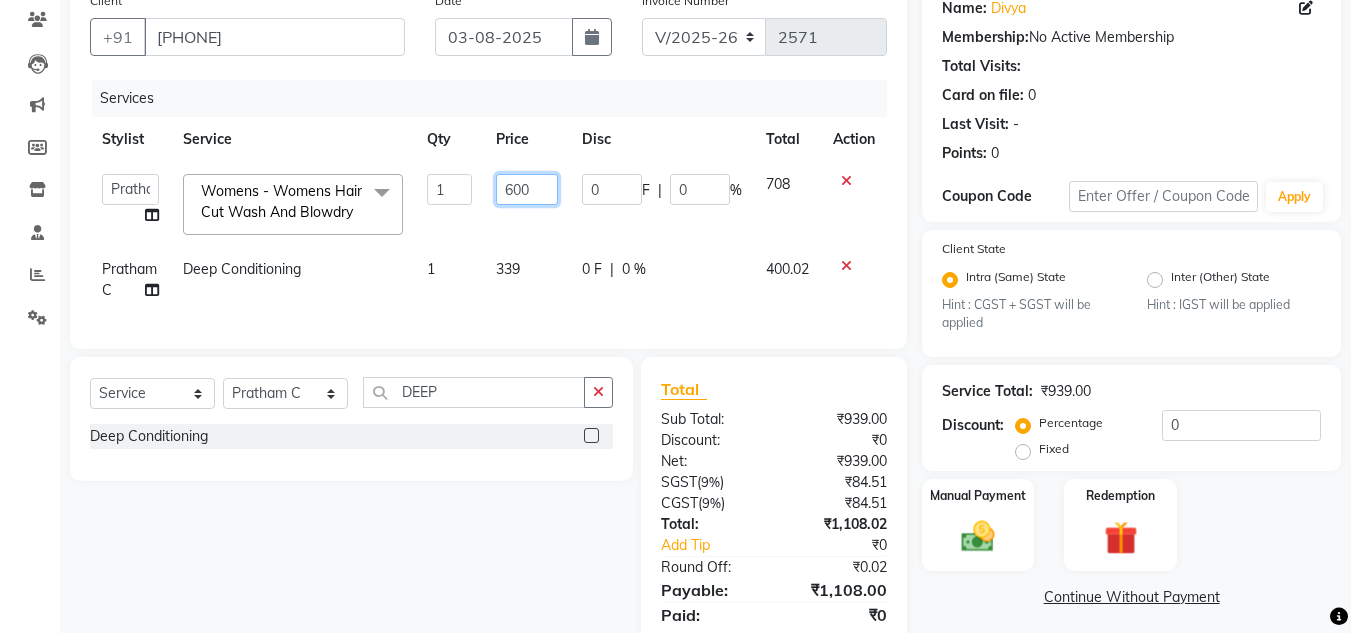 click on "600" 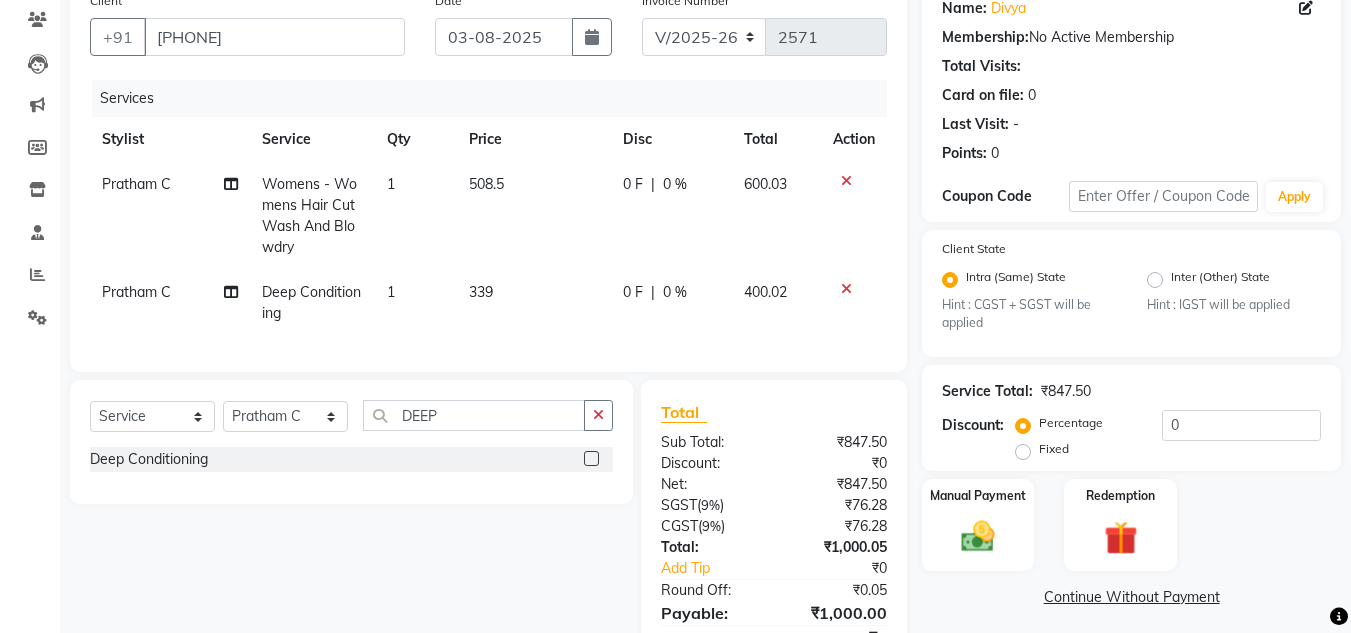 click on "600.03" 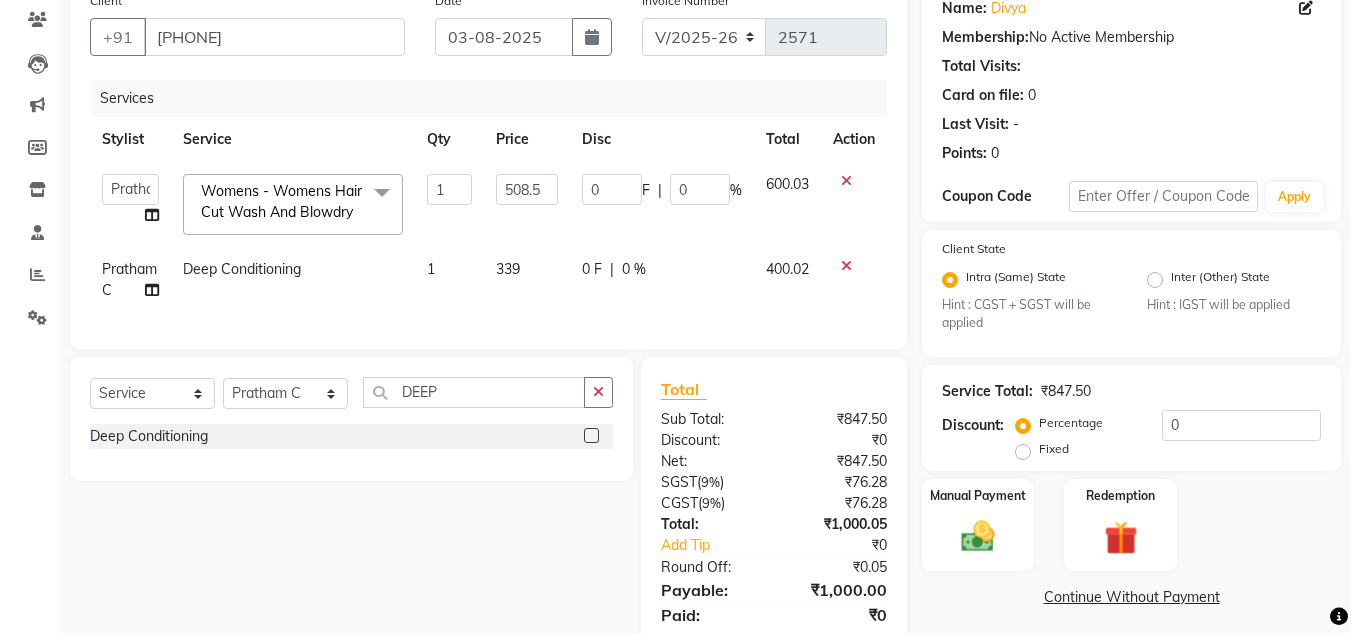scroll, scrollTop: 252, scrollLeft: 0, axis: vertical 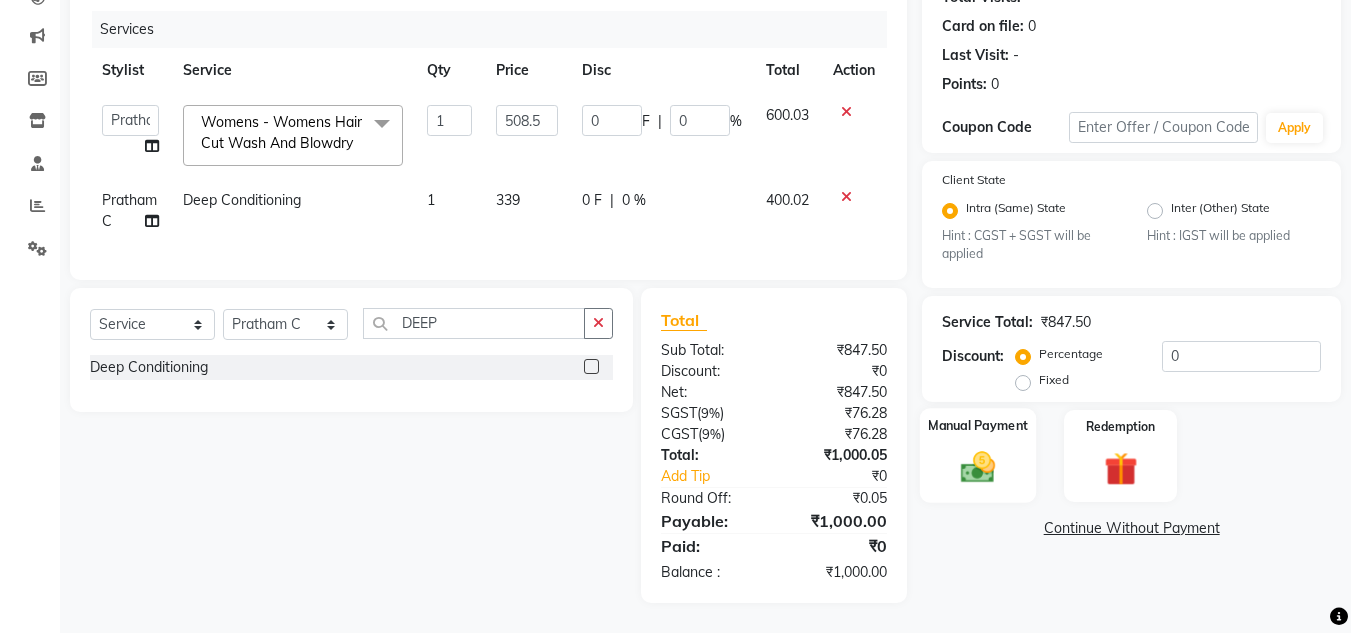click 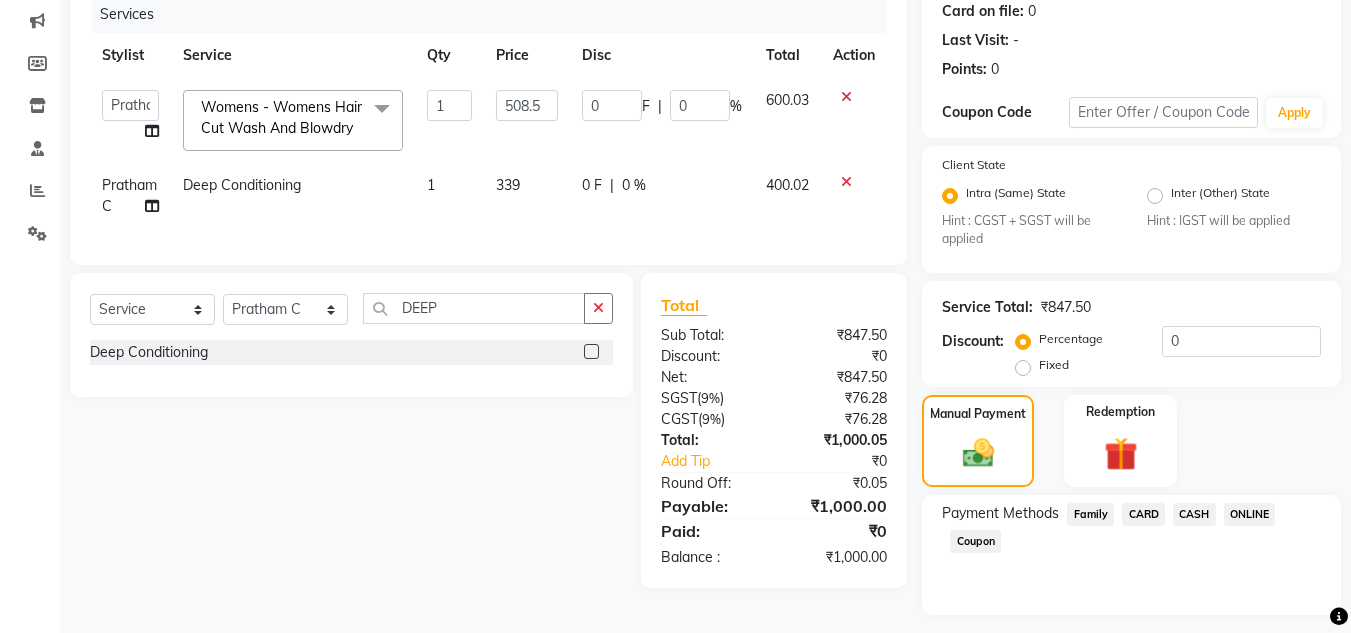 click on "ONLINE" 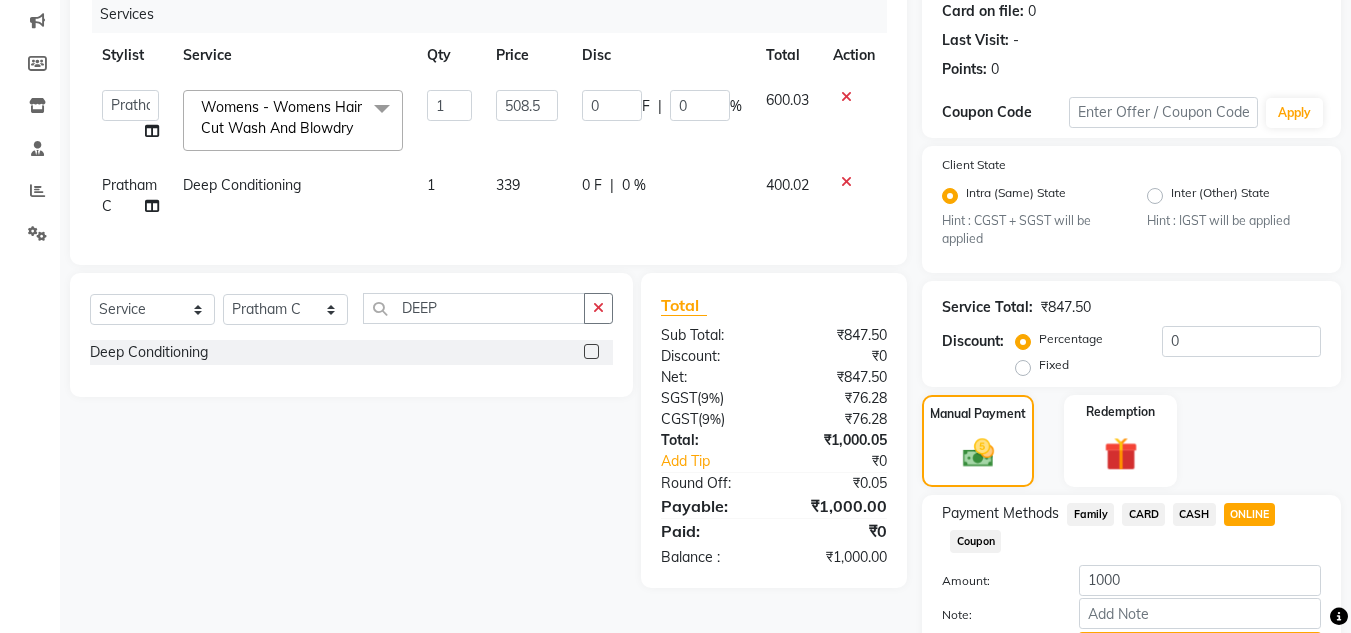scroll, scrollTop: 361, scrollLeft: 0, axis: vertical 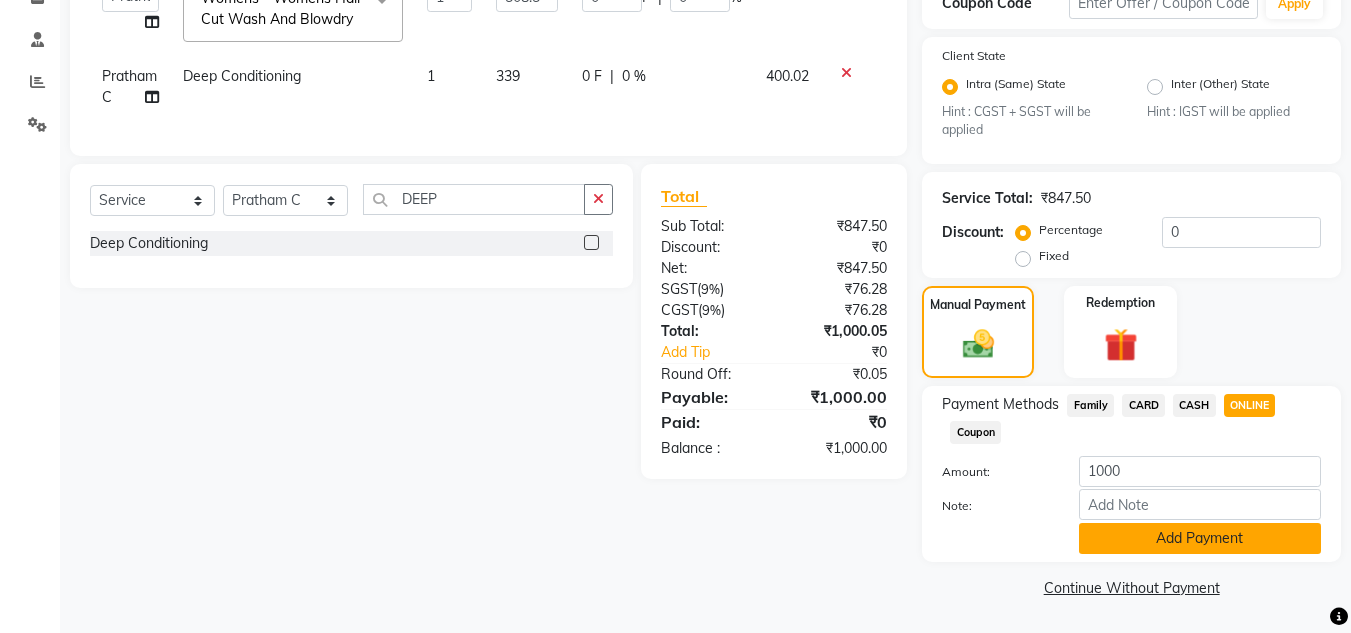 click on "Add Payment" 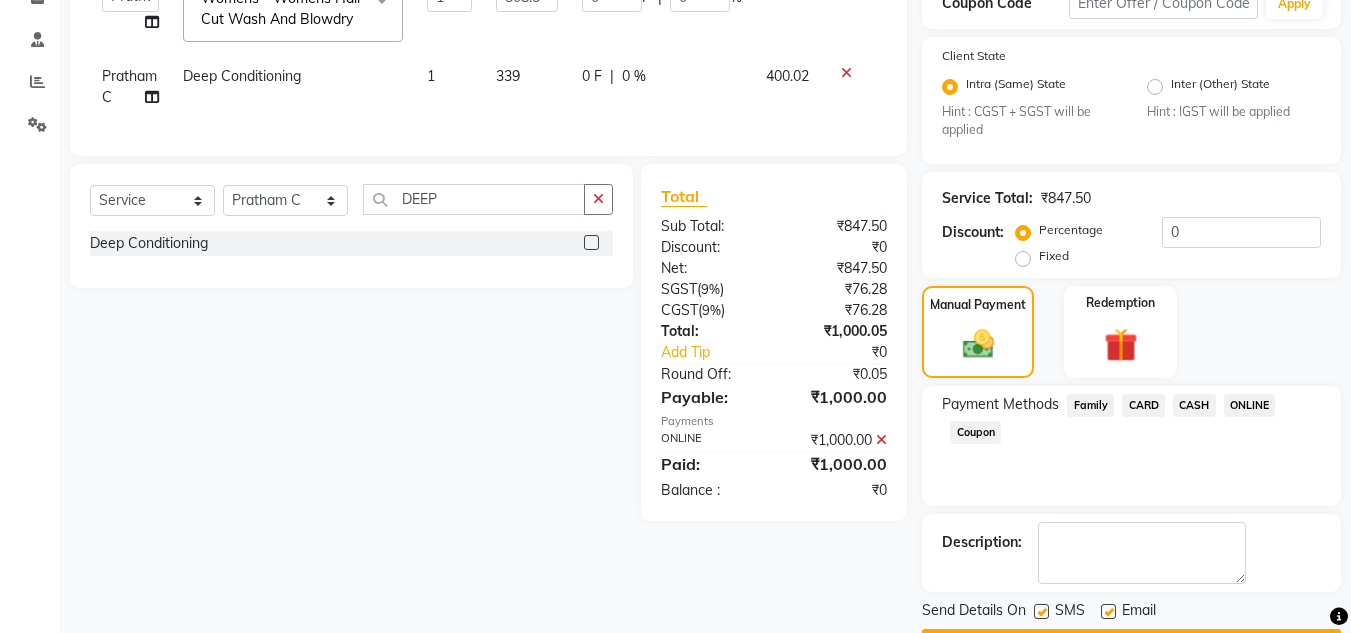 scroll, scrollTop: 418, scrollLeft: 0, axis: vertical 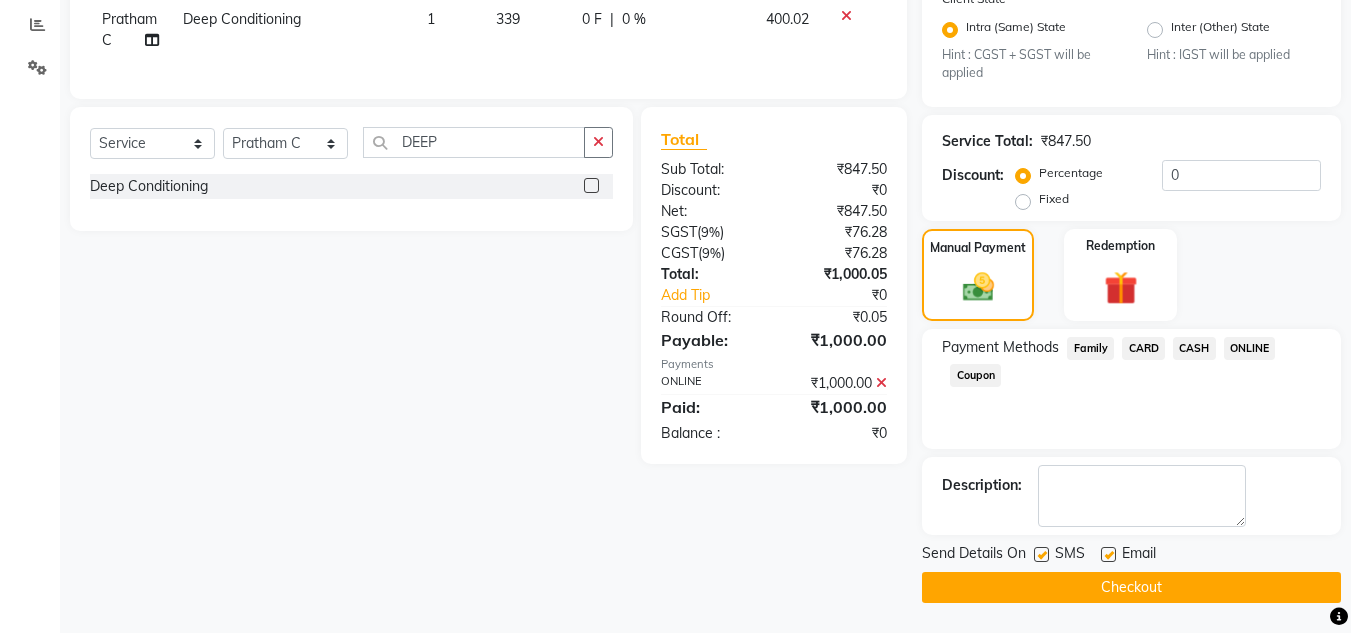 click on "Checkout" 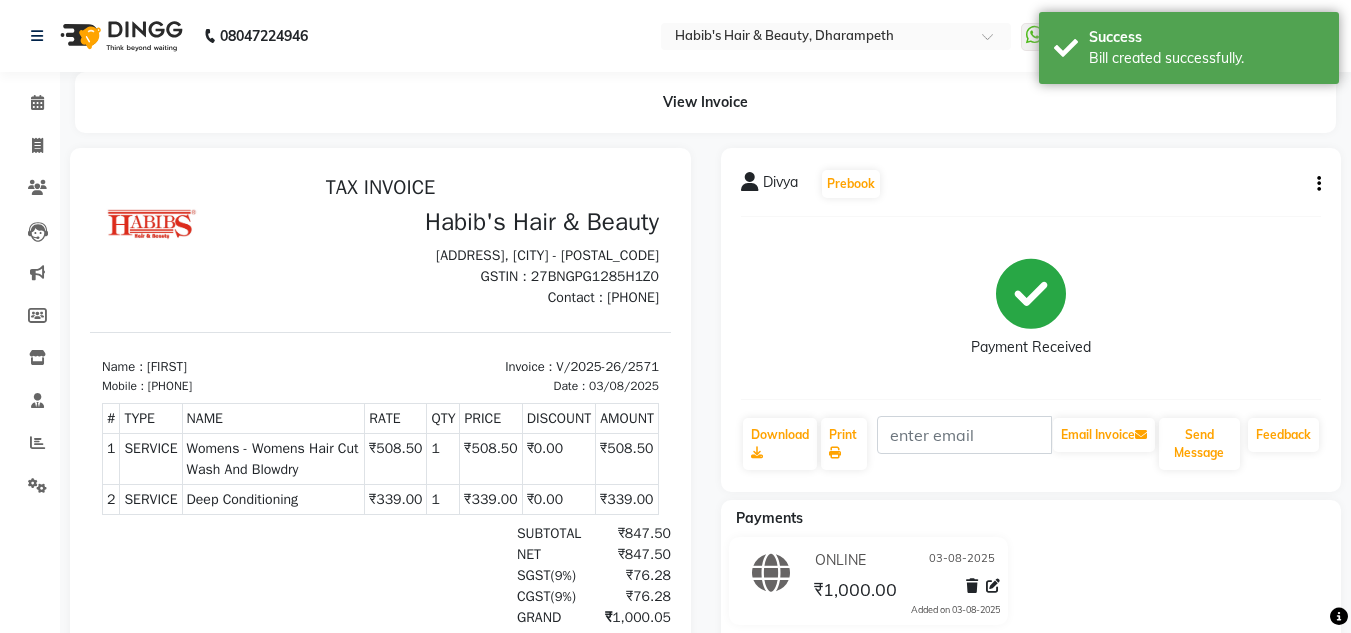 scroll, scrollTop: 0, scrollLeft: 0, axis: both 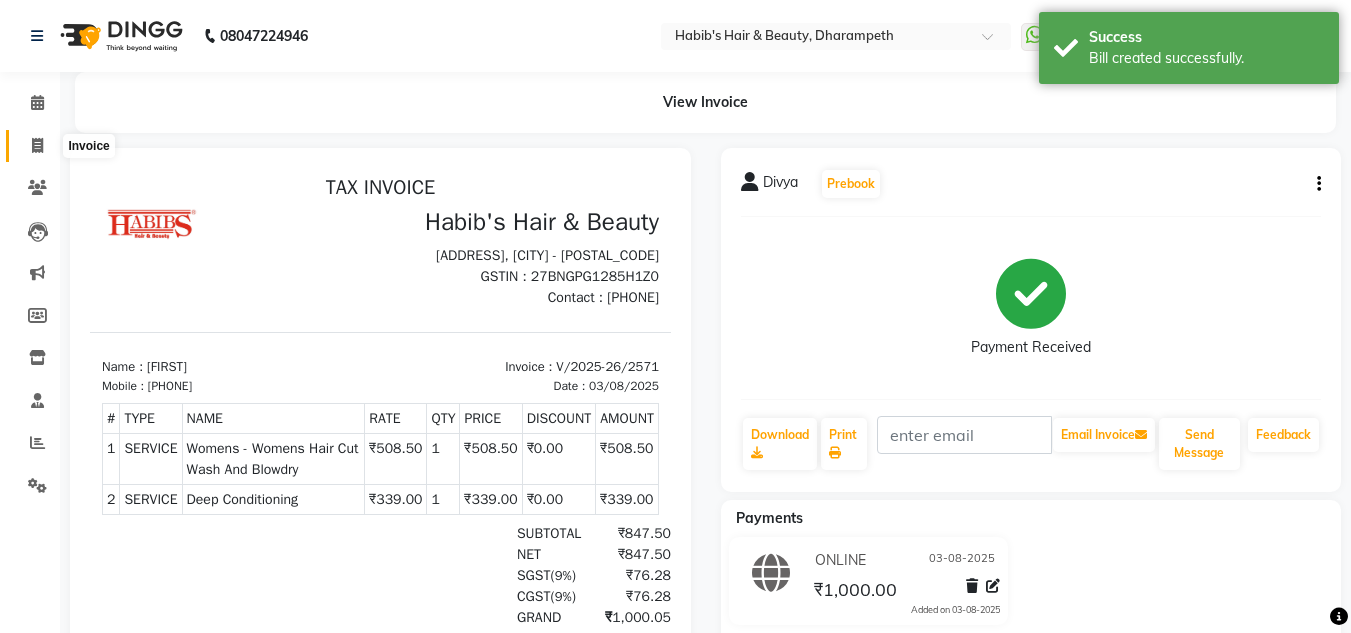 click 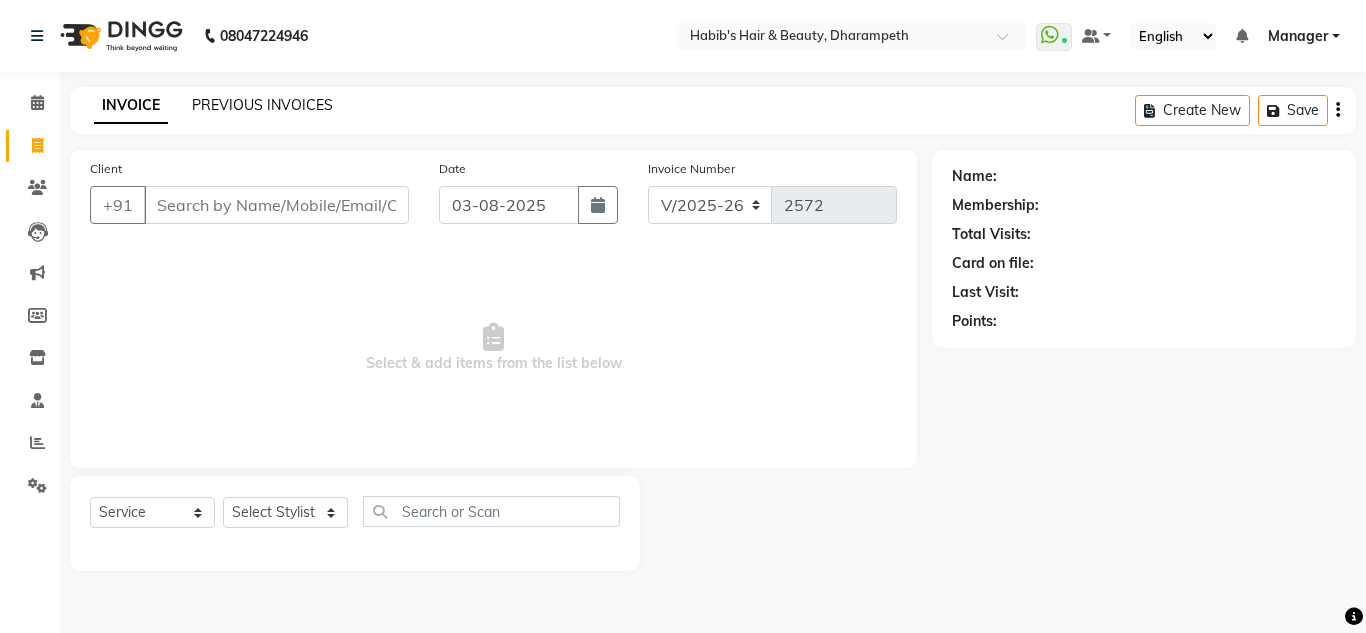 click on "PREVIOUS INVOICES" 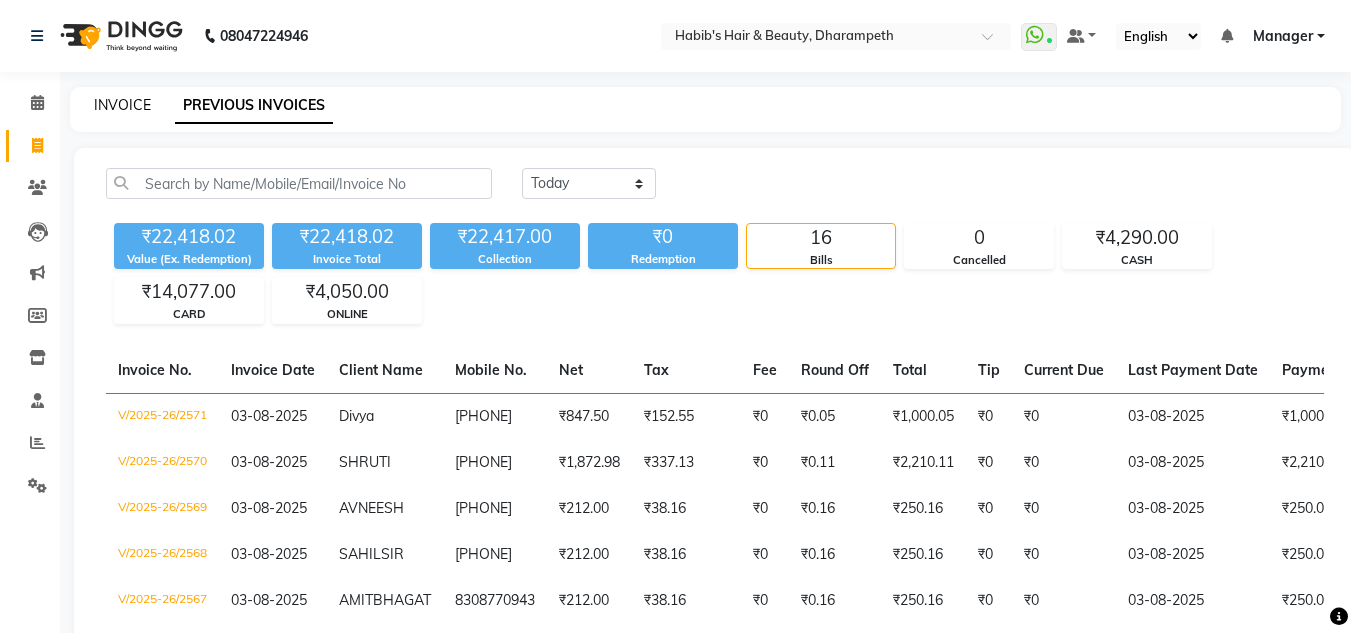 click on "INVOICE" 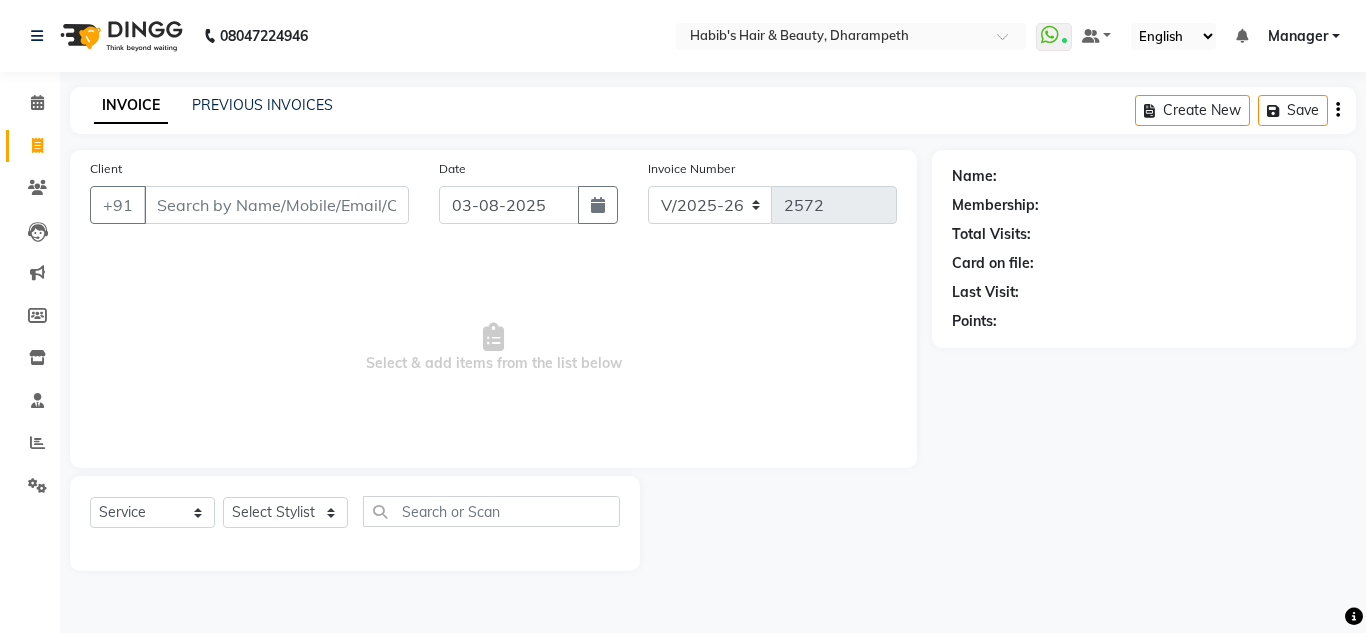 click on "Client" at bounding box center [276, 205] 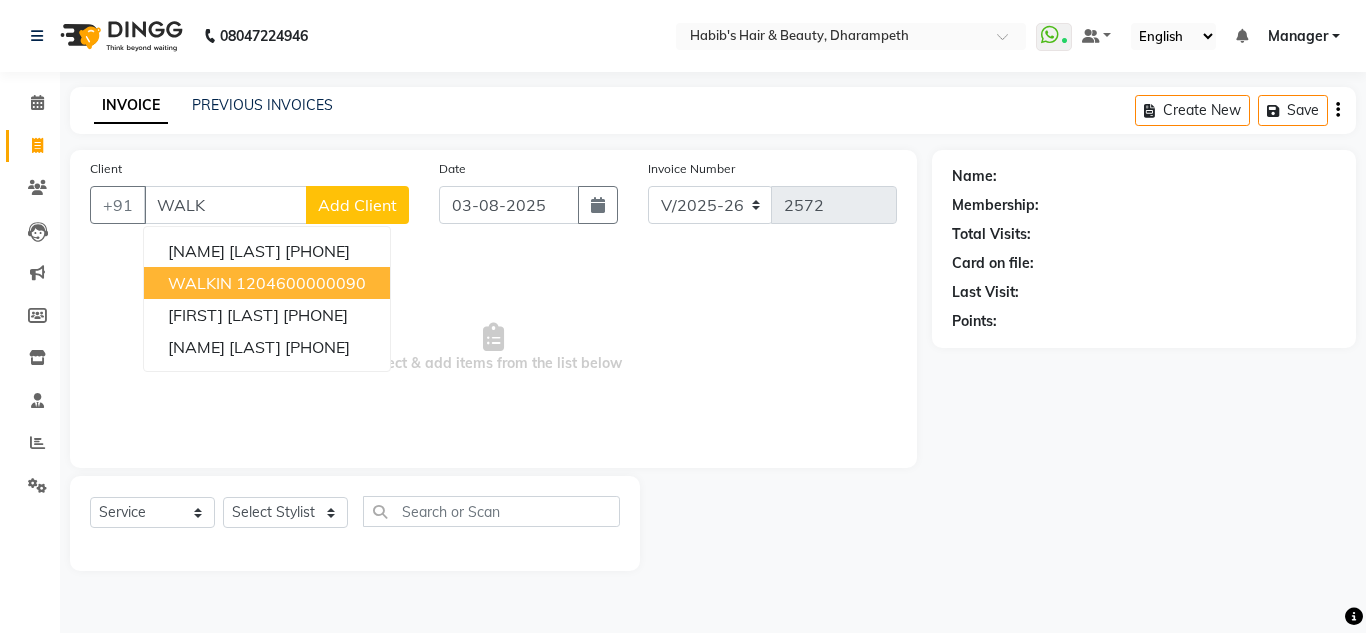 click on "WALKIN" at bounding box center [200, 283] 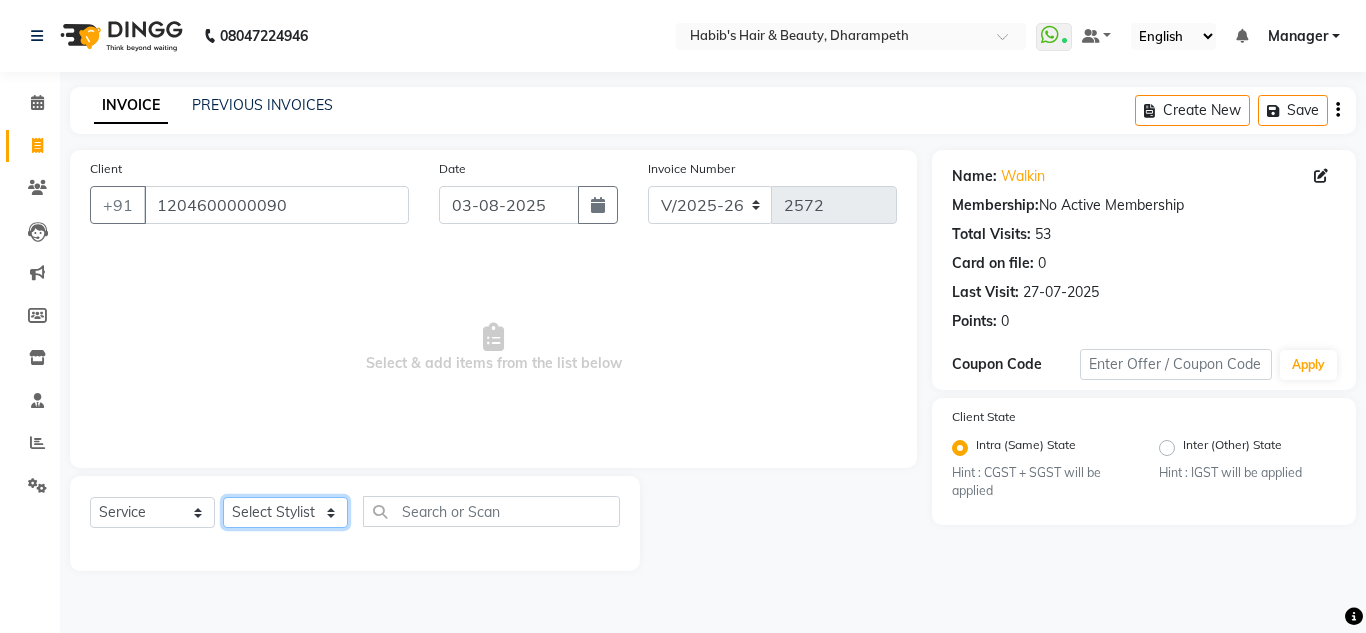 click on "Select Stylist [FIRST] [INITIAL] [FIRST] [INITIAL] [FIRST] [INITIAL] [FIRST]  Manager [FIRST] [FIRST] [INITIAL] [FIRST] [INITIAL] [FIRST] [INITIAL] [FIRST] [INITIAL] [FIRST] [INITIAL]" 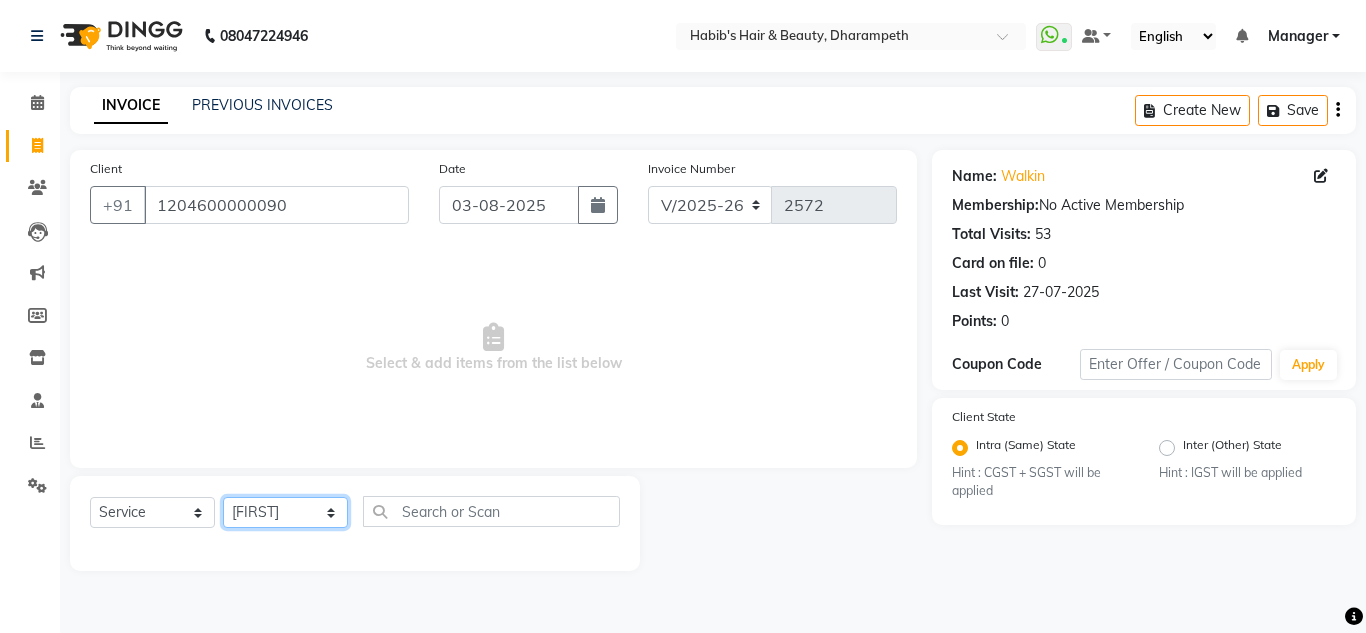 click on "Select Stylist [FIRST] [INITIAL] [FIRST] [INITIAL] [FIRST] [INITIAL] [FIRST]  Manager [FIRST] [FIRST] [INITIAL] [FIRST] [INITIAL] [FIRST] [INITIAL] [FIRST] [INITIAL] [FIRST] [INITIAL]" 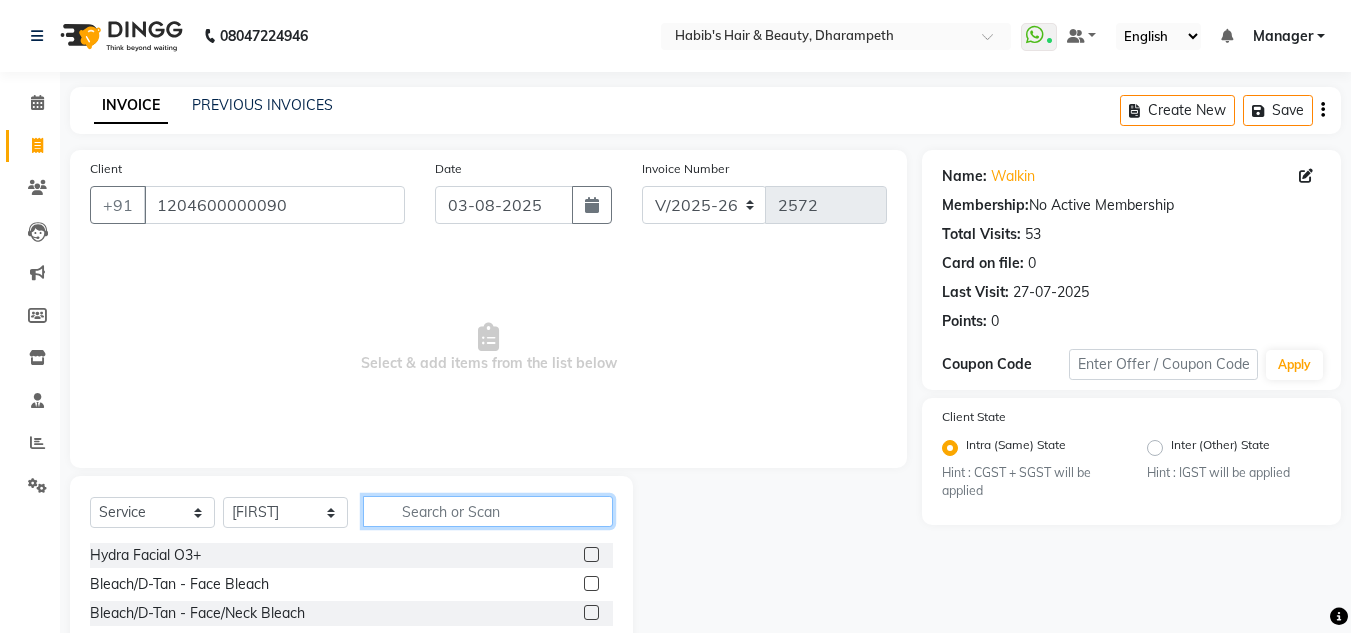 click 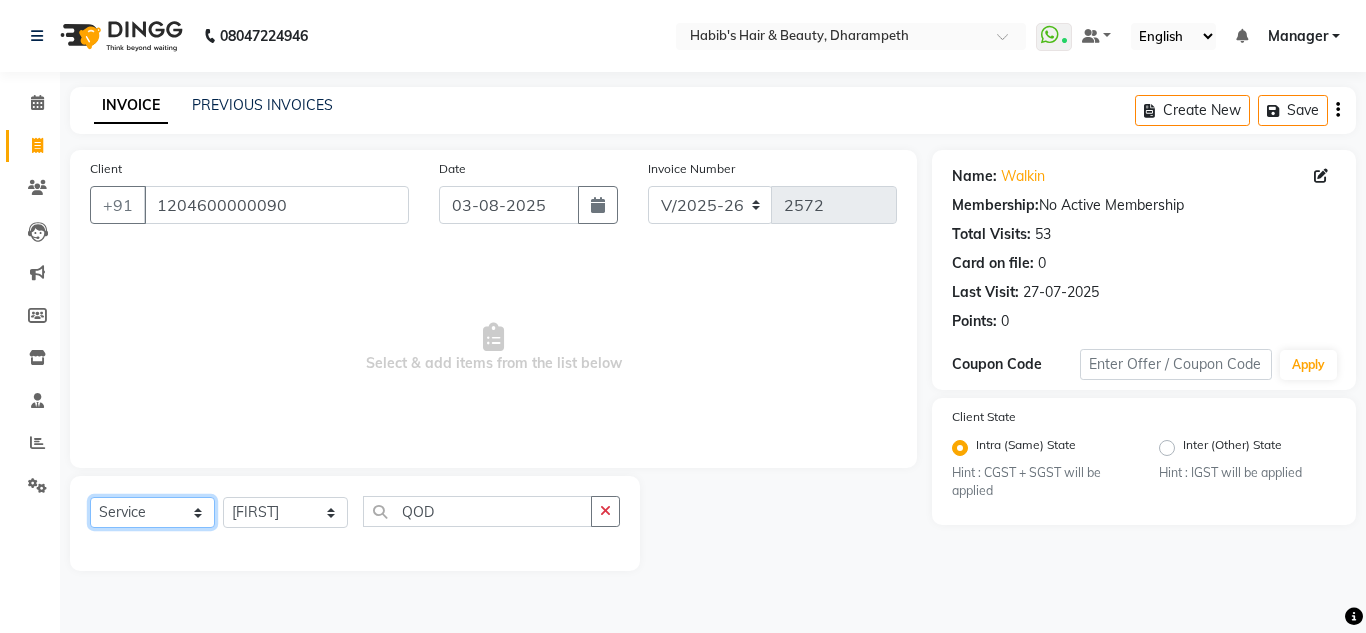 click on "Select  Service  Product  Membership  Package Voucher Prepaid Gift Card" 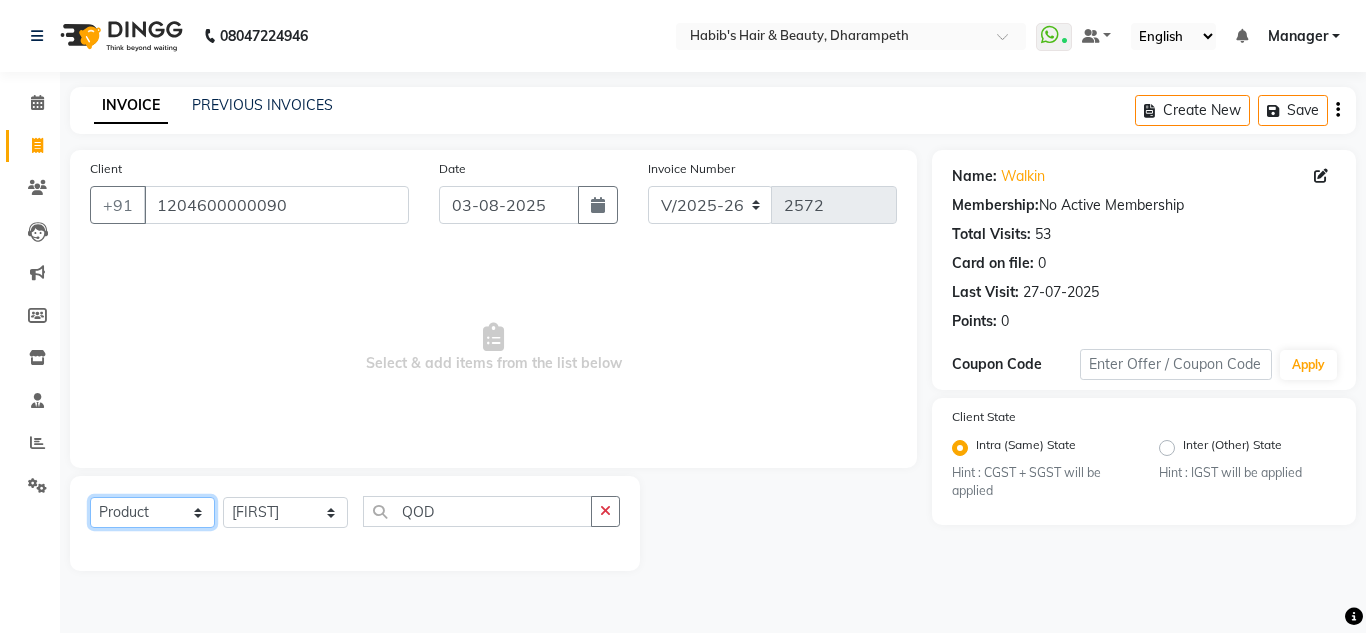 click on "Select  Service  Product  Membership  Package Voucher Prepaid Gift Card" 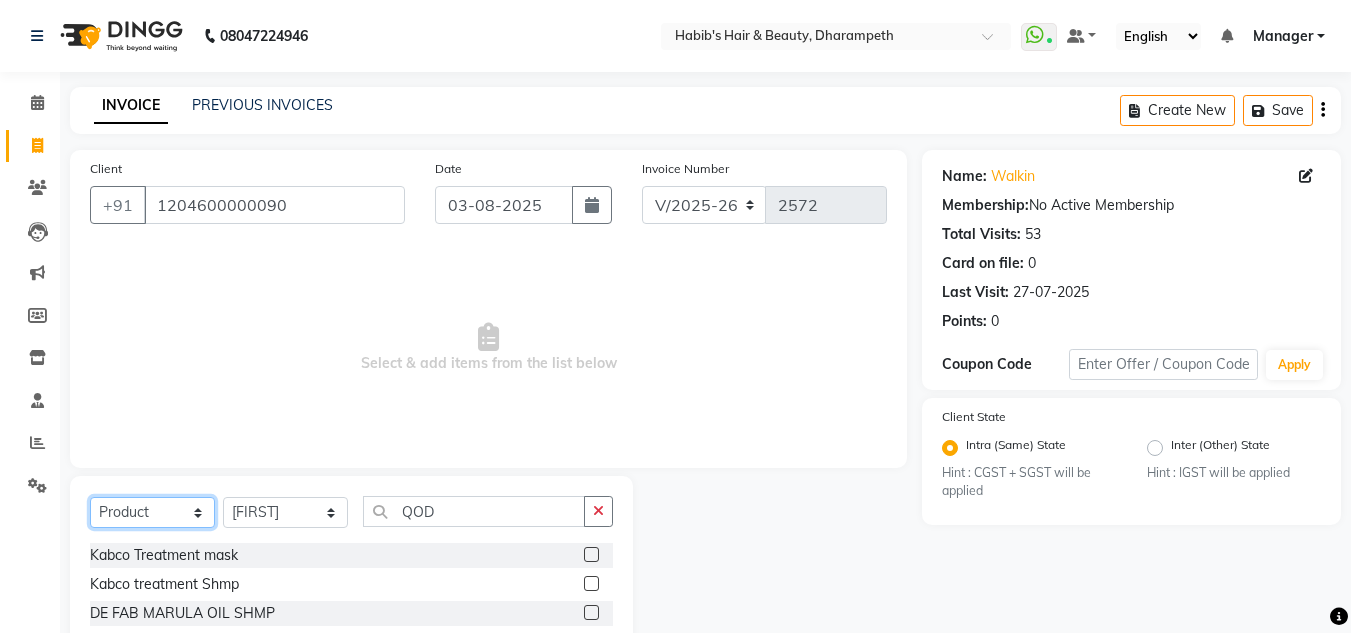 scroll, scrollTop: 168, scrollLeft: 0, axis: vertical 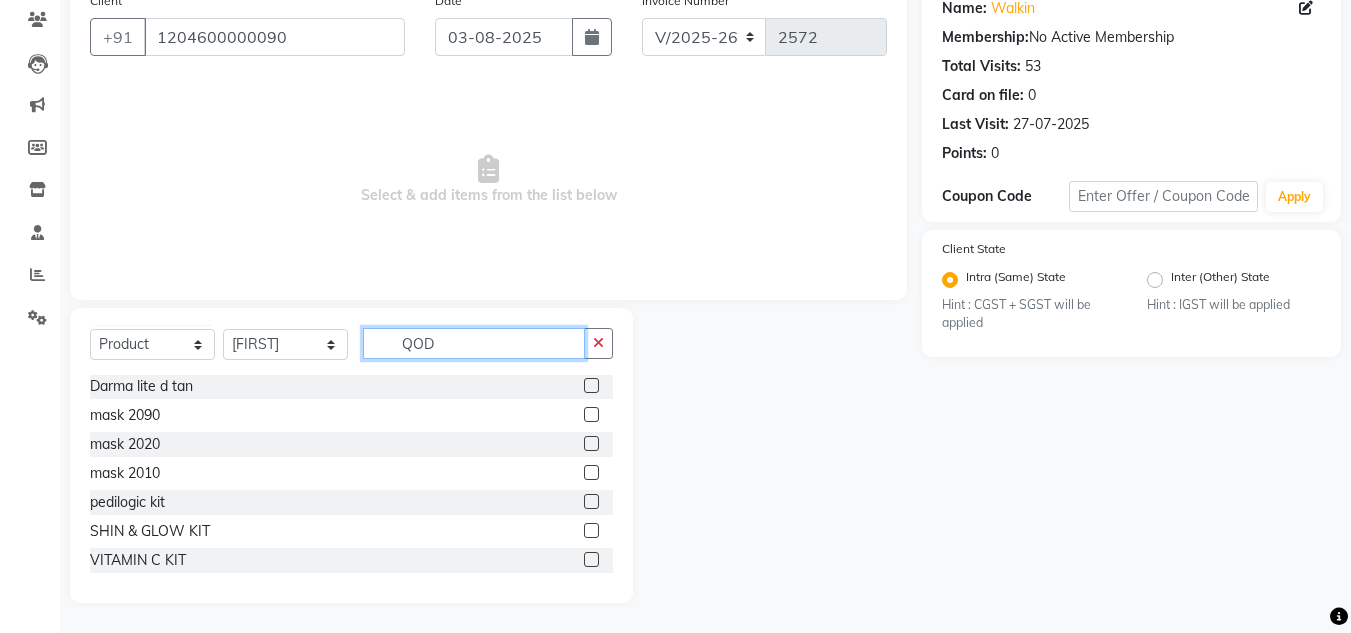 click on "QOD" 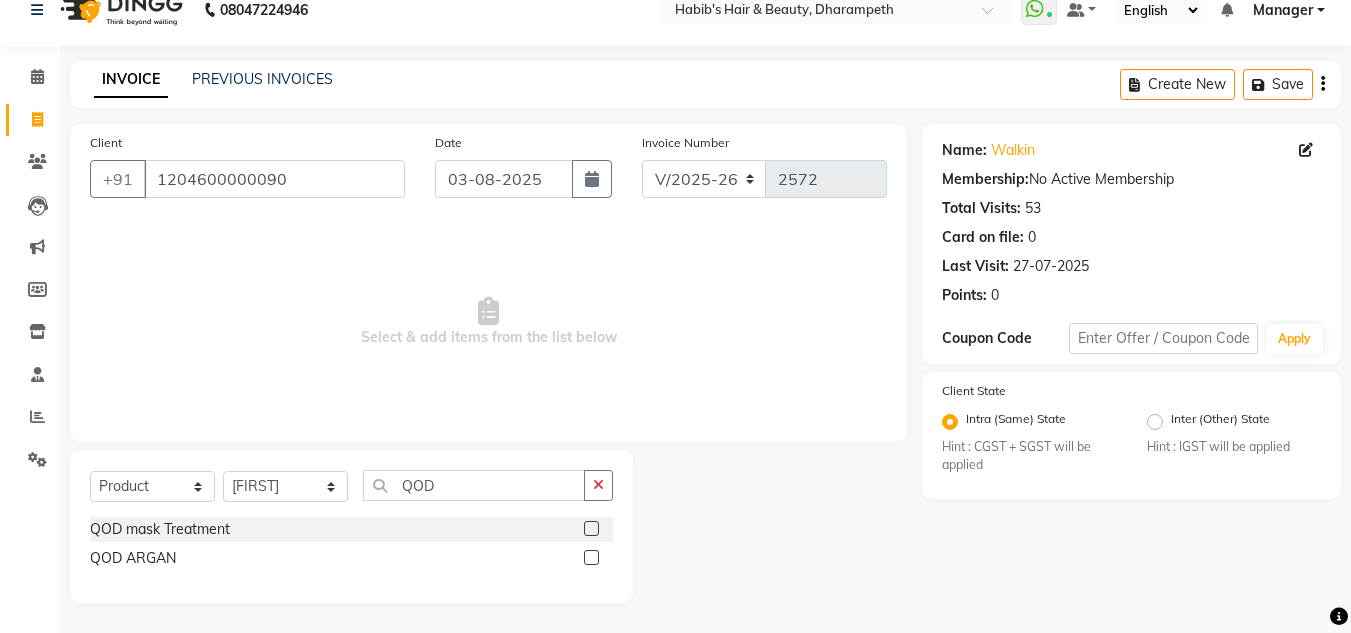 click 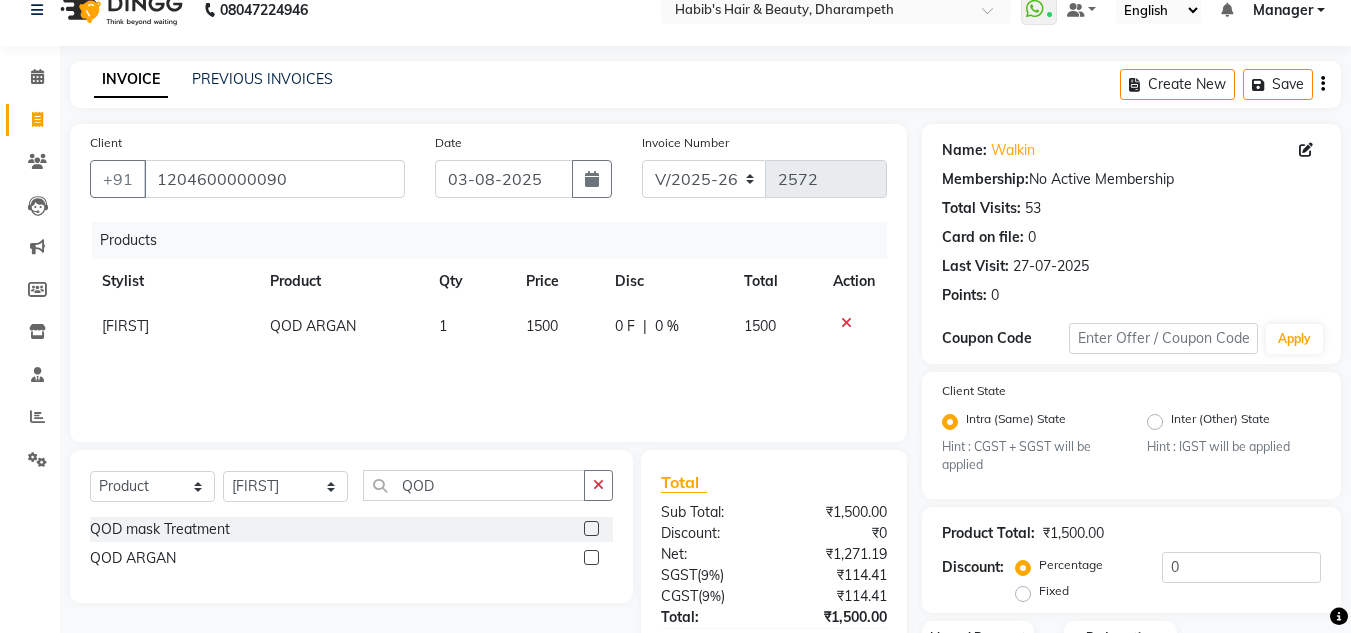 click on "1500" 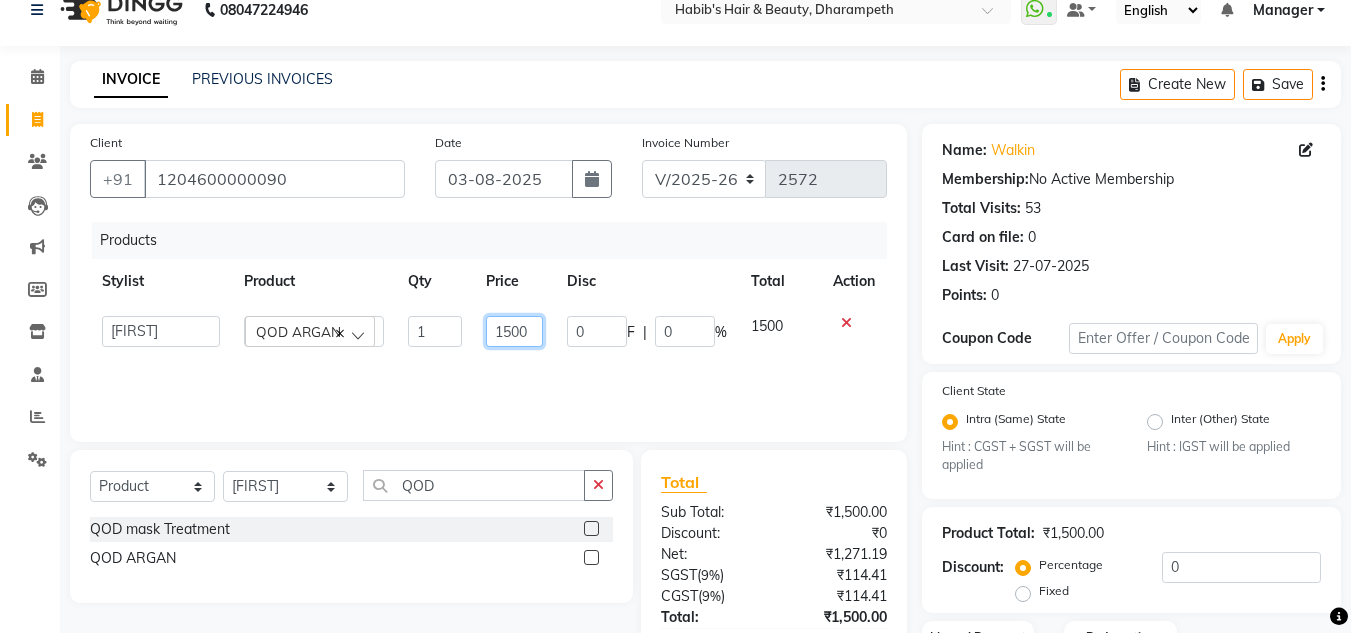click on "1500" 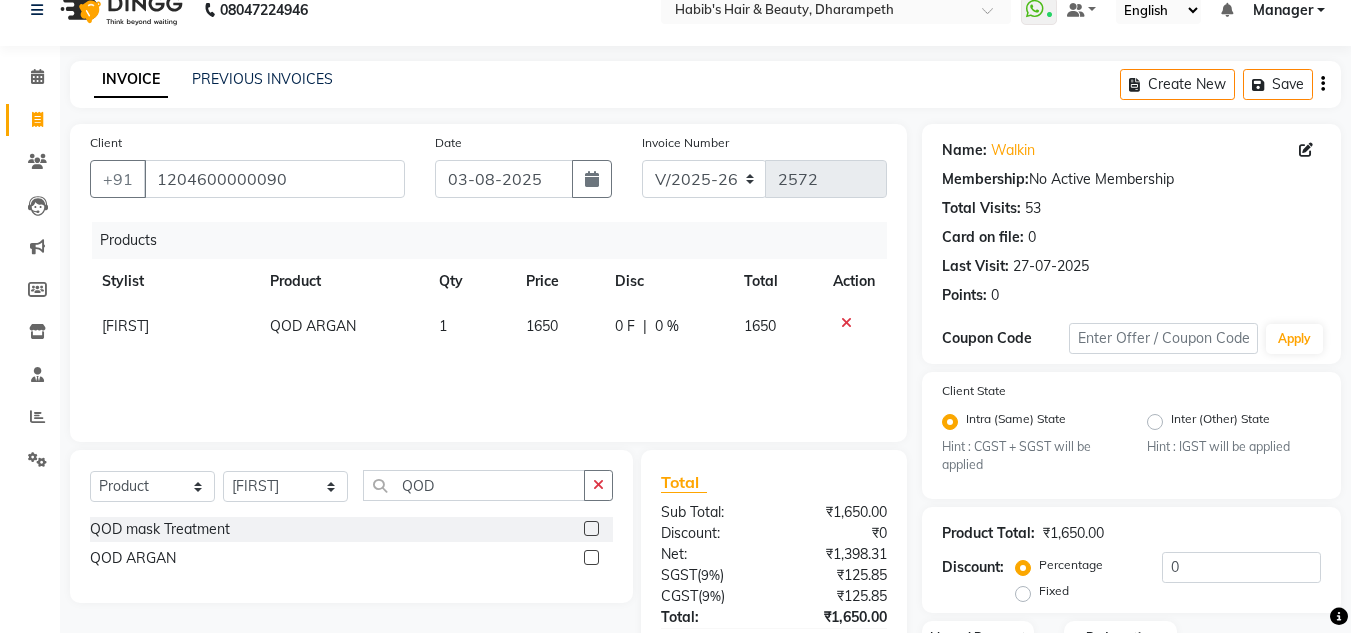 click on "1650" 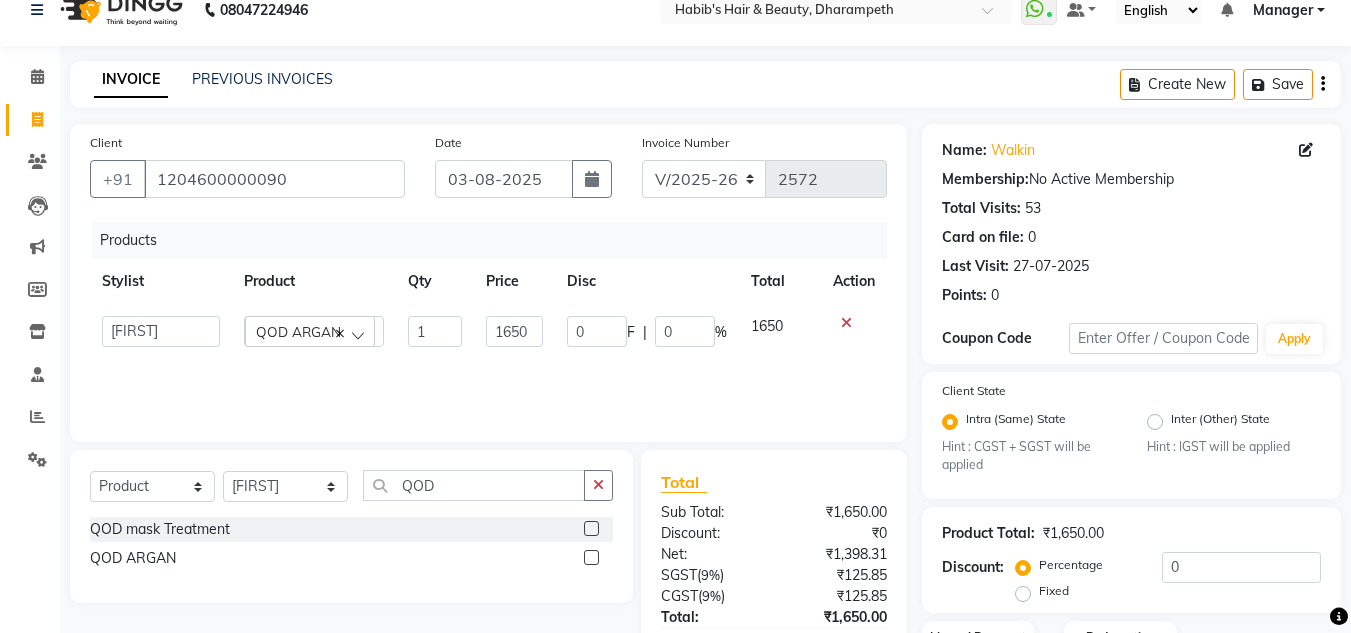 scroll, scrollTop: 177, scrollLeft: 0, axis: vertical 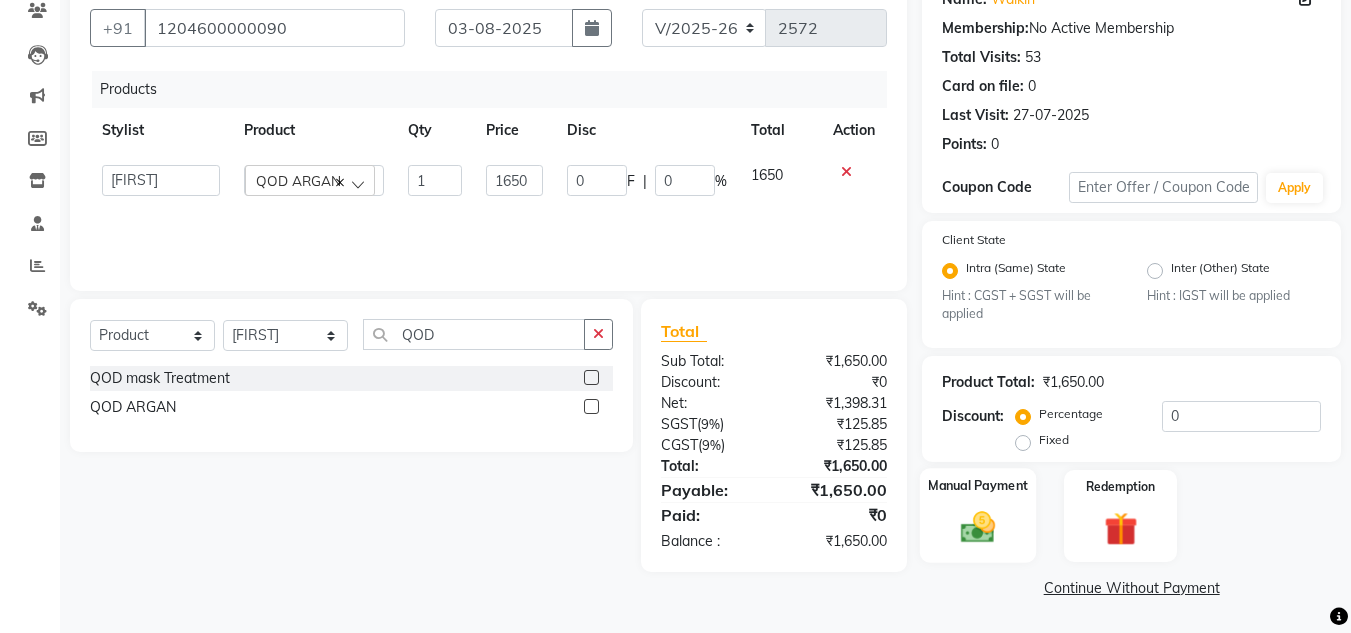 click 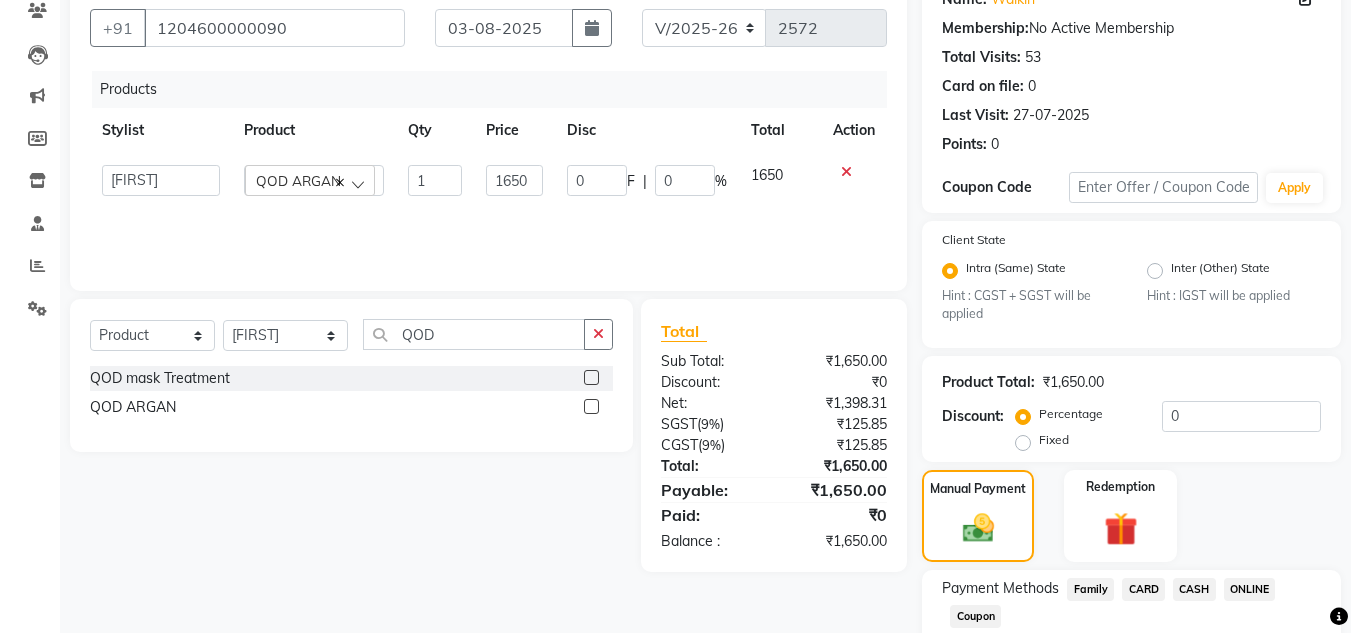 click on "ONLINE" 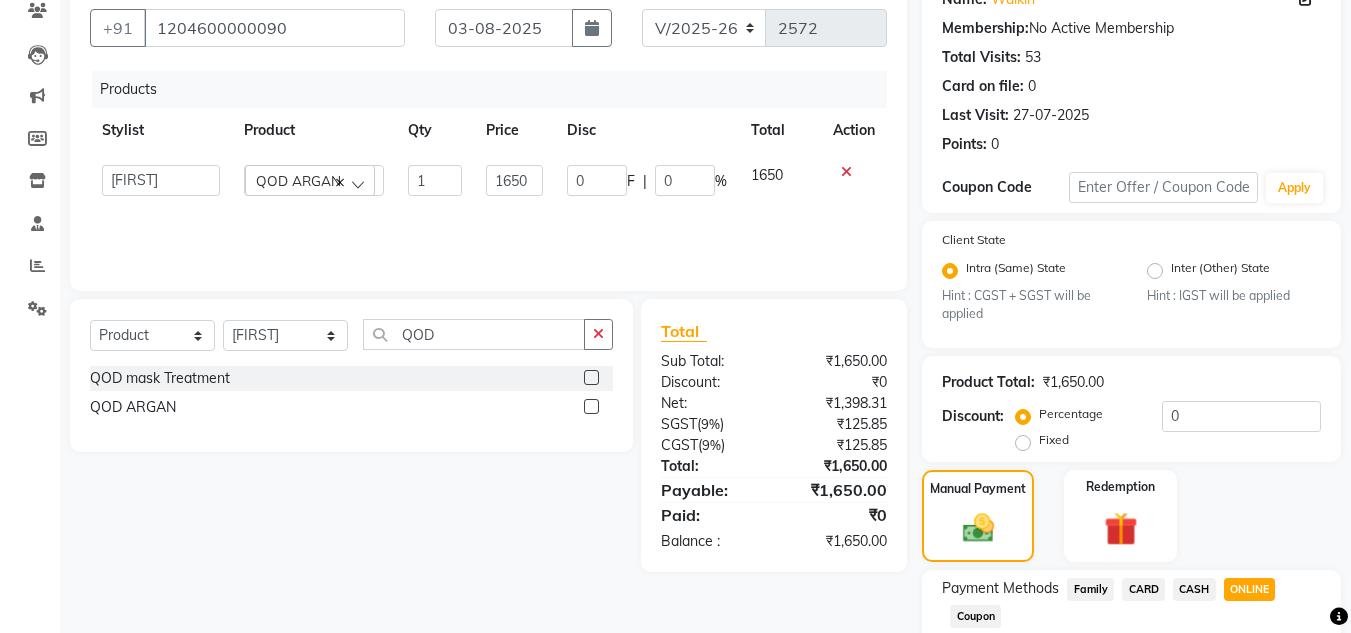 scroll, scrollTop: 361, scrollLeft: 0, axis: vertical 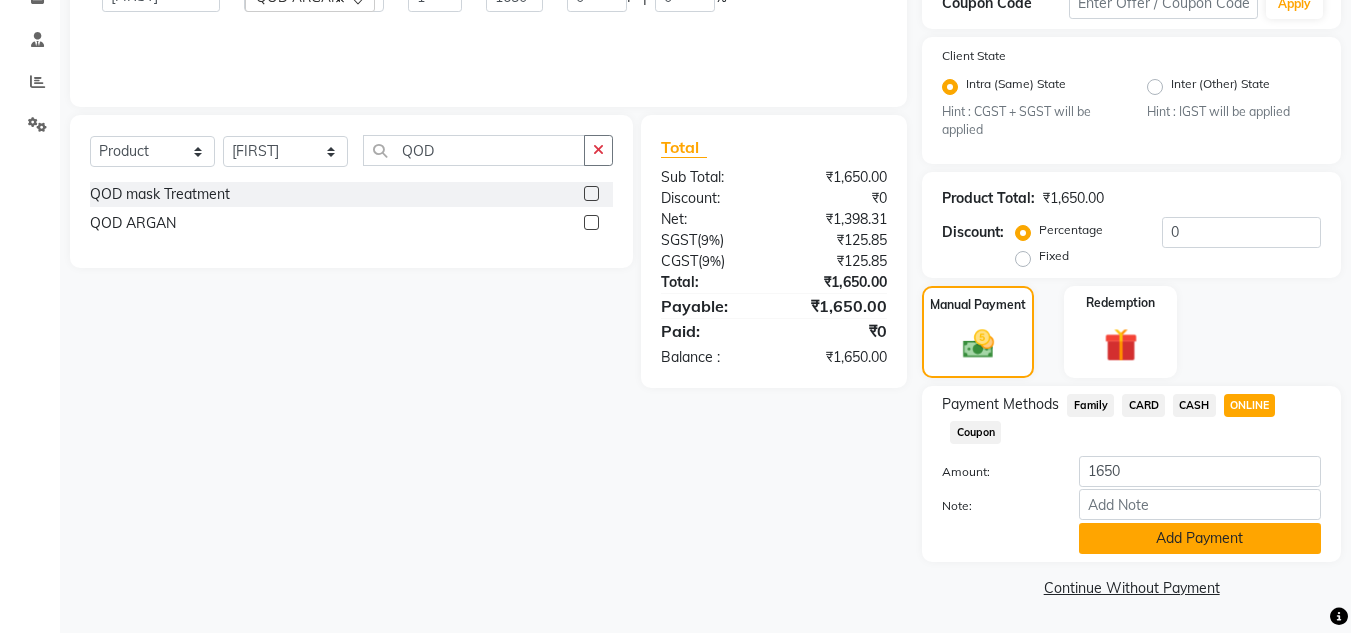 click on "Add Payment" 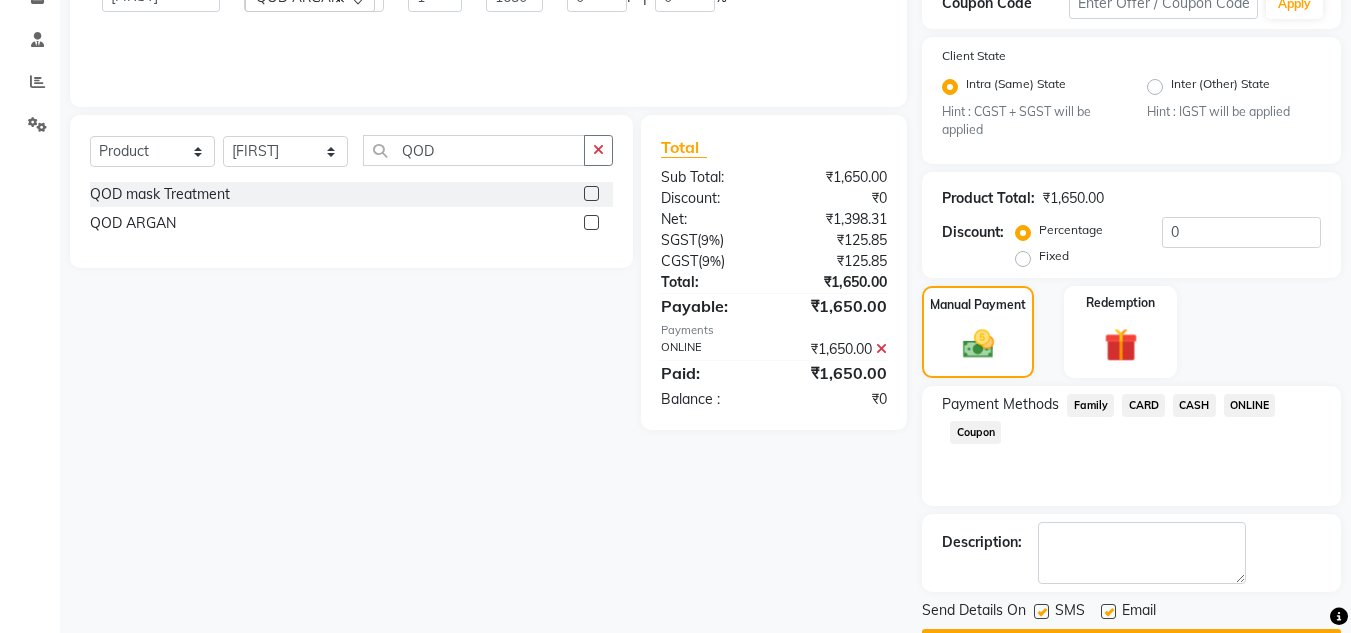 scroll, scrollTop: 418, scrollLeft: 0, axis: vertical 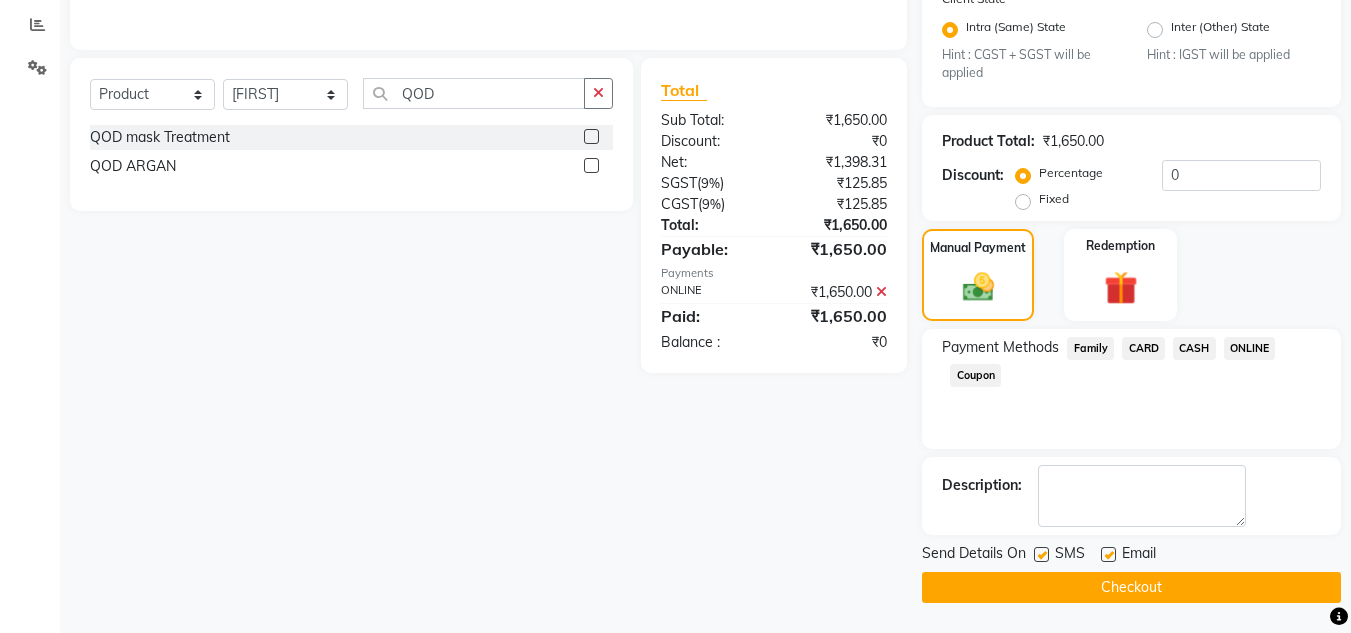 click on "Checkout" 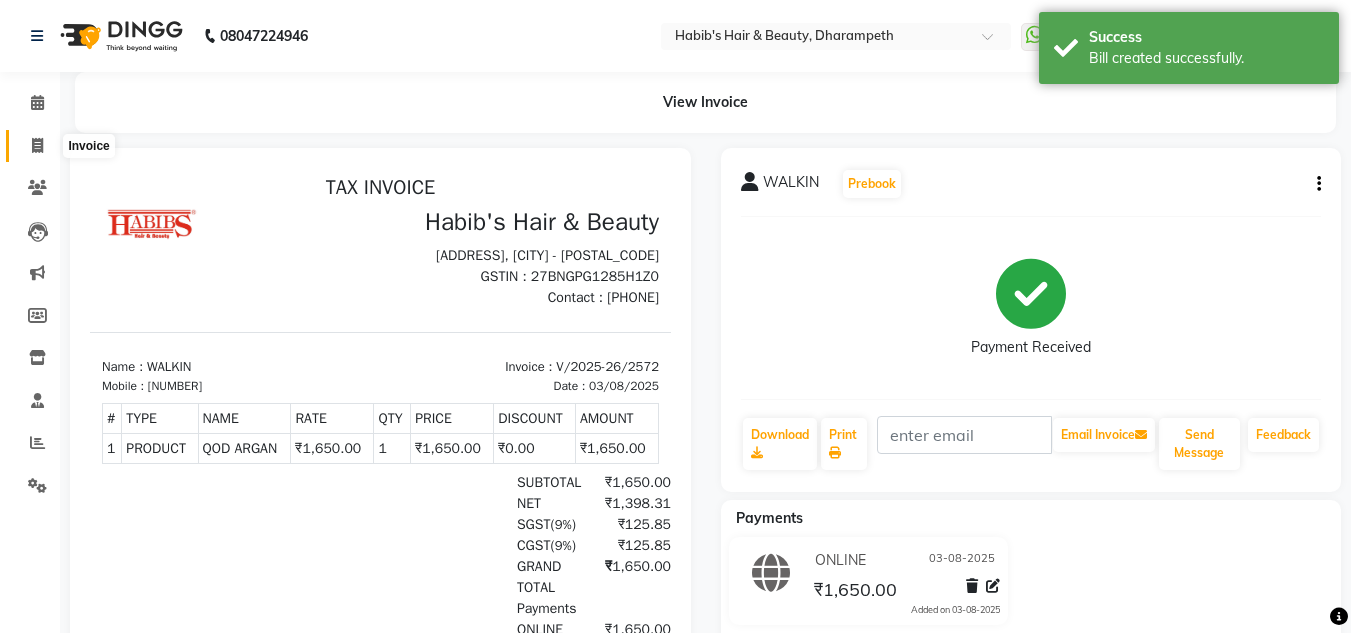 scroll, scrollTop: 0, scrollLeft: 0, axis: both 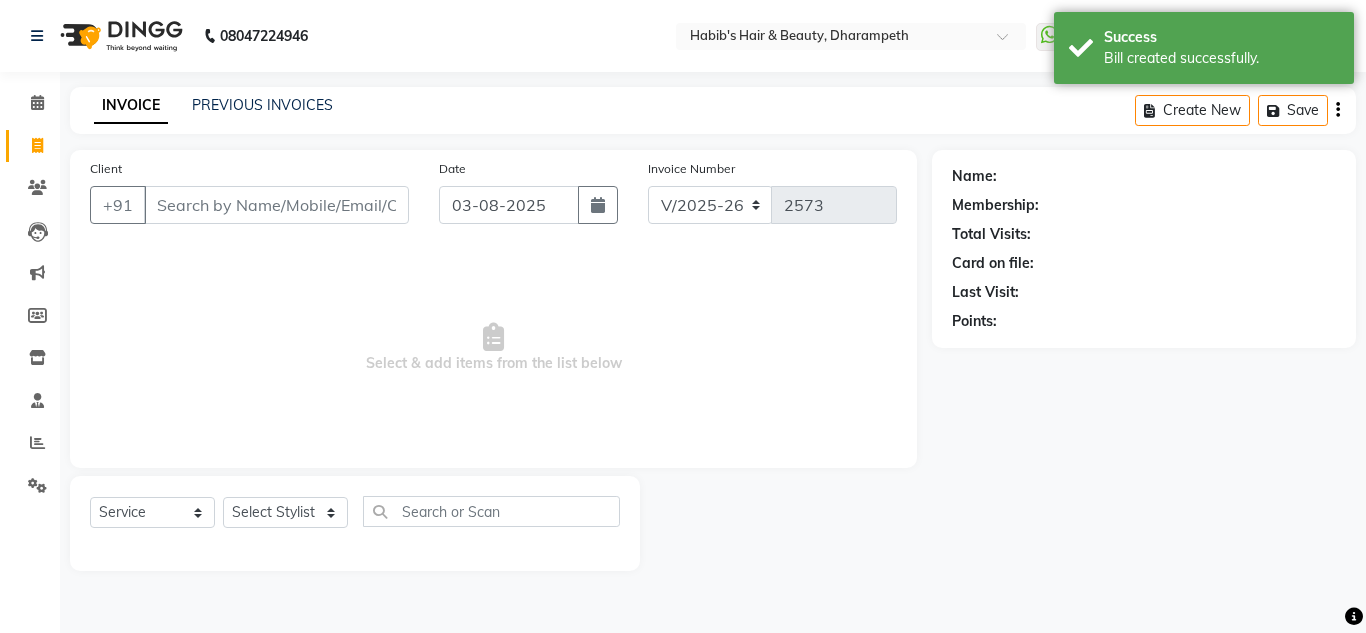 click on "Client" at bounding box center [276, 205] 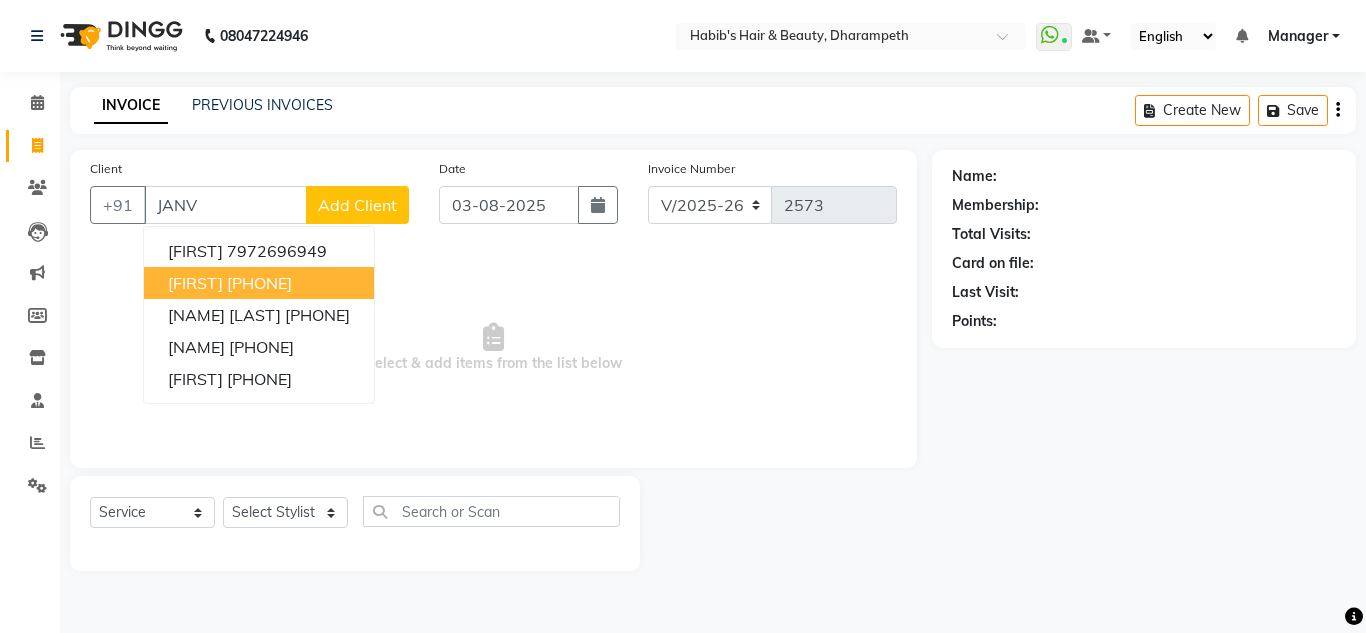 click on "[PHONE]" at bounding box center (259, 283) 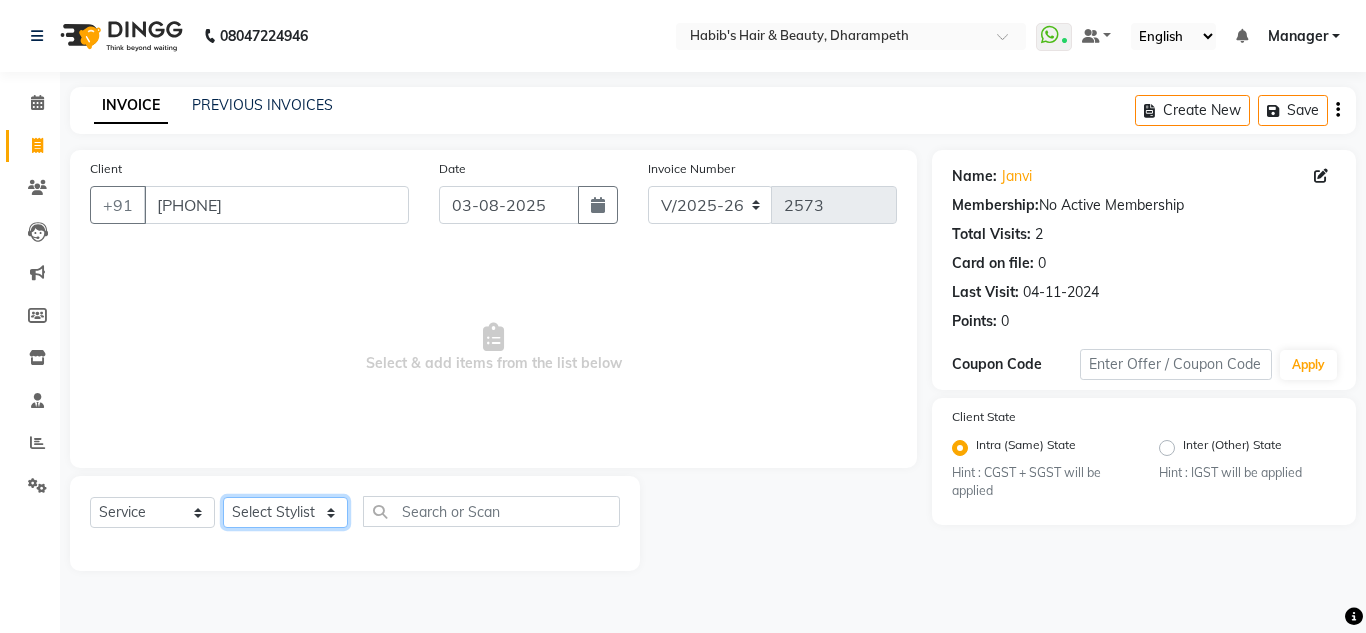 click on "Select Stylist [FIRST] [INITIAL] [FIRST] [INITIAL] [FIRST] [INITIAL] [FIRST]  Manager [FIRST] [FIRST] [INITIAL] [FIRST] [INITIAL] [FIRST] [INITIAL] [FIRST] [INITIAL] [FIRST] [INITIAL]" 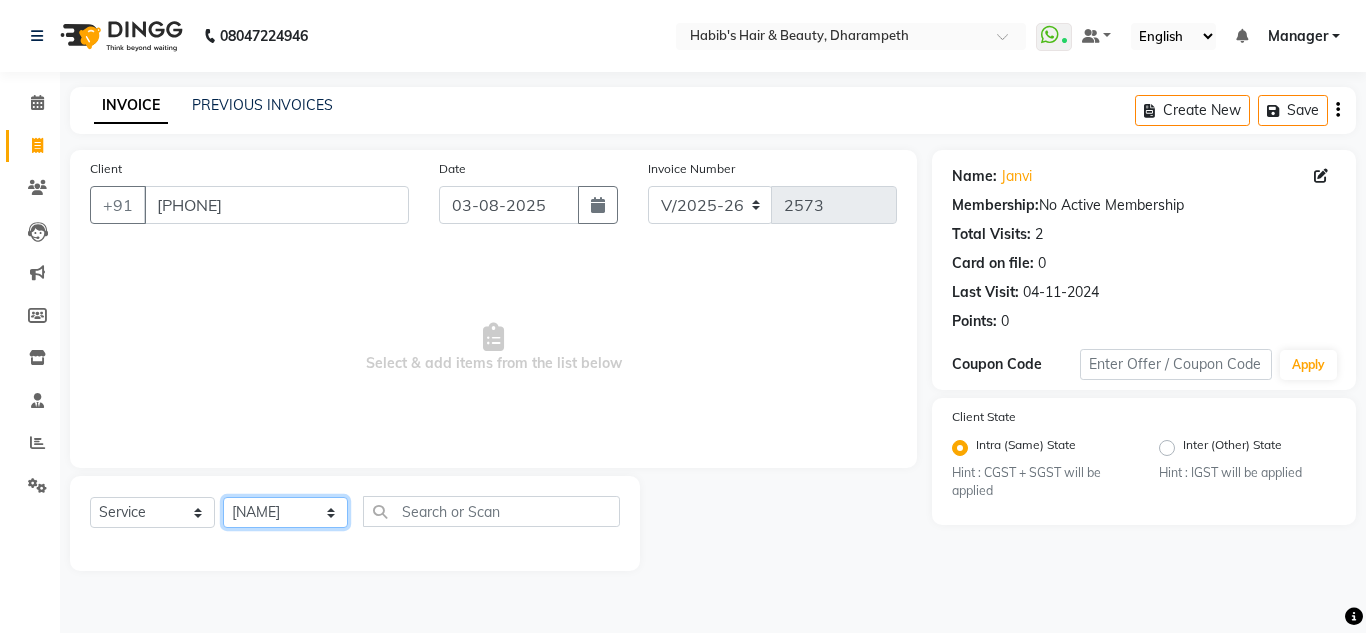 click on "Select Stylist [FIRST] [INITIAL] [FIRST] [INITIAL] [FIRST] [INITIAL] [FIRST]  Manager [FIRST] [FIRST] [INITIAL] [FIRST] [INITIAL] [FIRST] [INITIAL] [FIRST] [INITIAL] [FIRST] [INITIAL]" 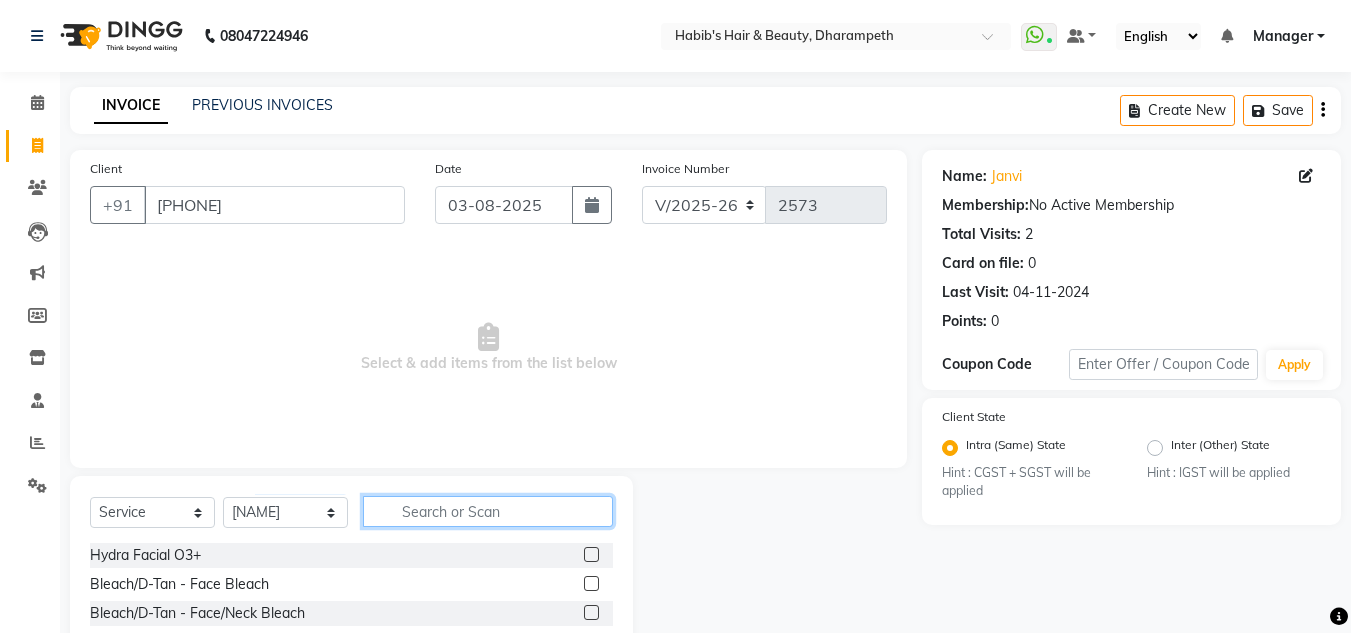 click 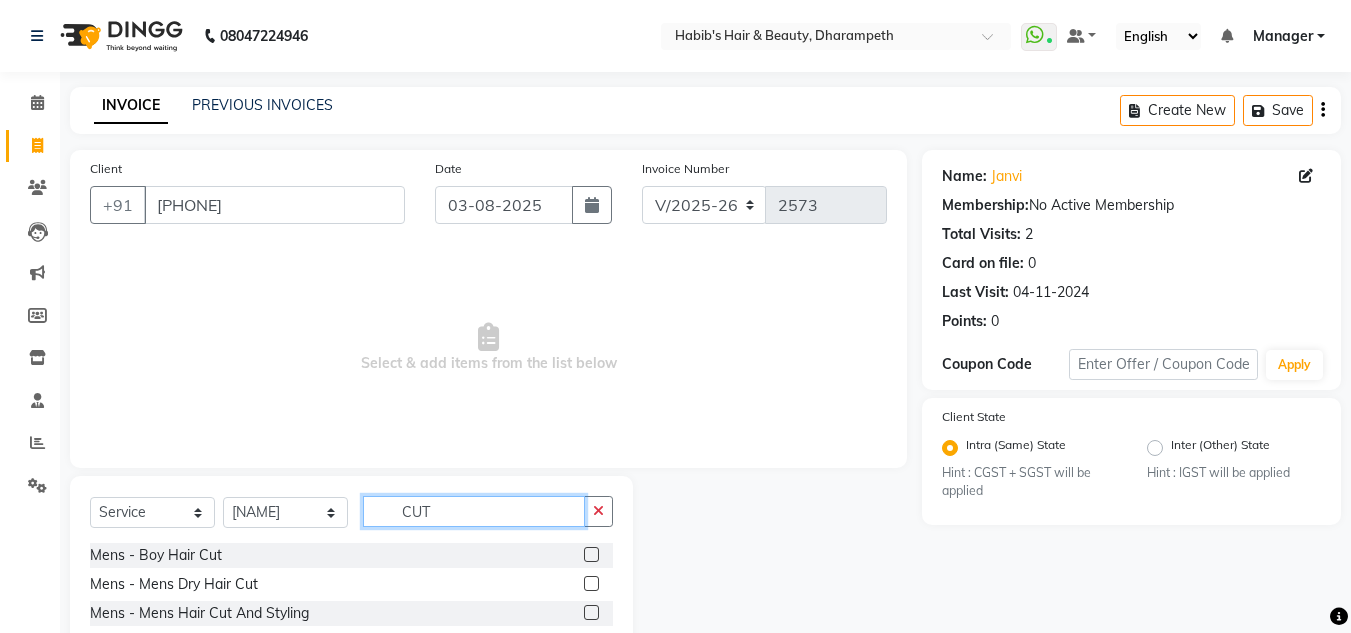 scroll, scrollTop: 168, scrollLeft: 0, axis: vertical 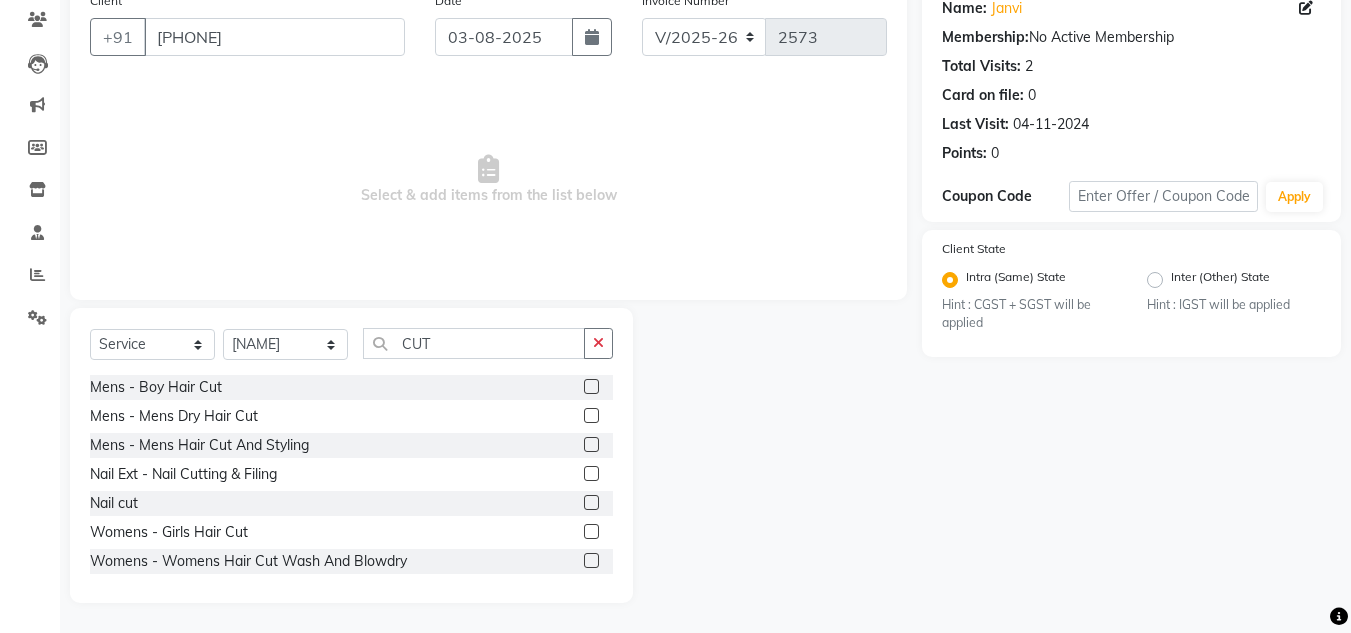 click 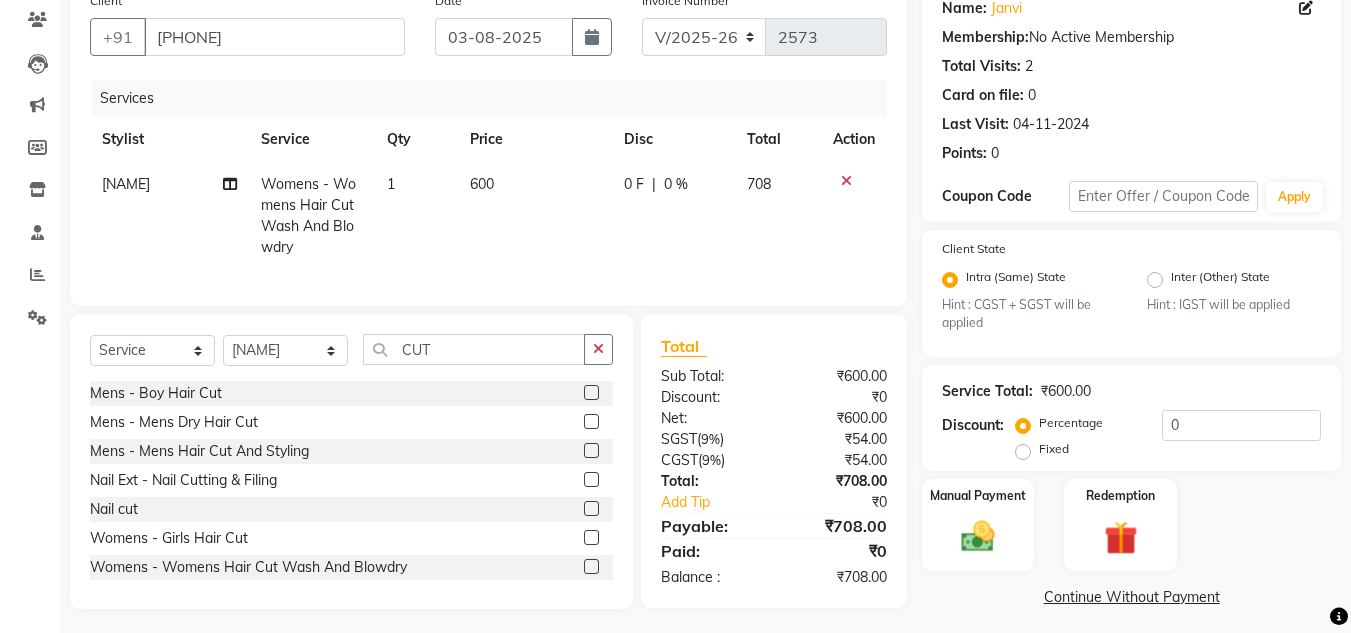 click on "600" 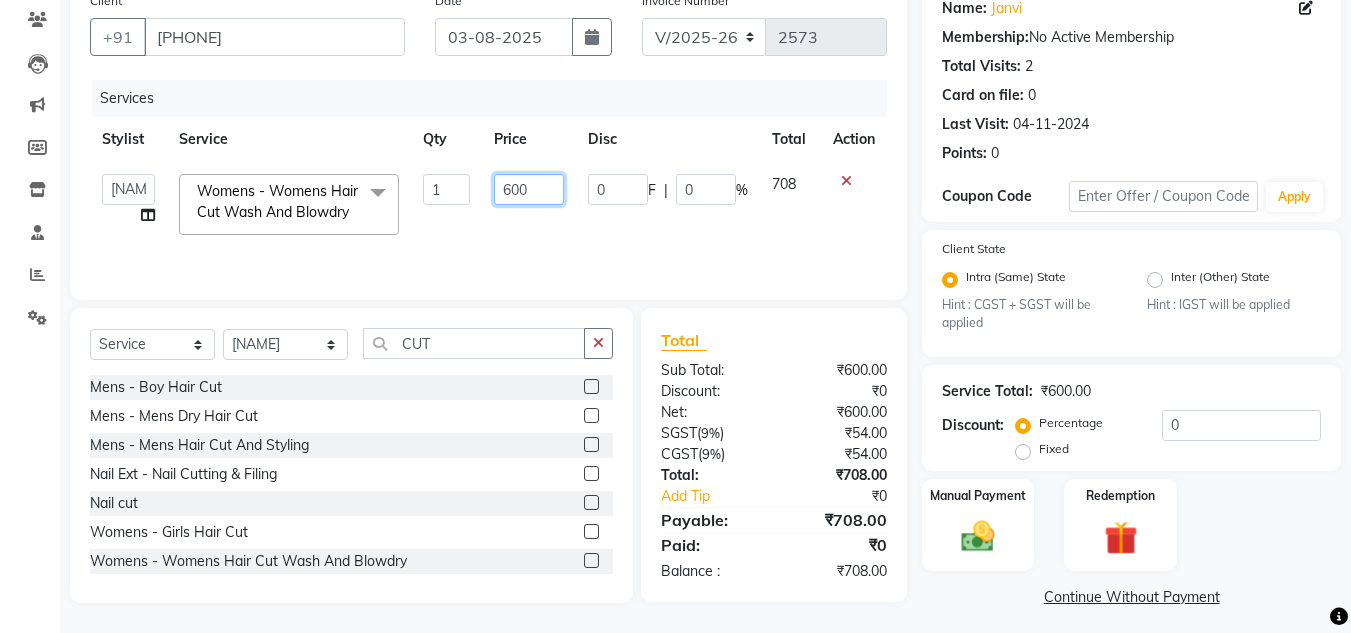 drag, startPoint x: 550, startPoint y: 185, endPoint x: 306, endPoint y: 223, distance: 246.94128 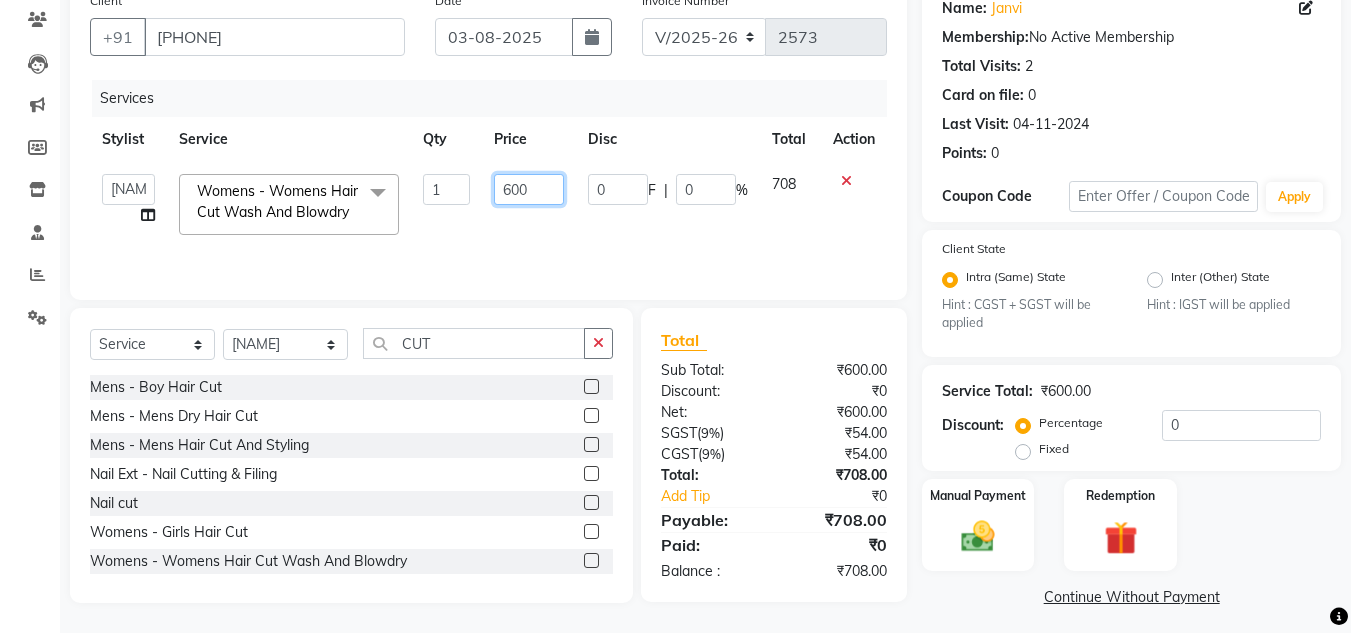 click on "Select Stylist [FIRST] [INITIAL] [FIRST] [INITIAL] [FIRST] [INITIAL] [FIRST]  Manager [FIRST] [FIRST] [INITIAL] [FIRST] [INITIAL] [FIRST] [INITIAL] [FIRST] [INITIAL] [FIRST] [INITIAL]  Womens - Womens  Hair Cut Wash And Blowdry  x Hydra Facial O3+ Bleach/D-Tan - Face  Bleach Bleach/D-Tan - Face/Neck Bleach Bleach/D-Tan - Full Body Bleach Bleach/D-Tan - Hand Bleach Bleach/D-Tan - Legs Bleach Bleach/D-Tan - O3 D-Tan Bleach/D-Tan - Raga D- Tan NANO PLASTIA SHOULDER LENGTH Mintree Tan- Go Manicure Mintree Tan-Go Pedicure TIP Deep Conditioning  Whitening Facial O3+ Facial Mediceuticals dand treatment BOOKING AMT OF SERVICE Fibre Complex Treatment Female Lower Lips -Threading Knot Free Service Blow Dry - Blow Dry Below Shoulder Length Blow Dry - Blow Dry Shoulder Length Blow Dry - Blow Dry Waist Length Clean Up - Aroma Clean Up Clean Up - Herbal Cleanup Clean Up - Instglow Claenup Clean Up - O3 Pore Clean Up Clean Up - Vlcc Gold Clean Up Clean Up - D Tan Clean UP Face Pack - Black Mask Charcoal Face Pack - Black Mask O3 Face Pack - O3 Peel Off Face Pack - Thermal Sheet Mask Nail cut 1" 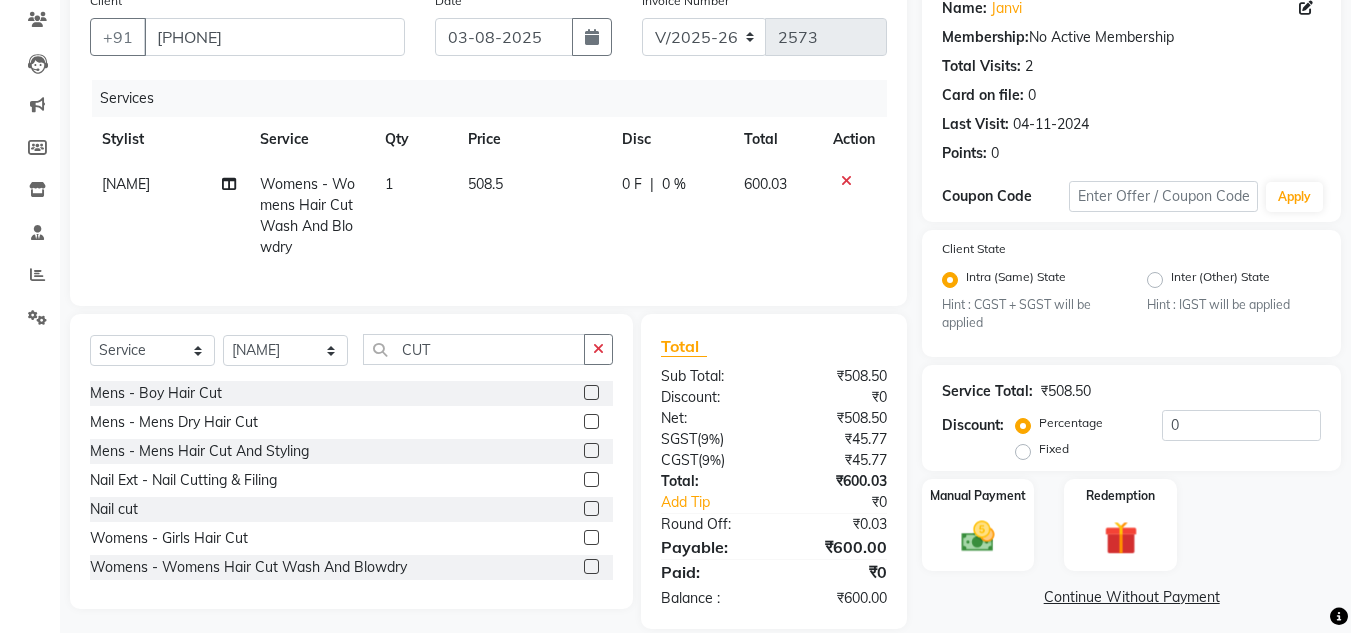 click on "600.03" 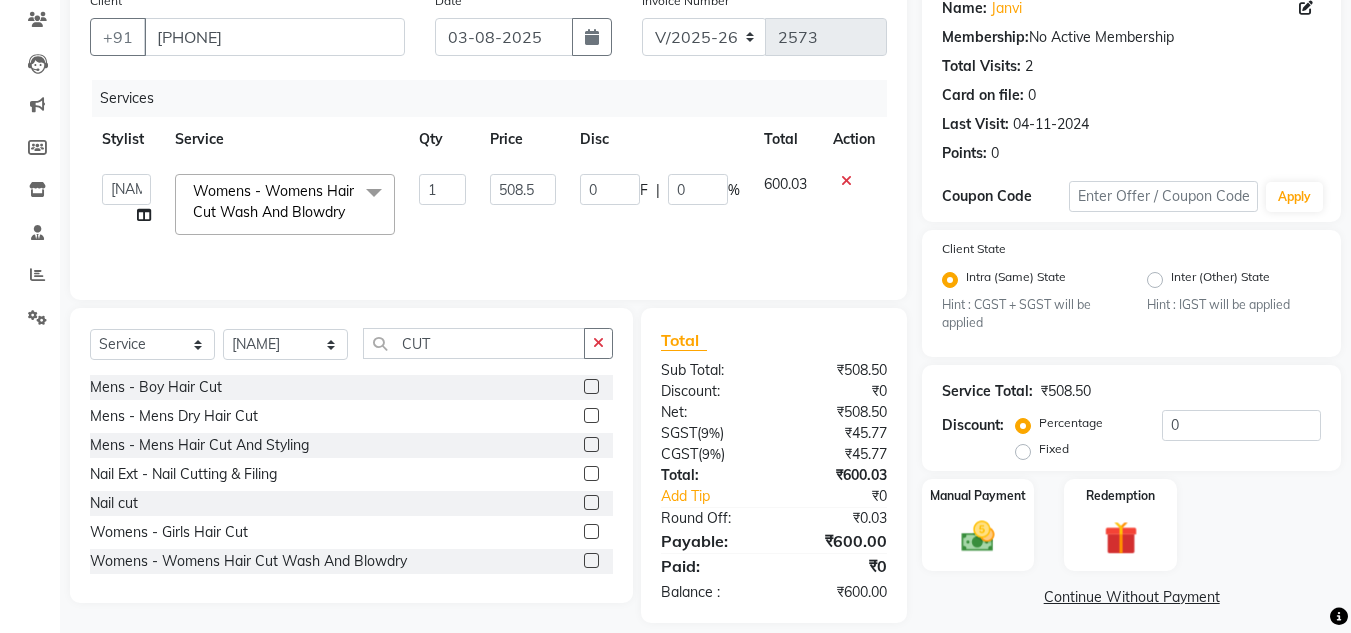 scroll, scrollTop: 188, scrollLeft: 0, axis: vertical 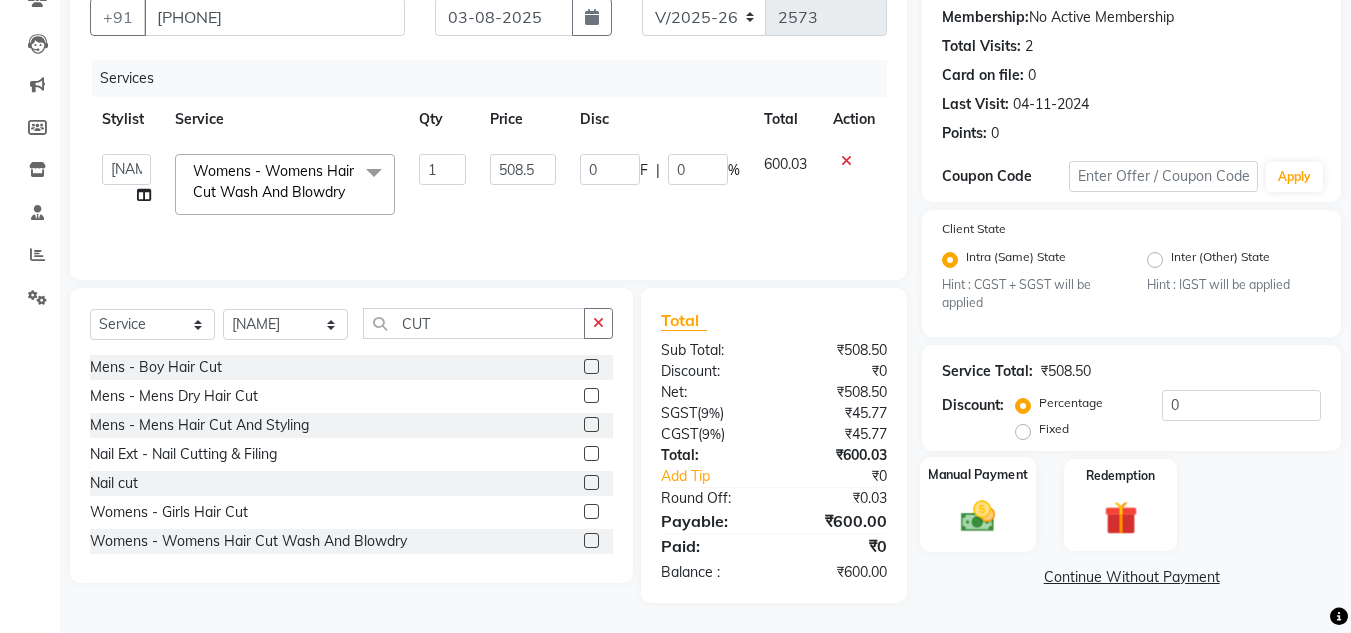 click 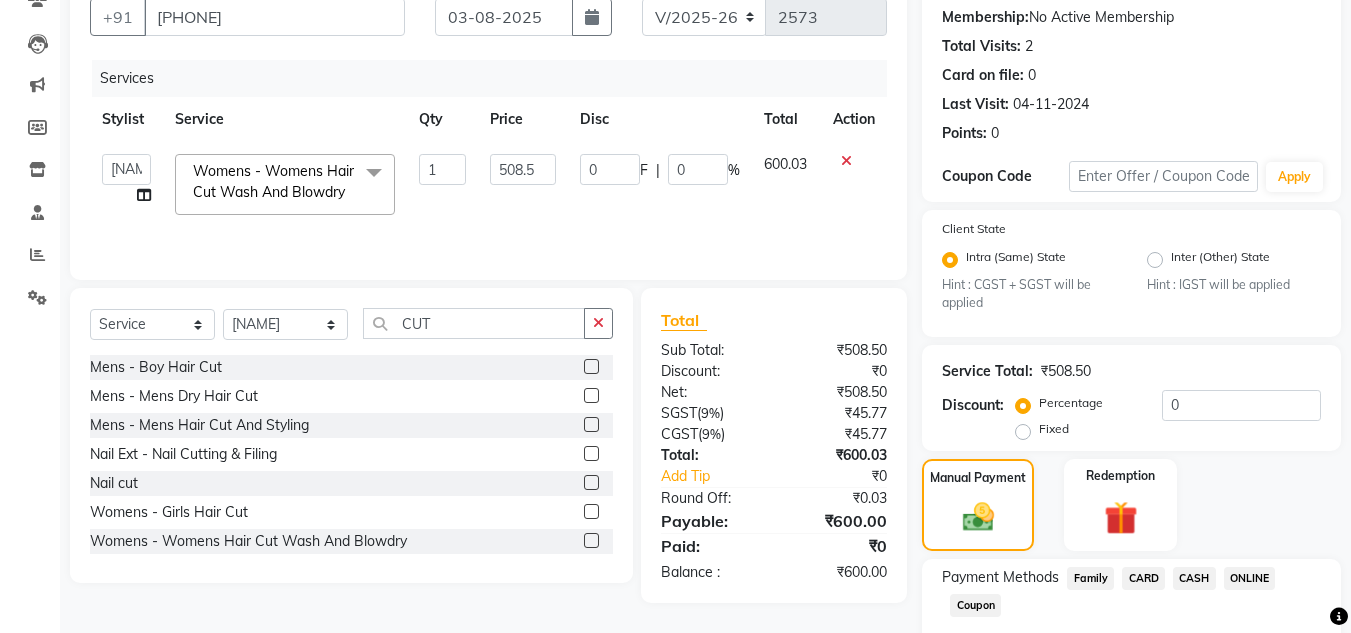 click on "ONLINE" 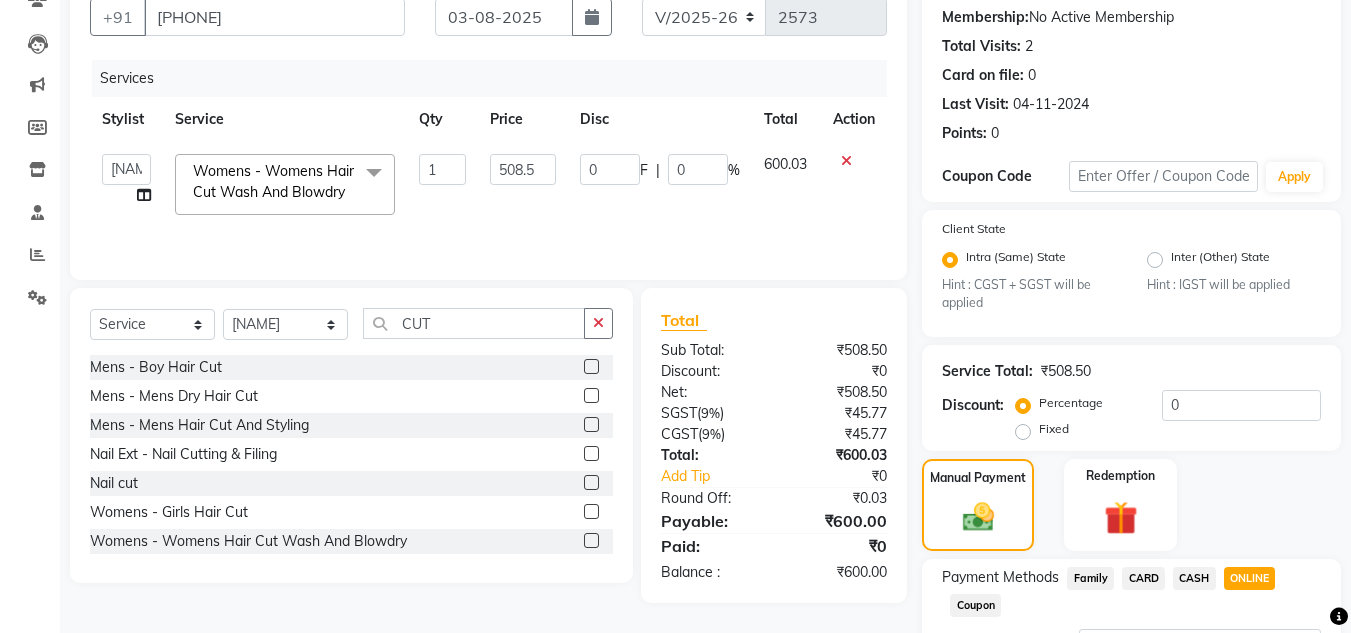 scroll, scrollTop: 361, scrollLeft: 0, axis: vertical 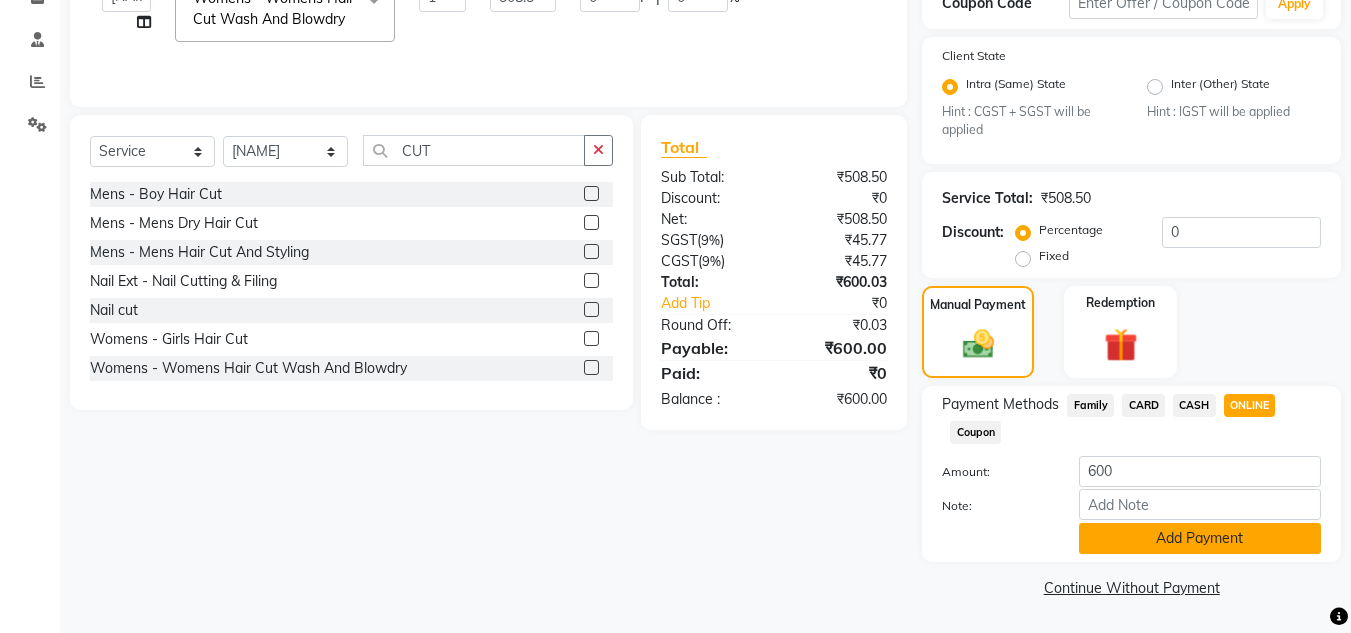 click on "Add Payment" 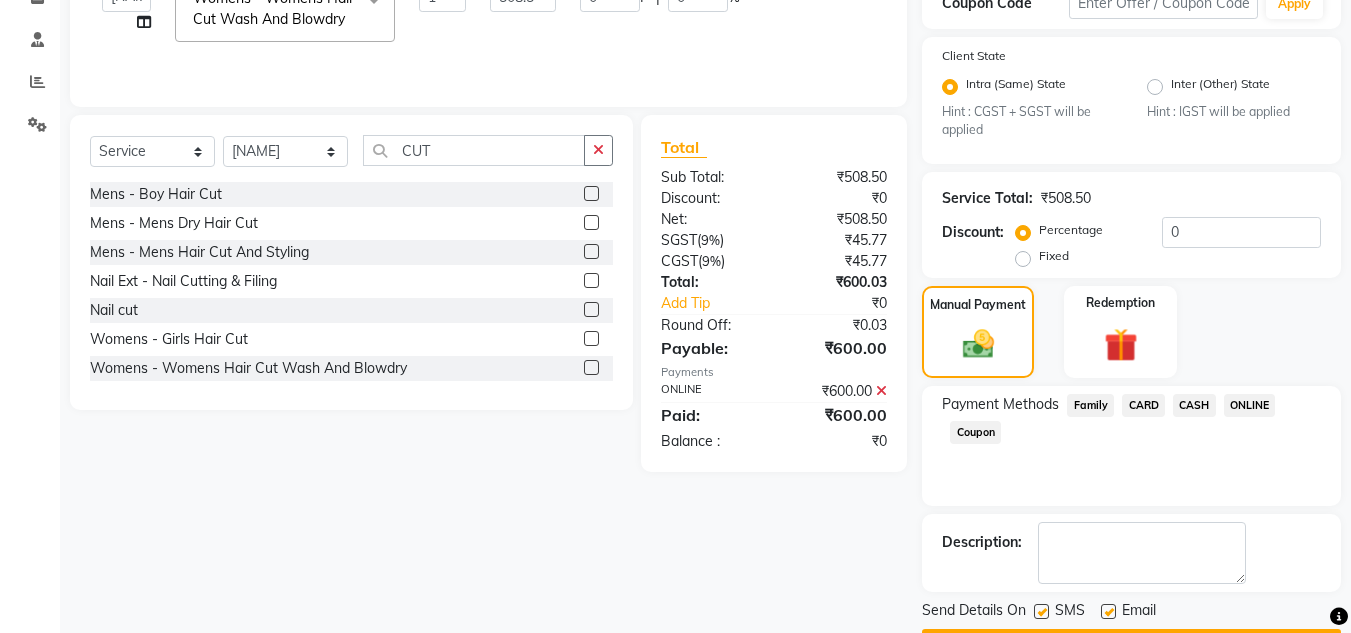 scroll, scrollTop: 418, scrollLeft: 0, axis: vertical 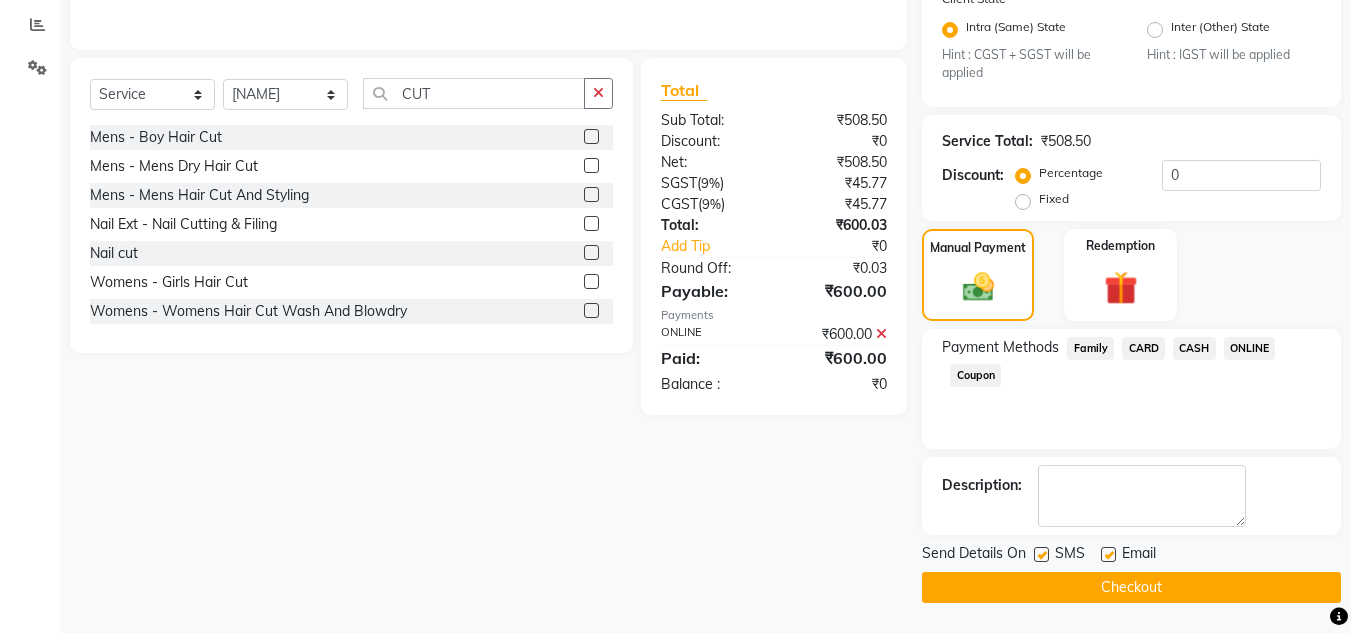 click on "Checkout" 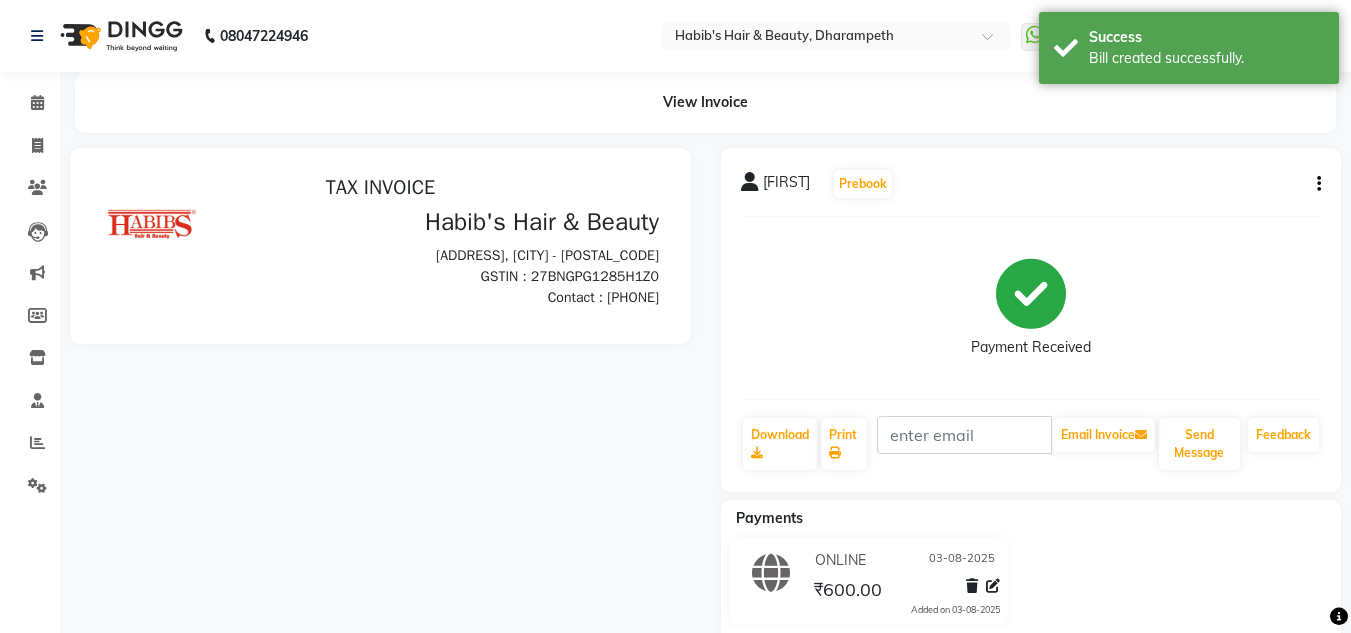 scroll, scrollTop: 0, scrollLeft: 0, axis: both 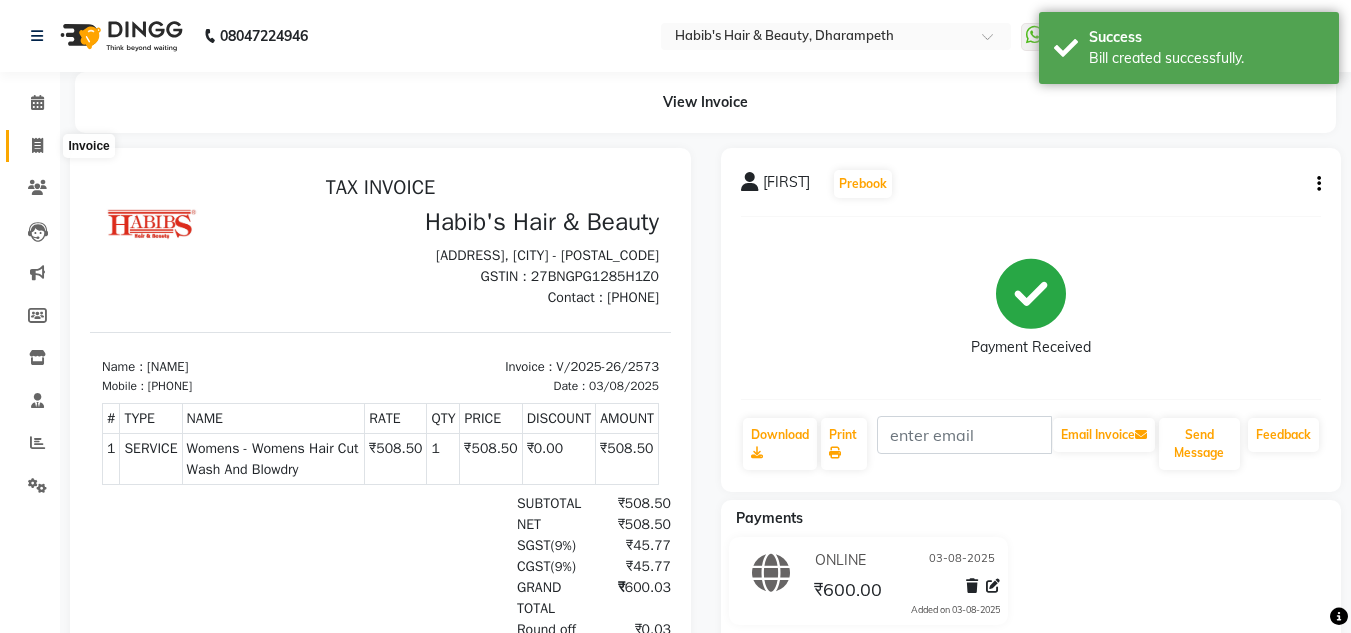 click 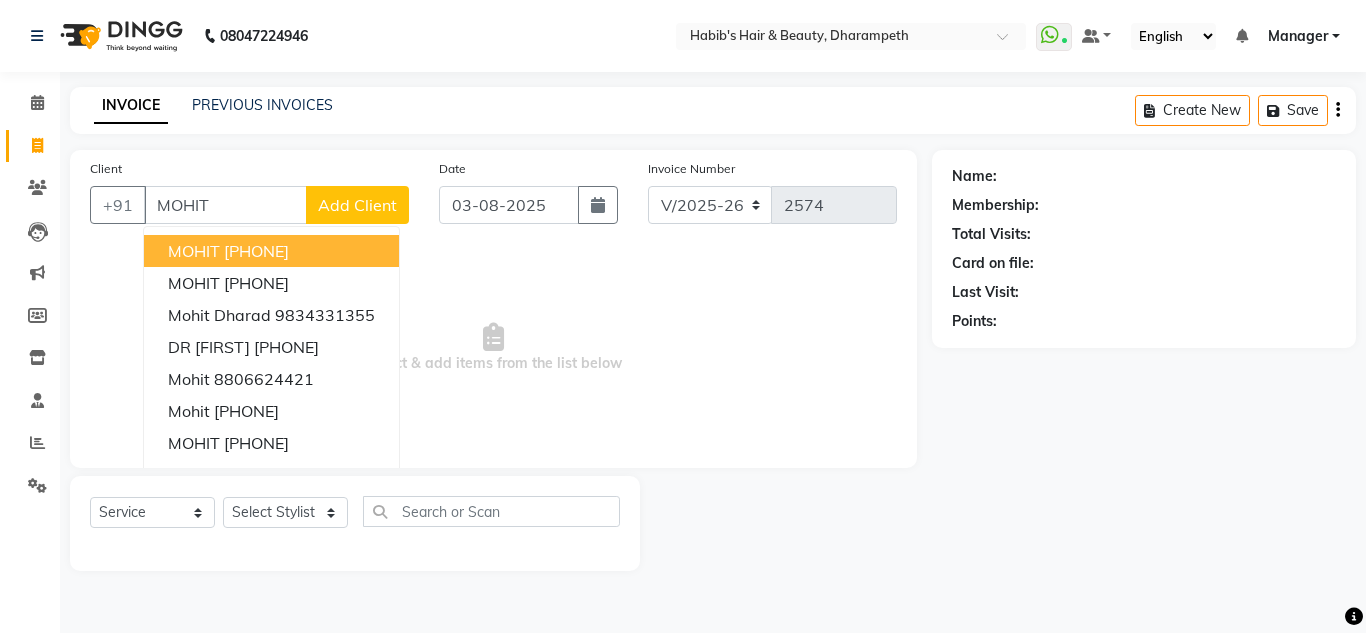 click on "[PHONE]" at bounding box center [256, 251] 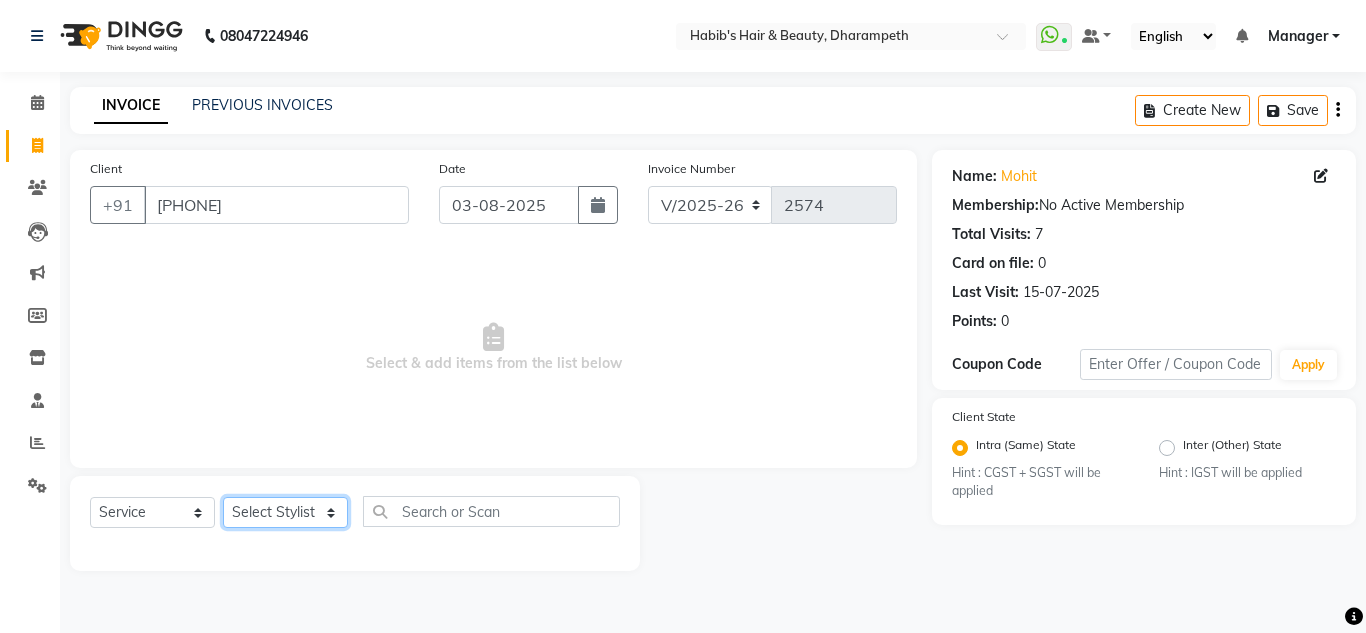 click on "Select Stylist [FIRST] [INITIAL] [FIRST] [INITIAL] [FIRST] [INITIAL] [FIRST]  Manager [FIRST] [FIRST] [INITIAL] [FIRST] [INITIAL] [FIRST] [INITIAL] [FIRST] [INITIAL] [FIRST] [INITIAL]" 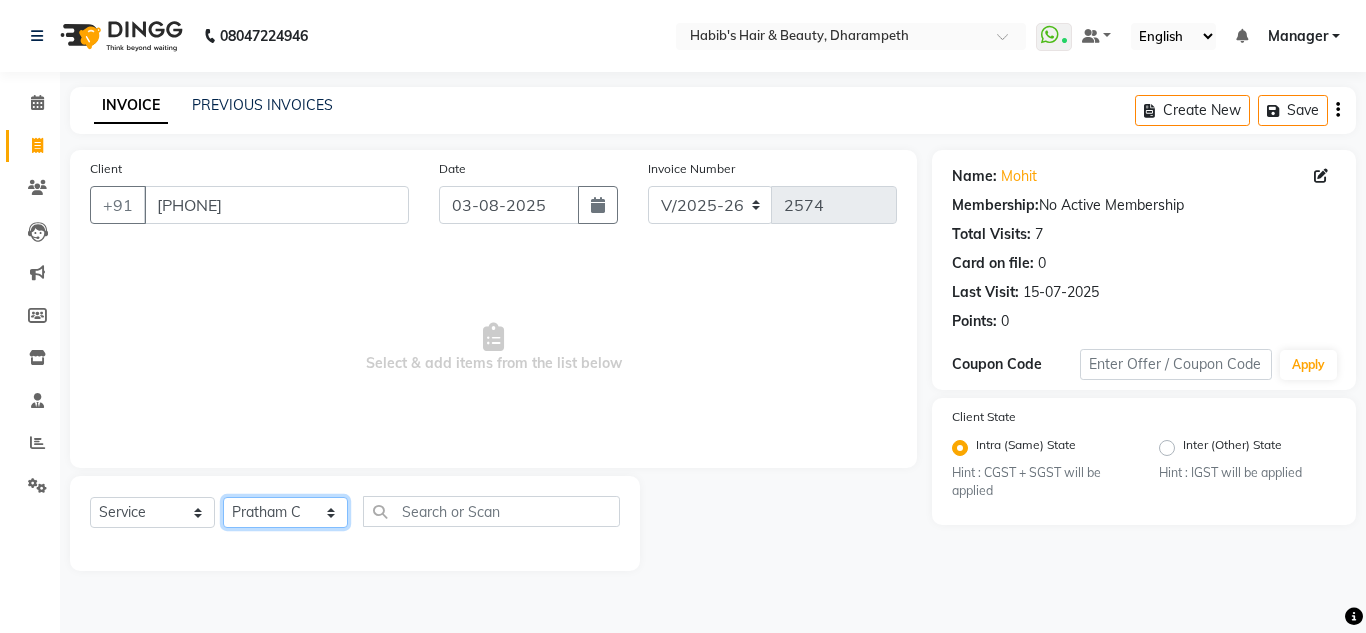 click on "Select Stylist [FIRST] [INITIAL] [FIRST] [INITIAL] [FIRST] [INITIAL] [FIRST]  Manager [FIRST] [FIRST] [INITIAL] [FIRST] [INITIAL] [FIRST] [INITIAL] [FIRST] [INITIAL] [FIRST] [INITIAL]" 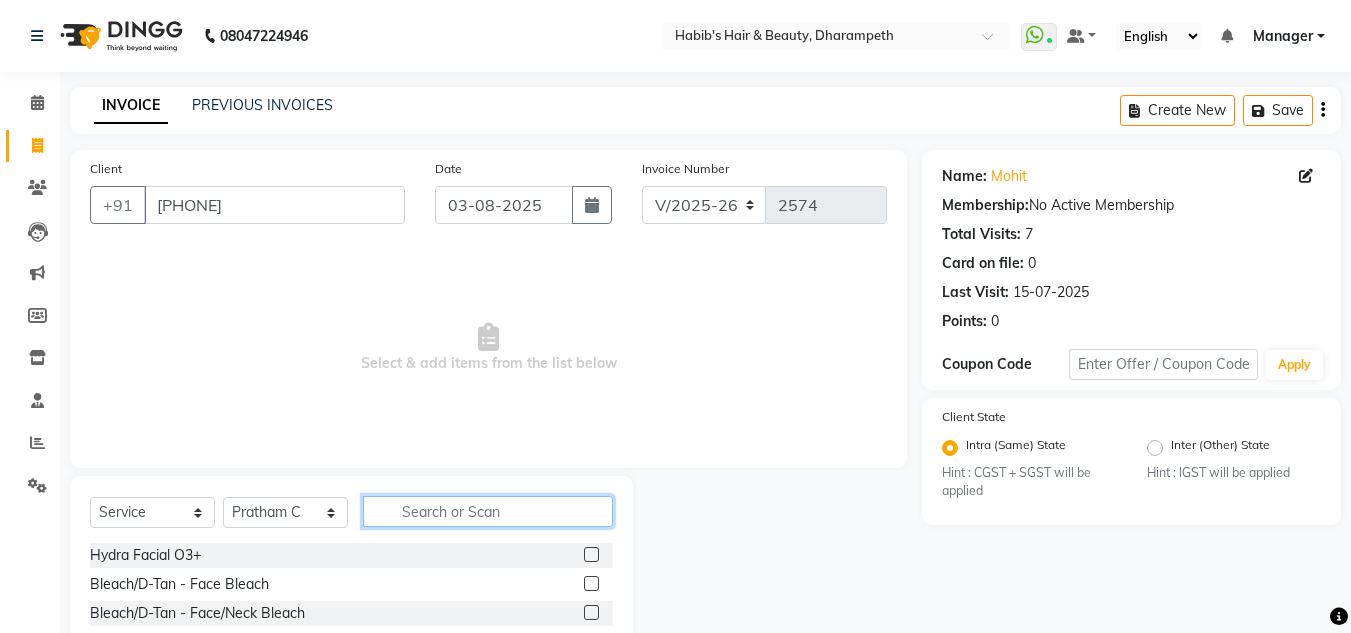 click 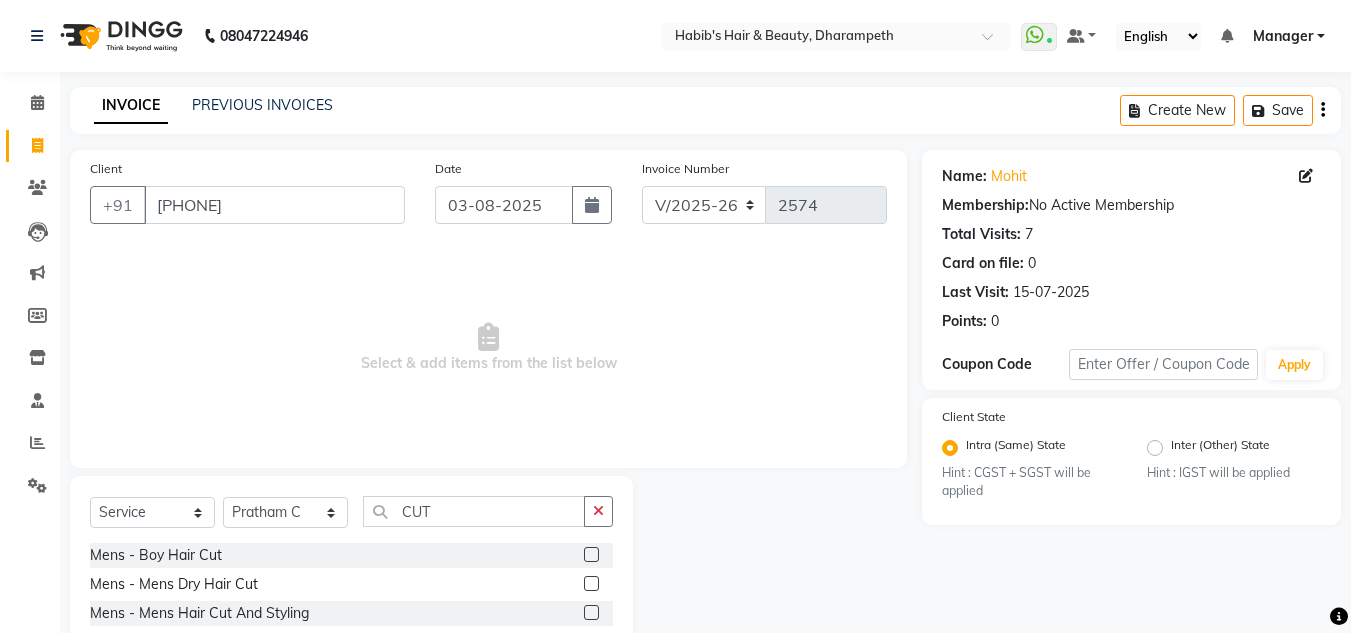 click 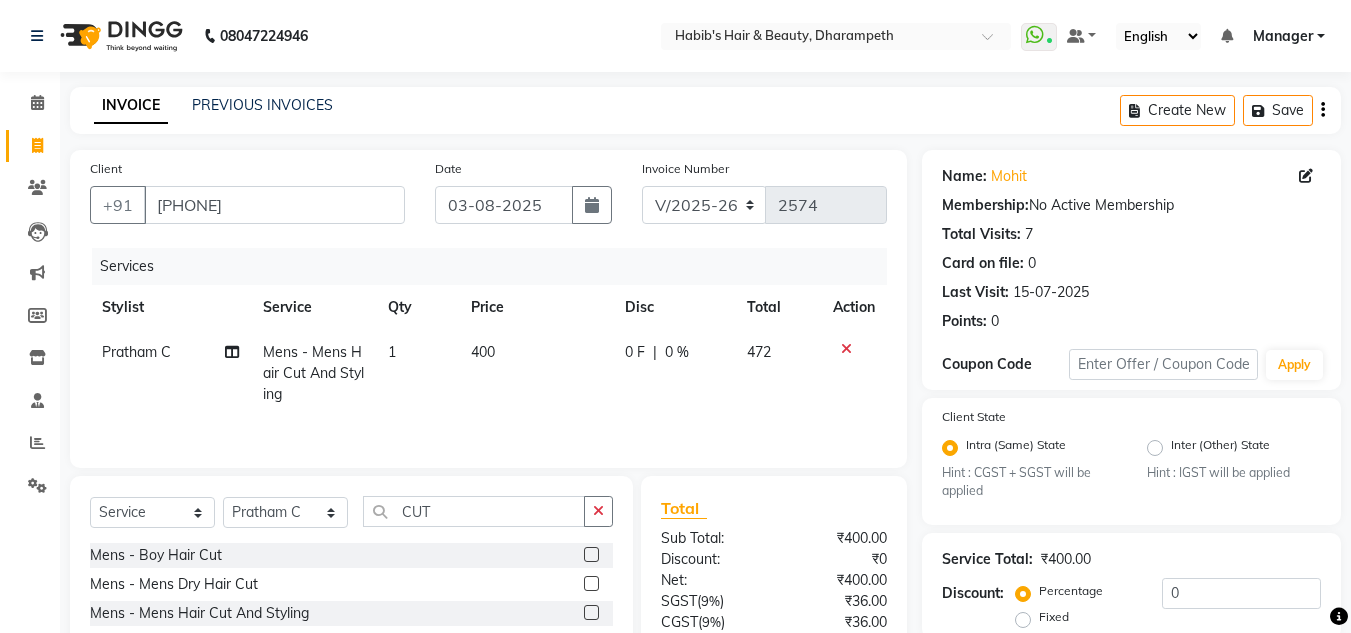 click on "400" 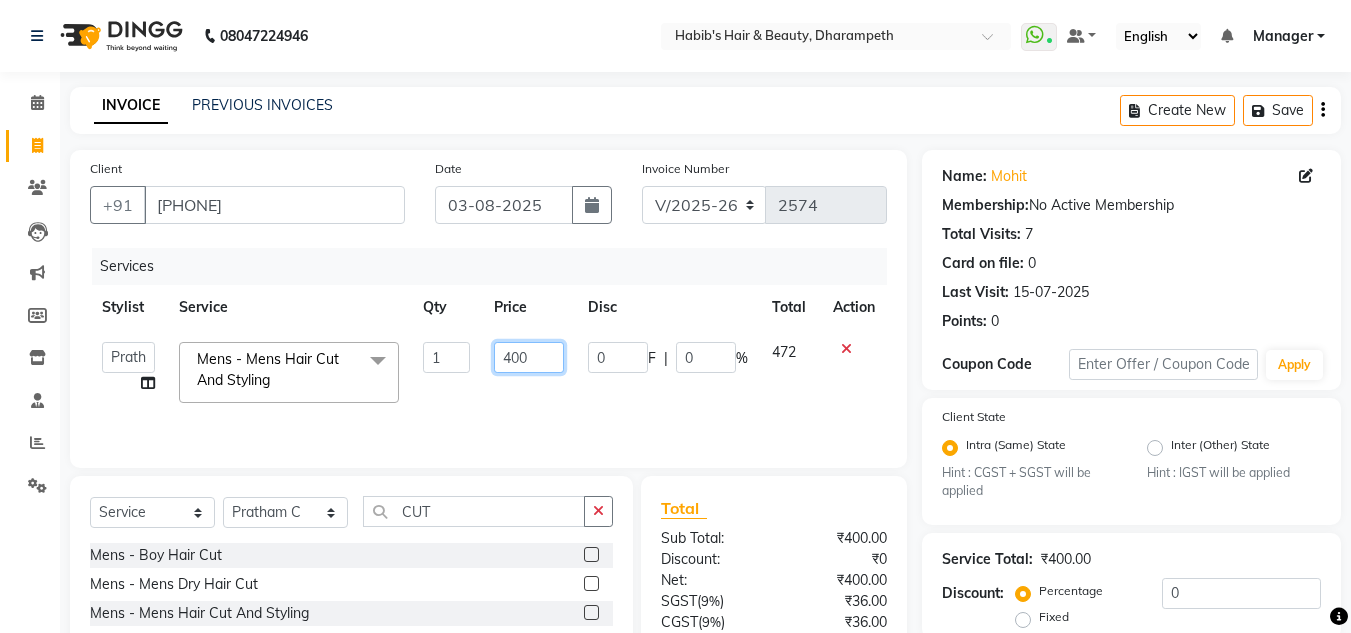 click on "400" 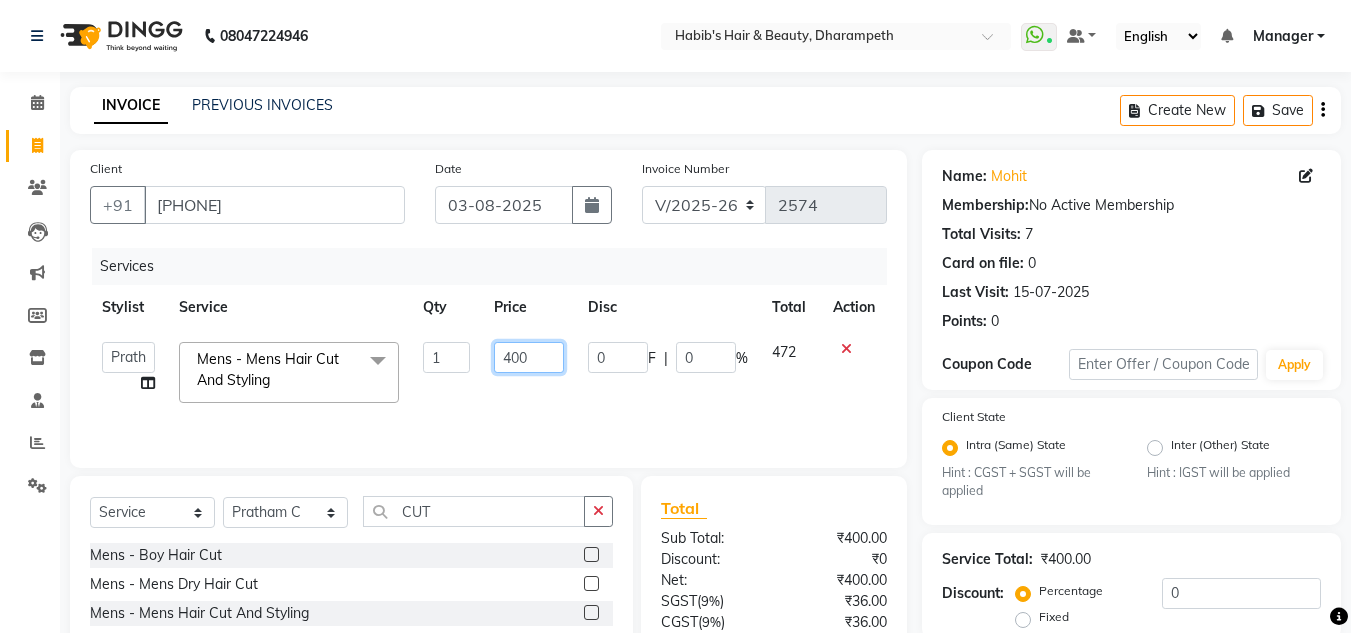 click on "400" 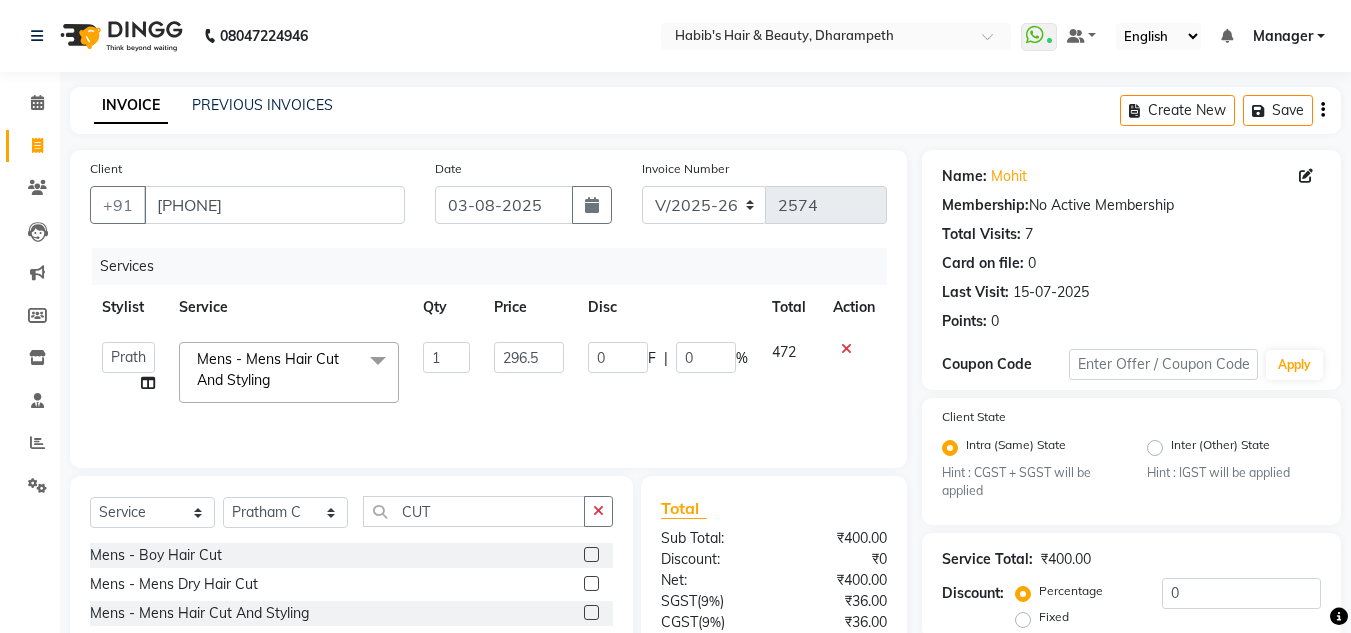 click on "472" 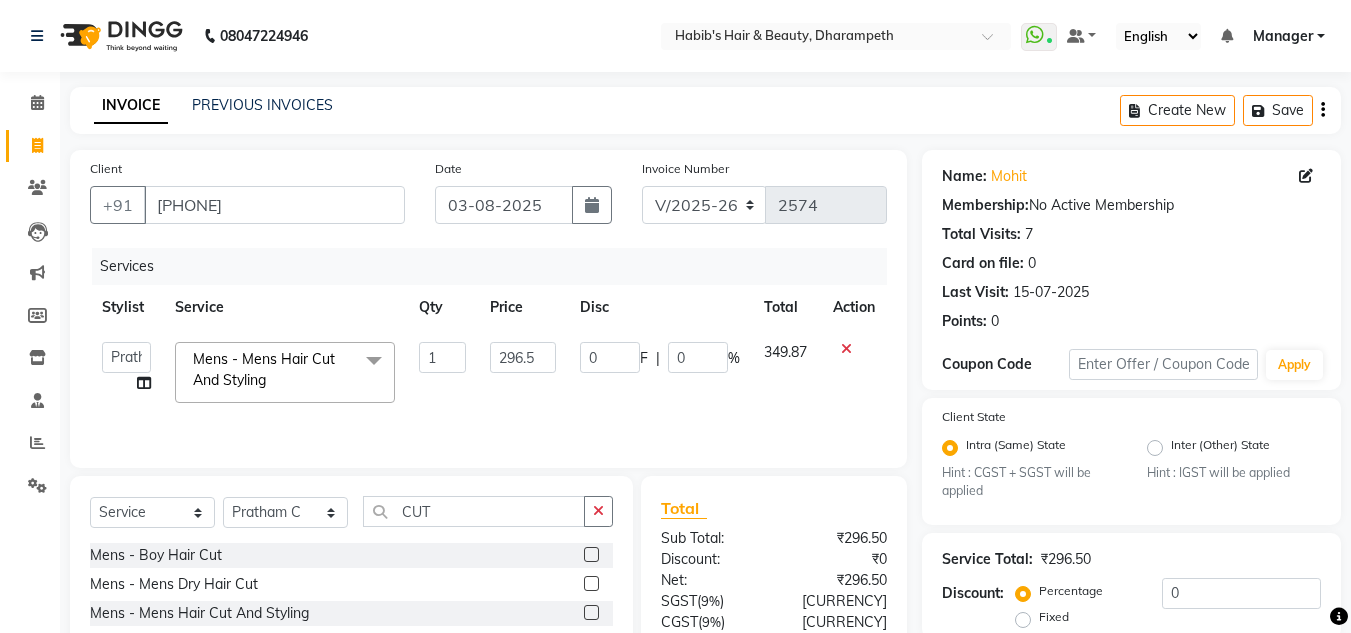 scroll, scrollTop: 188, scrollLeft: 0, axis: vertical 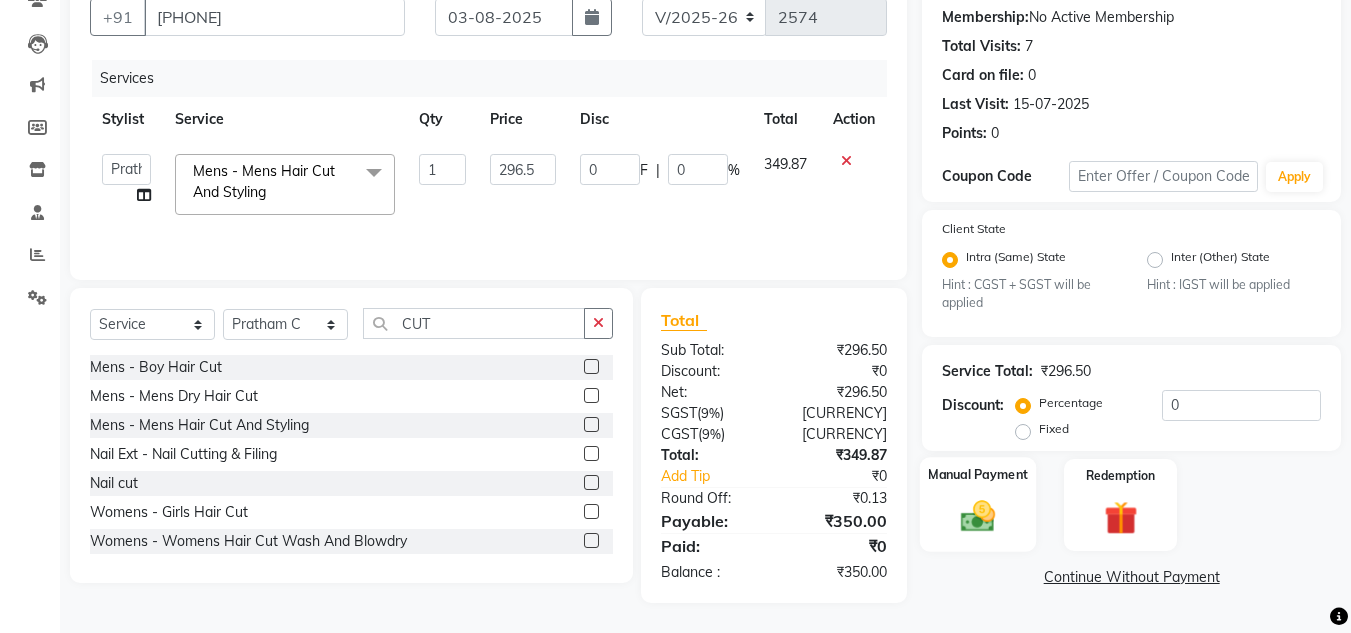 click 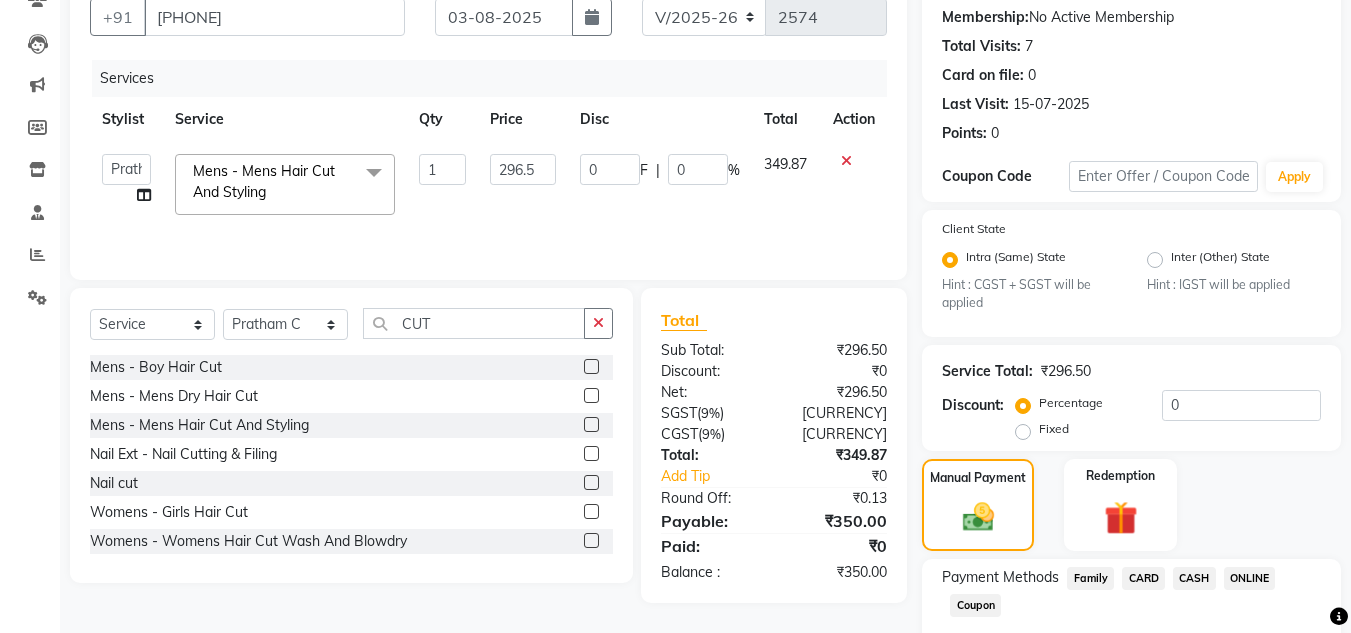 click on "ONLINE" 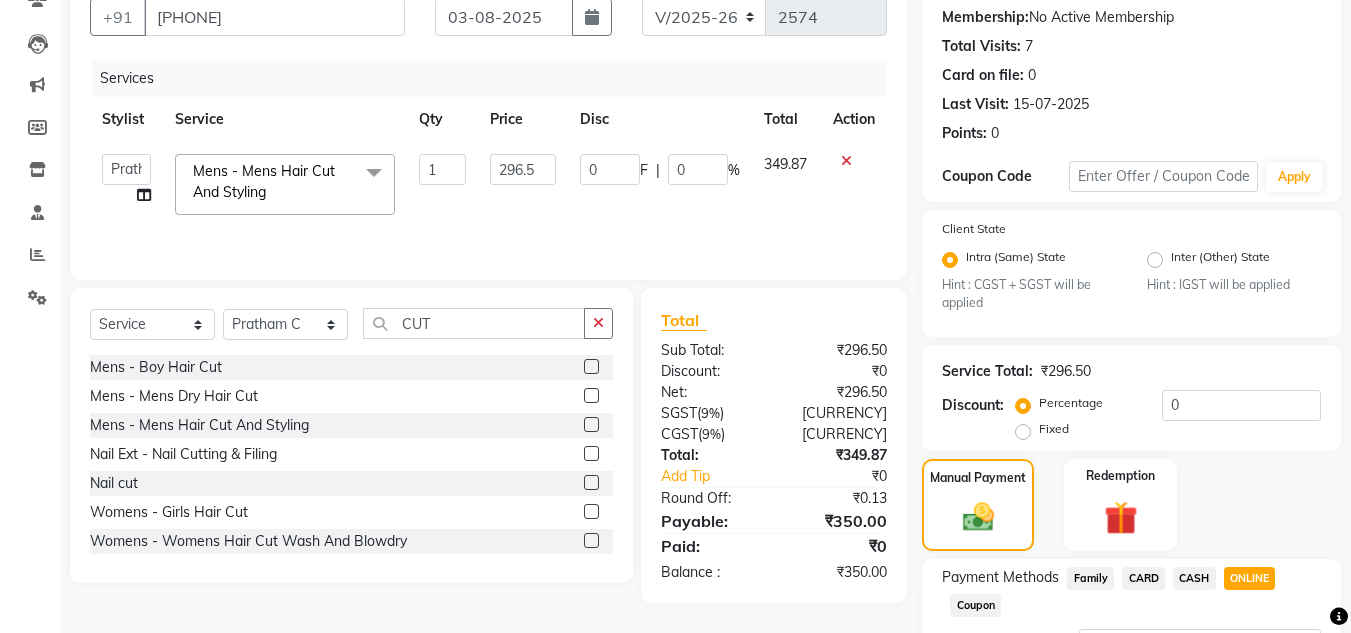 scroll, scrollTop: 361, scrollLeft: 0, axis: vertical 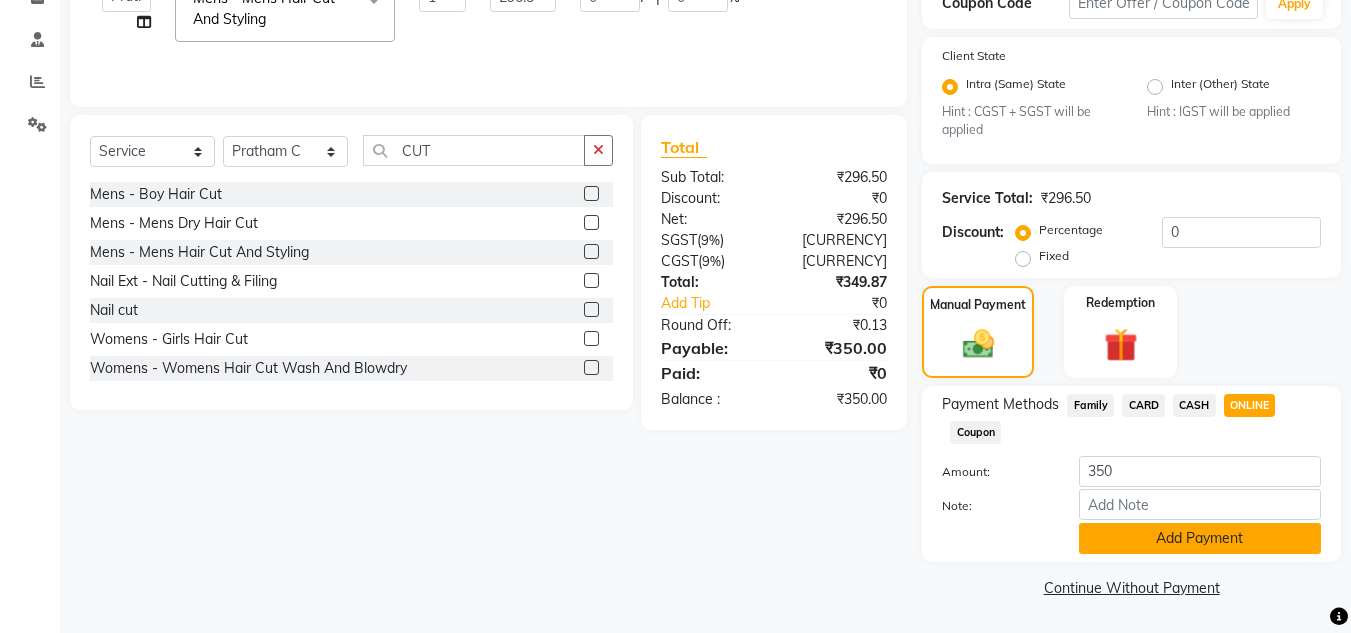 click on "Add Payment" 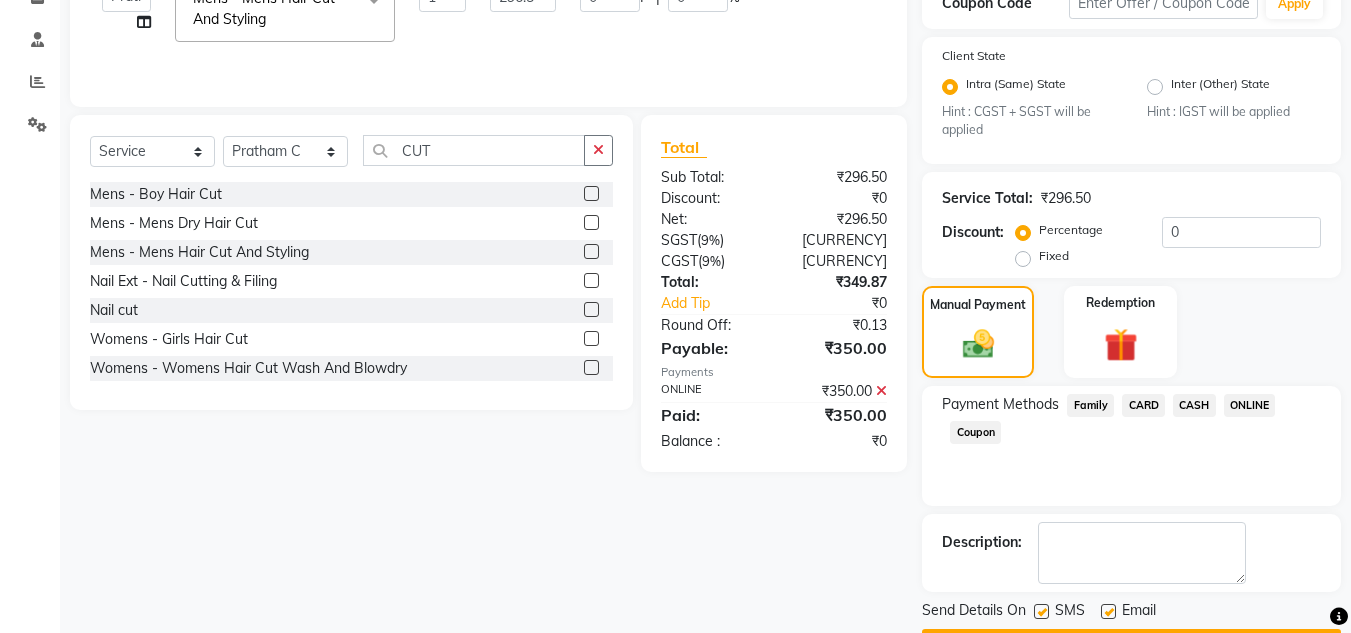 scroll, scrollTop: 418, scrollLeft: 0, axis: vertical 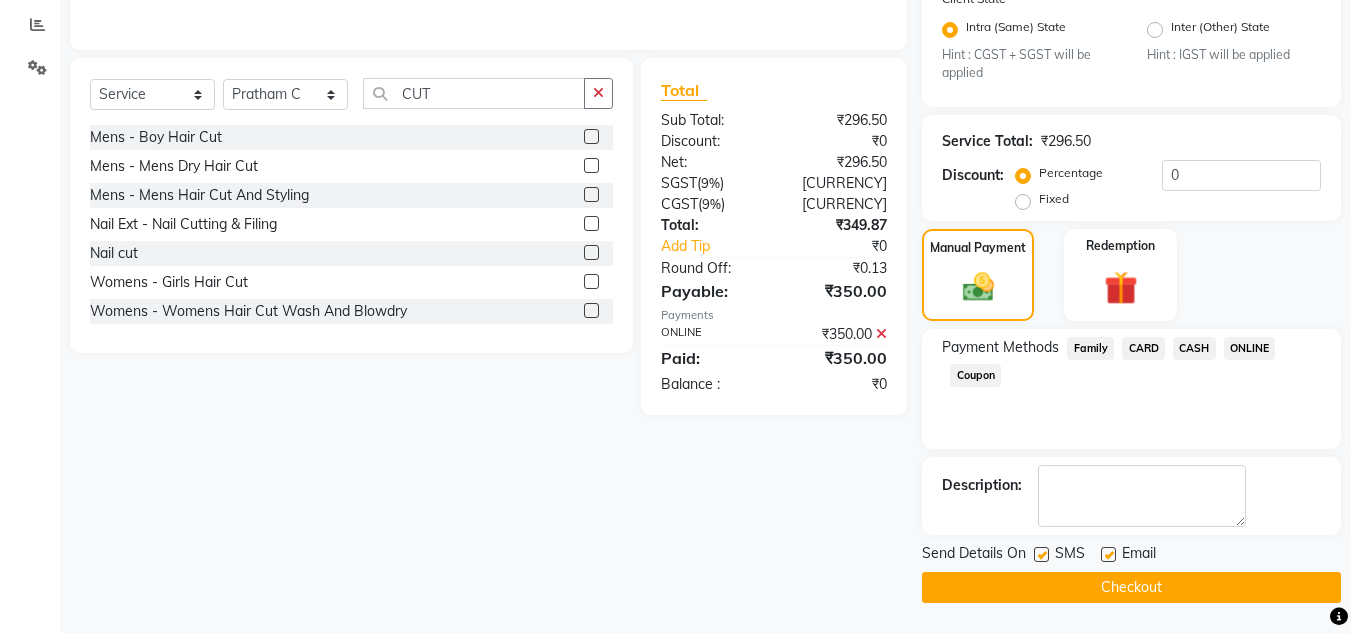 click on "Checkout" 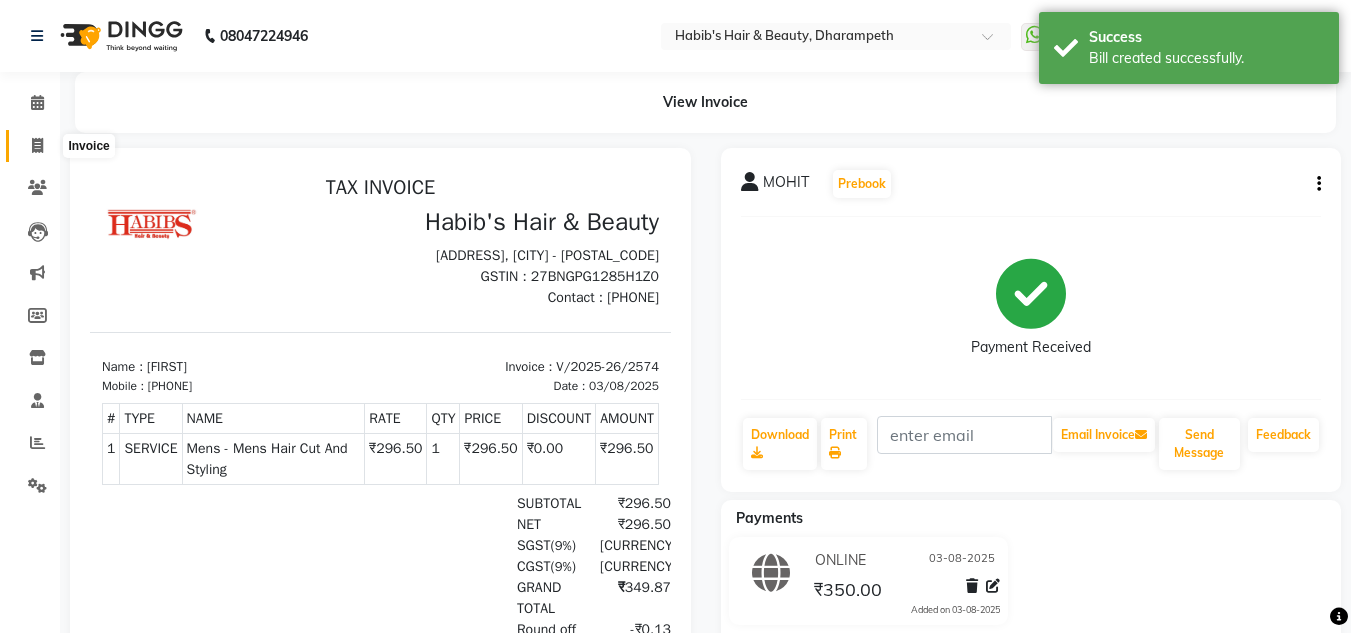 scroll, scrollTop: 0, scrollLeft: 0, axis: both 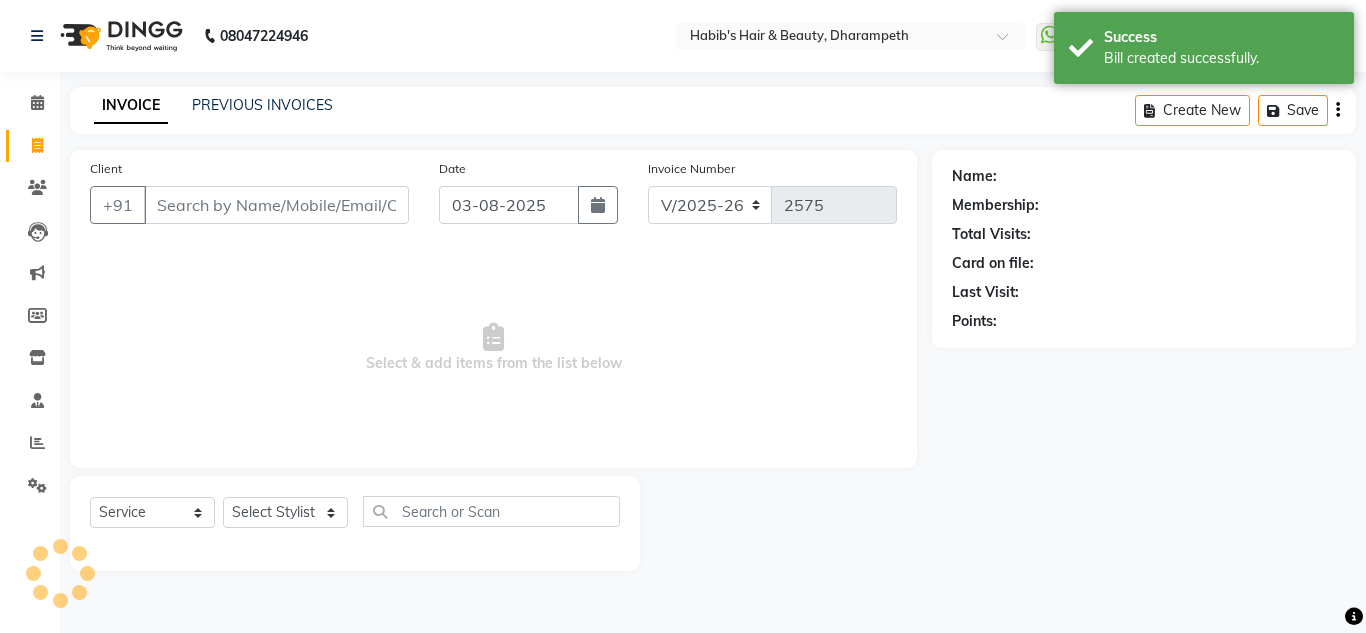 click on "Client" at bounding box center [276, 205] 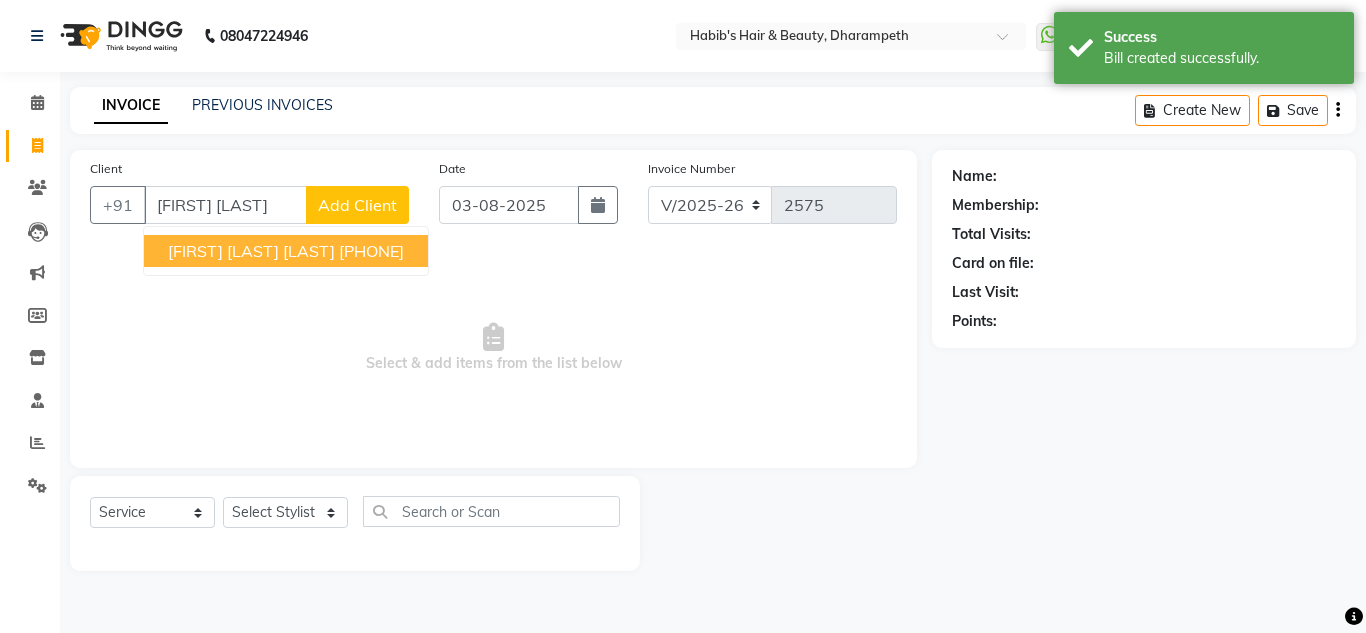 click on "[NAME] [LAST] [LAST]  [PHONE]" at bounding box center (286, 251) 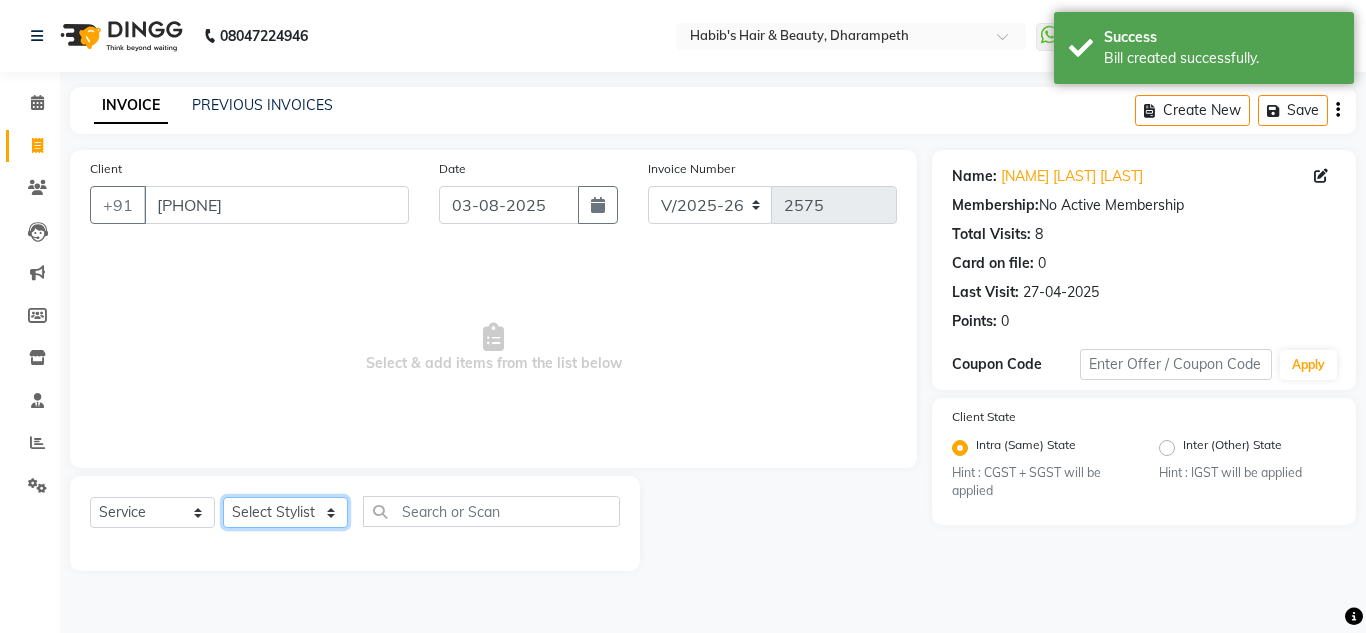 click on "Select Stylist [FIRST] [INITIAL] [FIRST] [INITIAL] [FIRST] [INITIAL] [FIRST]  Manager [FIRST] [FIRST] [INITIAL] [FIRST] [INITIAL] [FIRST] [INITIAL] [FIRST] [INITIAL] [FIRST] [INITIAL]" 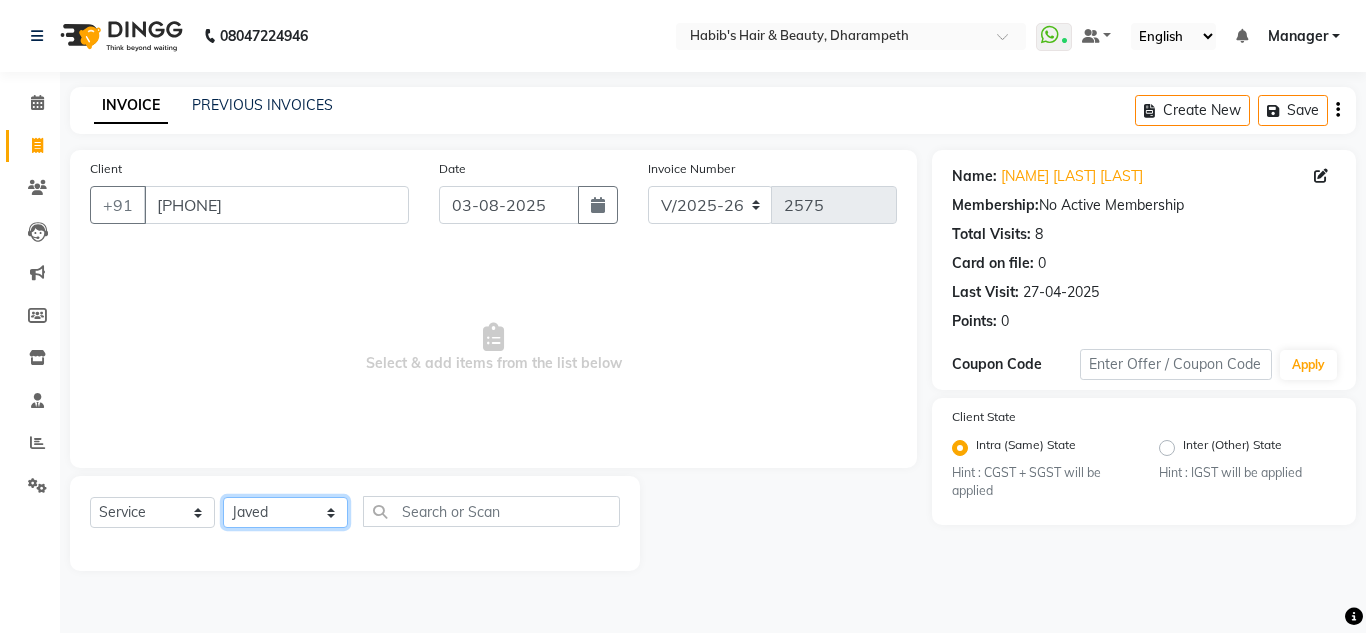 click on "Select Stylist [FIRST] [INITIAL] [FIRST] [INITIAL] [FIRST] [INITIAL] [FIRST]  Manager [FIRST] [FIRST] [INITIAL] [FIRST] [INITIAL] [FIRST] [INITIAL] [FIRST] [INITIAL] [FIRST] [INITIAL]" 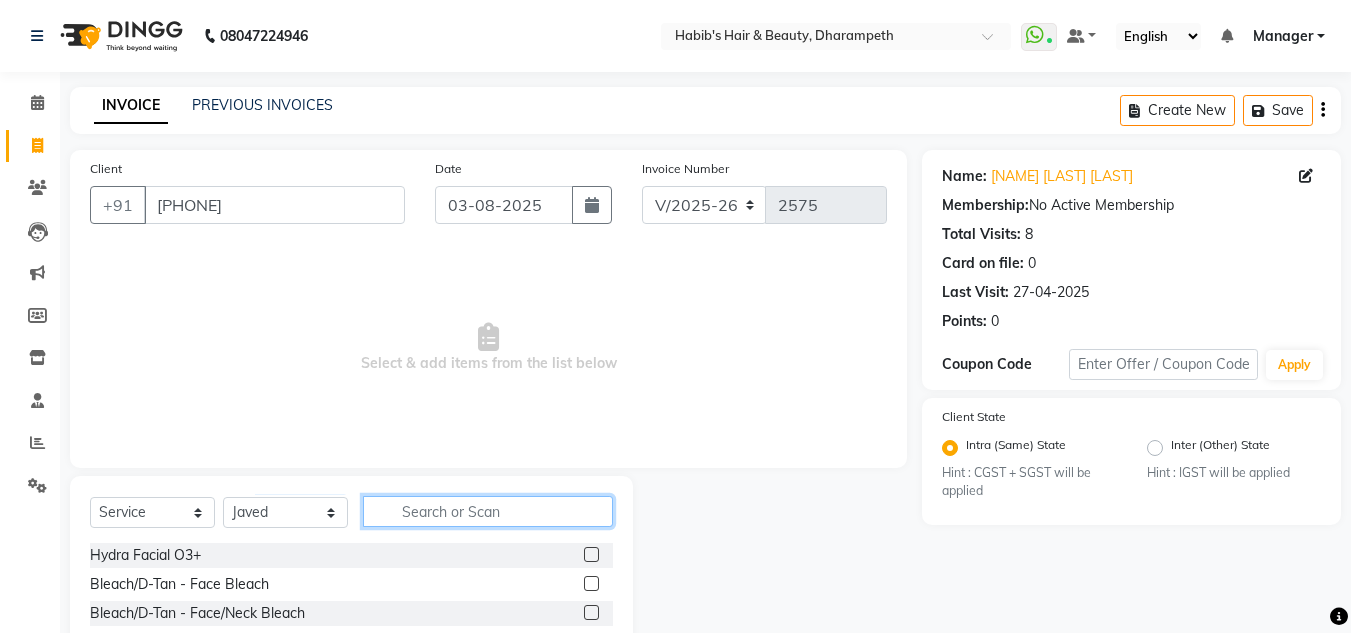 click 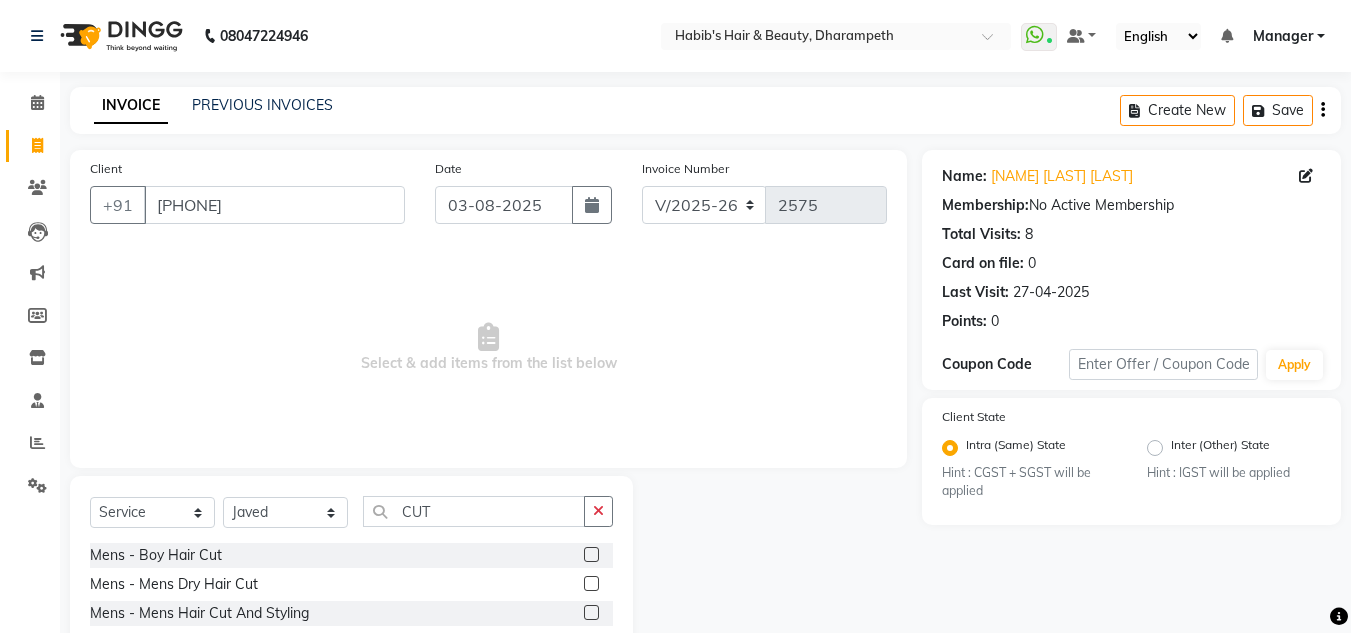 click 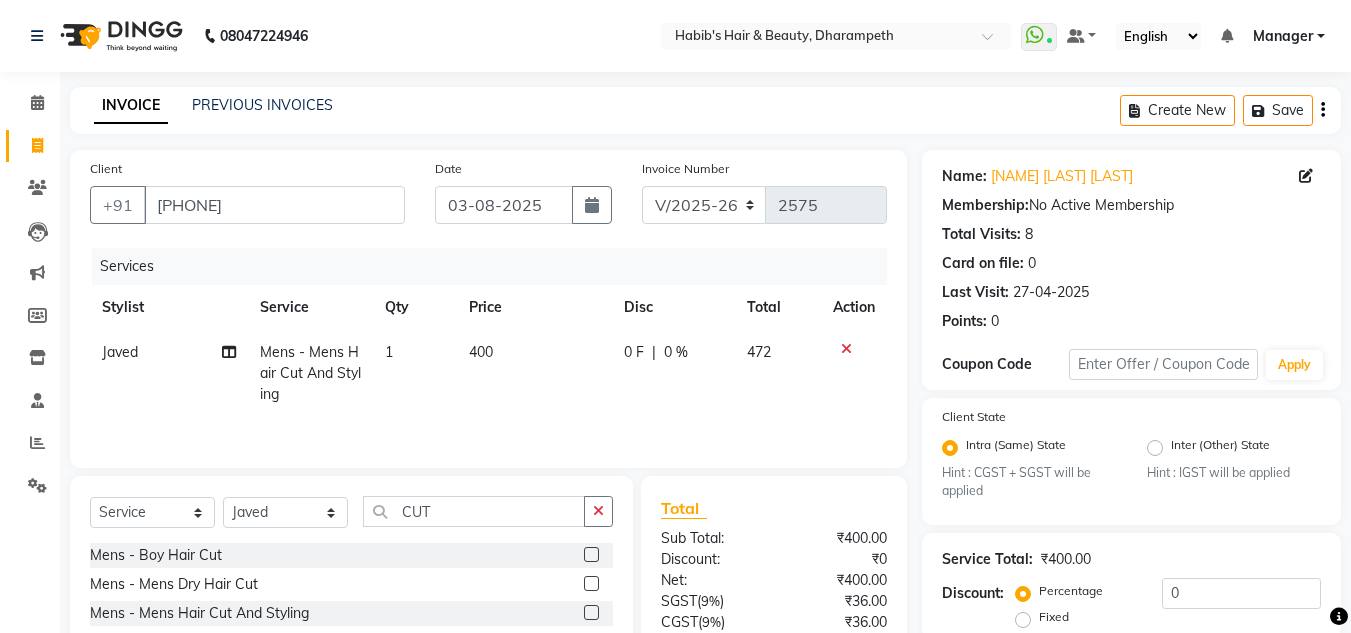 click on "400" 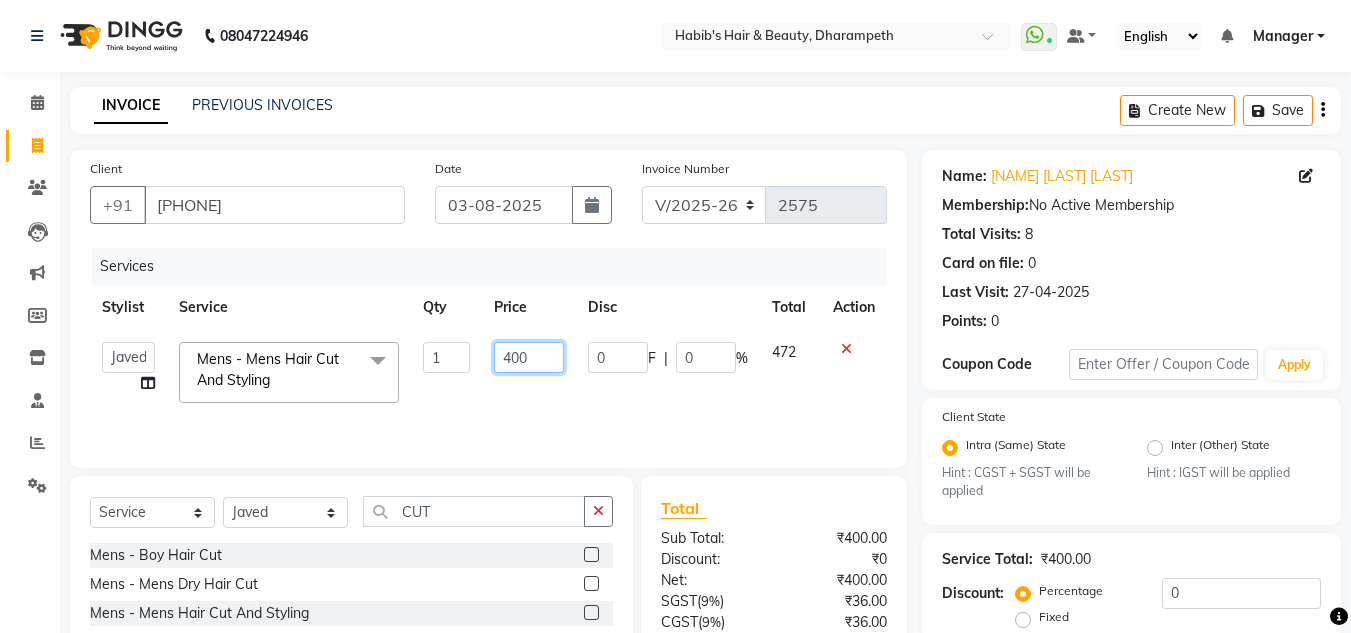 click on "400" 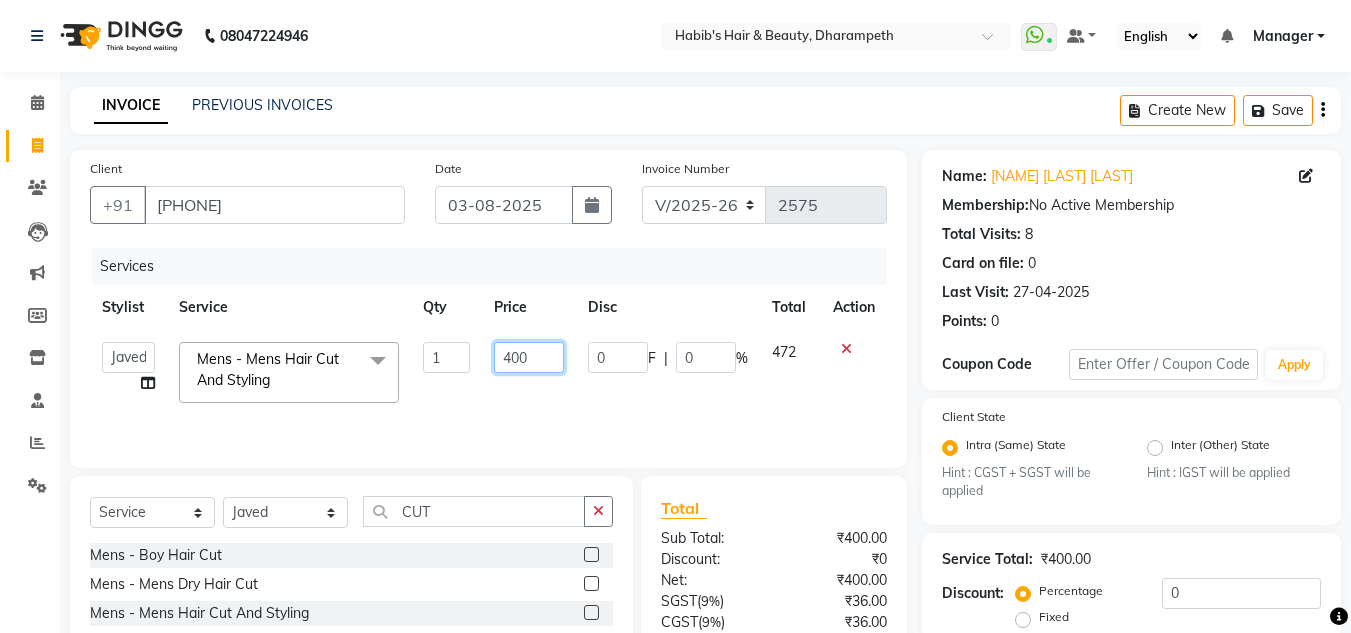 click on "400" 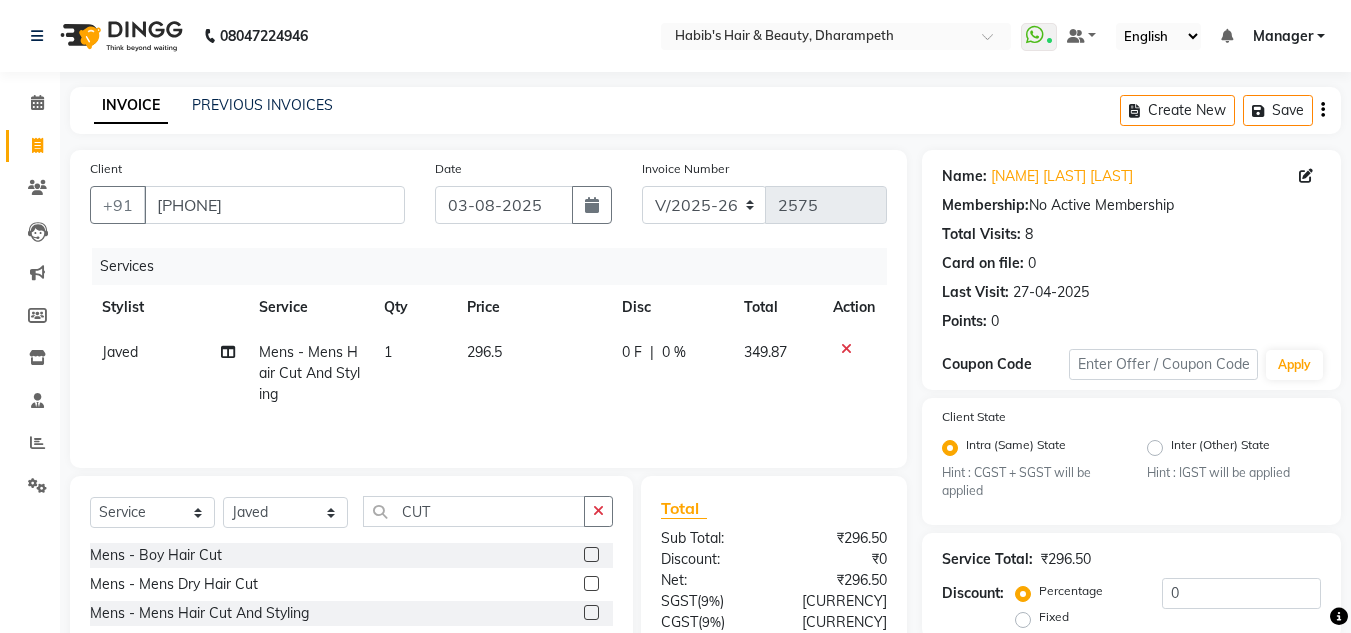 click on "349.87" 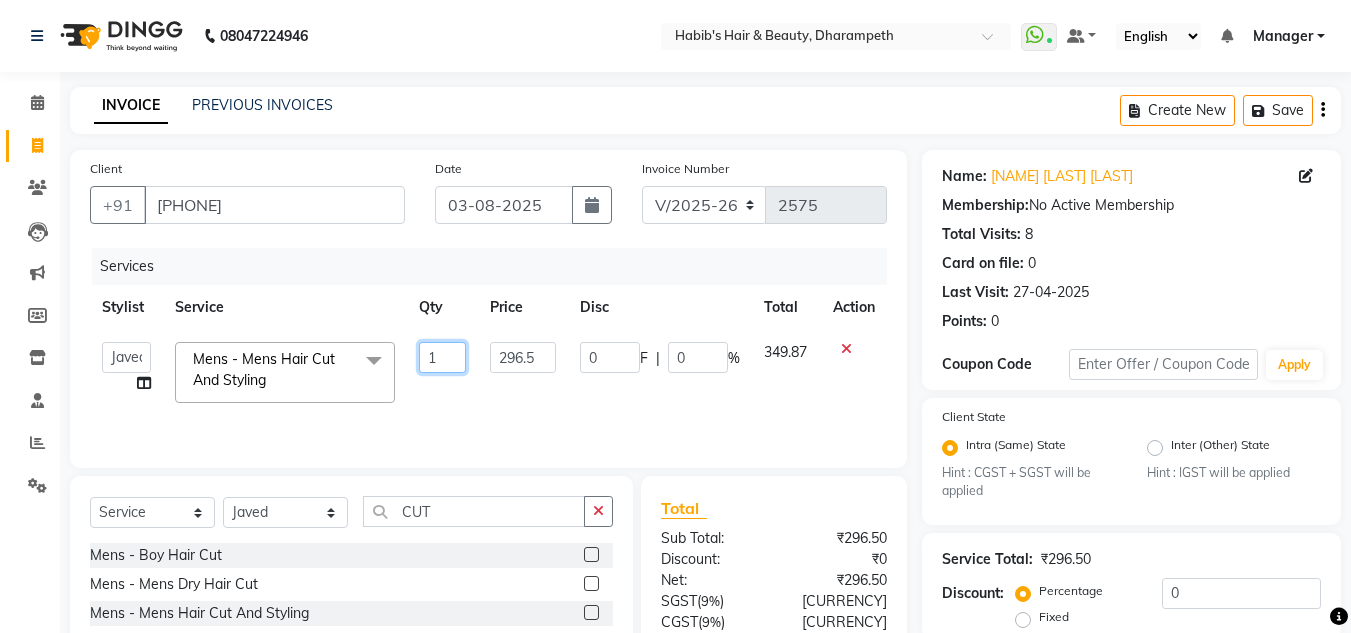 click on "1" 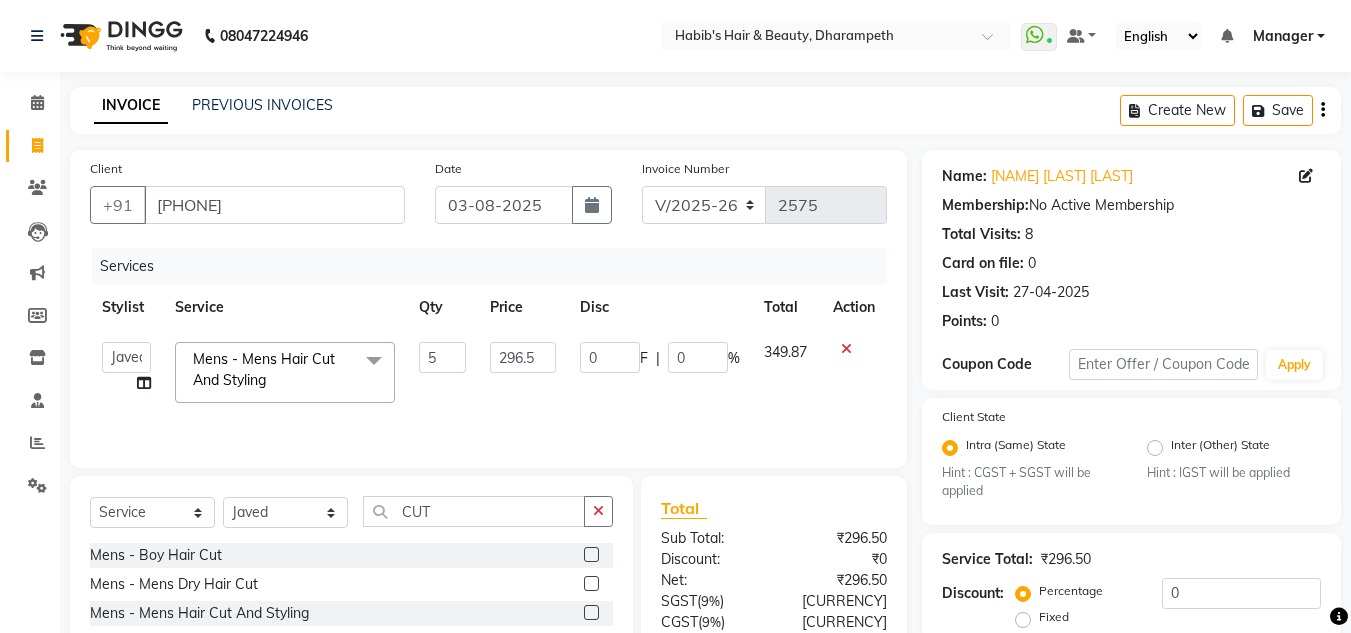 click on "349.87" 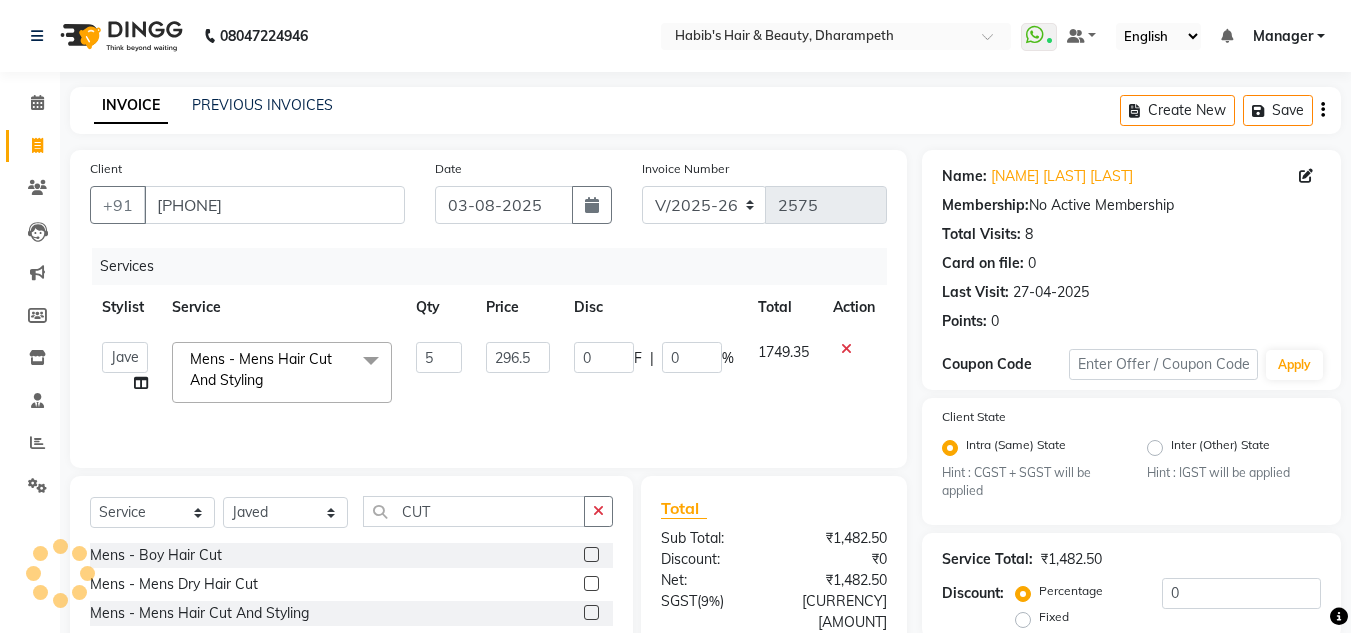 scroll, scrollTop: 188, scrollLeft: 0, axis: vertical 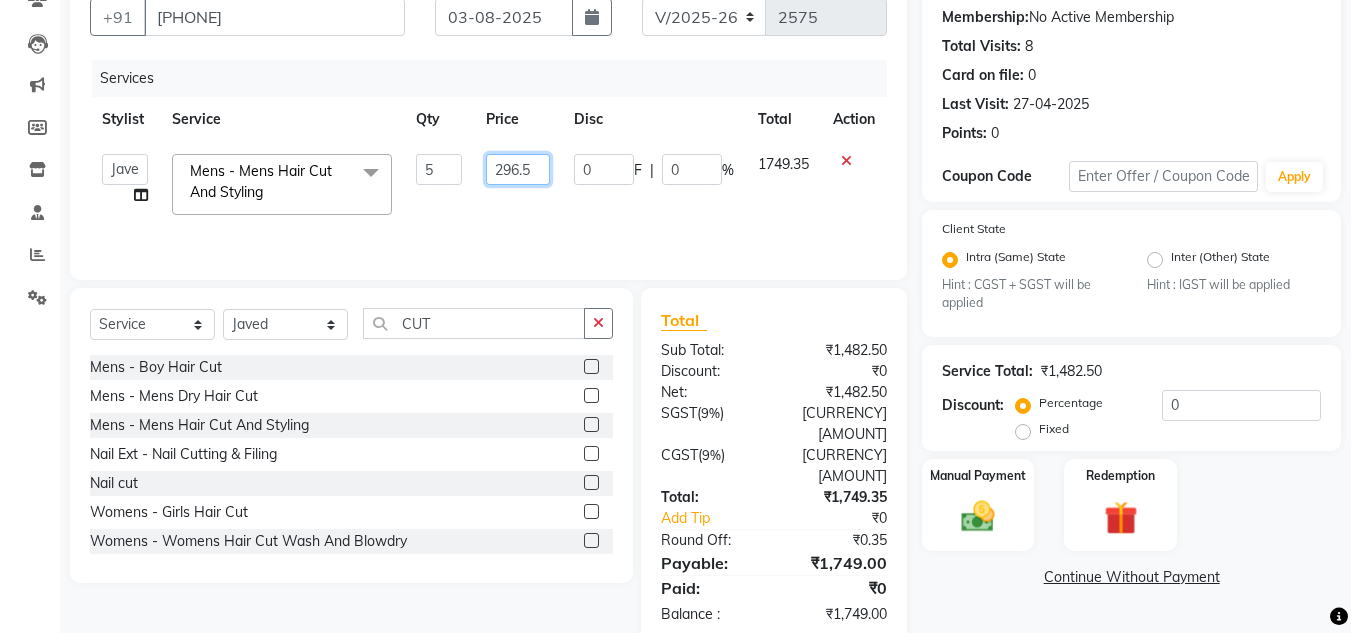 click on "296.5" 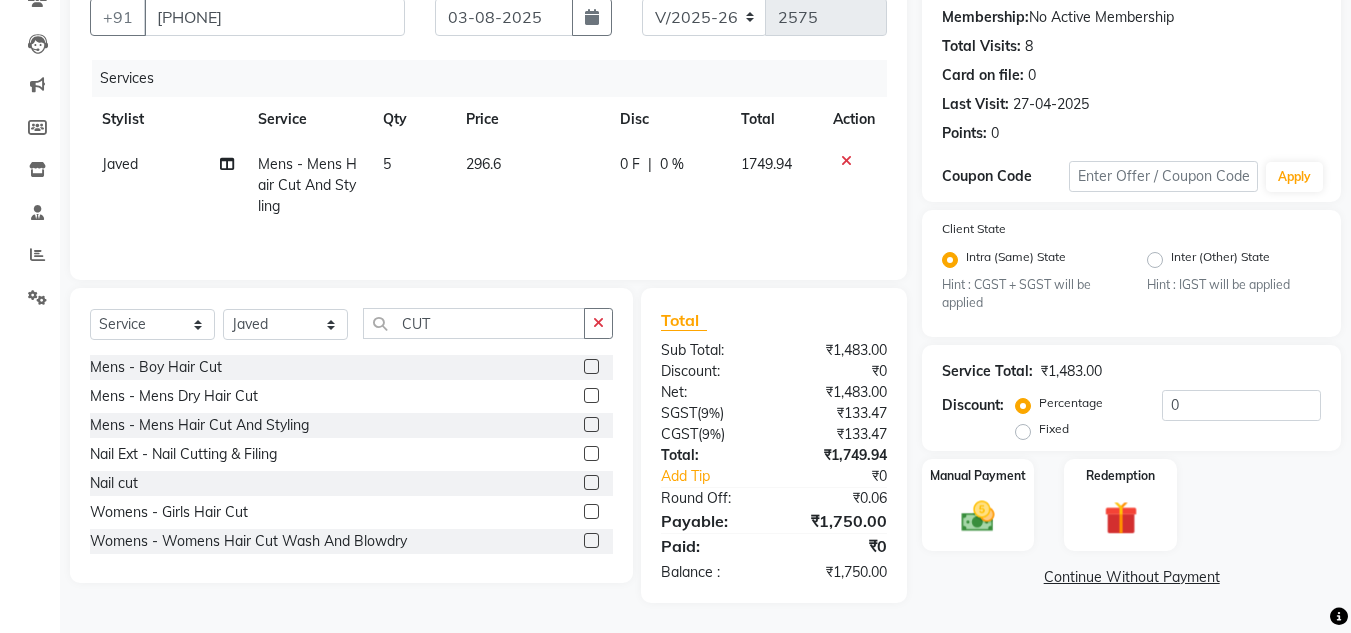 click on "1749.94" 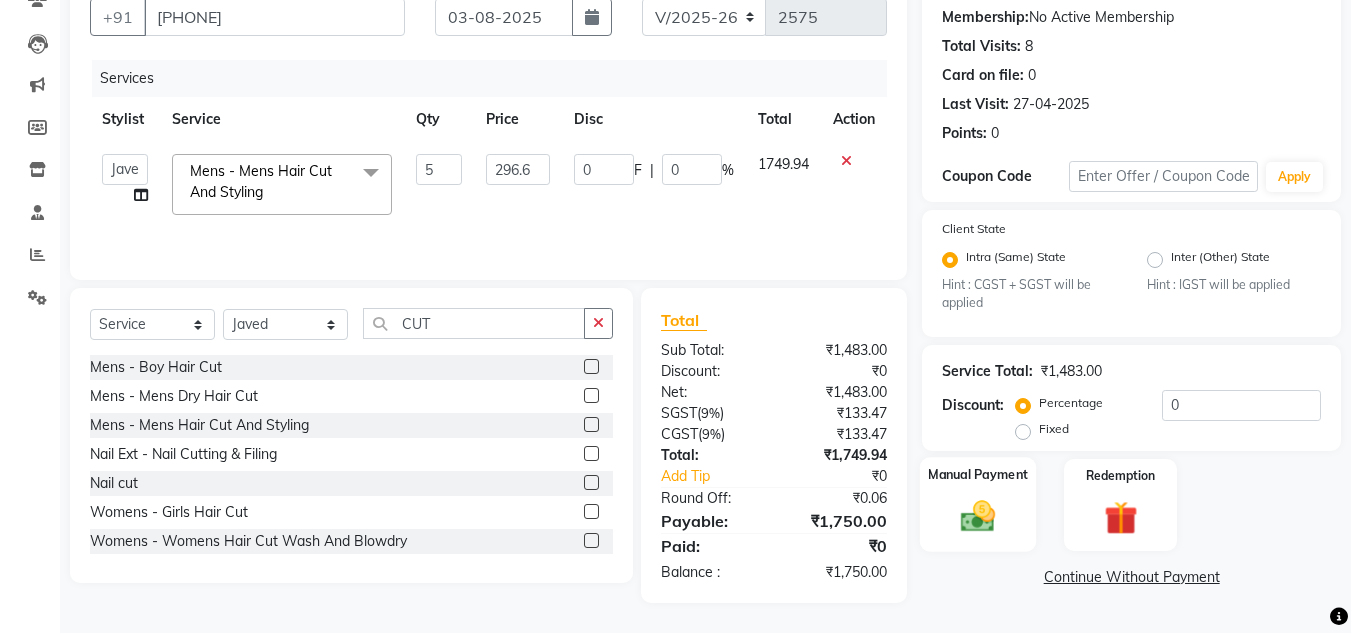 click 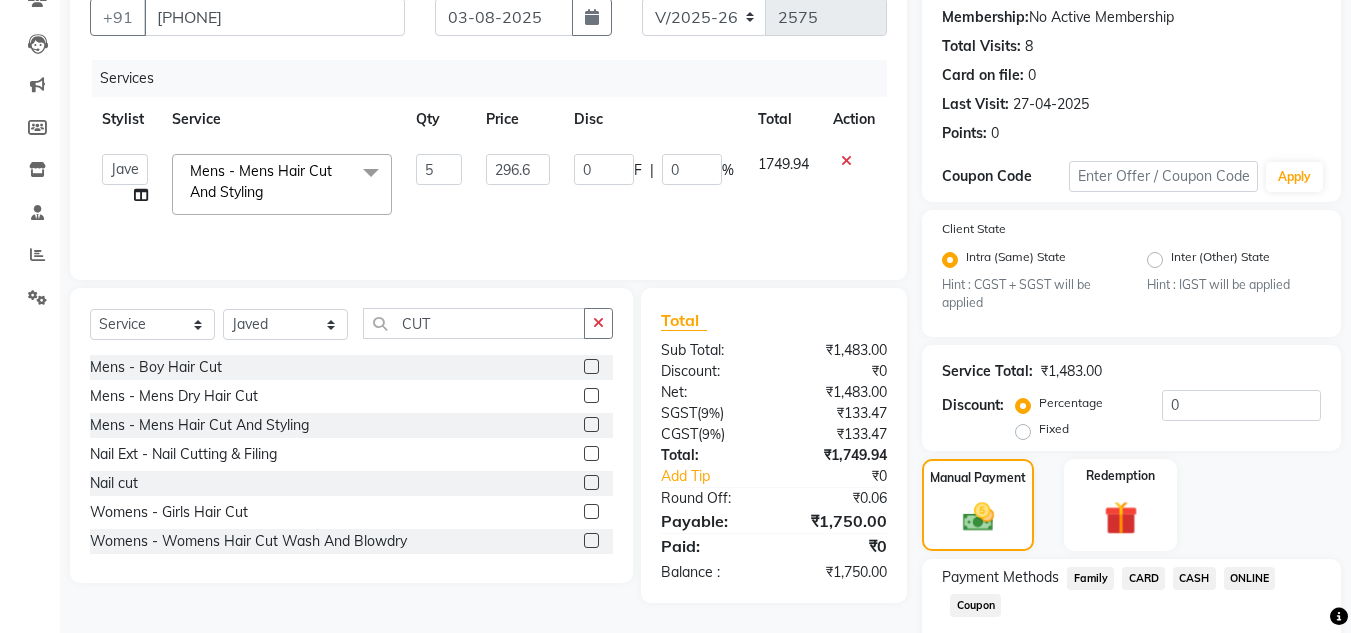 click on "ONLINE" 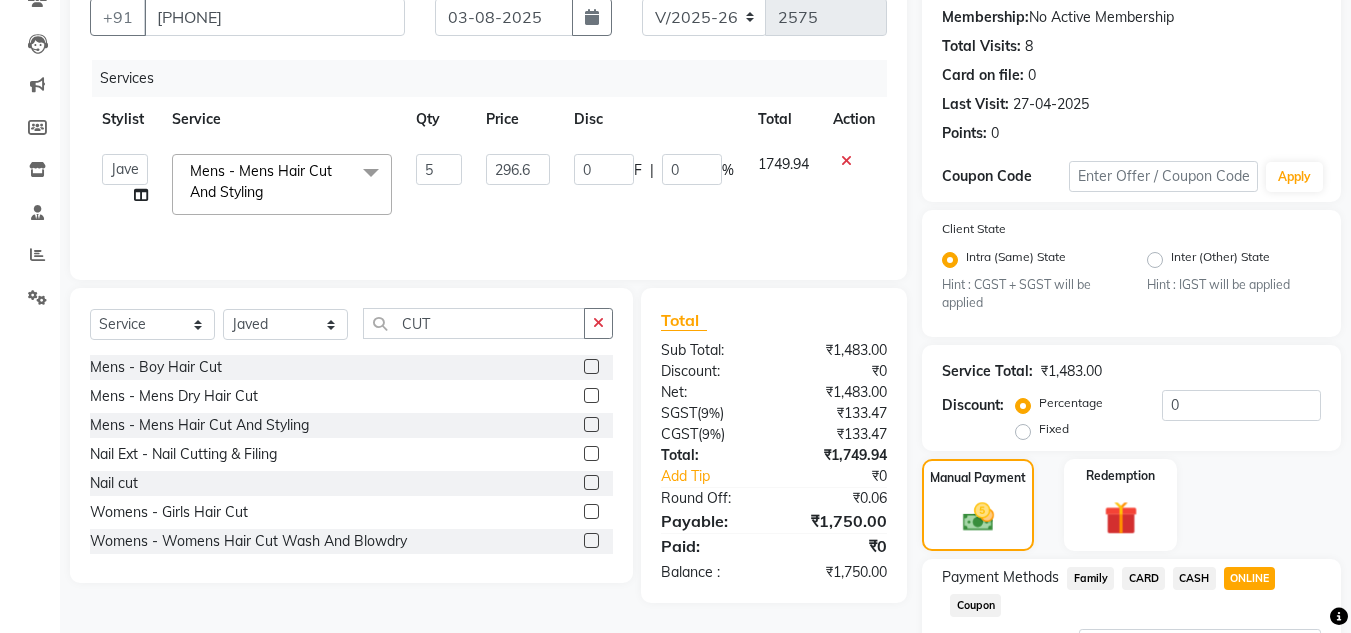 scroll, scrollTop: 361, scrollLeft: 0, axis: vertical 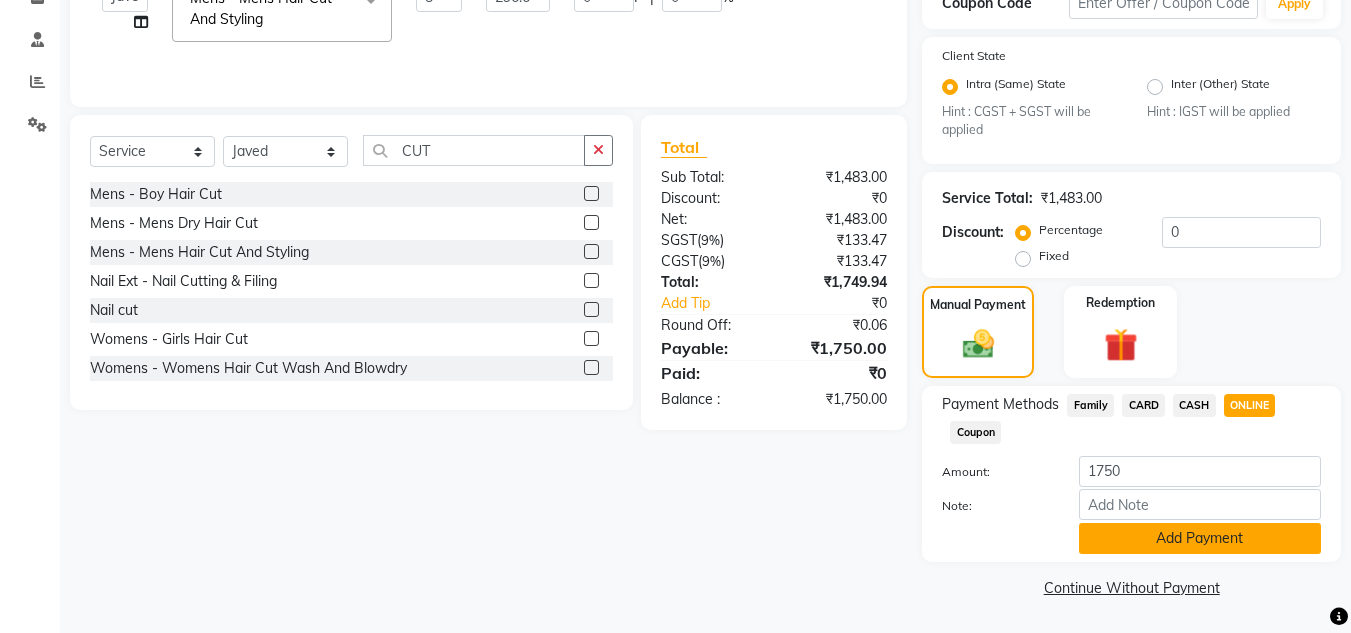 click on "Add Payment" 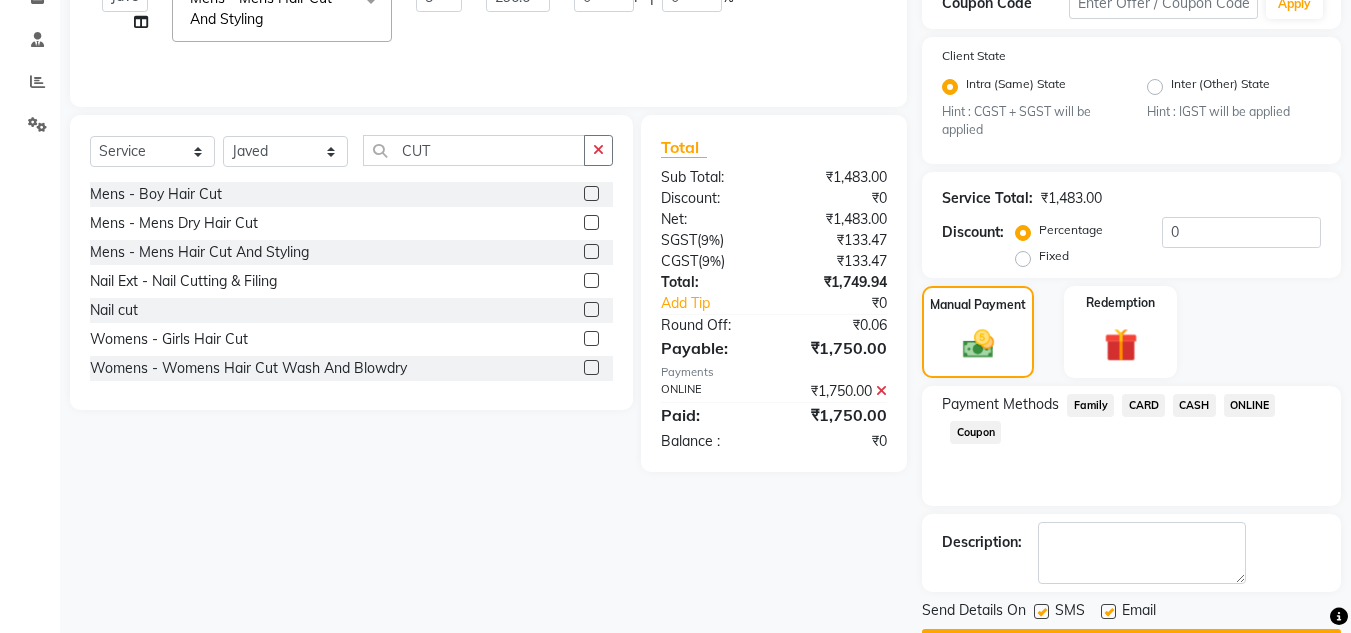 scroll, scrollTop: 418, scrollLeft: 0, axis: vertical 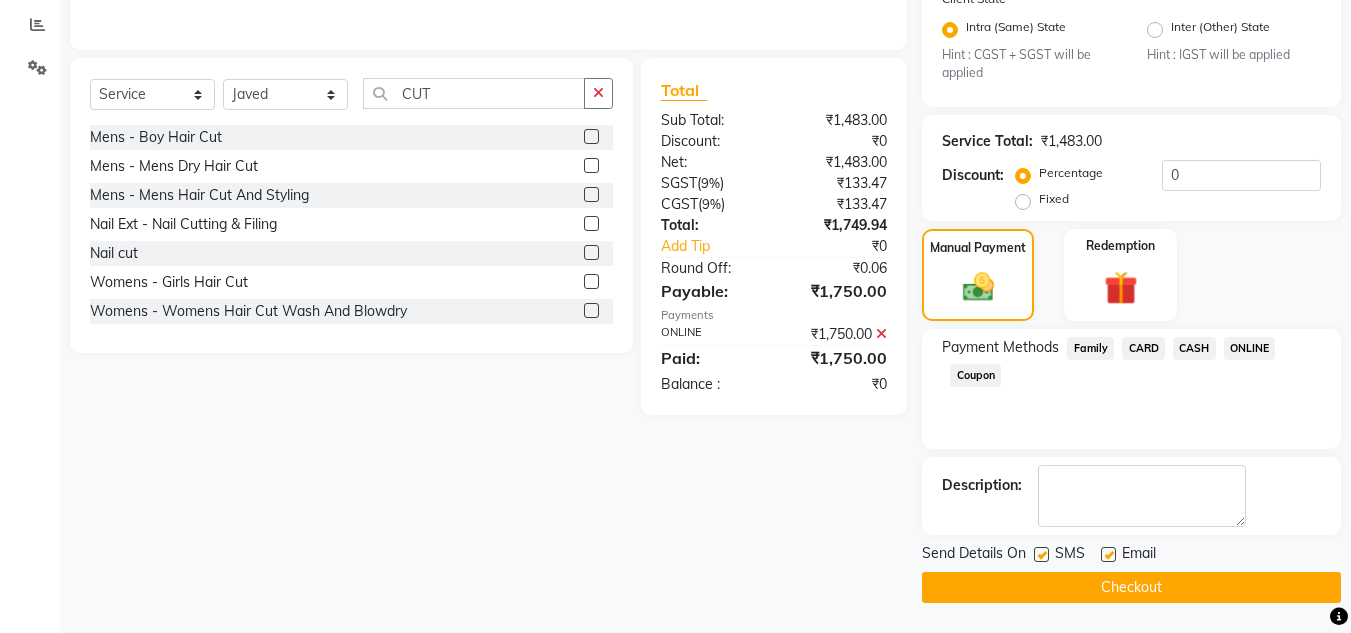 click on "Checkout" 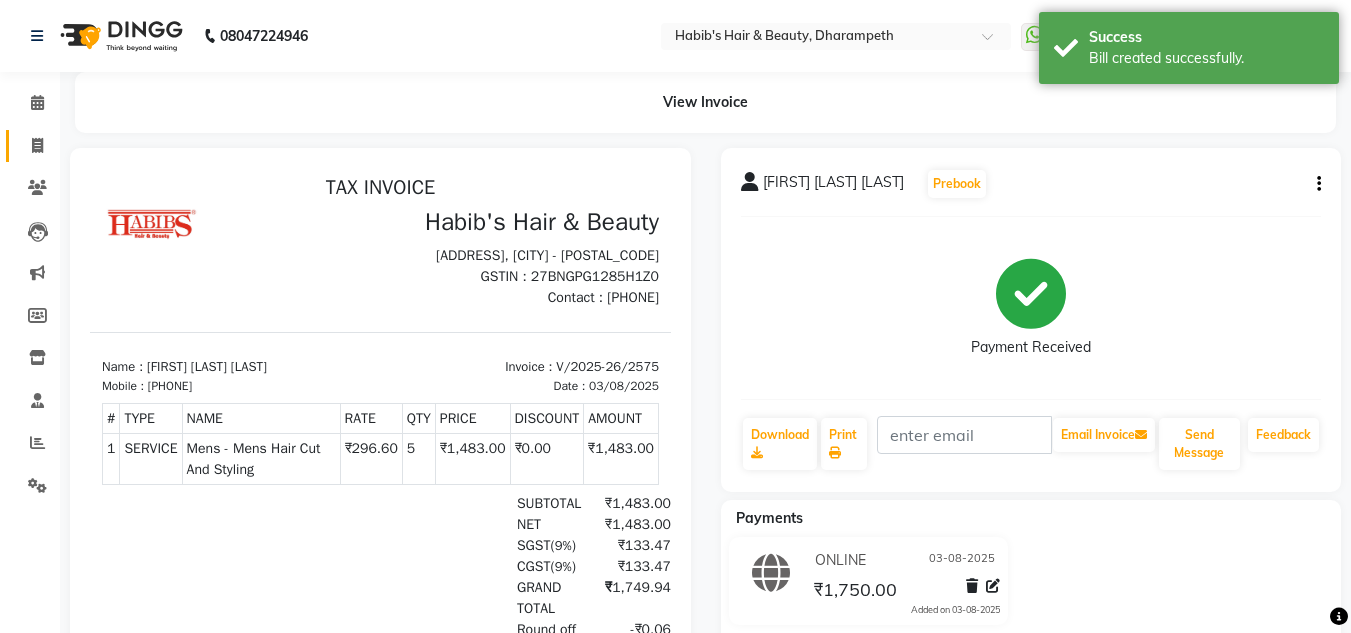 scroll, scrollTop: 0, scrollLeft: 0, axis: both 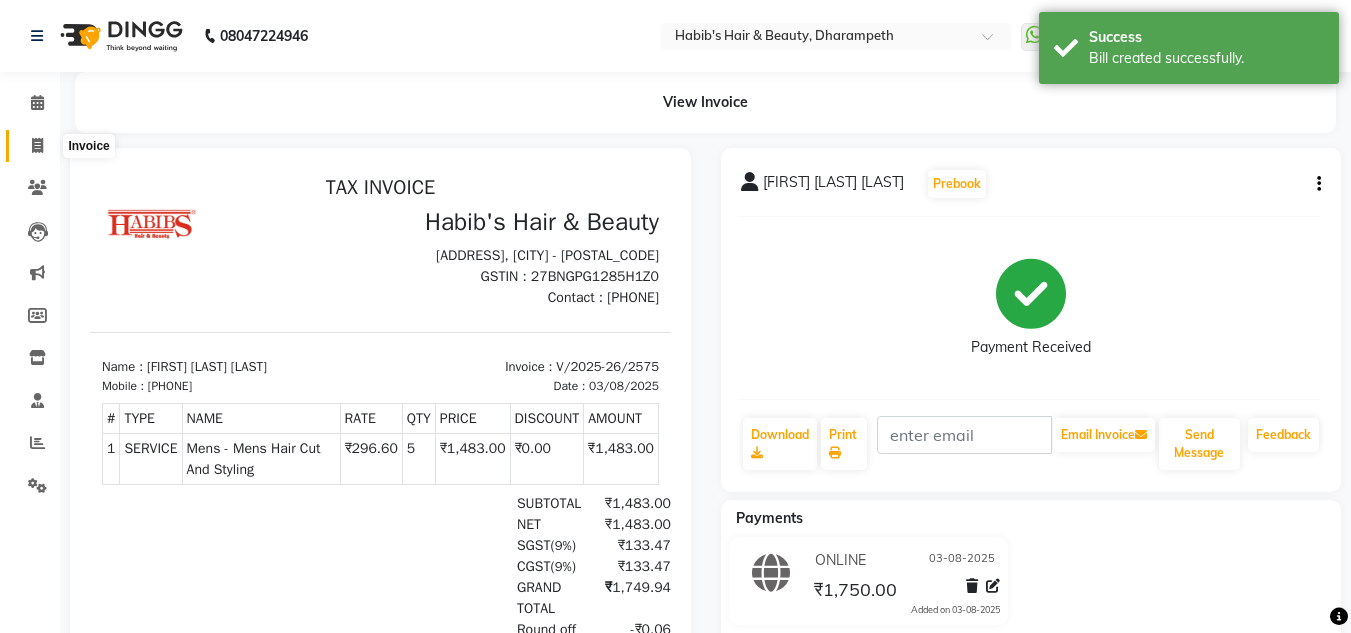 click 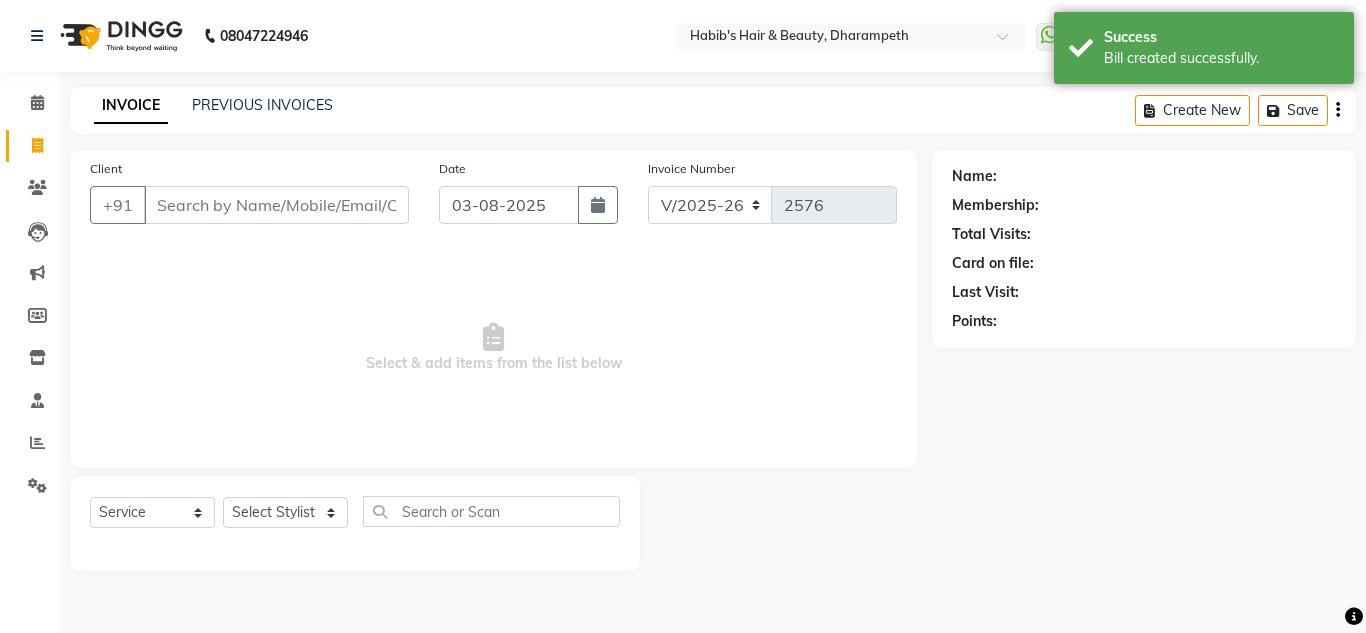 click on "Client" at bounding box center (276, 205) 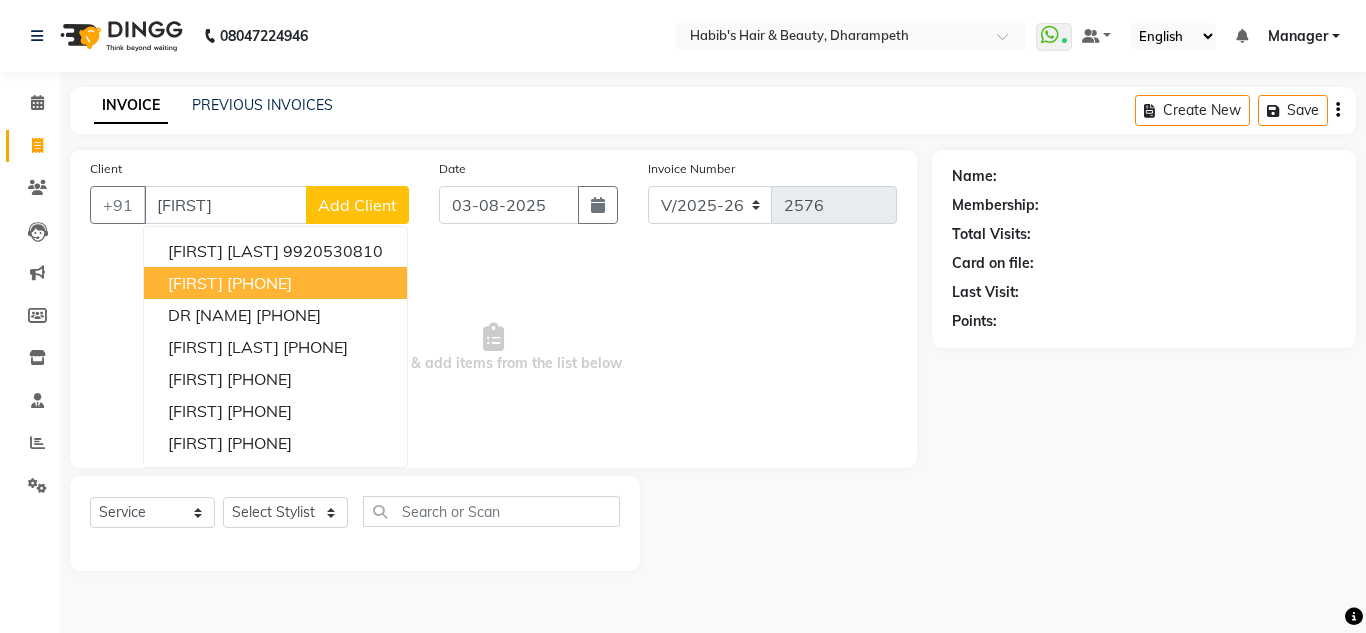 click on "[FIRST]" at bounding box center (195, 283) 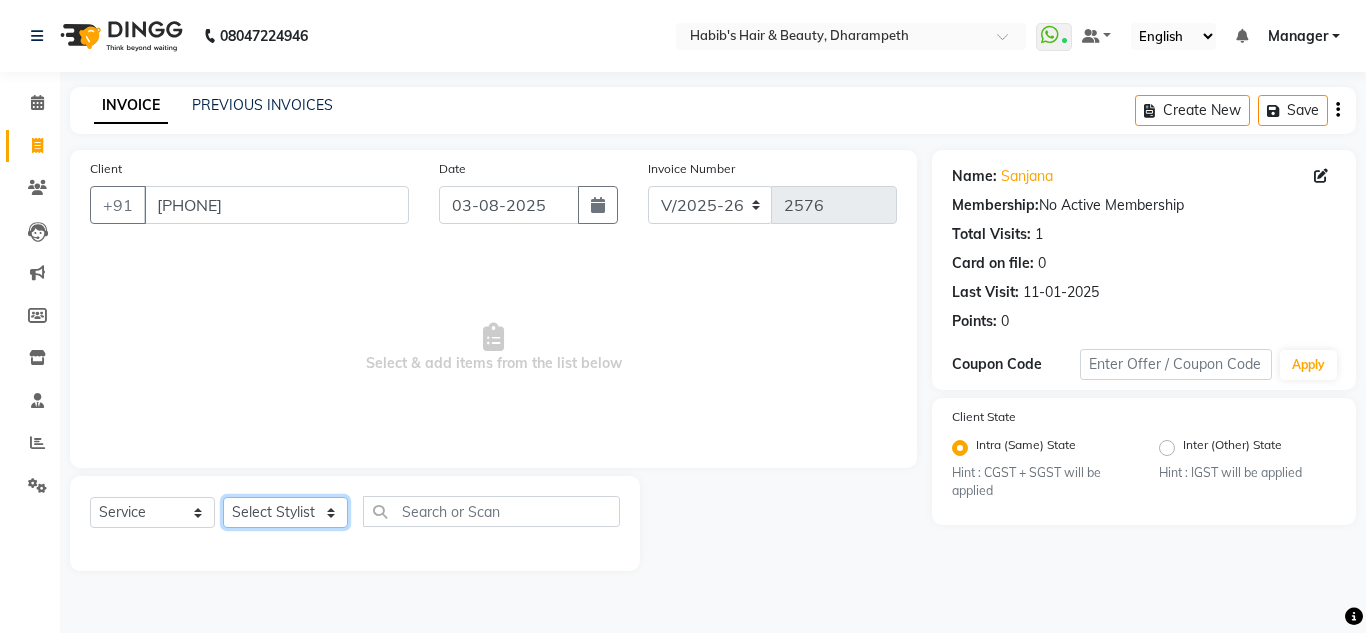 click on "Select Stylist [FIRST] [INITIAL] [FIRST] [INITIAL] [FIRST] [INITIAL] [FIRST]  Manager [FIRST] [FIRST] [INITIAL] [FIRST] [INITIAL] [FIRST] [INITIAL] [FIRST] [INITIAL] [FIRST] [INITIAL]" 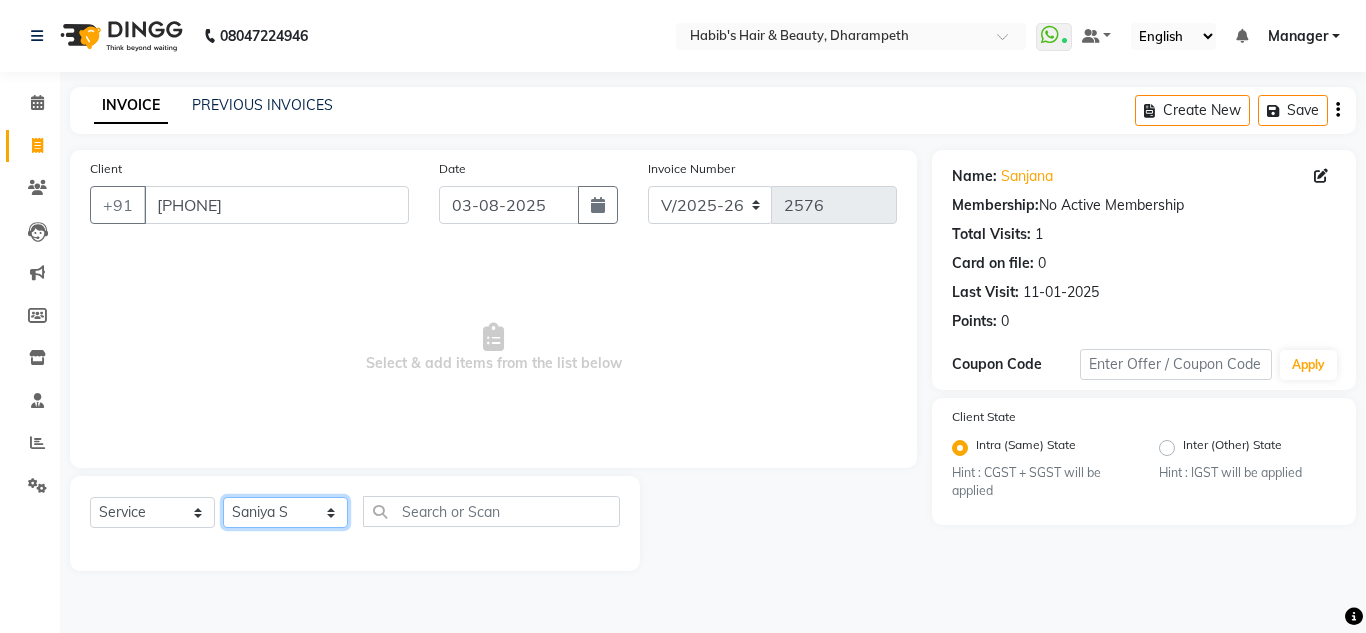 click on "Select Stylist [FIRST] [INITIAL] [FIRST] [INITIAL] [FIRST] [INITIAL] [FIRST]  Manager [FIRST] [FIRST] [INITIAL] [FIRST] [INITIAL] [FIRST] [INITIAL] [FIRST] [INITIAL] [FIRST] [INITIAL]" 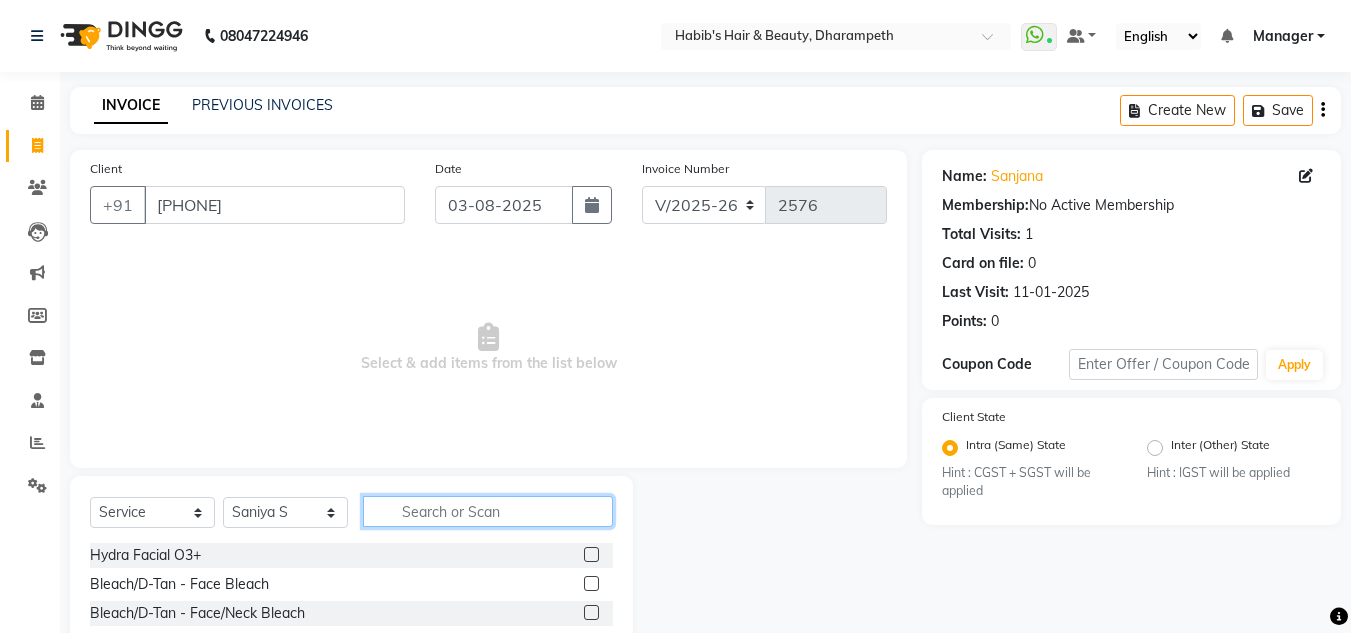 click 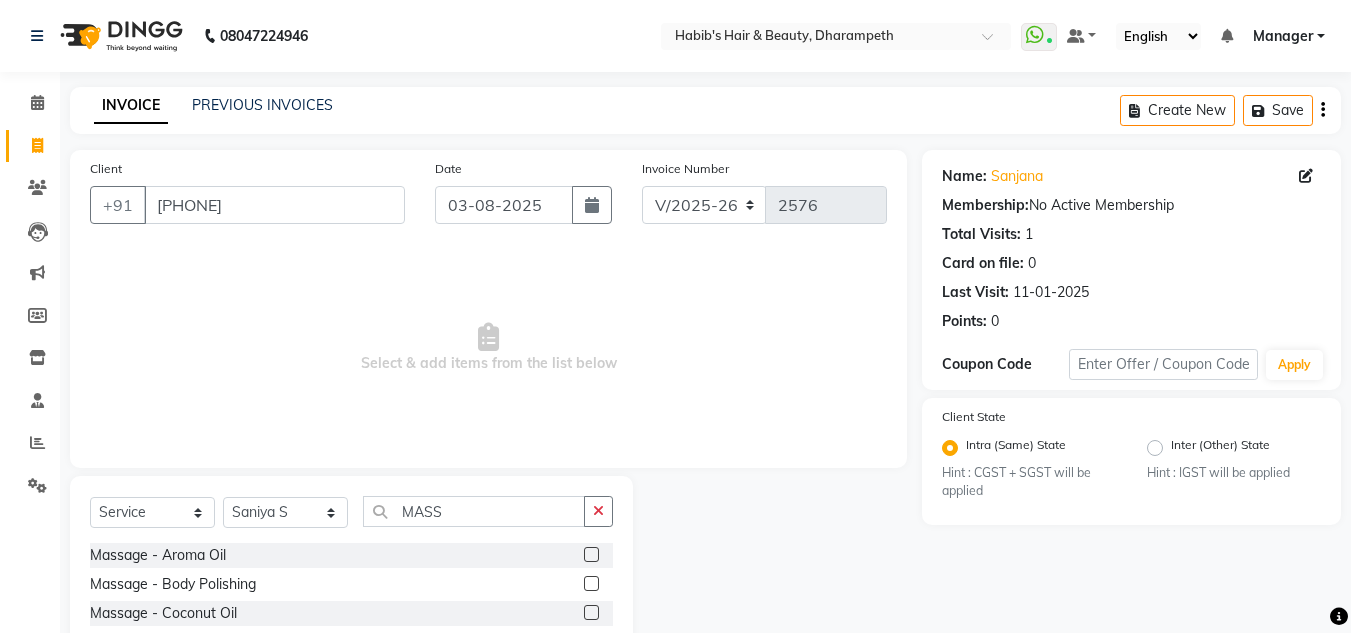click 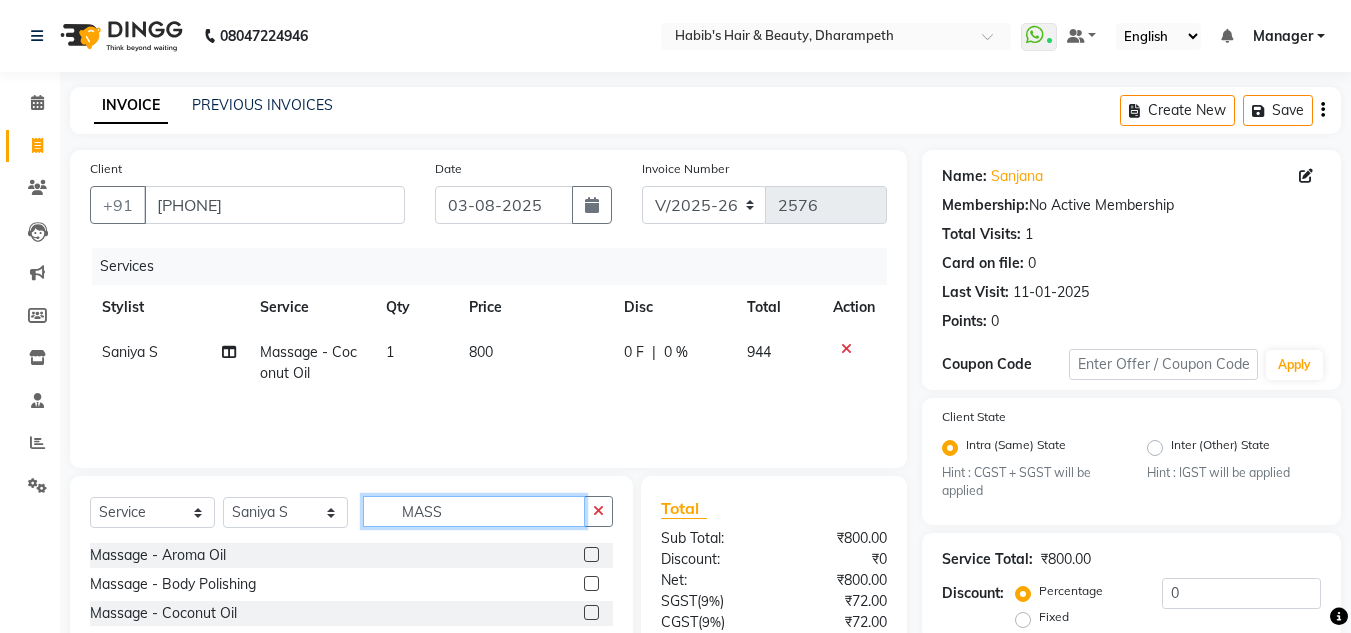 click on "MASS" 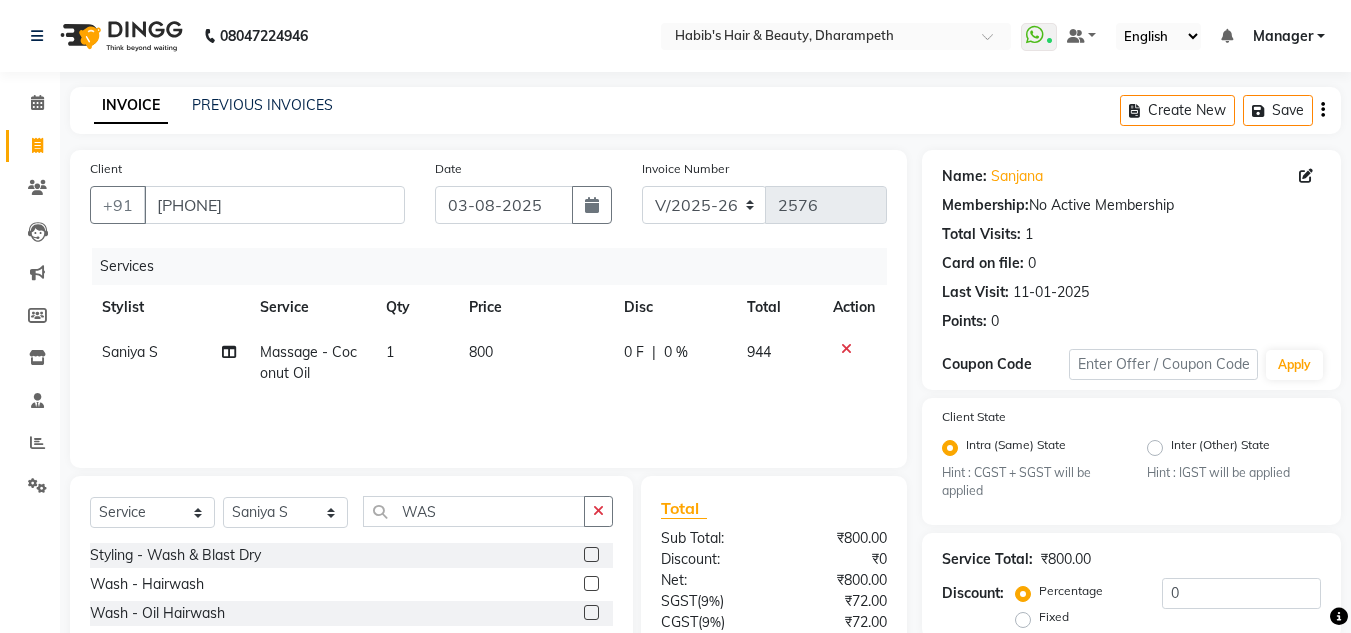 click 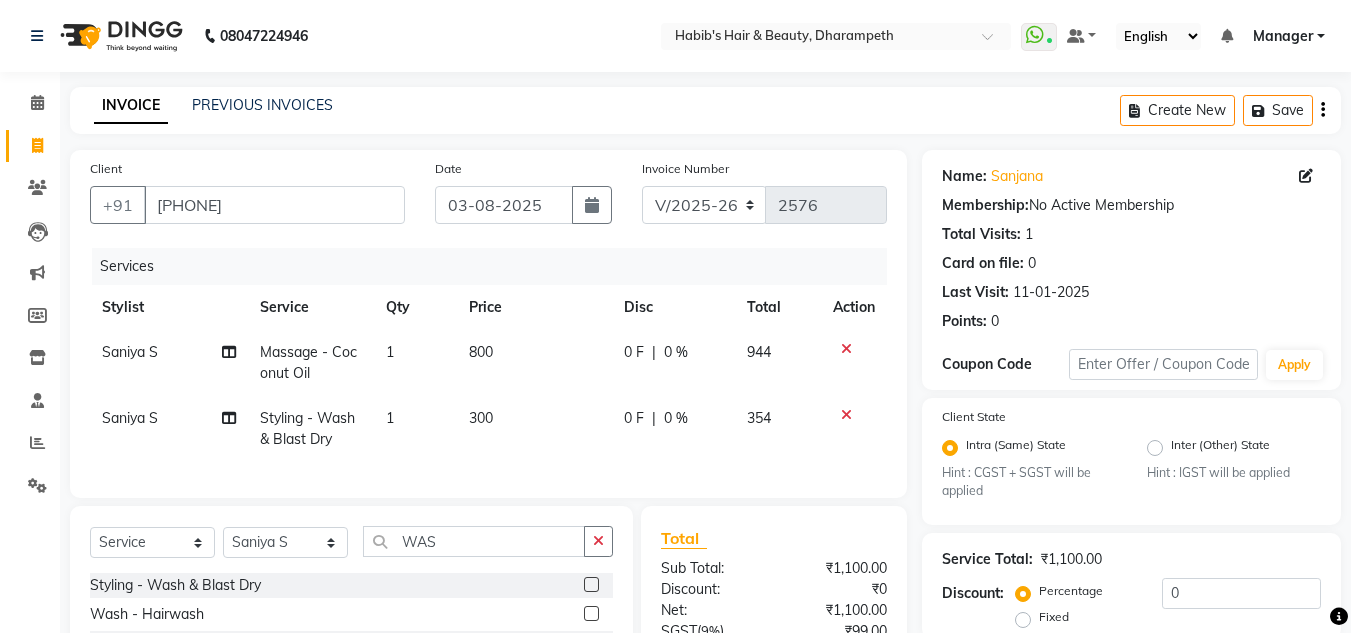 click on "300" 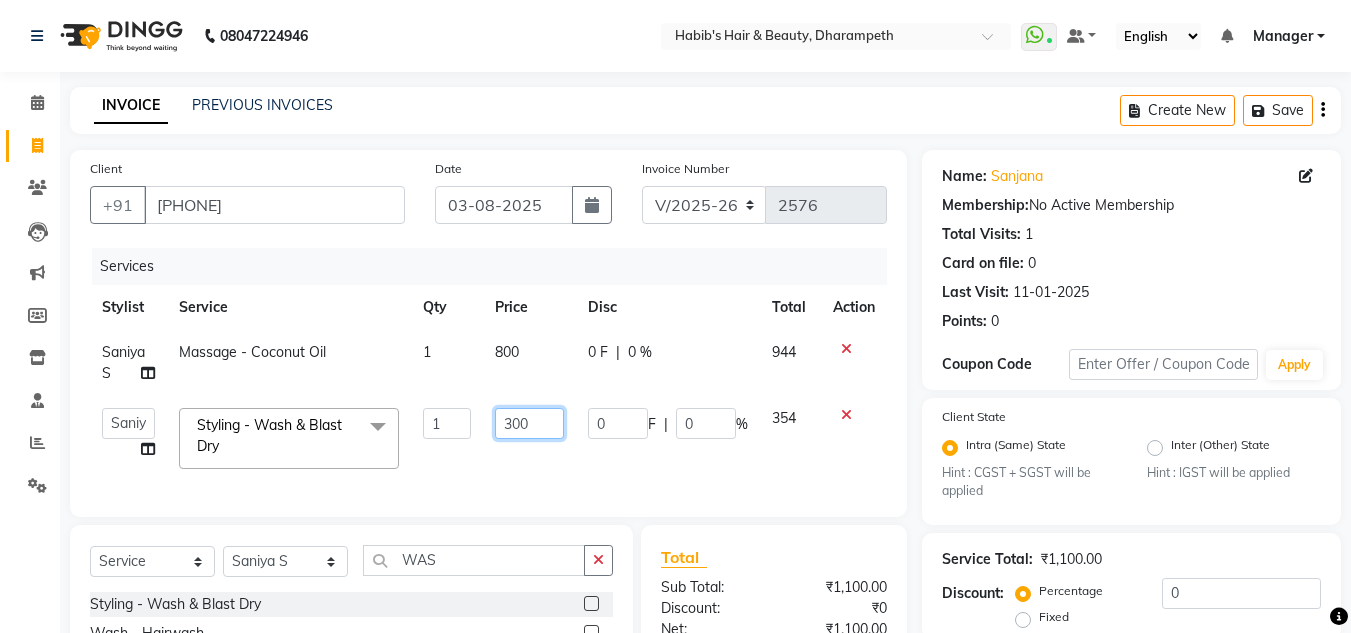 click on "300" 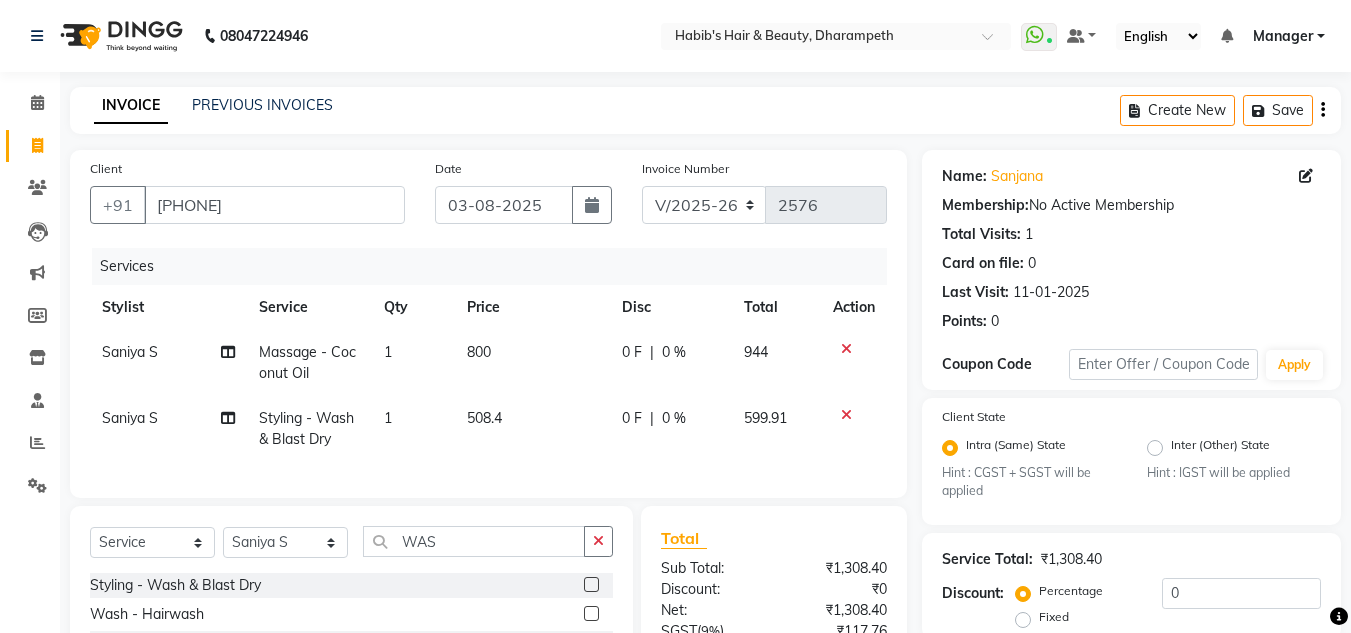 click on "599.91" 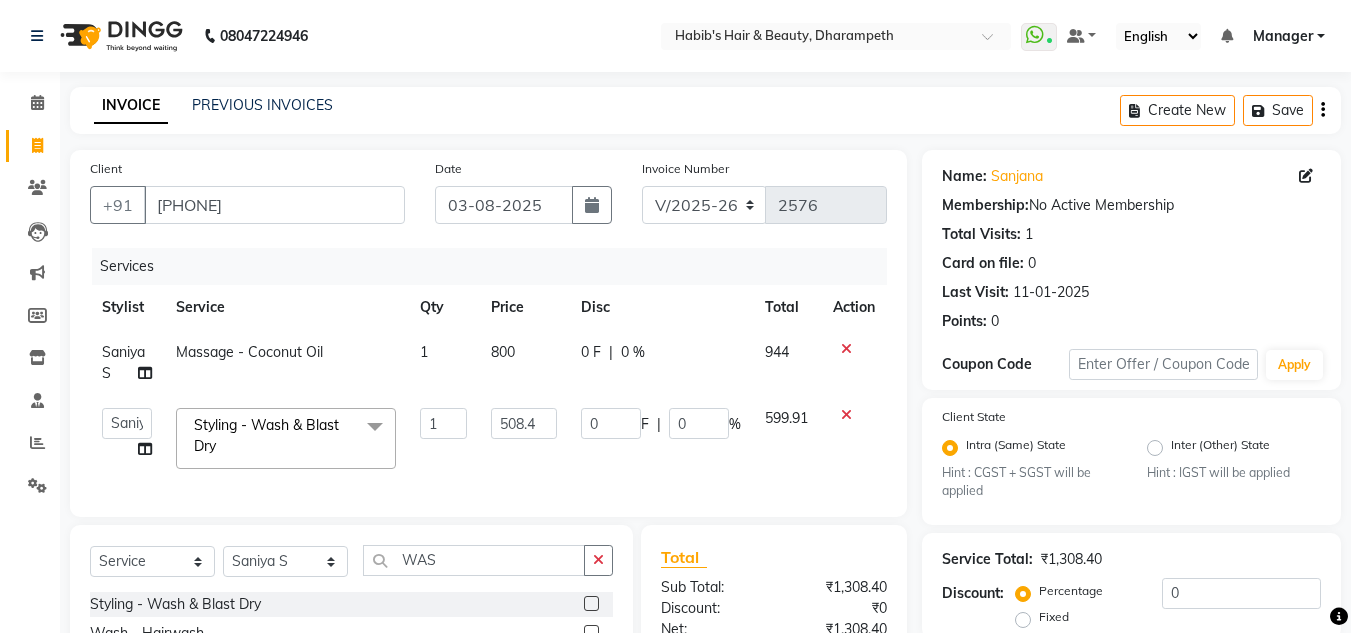 click on "800" 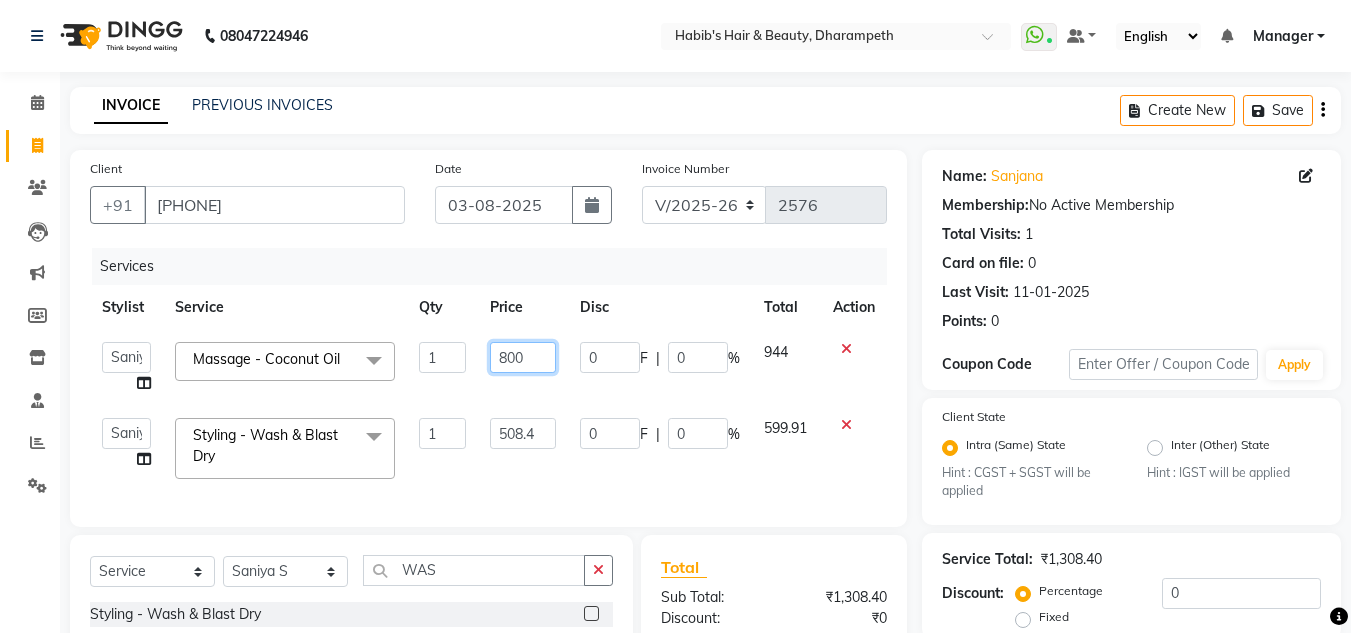 click on "800" 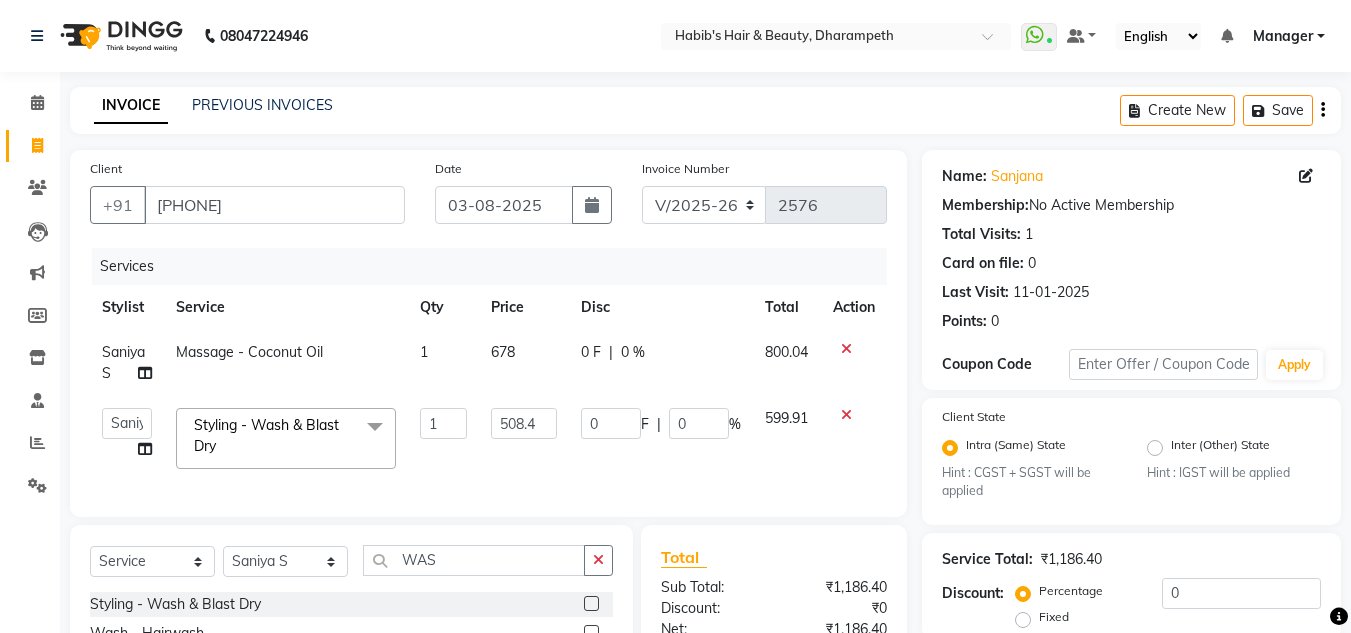 click on "800.04" 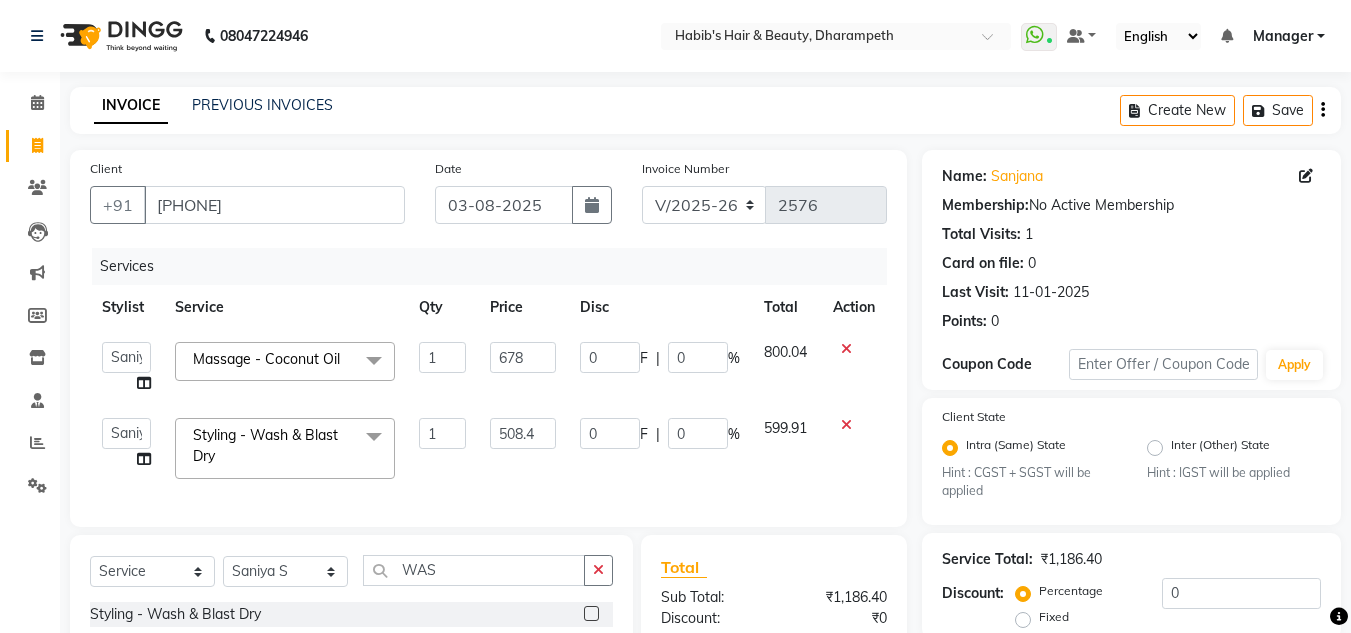 scroll, scrollTop: 262, scrollLeft: 0, axis: vertical 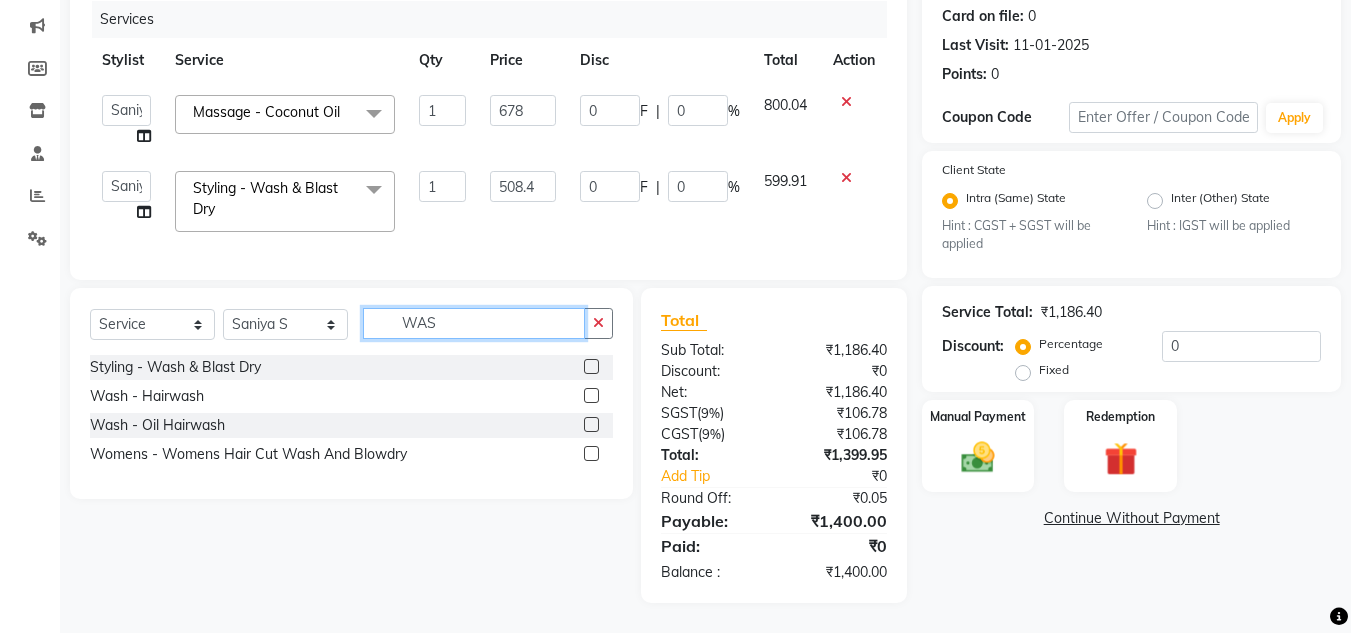 click on "WAS" 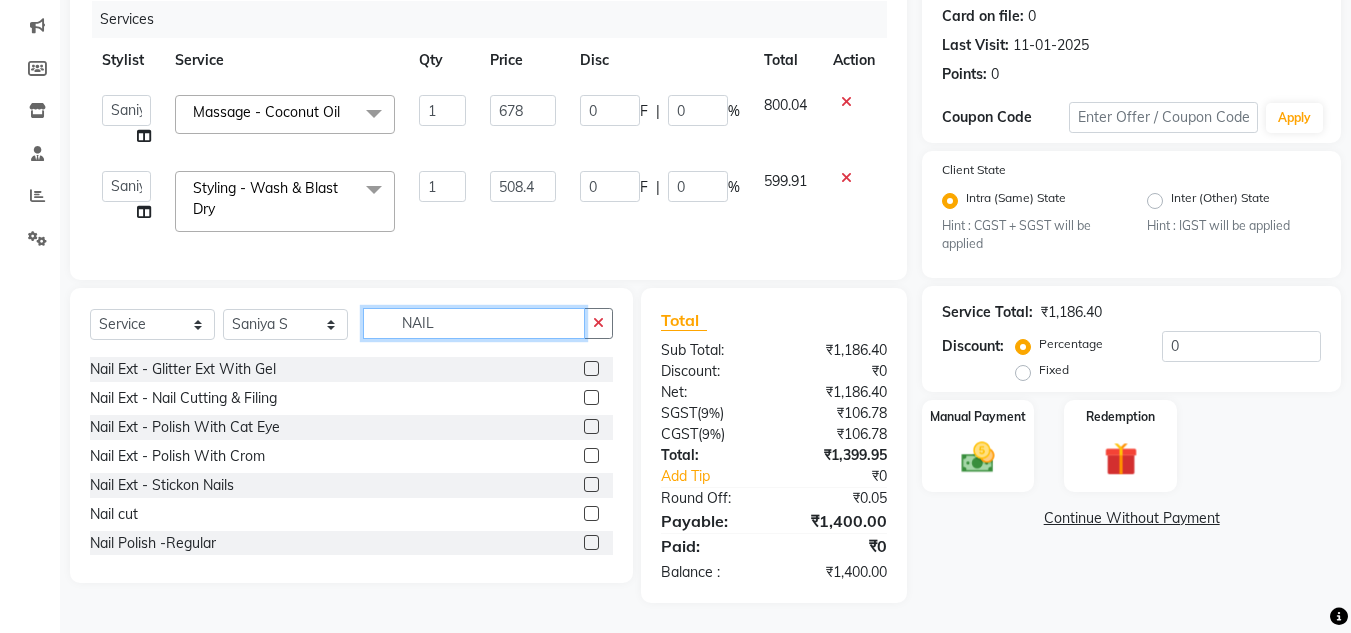 scroll, scrollTop: 168, scrollLeft: 0, axis: vertical 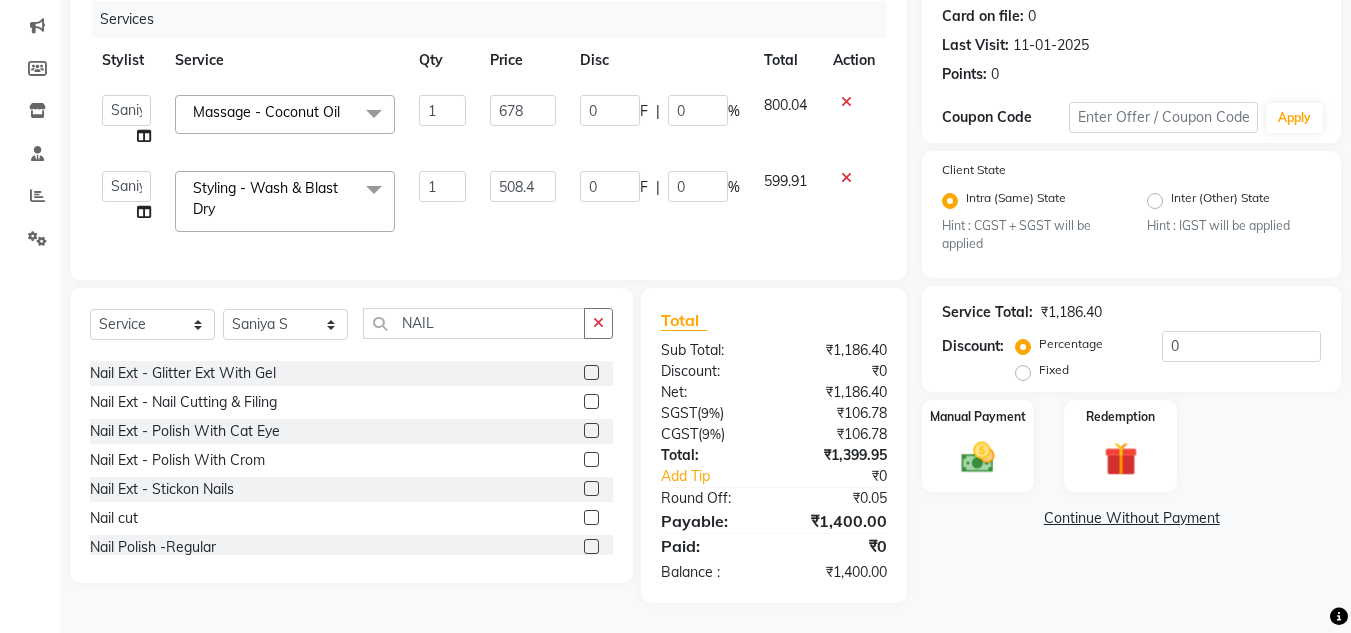 click 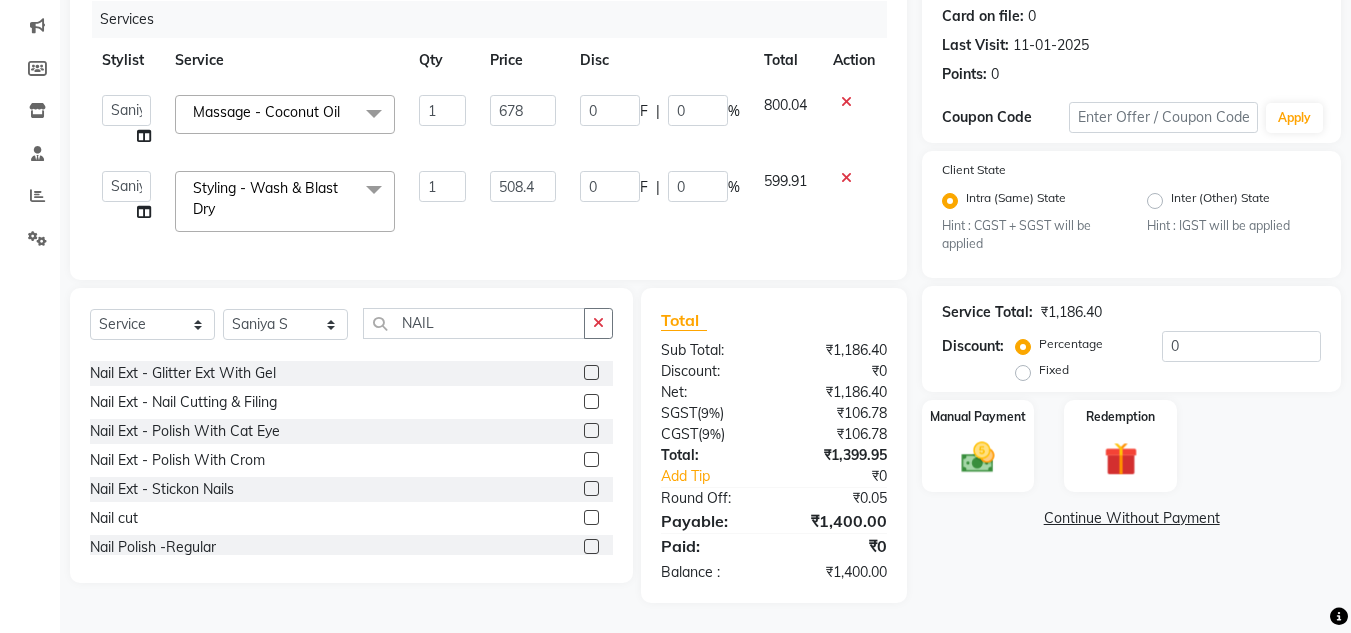click at bounding box center [590, 547] 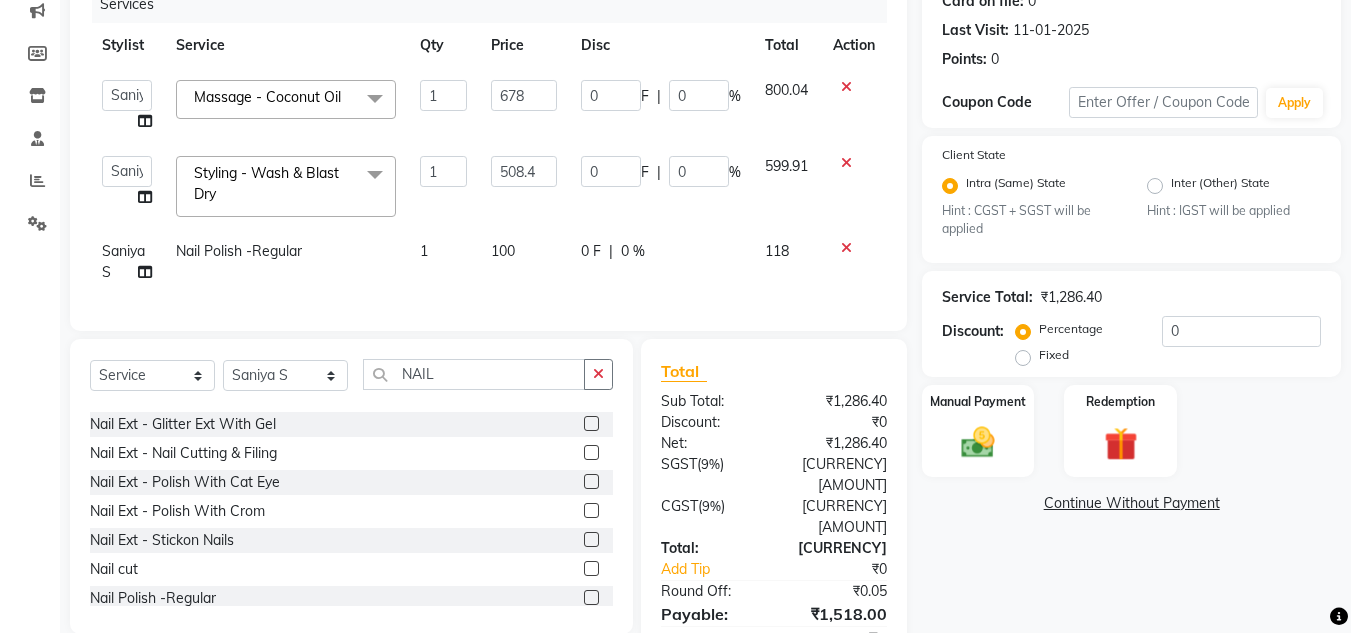 click on "100" 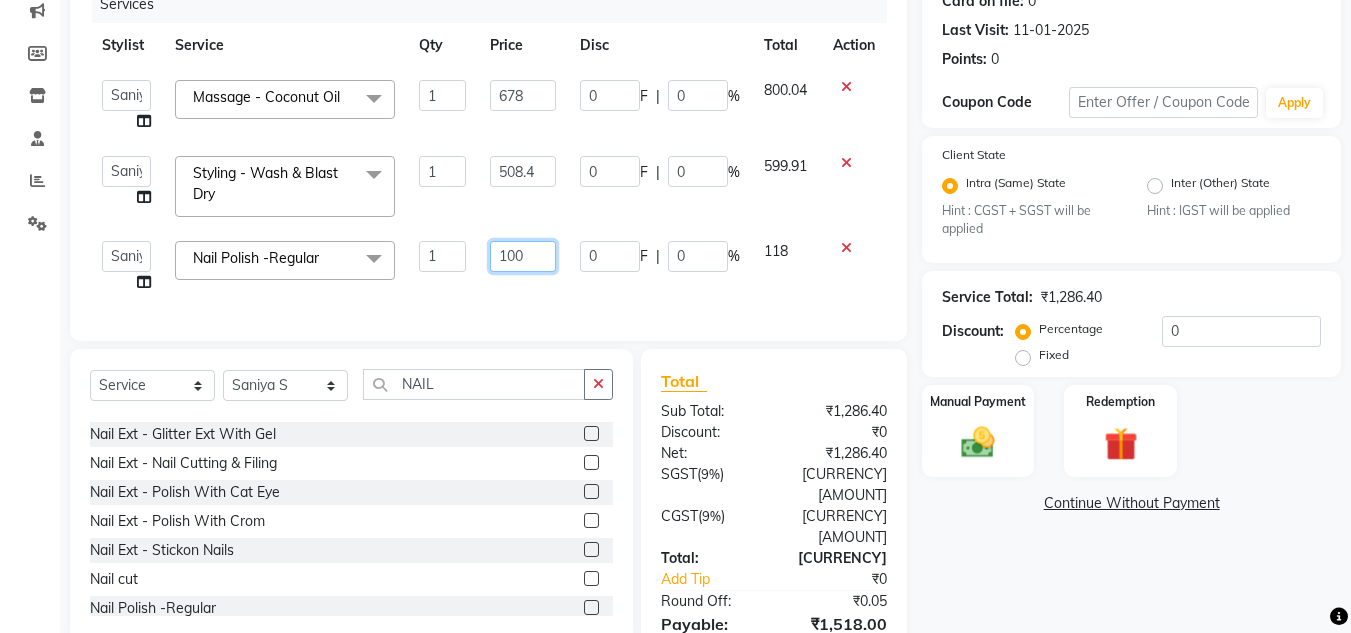 click on "100" 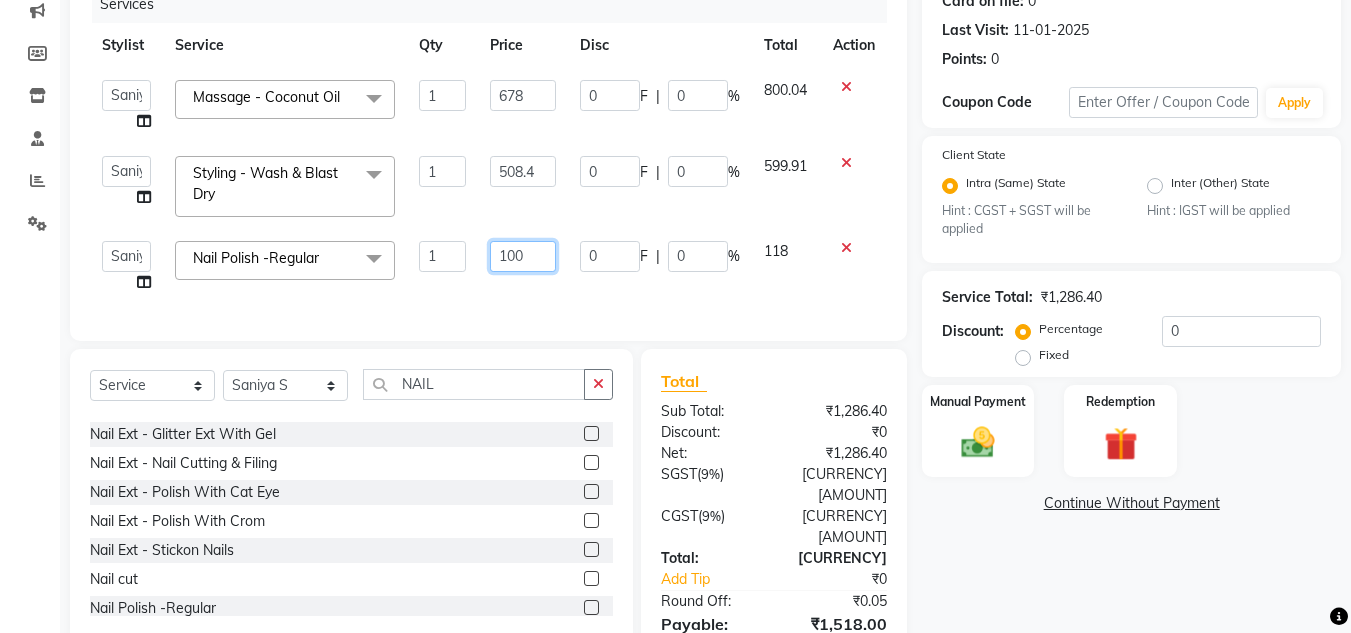 click on "100" 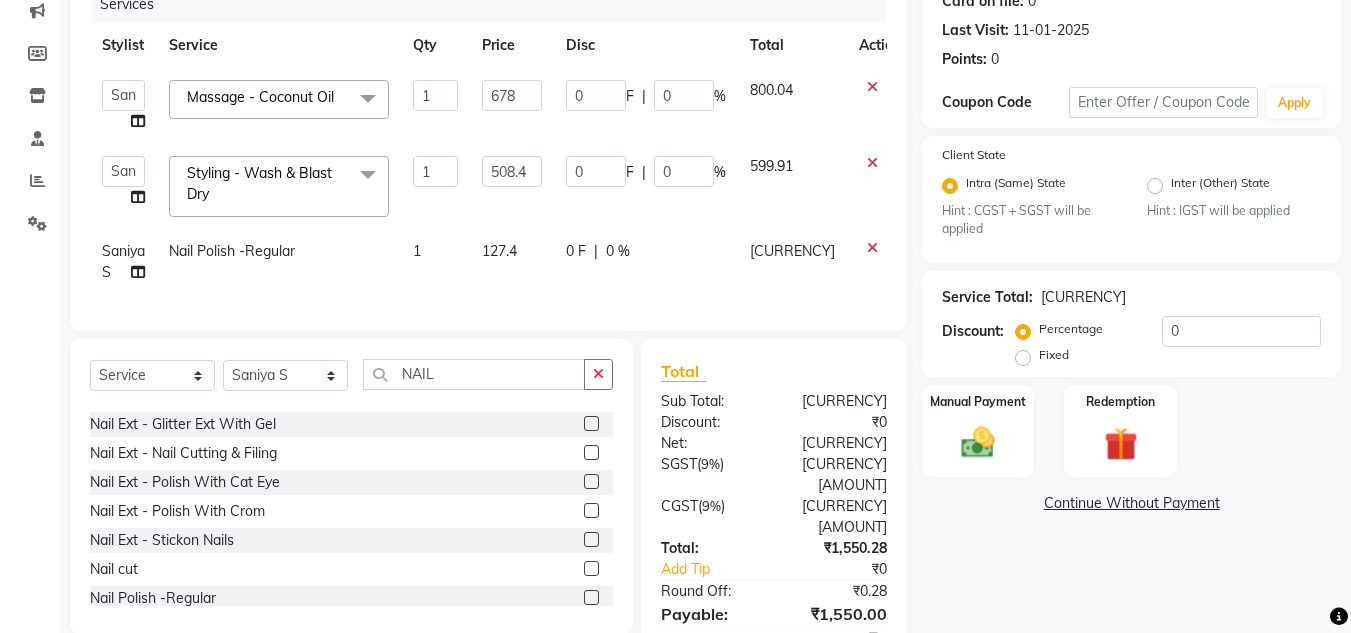 click on "[CURRENCY]" 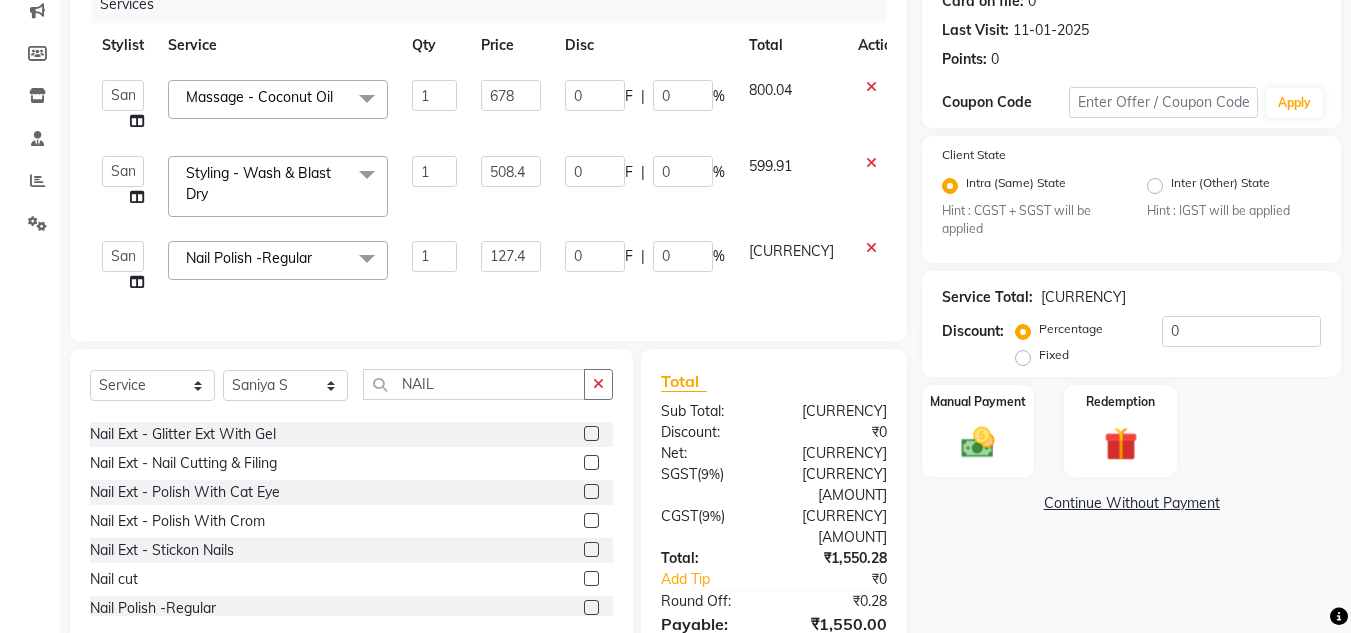 scroll, scrollTop: 338, scrollLeft: 0, axis: vertical 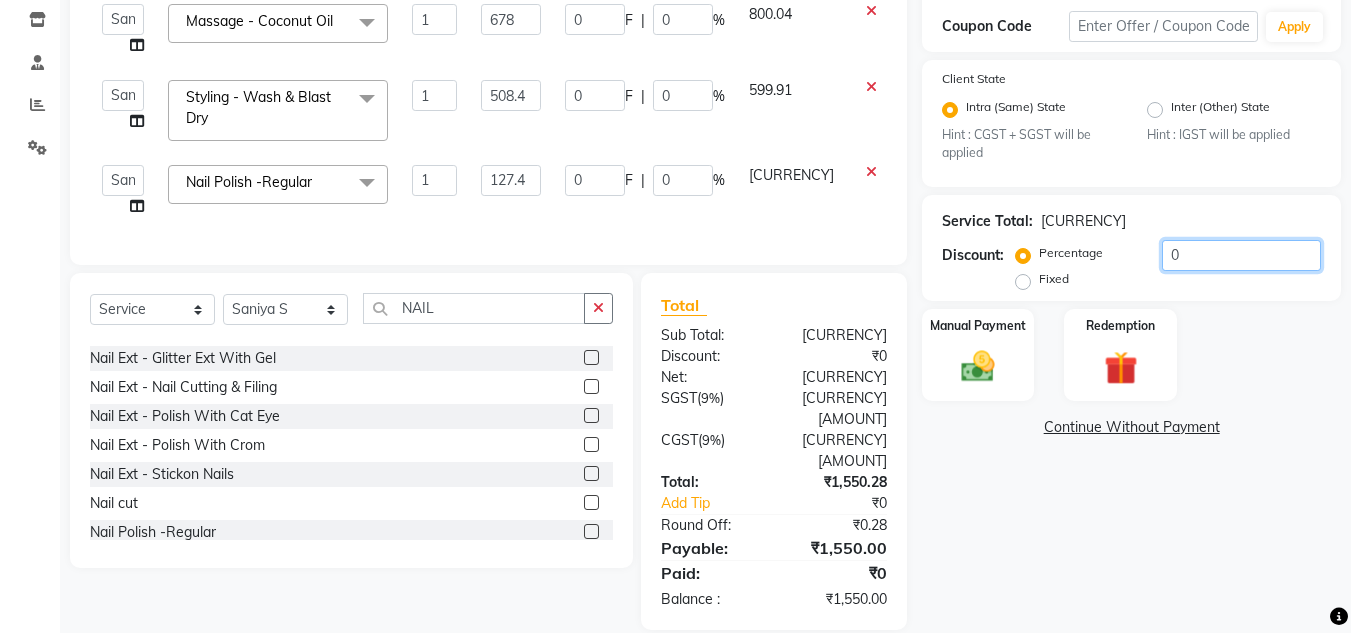 click on "0" 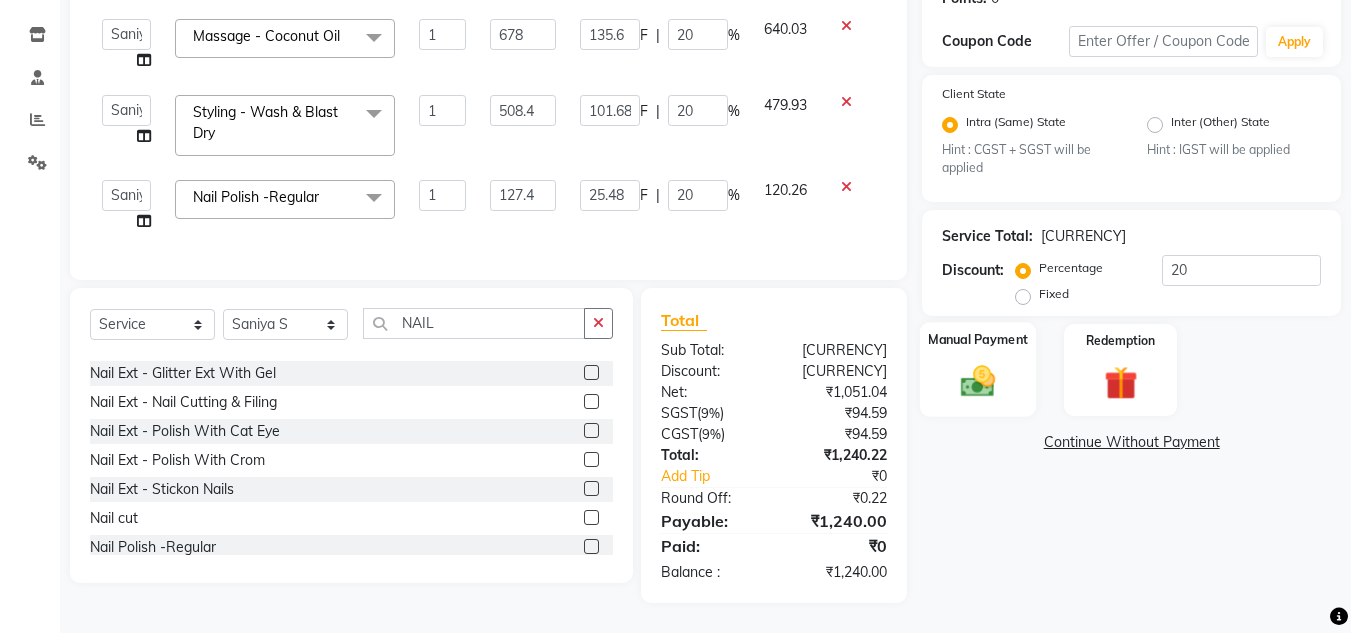 click 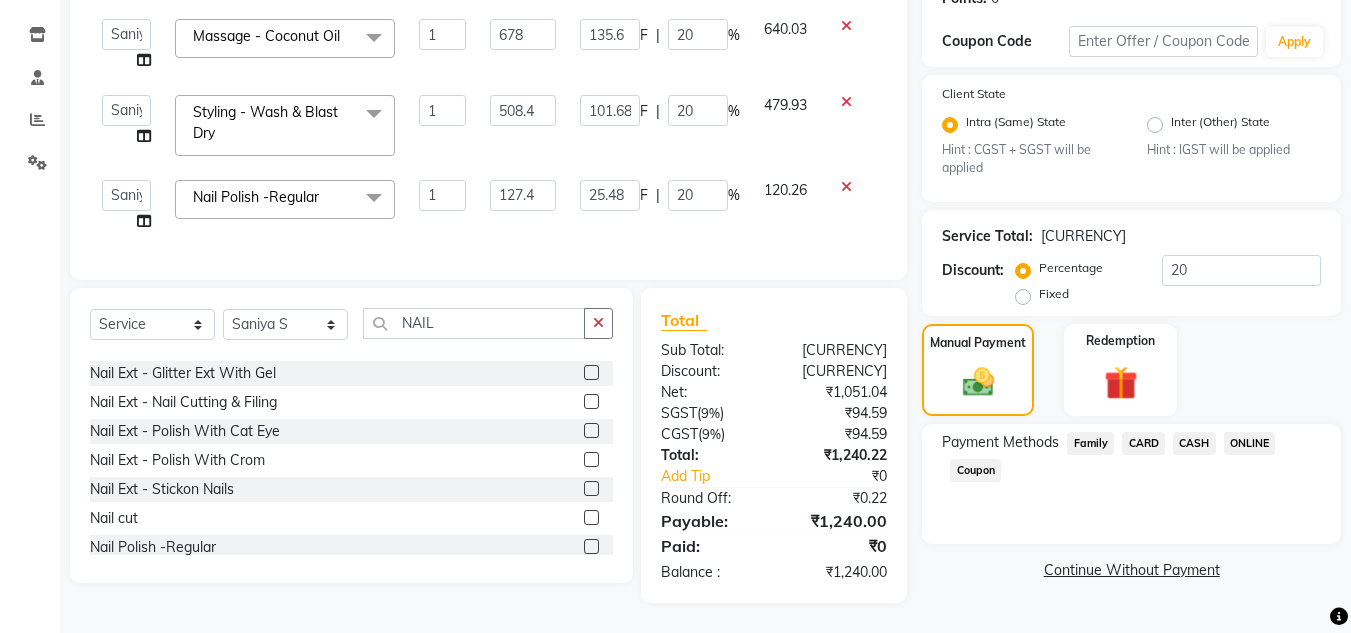 click on "CASH" 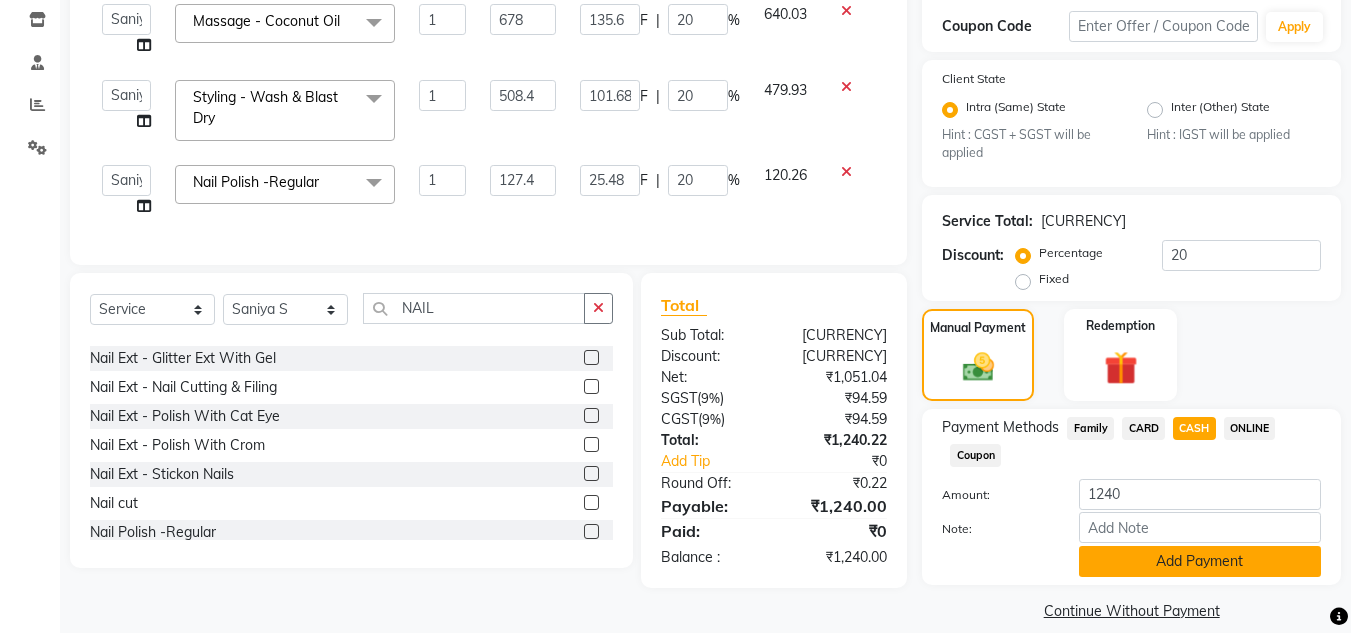 click on "Add Payment" 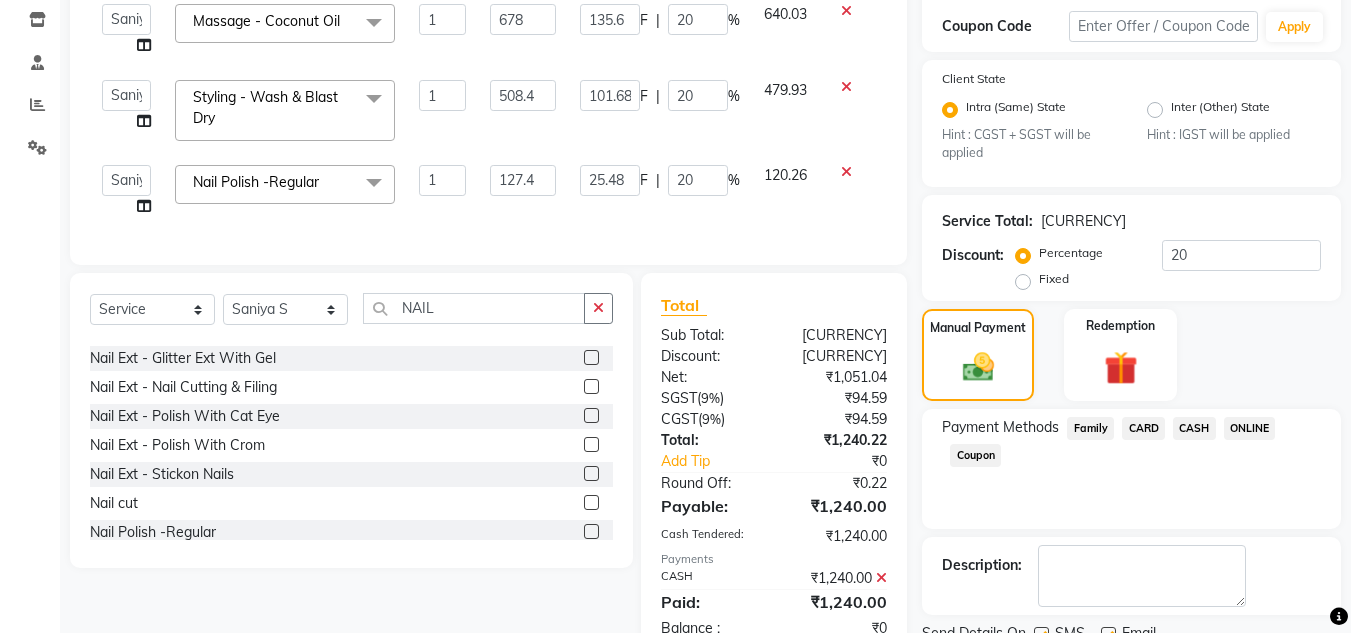 scroll, scrollTop: 418, scrollLeft: 0, axis: vertical 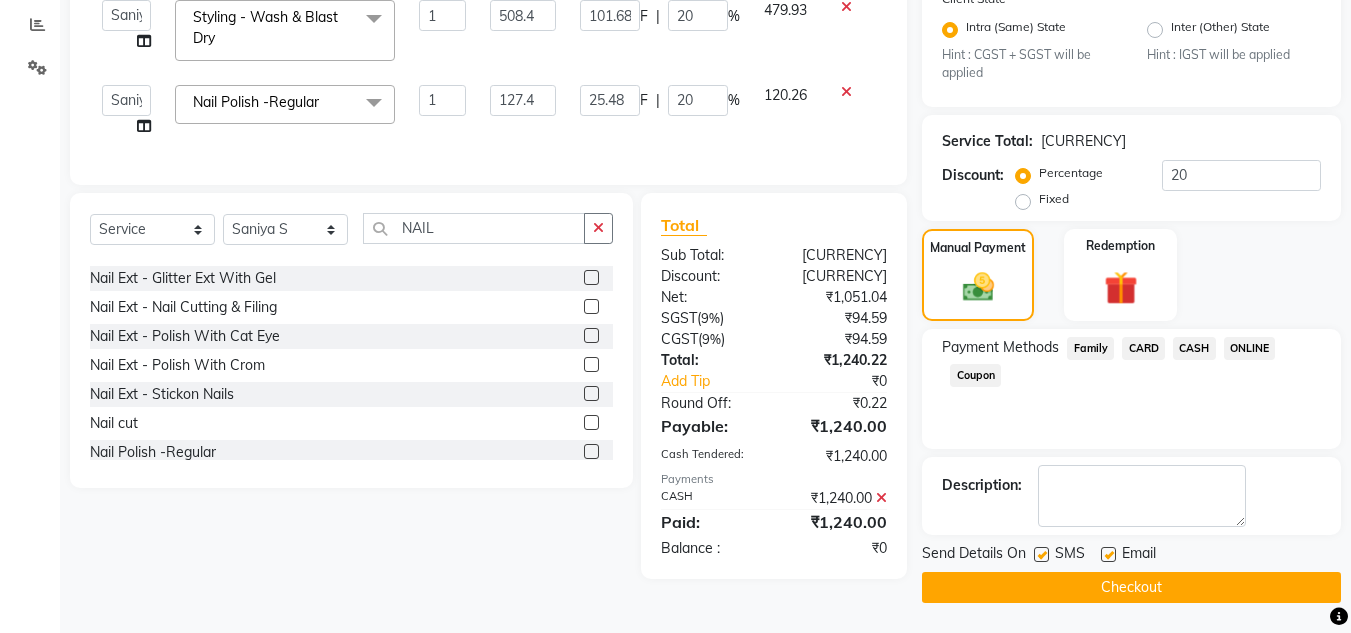 click on "Checkout" 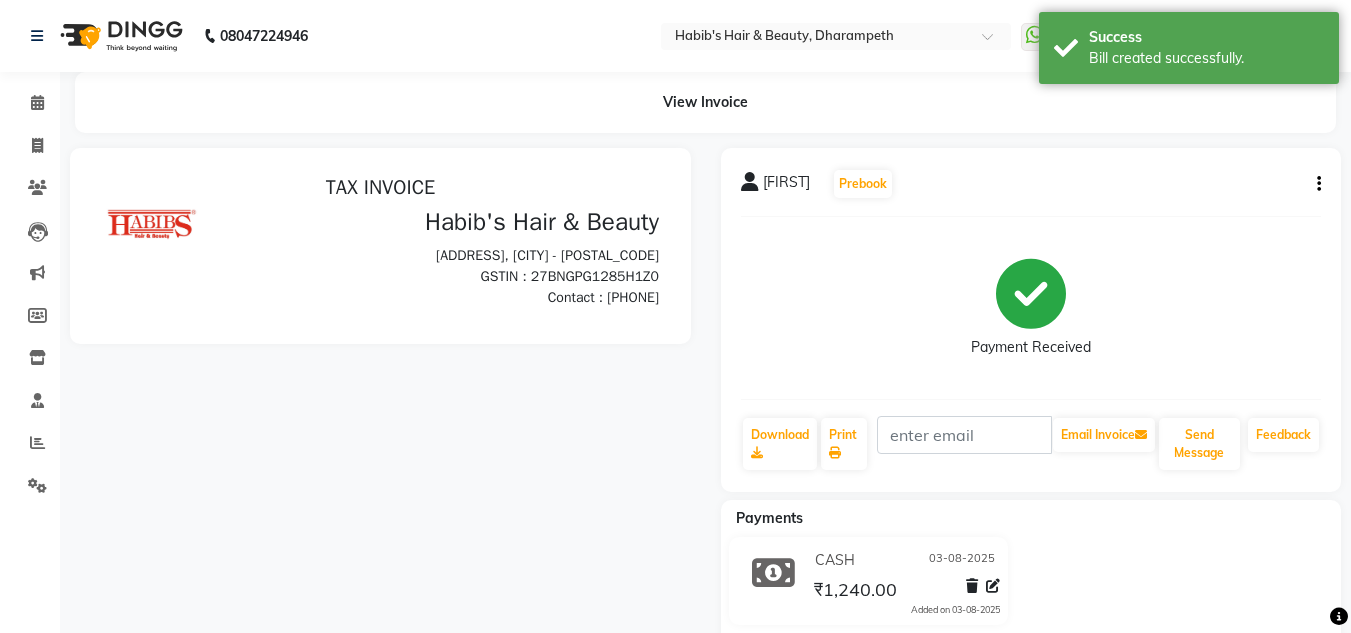 scroll, scrollTop: 0, scrollLeft: 0, axis: both 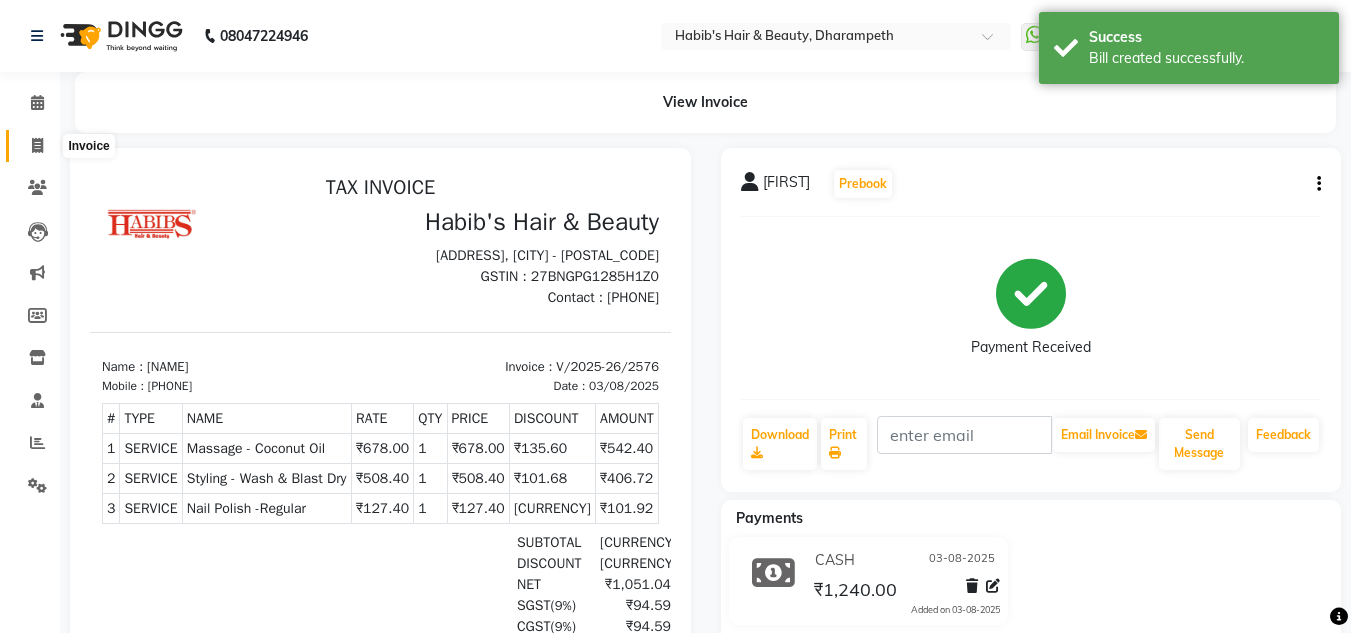 click 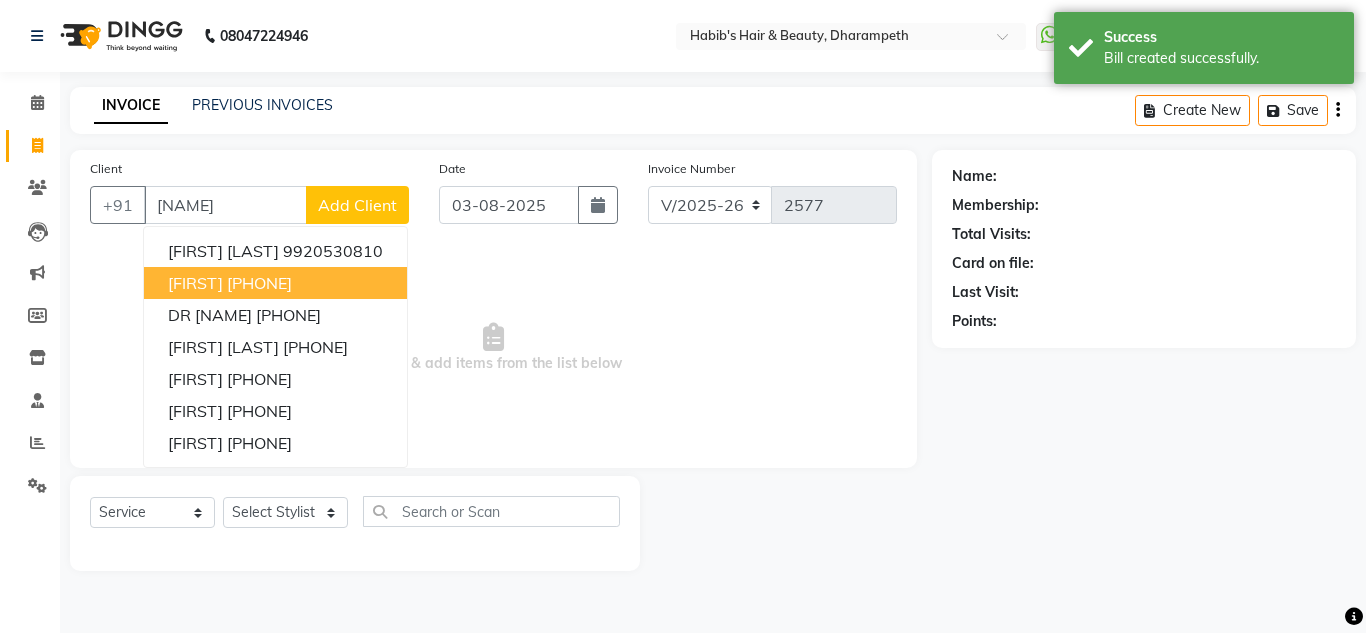 click on "[FIRST]" at bounding box center (195, 283) 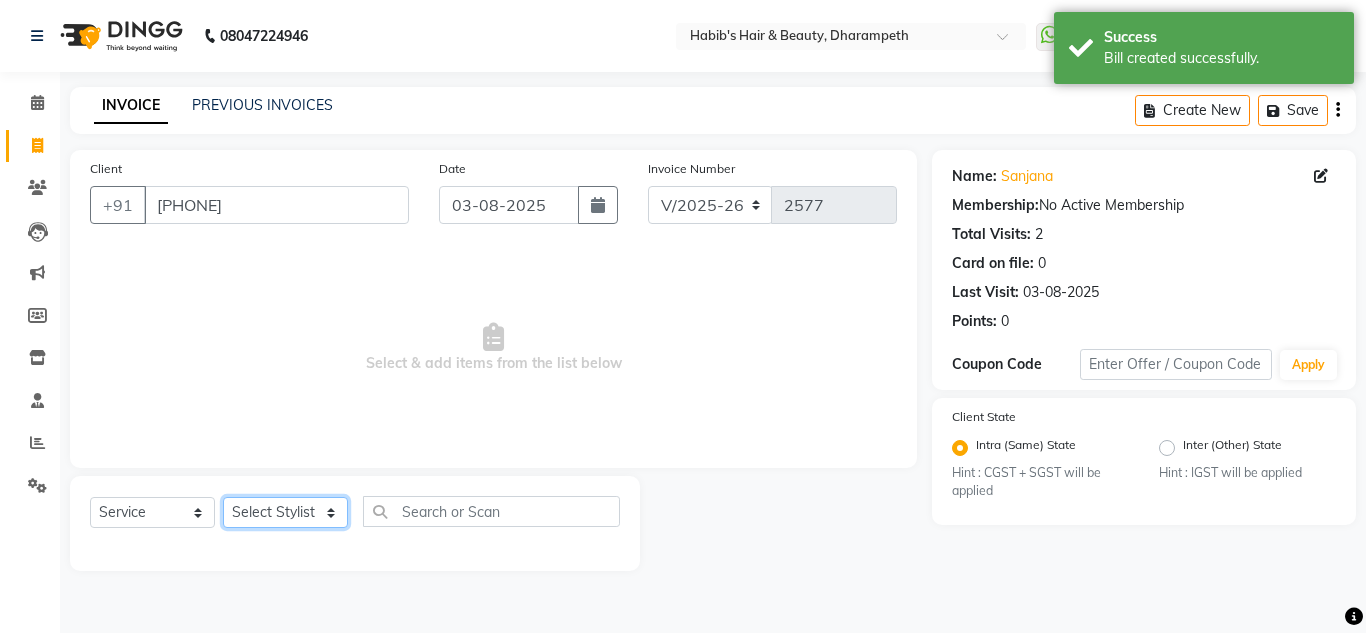 click on "Select Stylist [FIRST] [INITIAL] [FIRST] [INITIAL] [FIRST] [INITIAL] [FIRST]  Manager [FIRST] [FIRST] [INITIAL] [FIRST] [INITIAL] [FIRST] [INITIAL] [FIRST] [INITIAL] [FIRST] [INITIAL]" 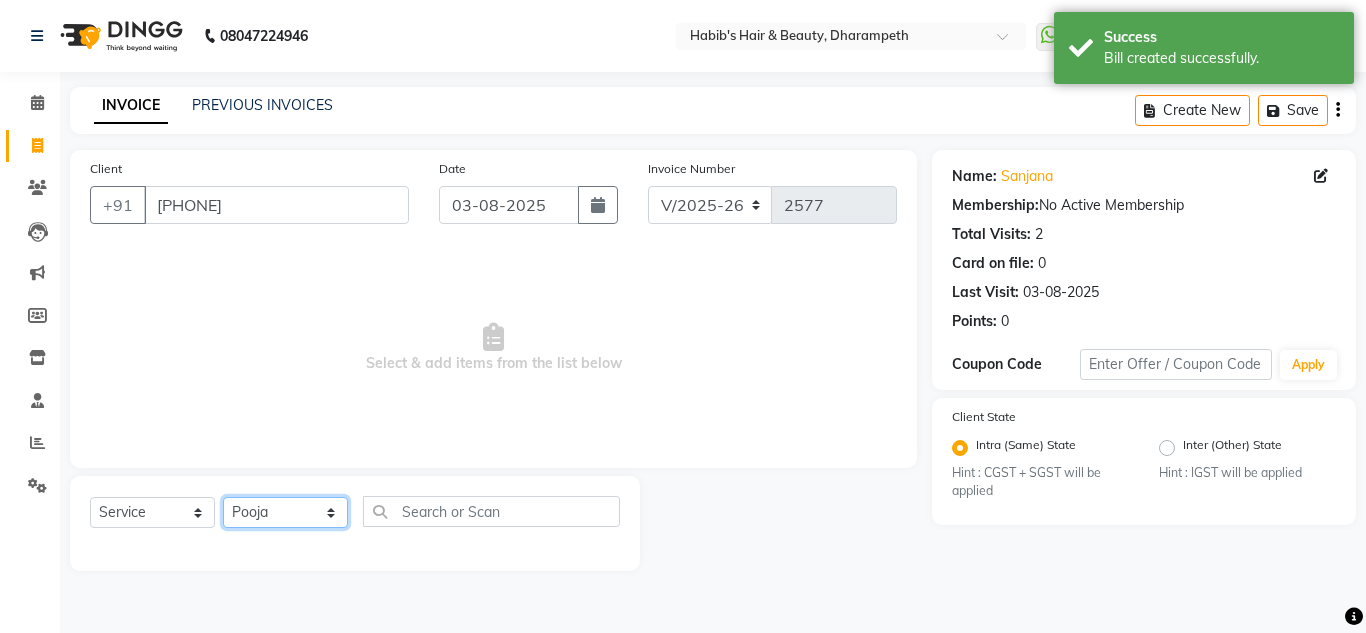 click on "Select Stylist [FIRST] [INITIAL] [FIRST] [INITIAL] [FIRST] [INITIAL] [FIRST]  Manager [FIRST] [FIRST] [INITIAL] [FIRST] [INITIAL] [FIRST] [INITIAL] [FIRST] [INITIAL] [FIRST] [INITIAL]" 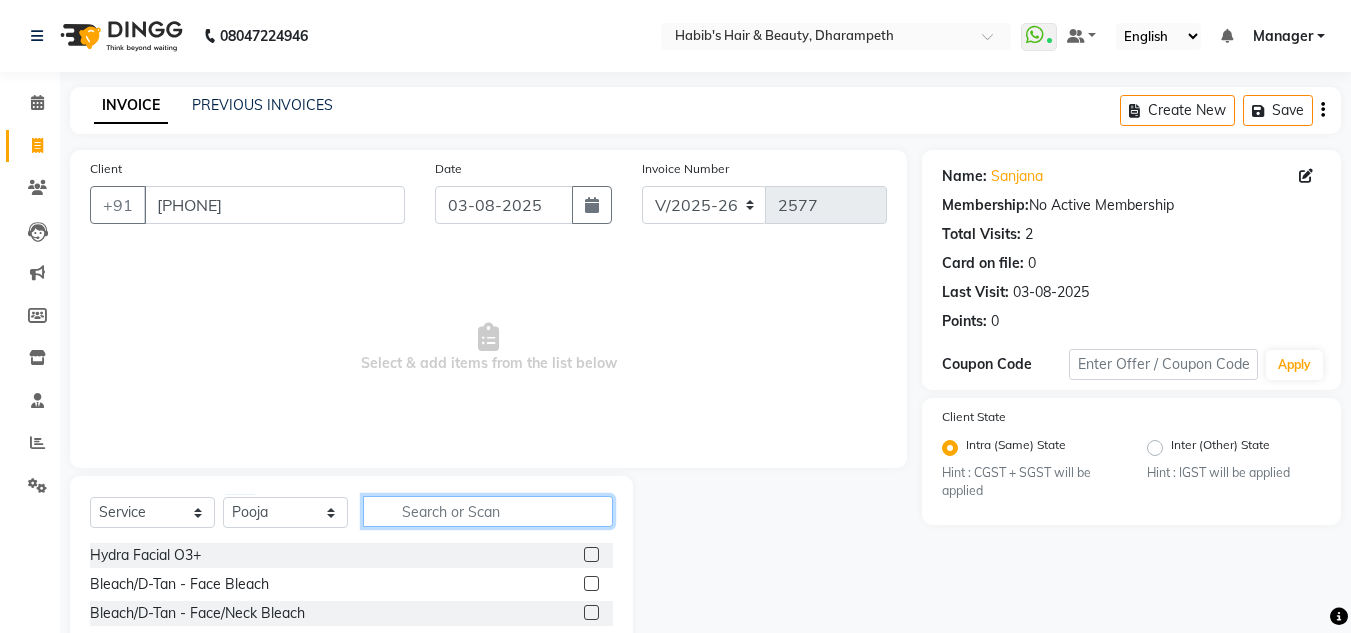 click 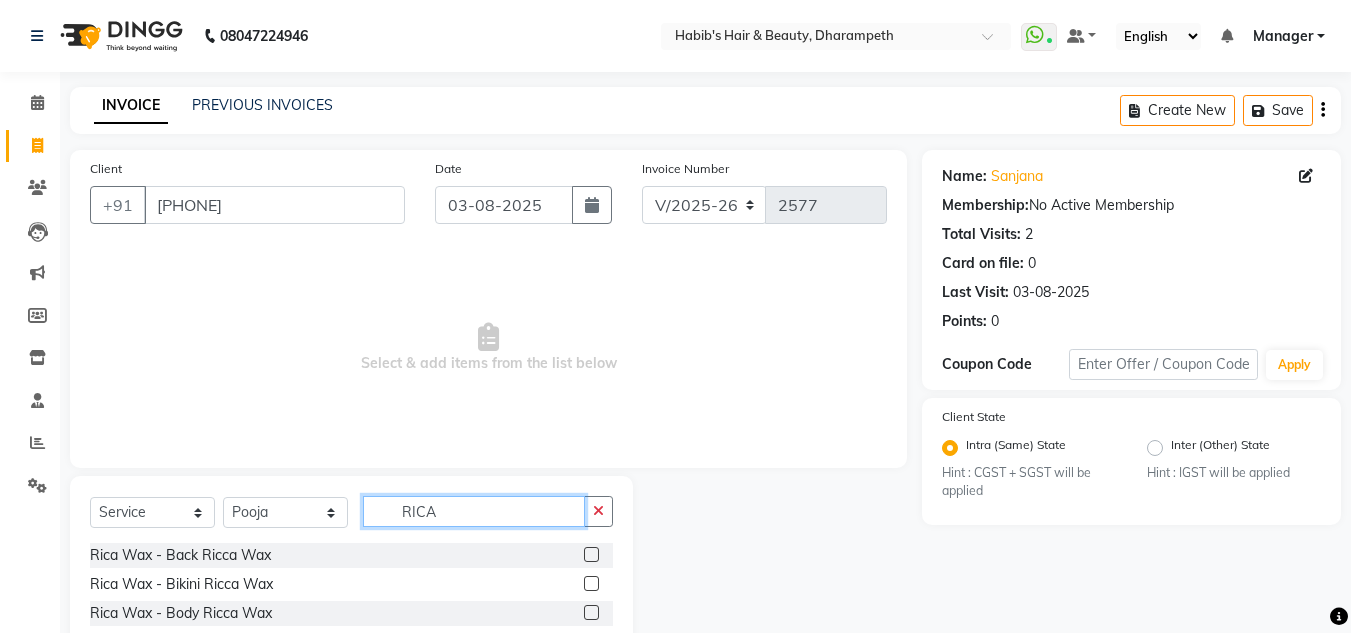 scroll, scrollTop: 168, scrollLeft: 0, axis: vertical 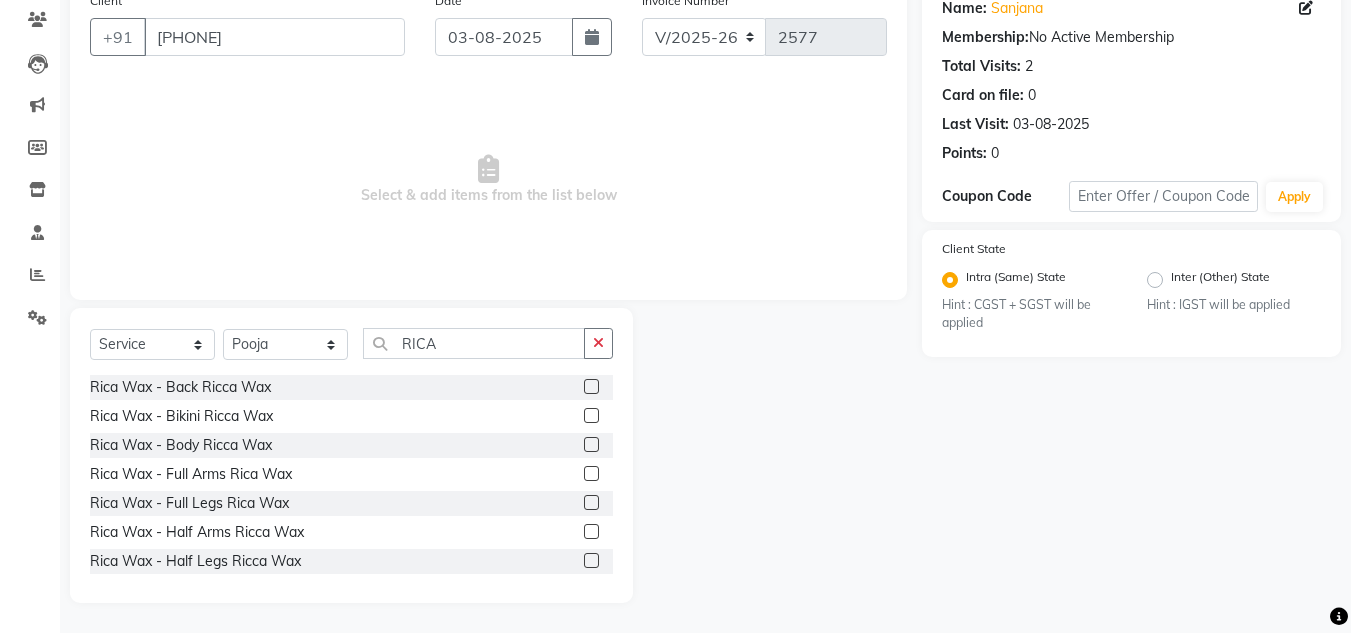 click 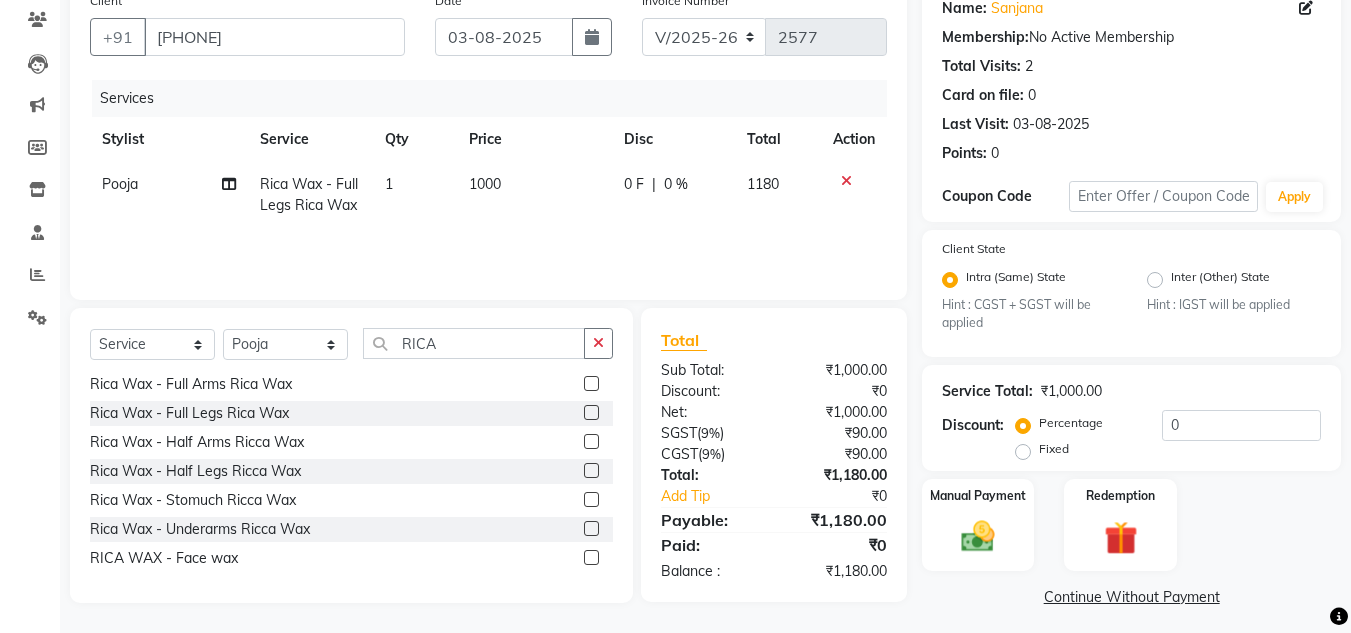 scroll, scrollTop: 88, scrollLeft: 0, axis: vertical 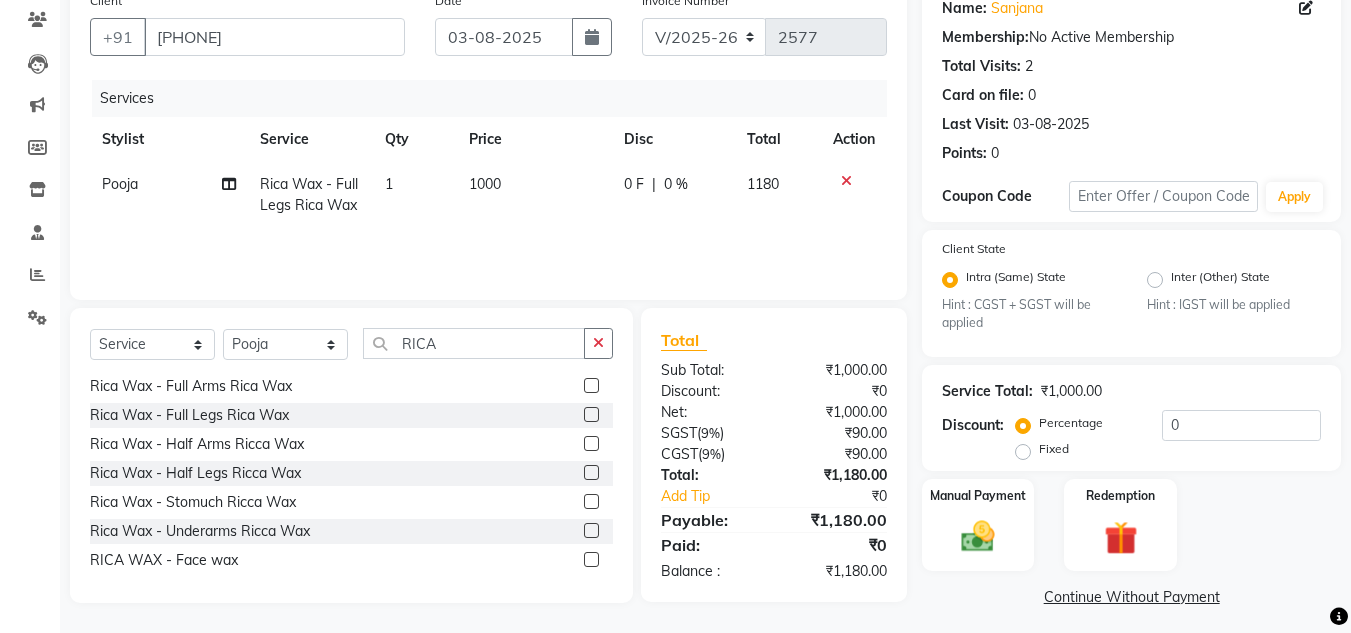 click 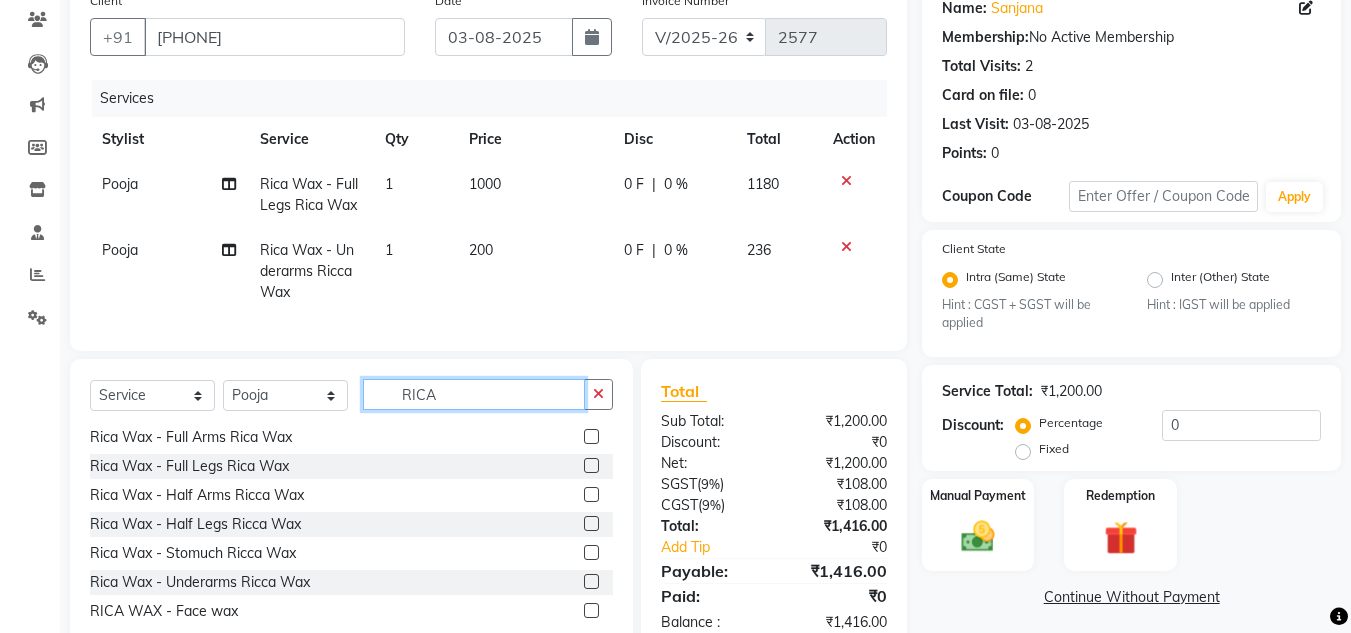 click on "RICA" 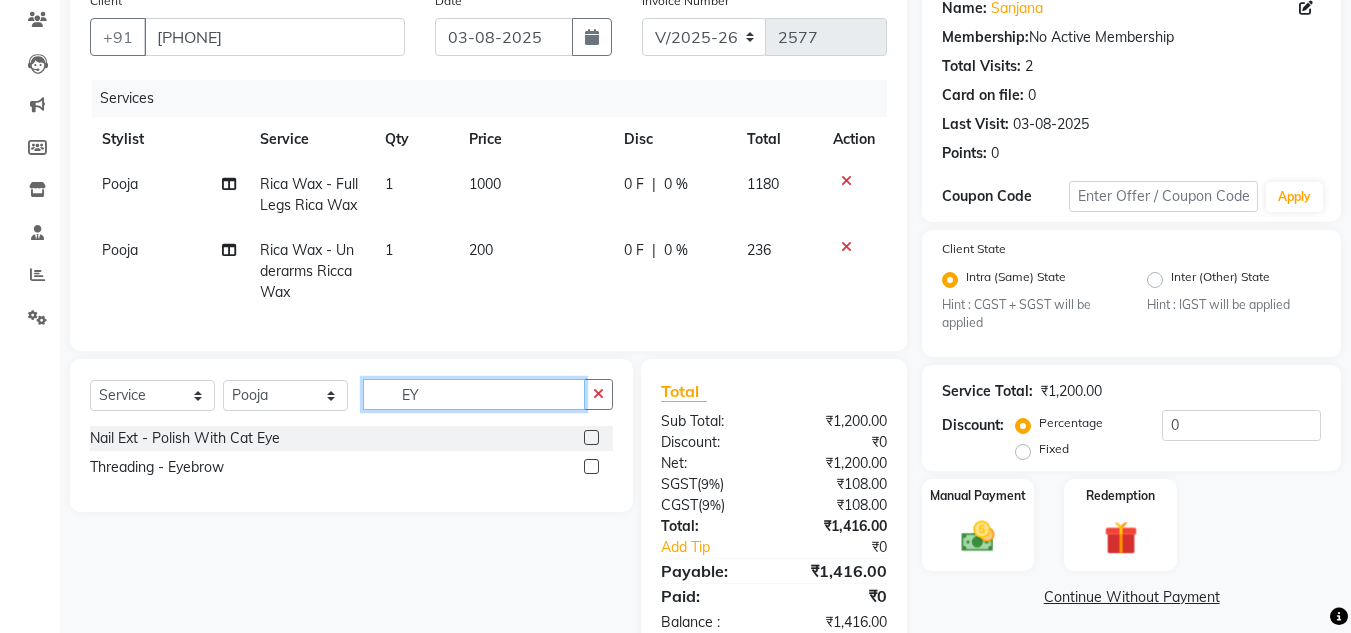 scroll, scrollTop: 0, scrollLeft: 0, axis: both 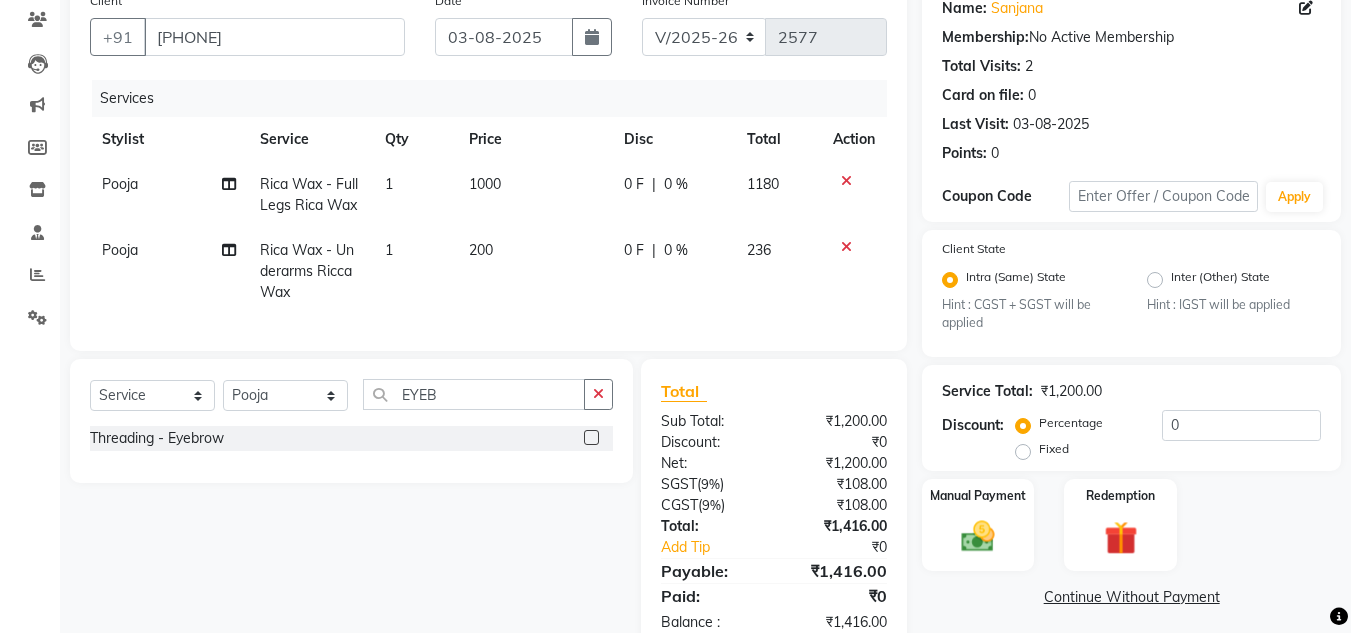 click 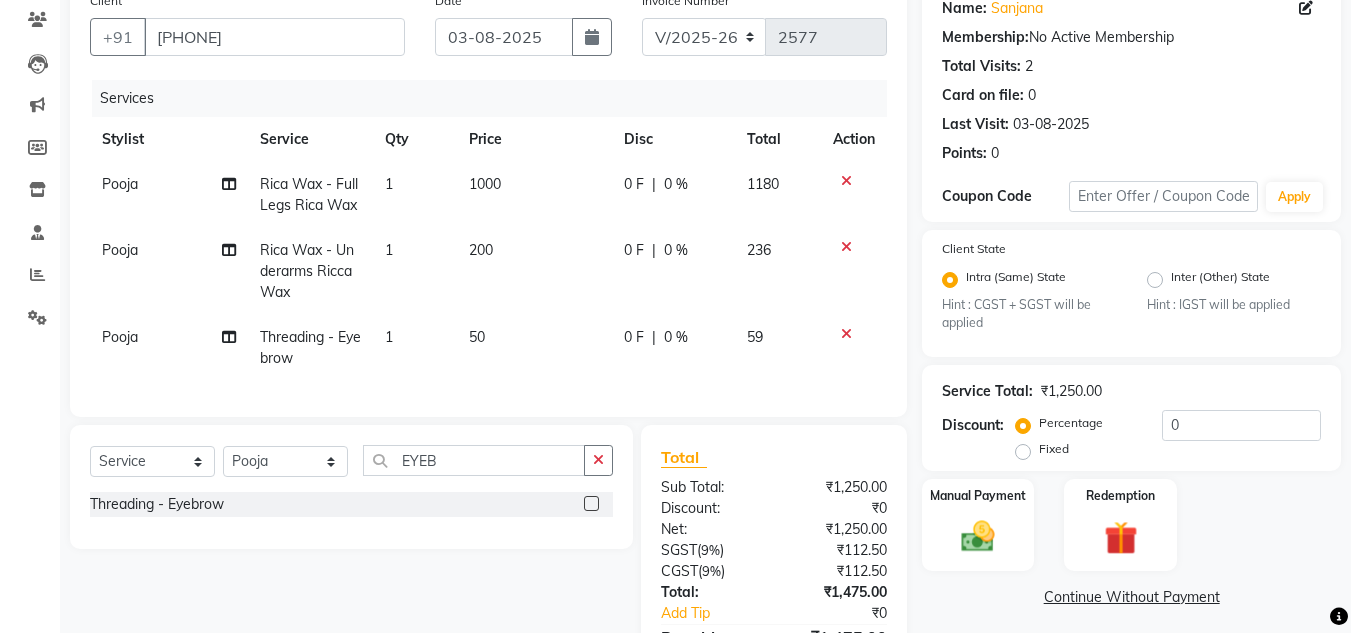 click on "50" 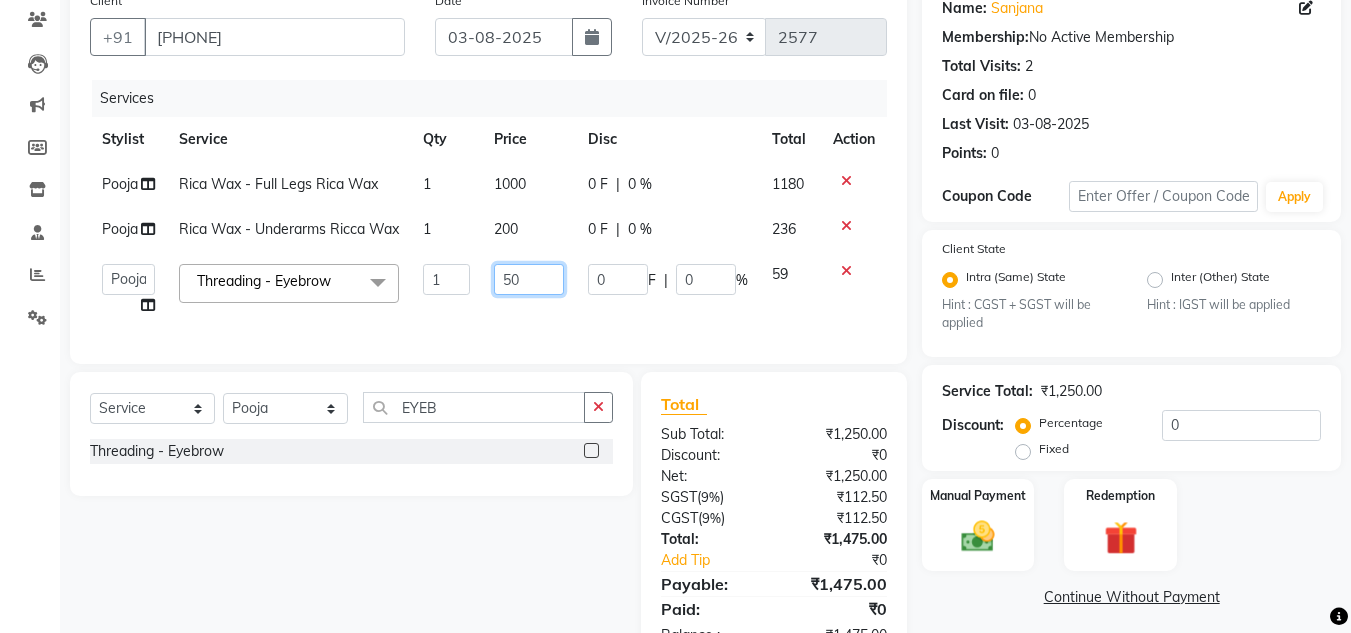 click on "50" 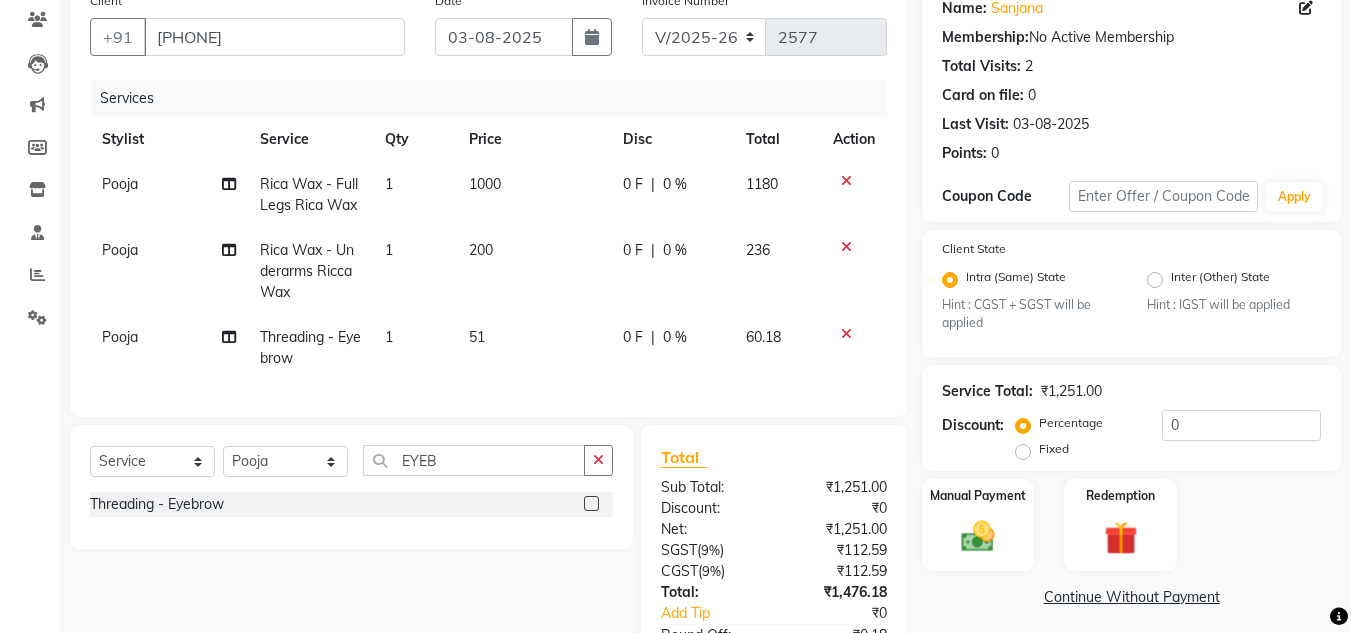click on "Pooja Rica Wax - Full Legs Rica Wax 1 1000 0 F | 0 % 1180 Pooja Rica Wax - Underarms Ricca Wax 1 200 0 F | 0 % 236 Pooja Threading - Eyebrow 1 51 0 F | 0 % 60.18" 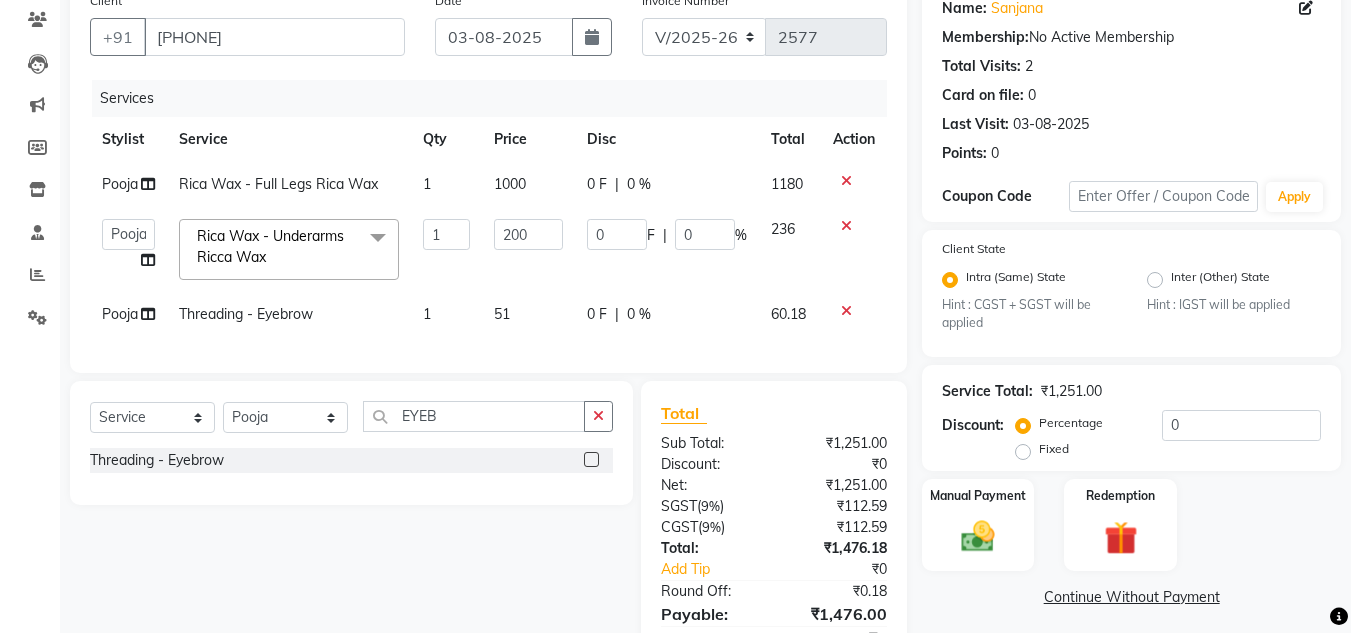 click on "1" 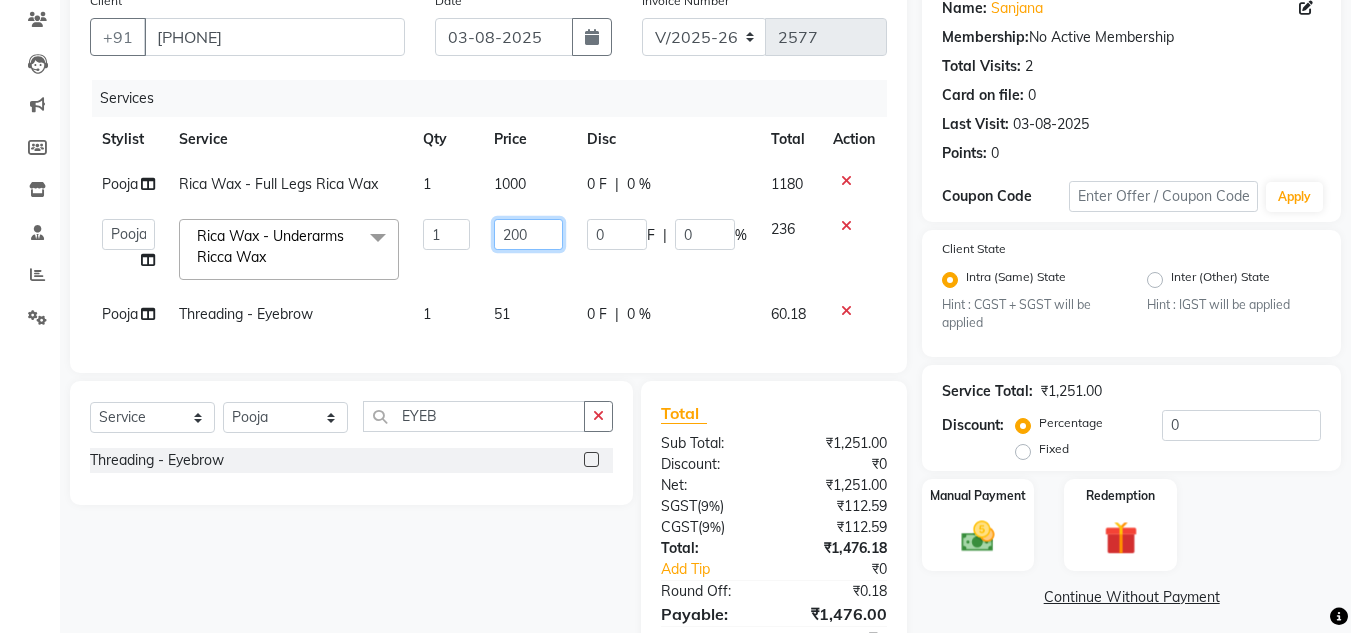 click on "200" 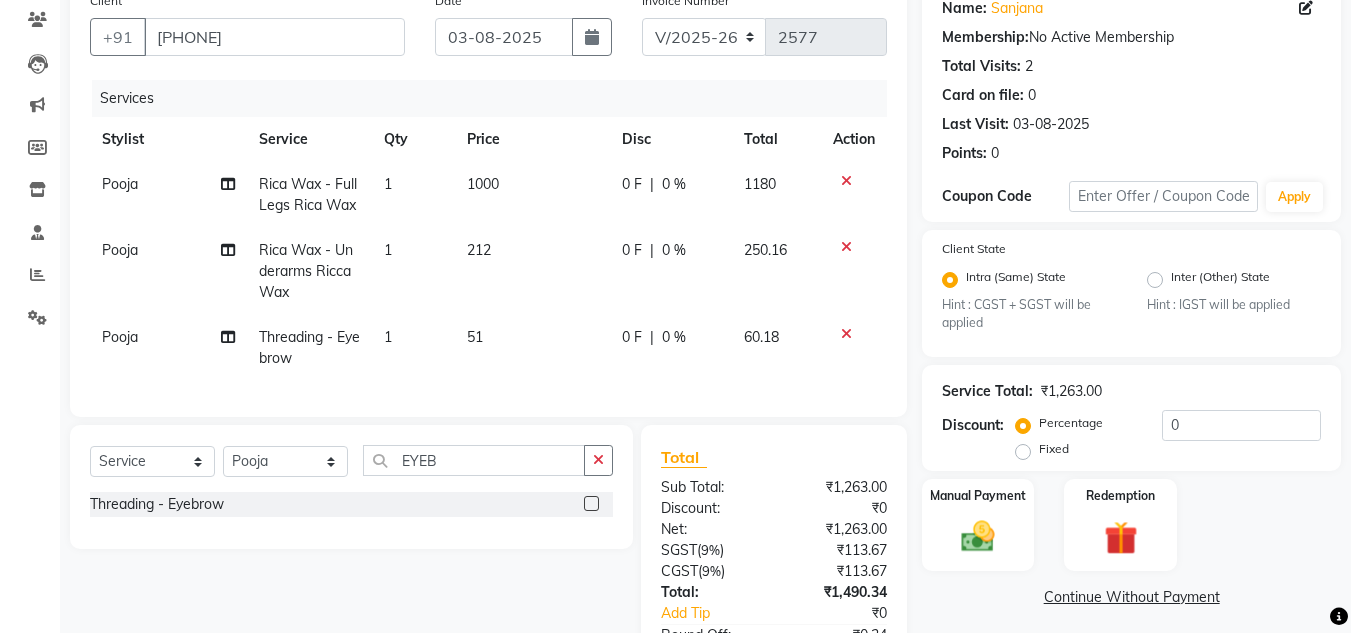 click on "[FIRST] Rica Wax - Full Legs Rica Wax 1 1000 0 F | 0 % 1180 [FIRST] Rica Wax - Underarms Ricca Wax 1 212 0 F | 0 % 250.16 [FIRST] Threading - Eyebrow 1 51 0 F | 0 % 60.18" 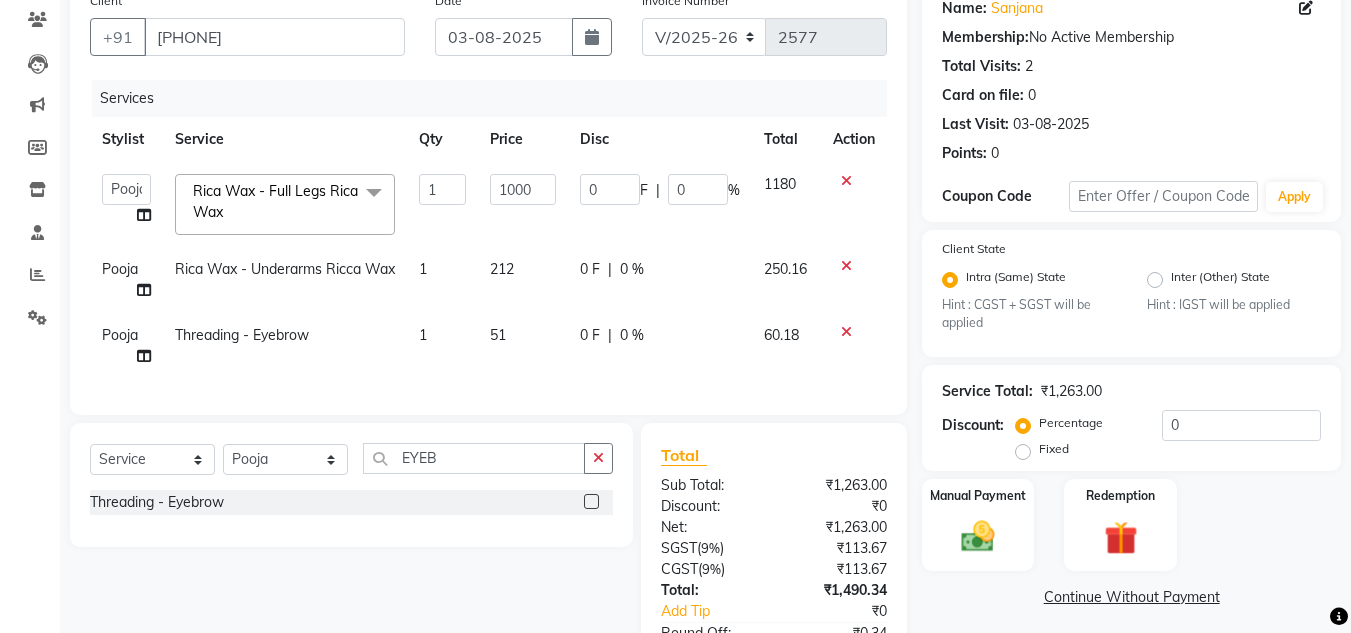 click on "1000" 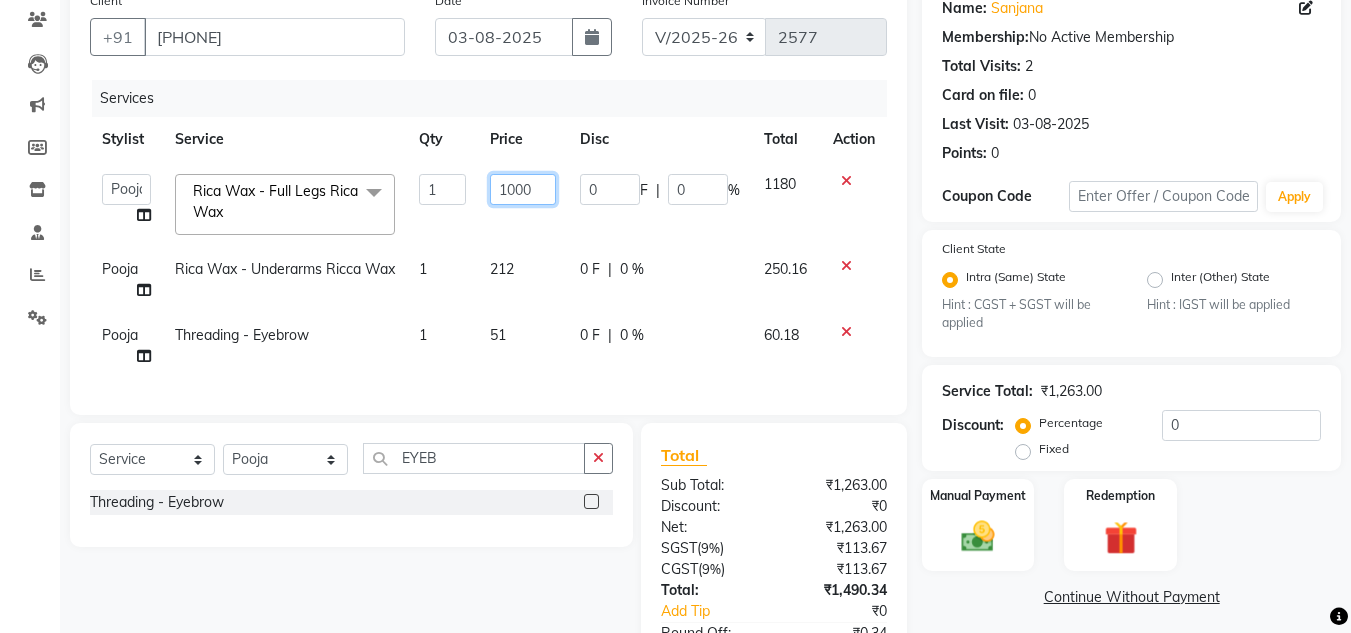 click on "1000" 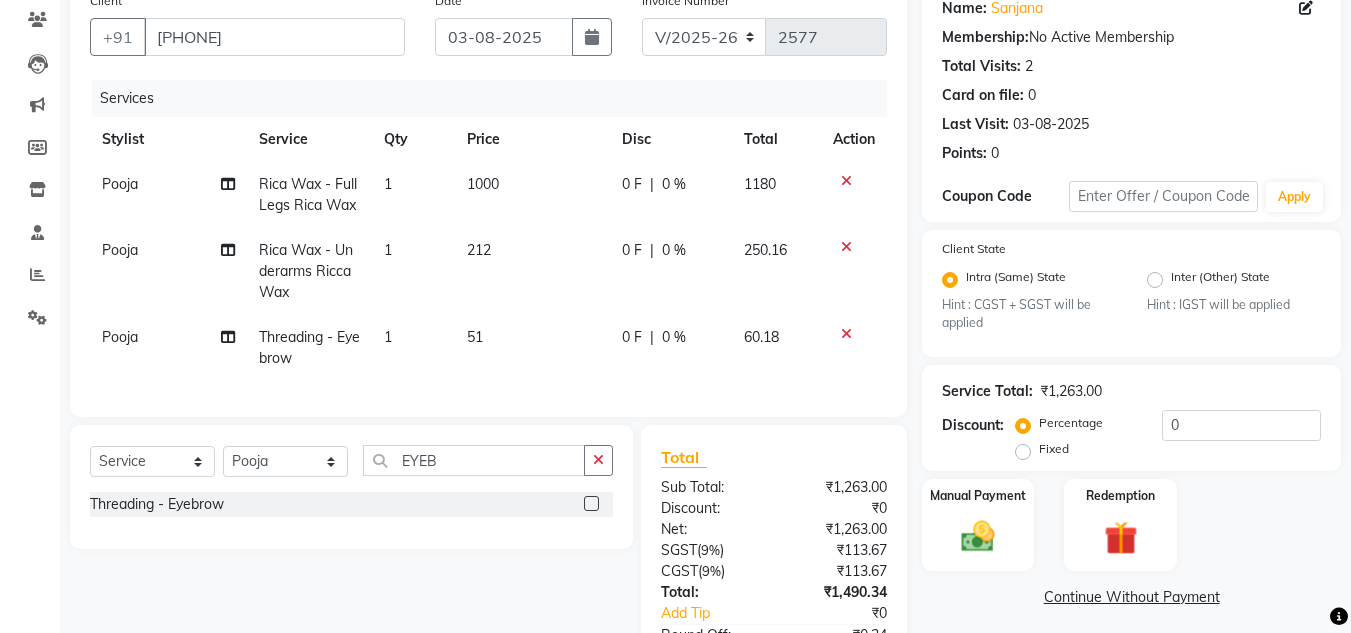click on "Rica Wax - Full Legs Rica Wax" 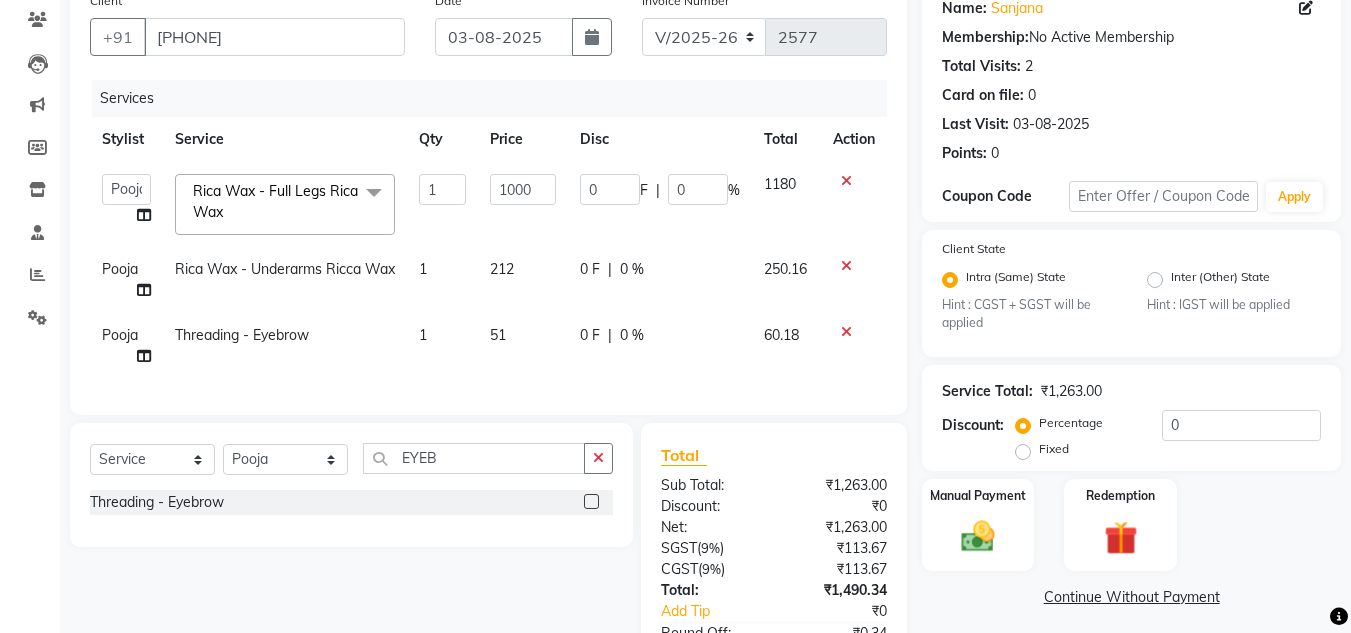 click on "Rica Wax - Full Legs Rica Wax" 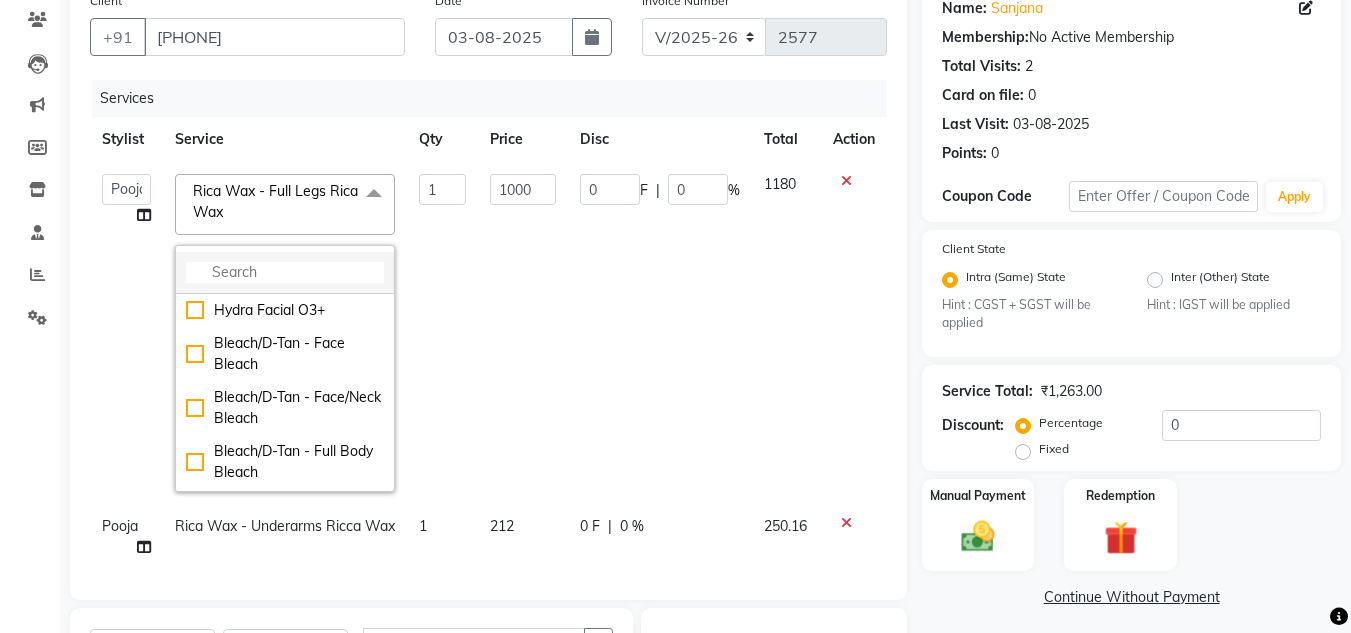click 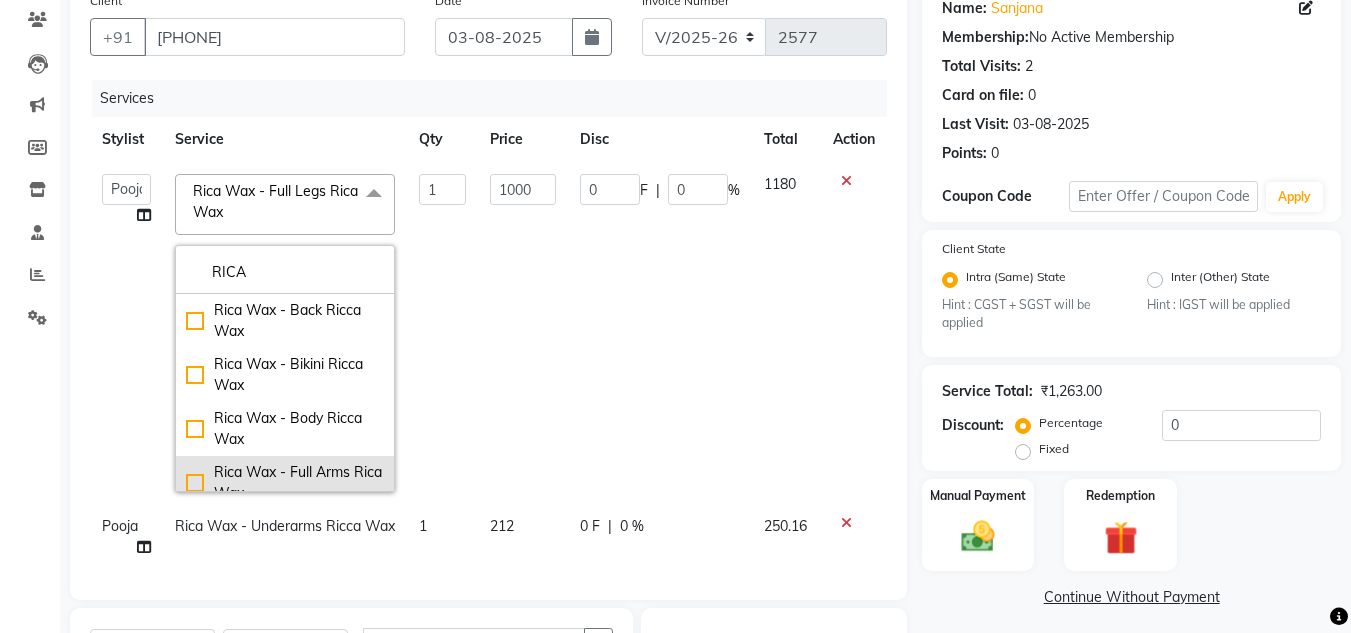 click on "Rica Wax - Full Arms Rica Wax" 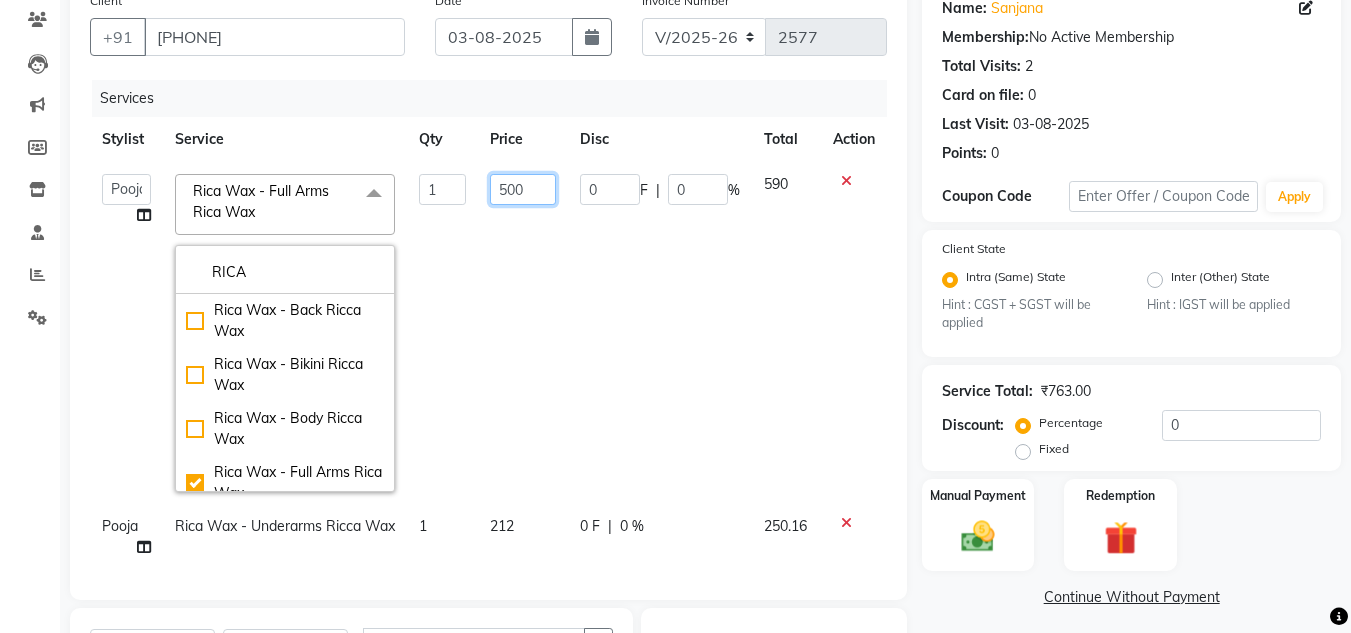click on "500" 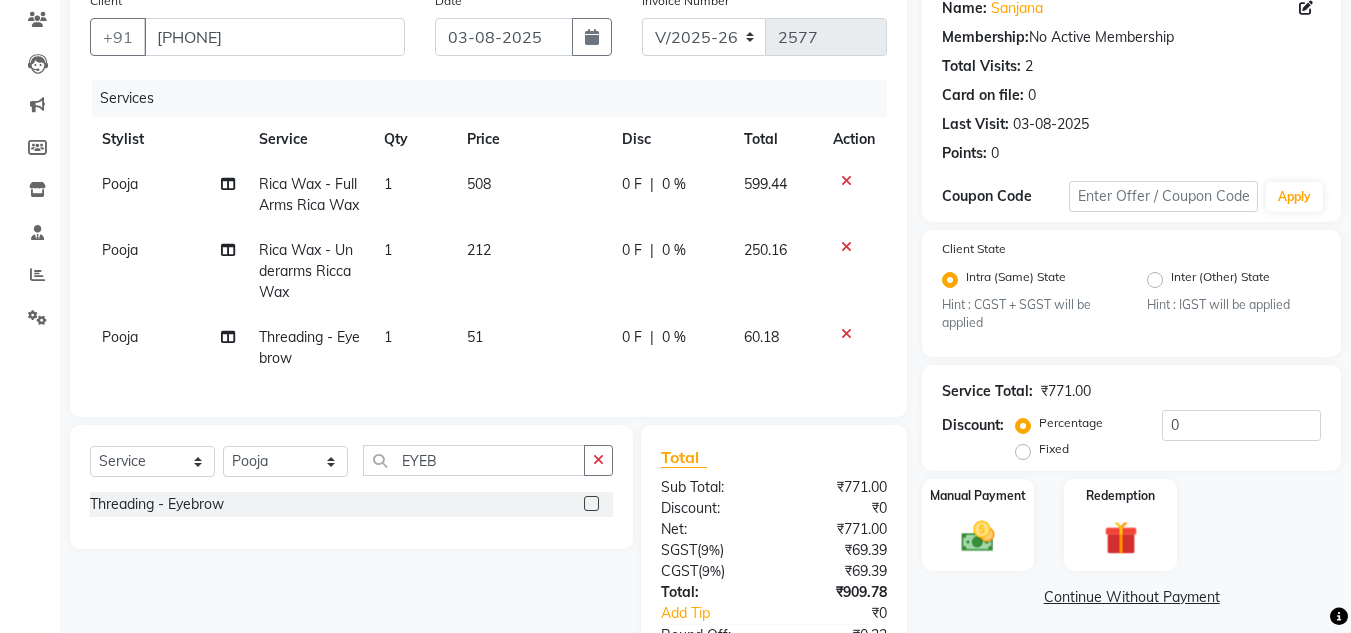 click on "599.44" 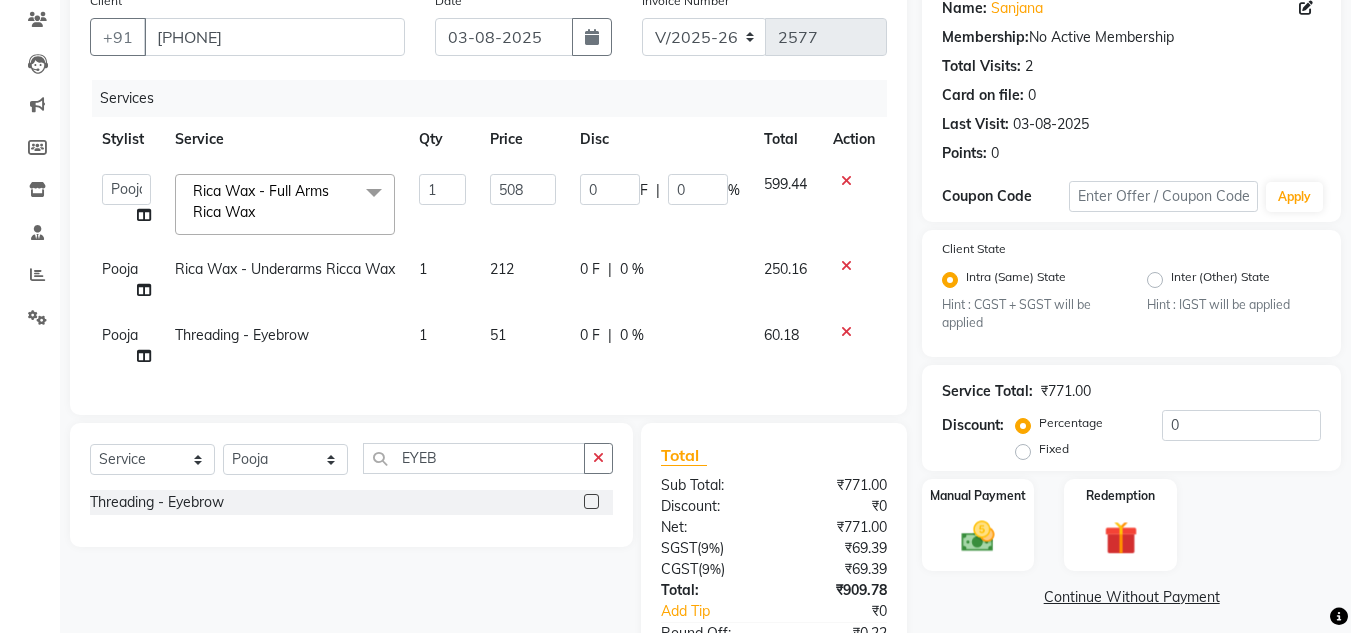 scroll, scrollTop: 318, scrollLeft: 0, axis: vertical 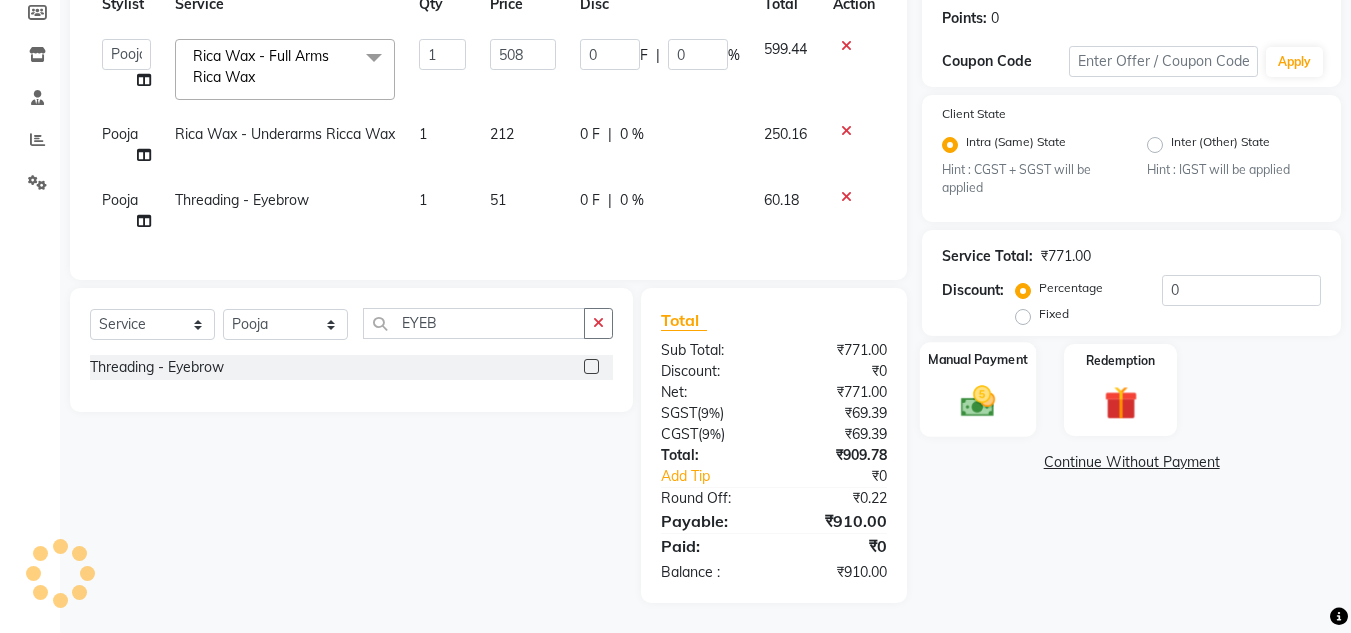 click 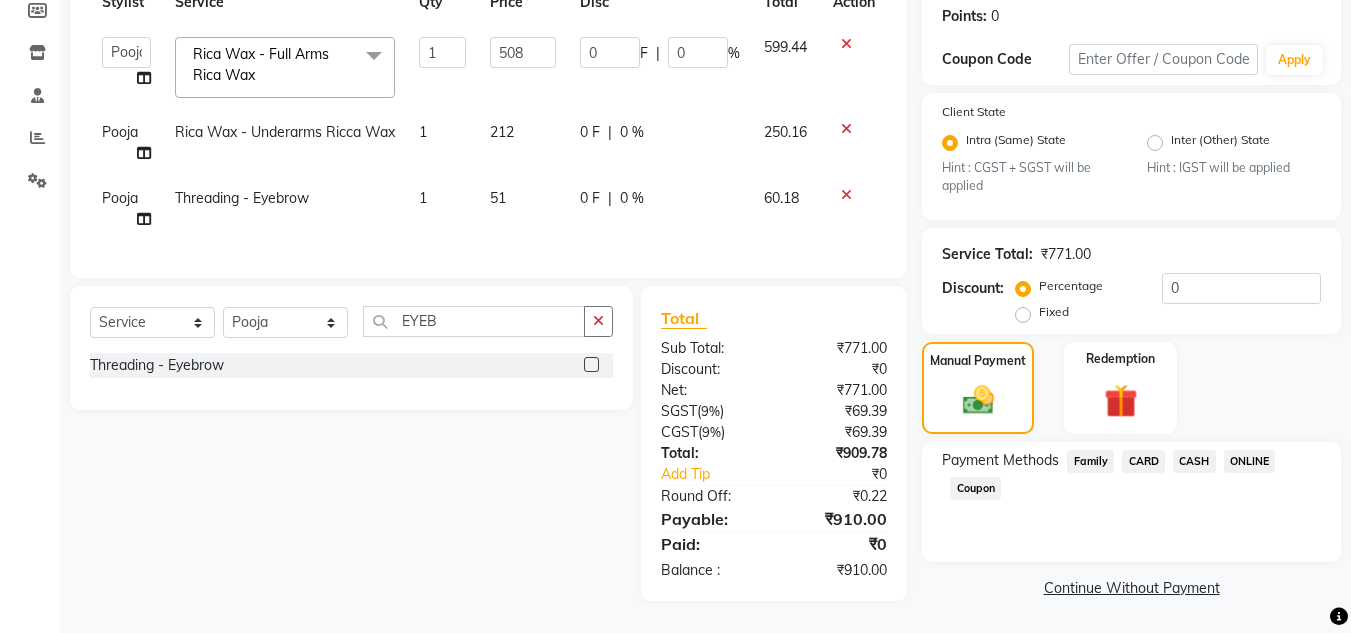 click on "ONLINE" 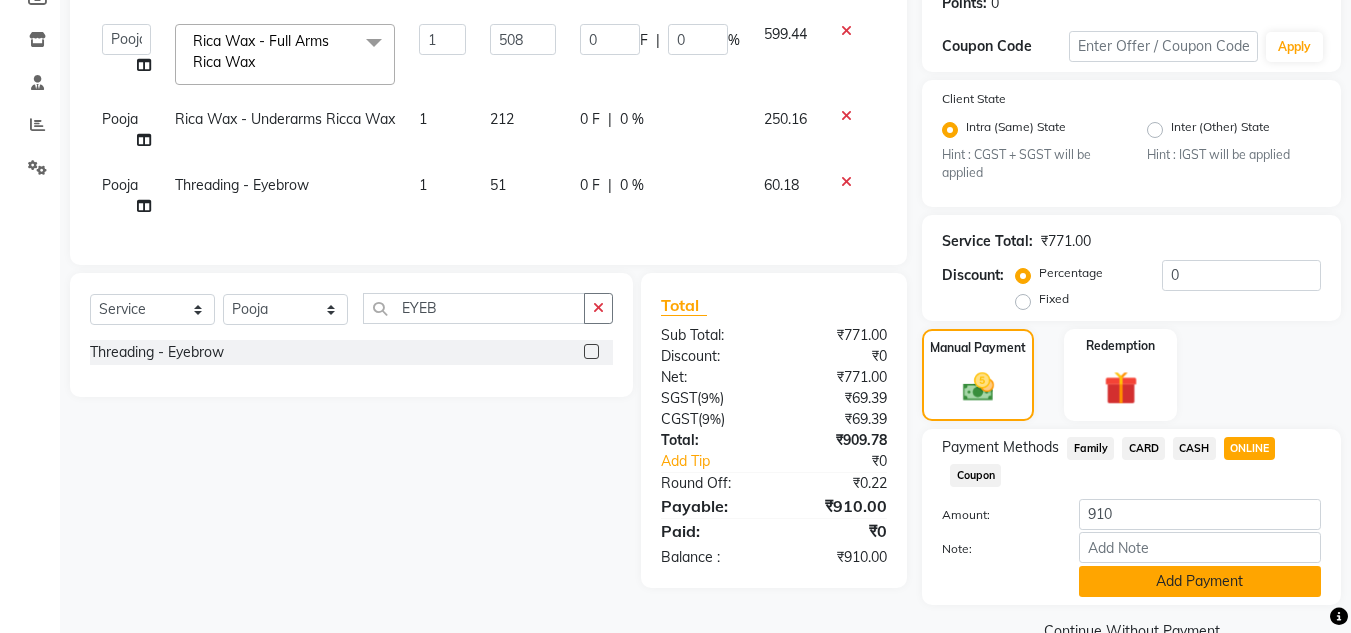 click on "Add Payment" 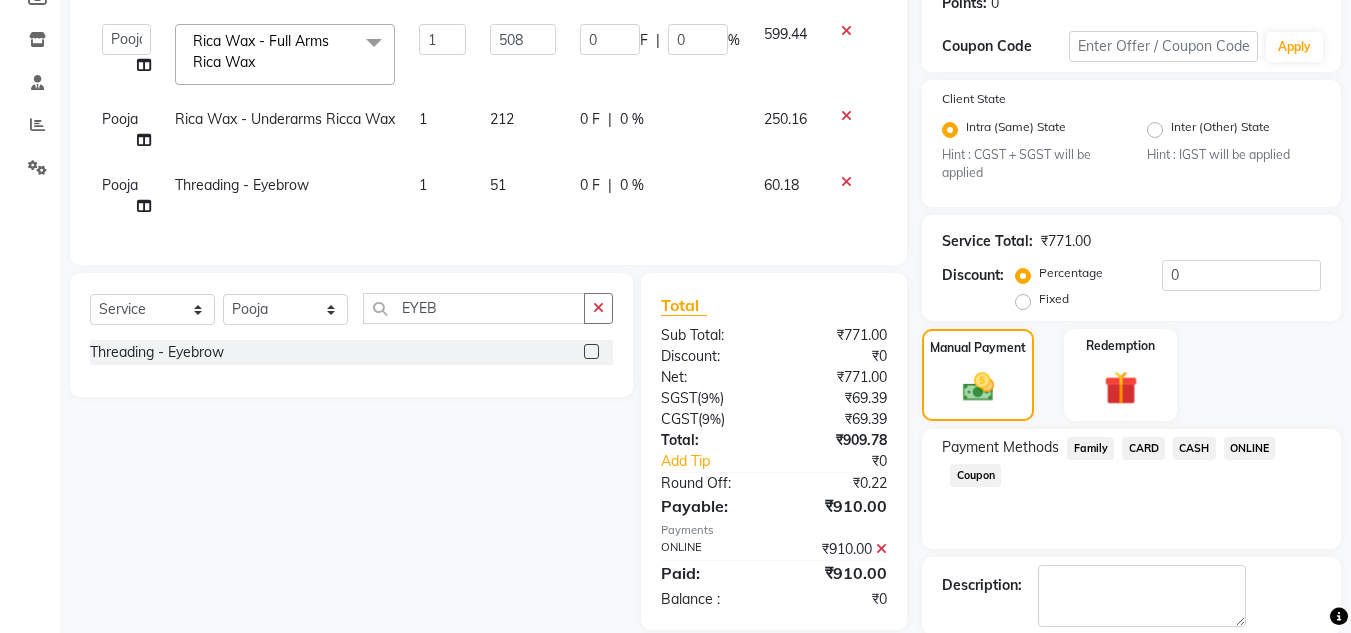 scroll, scrollTop: 418, scrollLeft: 0, axis: vertical 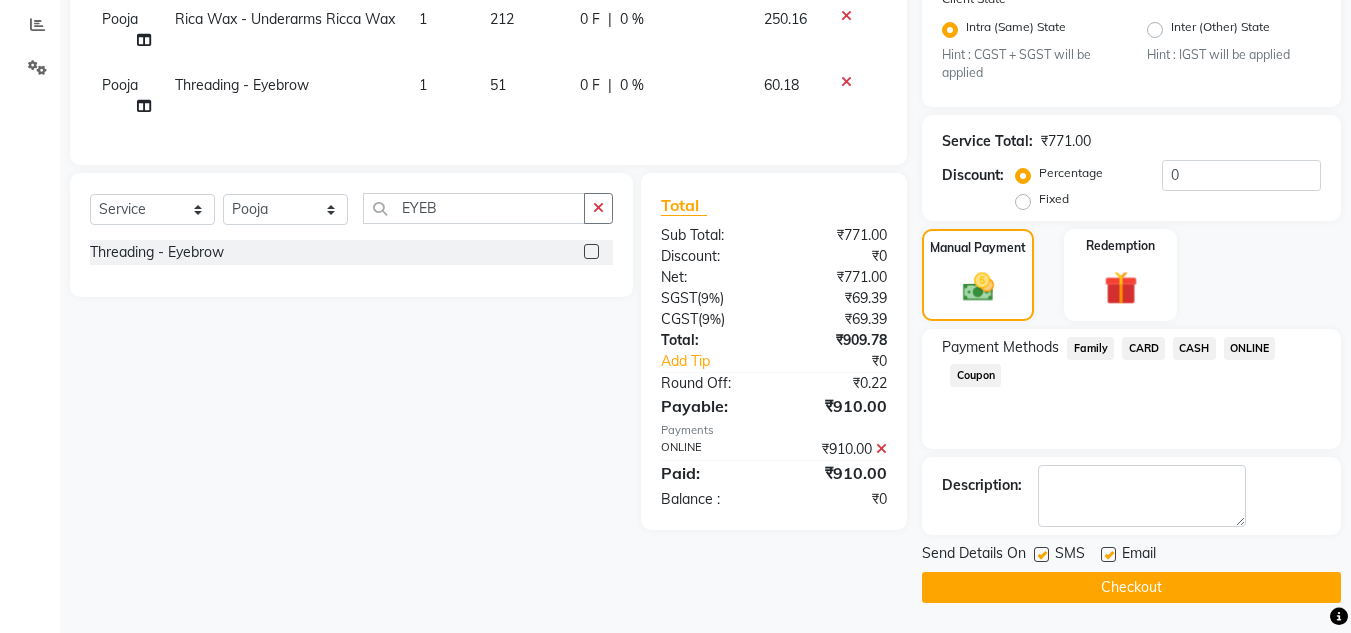 click on "Checkout" 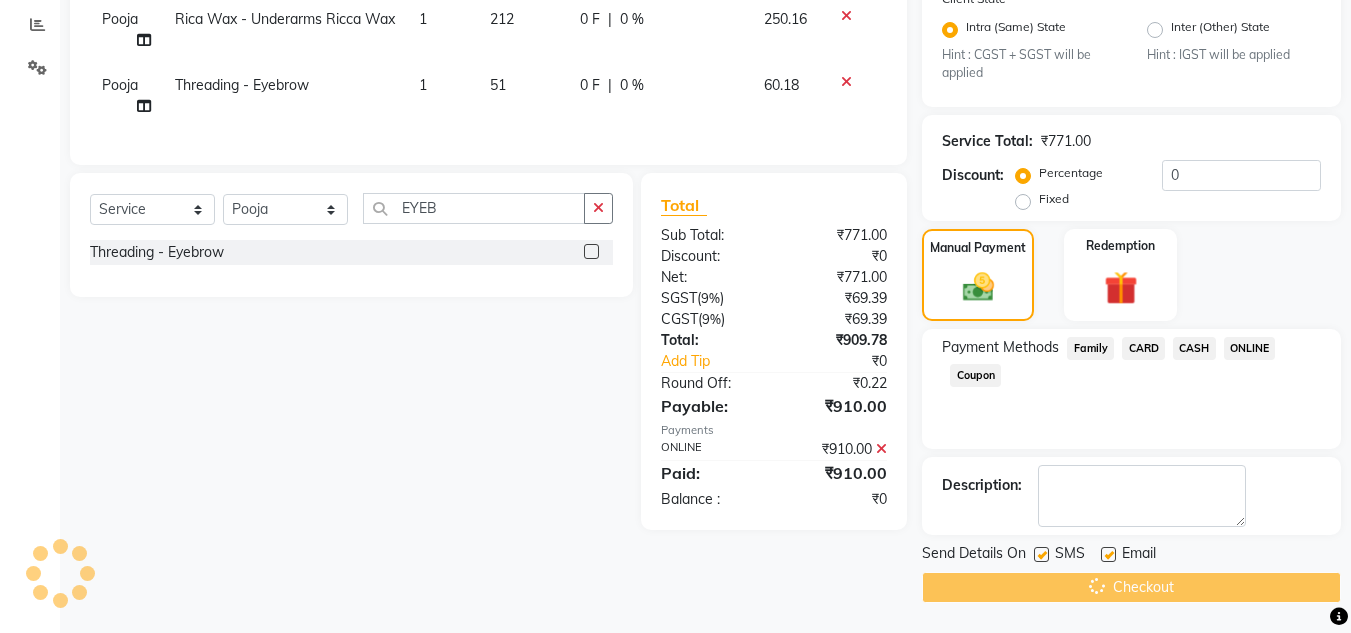 scroll, scrollTop: 0, scrollLeft: 0, axis: both 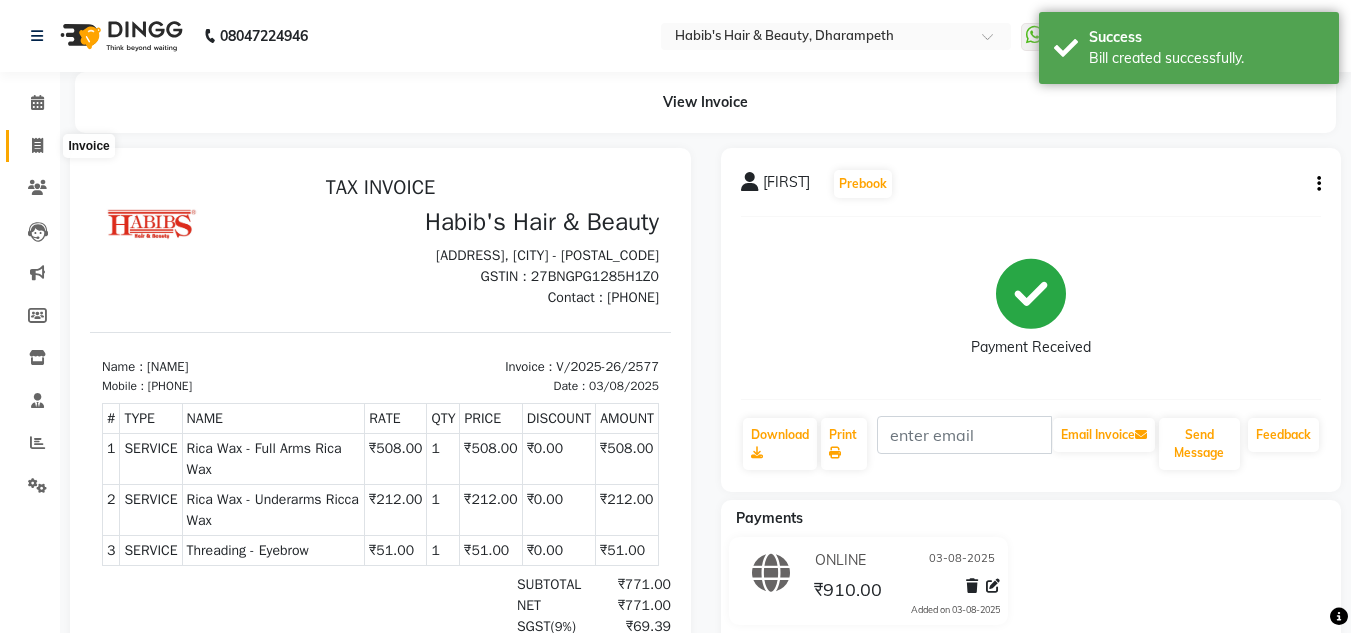 click 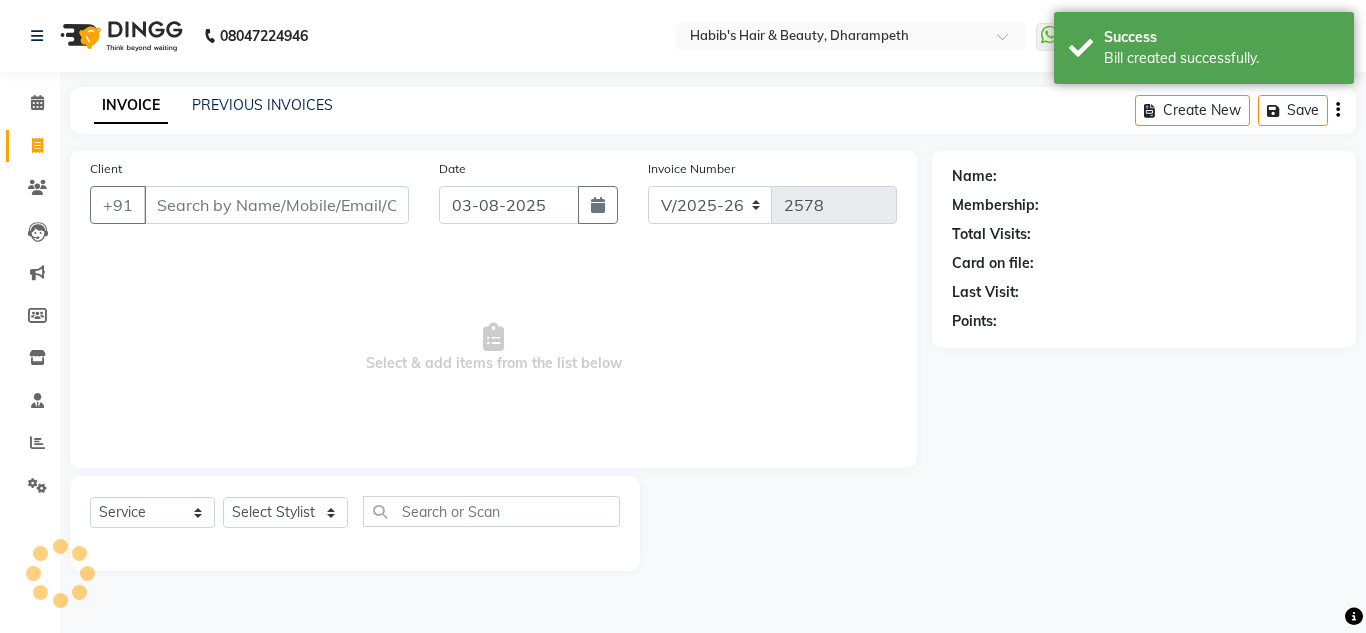 click on "Client" at bounding box center (276, 205) 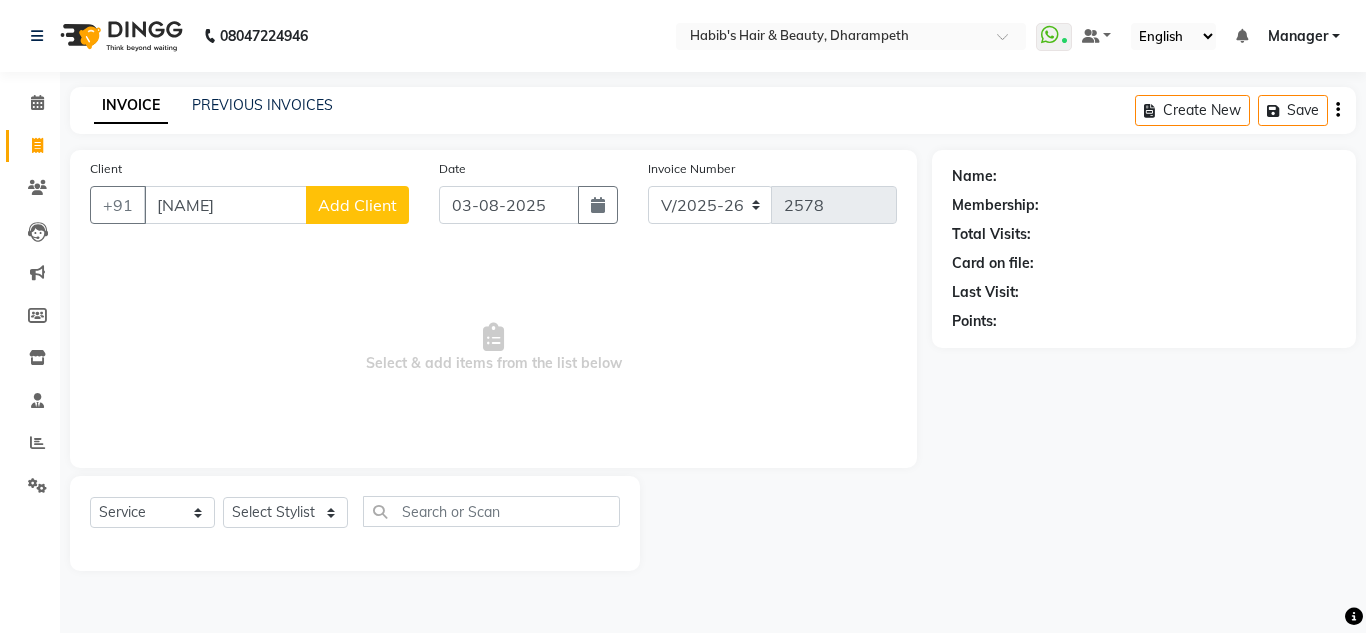 click on "Add Client" 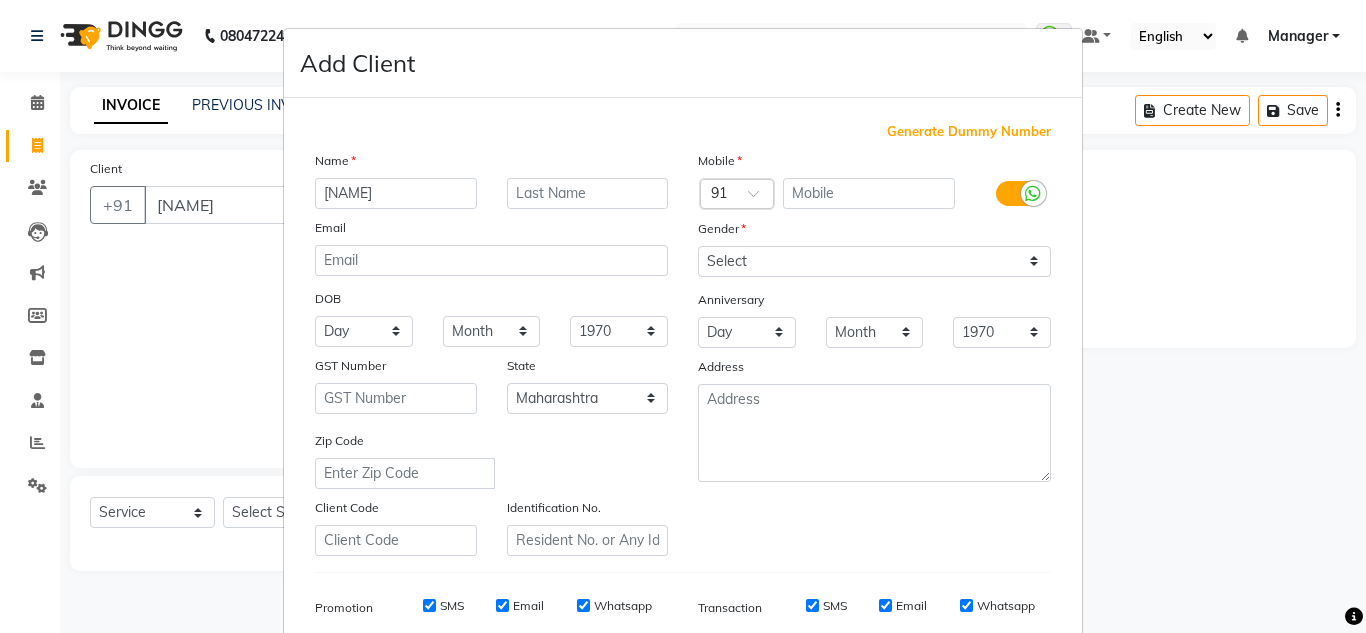 click on "[NAME]" at bounding box center [396, 193] 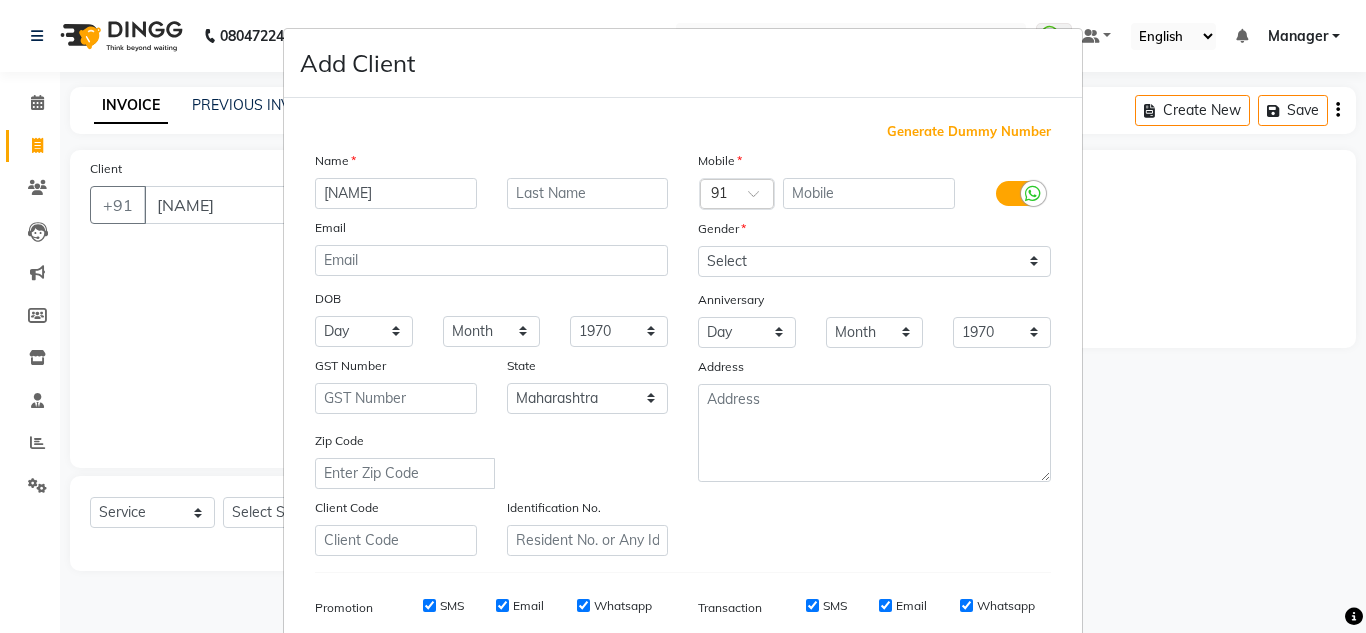 click on "[NAME]" at bounding box center [396, 193] 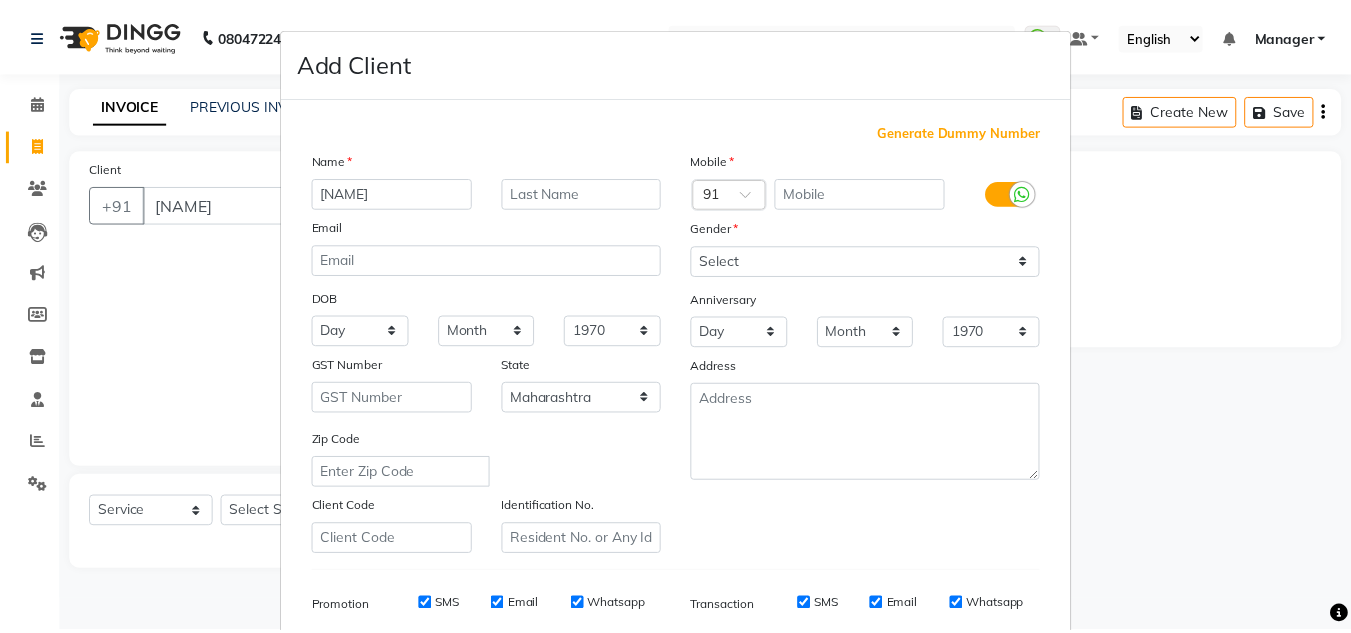 scroll, scrollTop: 290, scrollLeft: 0, axis: vertical 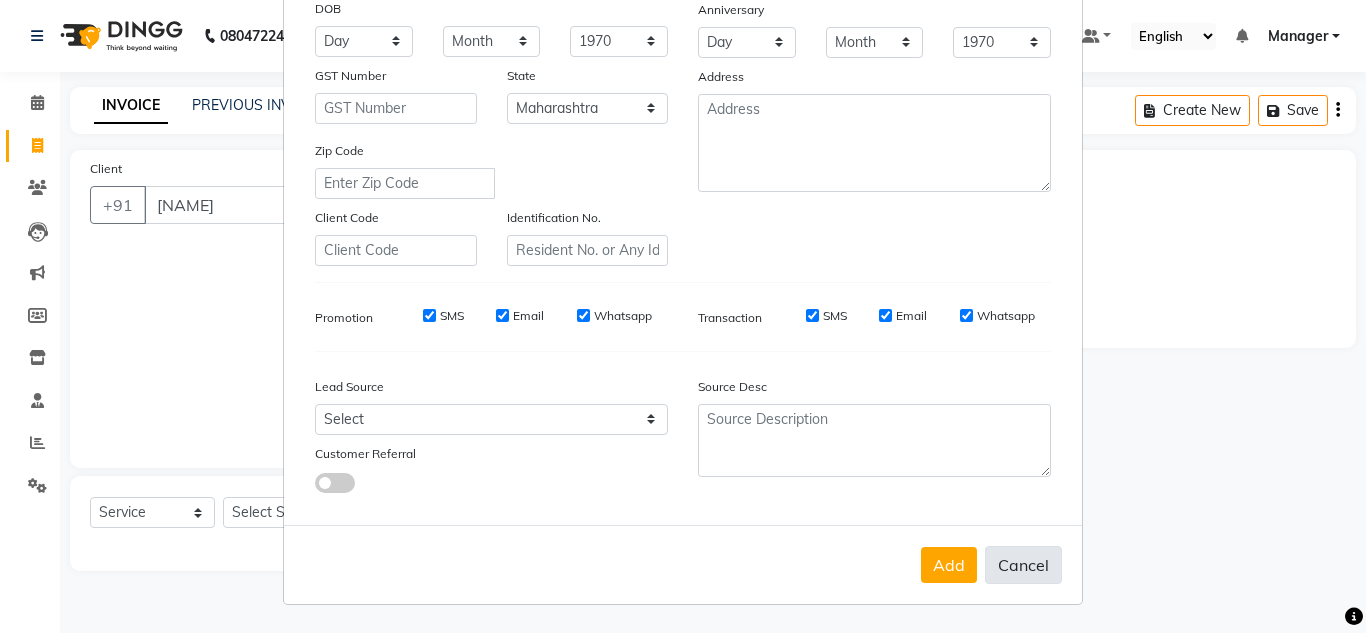 click on "Cancel" at bounding box center [1023, 565] 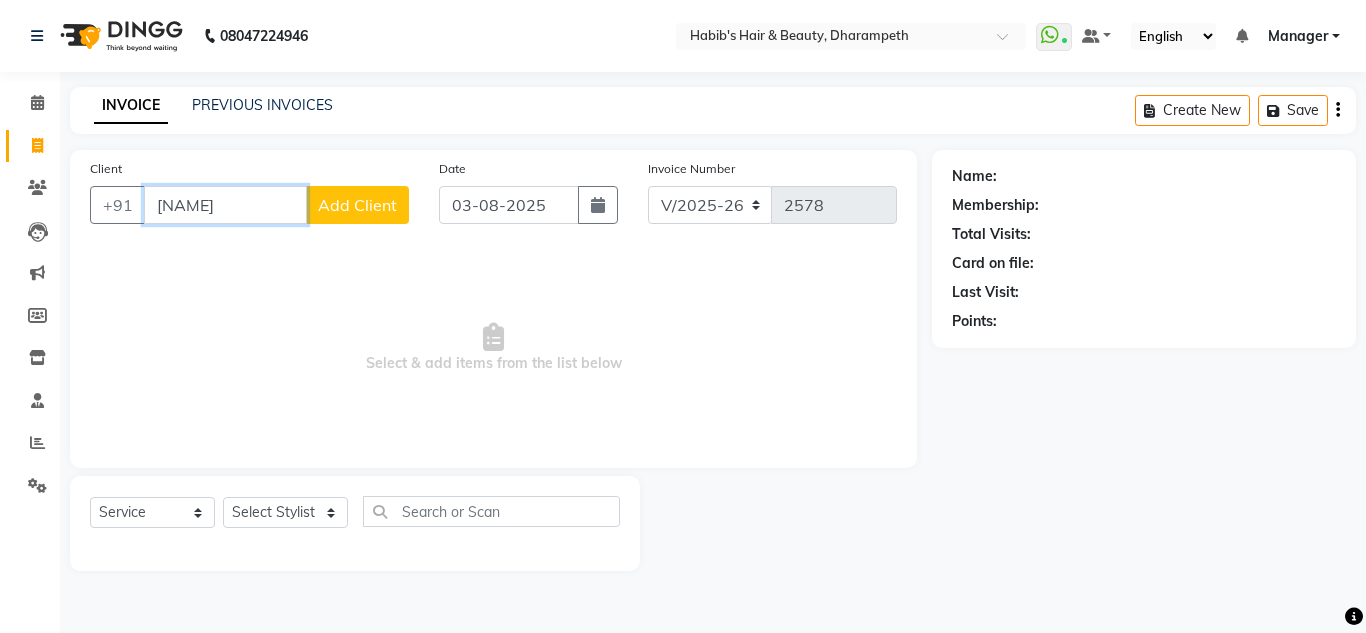click on "[NAME]" at bounding box center (225, 205) 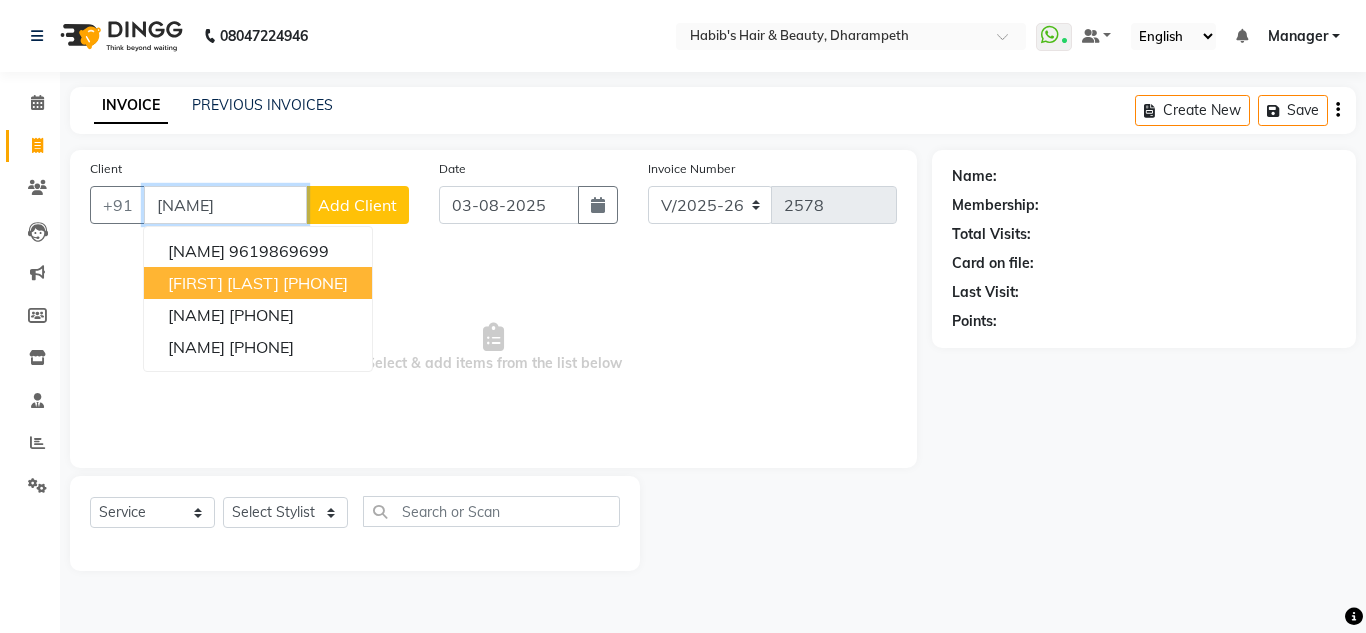 click on "[FIRST] [LAST]" at bounding box center (223, 283) 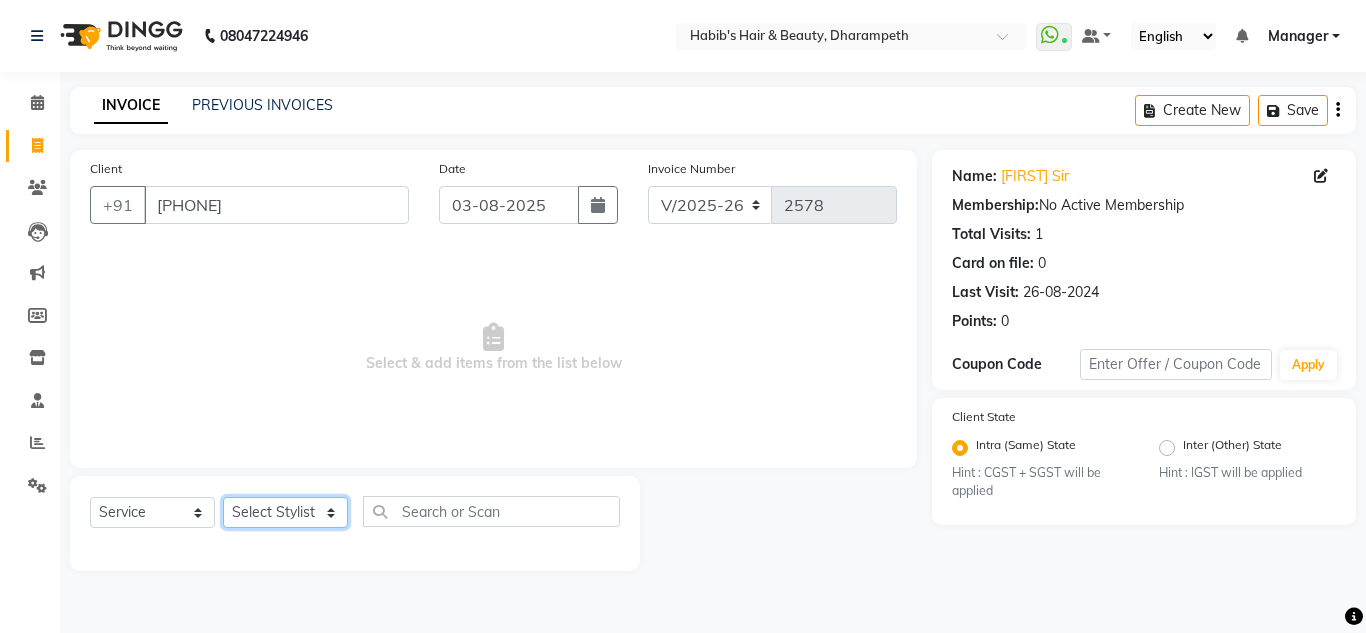 click on "Select Stylist [FIRST] [INITIAL] [FIRST] [INITIAL] [FIRST] [INITIAL] [FIRST]  Manager [FIRST] [FIRST] [INITIAL] [FIRST] [INITIAL] [FIRST] [INITIAL] [FIRST] [INITIAL] [FIRST] [INITIAL]" 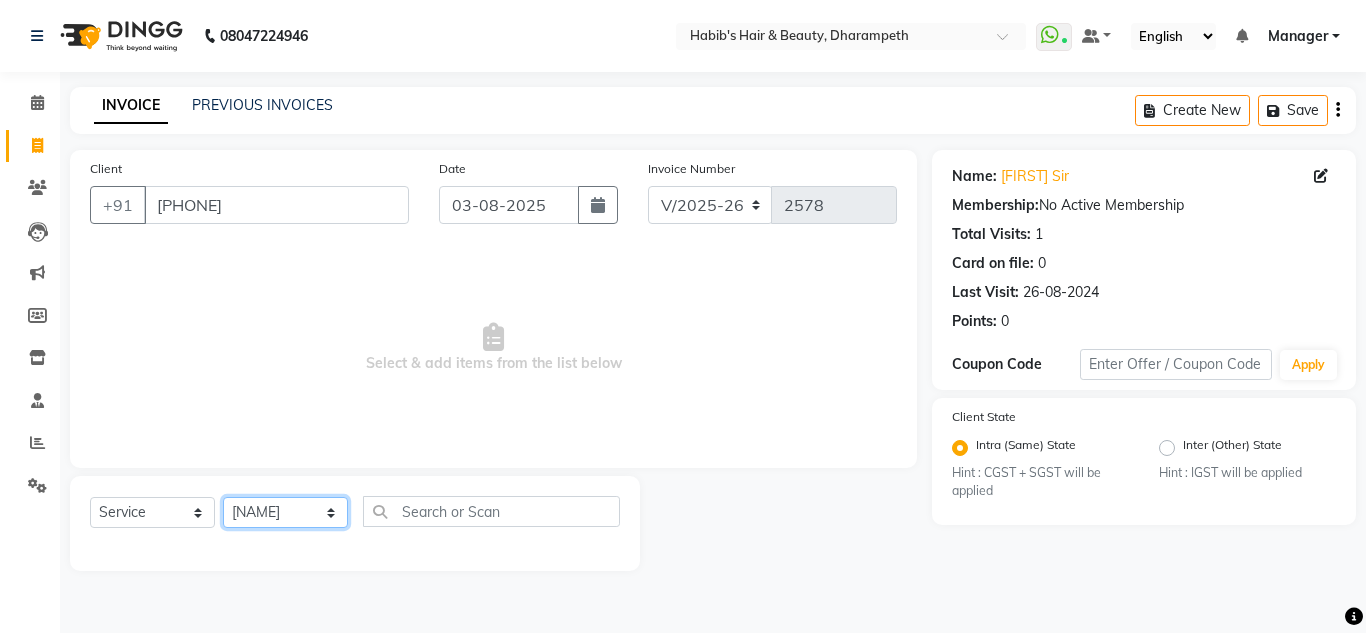 click on "Select Stylist [FIRST] [INITIAL] [FIRST] [INITIAL] [FIRST] [INITIAL] [FIRST]  Manager [FIRST] [FIRST] [INITIAL] [FIRST] [INITIAL] [FIRST] [INITIAL] [FIRST] [INITIAL] [FIRST] [INITIAL]" 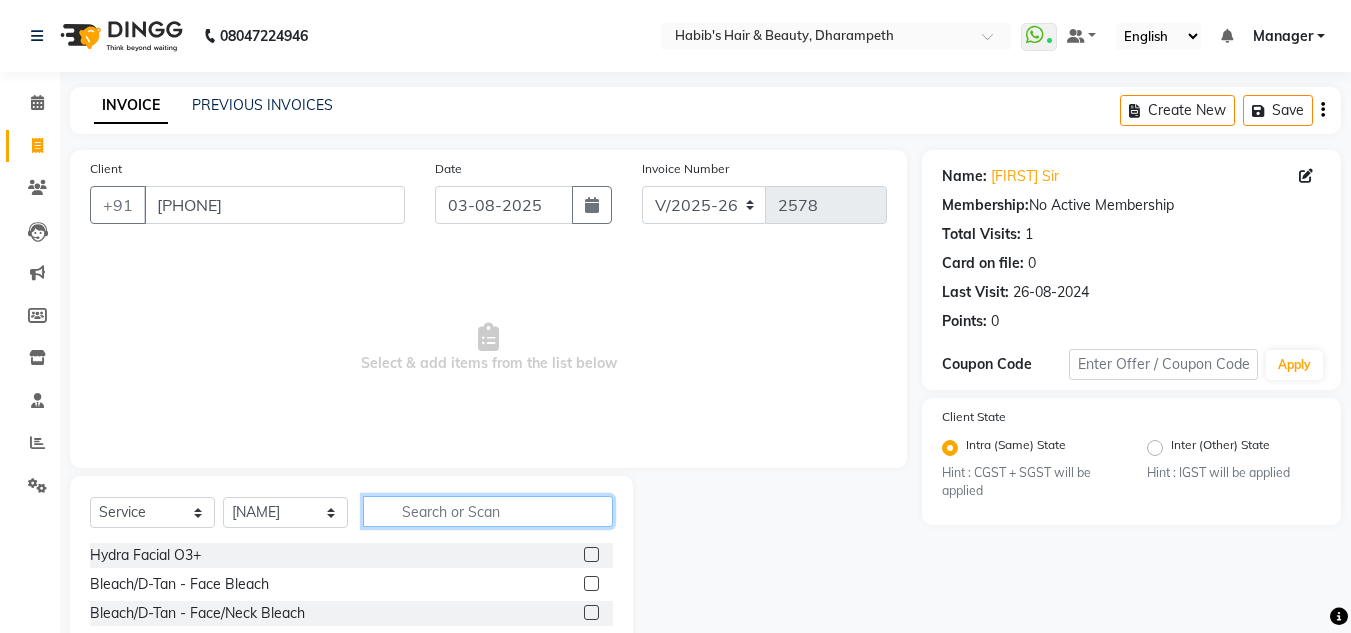 click 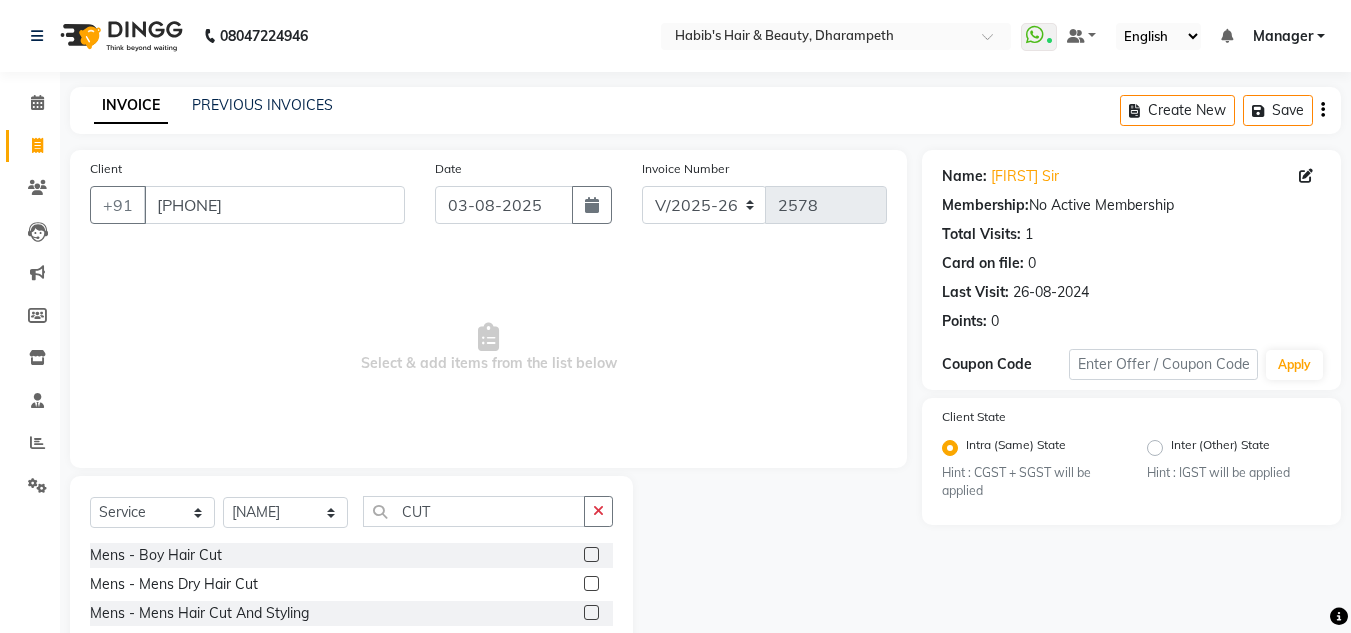 click 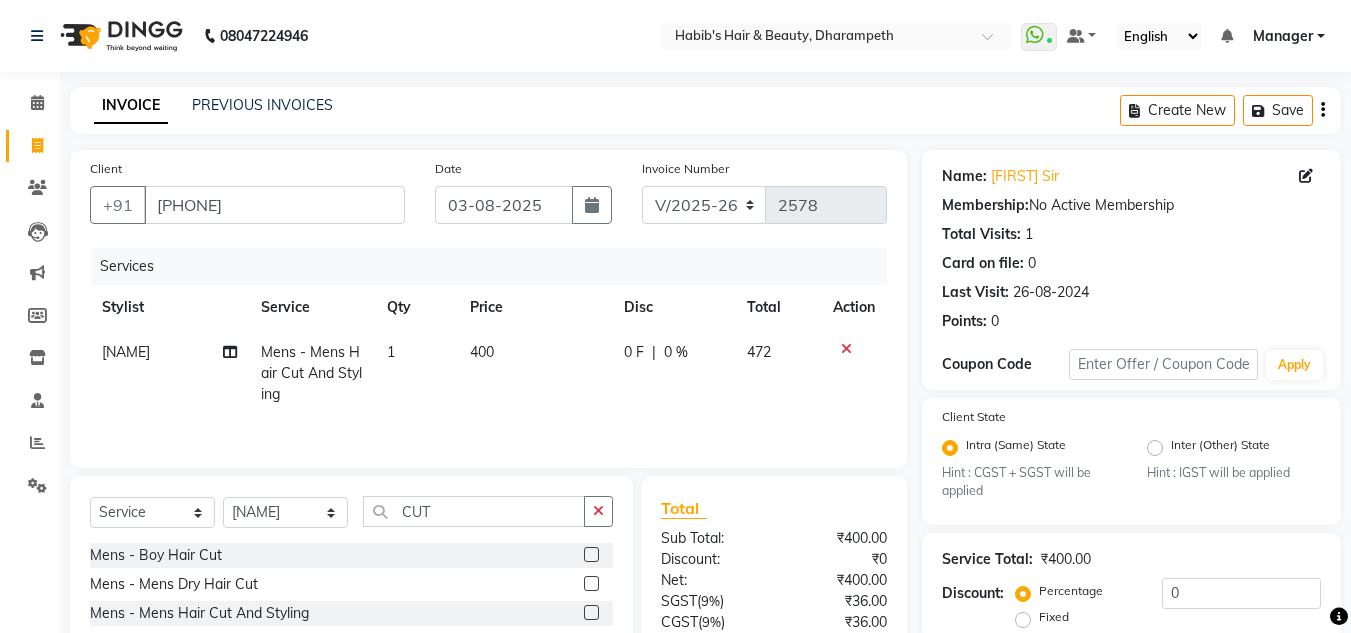 click on "400" 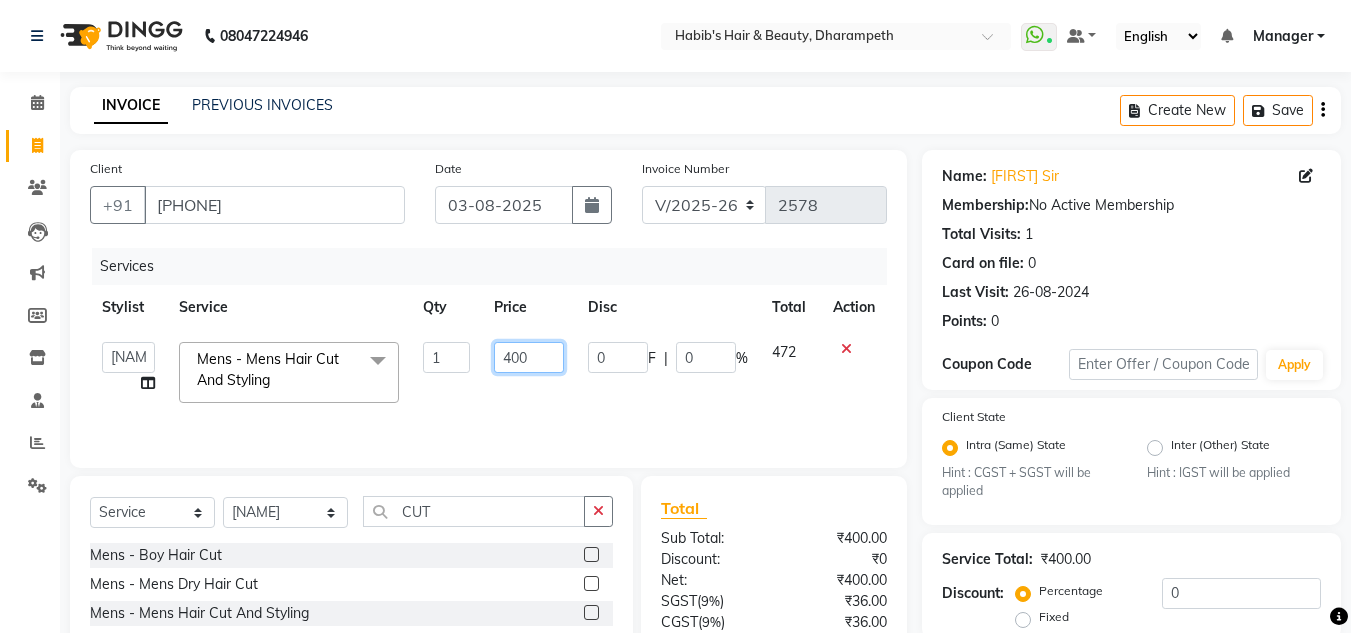 click on "400" 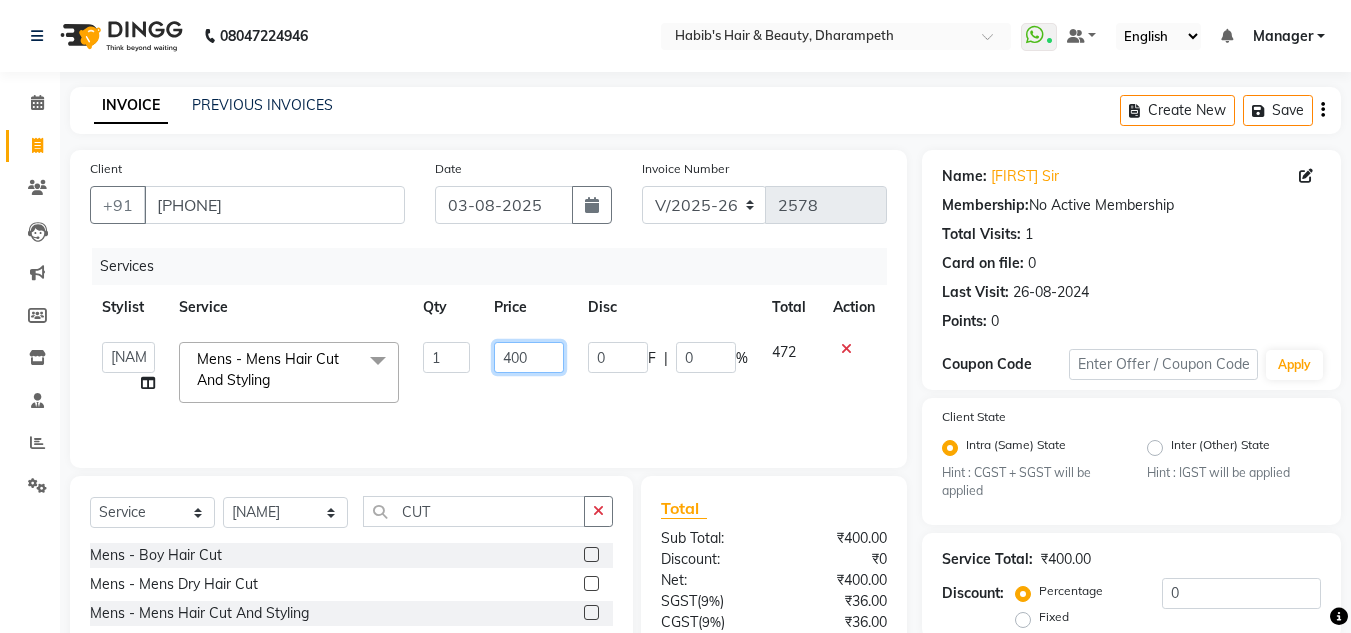click on "400" 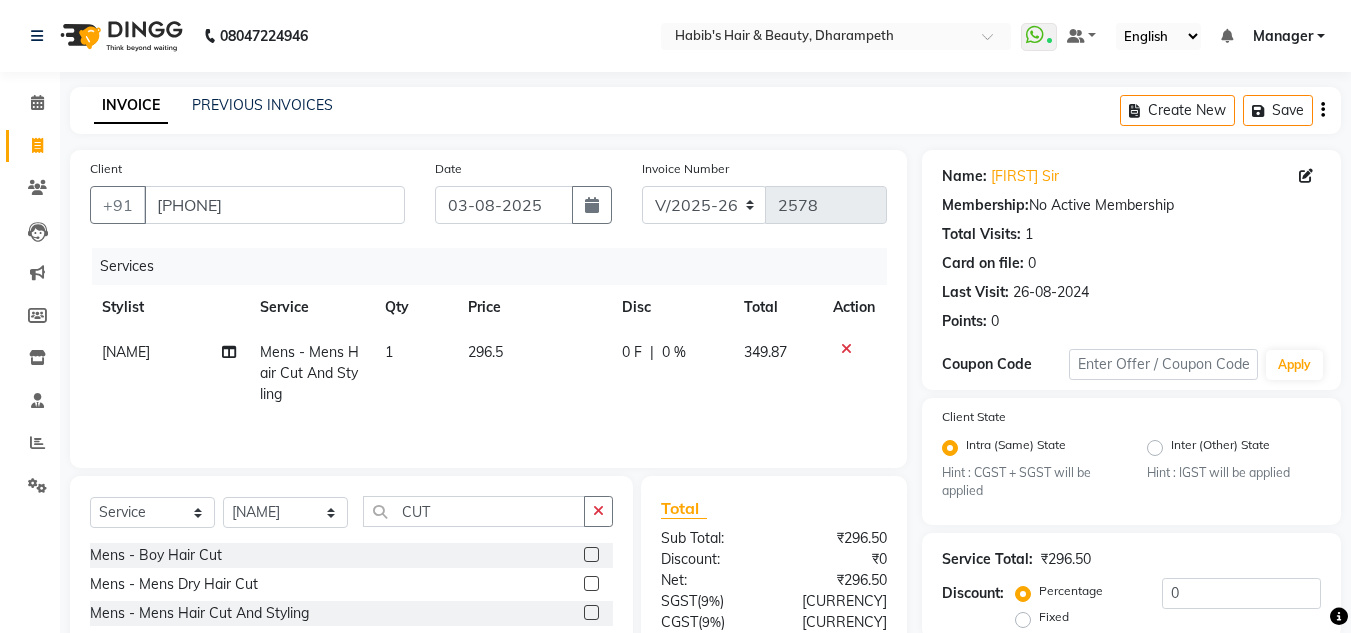 click on "349.87" 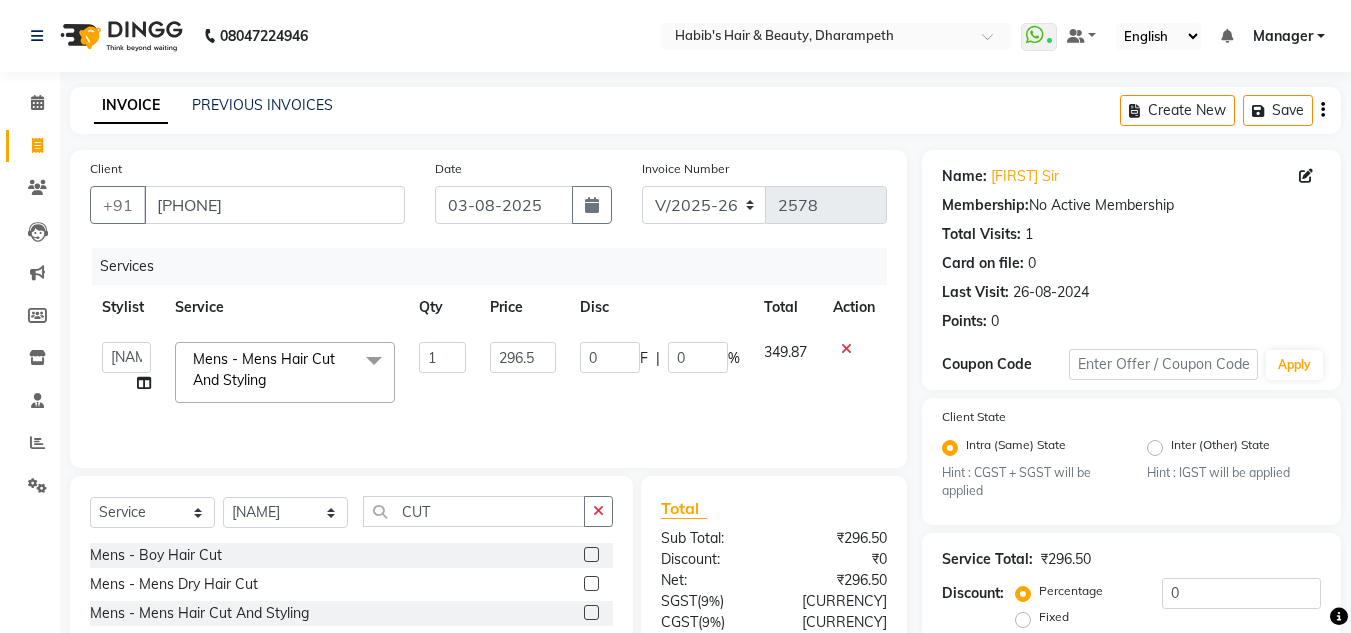 scroll, scrollTop: 188, scrollLeft: 0, axis: vertical 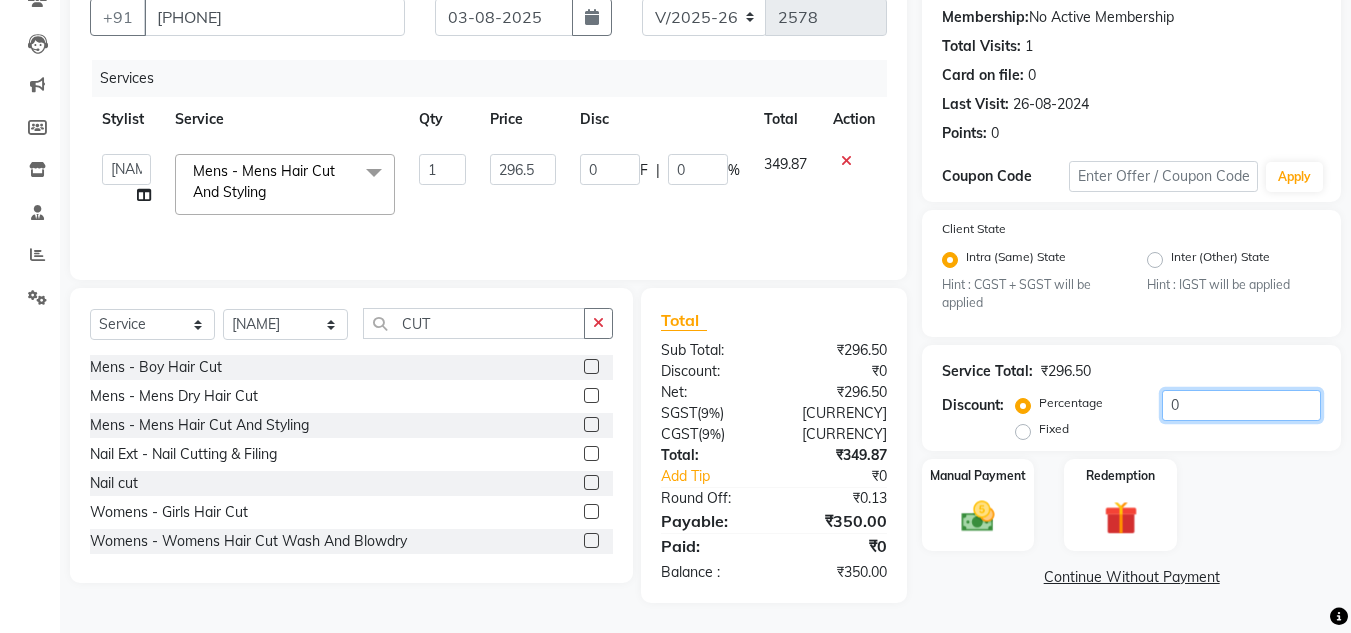 click on "0" 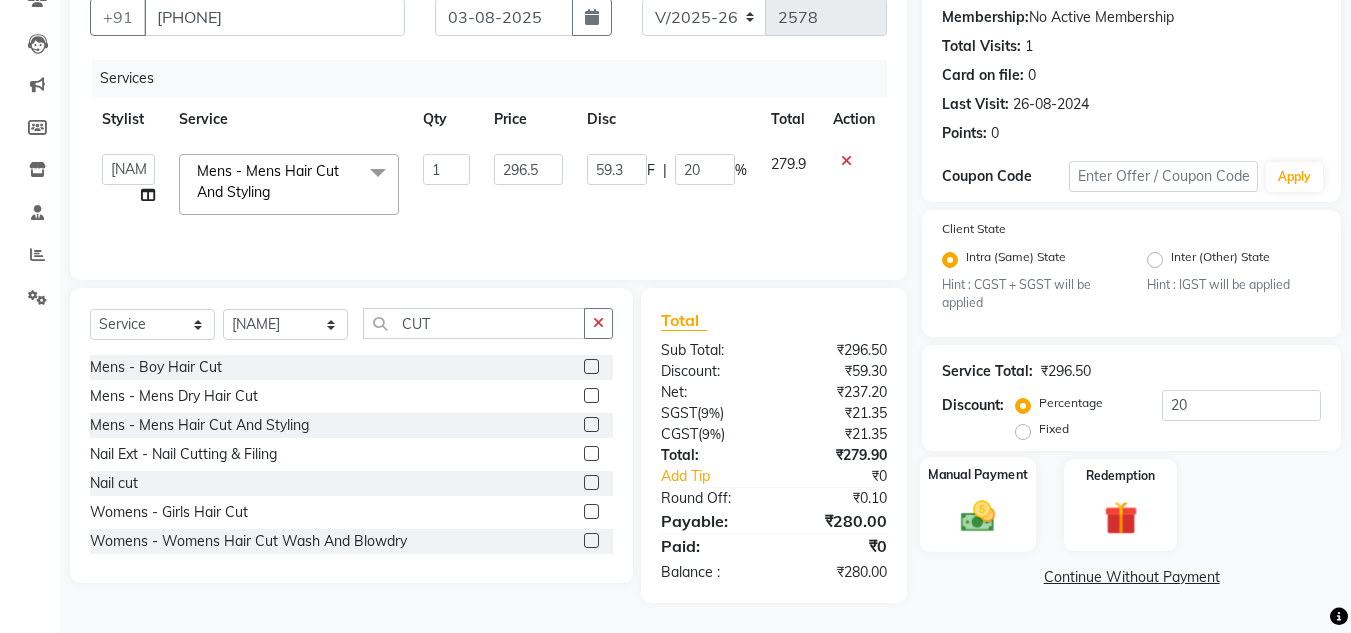 click 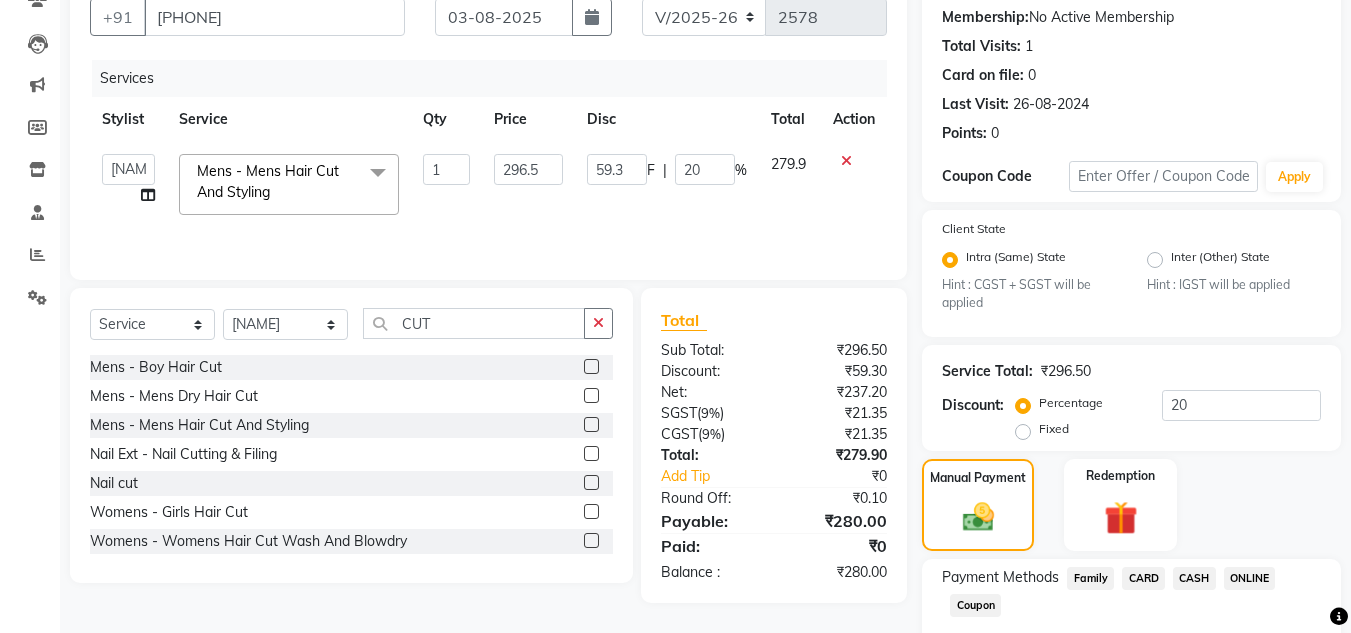scroll, scrollTop: 305, scrollLeft: 0, axis: vertical 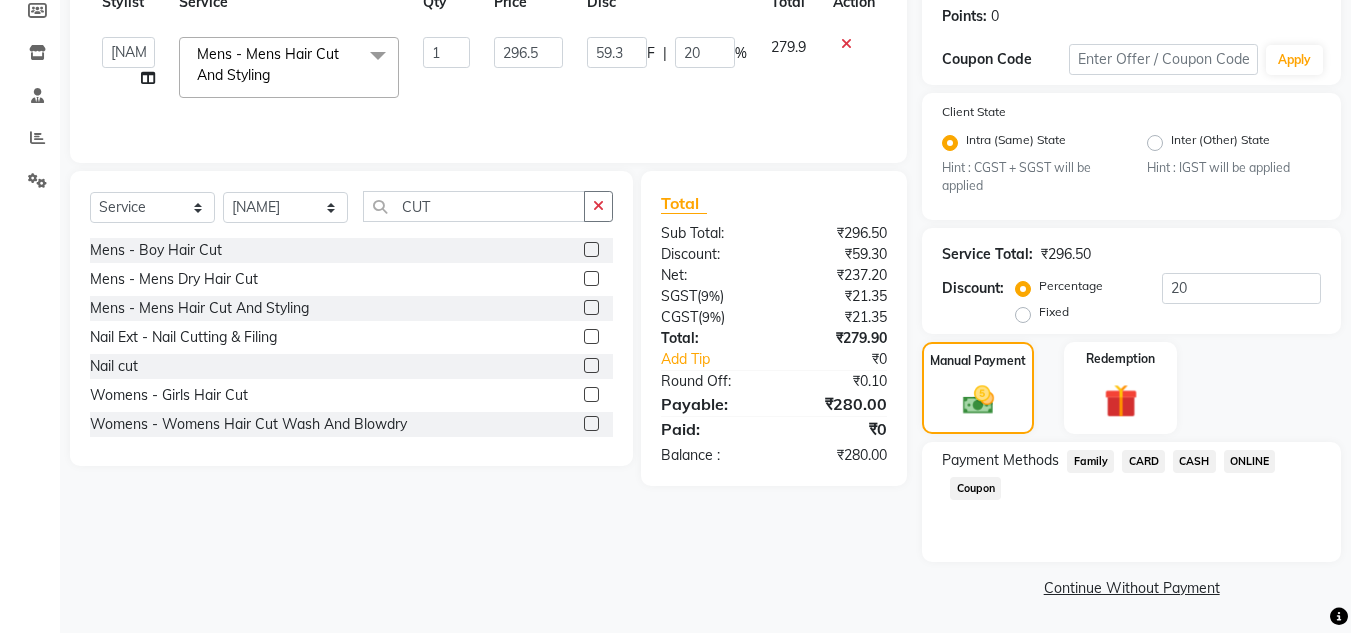 click on "ONLINE" 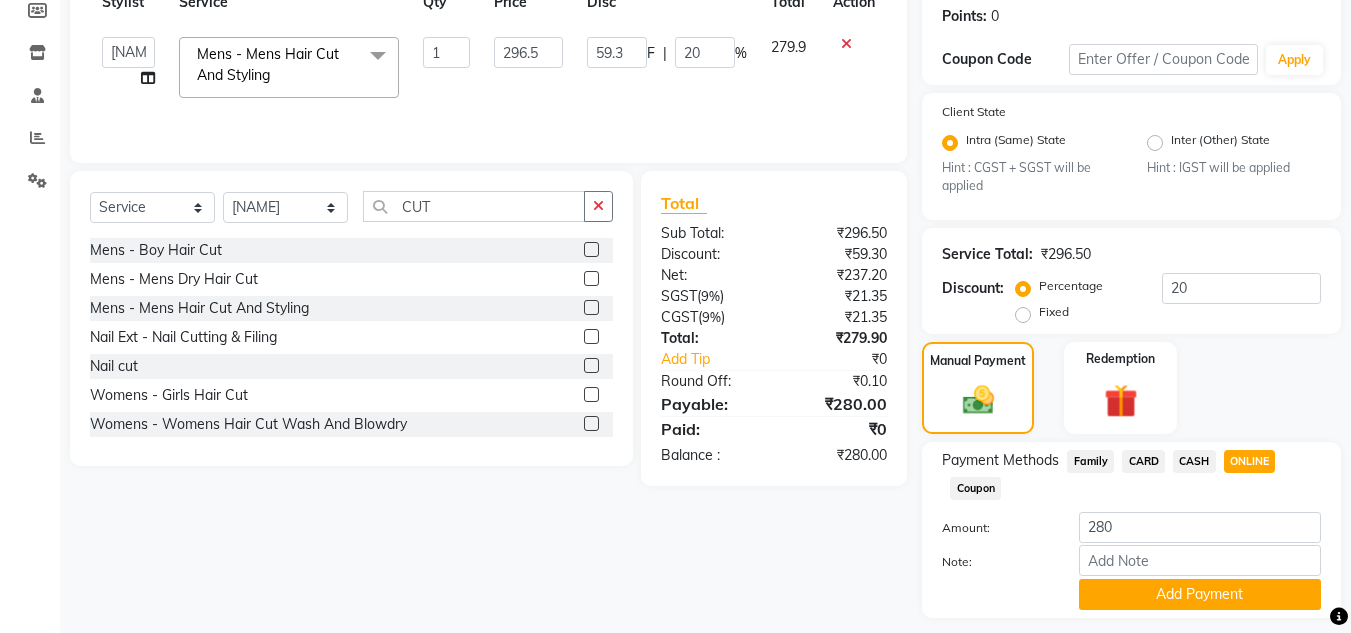 scroll, scrollTop: 361, scrollLeft: 0, axis: vertical 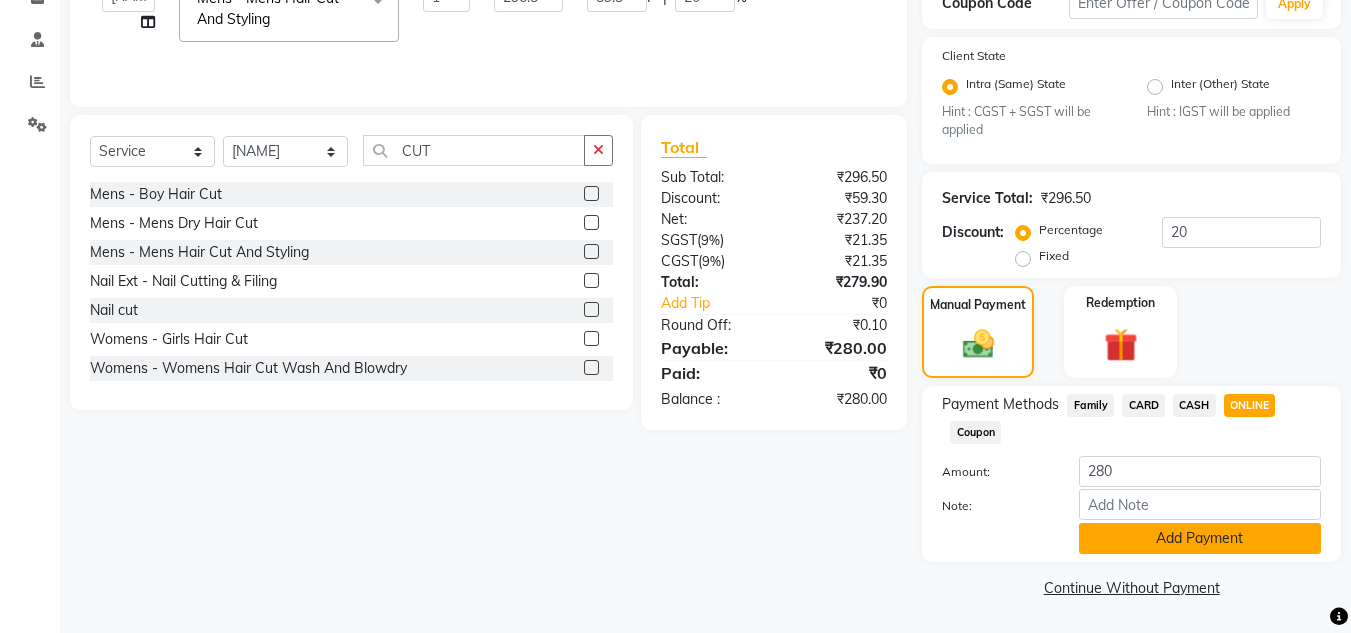 click on "Add Payment" 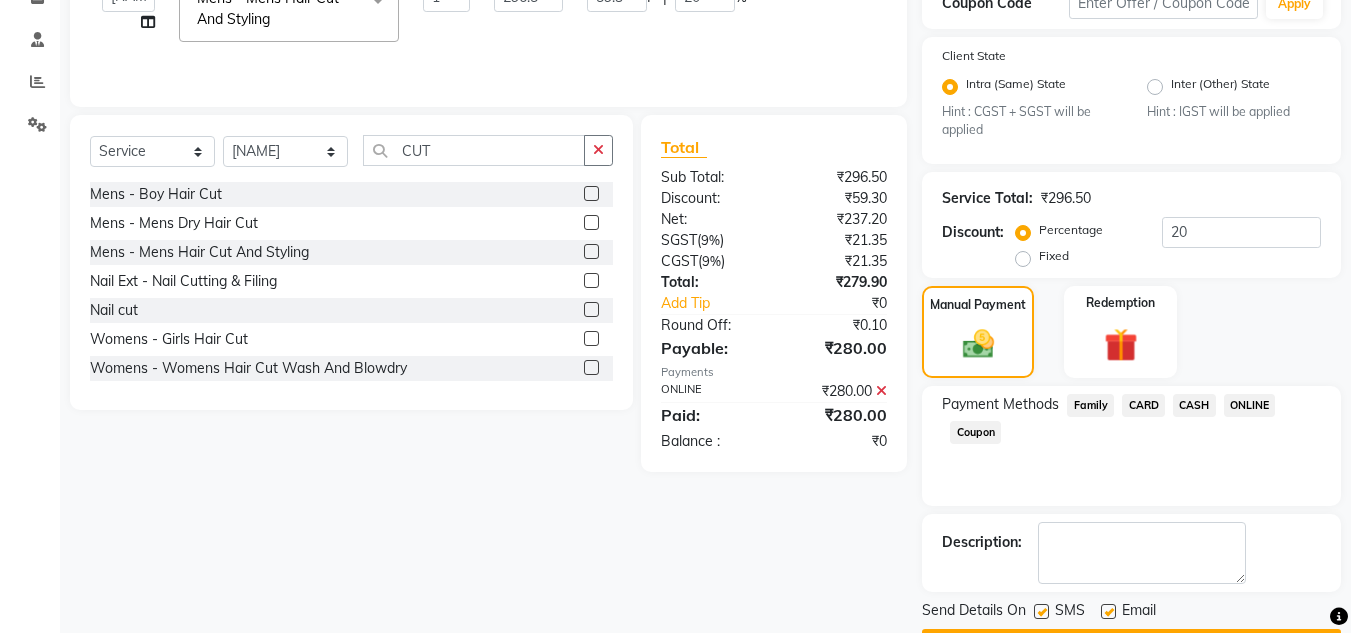 scroll, scrollTop: 418, scrollLeft: 0, axis: vertical 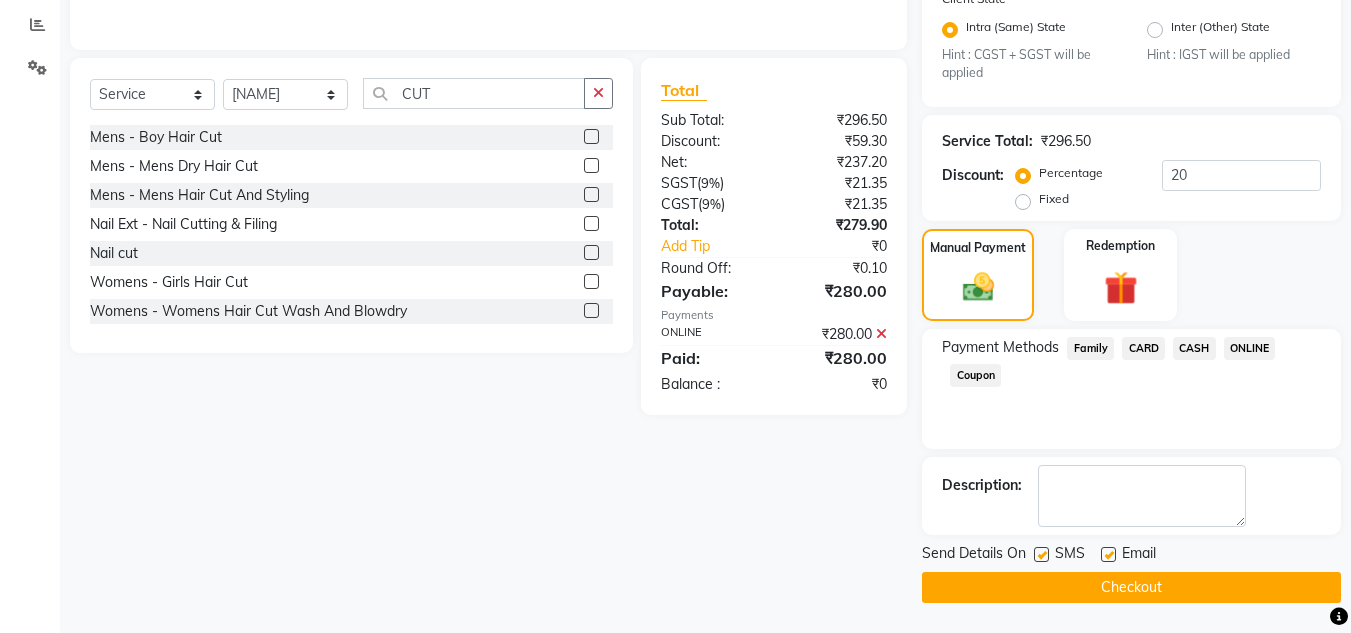 click on "Checkout" 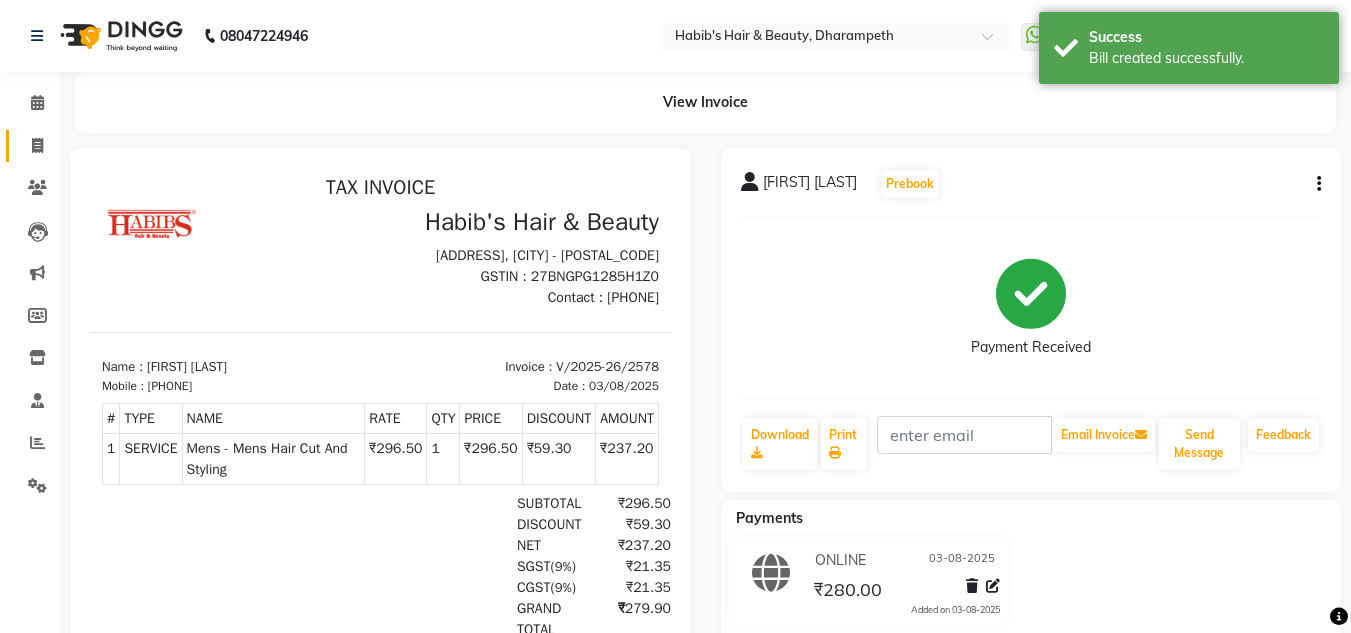 scroll, scrollTop: 0, scrollLeft: 0, axis: both 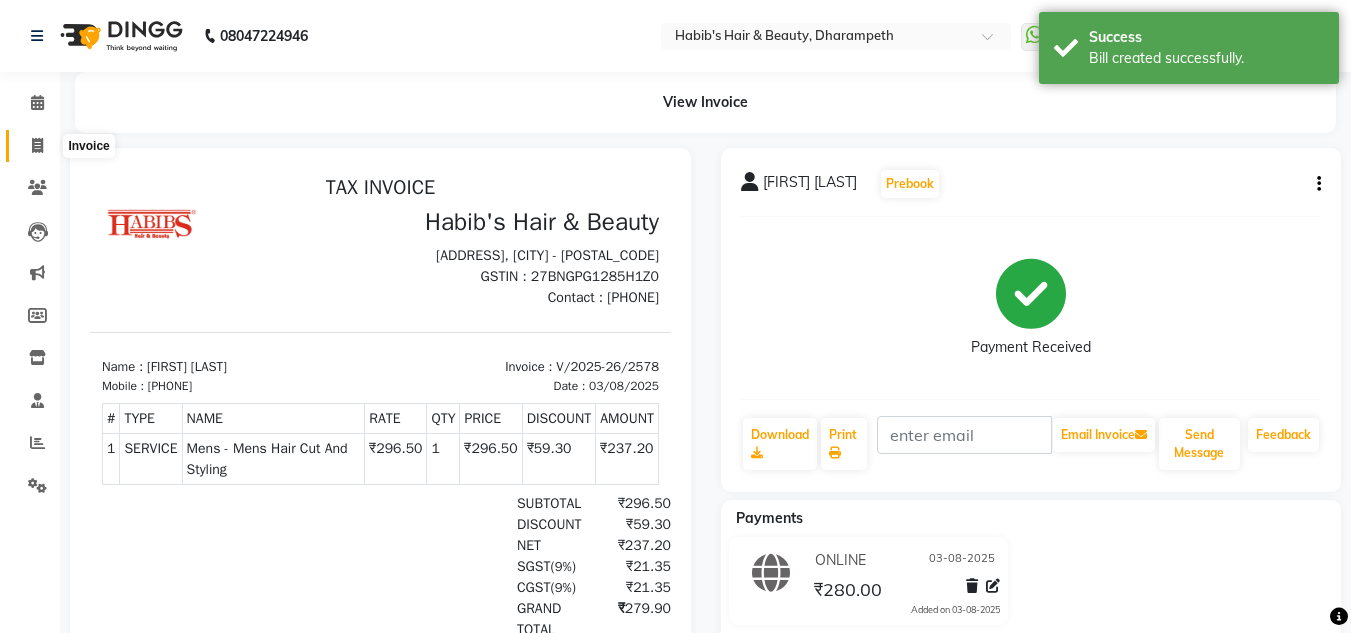 click 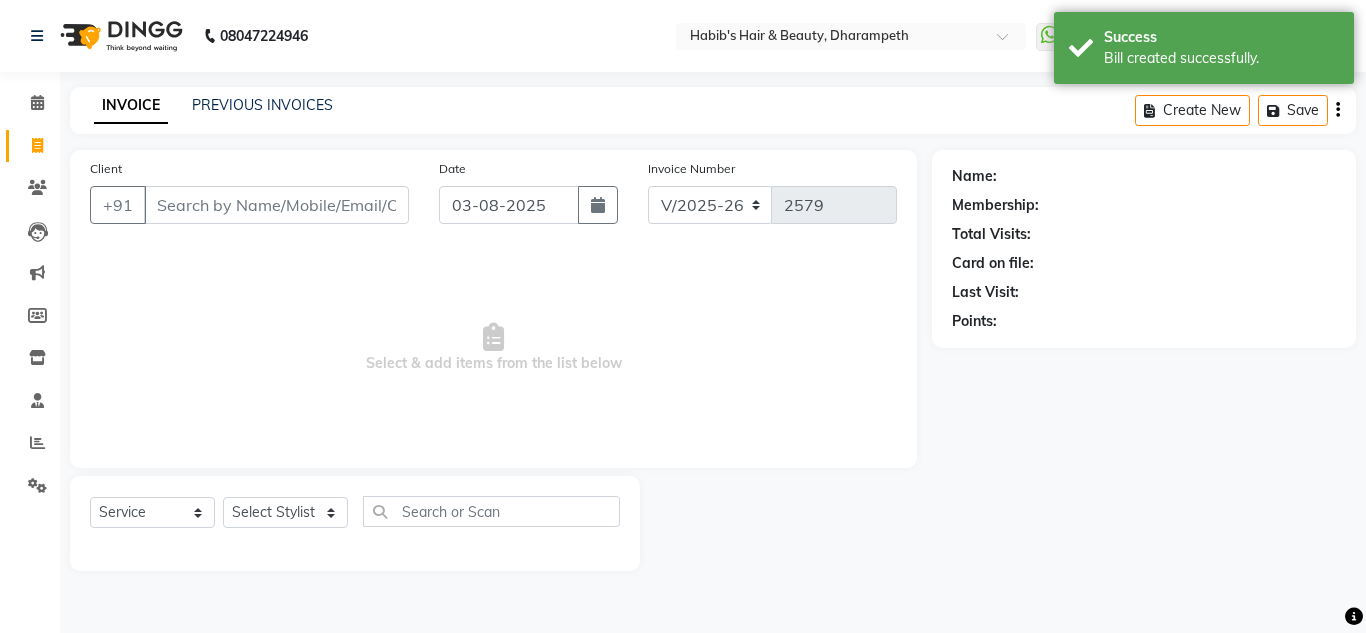 click on "Client" at bounding box center [276, 205] 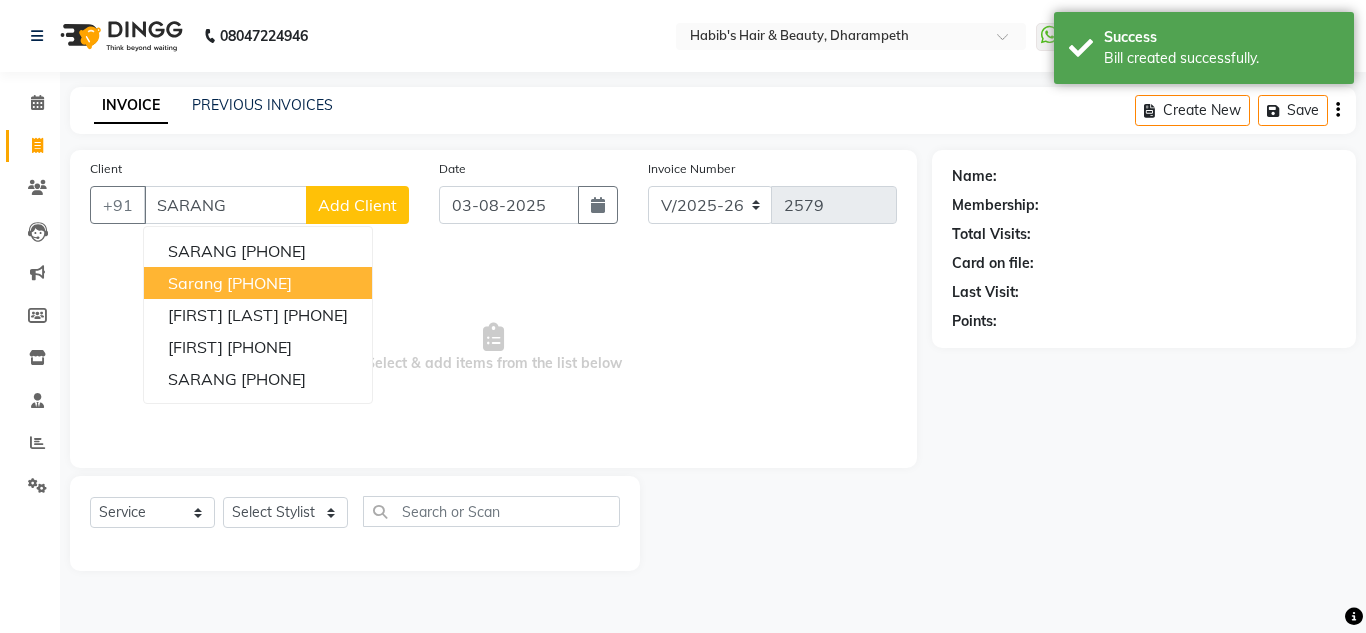 click on "[PHONE]" at bounding box center (259, 283) 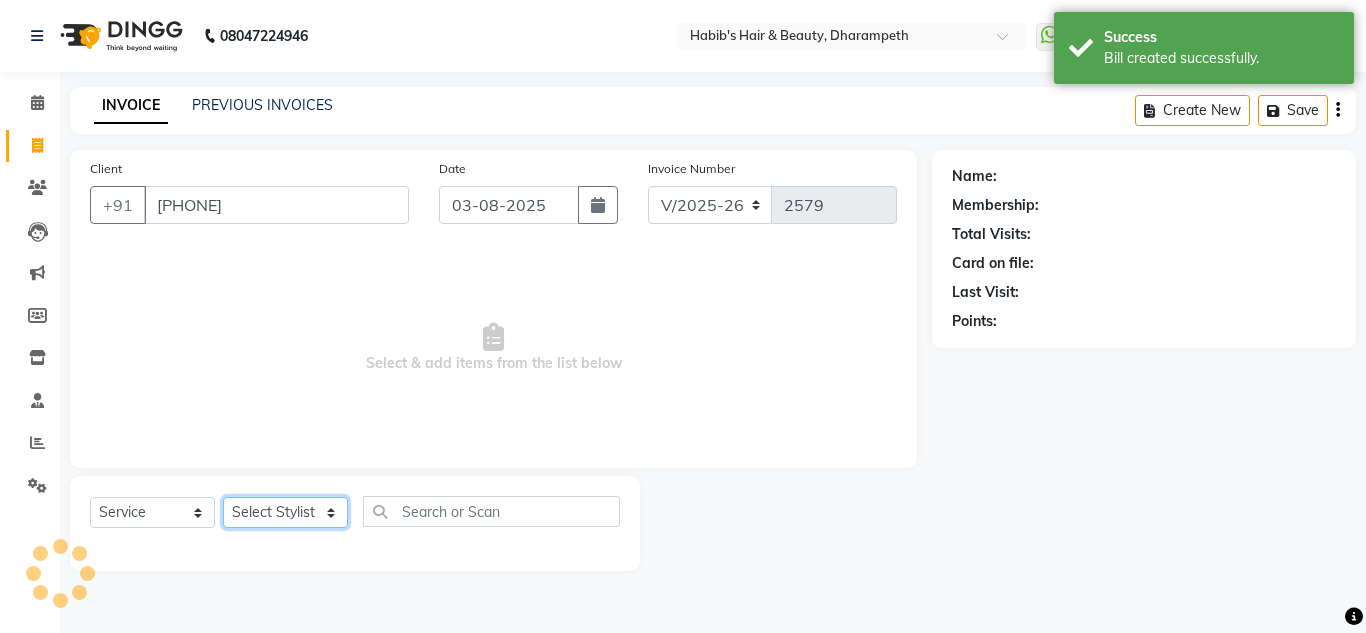 click on "Select Stylist [FIRST] [INITIAL] [FIRST] [INITIAL] [FIRST] [INITIAL] [FIRST]  Manager [FIRST] [FIRST] [INITIAL] [FIRST] [INITIAL] [FIRST] [INITIAL] [FIRST] [INITIAL] [FIRST] [INITIAL]" 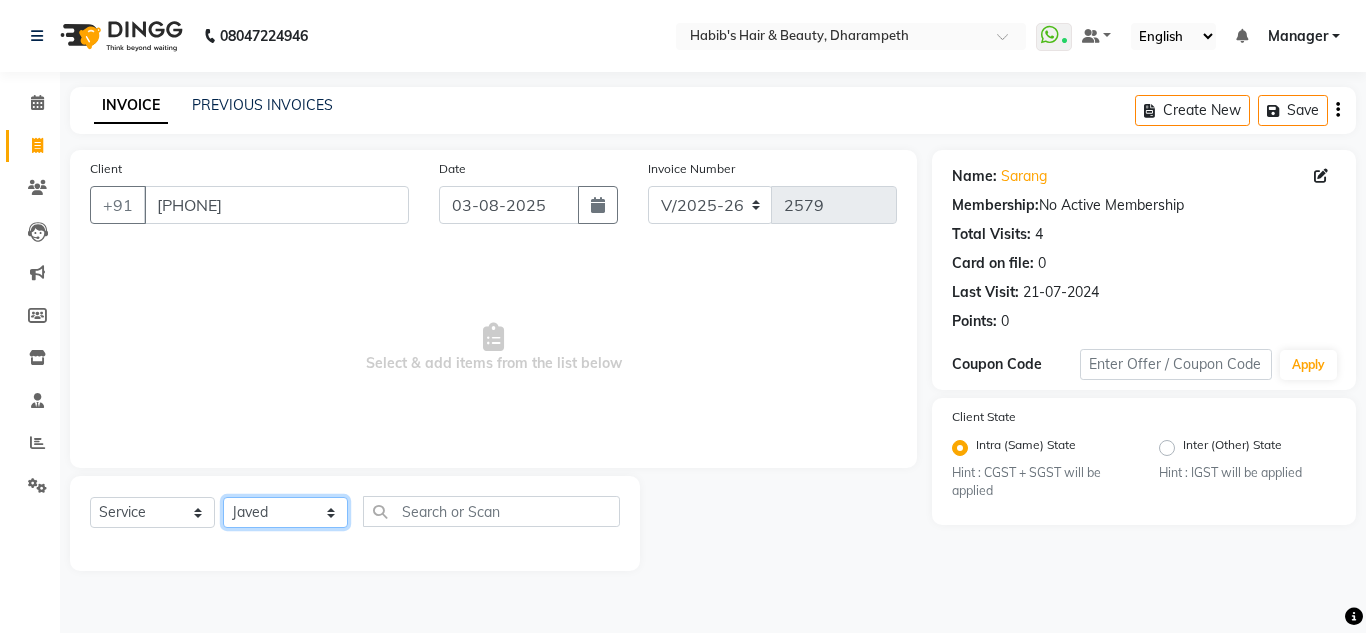 click on "Select Stylist [FIRST] [INITIAL] [FIRST] [INITIAL] [FIRST] [INITIAL] [FIRST]  Manager [FIRST] [FIRST] [INITIAL] [FIRST] [INITIAL] [FIRST] [INITIAL] [FIRST] [INITIAL] [FIRST] [INITIAL]" 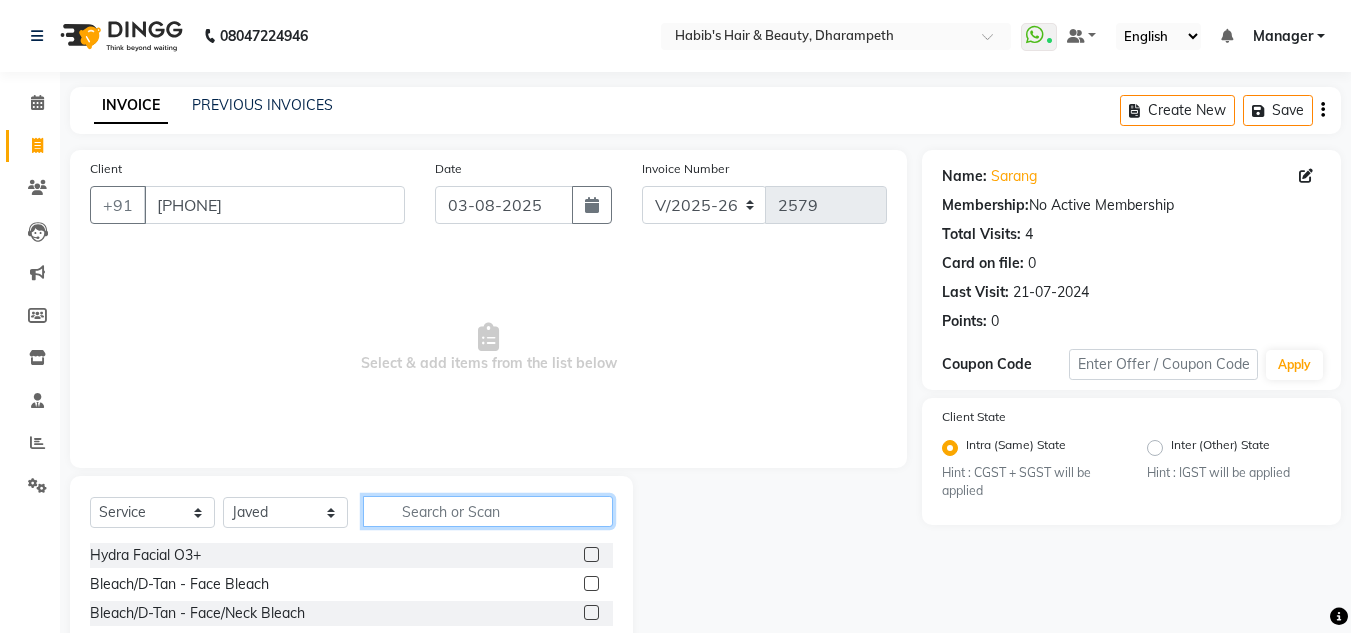 click 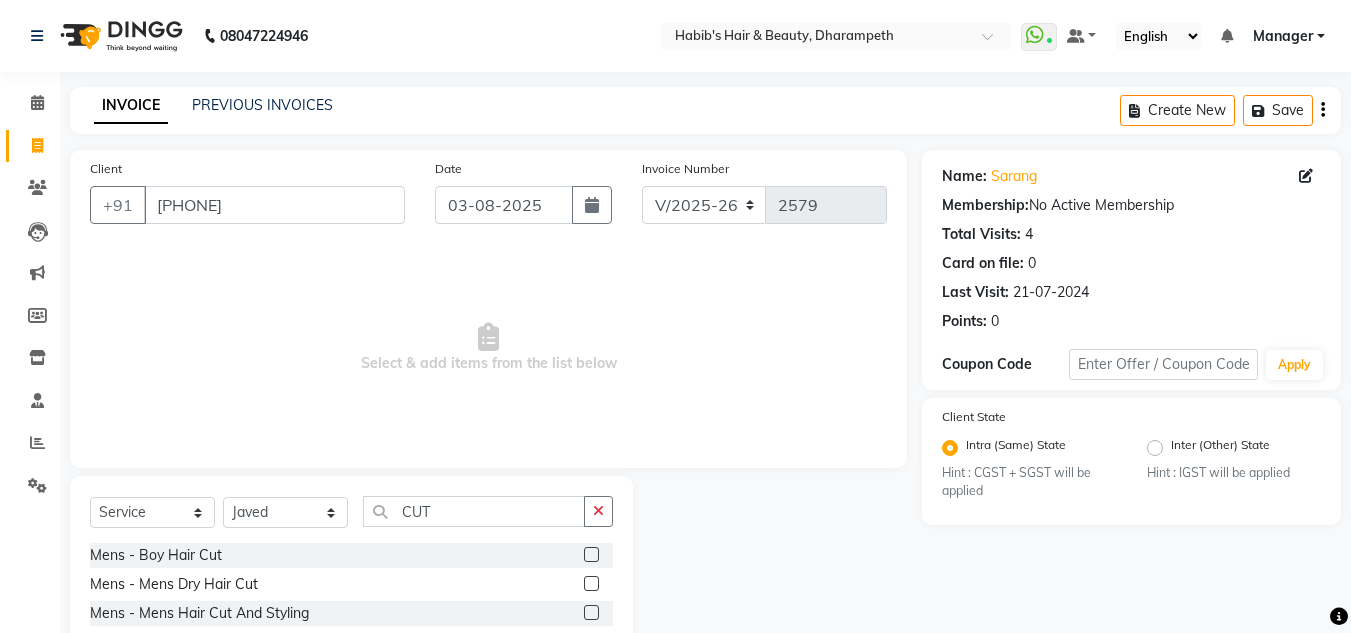 click 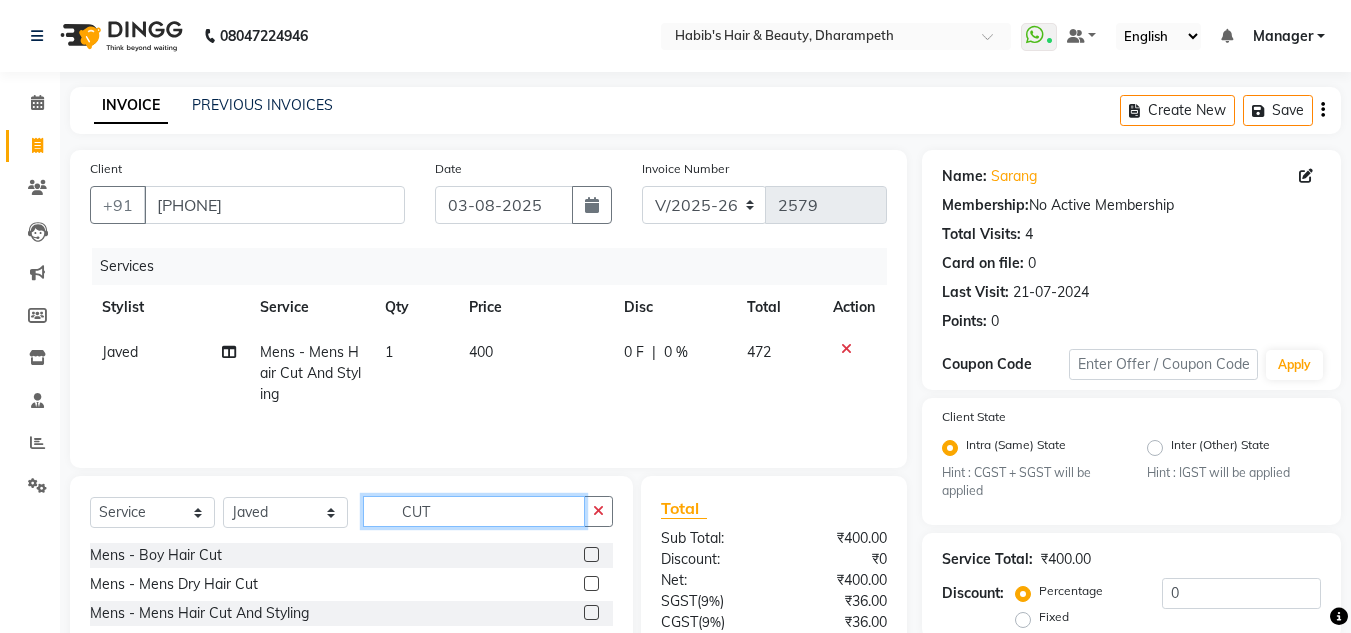 click on "CUT" 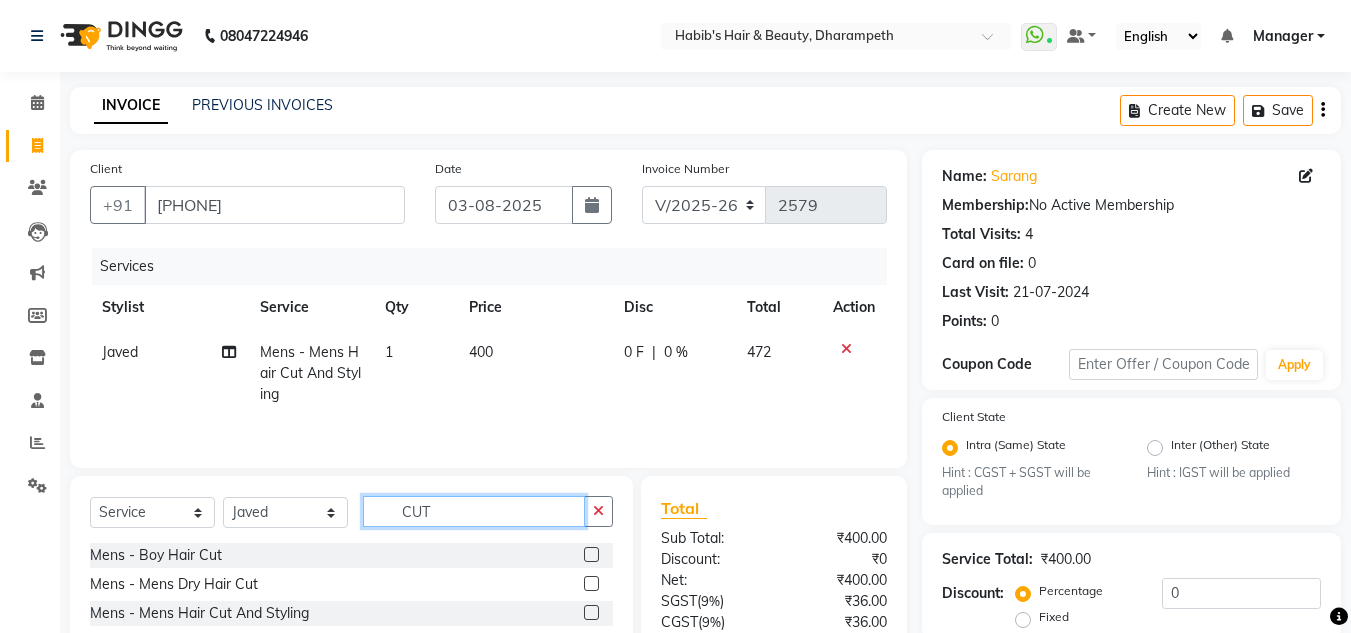 click on "CUT" 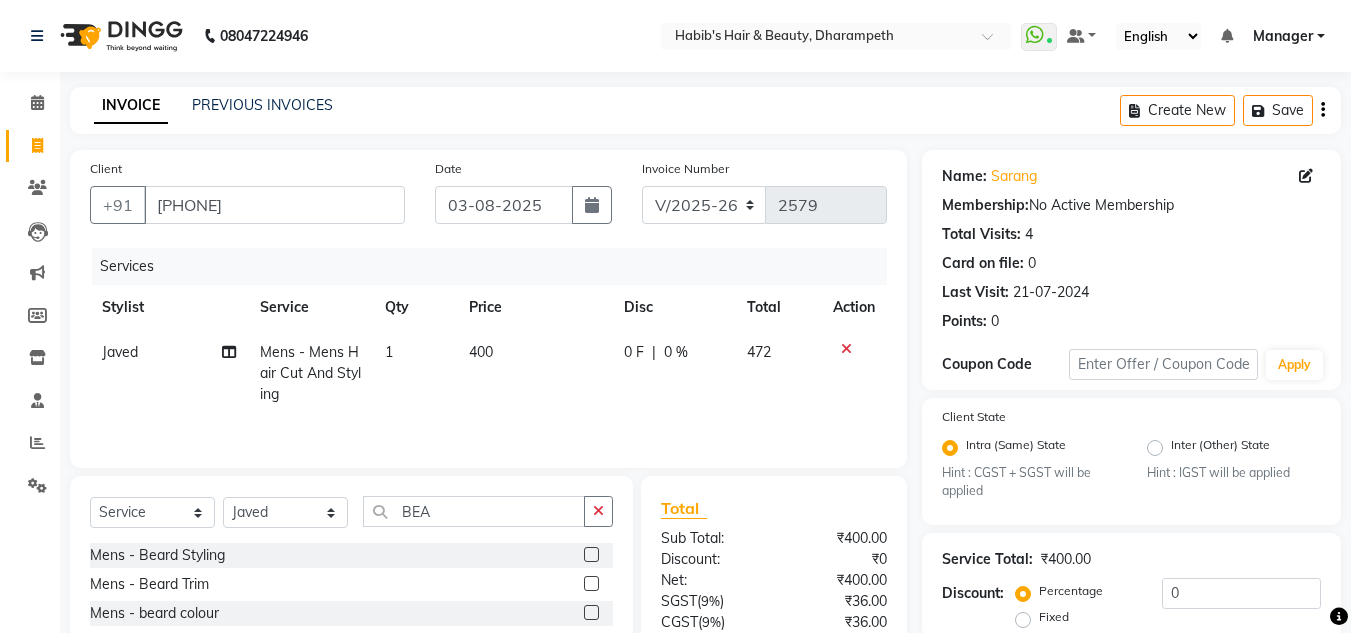 click 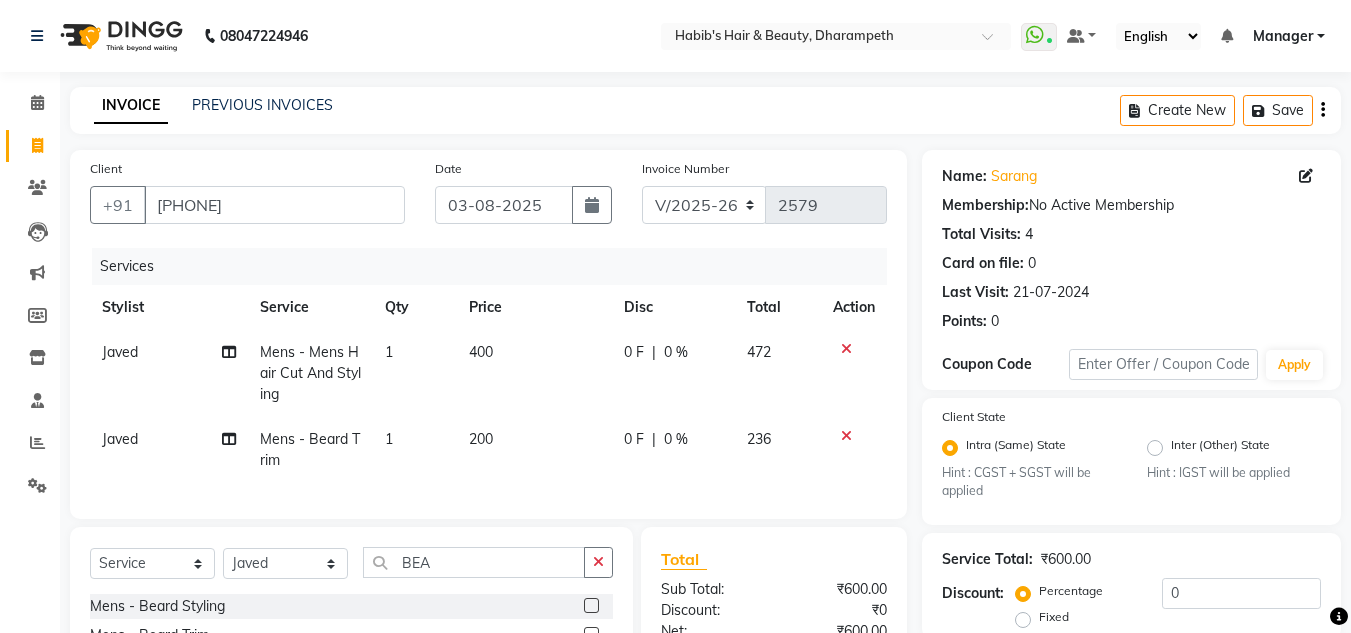 click on "200" 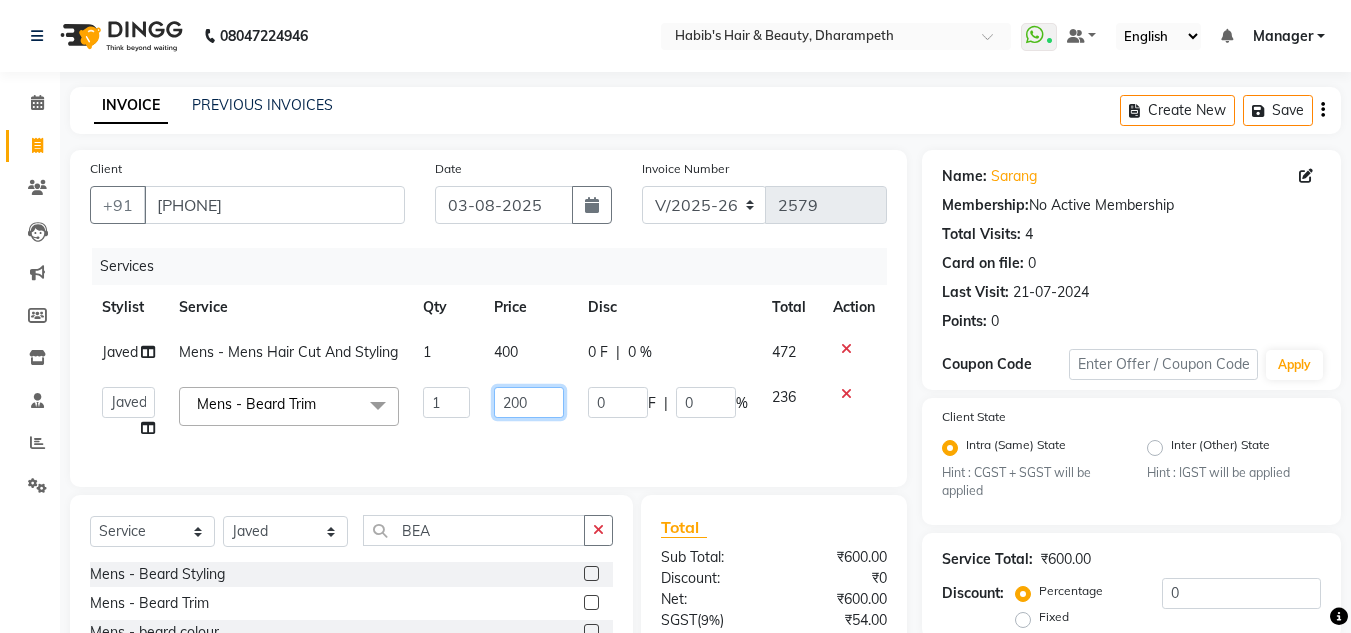 drag, startPoint x: 497, startPoint y: 448, endPoint x: 511, endPoint y: 405, distance: 45.221676 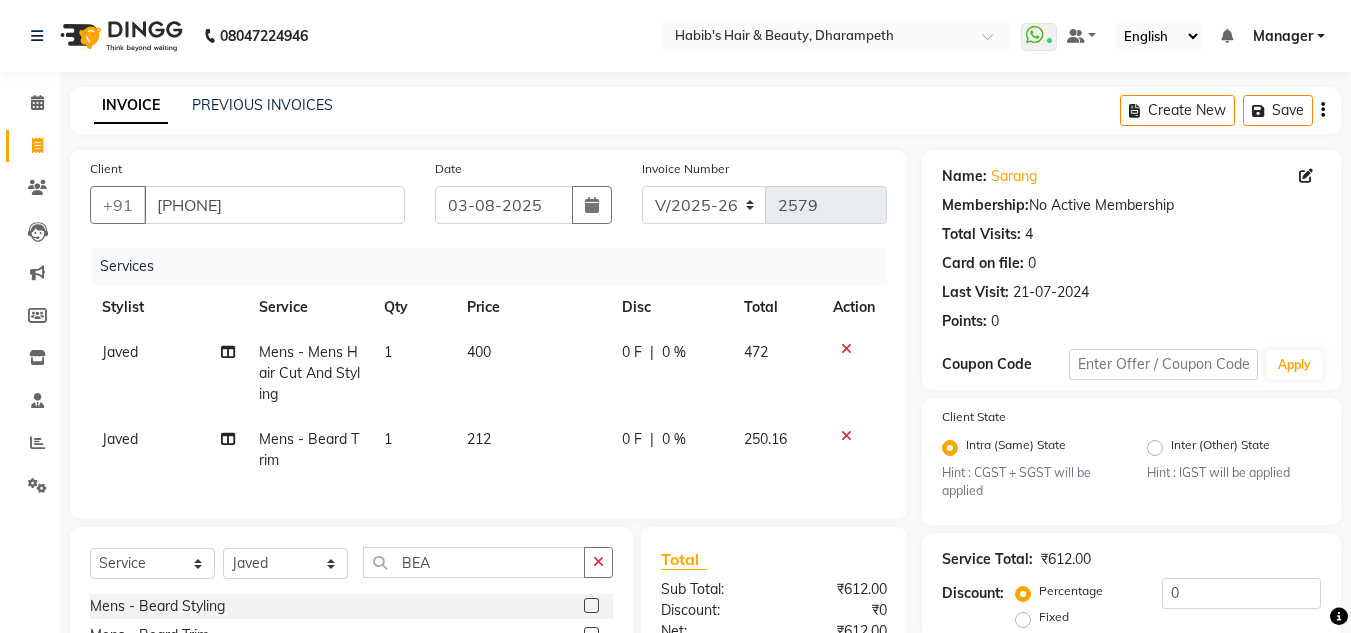 click on "Javed  Mens - Mens Hair Cut And Styling 1 400 0 F | 0 % 472 Javed  Mens - Beard Trim 1 212 0 F | 0 % 250.16" 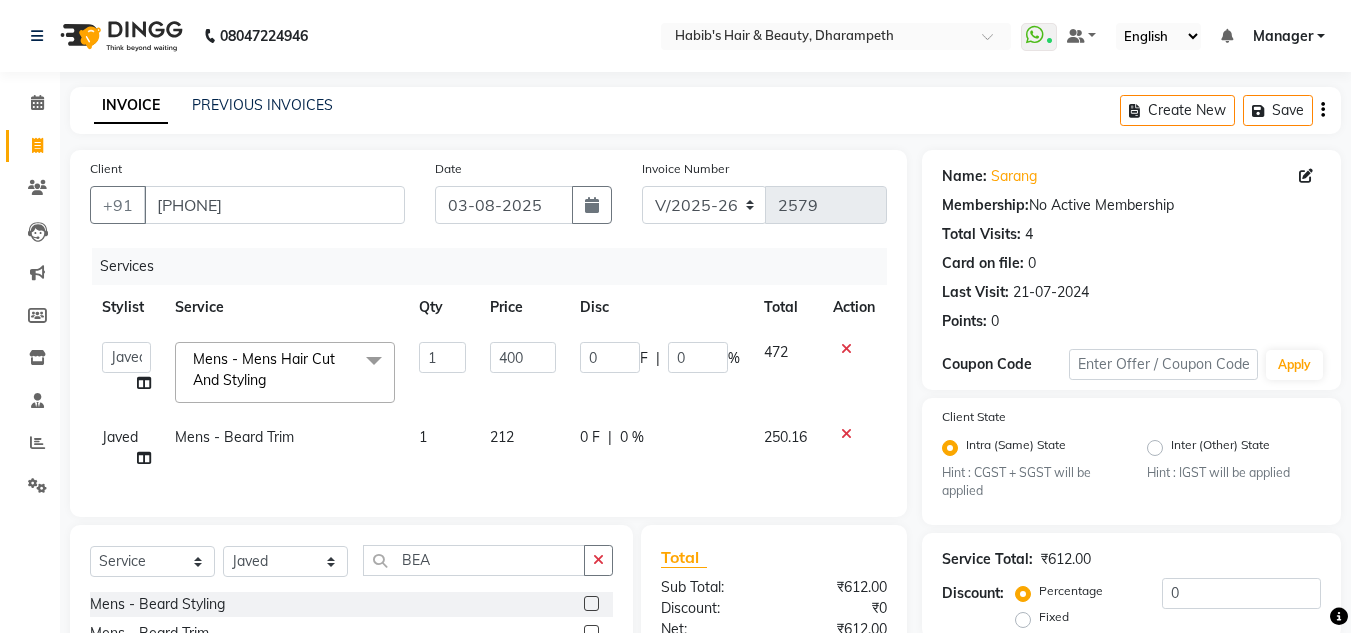 click on "400" 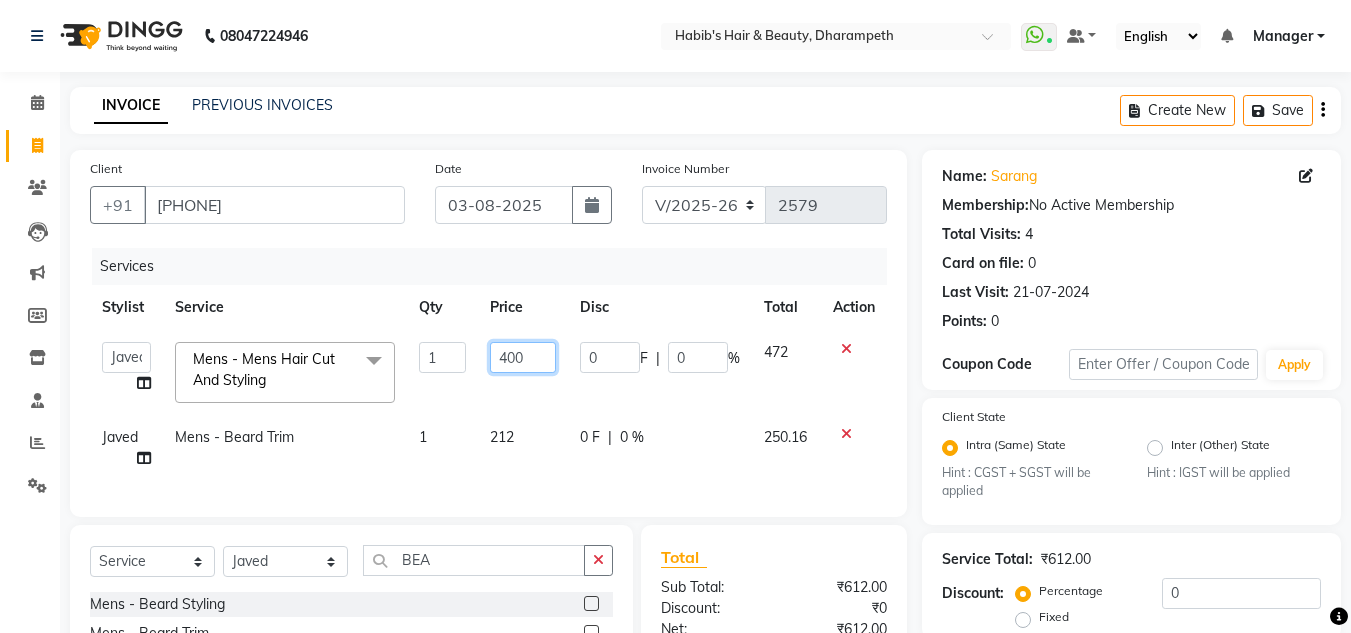 click on "400" 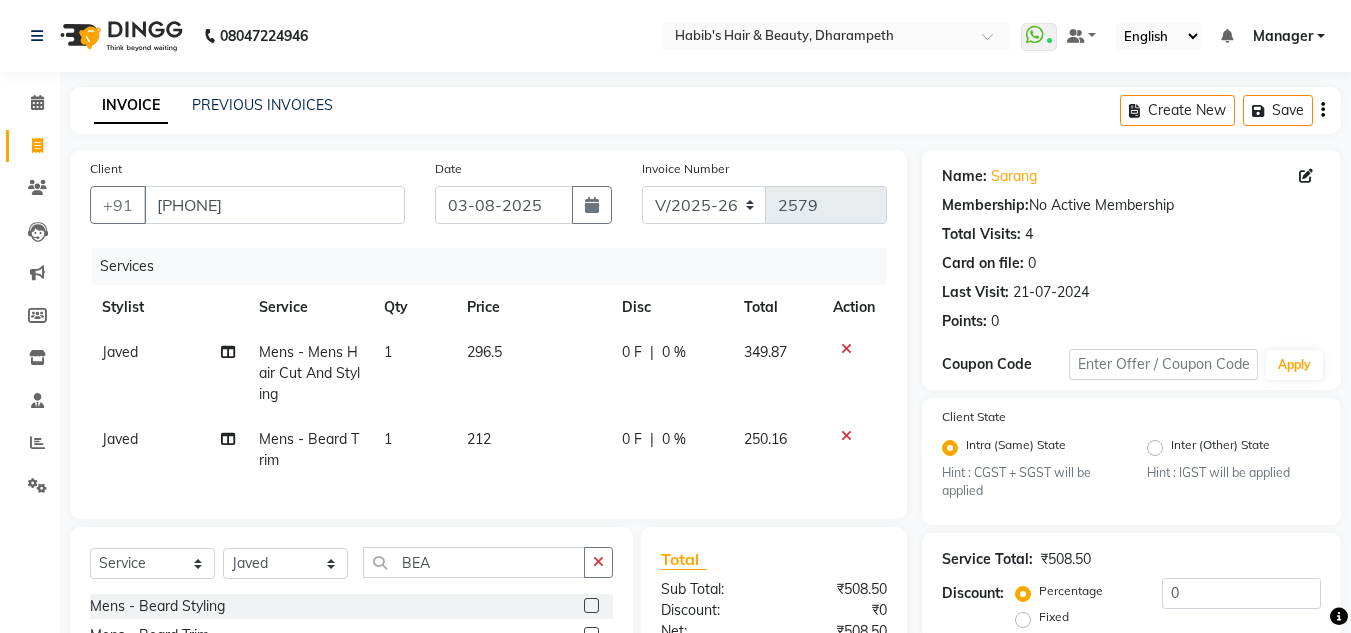 click on "349.87" 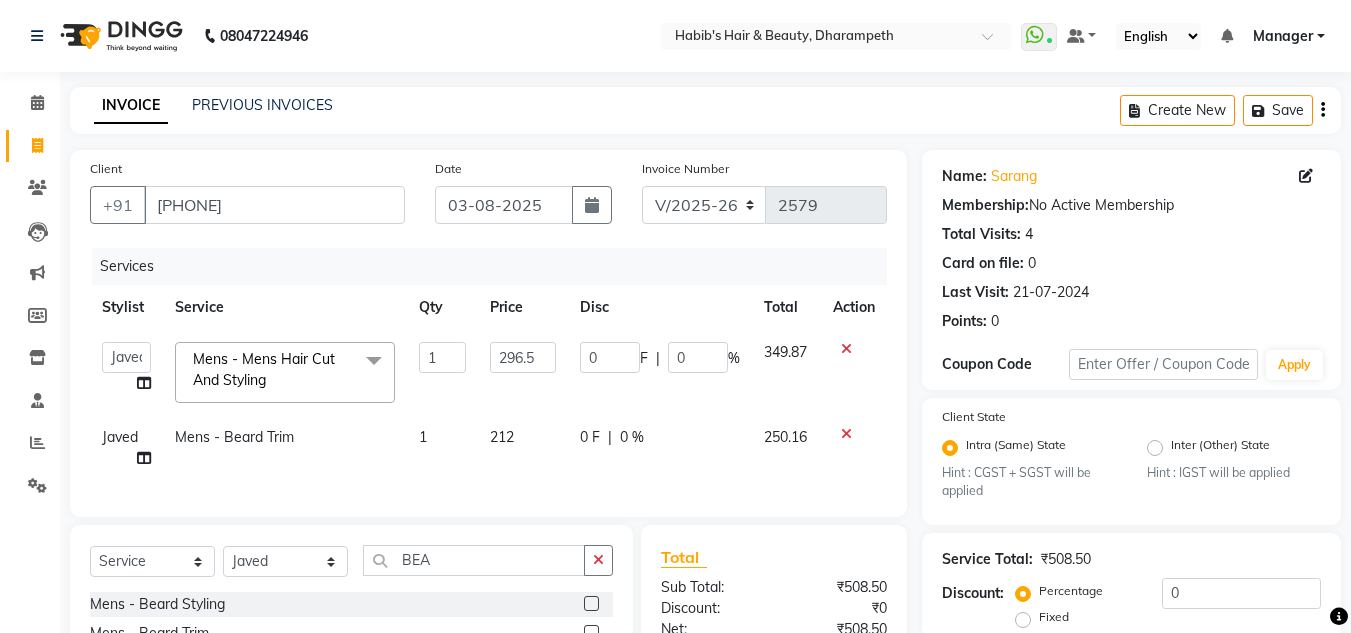 scroll, scrollTop: 252, scrollLeft: 0, axis: vertical 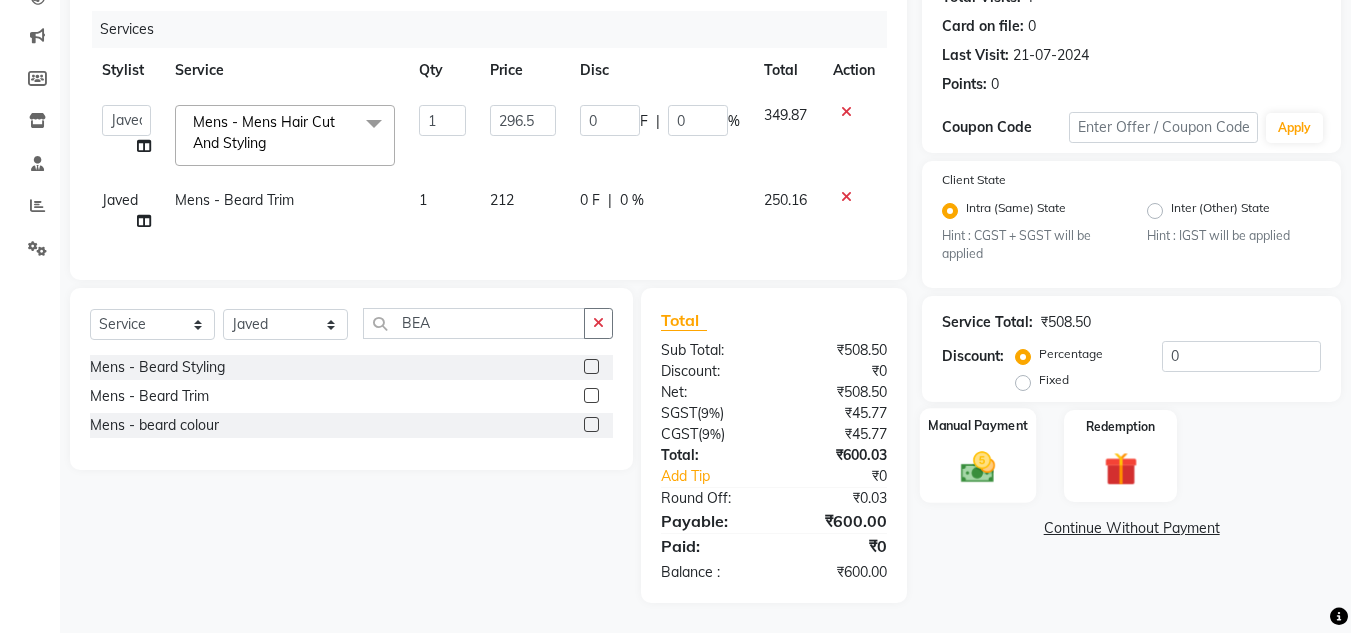 click 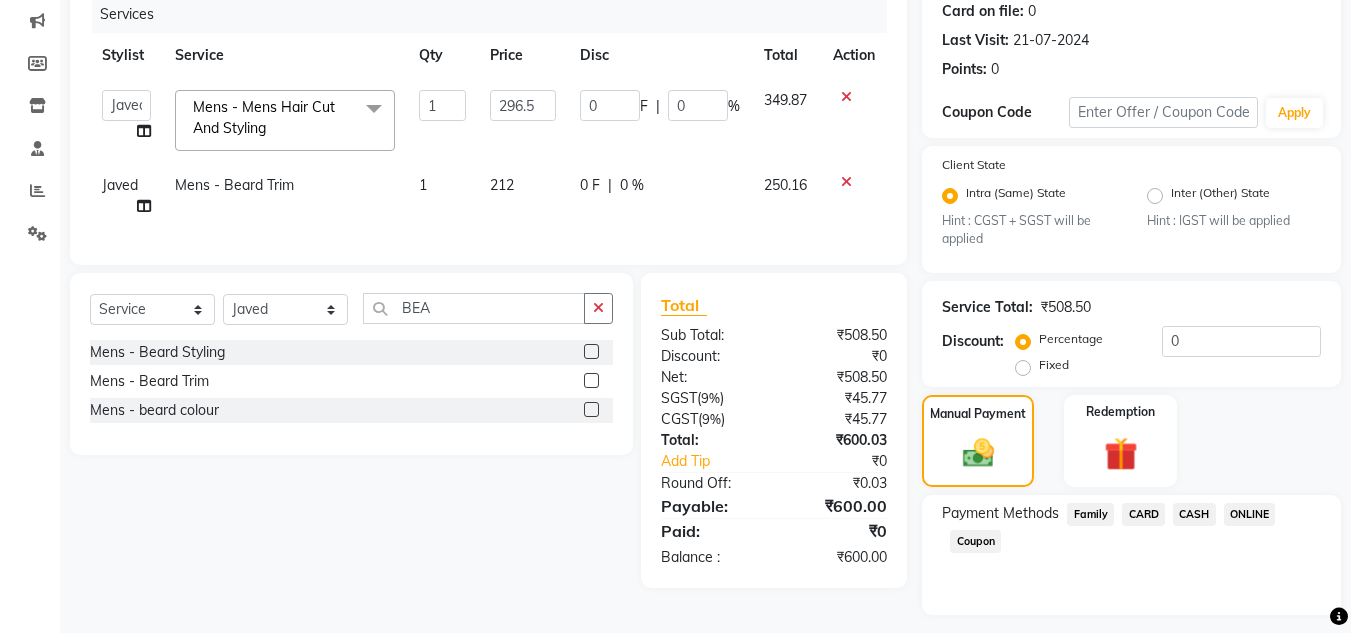 scroll, scrollTop: 305, scrollLeft: 0, axis: vertical 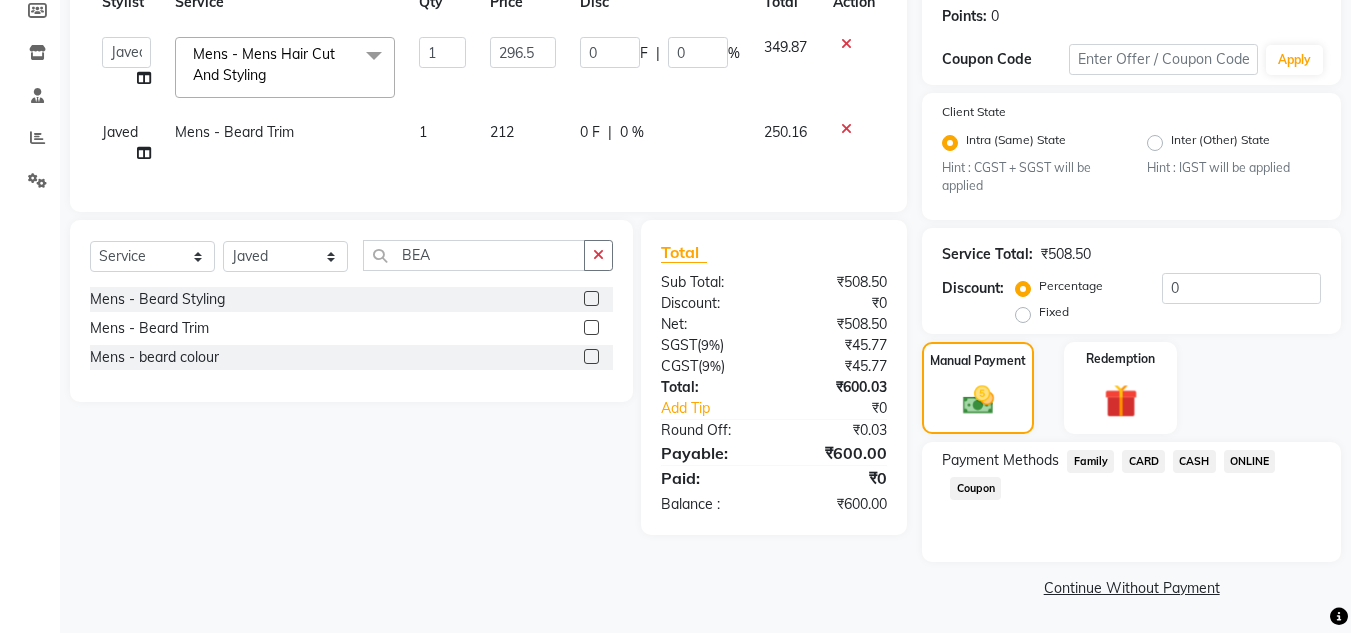 click on "ONLINE" 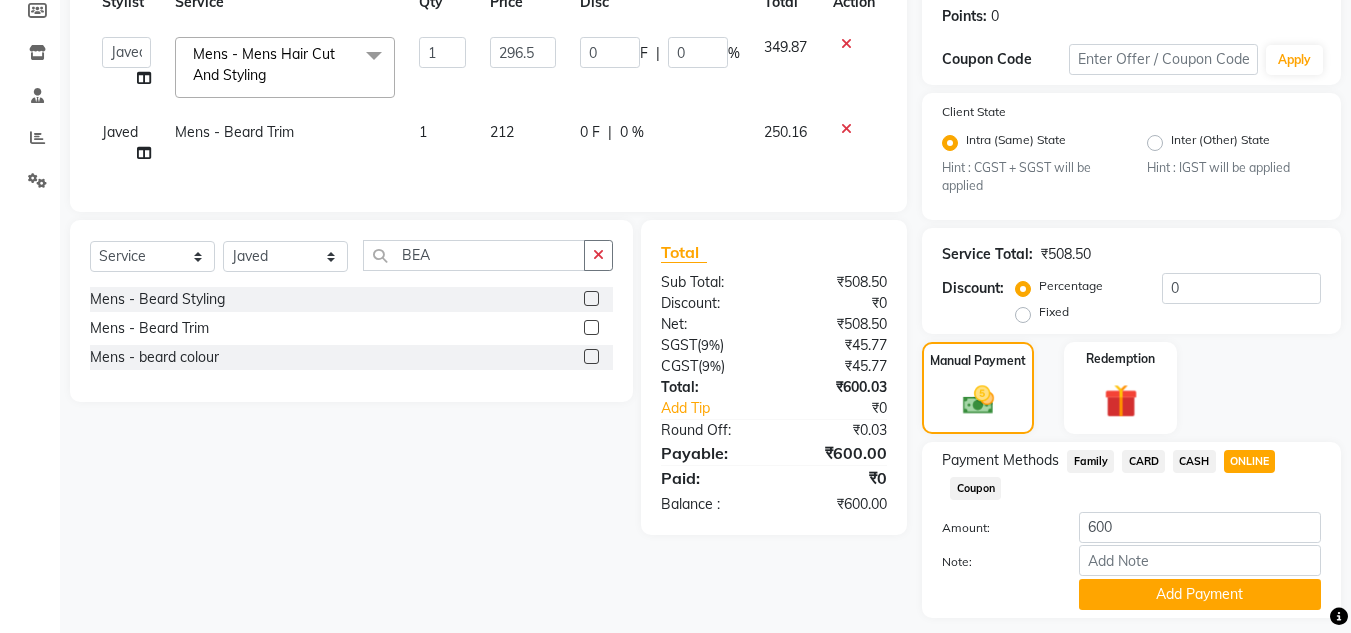 scroll, scrollTop: 361, scrollLeft: 0, axis: vertical 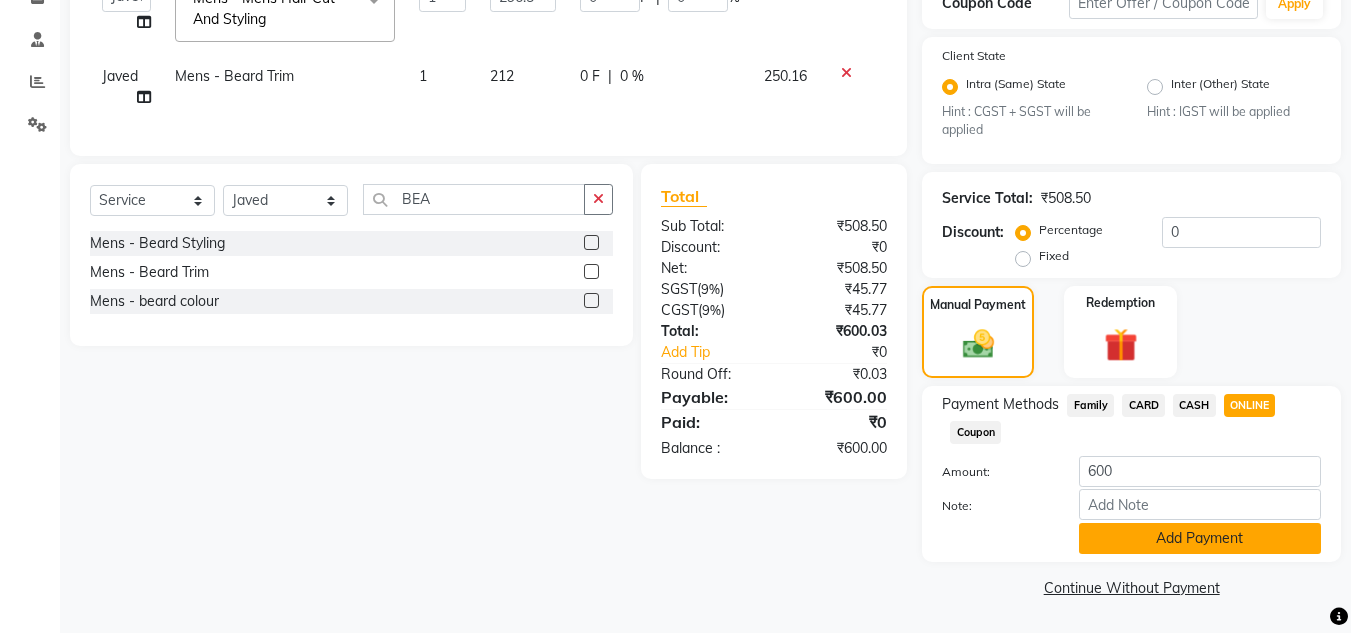 click on "Add Payment" 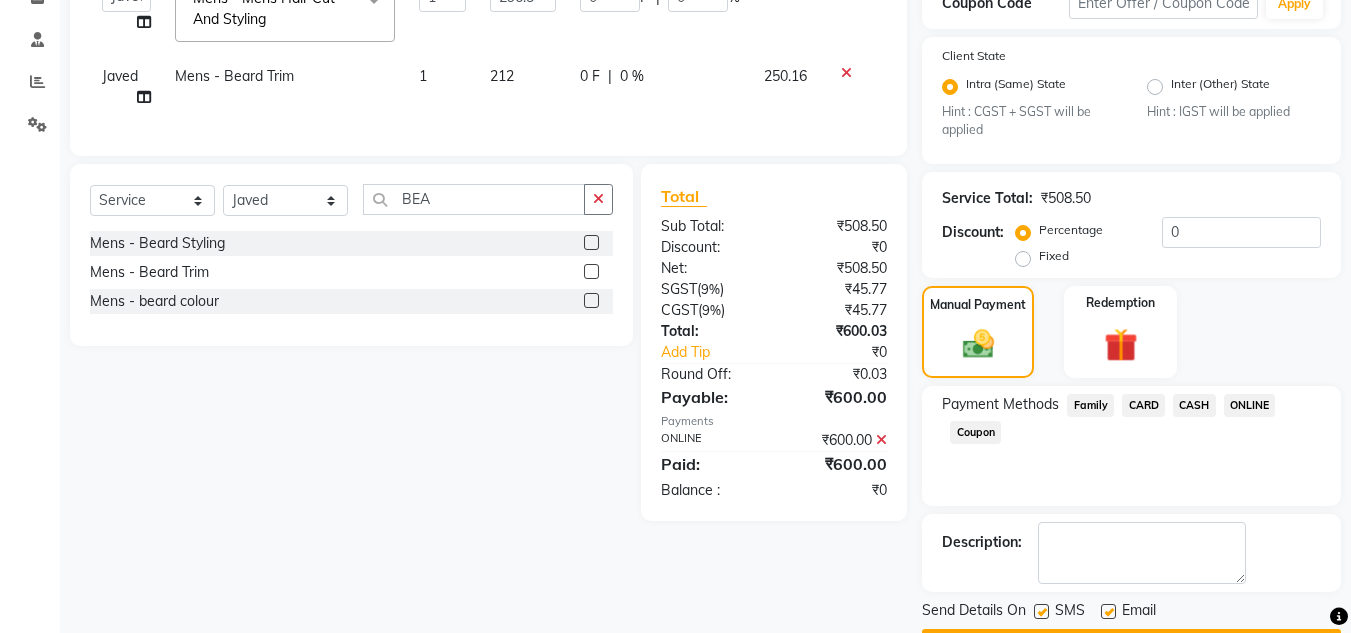 scroll, scrollTop: 418, scrollLeft: 0, axis: vertical 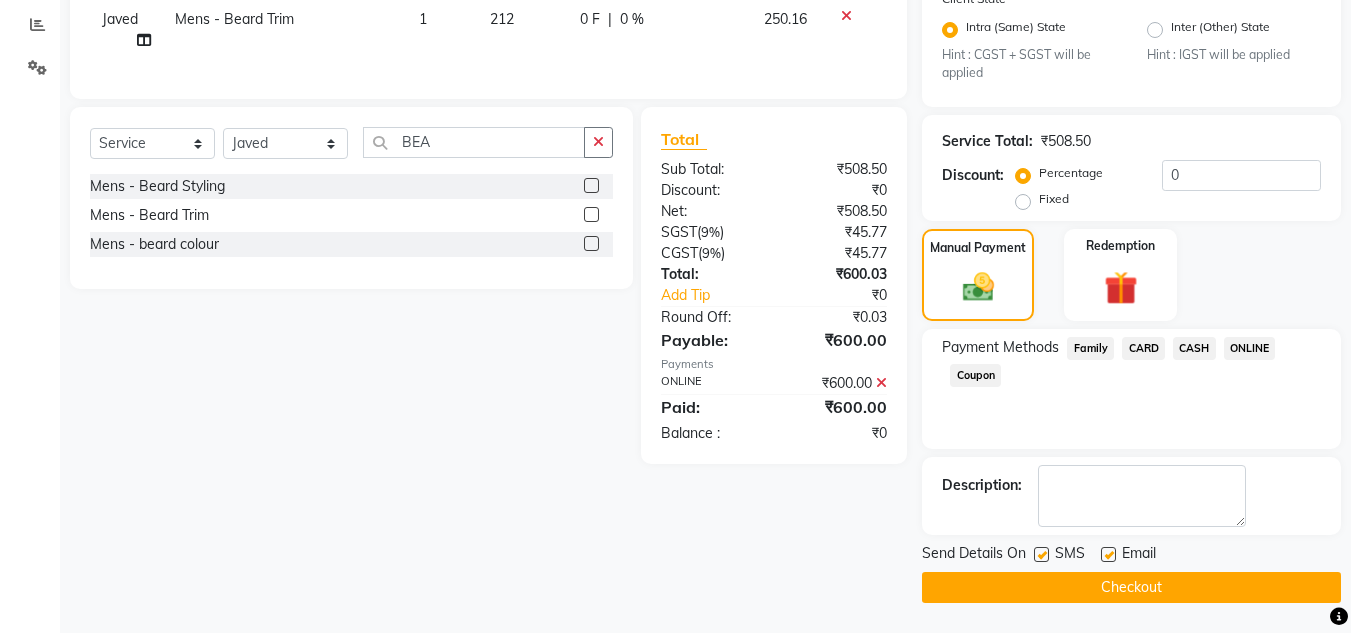 click on "Checkout" 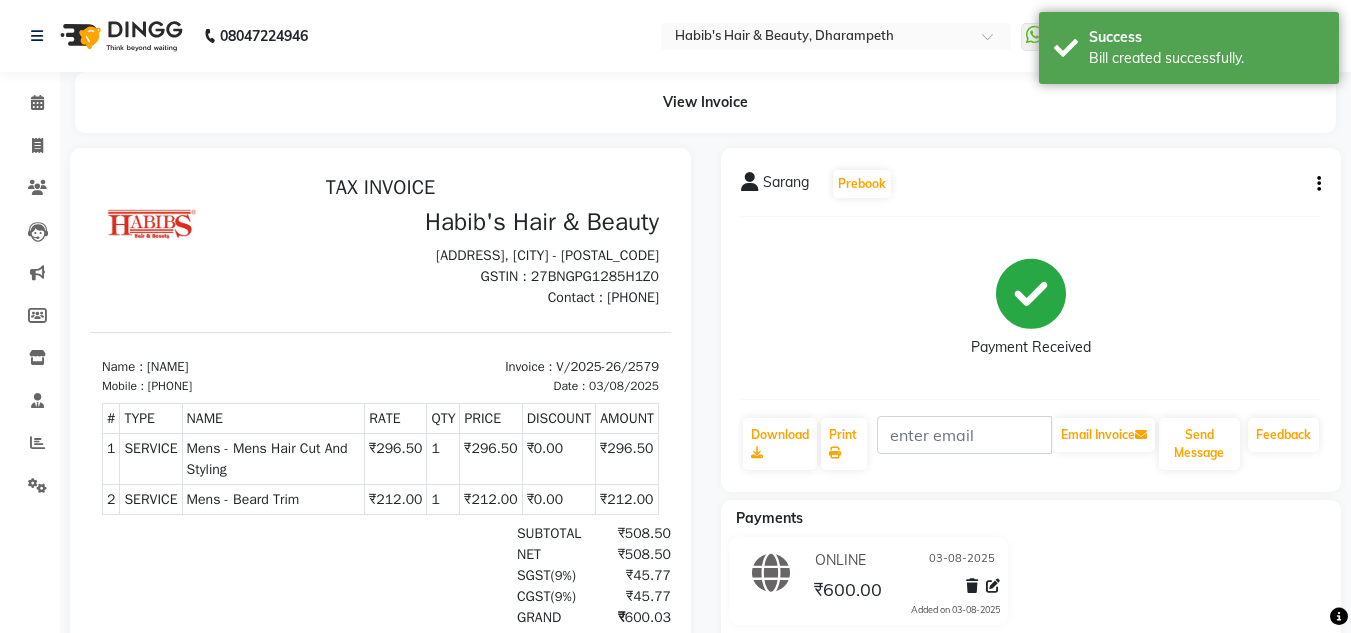 scroll, scrollTop: 0, scrollLeft: 0, axis: both 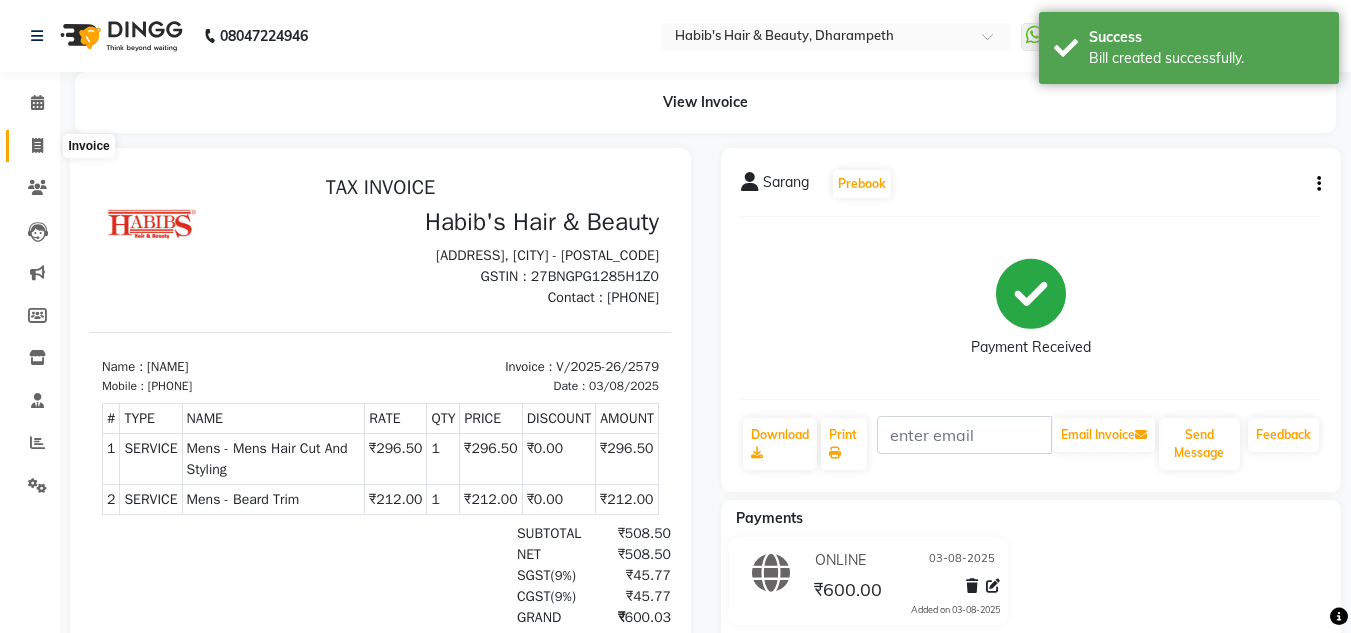 click 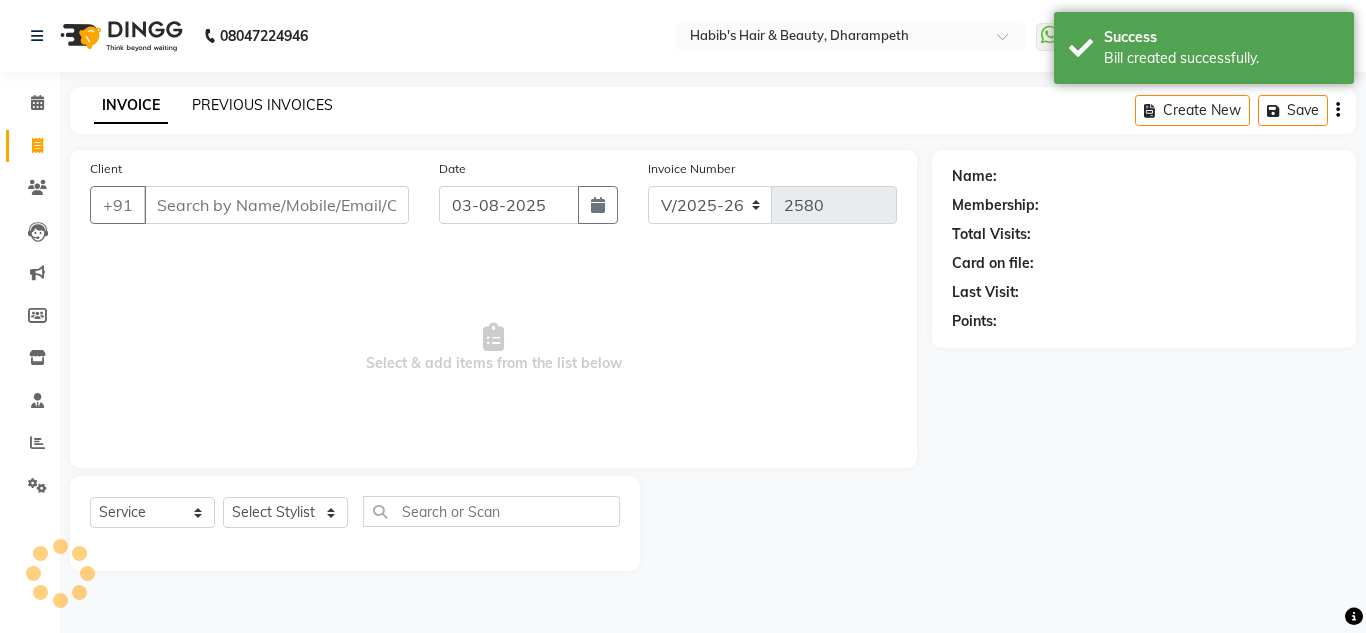 click on "PREVIOUS INVOICES" 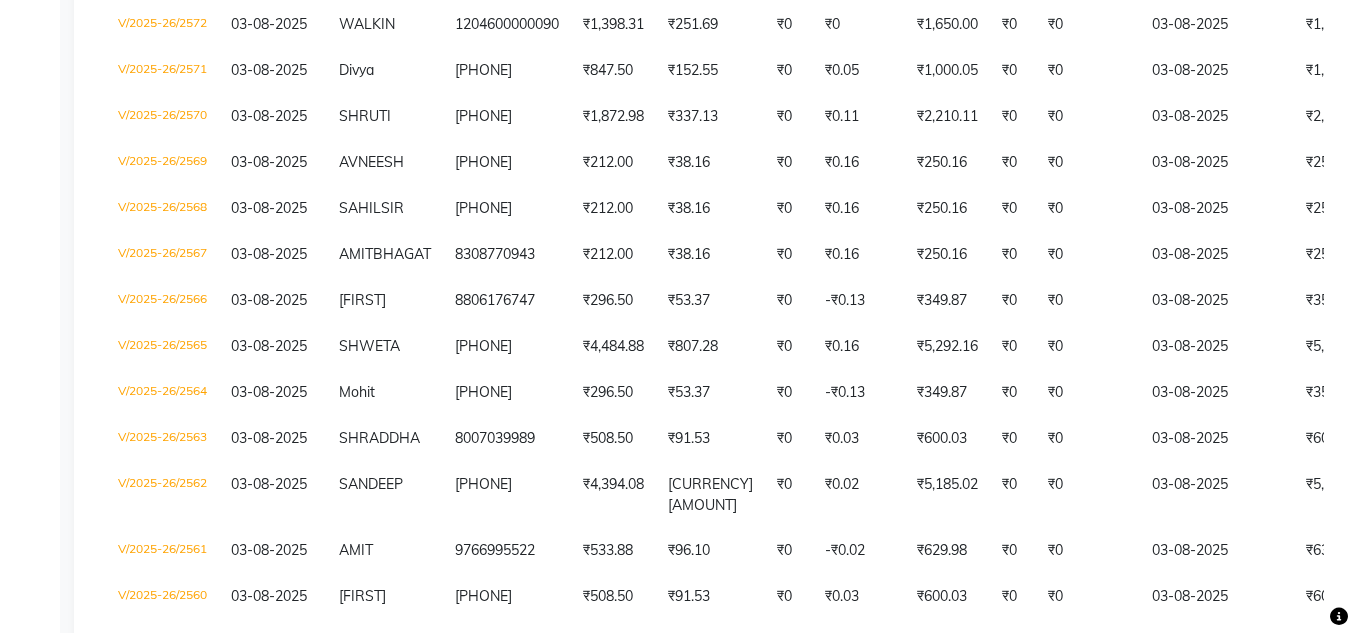 scroll, scrollTop: 1050, scrollLeft: 0, axis: vertical 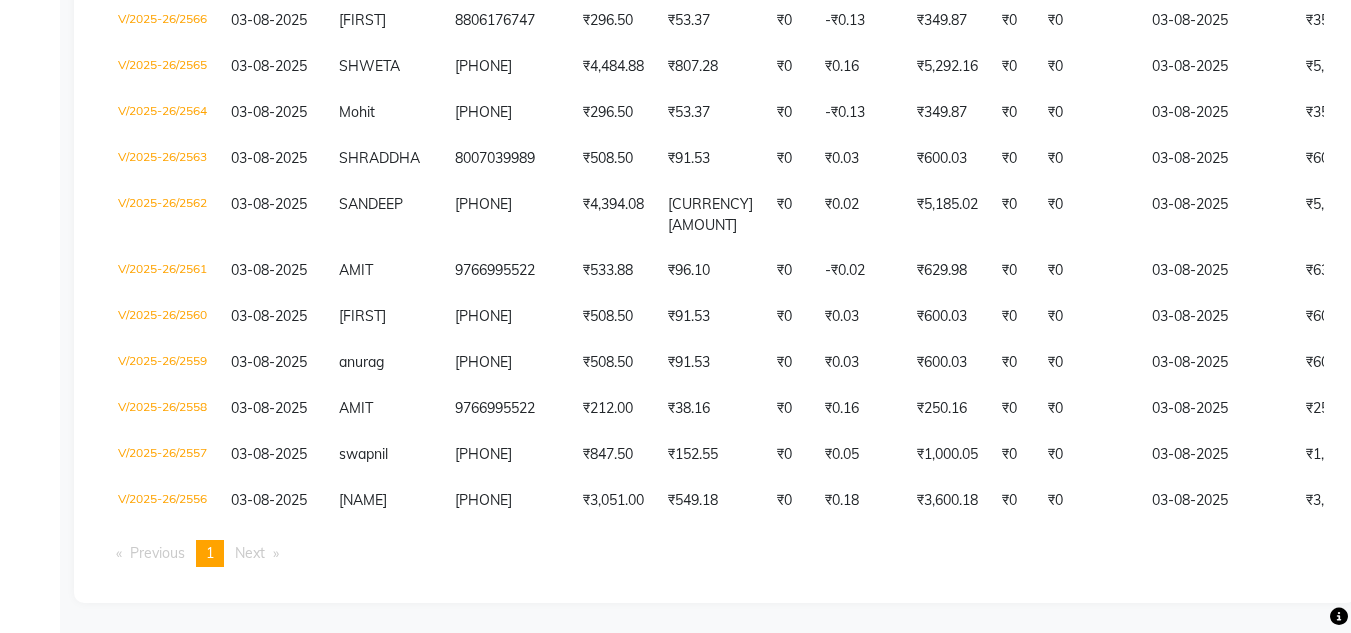 click on "Invoice No.   Invoice Date   Client Name   Mobile No.   Net   Tax   Fee   Round Off   Total   Tip   Current Due   Last Payment Date   Payment Amount   Payment Methods   Cancel Reason   Status   V/2025-26/2579  03-08-2025 [NAME]   [PHONE] ₹508.50 ₹91.53  ₹0  ₹0.03 ₹600.03 ₹0 ₹0 03-08-2025 ₹600.00  ONLINE - PAID  V/2025-26/2578  03-08-2025 [NAME] [TITLE] [PHONE] ₹237.20 ₹42.70  ₹0  -₹0.10 ₹279.90 ₹0 ₹0 03-08-2025 ₹280.00  ONLINE - PAID  V/2025-26/2577  03-08-2025 [NAME]   [PHONE] ₹771.00 ₹138.78  ₹0  -₹0.22 ₹909.78 ₹0 ₹0 03-08-2025 ₹910.00  ONLINE - PAID  V/2025-26/2576  03-08-2025 [NAME]   [PHONE] ₹1,051.04 ₹189.18  ₹0  ₹0.22 ₹1,240.22 ₹0 ₹0 03-08-2025 ₹1,240.00  CASH - PAID  V/2025-26/2575  03-08-2025 [NAME] [LAST] [LAST] [PHONE] ₹1,483.00 ₹266.94  ₹0  -₹0.06 ₹1,749.94 ₹0 ₹0 03-08-2025 ₹1,750.00  ONLINE - PAID  V/2025-26/2574  03-08-2025 [NAME]   [PHONE] ₹296.50 ₹53.37  ₹0  -₹0.13 ₹349.87 ₹0 ₹0" 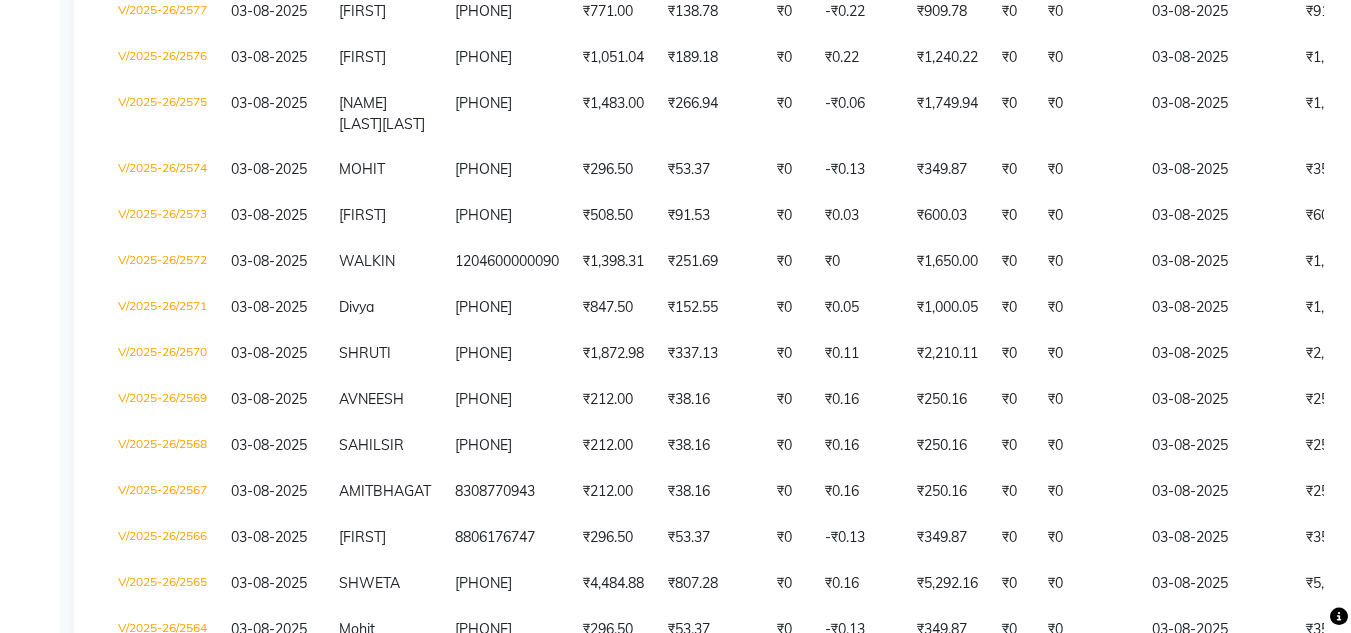 scroll, scrollTop: 500, scrollLeft: 0, axis: vertical 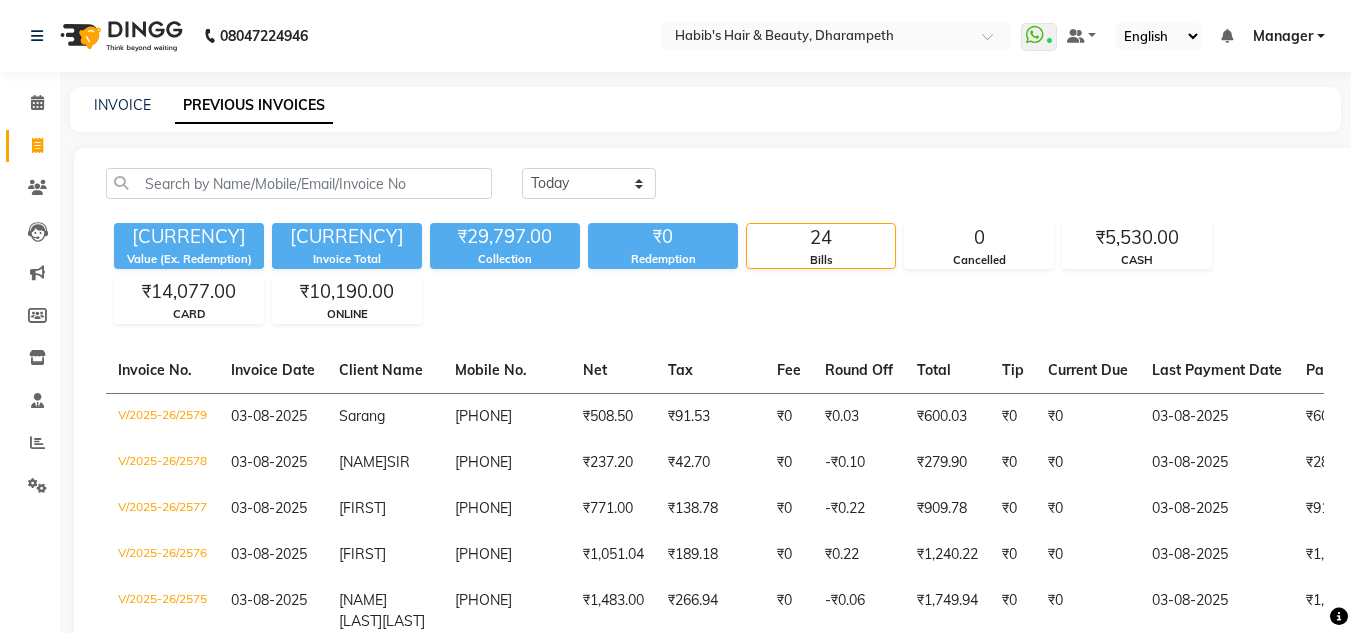 click on "INVOICE" 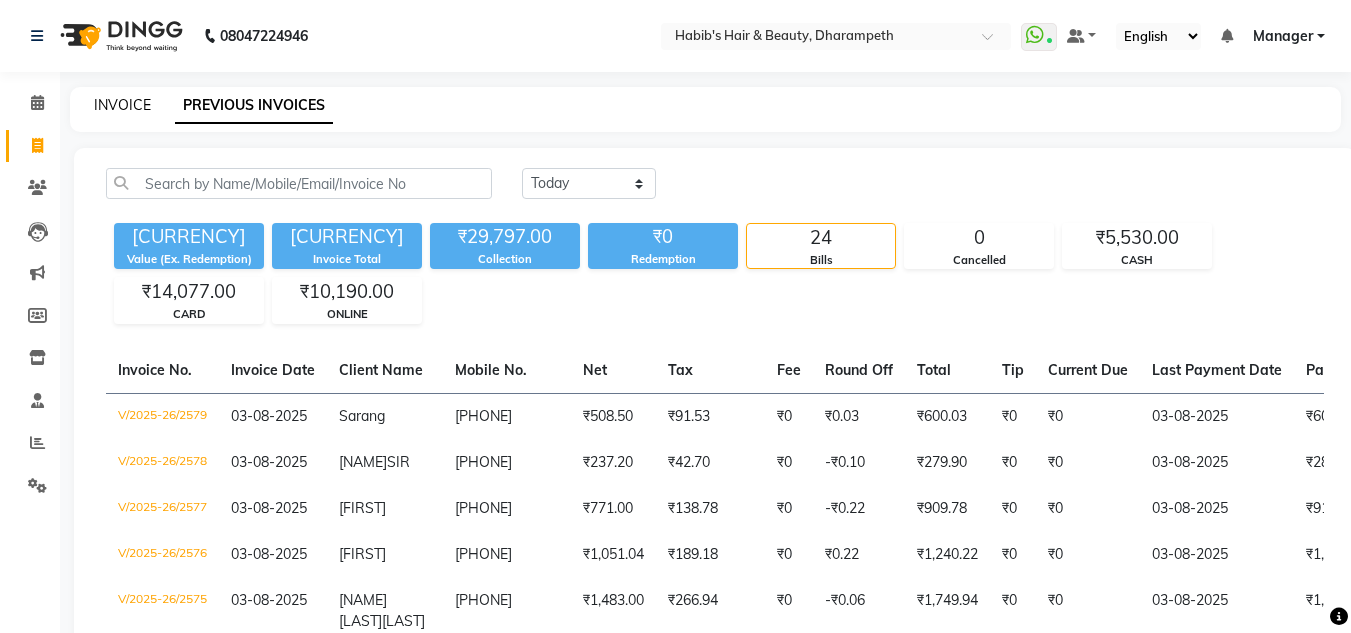 click on "INVOICE" 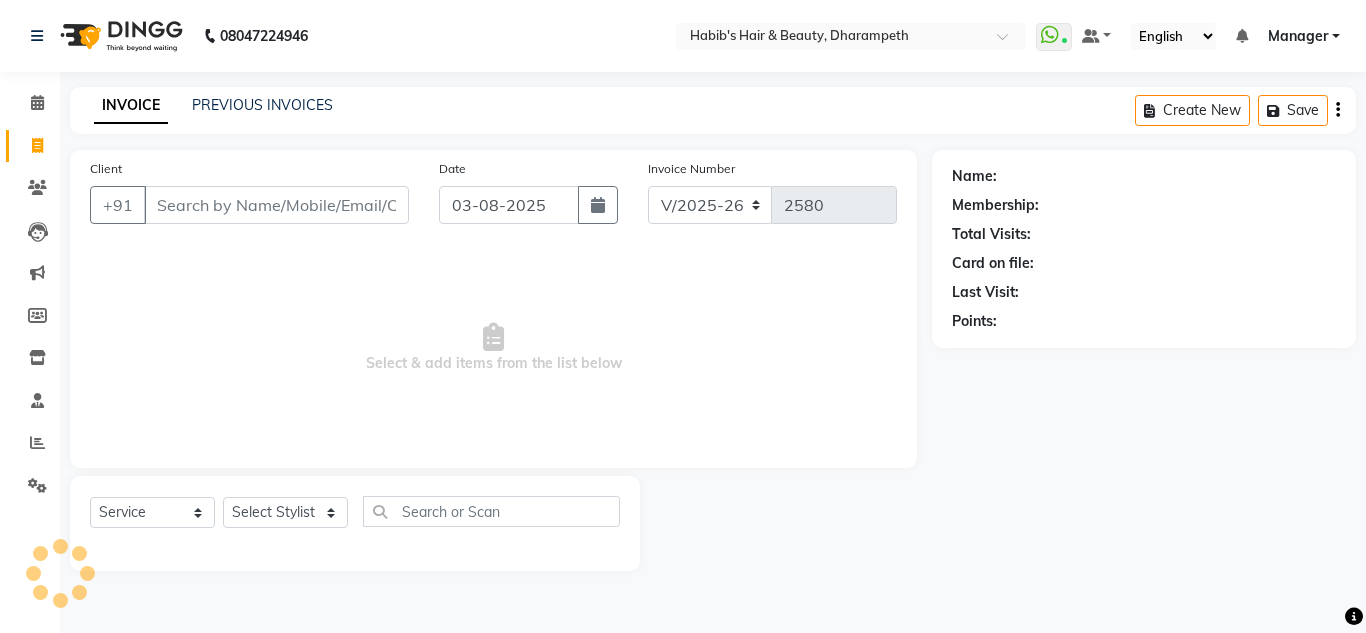 click on "Client" at bounding box center (276, 205) 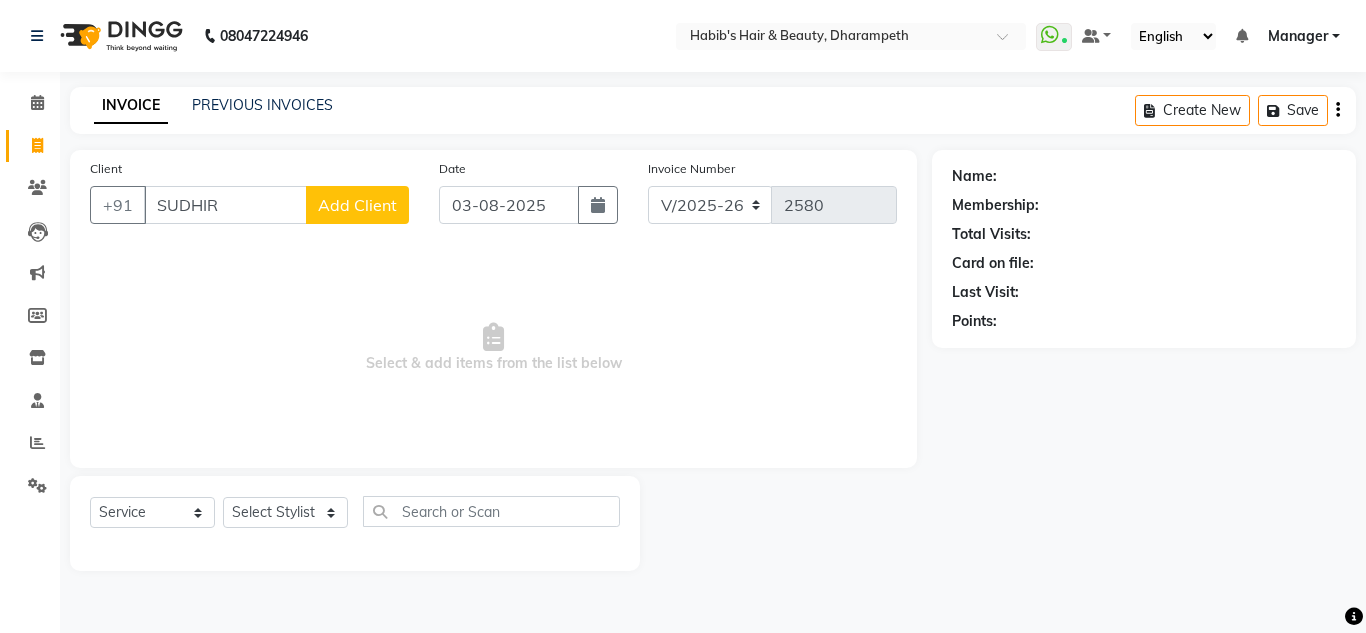 click on "Add Client" 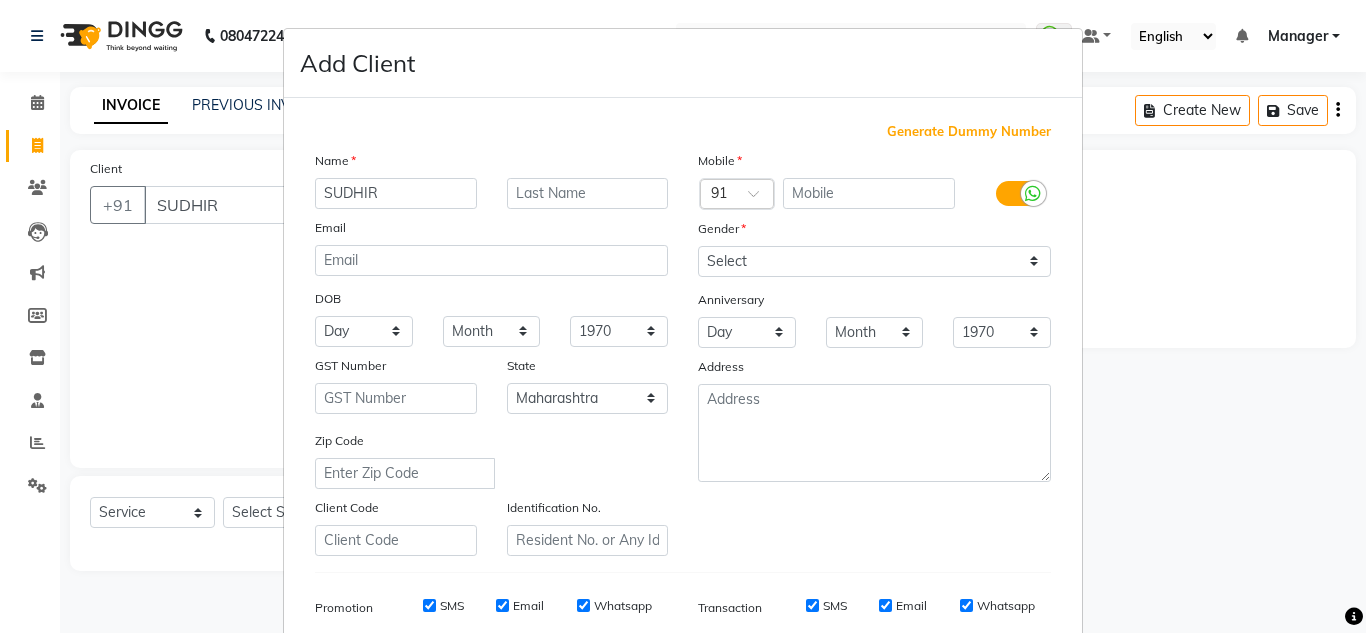 click on "Generate Dummy Number" at bounding box center (969, 132) 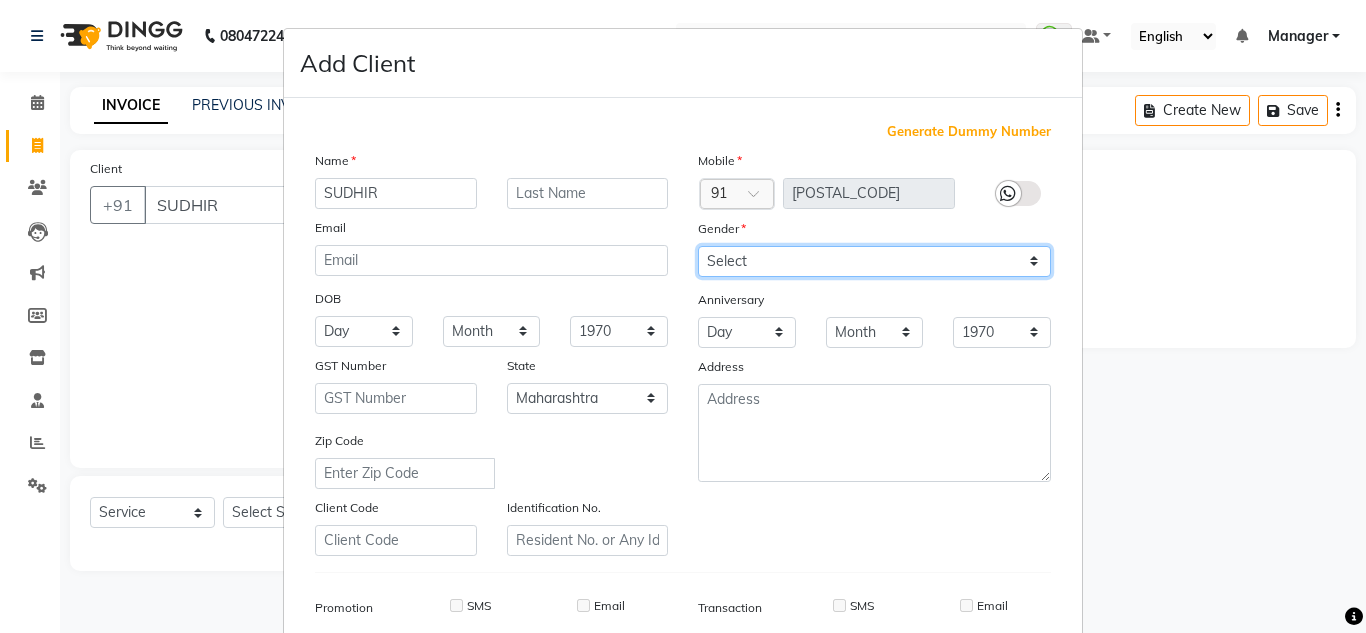 click on "Select Male Female Other Prefer Not To Say" at bounding box center [874, 261] 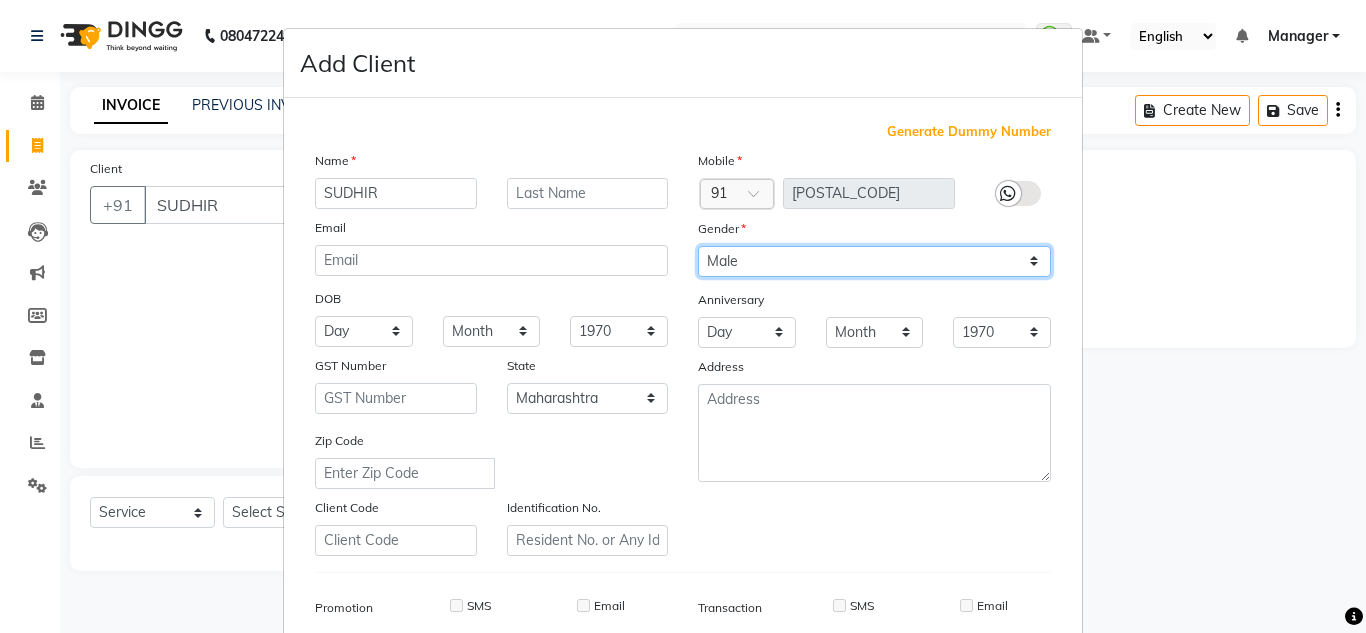 click on "Select Male Female Other Prefer Not To Say" at bounding box center [874, 261] 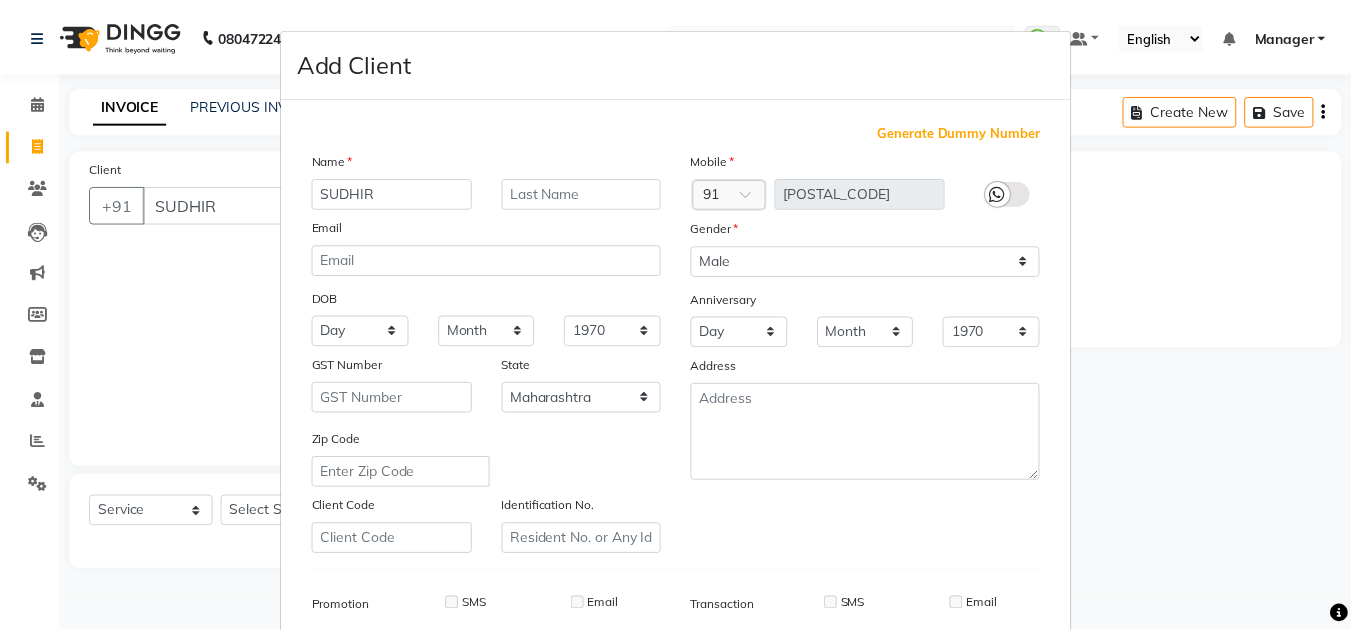 scroll, scrollTop: 290, scrollLeft: 0, axis: vertical 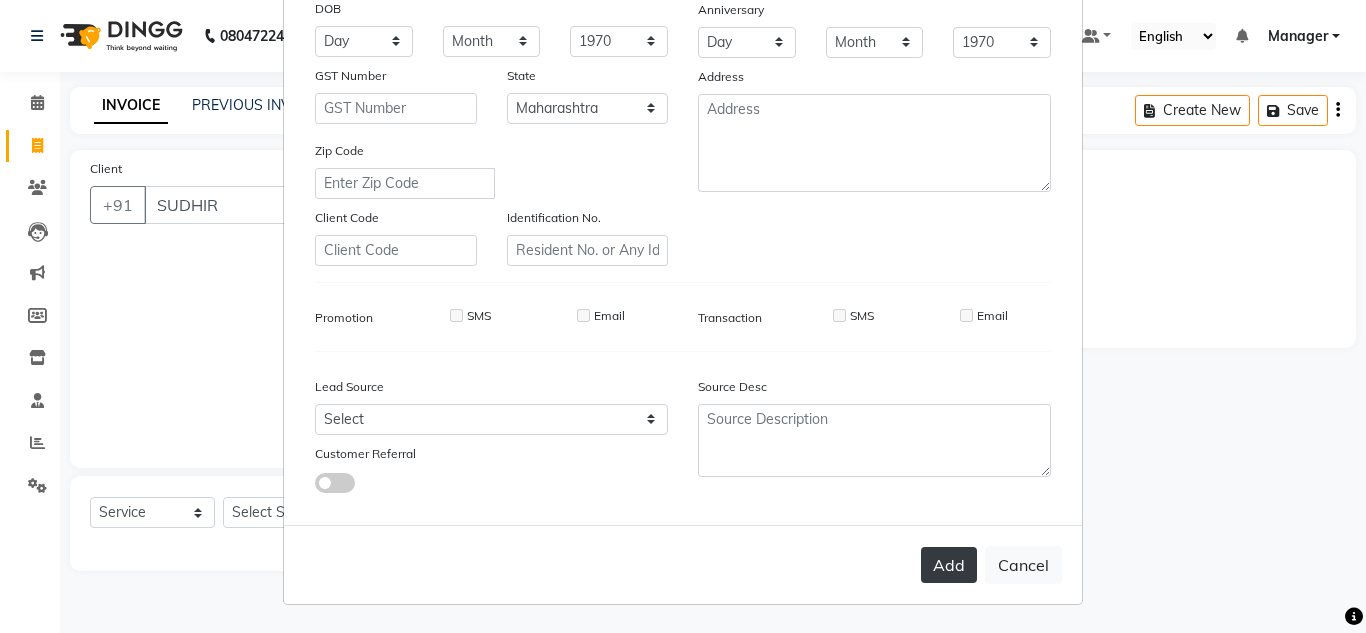 click on "Add" at bounding box center (949, 565) 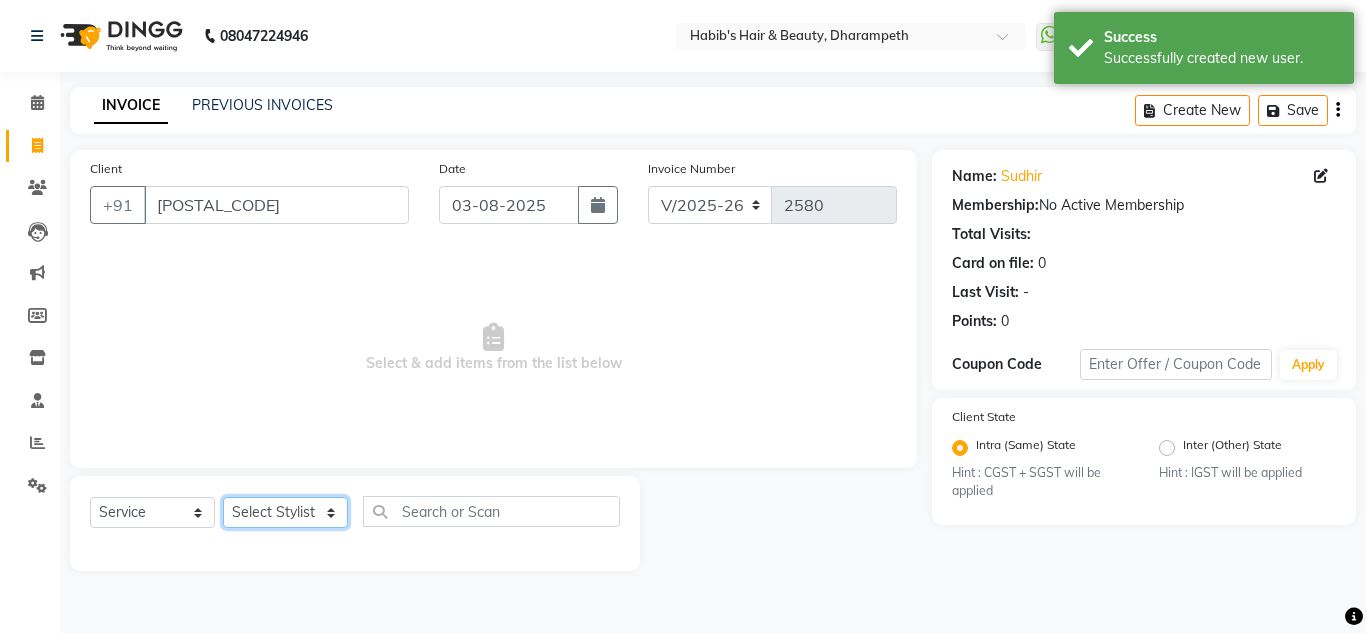 click on "Select Stylist [FIRST] [INITIAL] [FIRST] [INITIAL] [FIRST] [INITIAL] [FIRST]  Manager [FIRST] [FIRST] [INITIAL] [FIRST] [INITIAL] [FIRST] [INITIAL] [FIRST] [INITIAL] [FIRST] [INITIAL]" 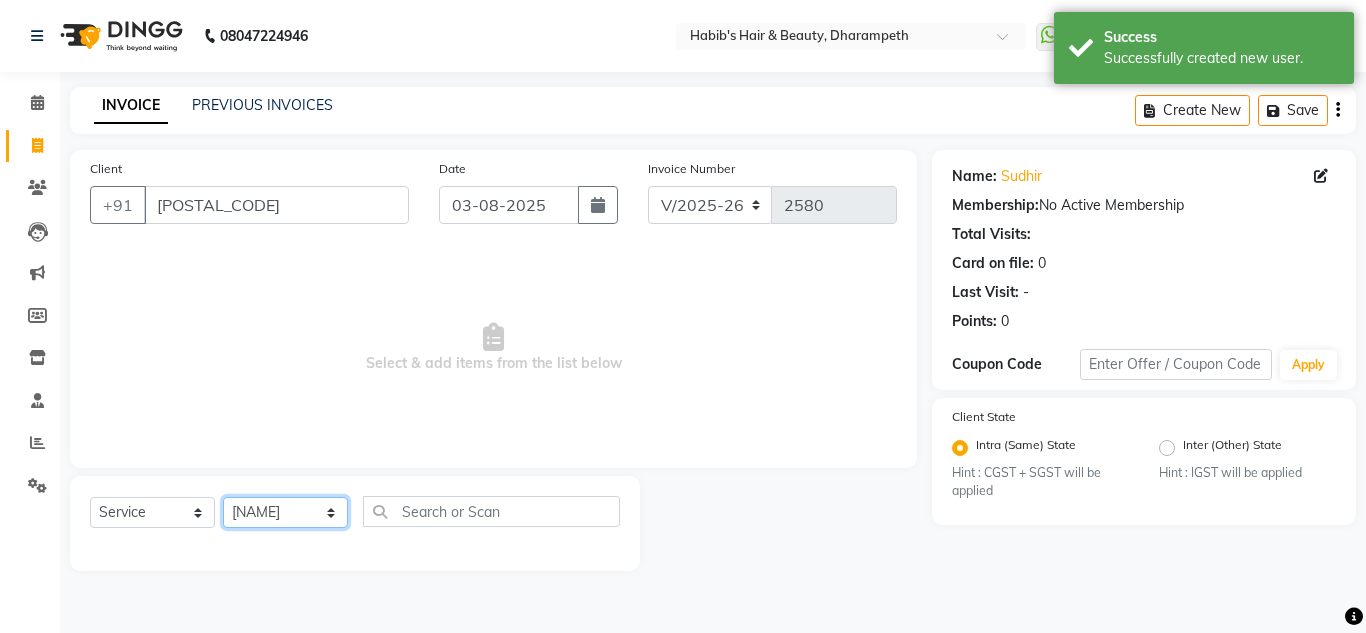 click on "Select Stylist [FIRST] [INITIAL] [FIRST] [INITIAL] [FIRST] [INITIAL] [FIRST]  Manager [FIRST] [FIRST] [INITIAL] [FIRST] [INITIAL] [FIRST] [INITIAL] [FIRST] [INITIAL] [FIRST] [INITIAL]" 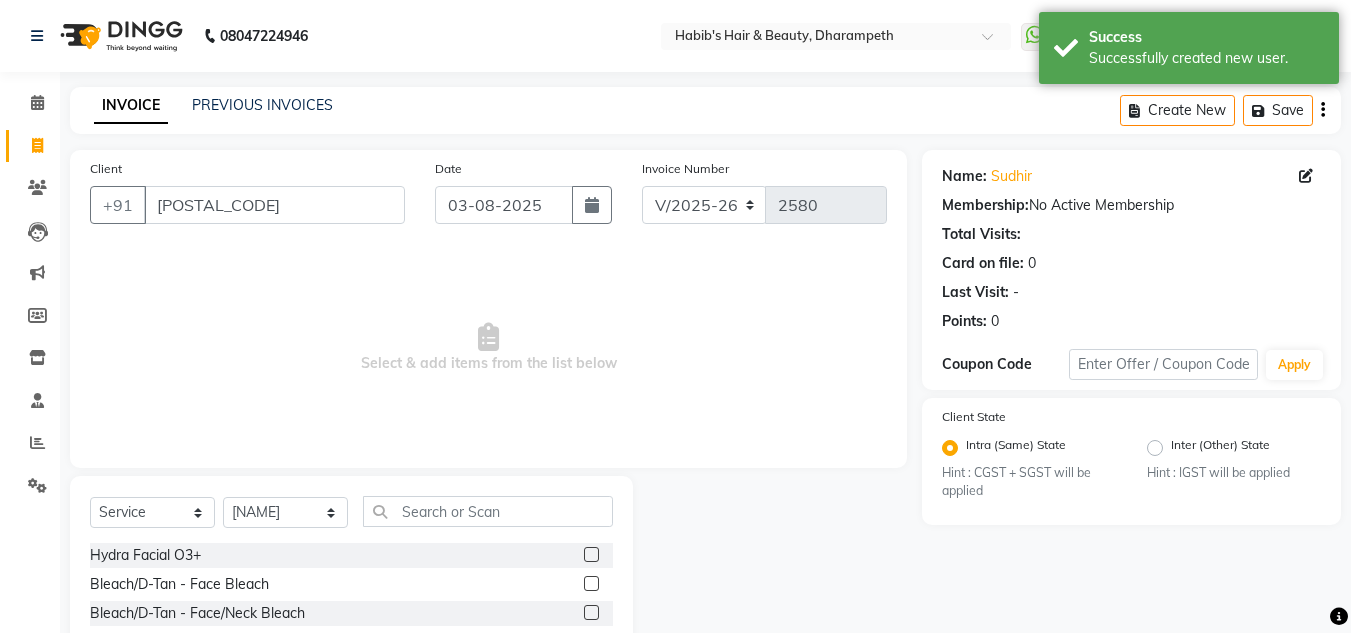 drag, startPoint x: 414, startPoint y: 527, endPoint x: 425, endPoint y: 498, distance: 31.016125 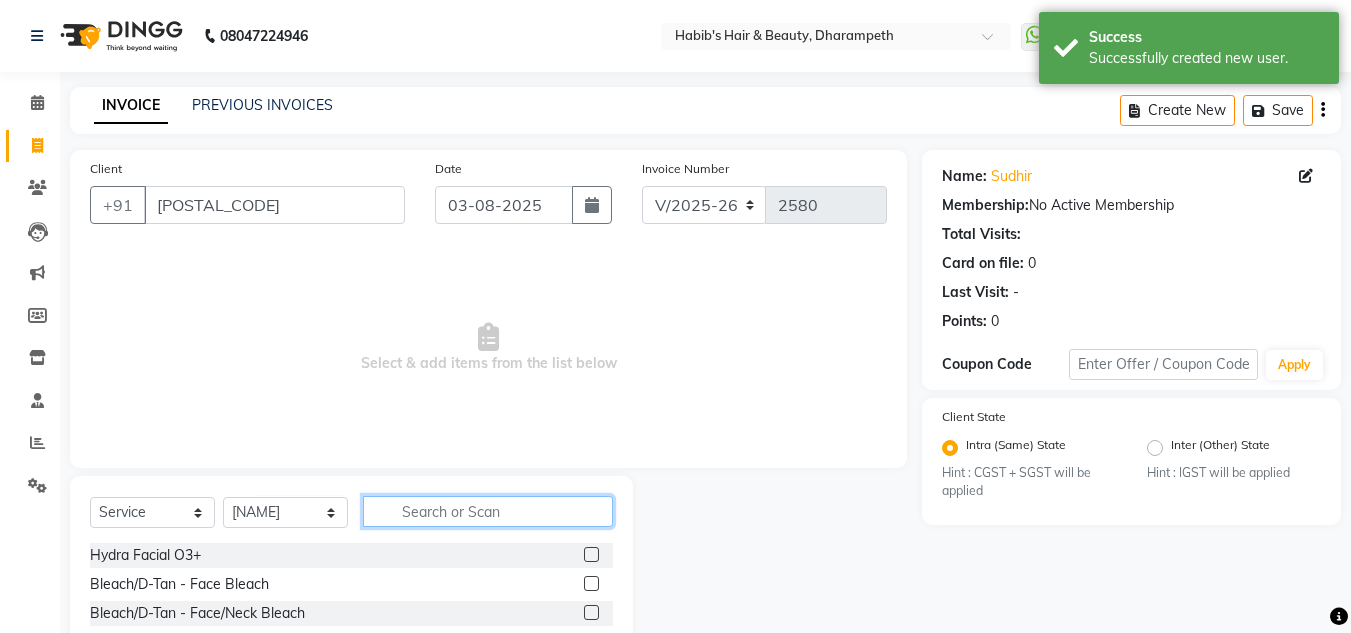 click 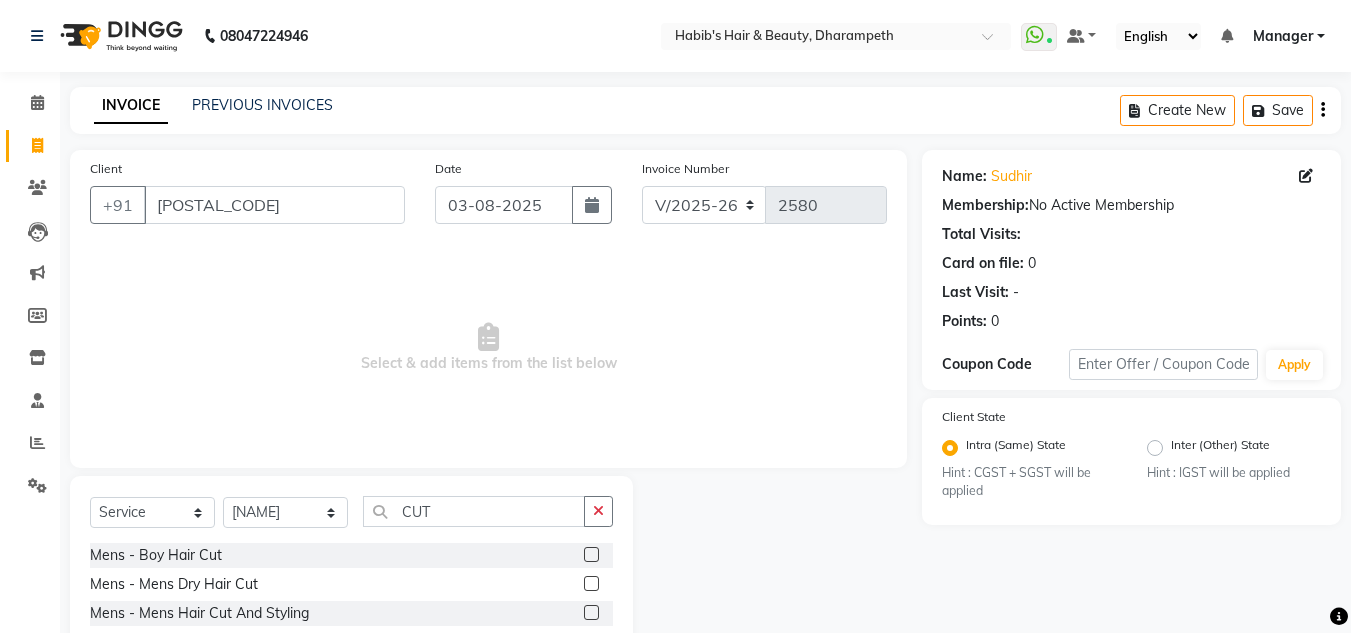 click 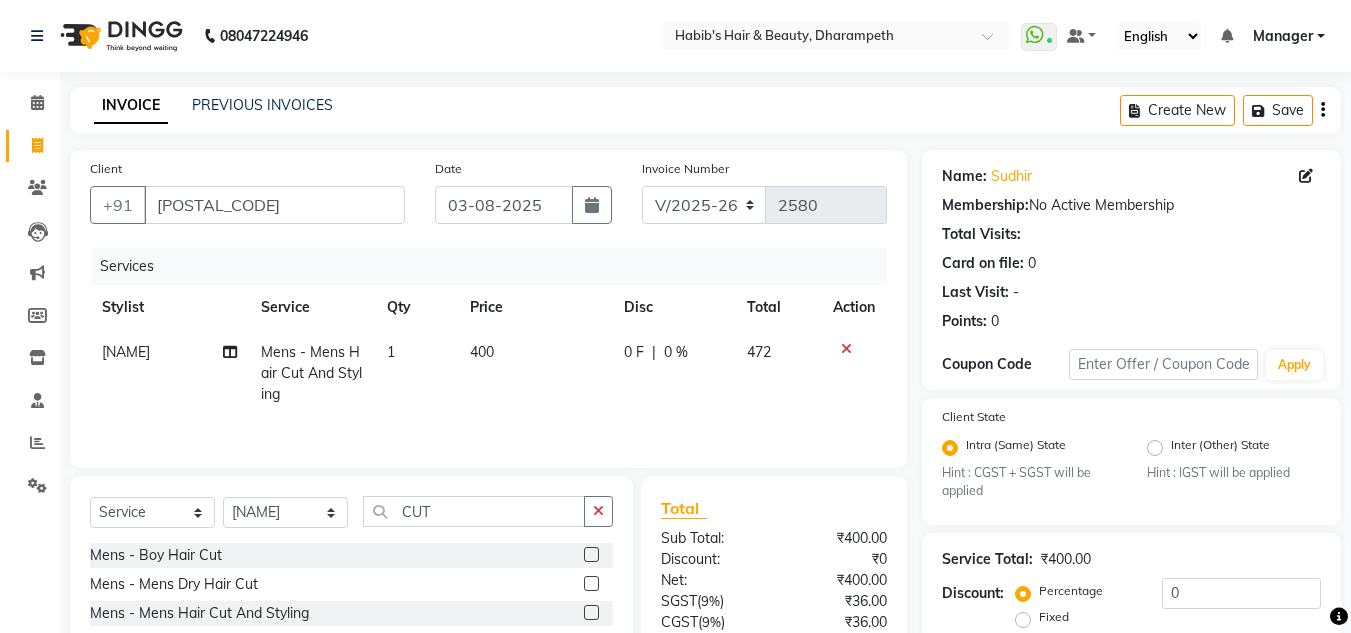click on "400" 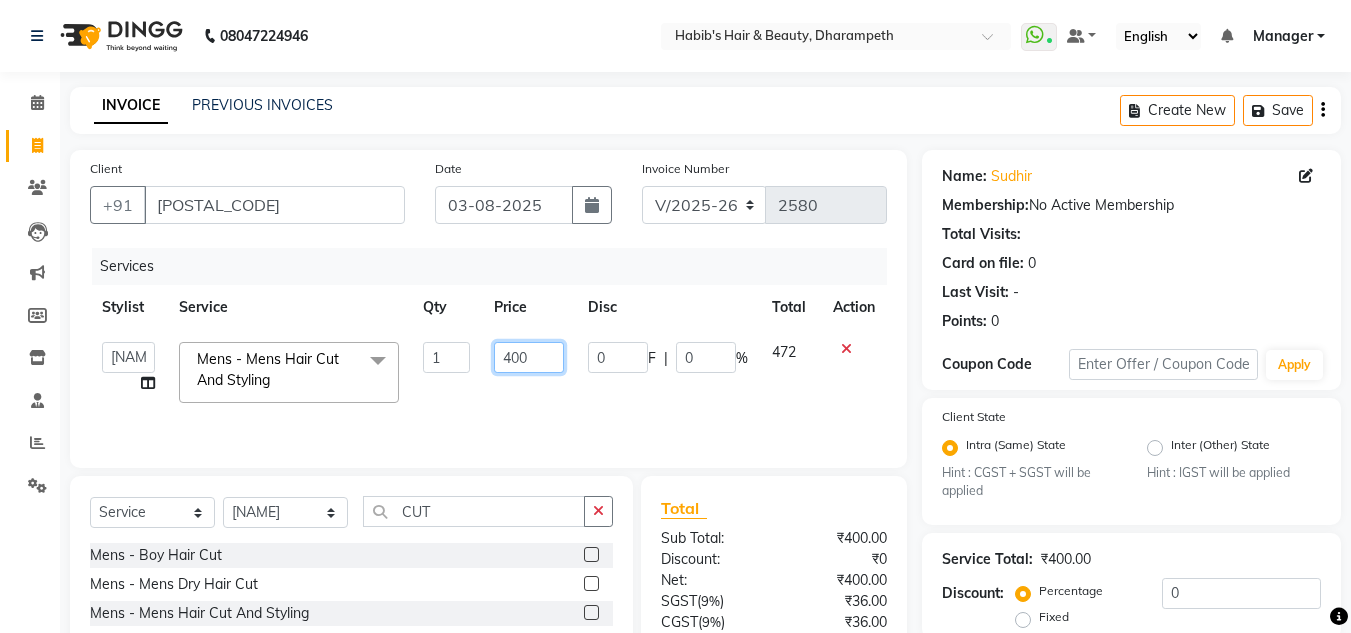 click on "400" 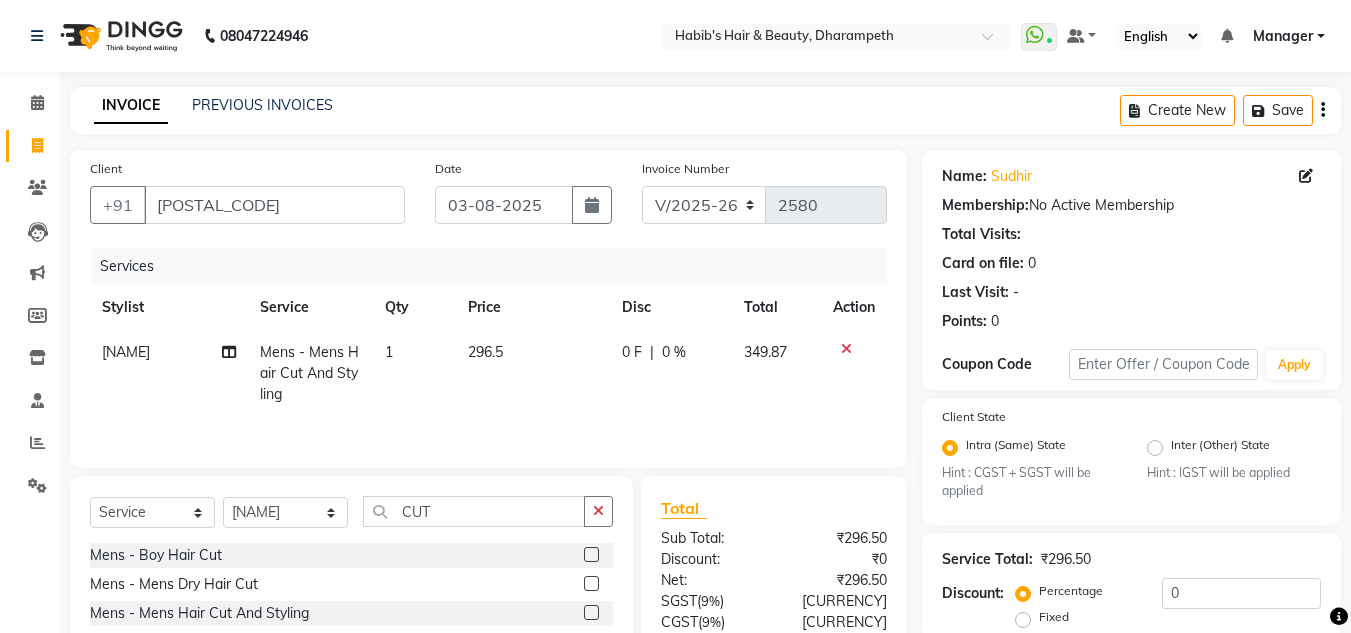 click on "349.87" 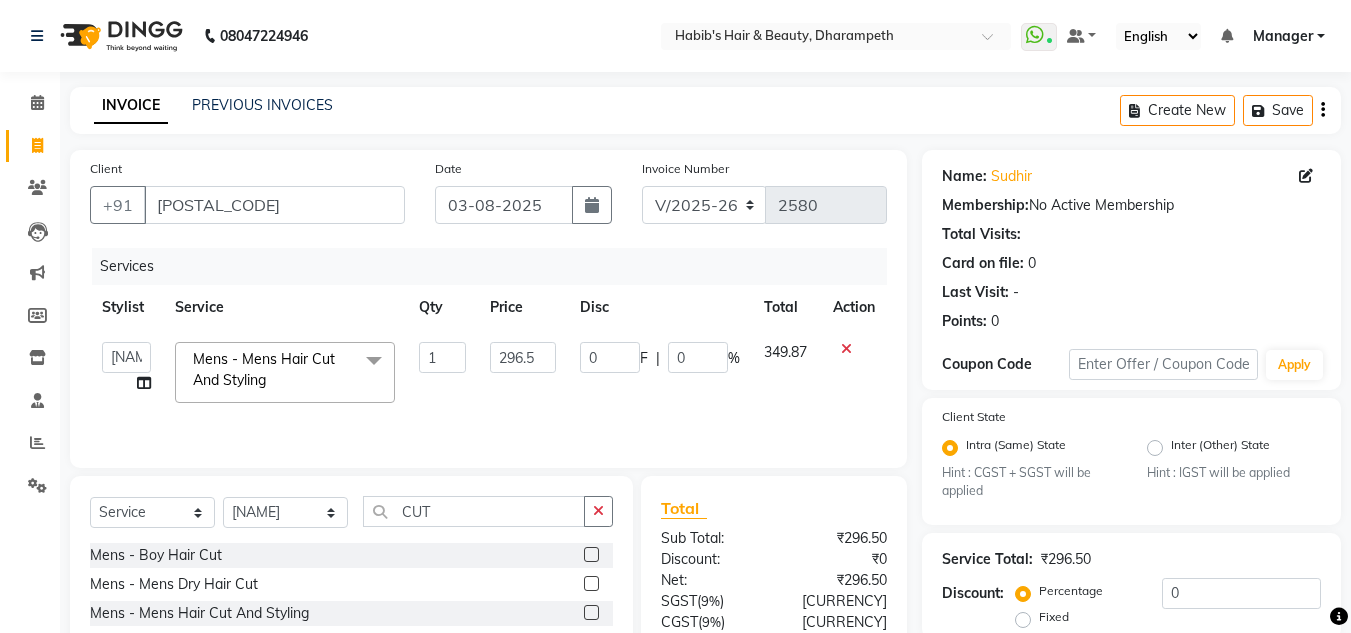 scroll, scrollTop: 188, scrollLeft: 0, axis: vertical 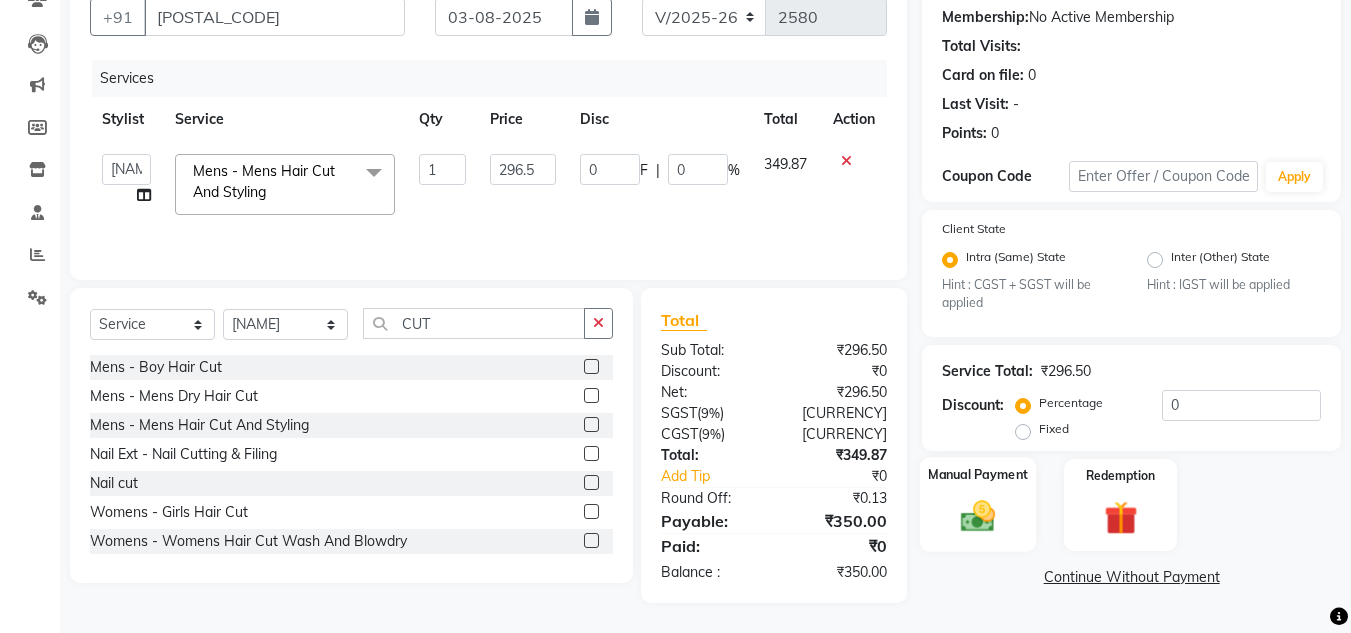 click 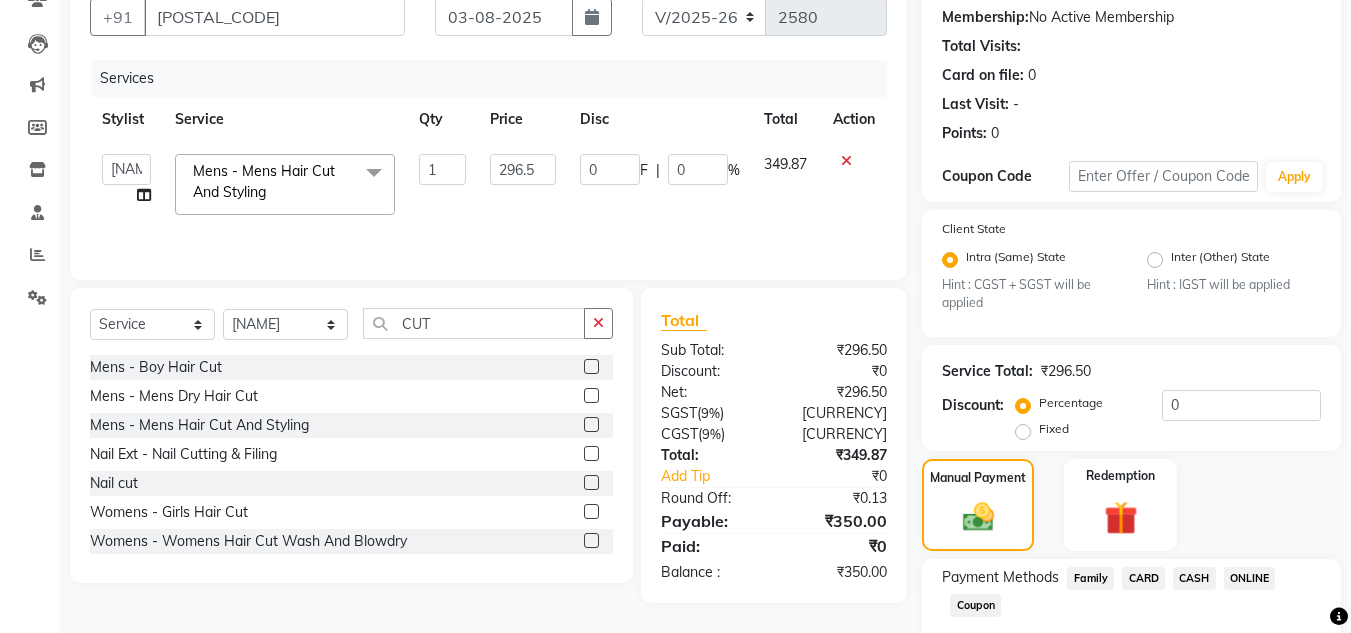 scroll, scrollTop: 305, scrollLeft: 0, axis: vertical 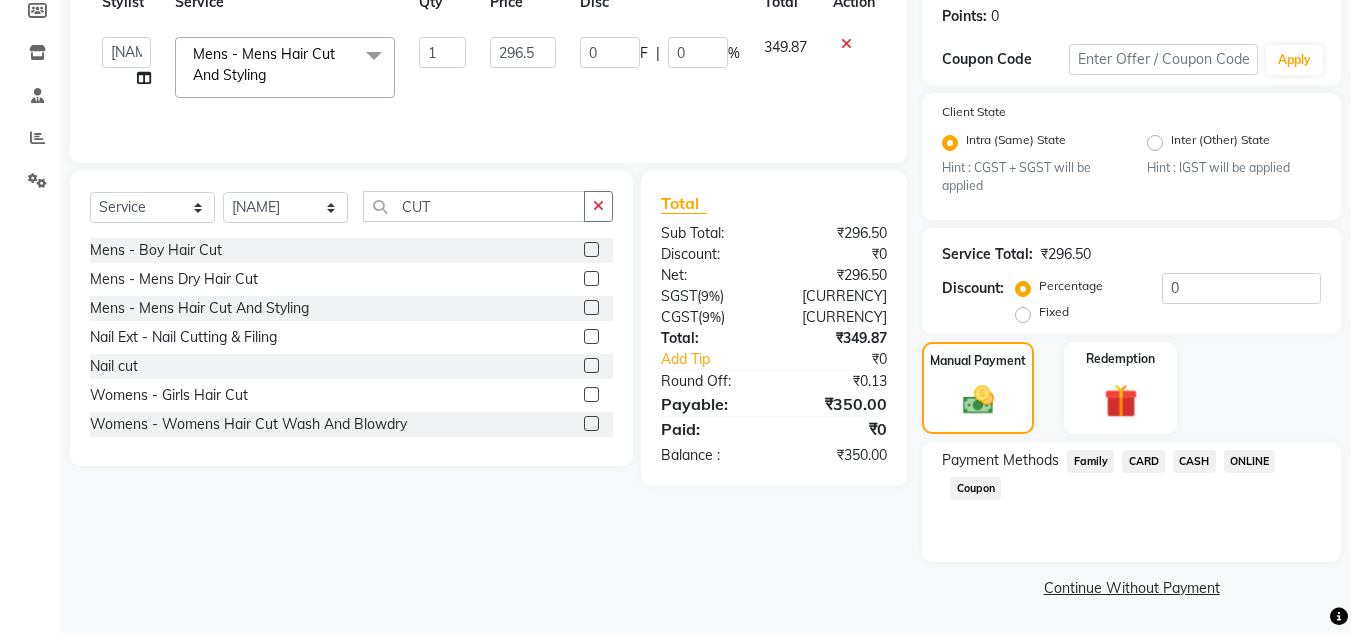 click on "ONLINE" 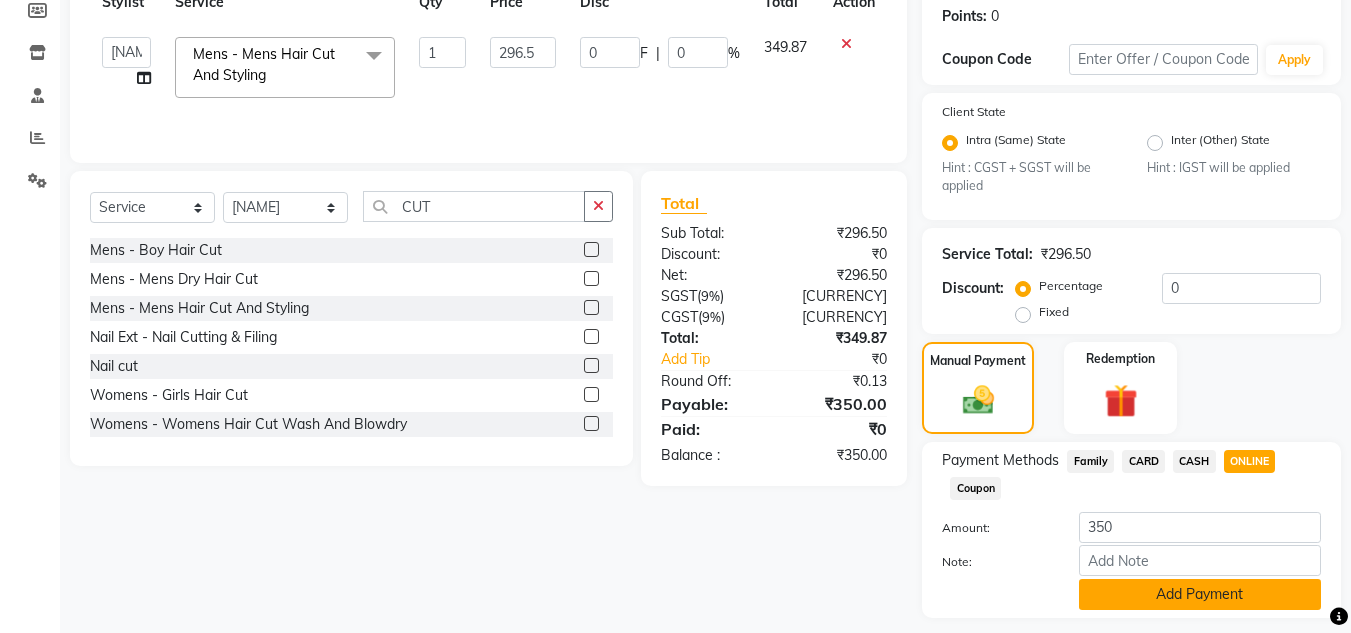 click on "Add Payment" 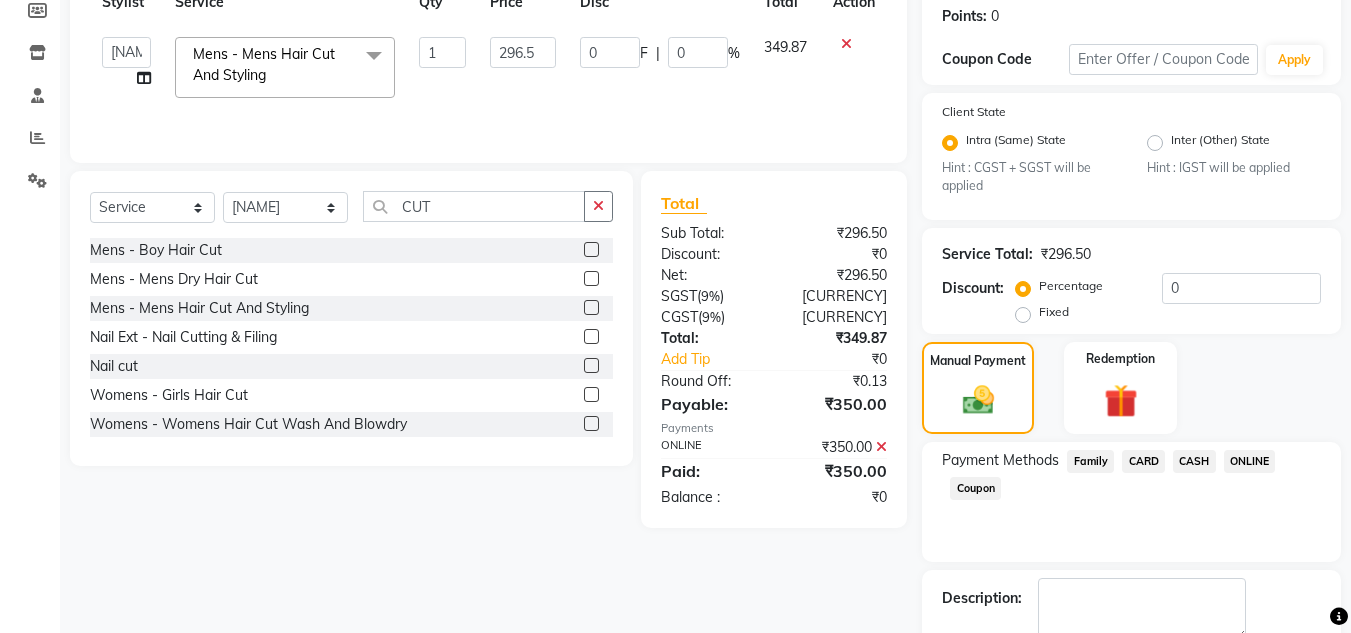 scroll, scrollTop: 418, scrollLeft: 0, axis: vertical 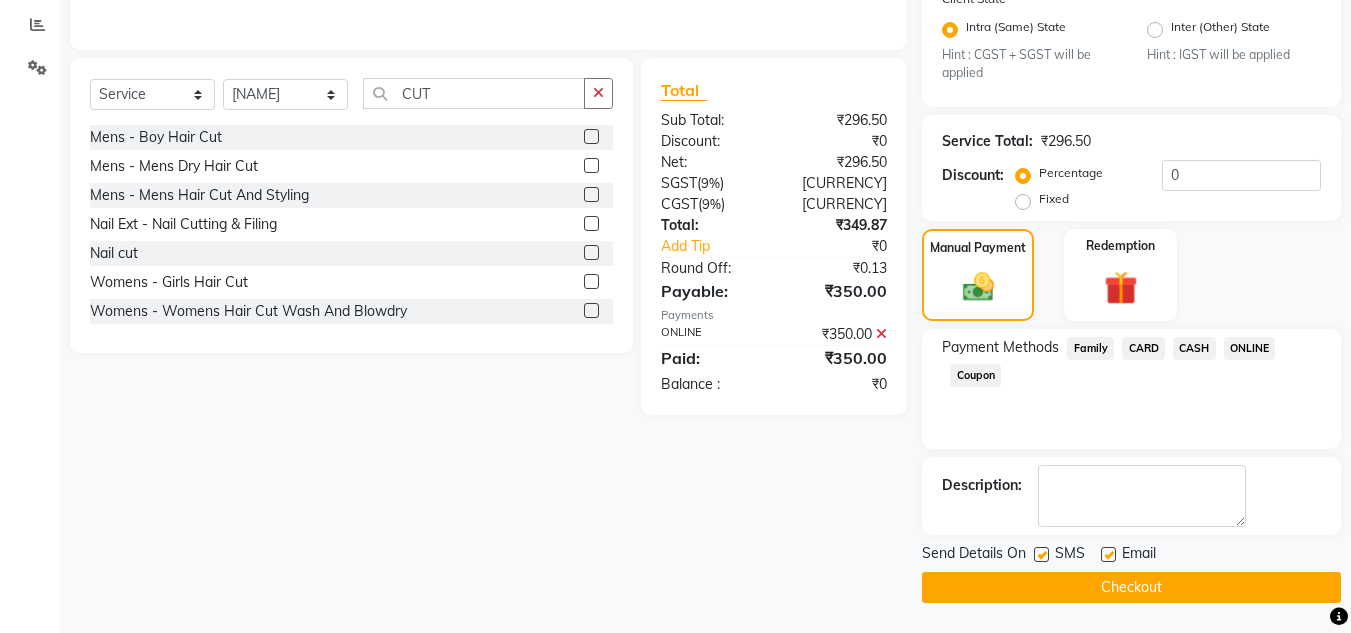 click on "Checkout" 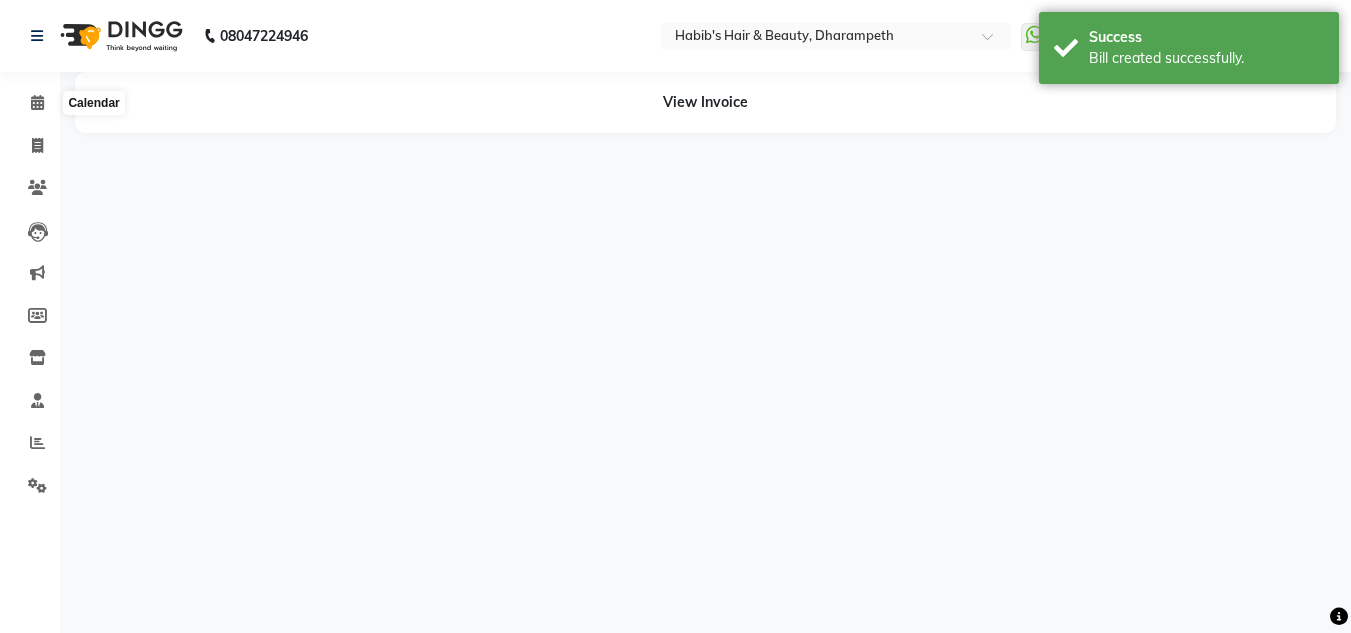 scroll, scrollTop: 0, scrollLeft: 0, axis: both 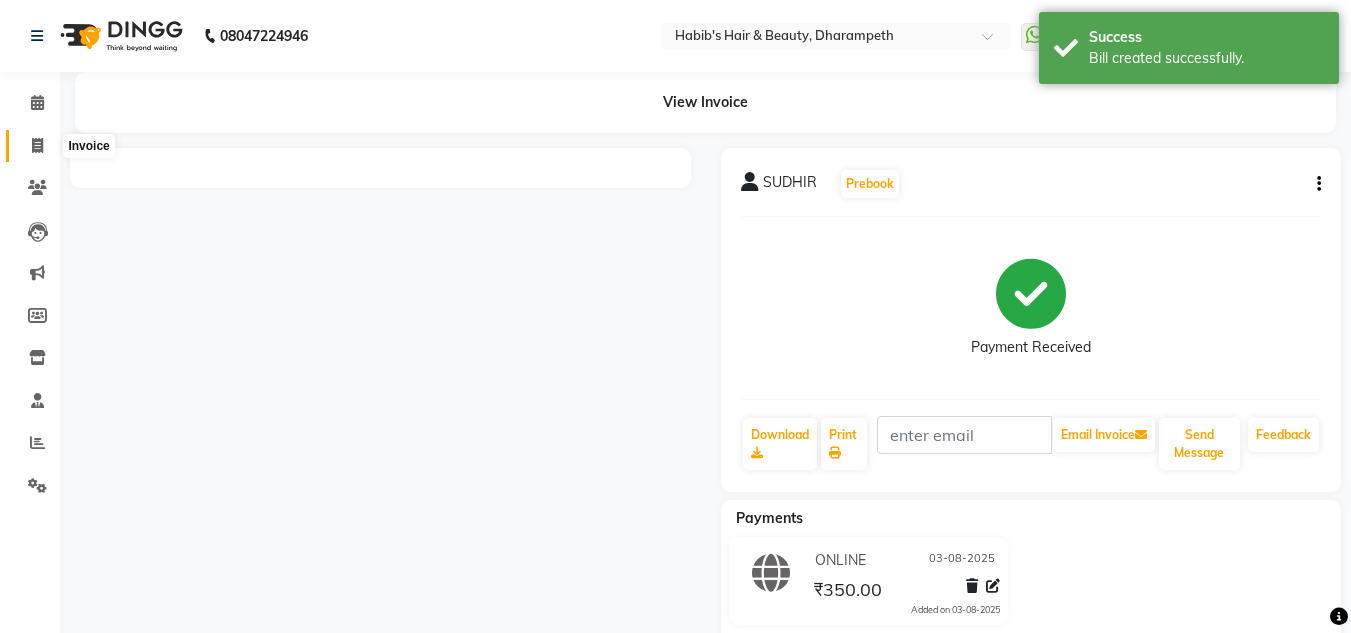 click 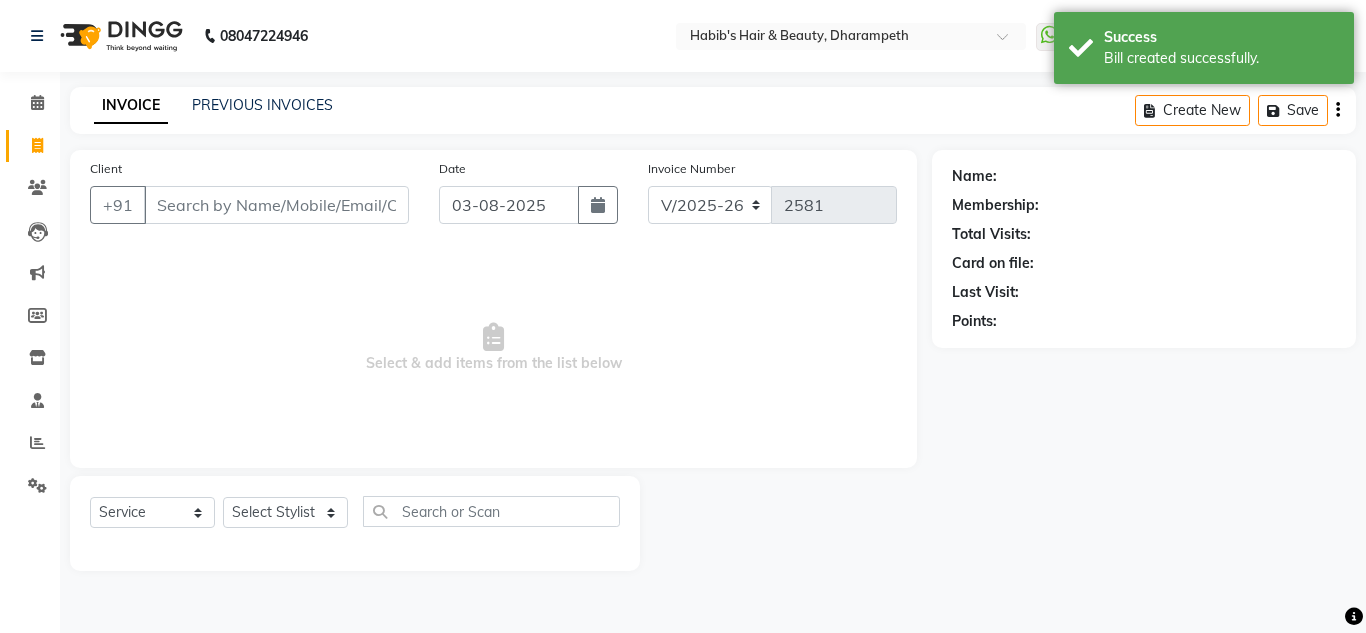 click on "Client" at bounding box center [276, 205] 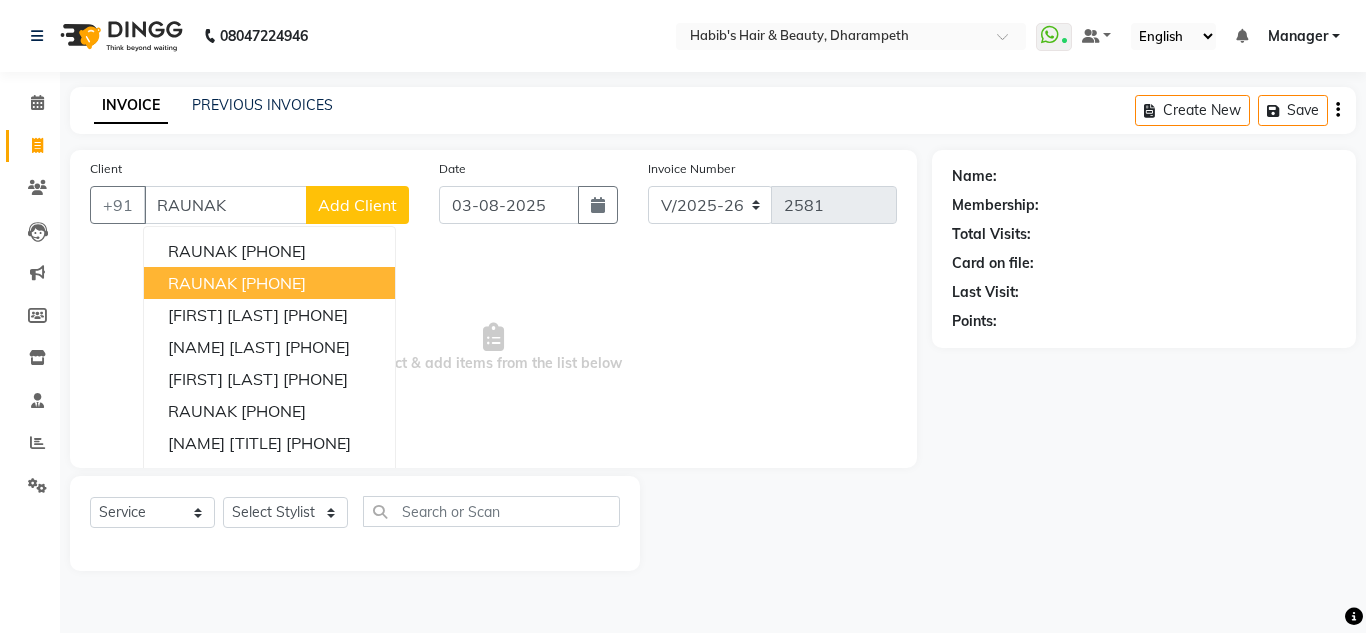 click on "[NAME] [PHONE]" at bounding box center [269, 283] 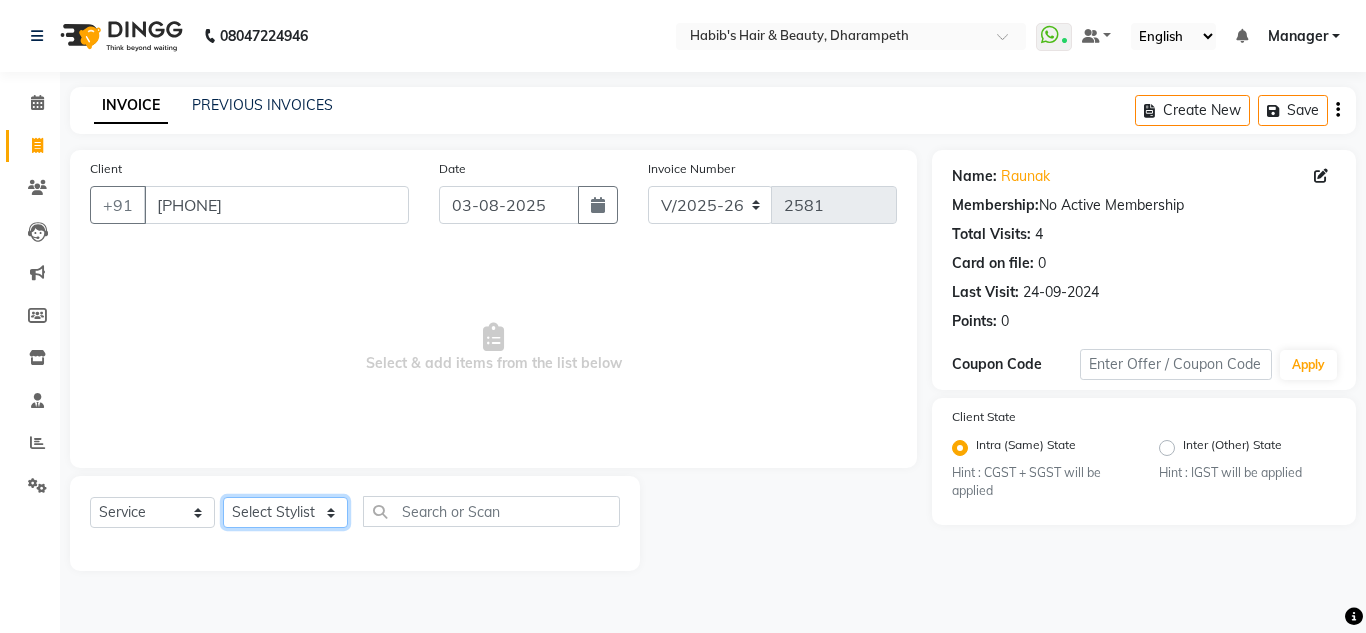 click on "Select Stylist [FIRST] [INITIAL] [FIRST] [INITIAL] [FIRST] [INITIAL] [FIRST]  Manager [FIRST] [FIRST] [INITIAL] [FIRST] [INITIAL] [FIRST] [INITIAL] [FIRST] [INITIAL] [FIRST] [INITIAL]" 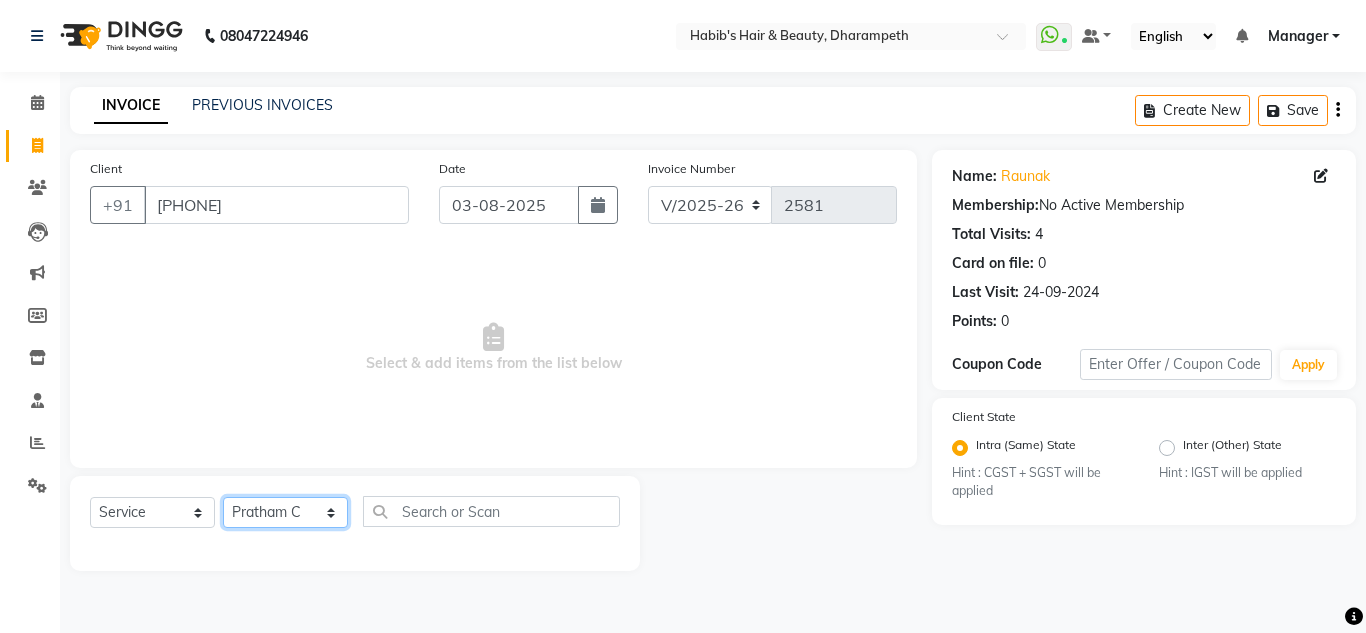 click on "Select Stylist [FIRST] [INITIAL] [FIRST] [INITIAL] [FIRST] [INITIAL] [FIRST]  Manager [FIRST] [FIRST] [INITIAL] [FIRST] [INITIAL] [FIRST] [INITIAL] [FIRST] [INITIAL] [FIRST] [INITIAL]" 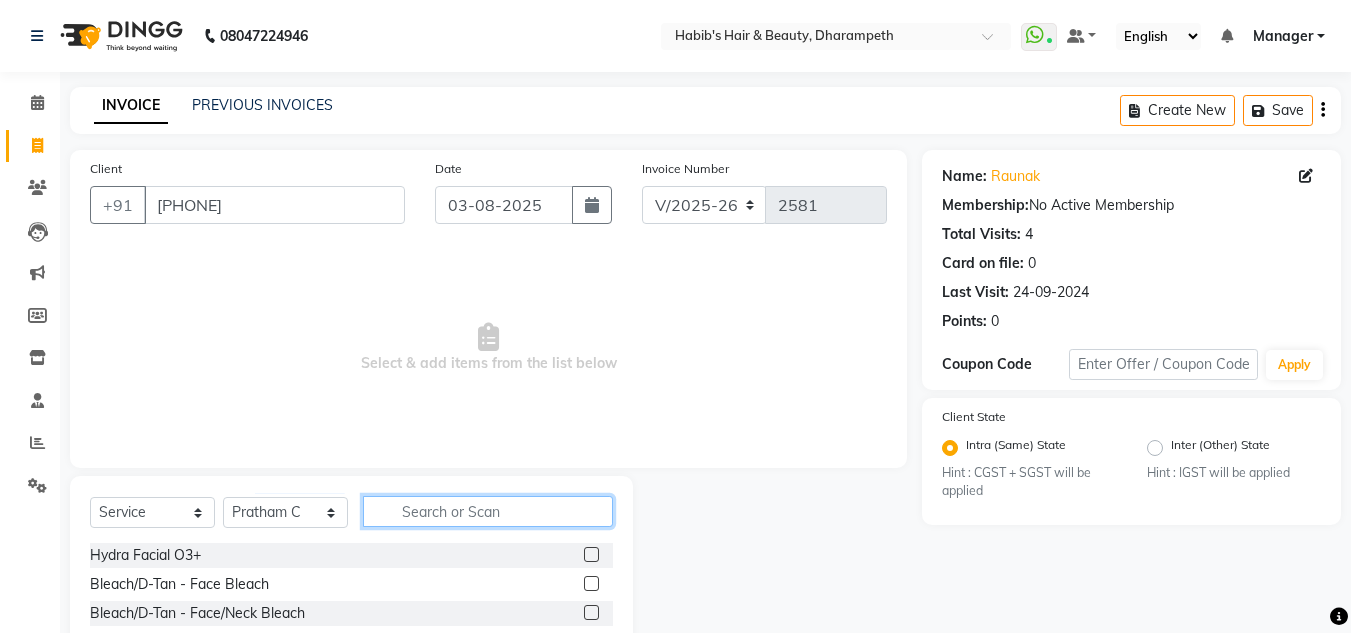 click 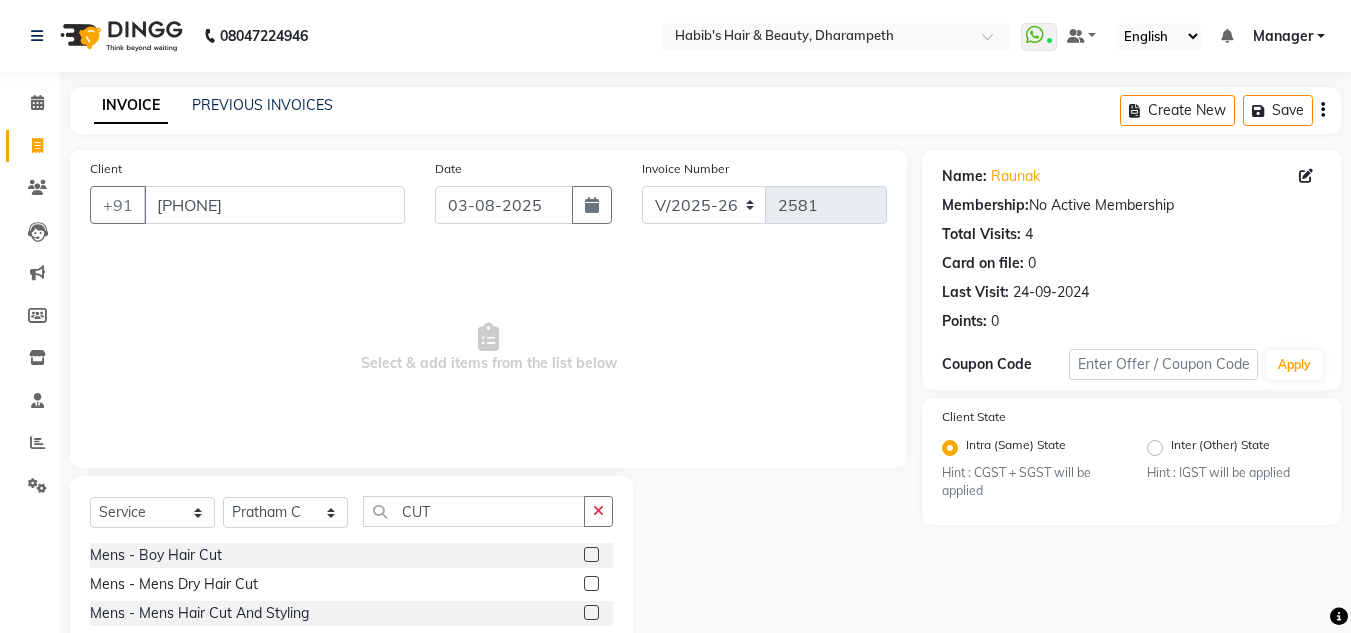click 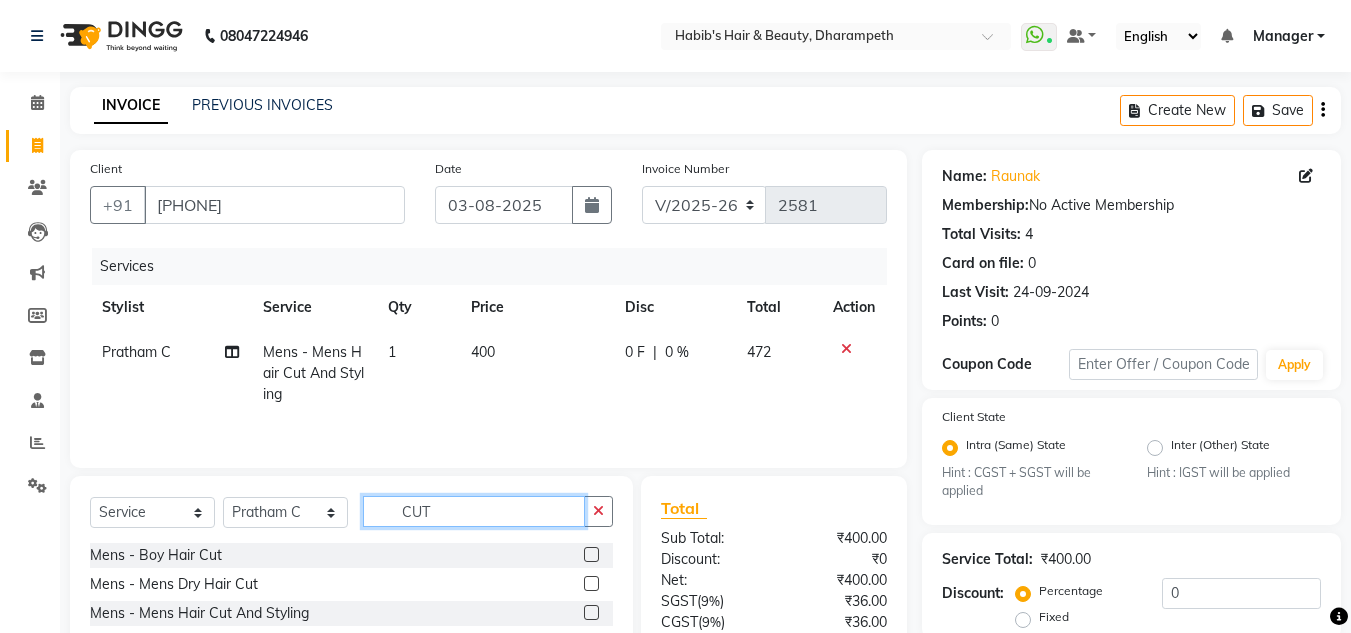 click on "CUT" 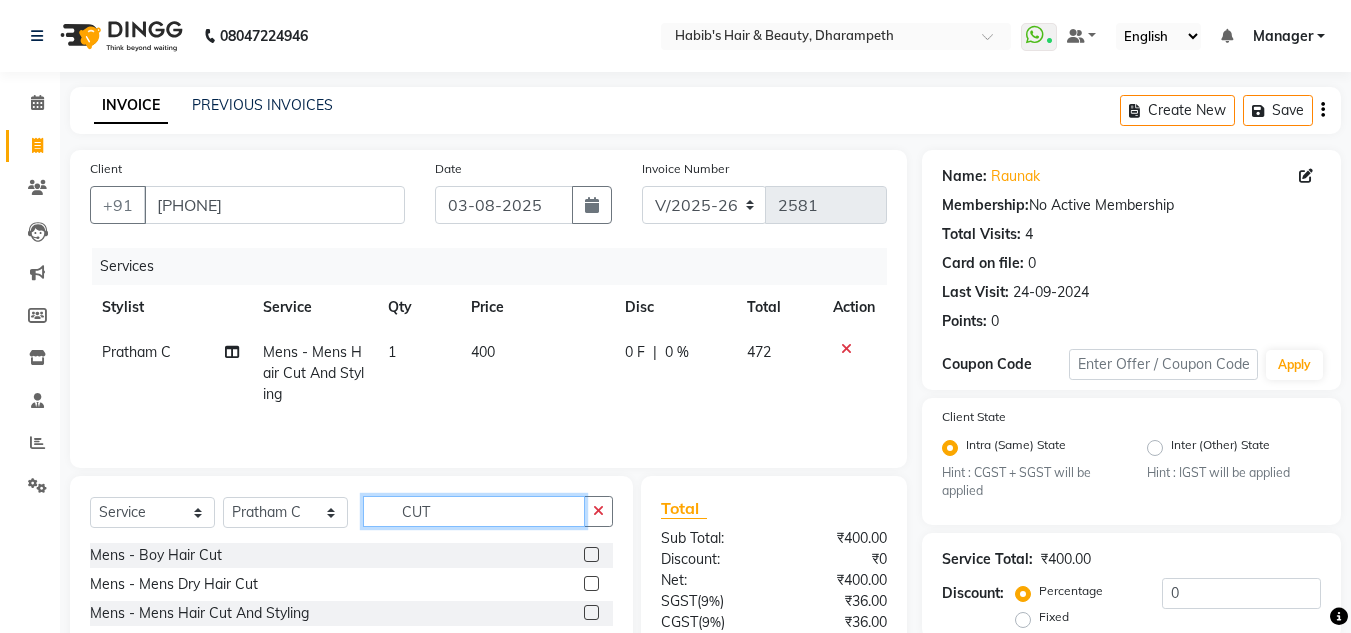 click on "CUT" 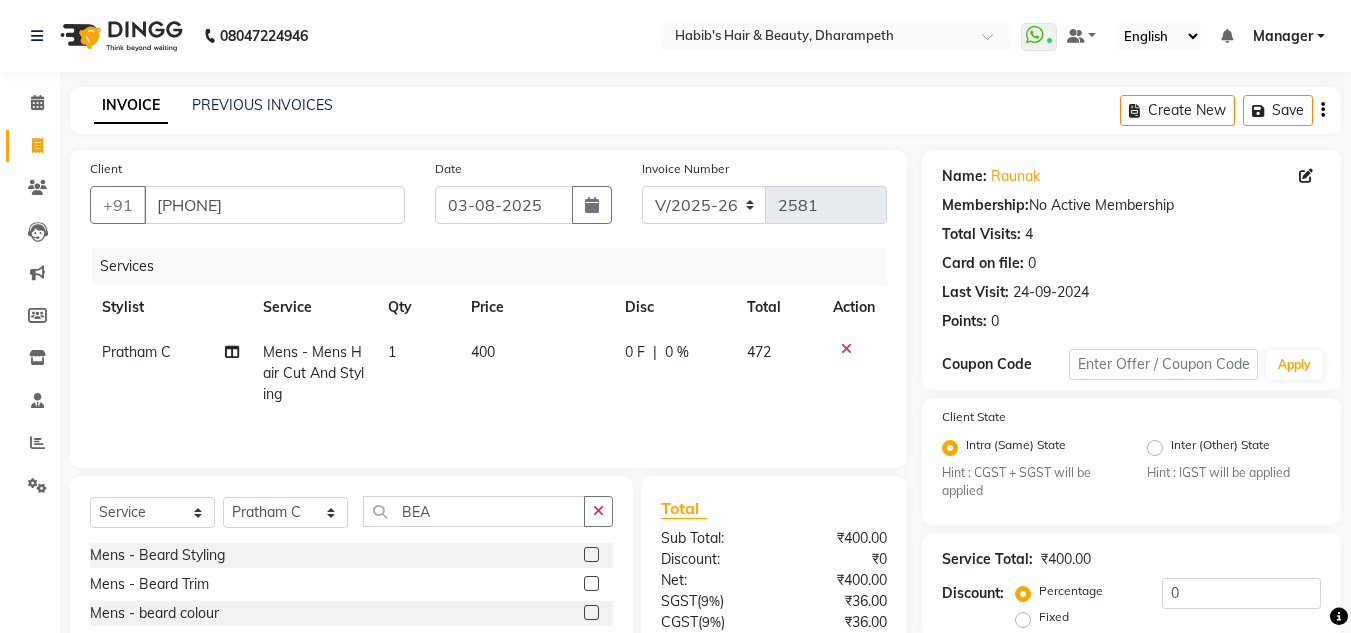 click 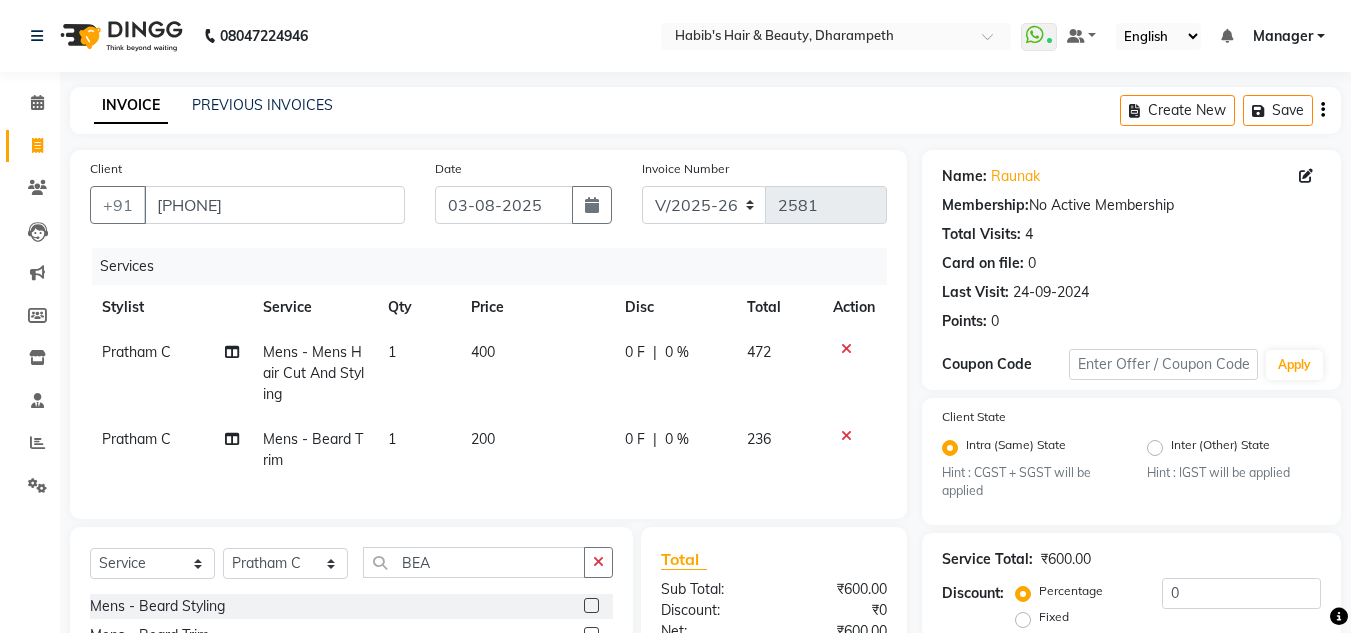 click on "400" 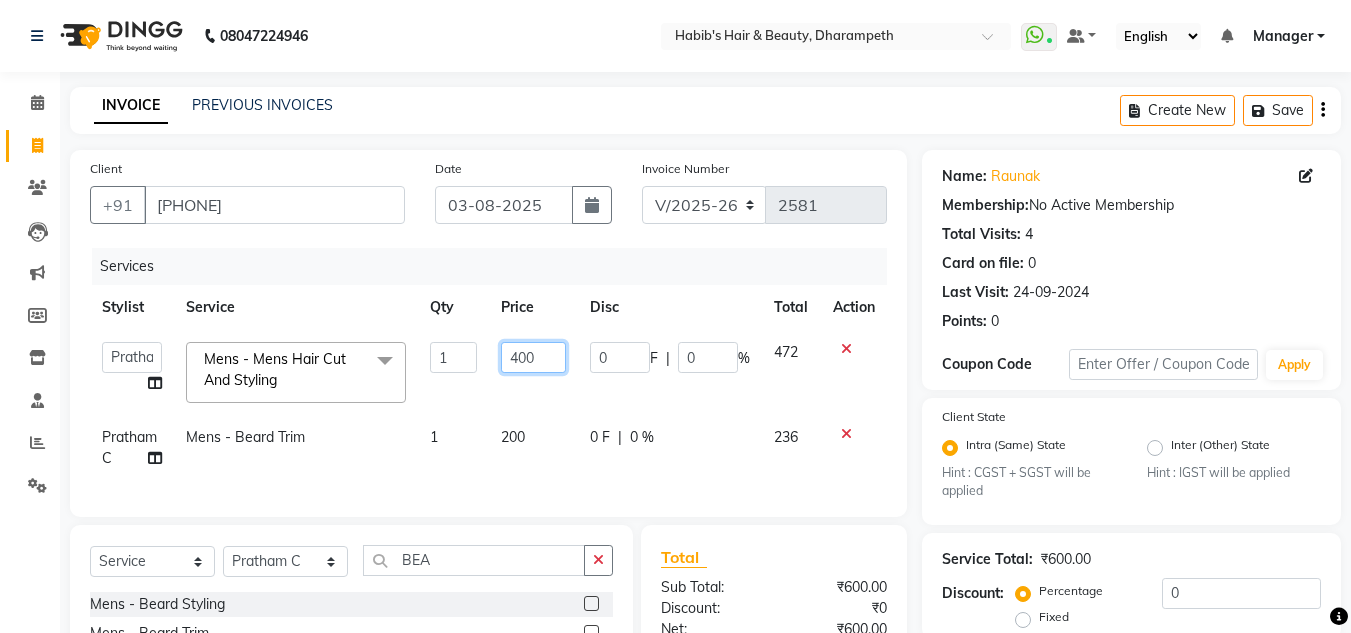 click on "400" 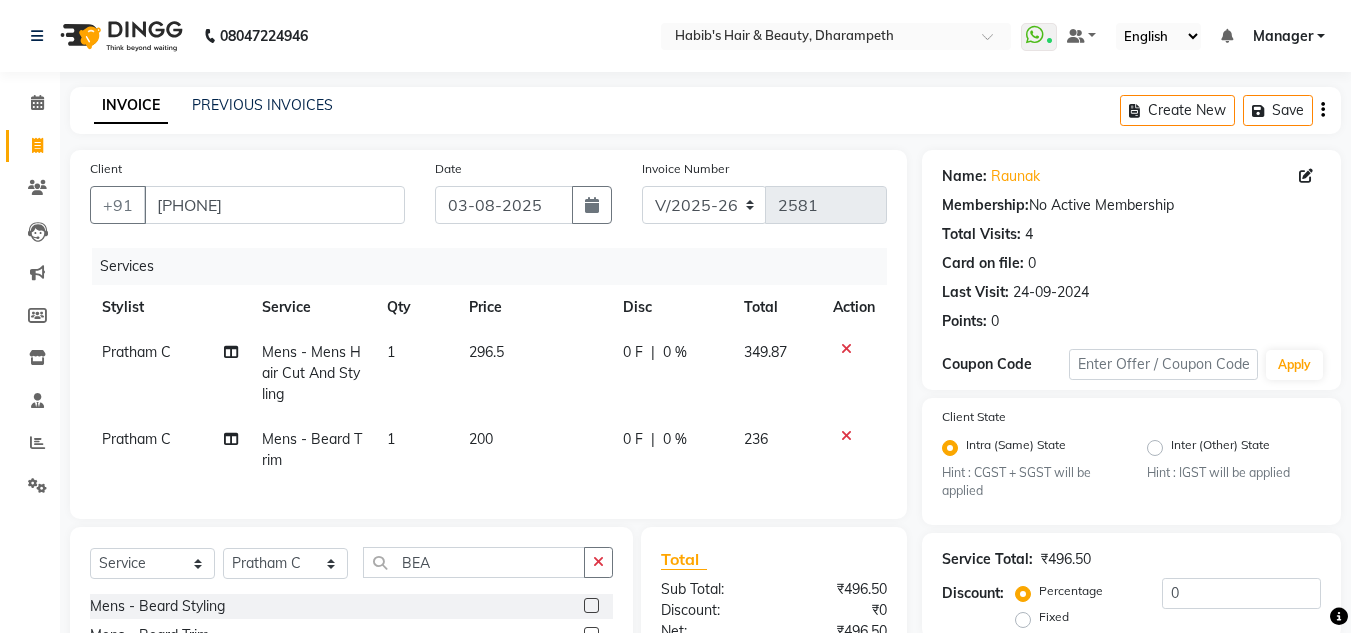 click on "349.87" 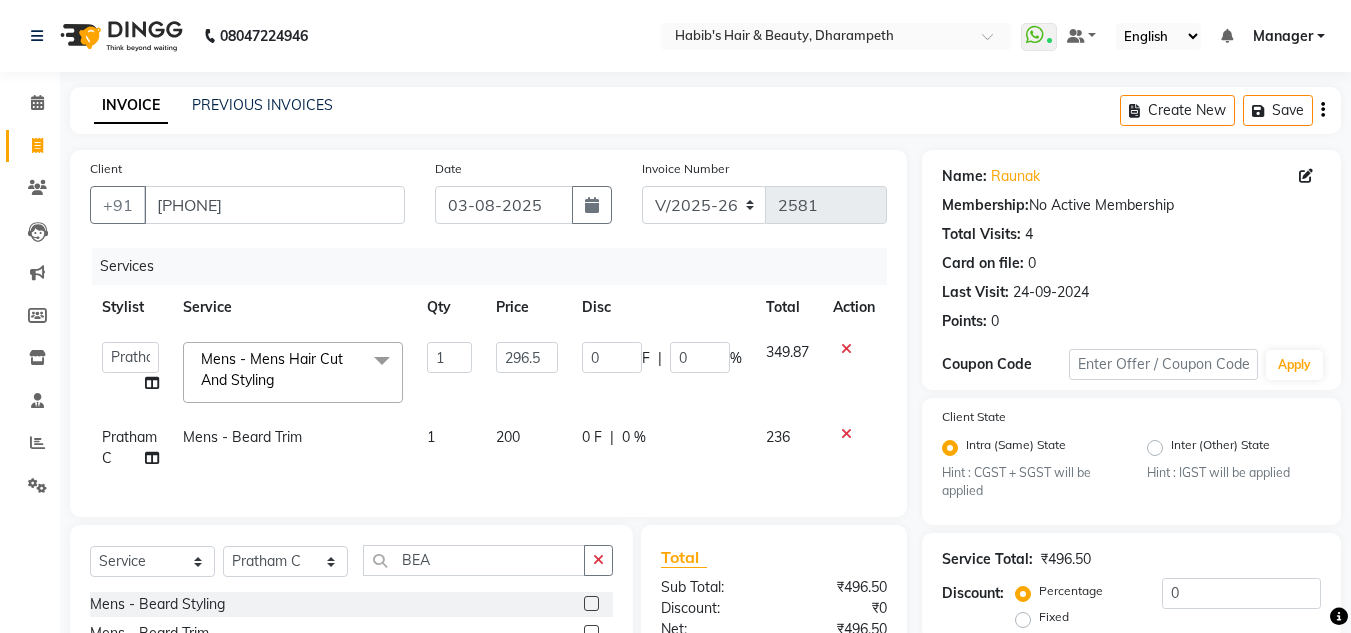 click on "200" 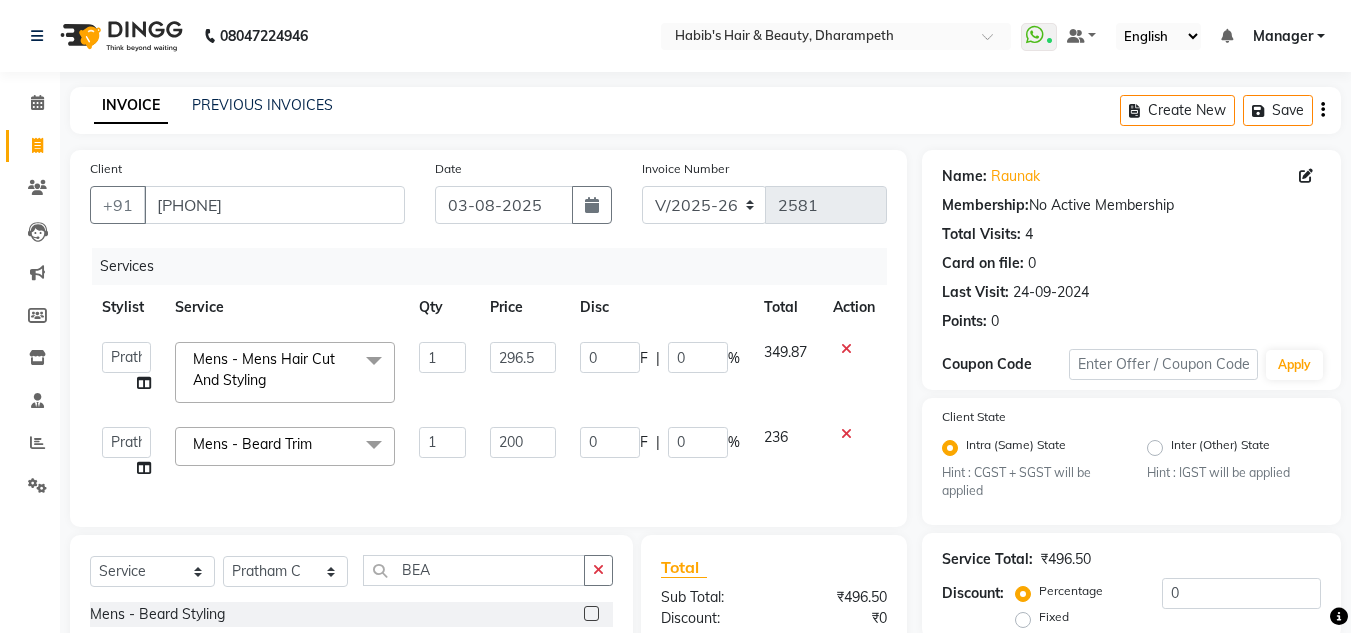 click on "200" 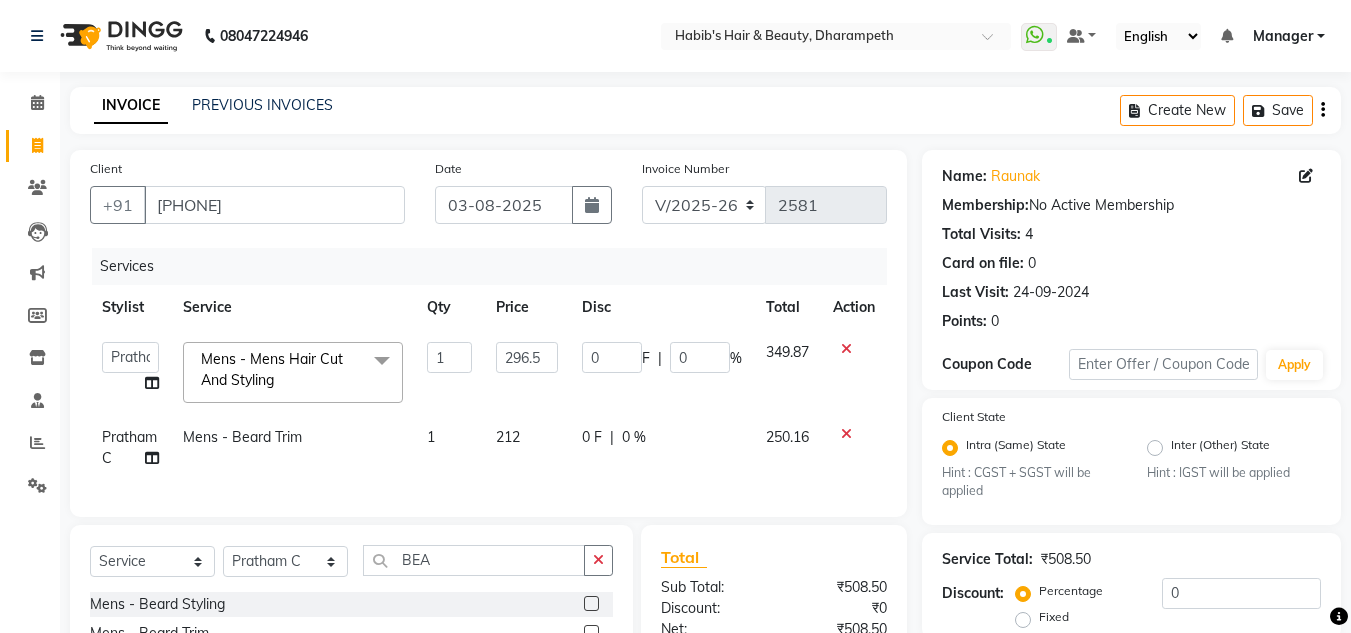 click on "250.16" 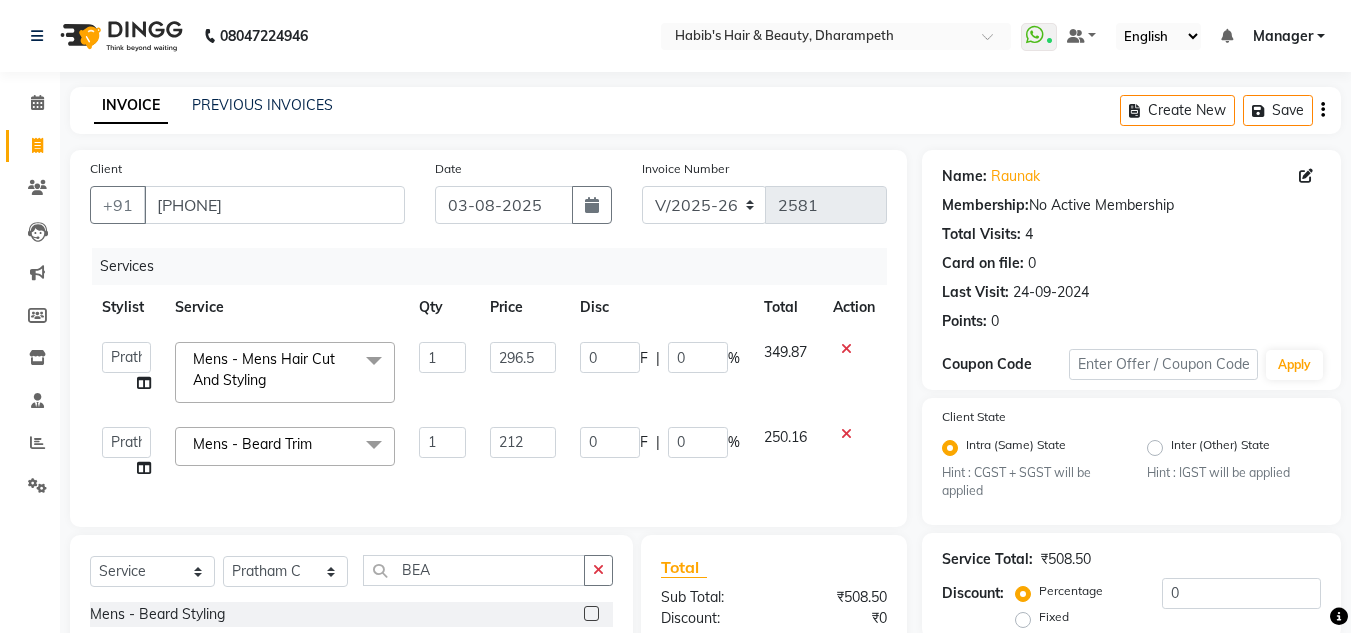 scroll, scrollTop: 262, scrollLeft: 0, axis: vertical 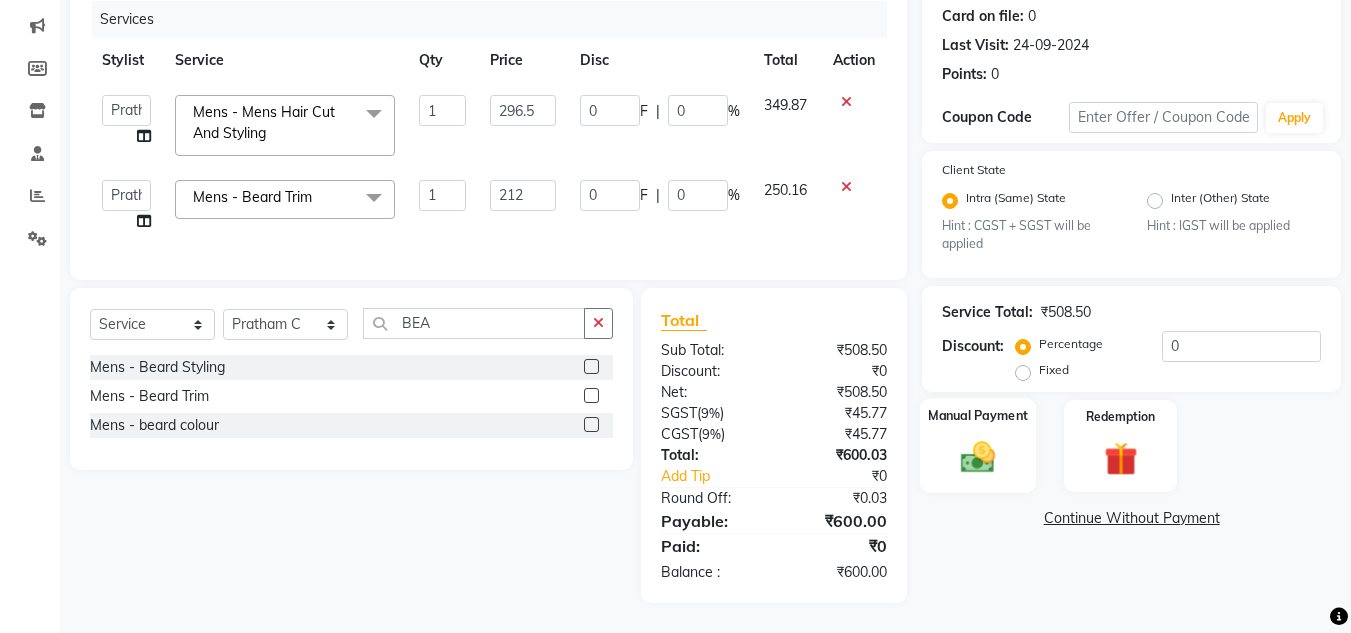 click 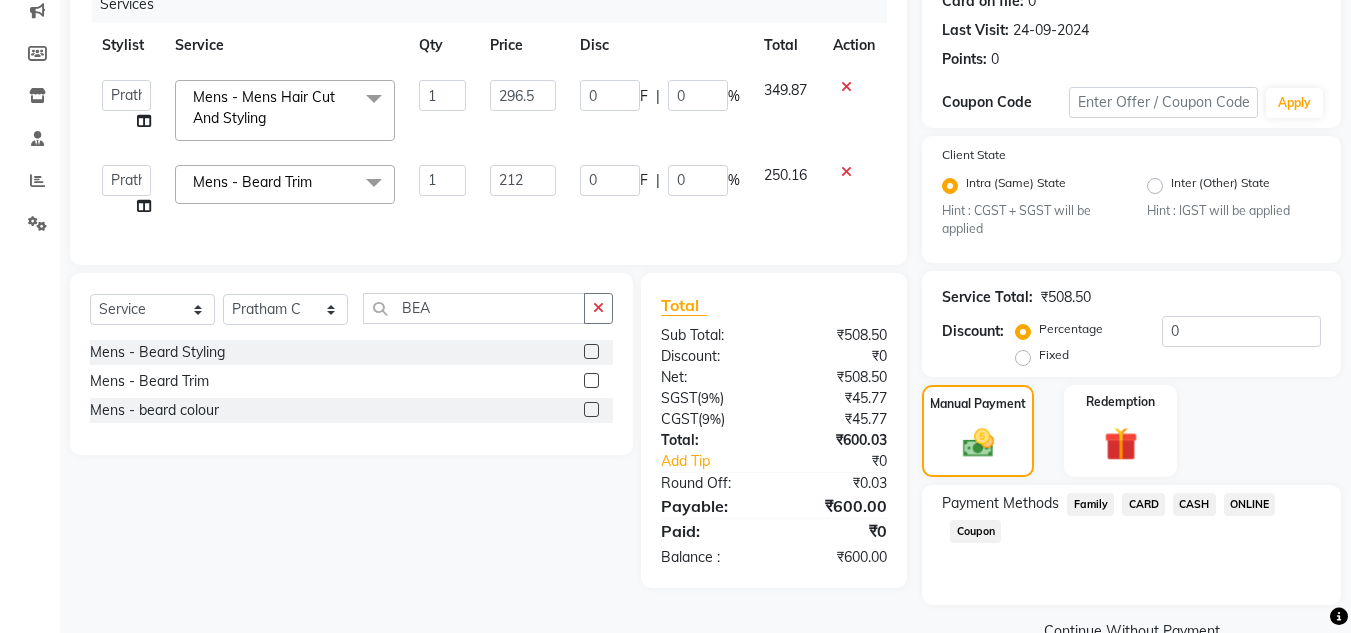 click on "ONLINE" 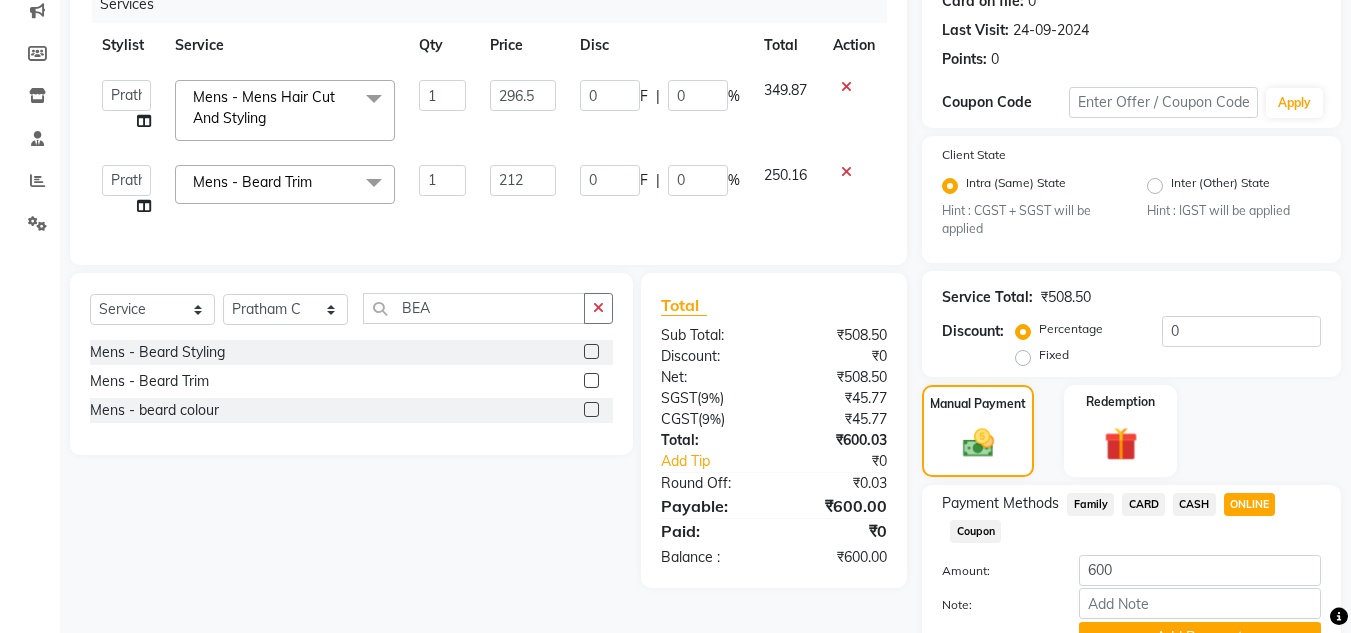 scroll, scrollTop: 361, scrollLeft: 0, axis: vertical 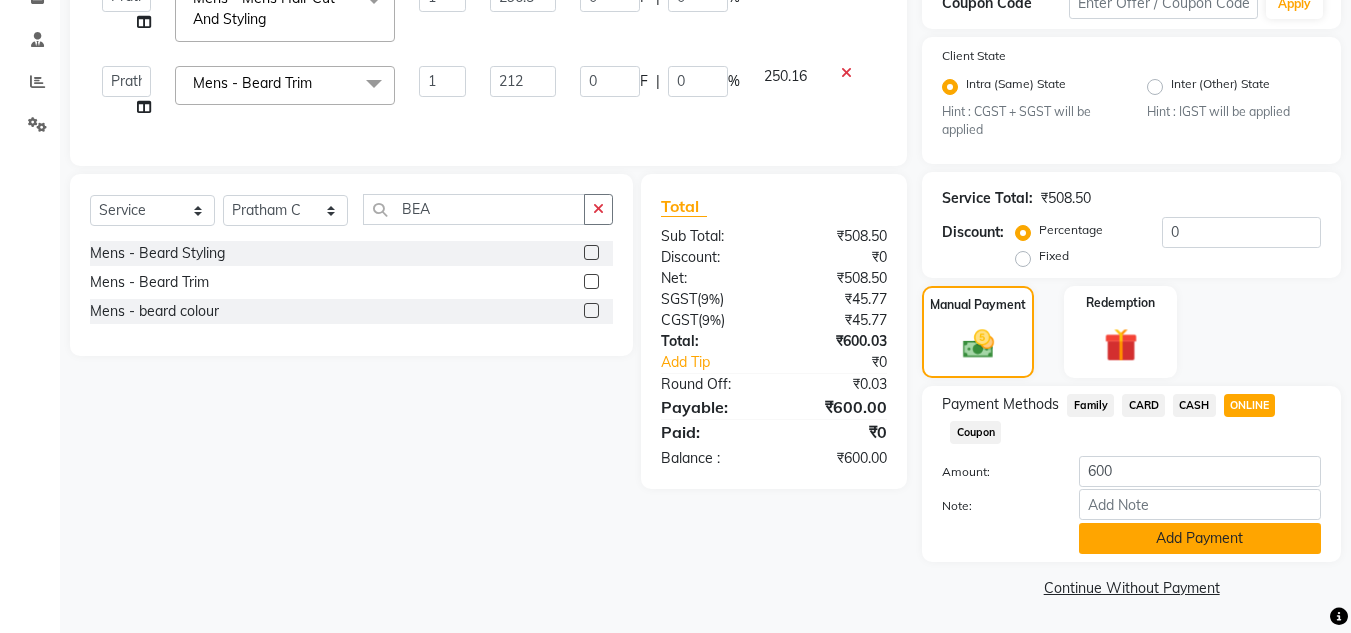 click on "Add Payment" 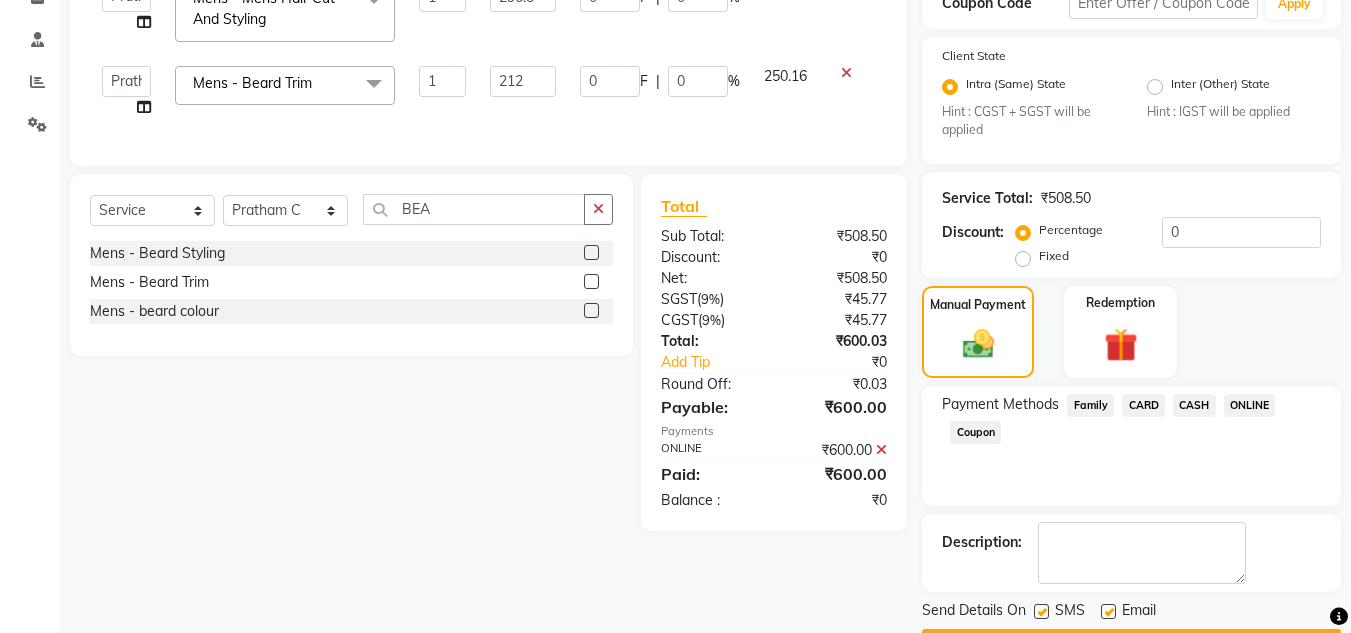 scroll, scrollTop: 418, scrollLeft: 0, axis: vertical 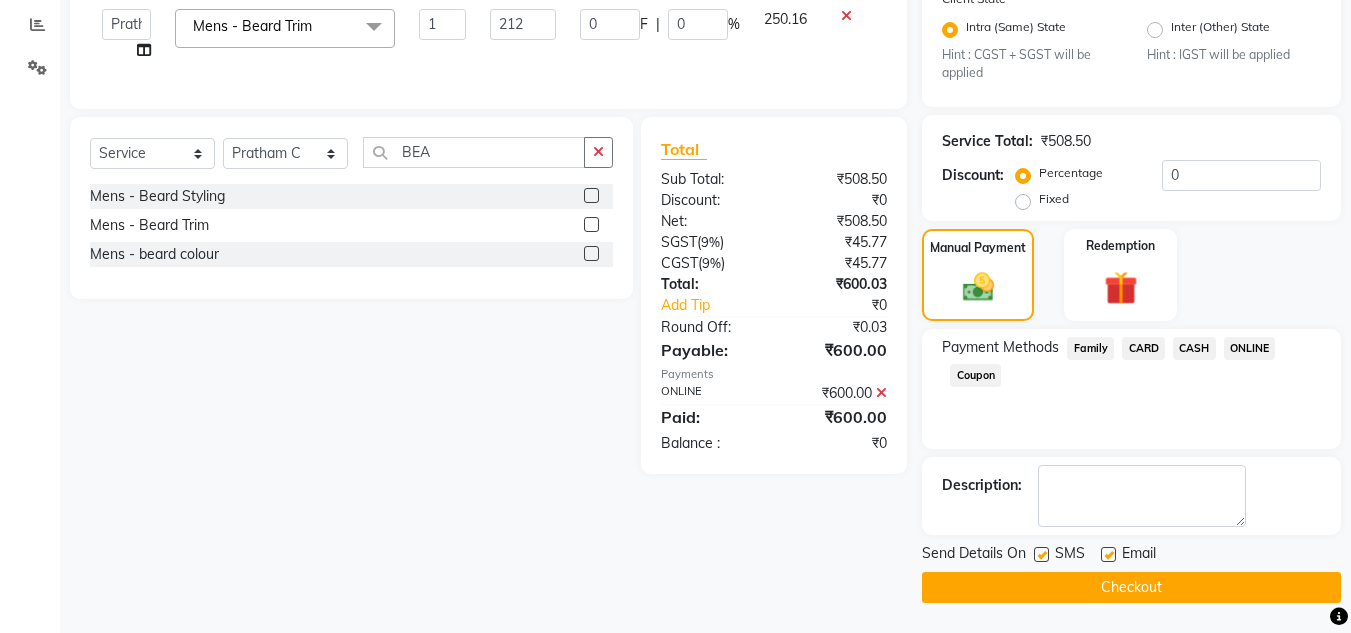 click on "Checkout" 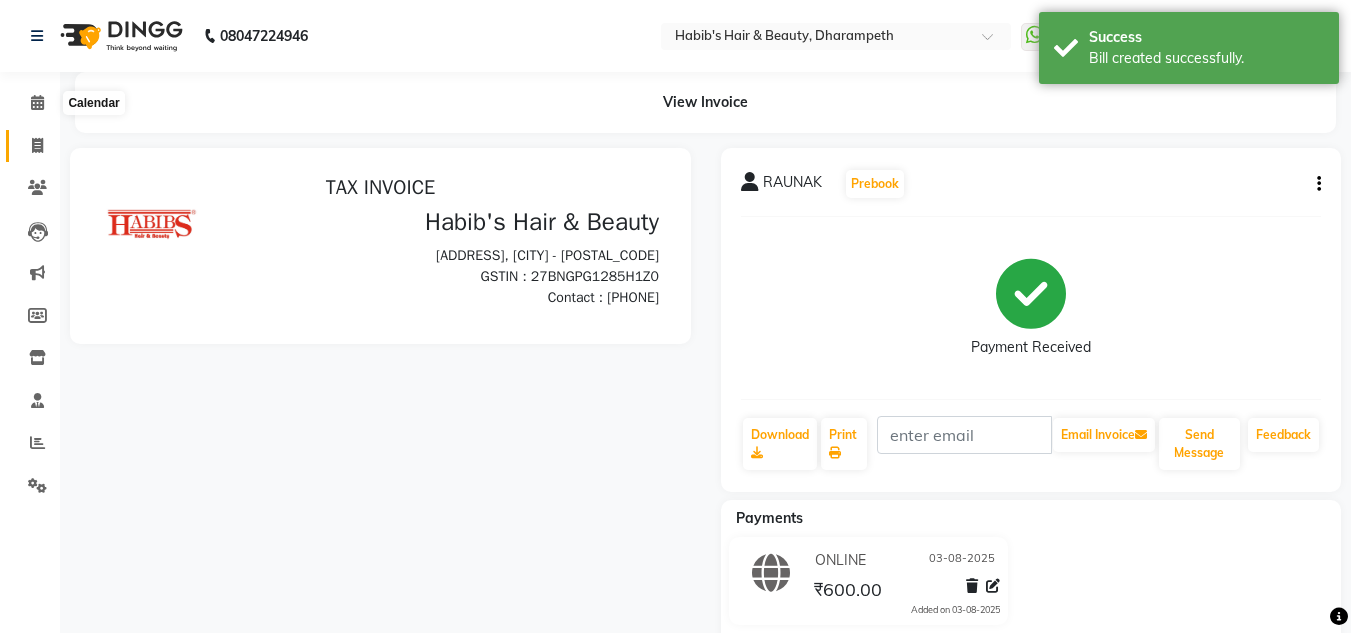 scroll, scrollTop: 0, scrollLeft: 0, axis: both 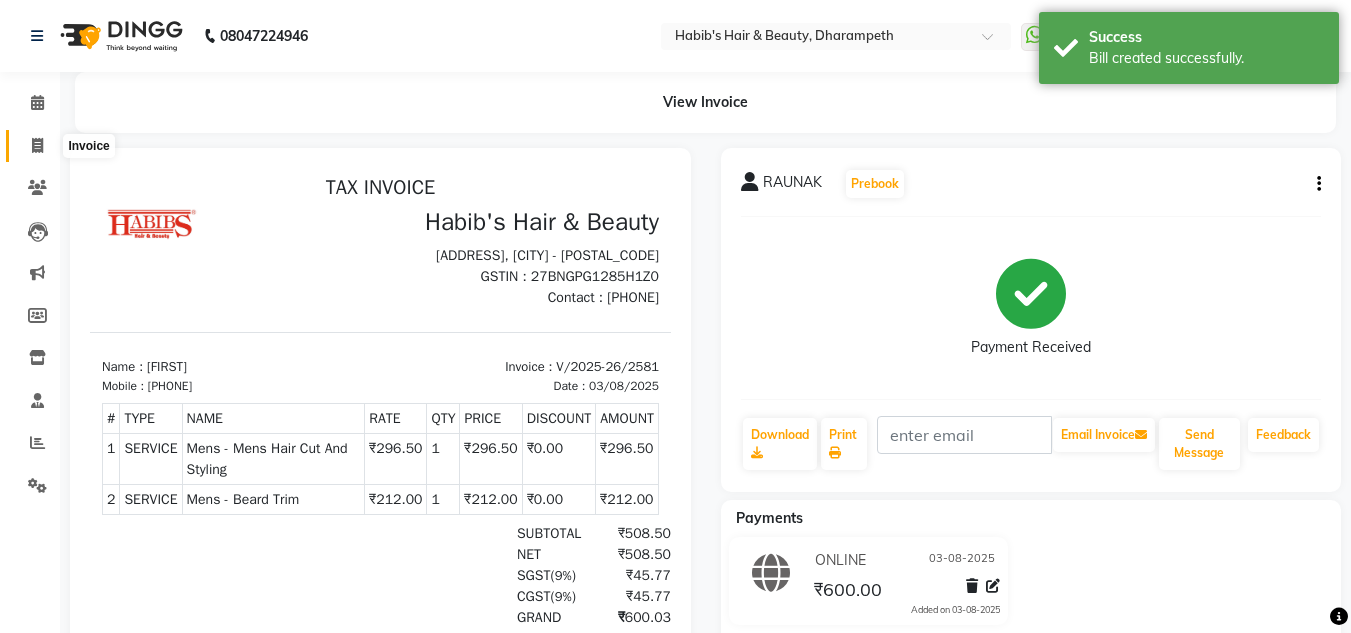 click 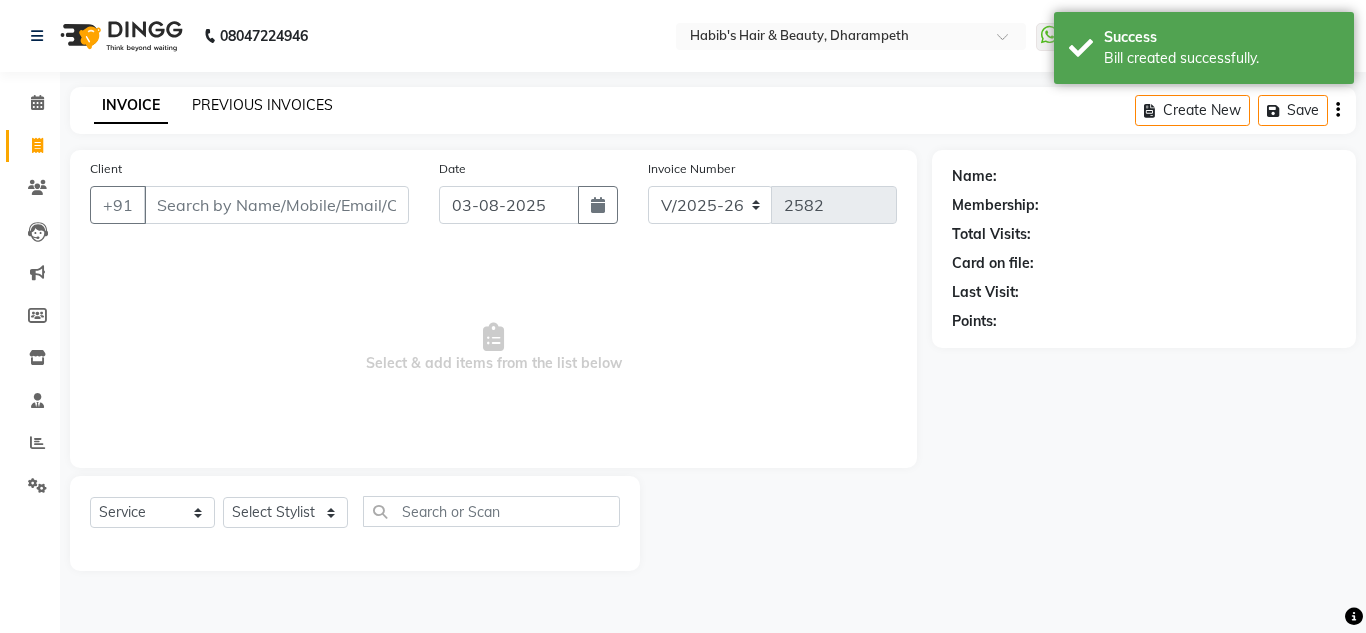 click on "PREVIOUS INVOICES" 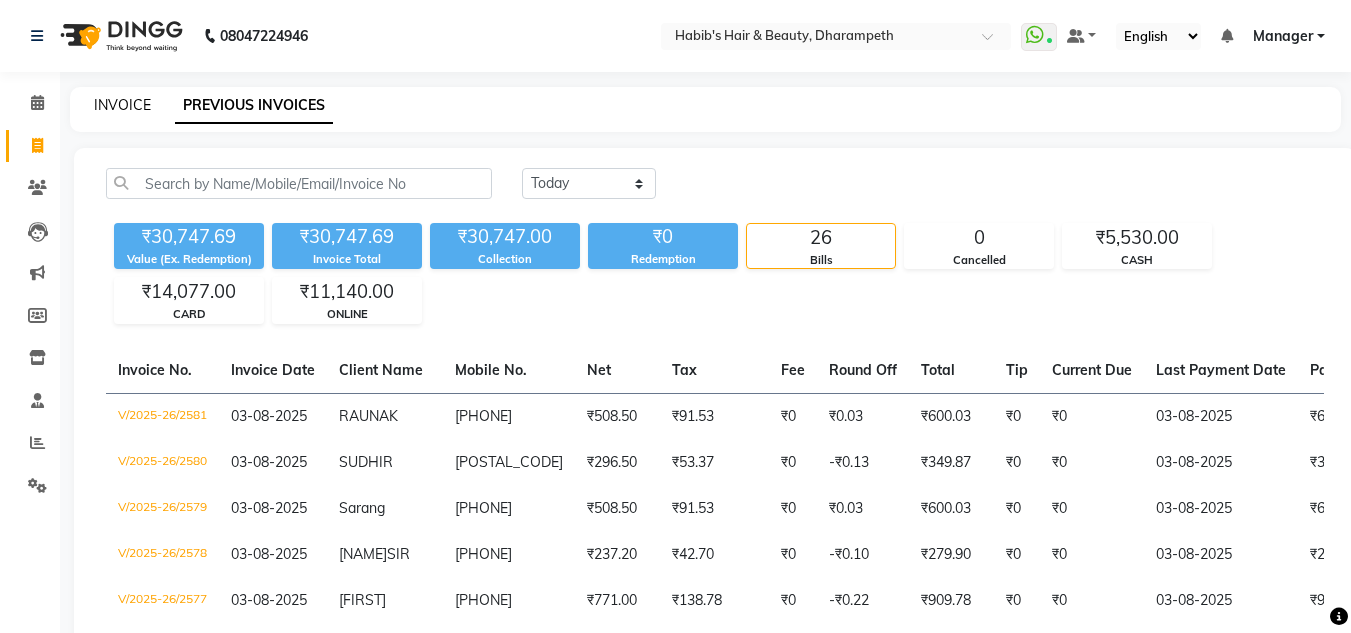 click on "INVOICE" 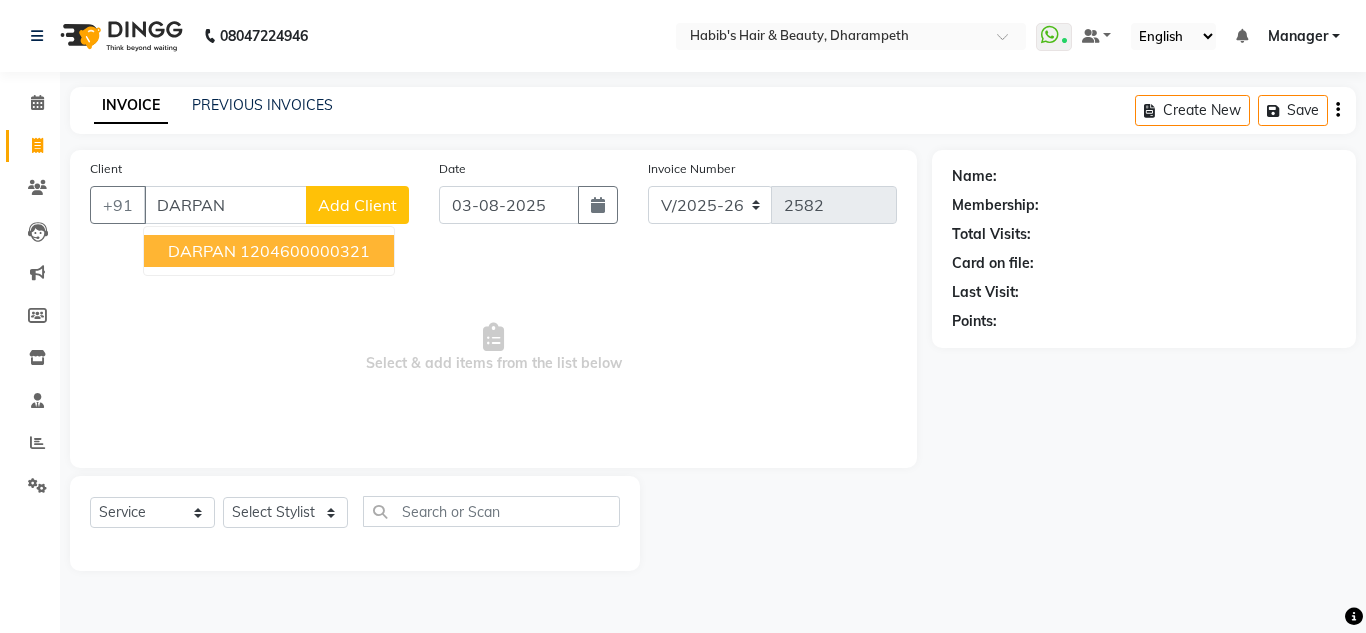 click on "DARPAN" at bounding box center (202, 251) 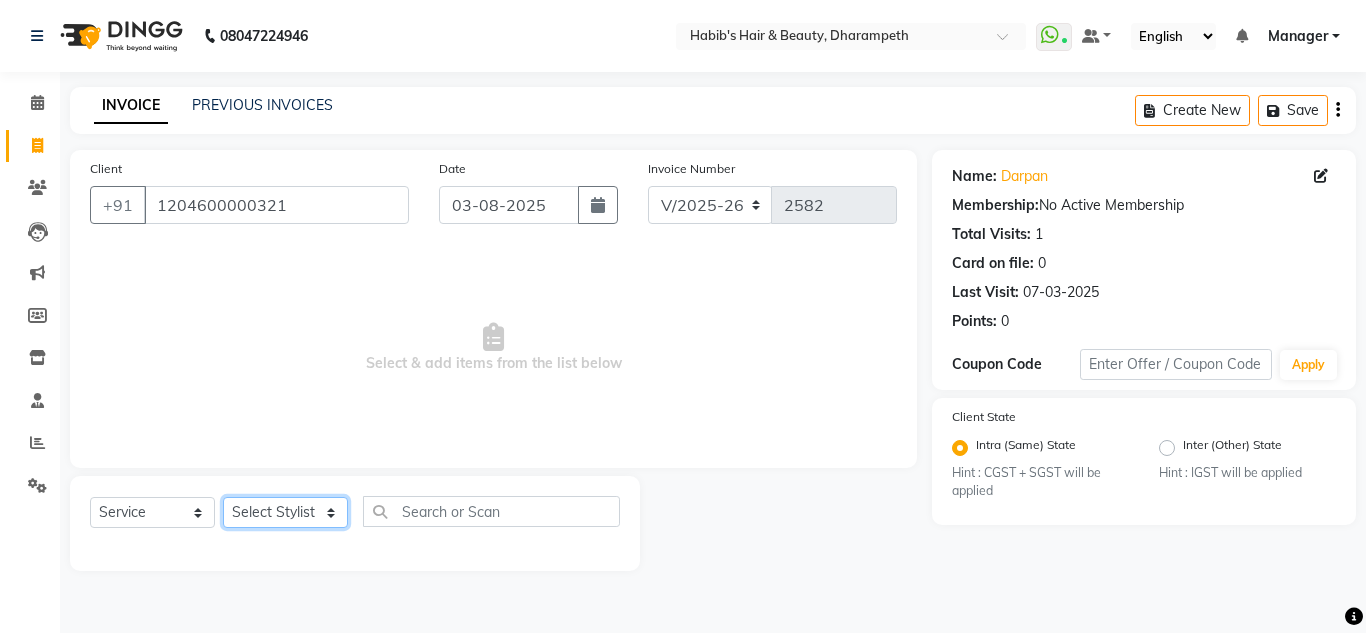 click on "Select Stylist [FIRST] [INITIAL] [FIRST] [INITIAL] [FIRST] [INITIAL] [FIRST]  Manager [FIRST] [FIRST] [INITIAL] [FIRST] [INITIAL] [FIRST] [INITIAL] [FIRST] [INITIAL] [FIRST] [INITIAL]" 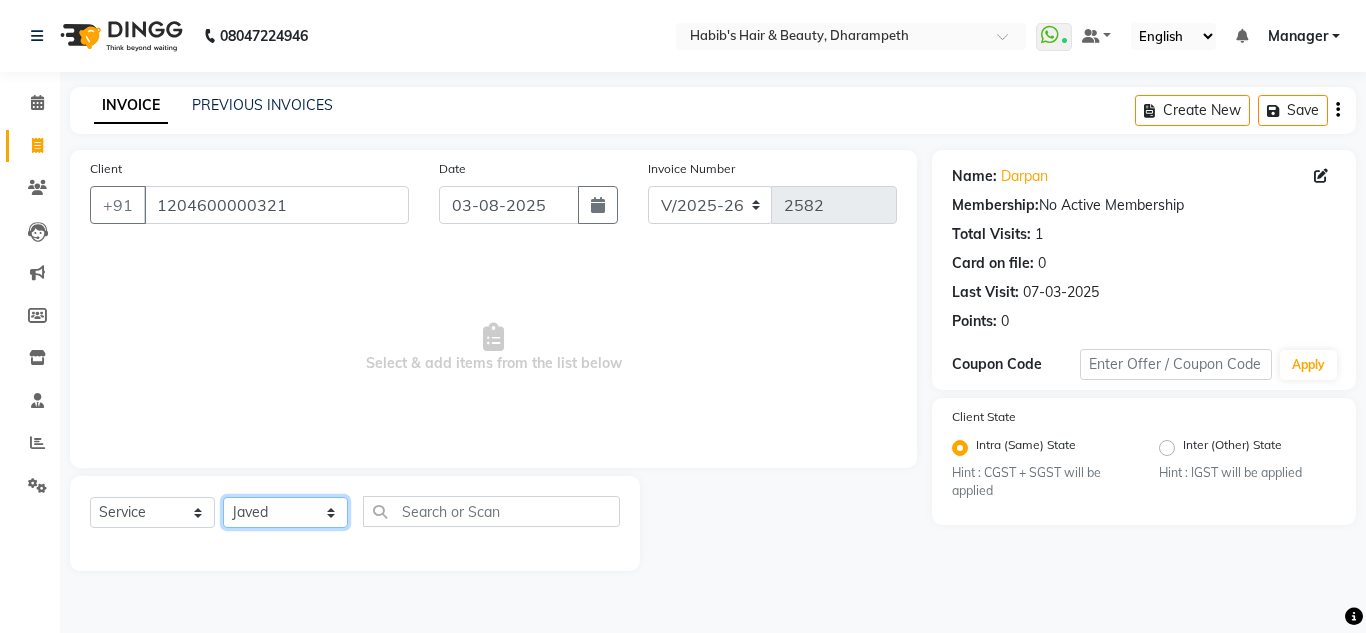 click on "Select Stylist [FIRST] [INITIAL] [FIRST] [INITIAL] [FIRST] [INITIAL] [FIRST]  Manager [FIRST] [FIRST] [INITIAL] [FIRST] [INITIAL] [FIRST] [INITIAL] [FIRST] [INITIAL] [FIRST] [INITIAL]" 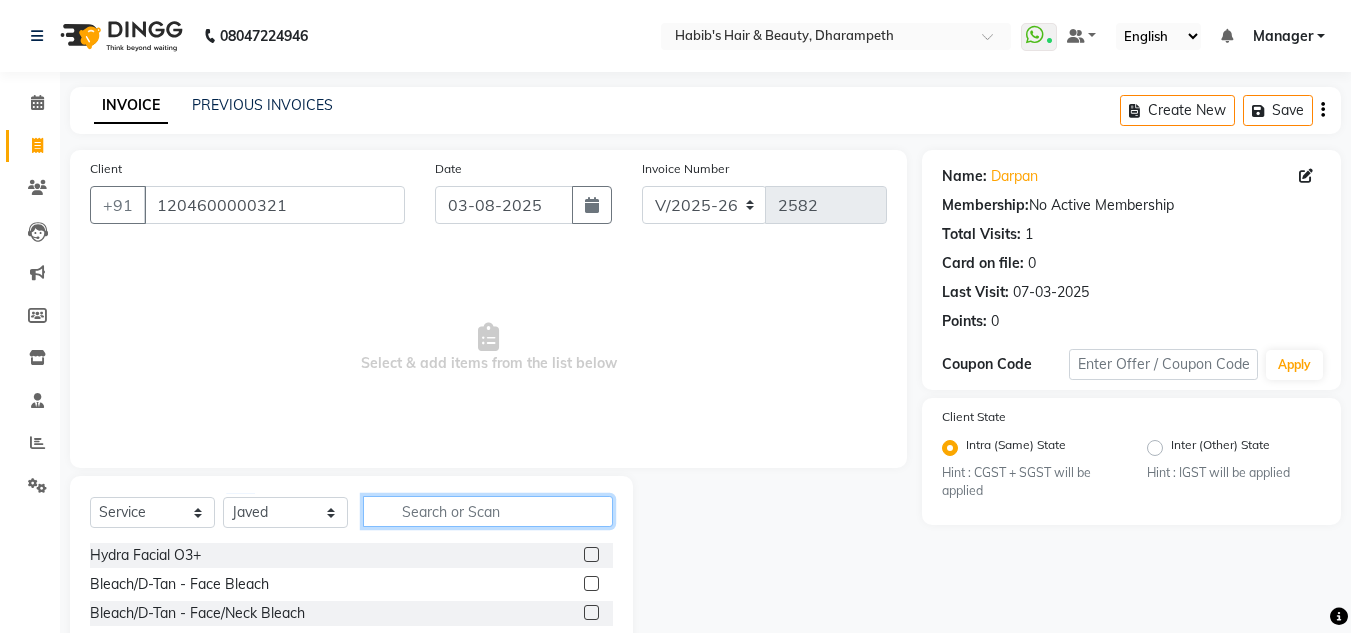 click 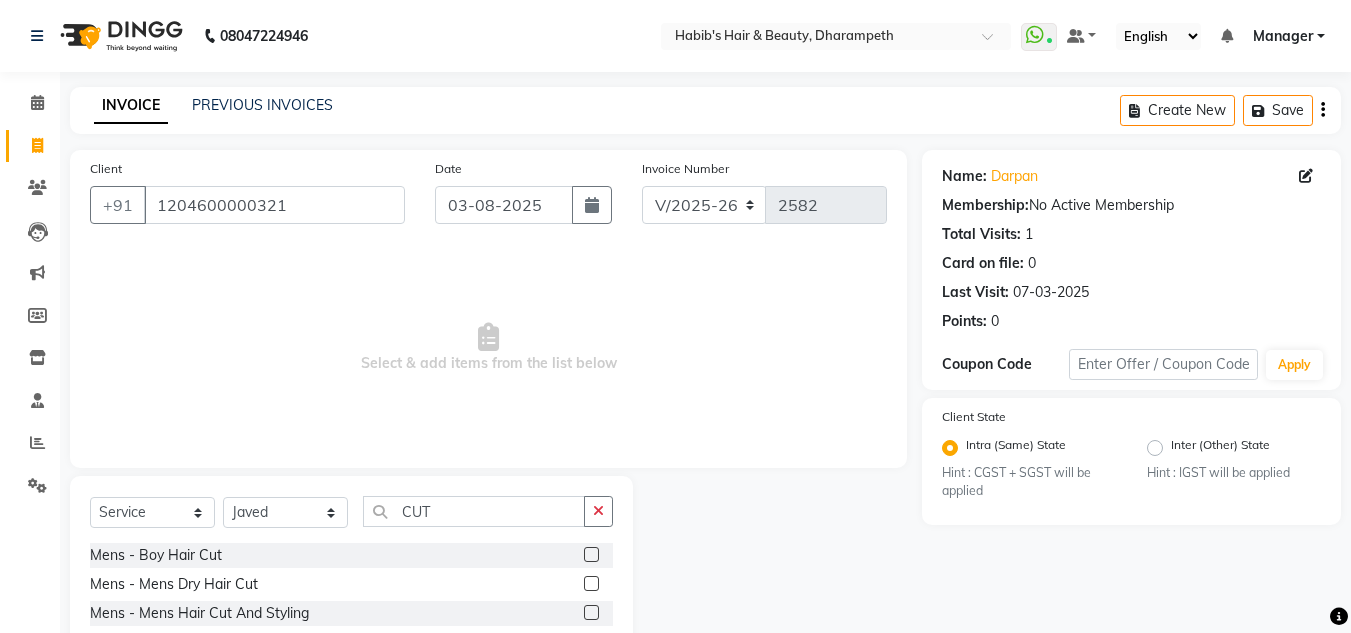 click 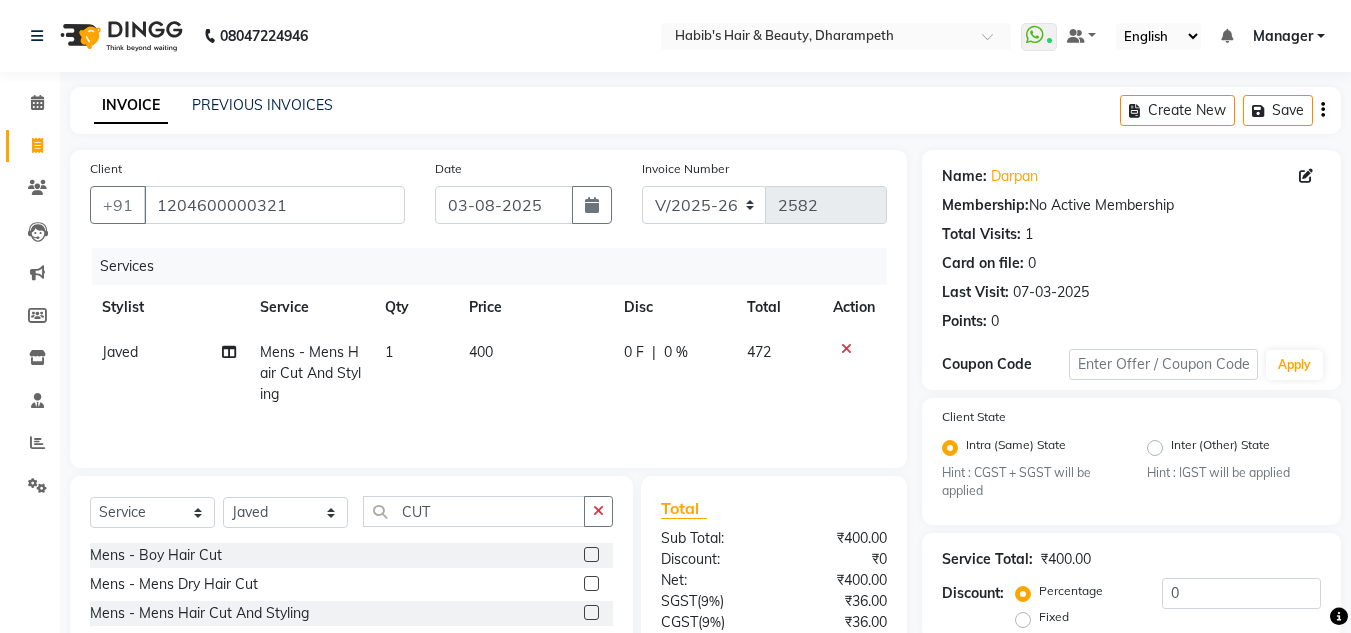 click on "400" 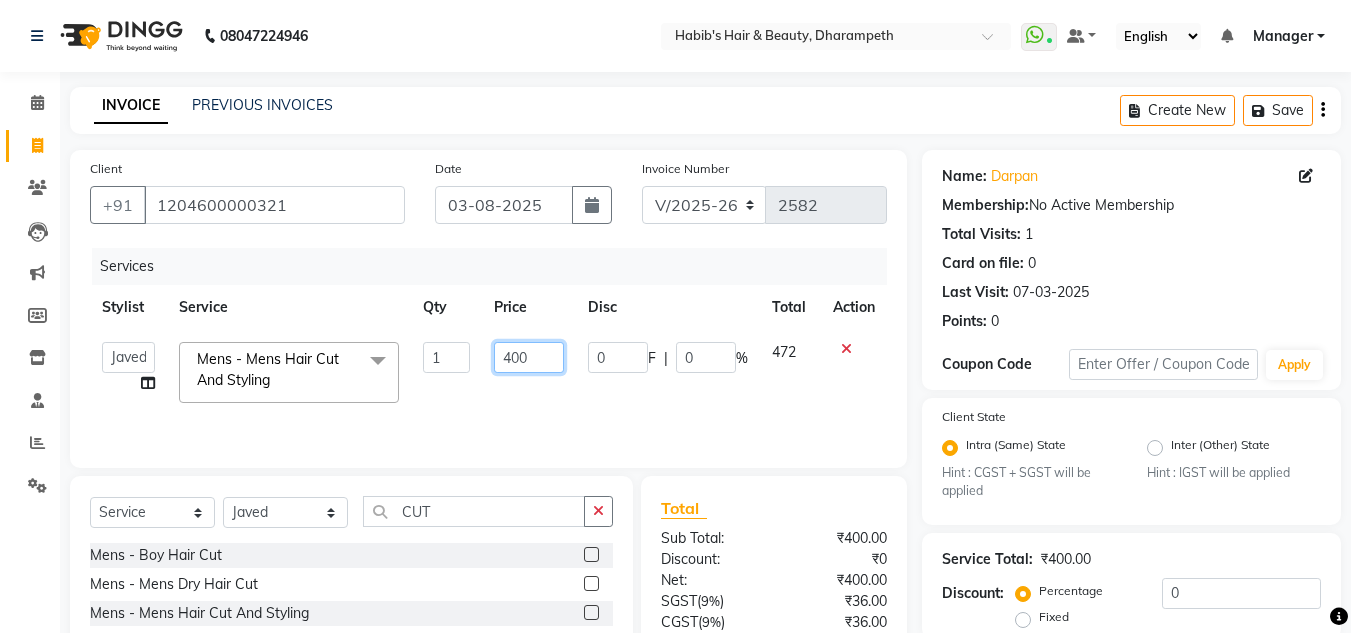 click on "400" 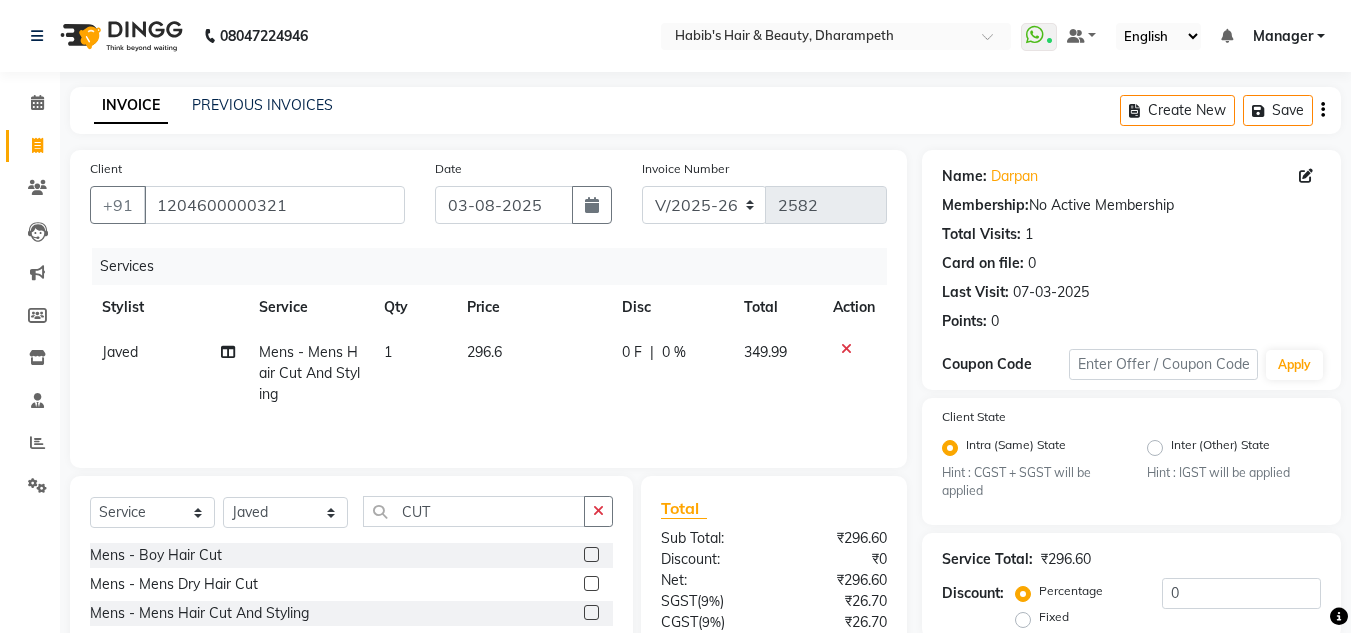 click on "349.99" 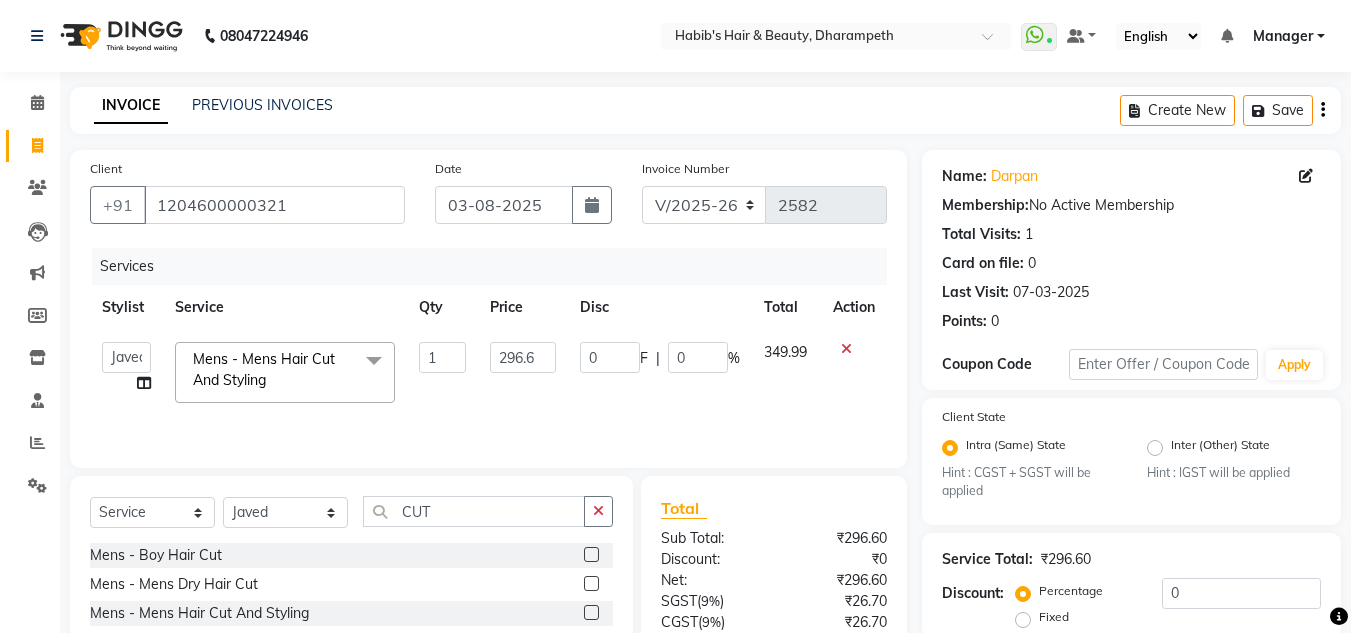 scroll, scrollTop: 188, scrollLeft: 0, axis: vertical 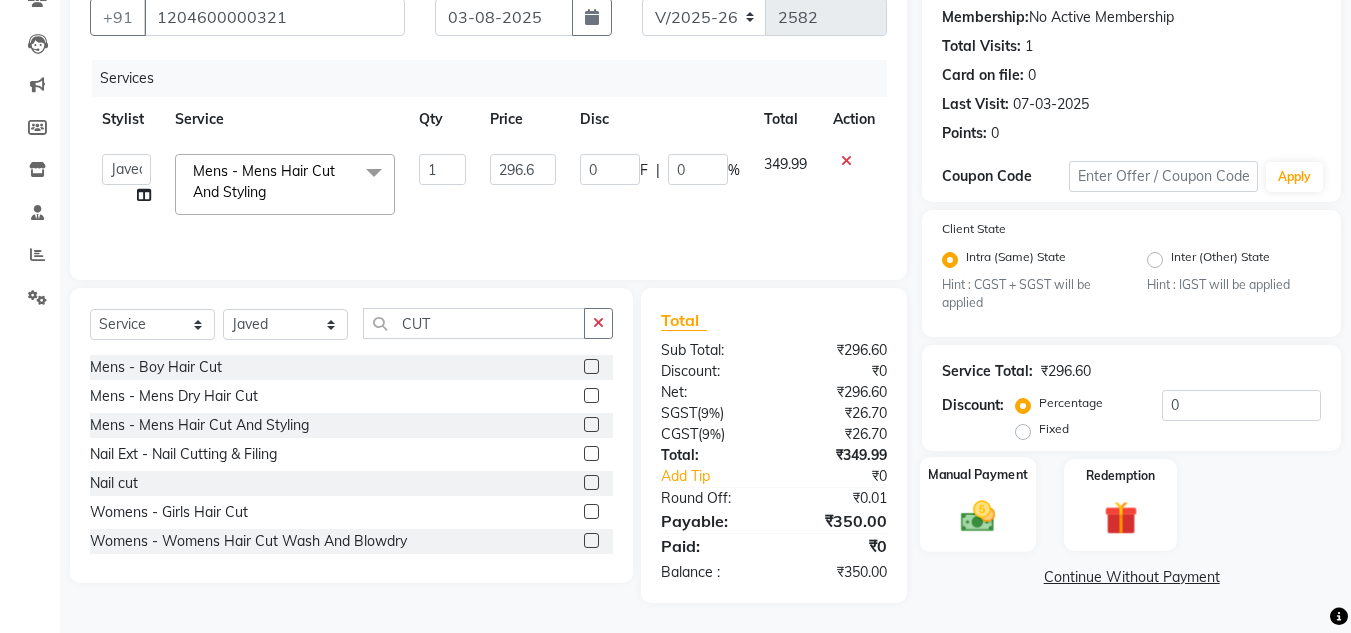 click 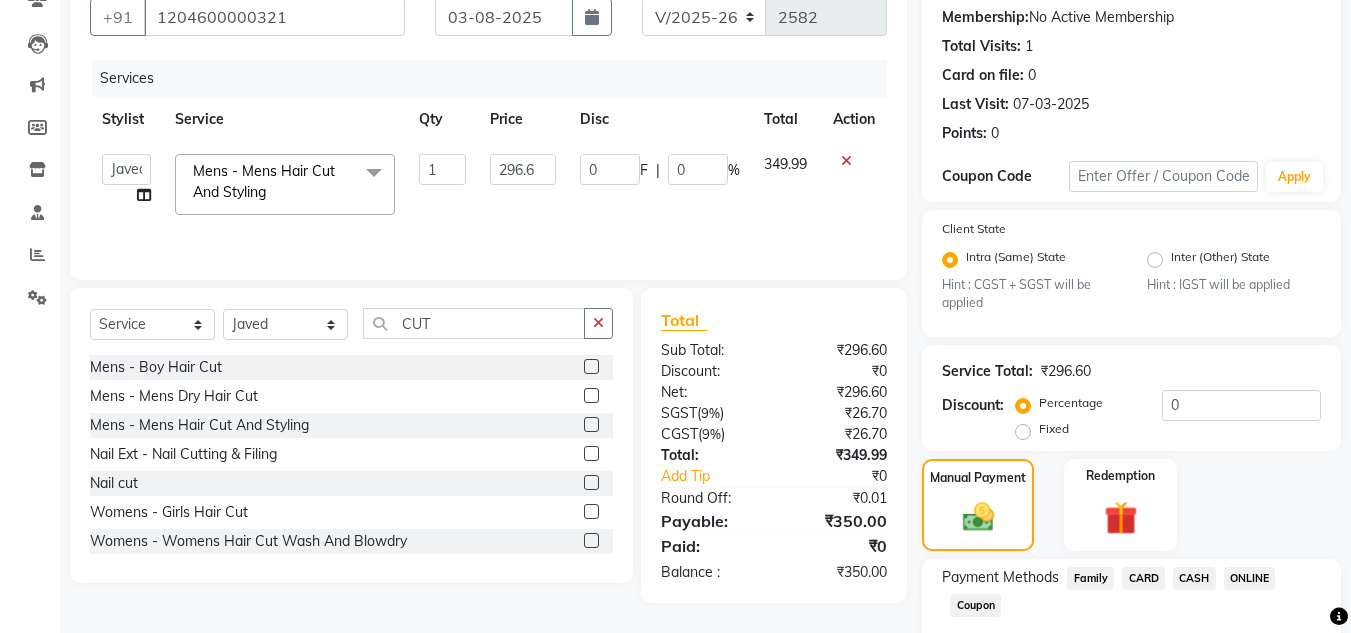 click on "ONLINE" 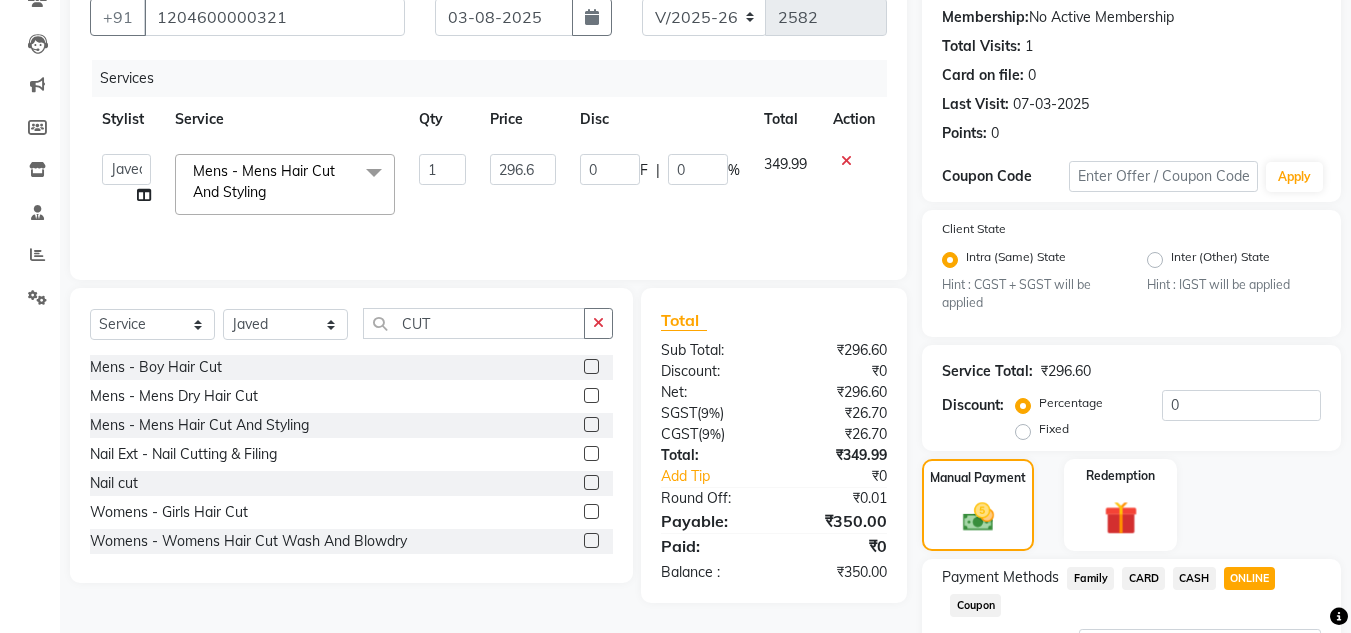 scroll, scrollTop: 361, scrollLeft: 0, axis: vertical 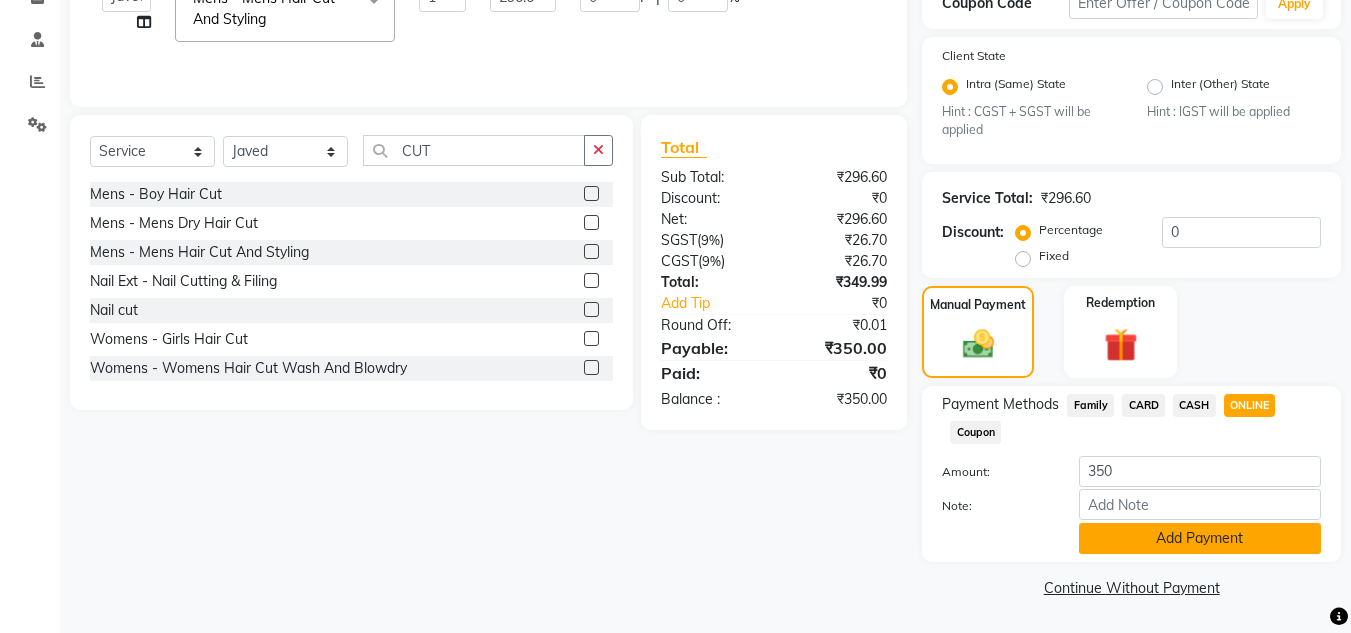 click on "Add Payment" 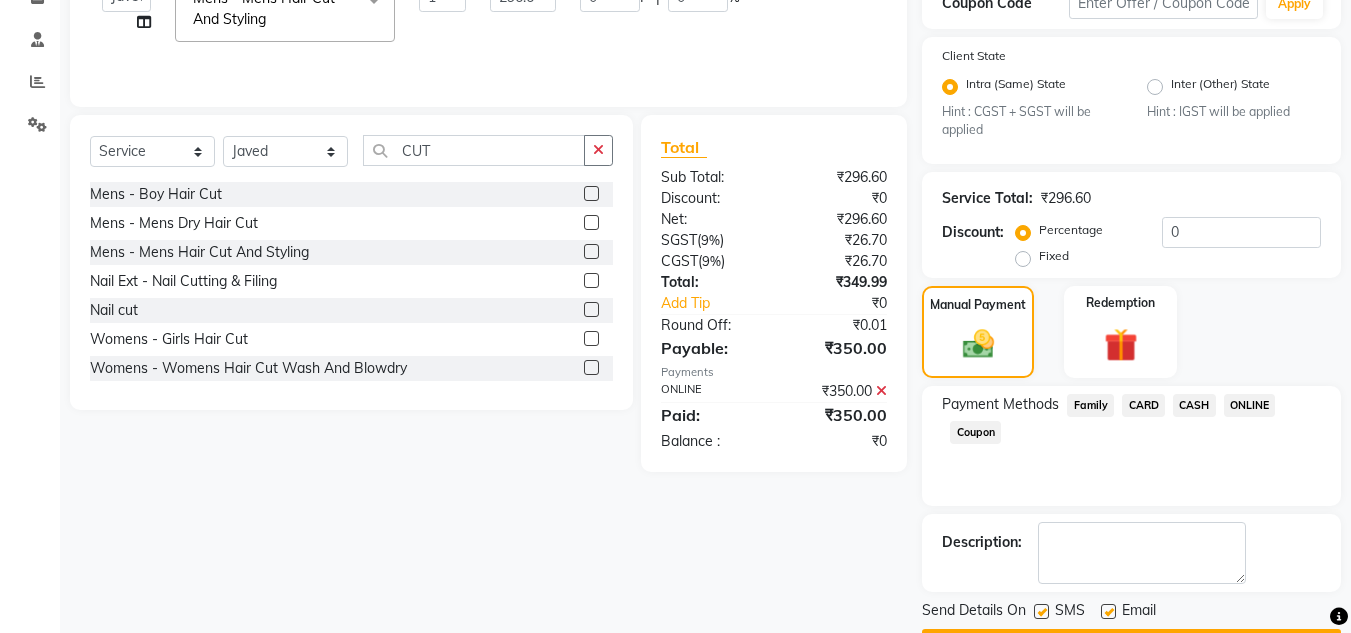 scroll, scrollTop: 418, scrollLeft: 0, axis: vertical 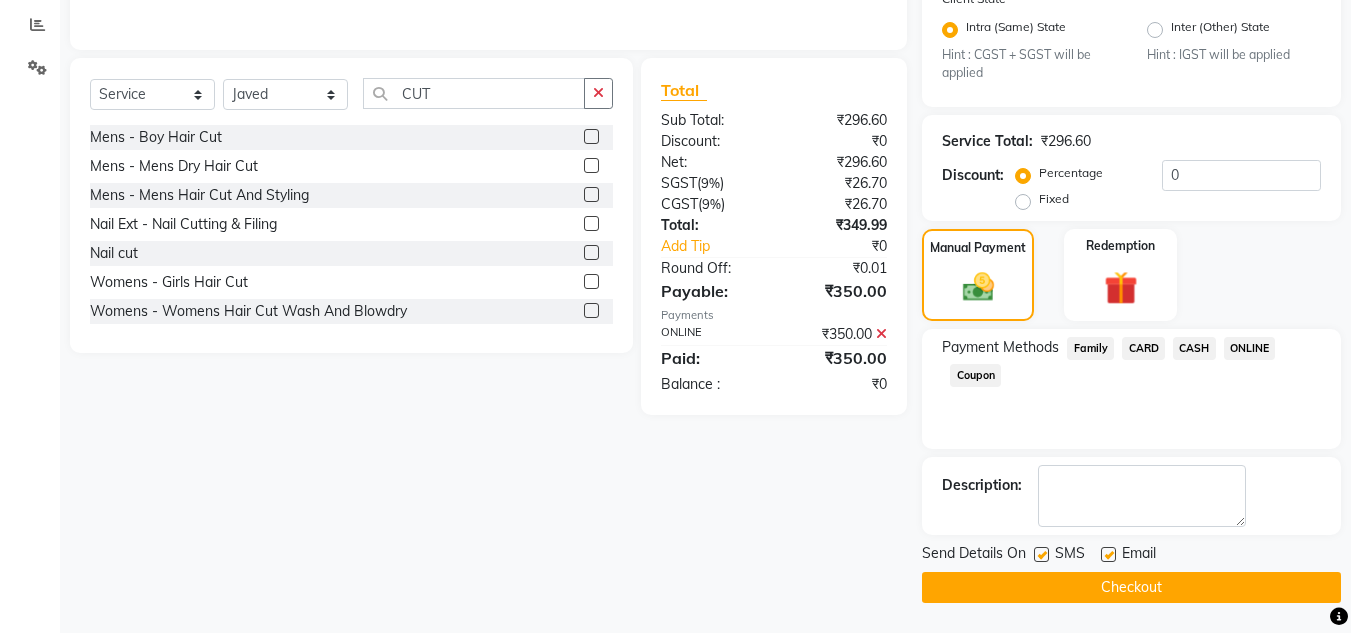 click on "Checkout" 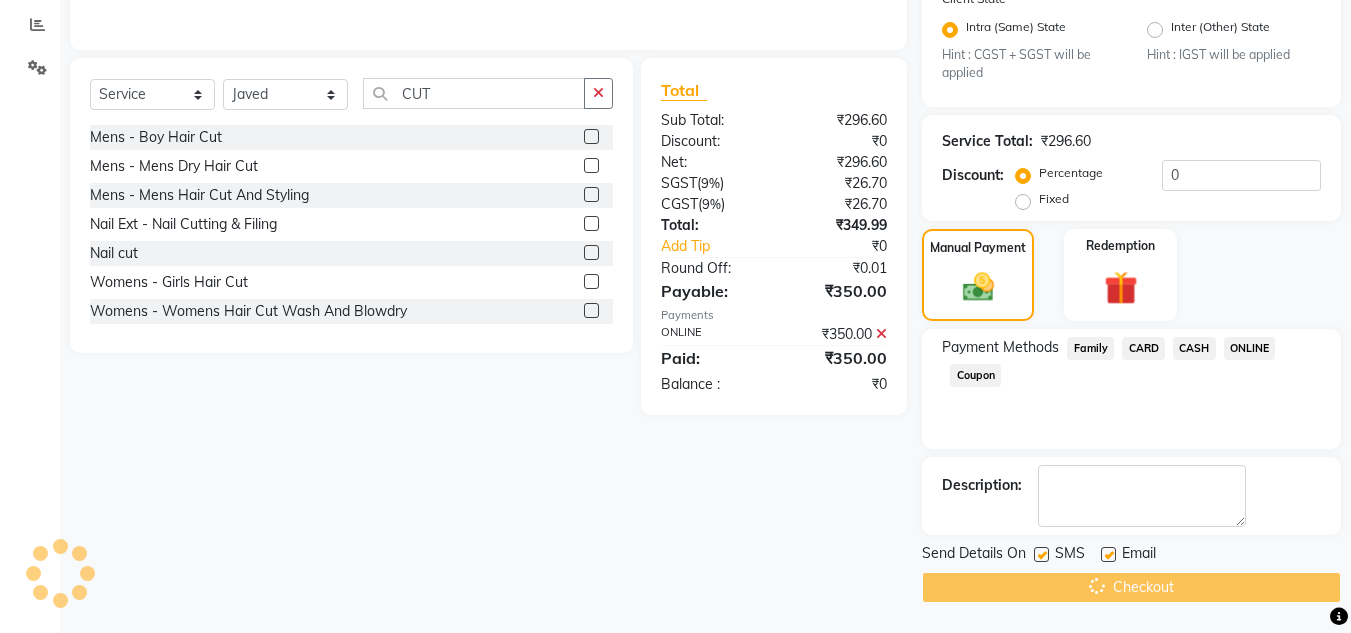 scroll, scrollTop: 0, scrollLeft: 0, axis: both 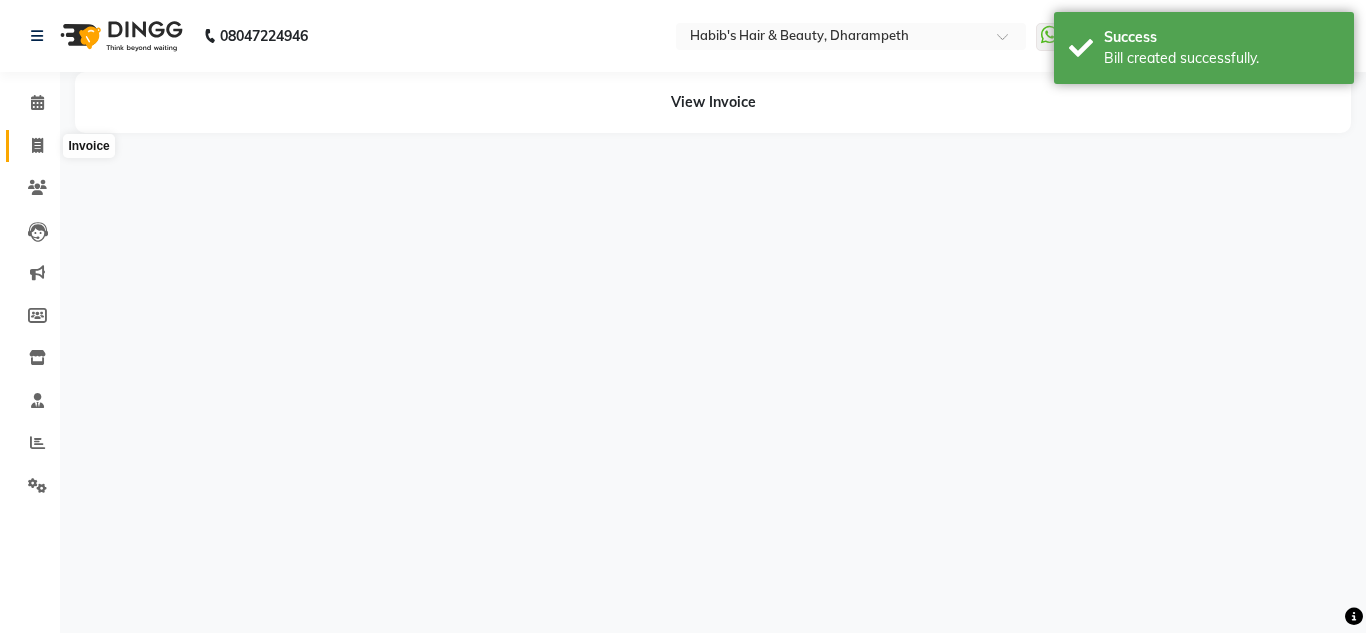 click 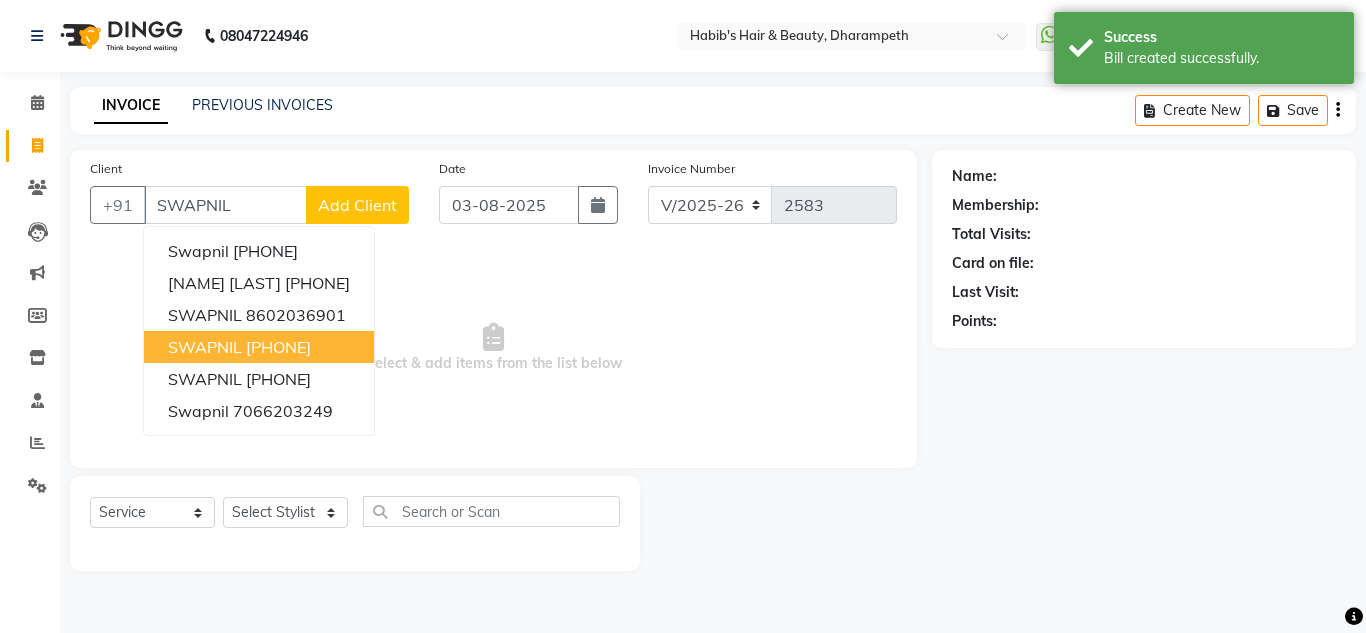 click on "[FIRST] [PHONE]" at bounding box center (259, 347) 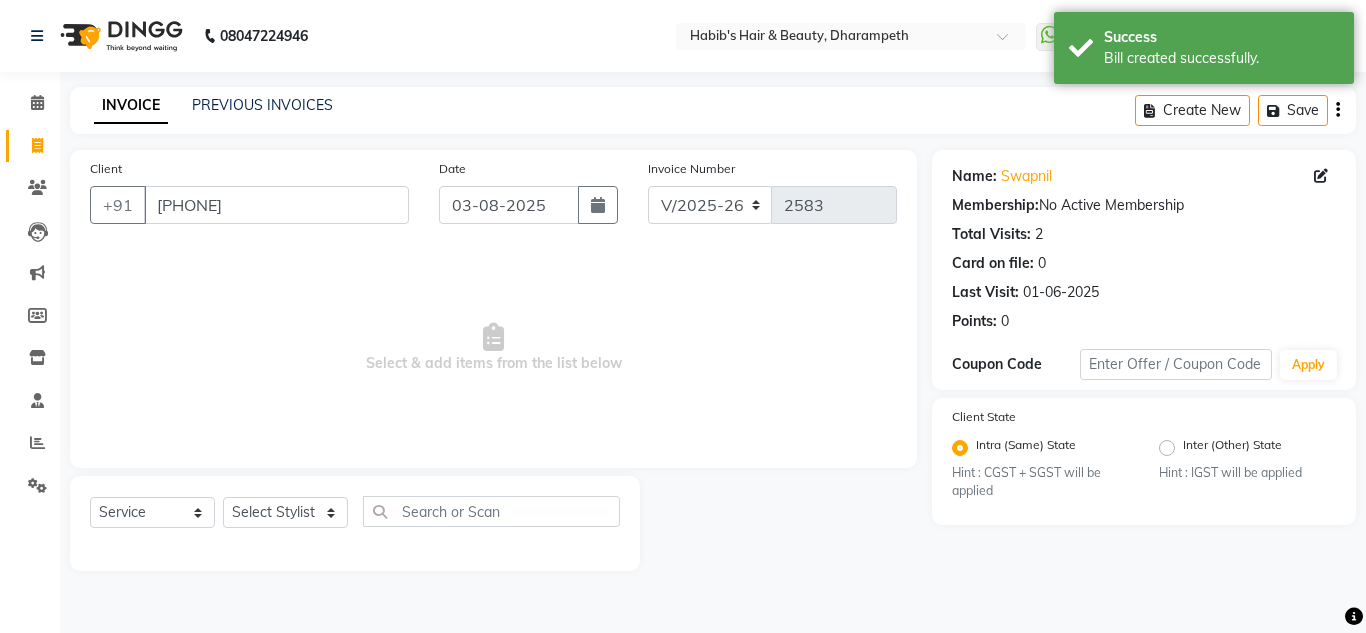 click on "Select  Service  Product  Membership  Package Voucher Prepaid Gift Card  Select Stylist [NAME] [INITIAL] [NAME] [INITIAL] [NAME] [INITIAL] [NAME]  Manager [NAME] [NAME] [INITIAL] [NAME] [INITIAL] [NAME] [INITIAL] [NAME] [INITIAL] [NAME] [INITIAL] Mens - Mens Hair Cut And Styling  x Hydra Facial O3+ Bleach/D-Tan - Face  Bleach Bleach/D-Tan - Face/Neck Bleach Bleach/D-Tan - Full Body Bleach Bleach/D-Tan - Hand Bleach Bleach/D-Tan - Legs Bleach Bleach/D-Tan - O3 D-Tan Bleach/D-Tan - Raga D- Tan NANO PLASTIA SHOULDER LENGTH Mintree Tan- Go Manicure Mintree Tan-Go Pedicure TIP Deep Conditioning  Whitening Facial O3+ Facial Mediceuticals dand treatment BOOKING AMT OF SERVICE Fibre Complex Treatment Female Lower Lips -Threading Knot Free Service Blow Dry - Blow Dry Below Shoulder Length Blow Dry - Blow Dry Shoulder Length Blow Dry - Blow Dry Waist Length Clean Up - Aroma Clean Up Clean Up - Herbal Cleanup Clean Up - Instglow Claenup Clean Up - O3 Pore Clean Up Botox - Treatment" 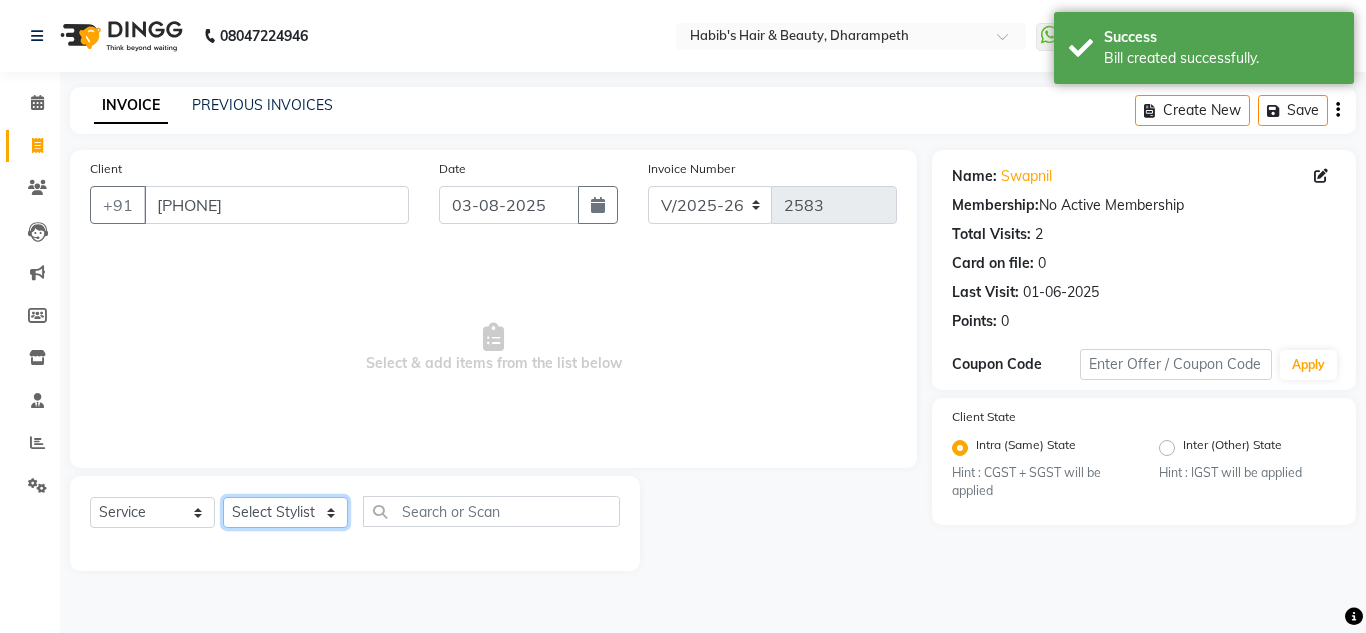 click on "Select Stylist [FIRST] [INITIAL] [FIRST] [INITIAL] [FIRST] [INITIAL] [FIRST]  Manager [FIRST] [FIRST] [INITIAL] [FIRST] [INITIAL] [FIRST] [INITIAL] [FIRST] [INITIAL] [FIRST] [INITIAL]" 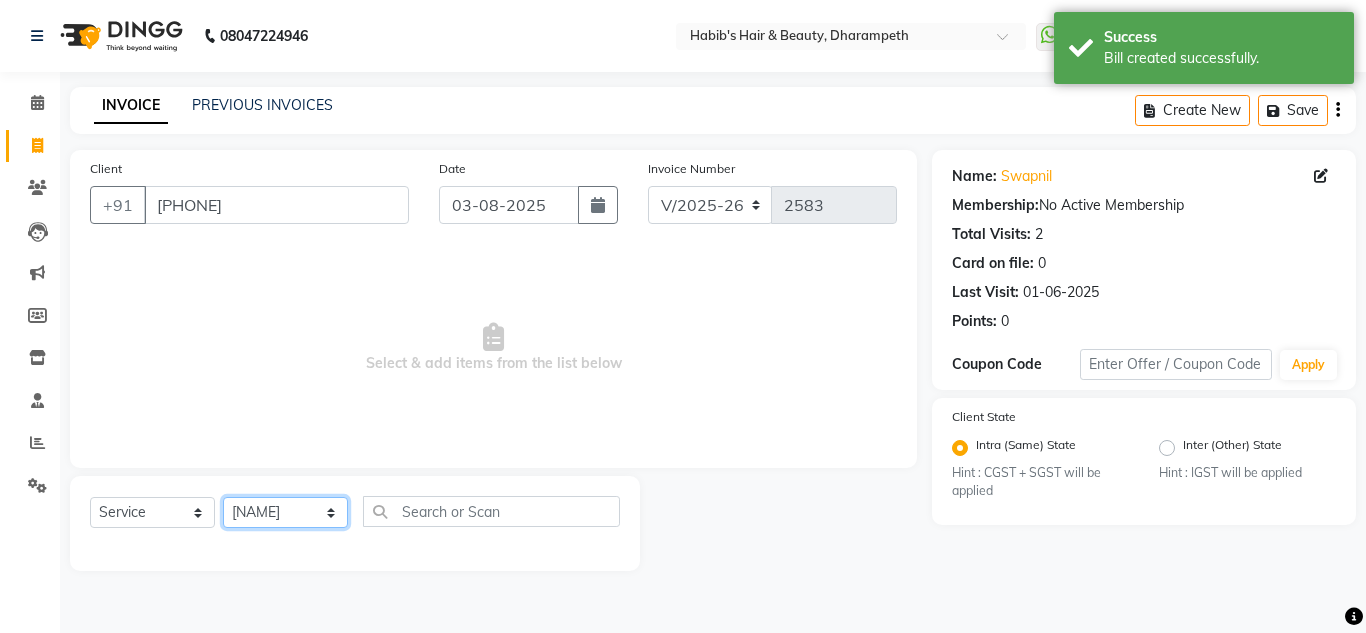 click on "Select Stylist [FIRST] [INITIAL] [FIRST] [INITIAL] [FIRST] [INITIAL] [FIRST]  Manager [FIRST] [FIRST] [INITIAL] [FIRST] [INITIAL] [FIRST] [INITIAL] [FIRST] [INITIAL] [FIRST] [INITIAL]" 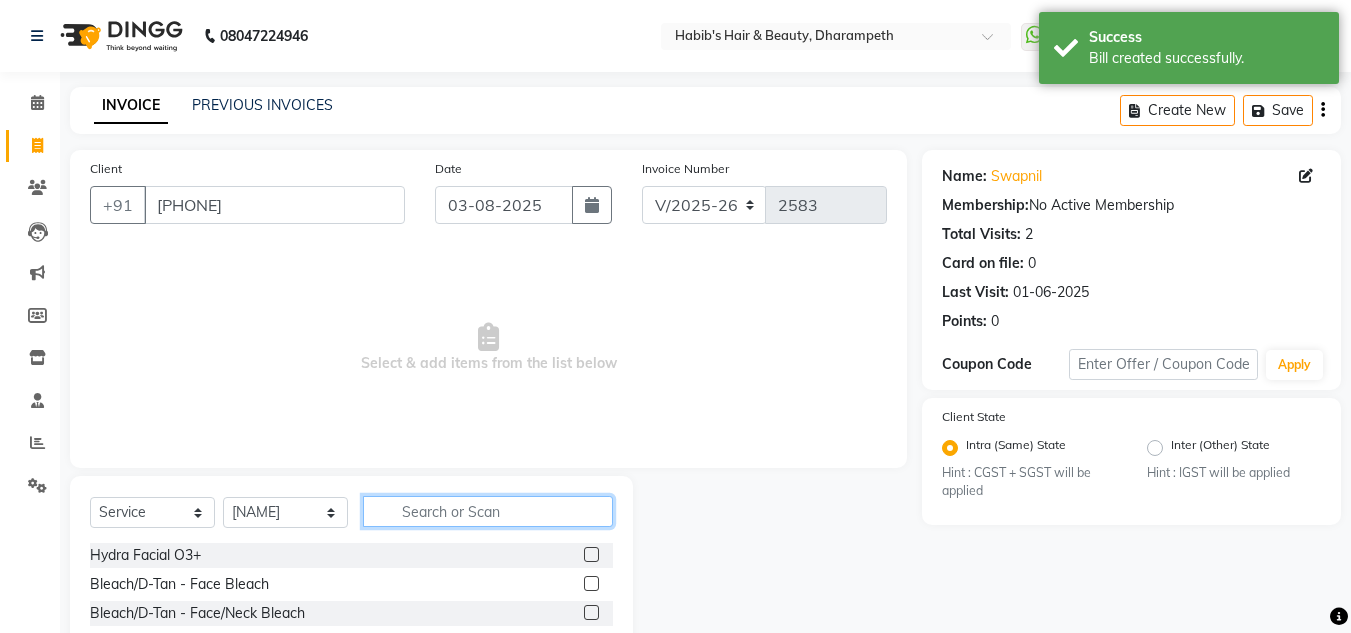click 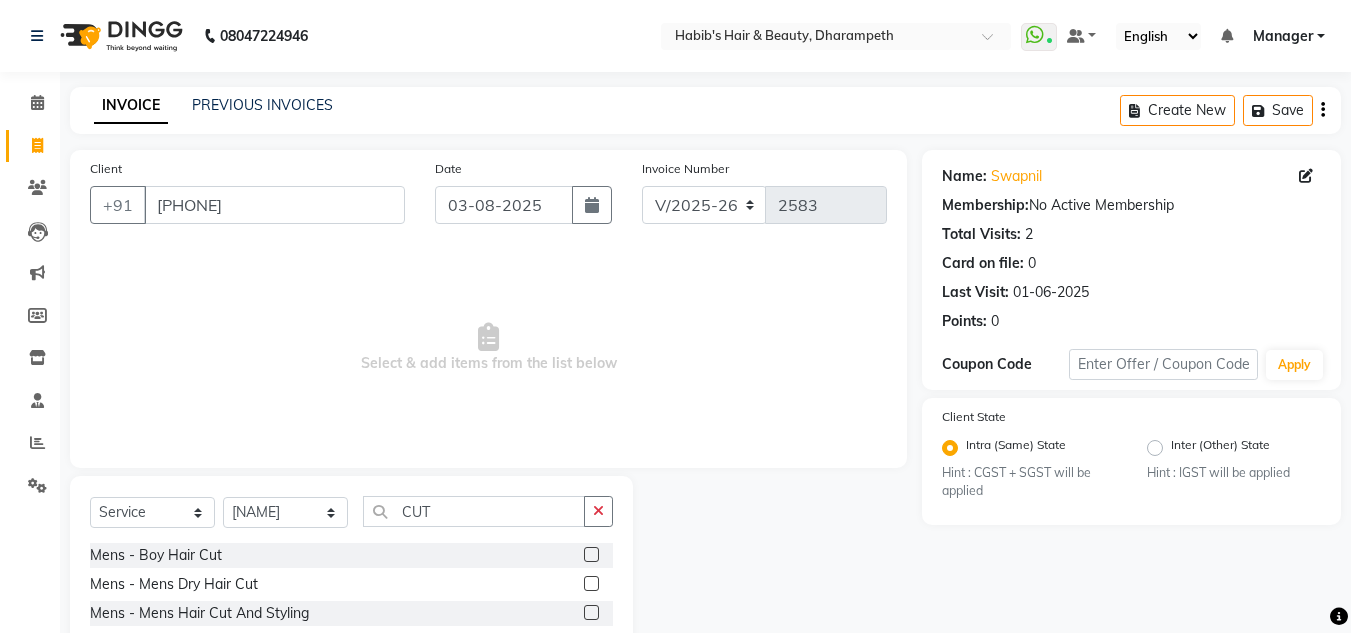 click 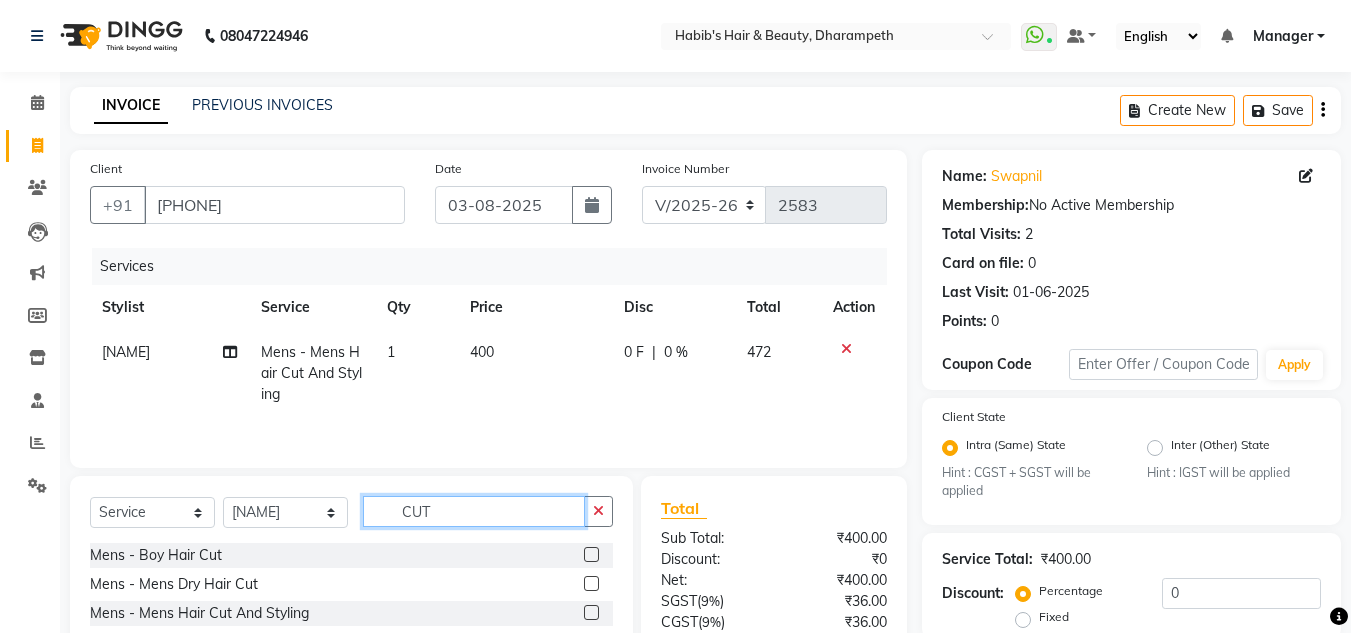 click on "CUT" 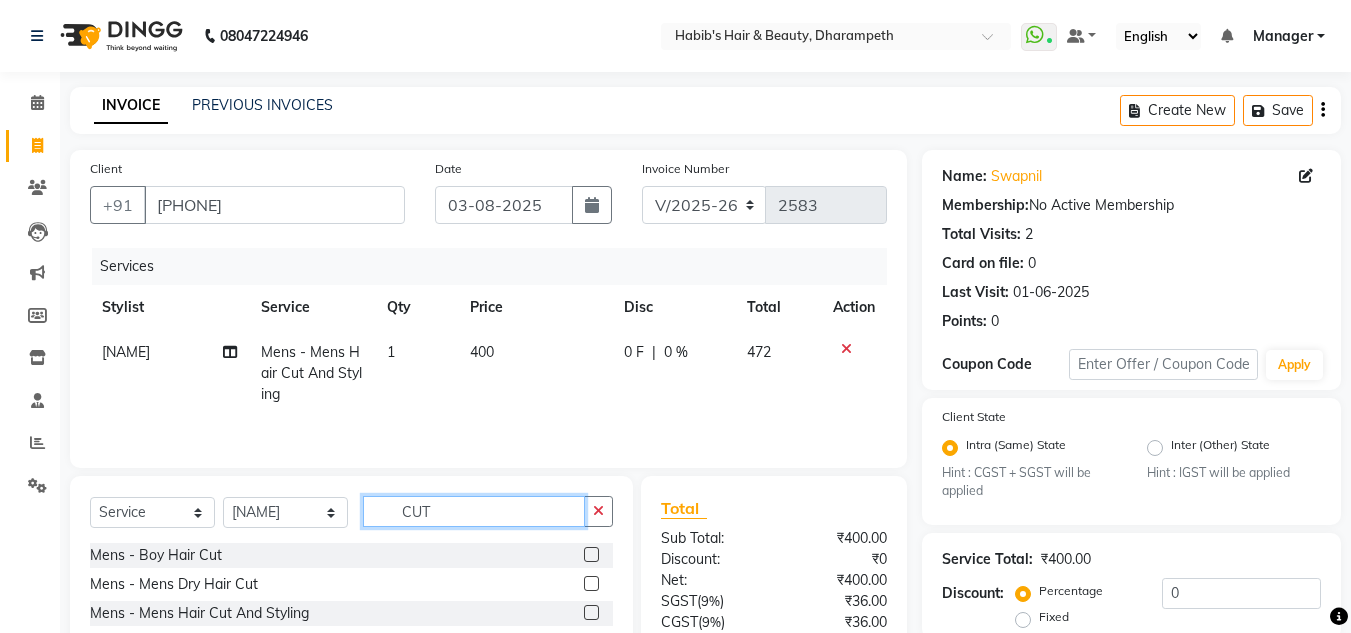 click on "CUT" 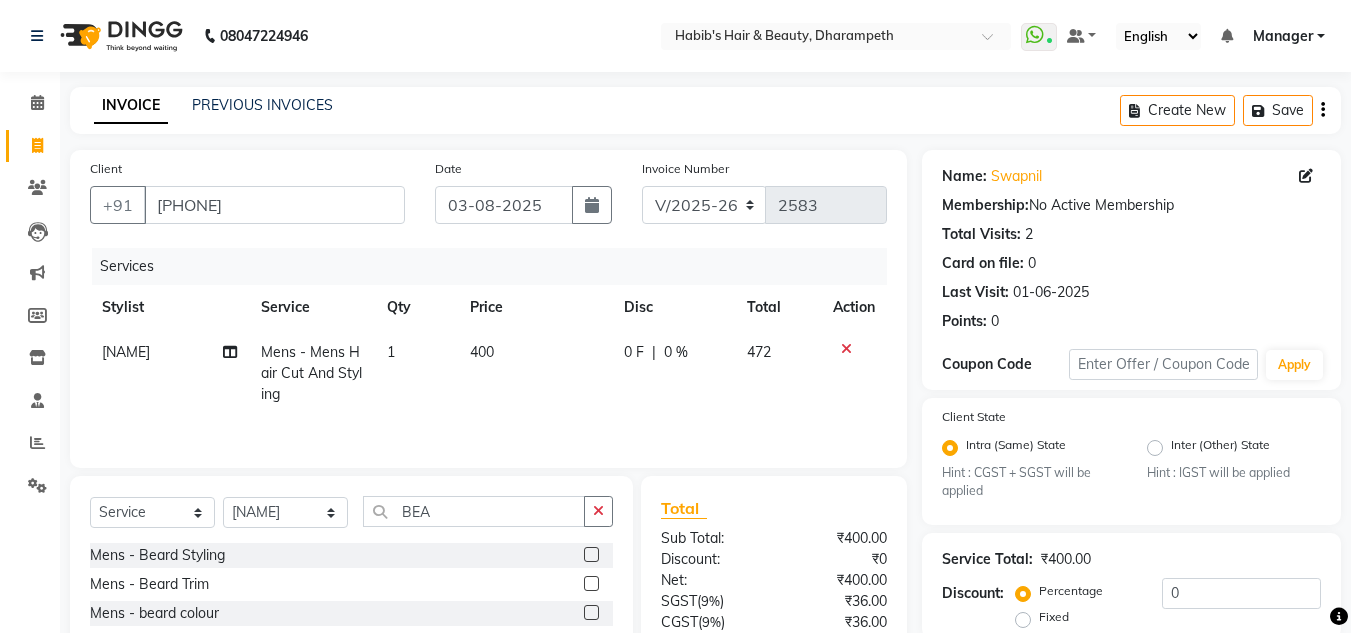 click 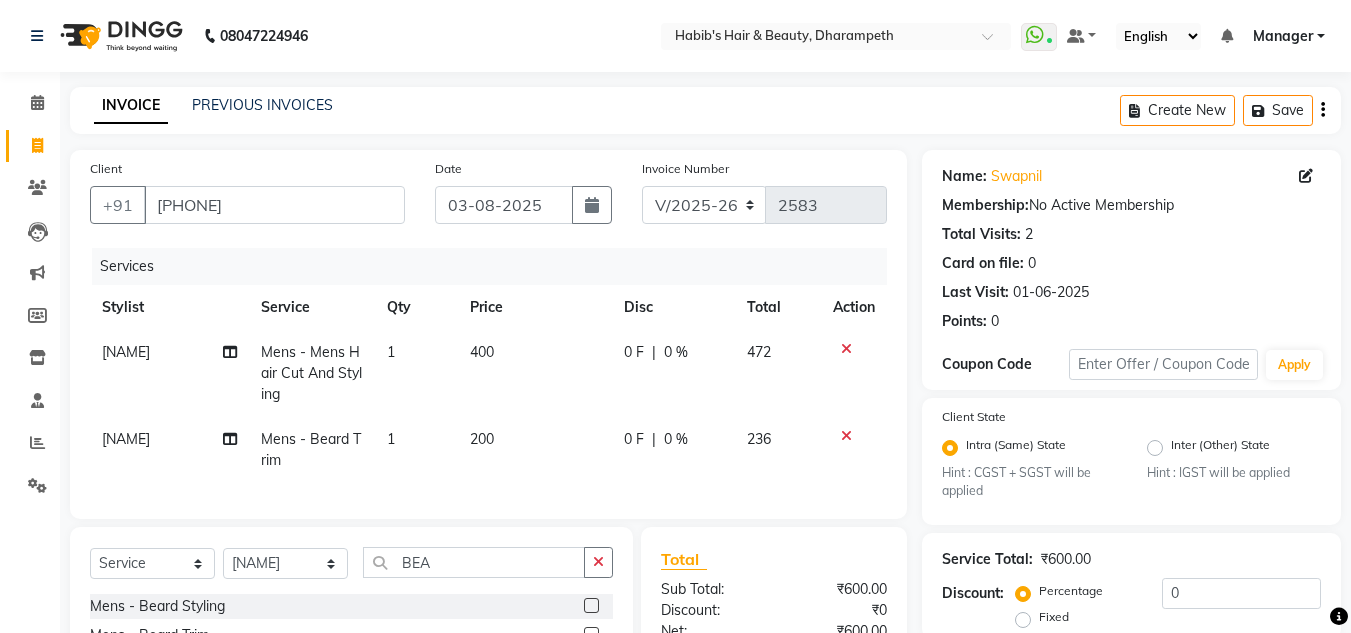 click on "200" 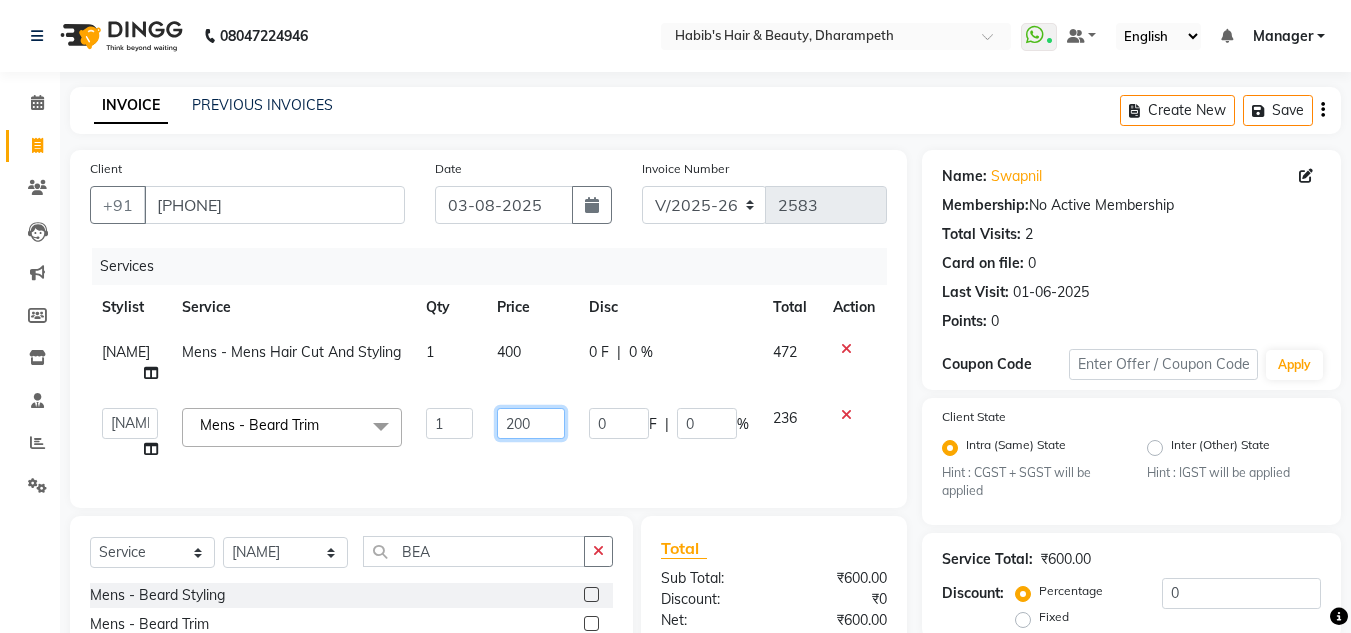 click on "200" 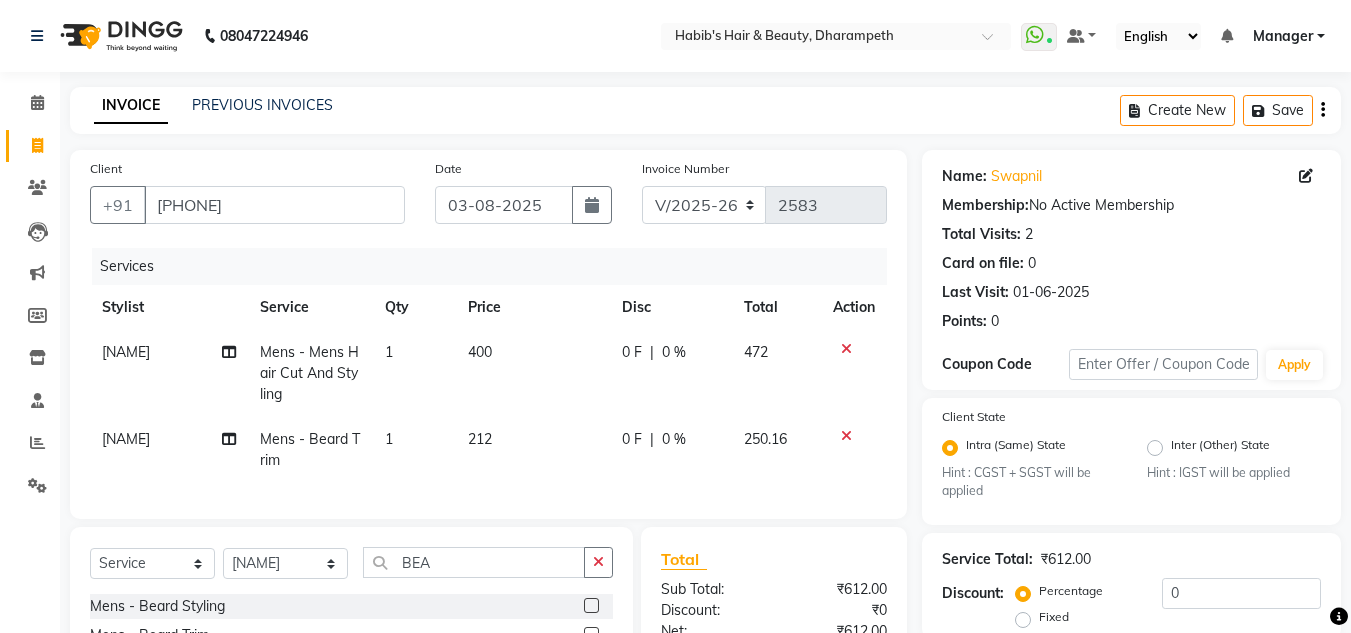 click on "250.16" 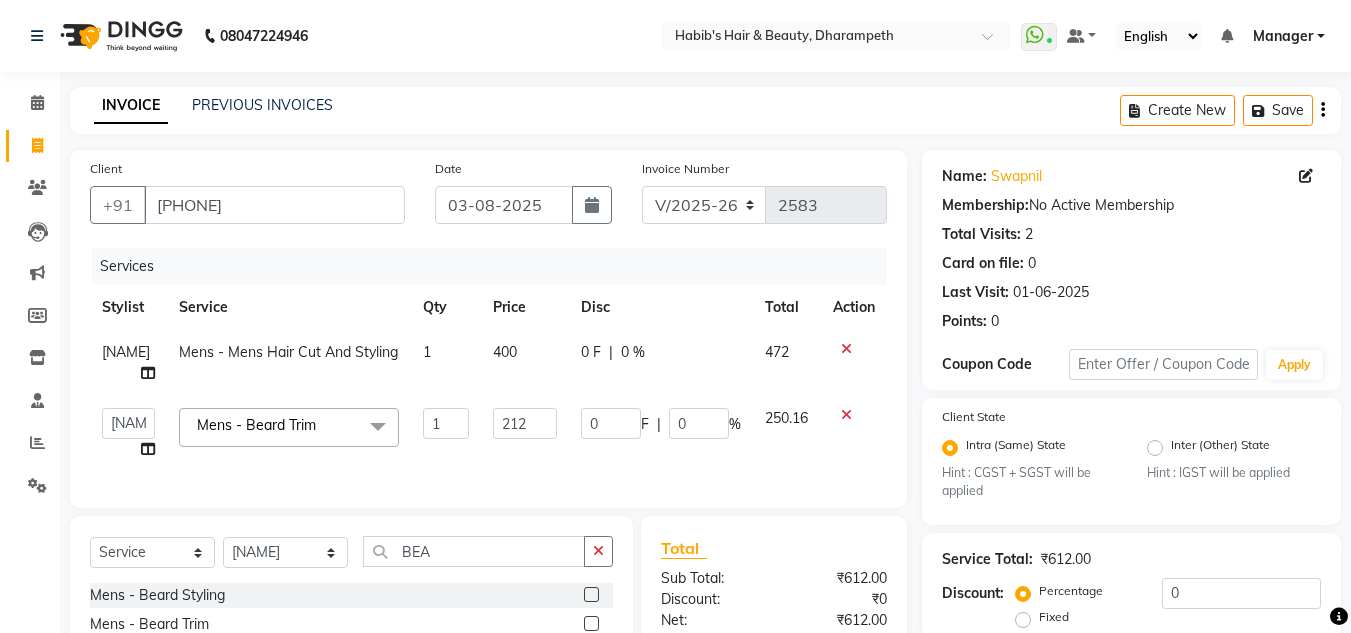 click on "400" 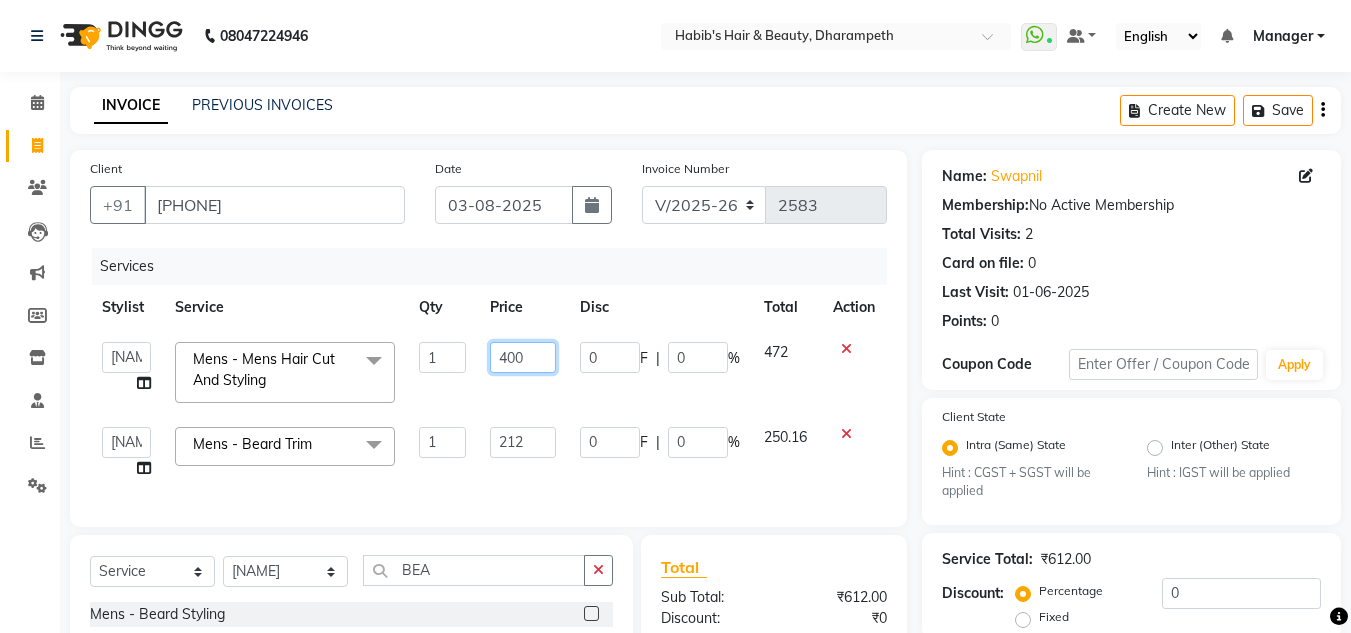 click on "400" 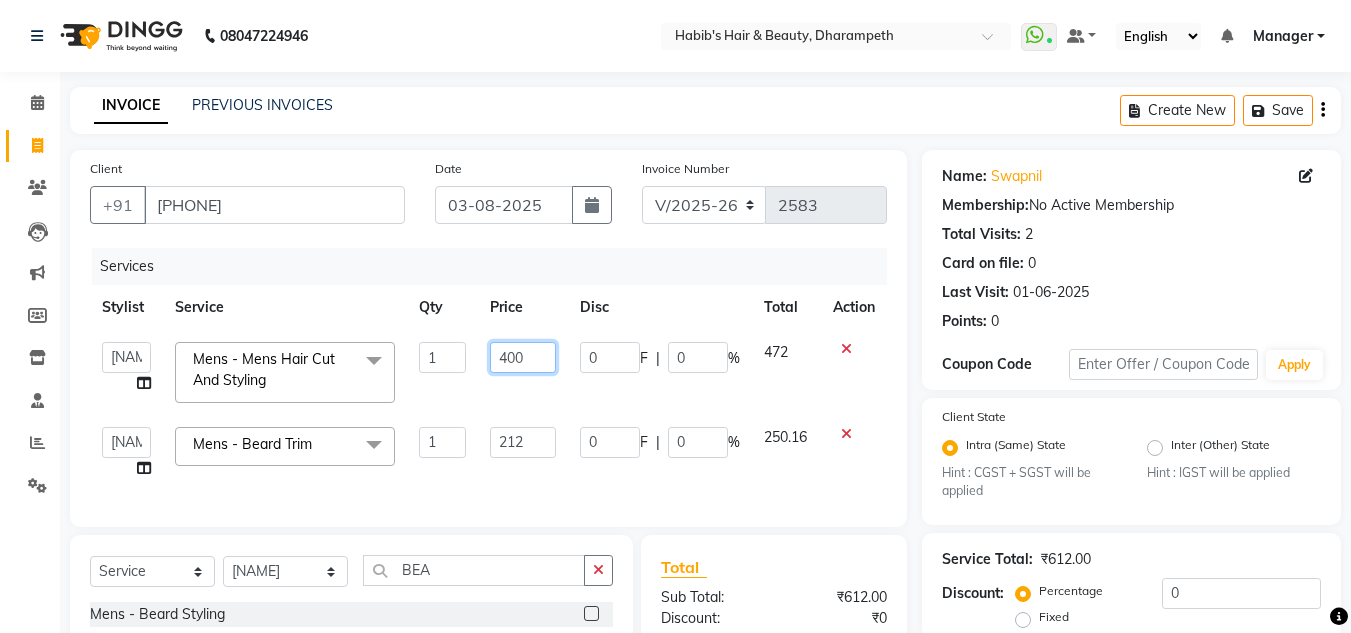 click on "400" 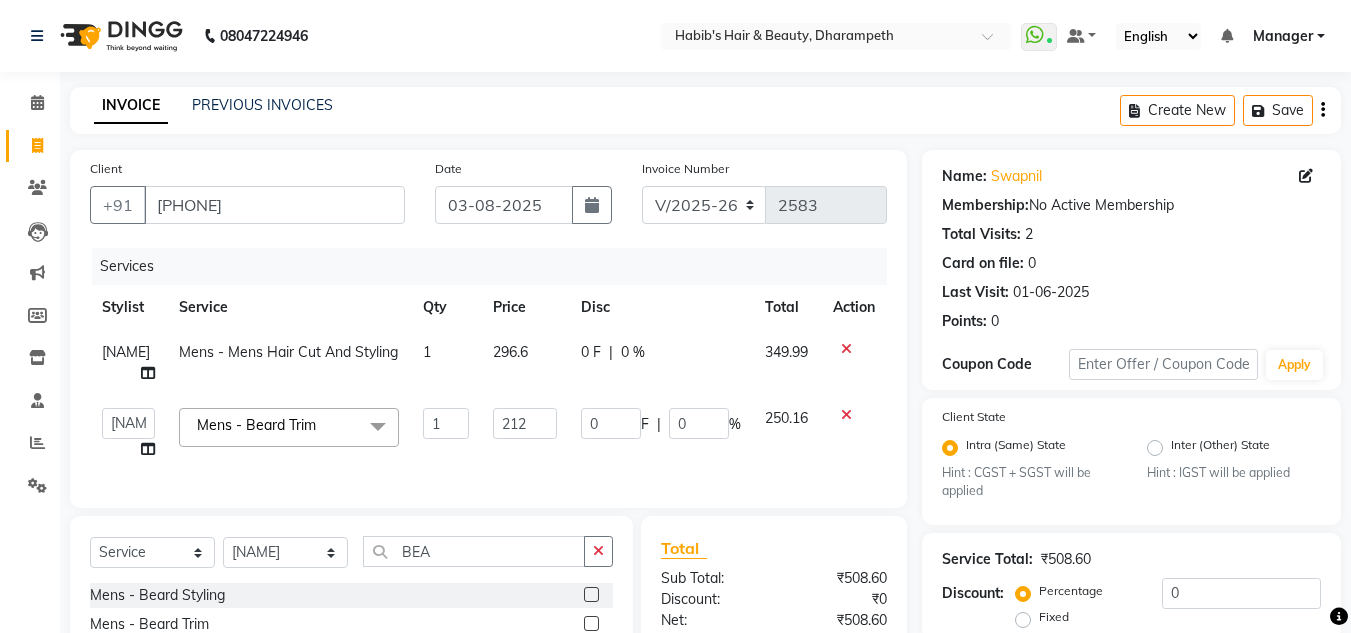 click on "349.99" 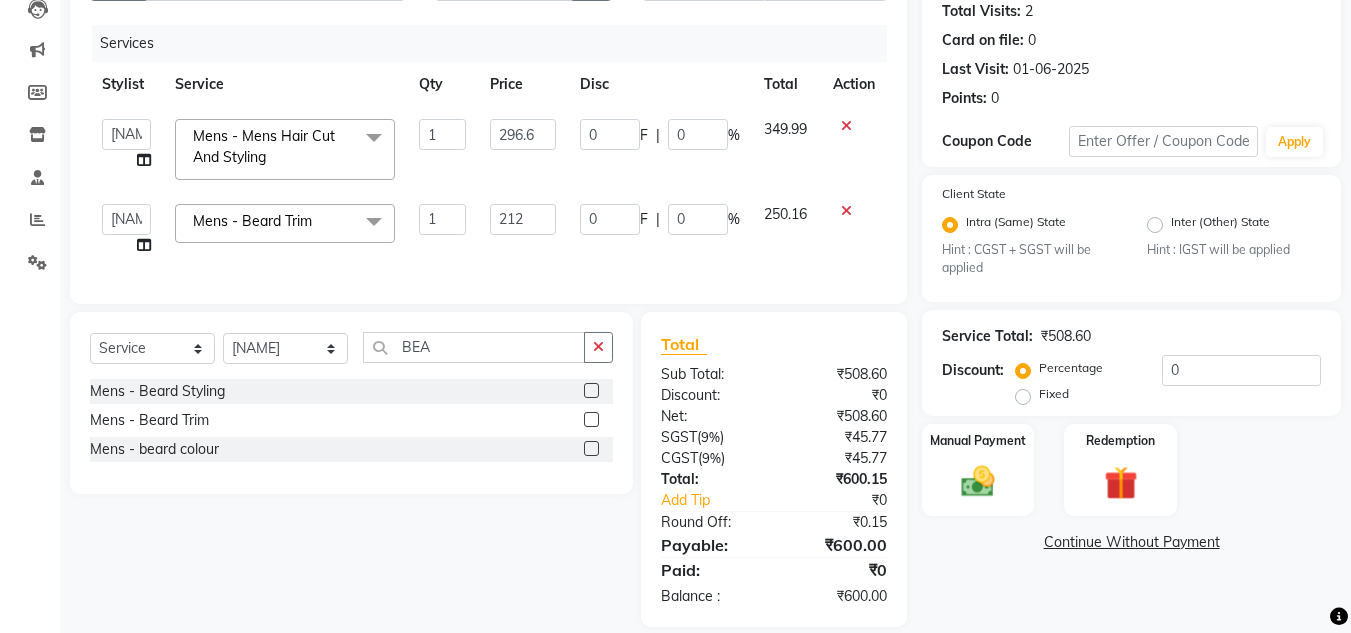 scroll, scrollTop: 262, scrollLeft: 0, axis: vertical 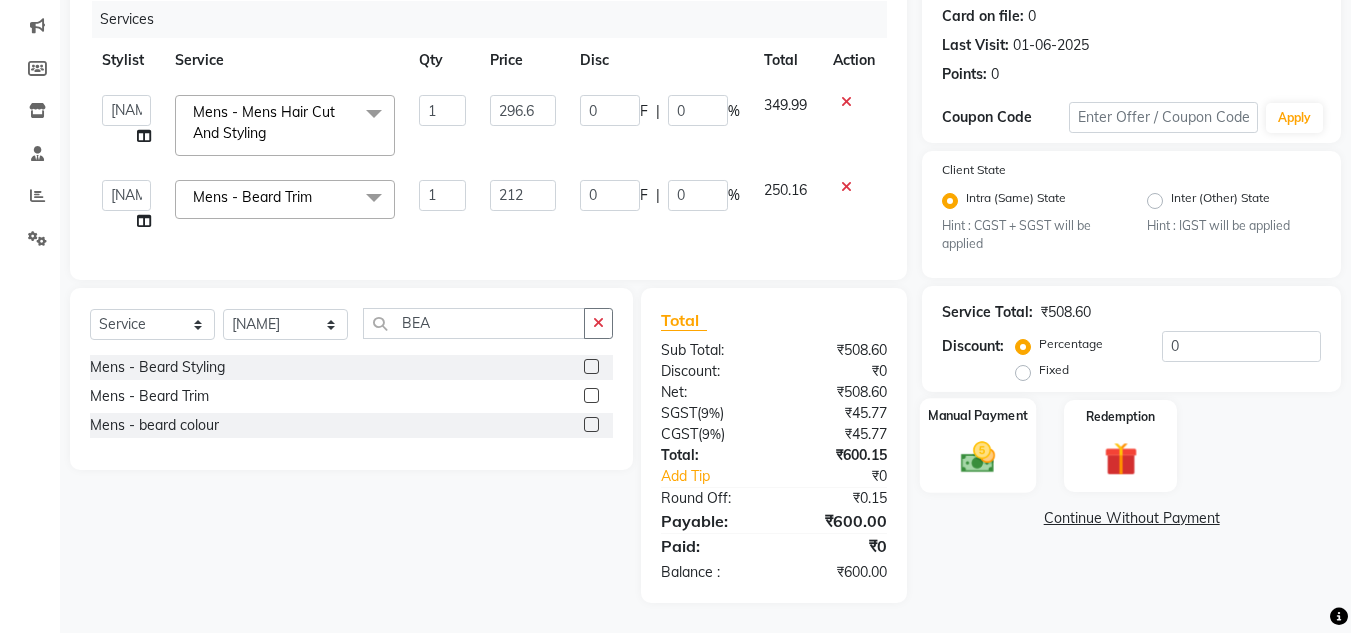 click 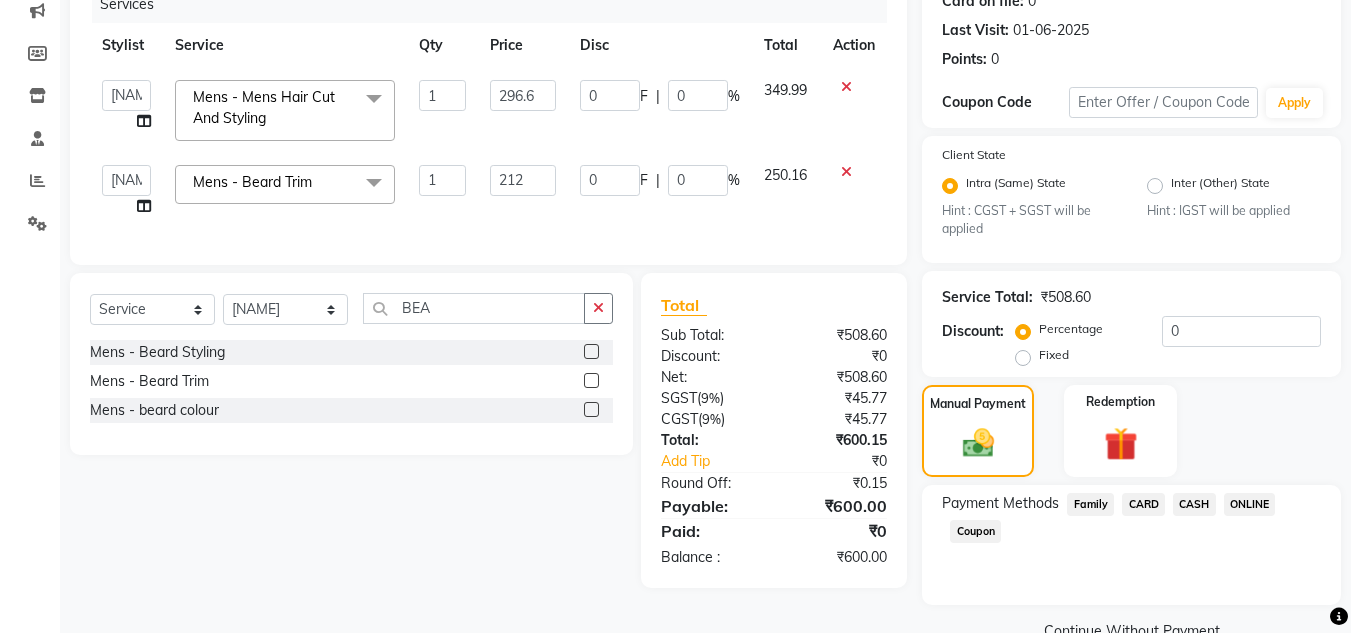 click on "ONLINE" 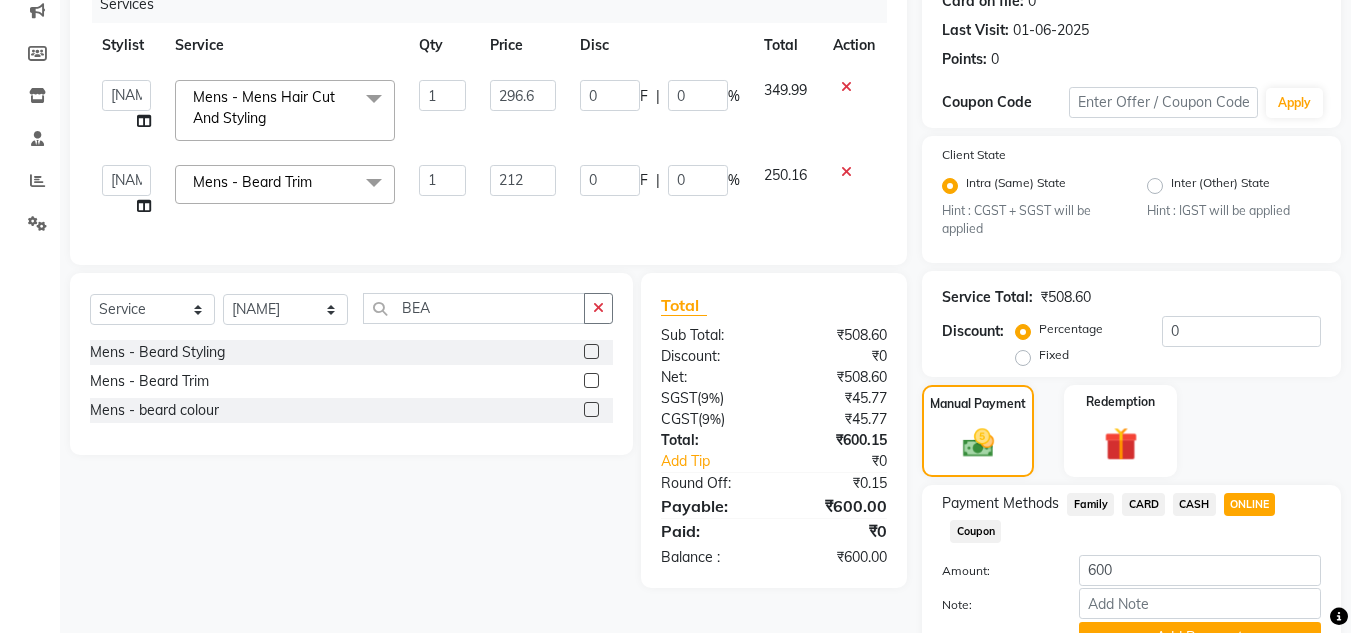 scroll, scrollTop: 361, scrollLeft: 0, axis: vertical 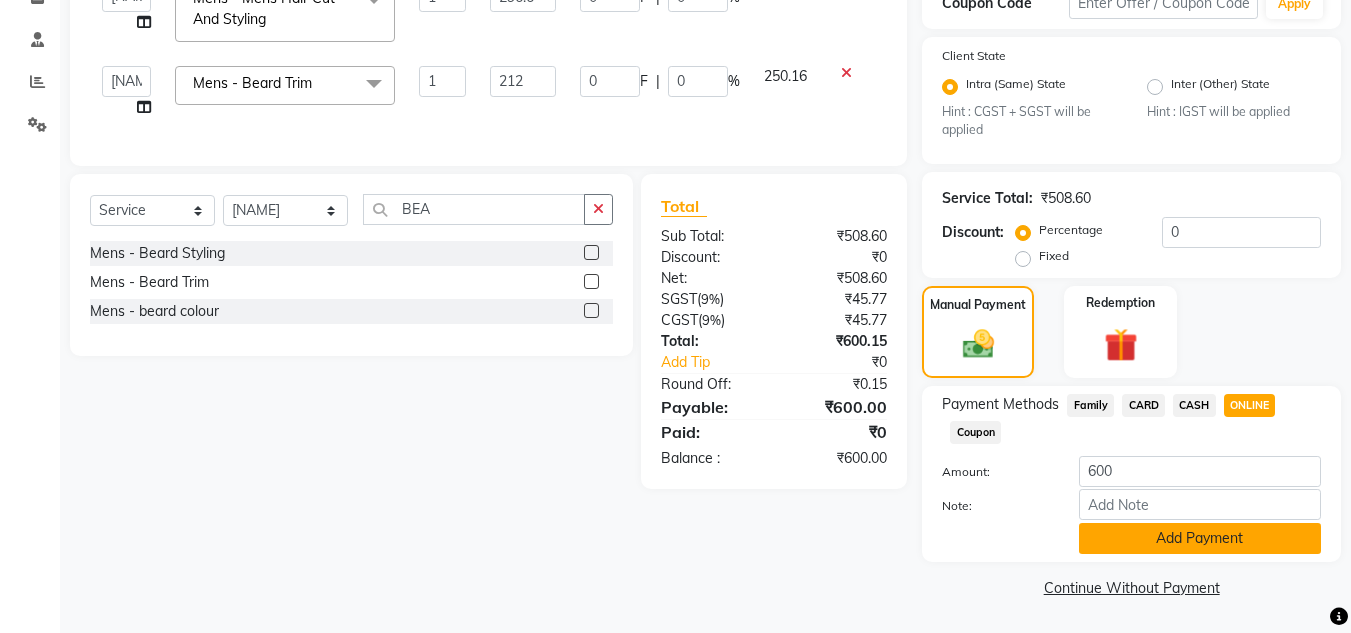 click on "Add Payment" 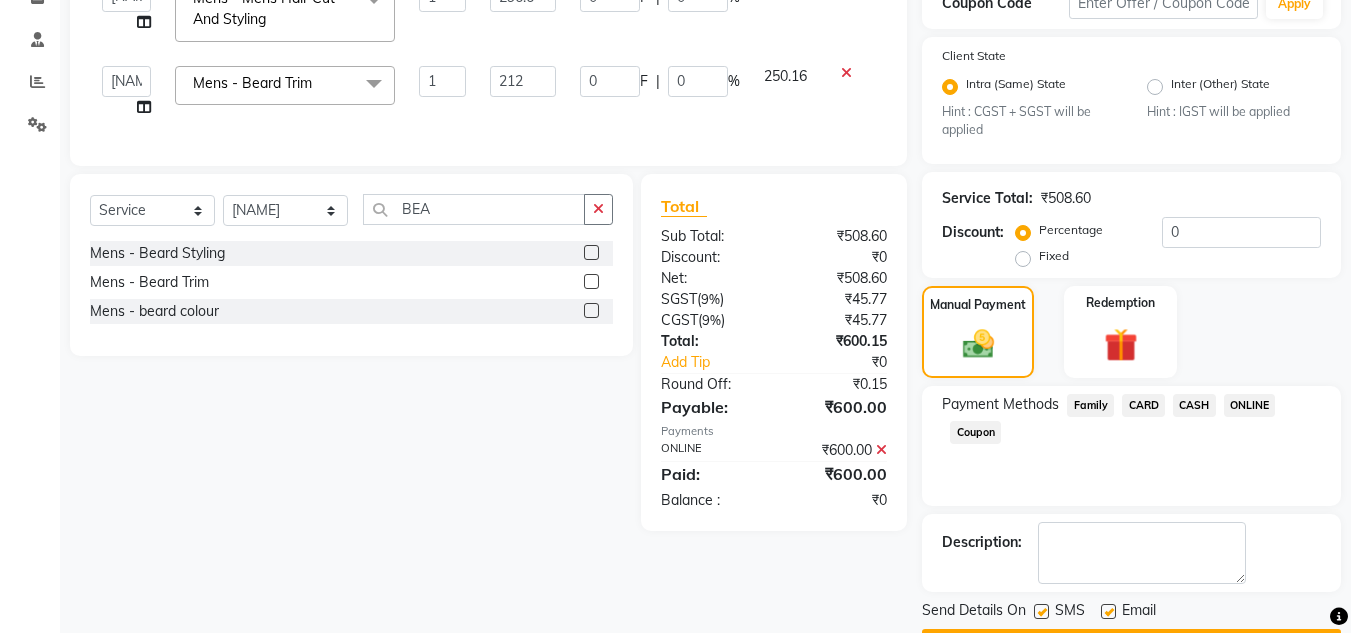 scroll, scrollTop: 418, scrollLeft: 0, axis: vertical 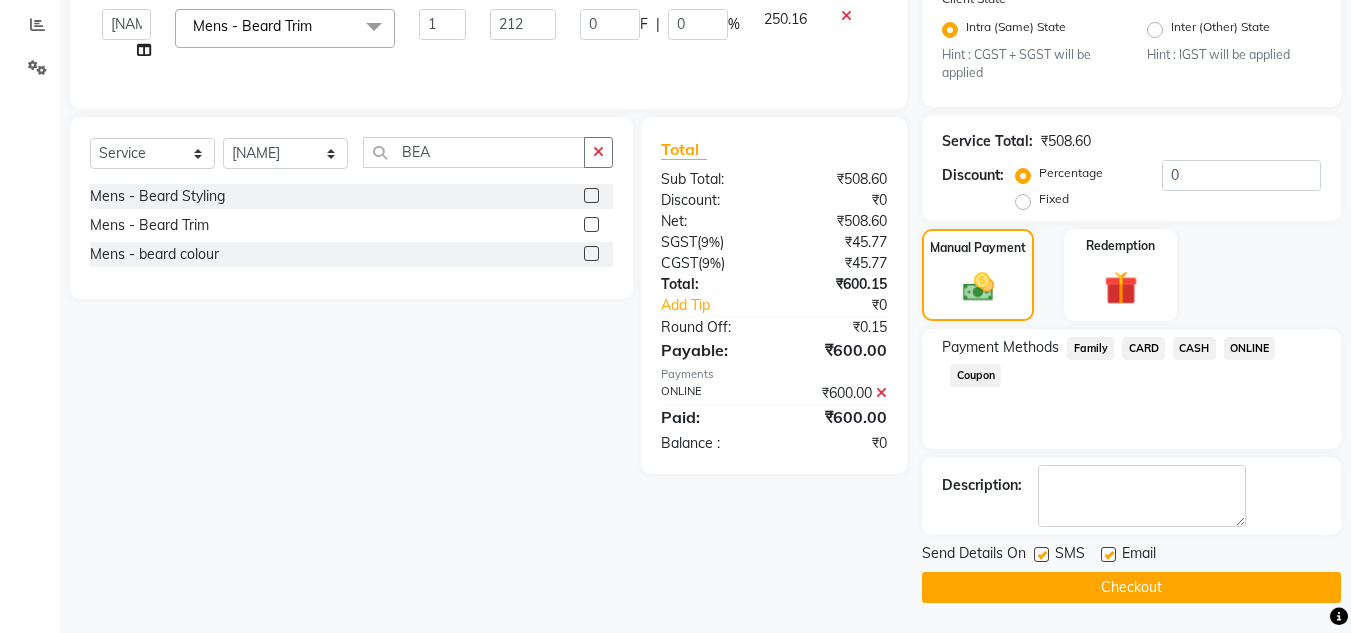 click on "Checkout" 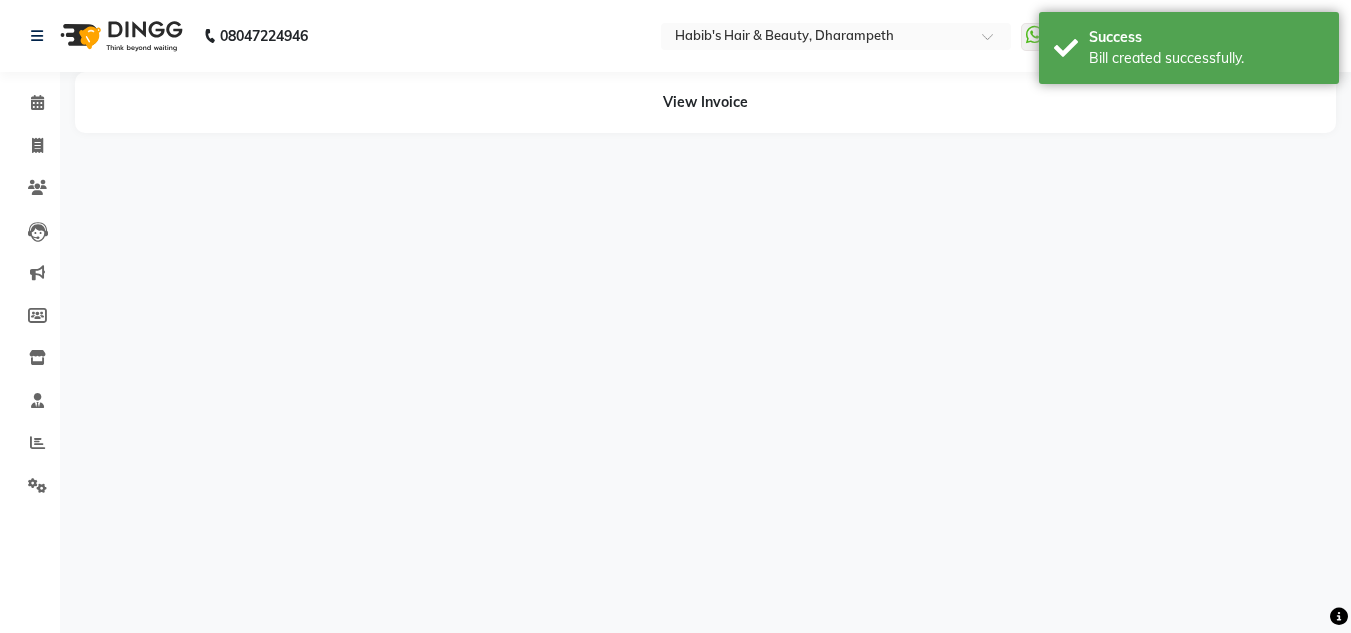 scroll, scrollTop: 0, scrollLeft: 0, axis: both 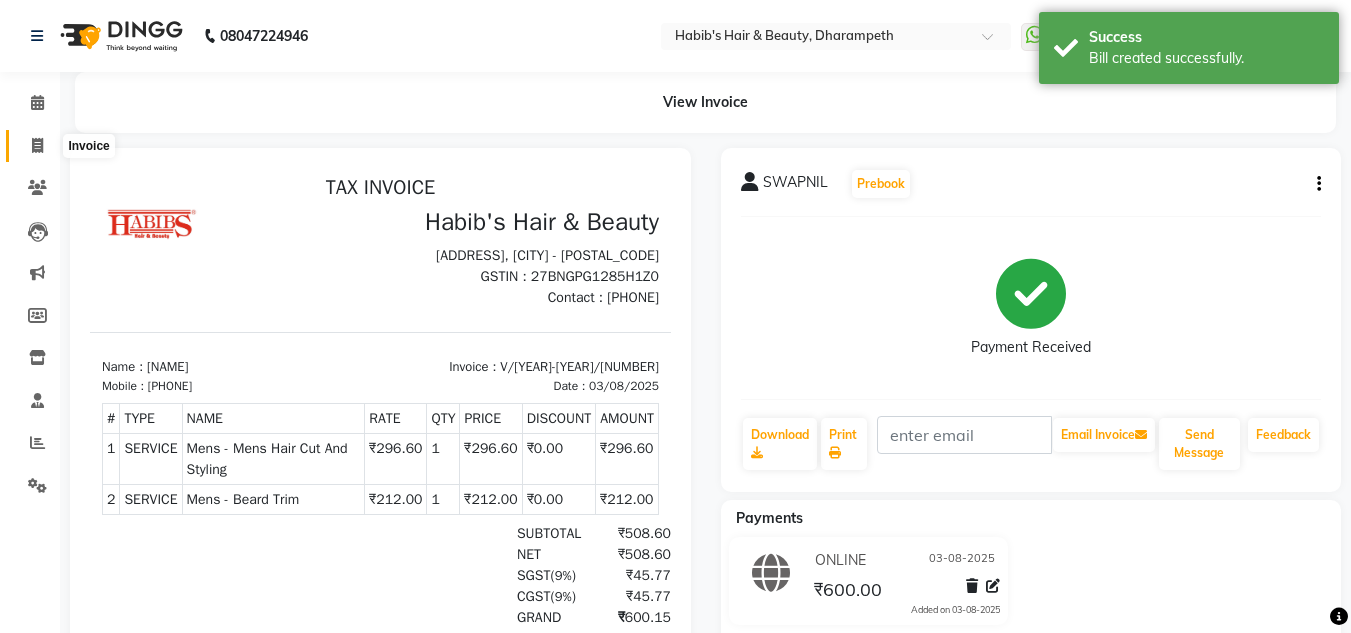 click 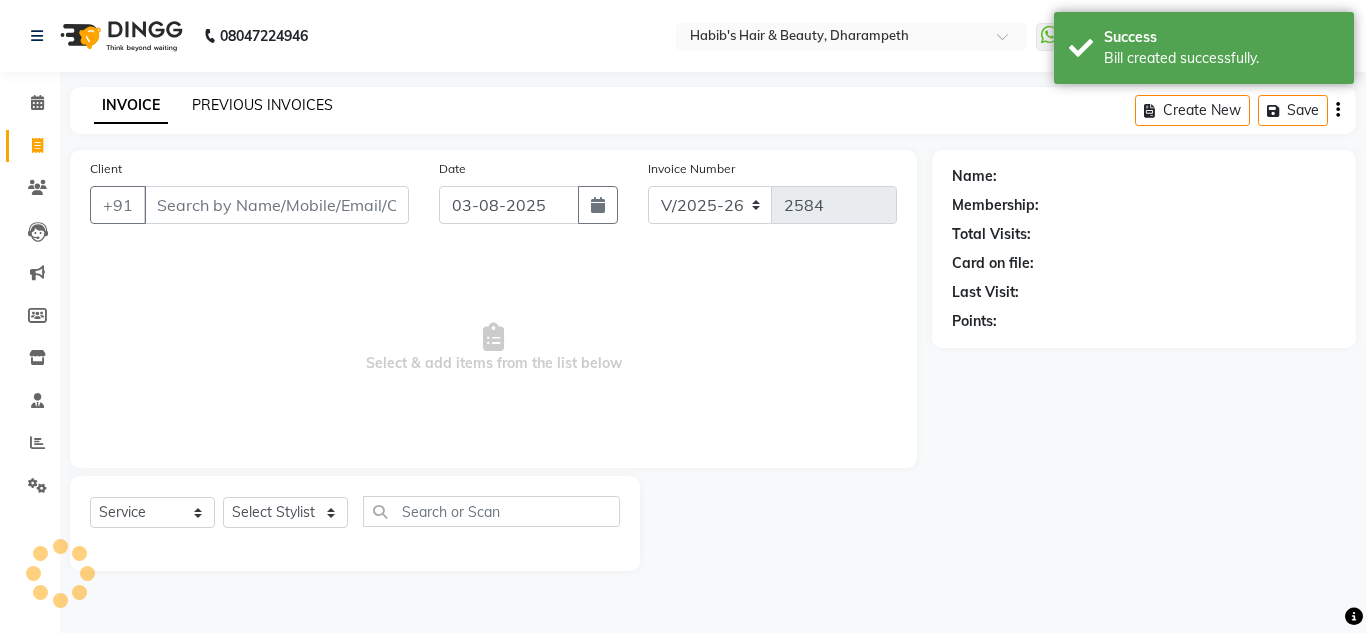 click on "PREVIOUS INVOICES" 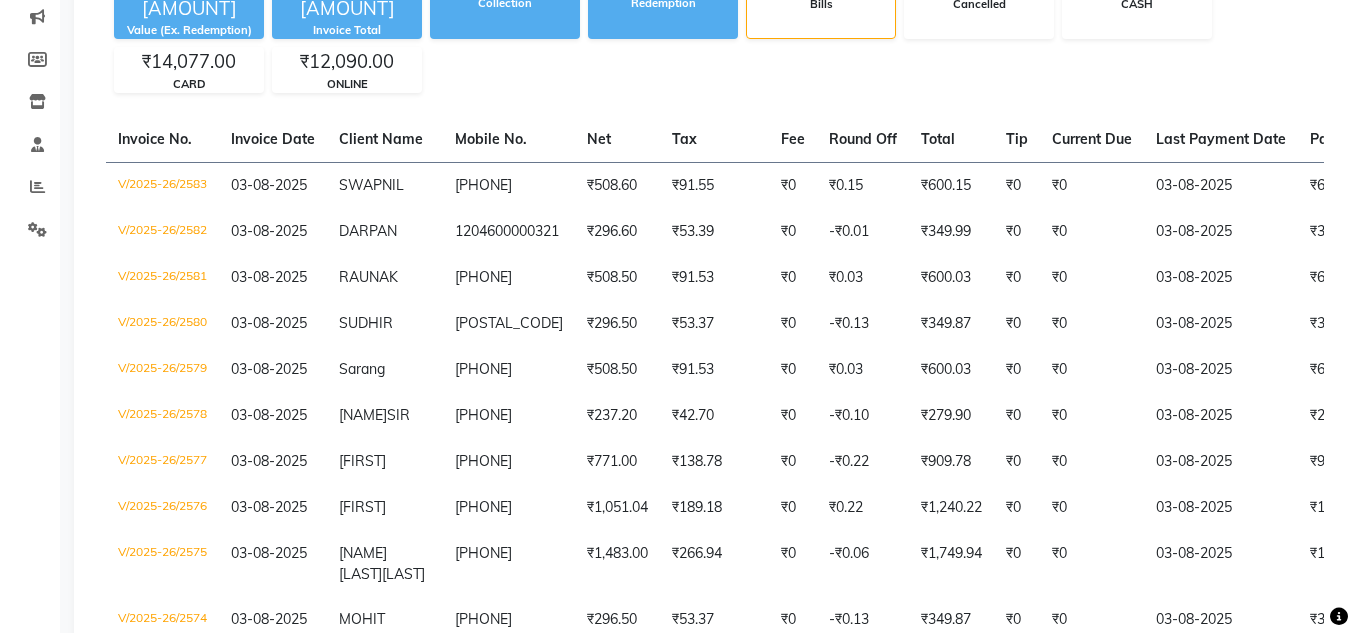 scroll, scrollTop: 253, scrollLeft: 0, axis: vertical 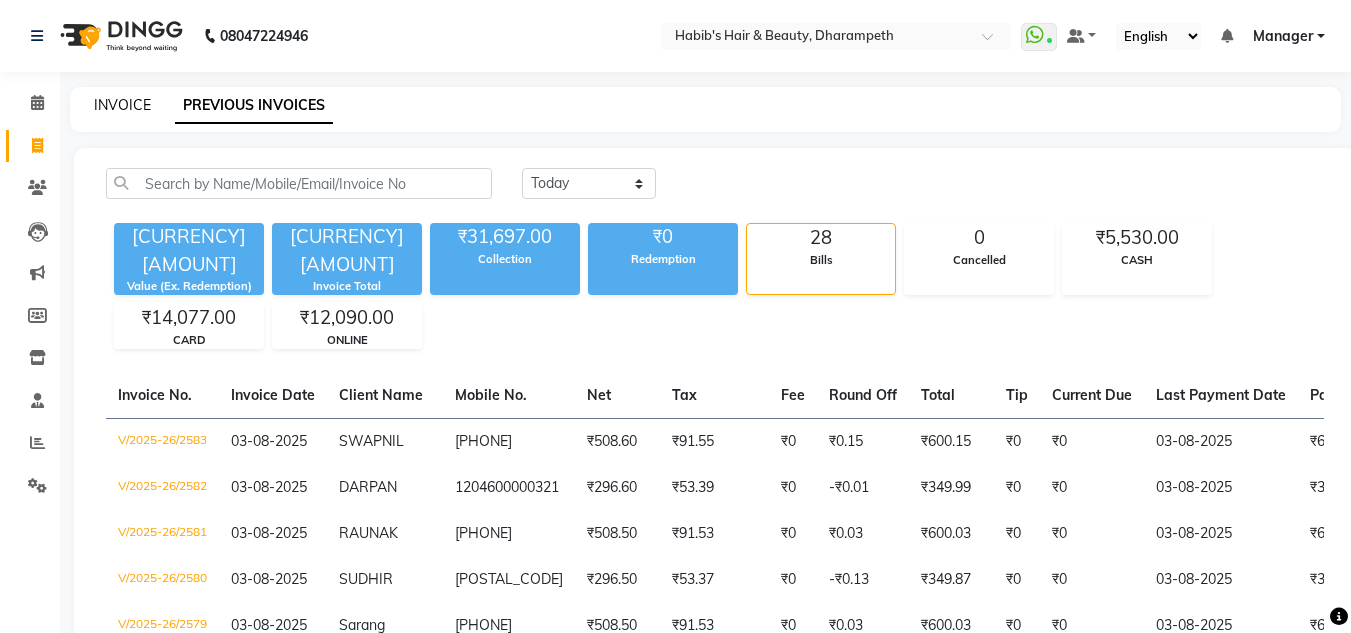 click on "INVOICE" 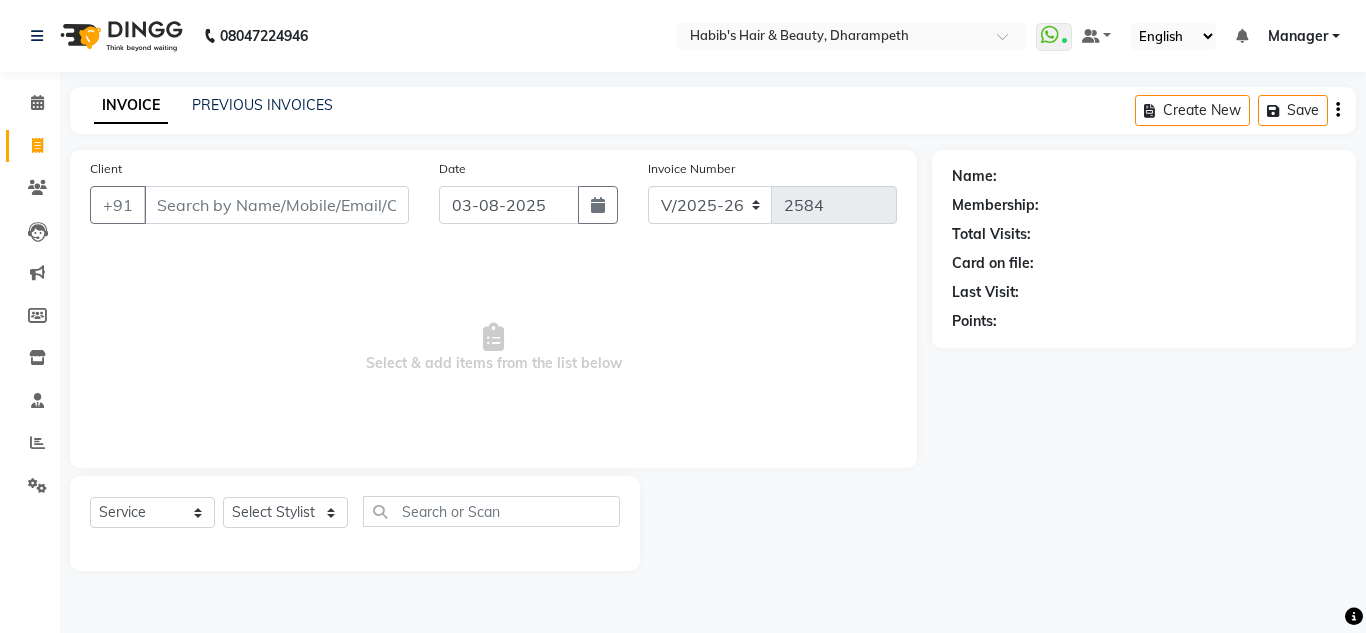 click on "Client" at bounding box center [276, 205] 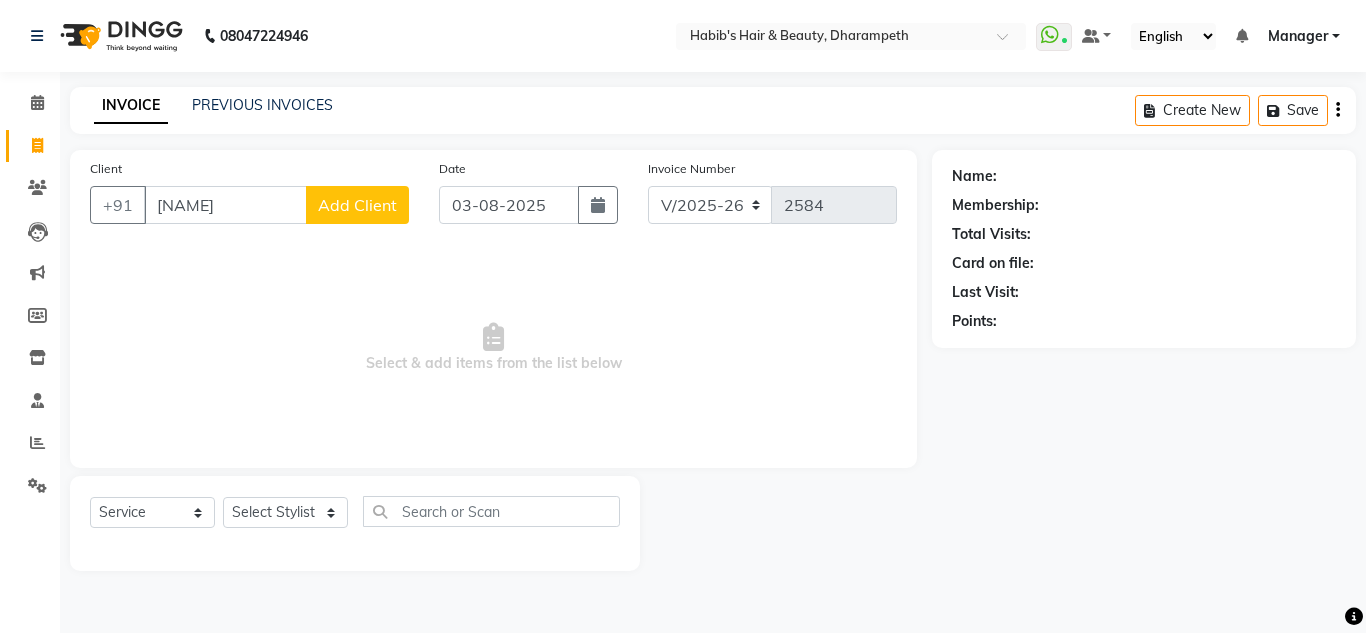 click on "Add Client" 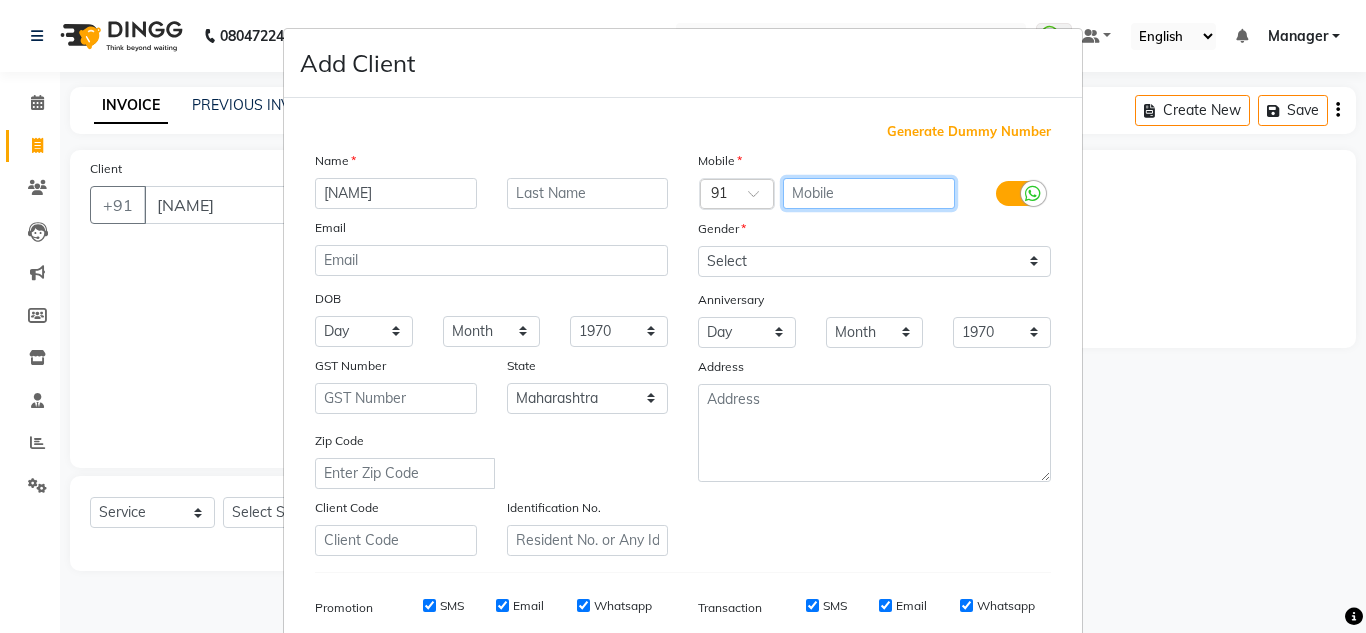 click at bounding box center [869, 193] 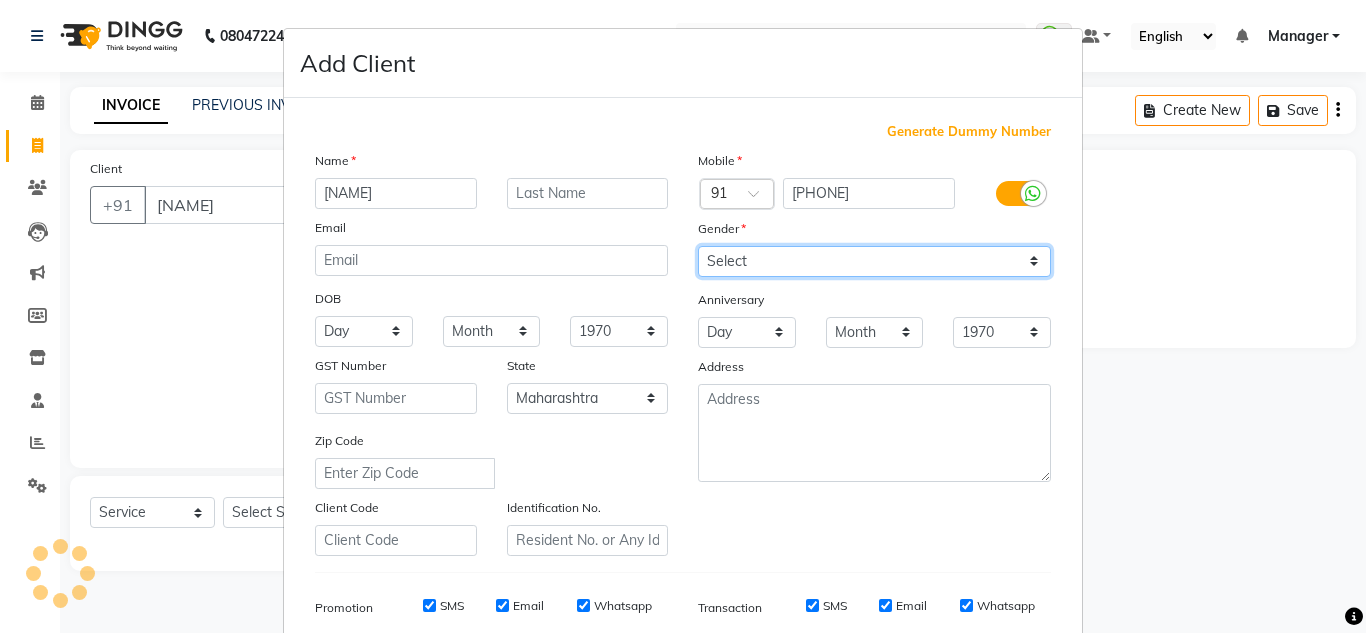 click on "Select Male Female Other Prefer Not To Say" at bounding box center (874, 261) 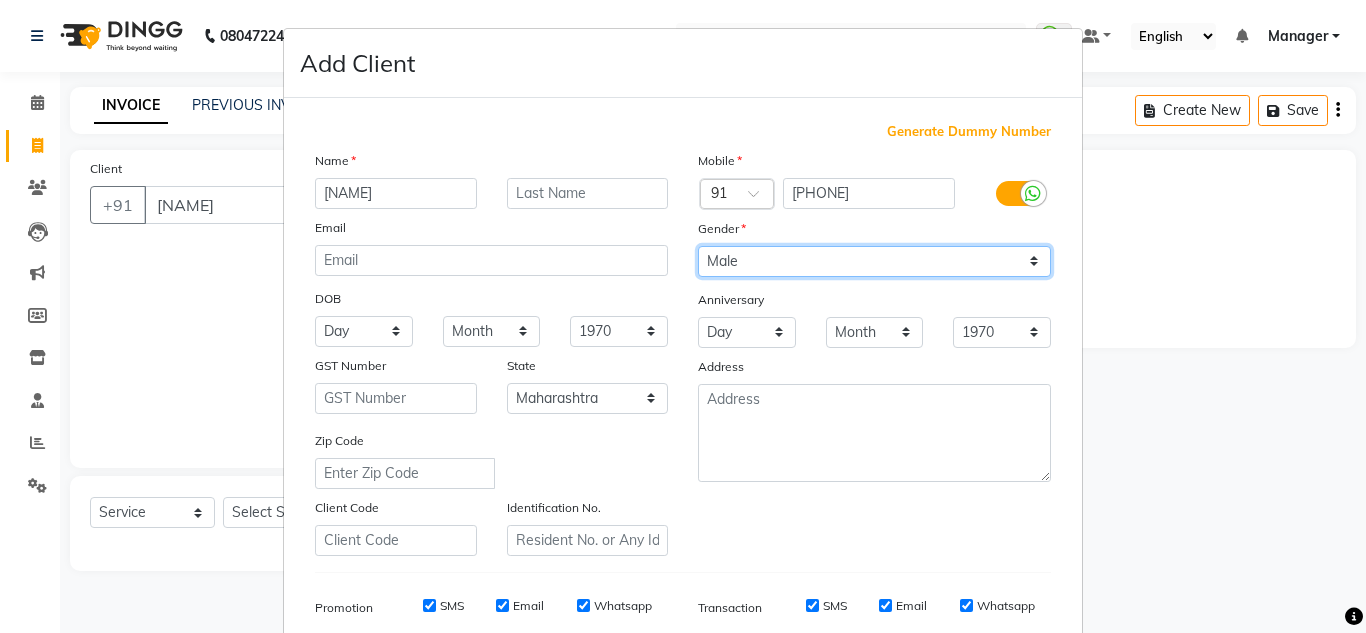 click on "Select Male Female Other Prefer Not To Say" at bounding box center (874, 261) 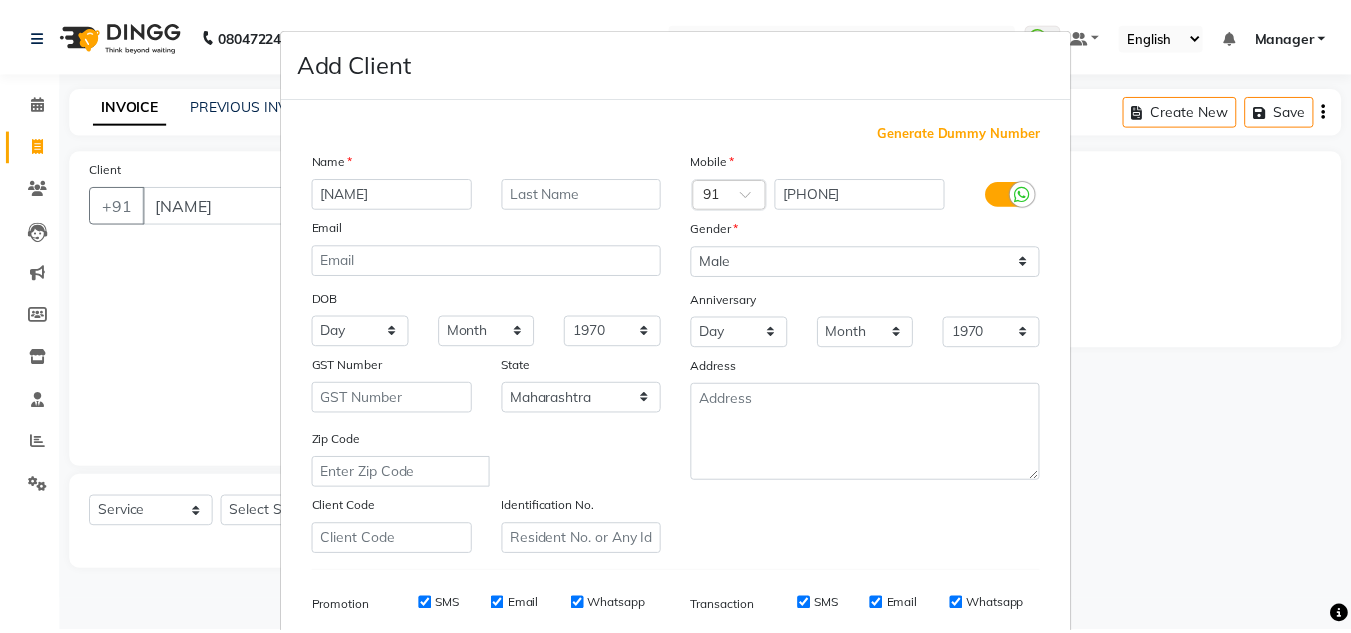 scroll, scrollTop: 290, scrollLeft: 0, axis: vertical 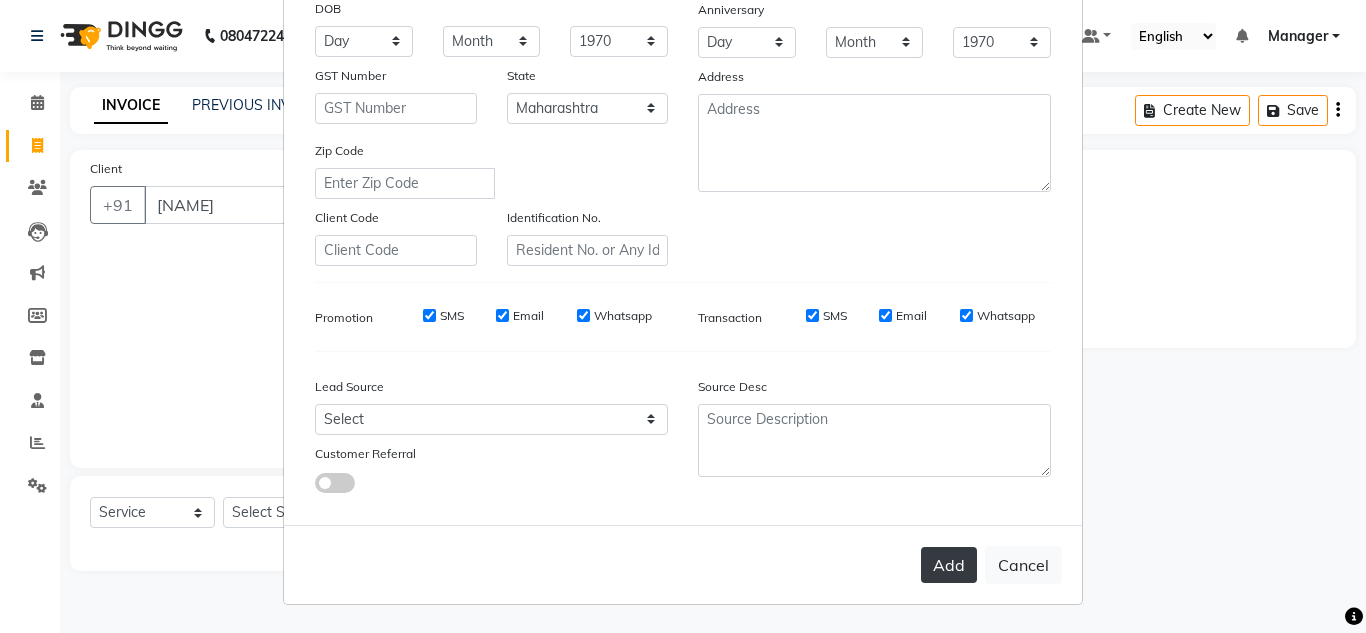 click on "Add" at bounding box center (949, 565) 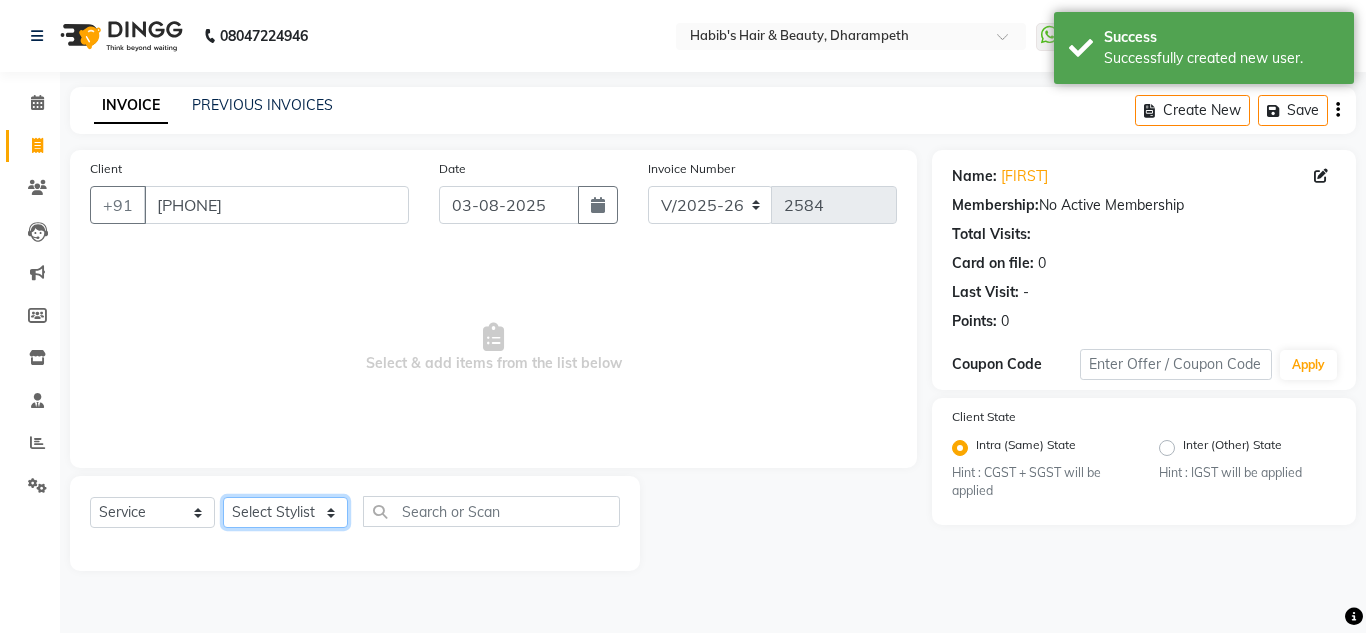 drag, startPoint x: 281, startPoint y: 516, endPoint x: 270, endPoint y: 298, distance: 218.27734 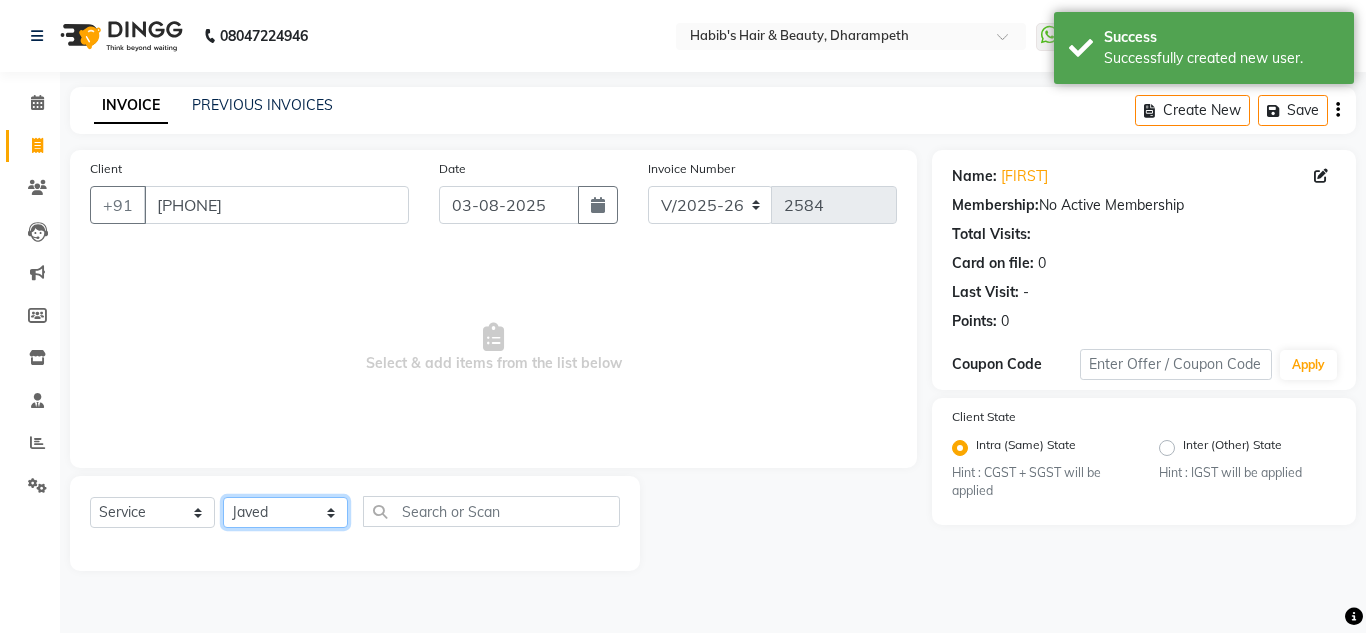 click on "Select Stylist [FIRST] [INITIAL] [FIRST] [INITIAL] [FIRST] [INITIAL] [FIRST]  Manager [FIRST] [FIRST] [INITIAL] [FIRST] [INITIAL] [FIRST] [INITIAL] [FIRST] [INITIAL] [FIRST] [INITIAL]" 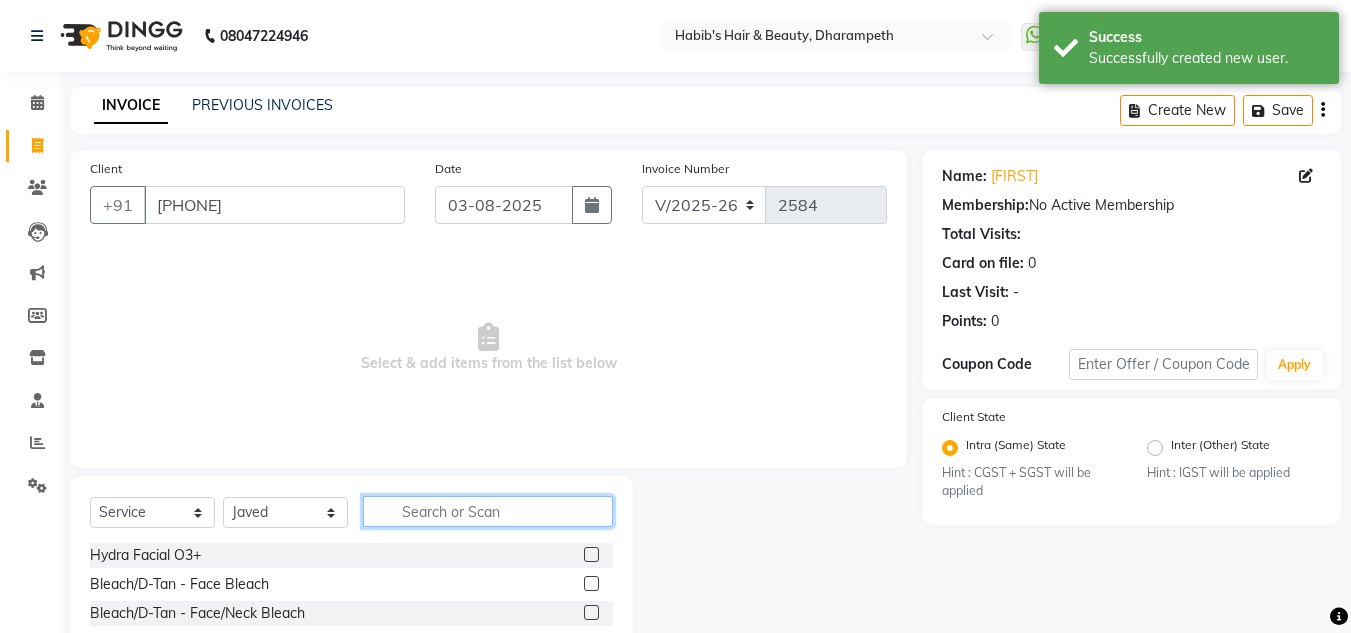 click 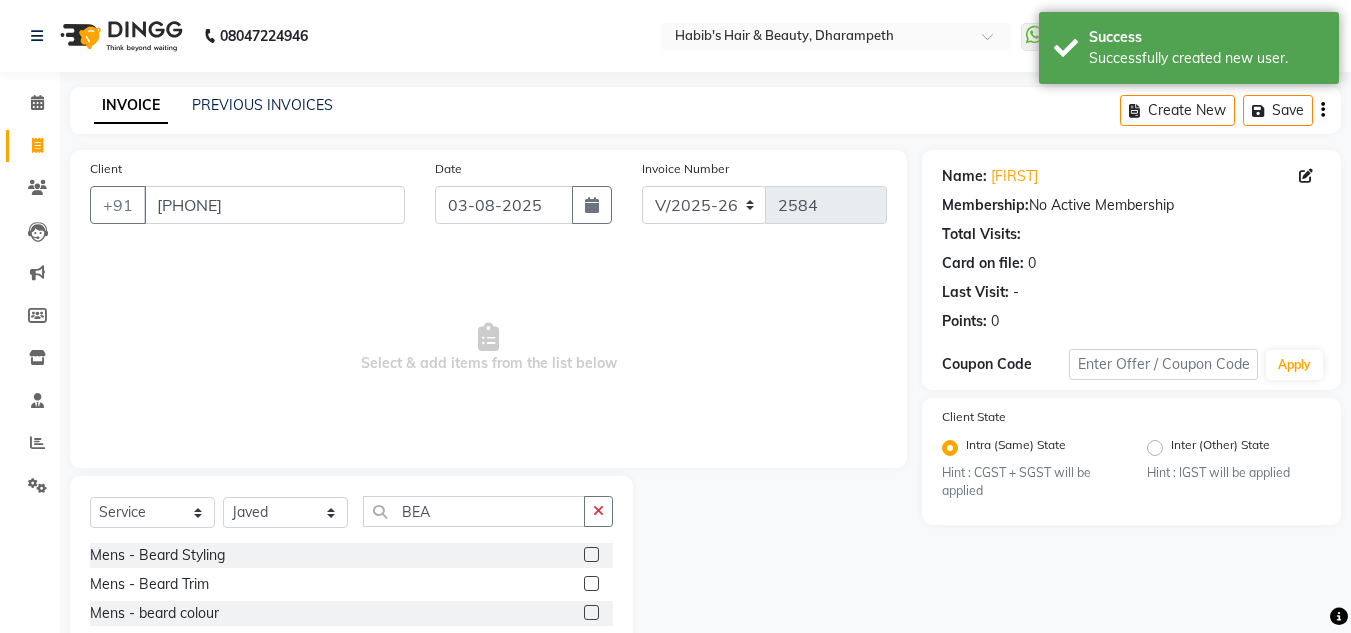 click 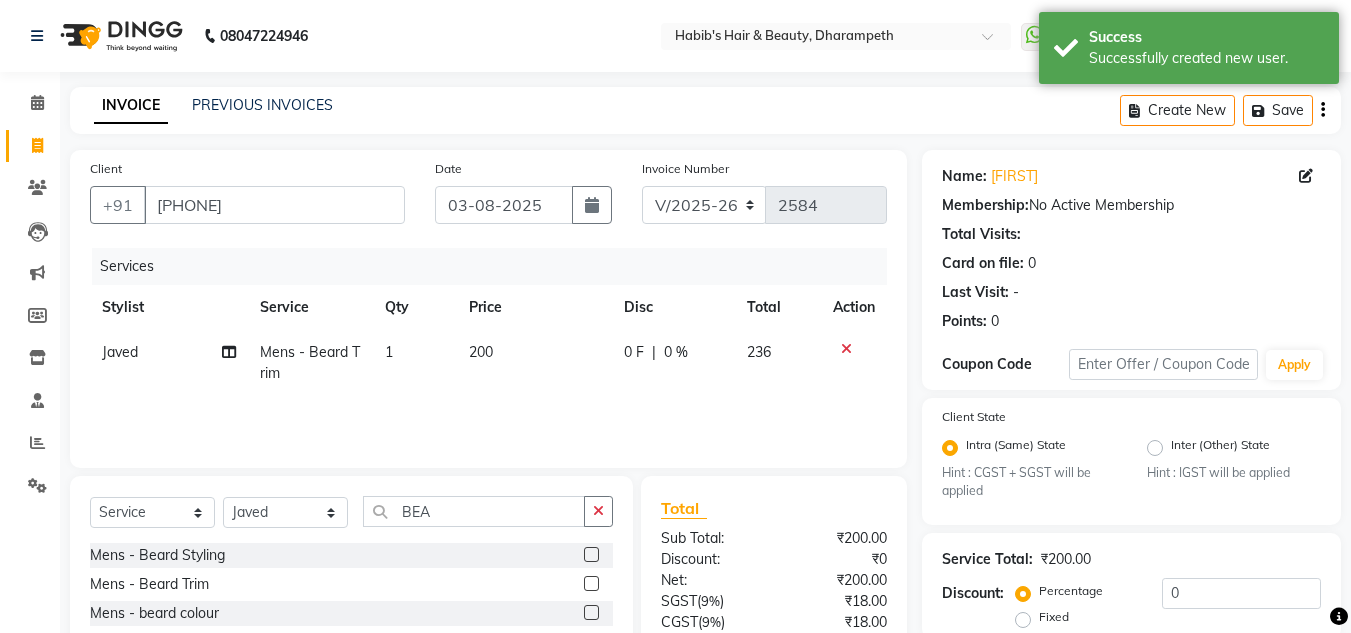 click on "200" 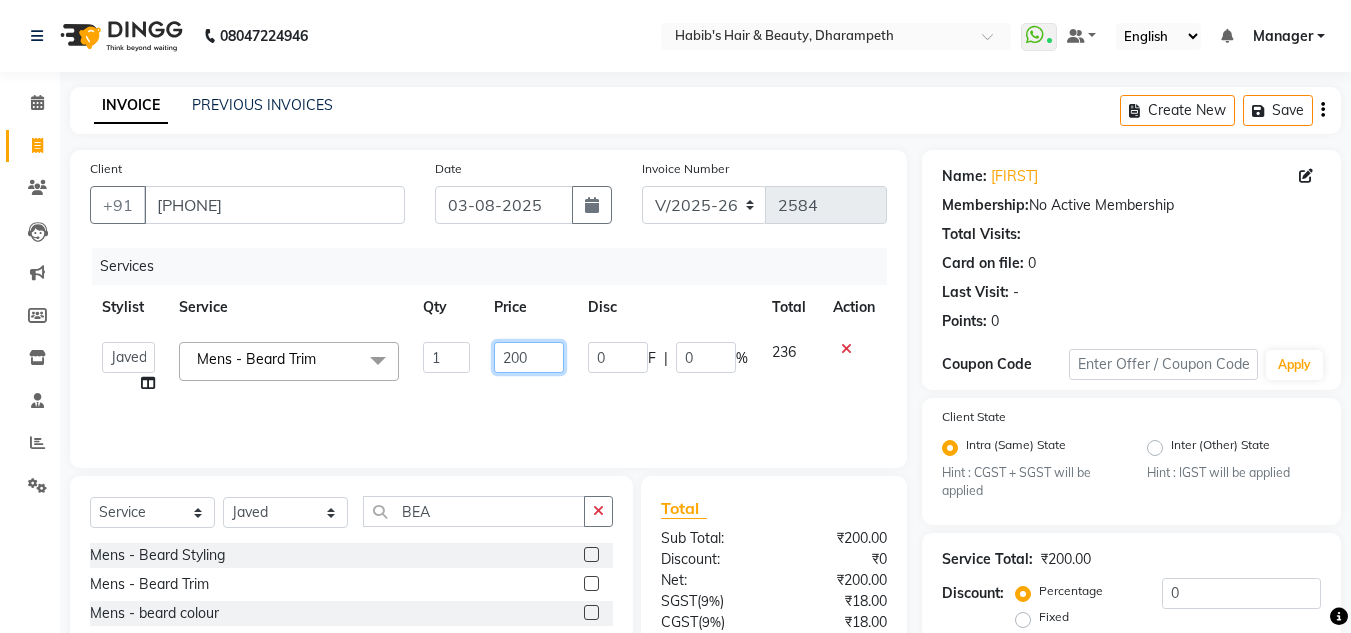 click on "200" 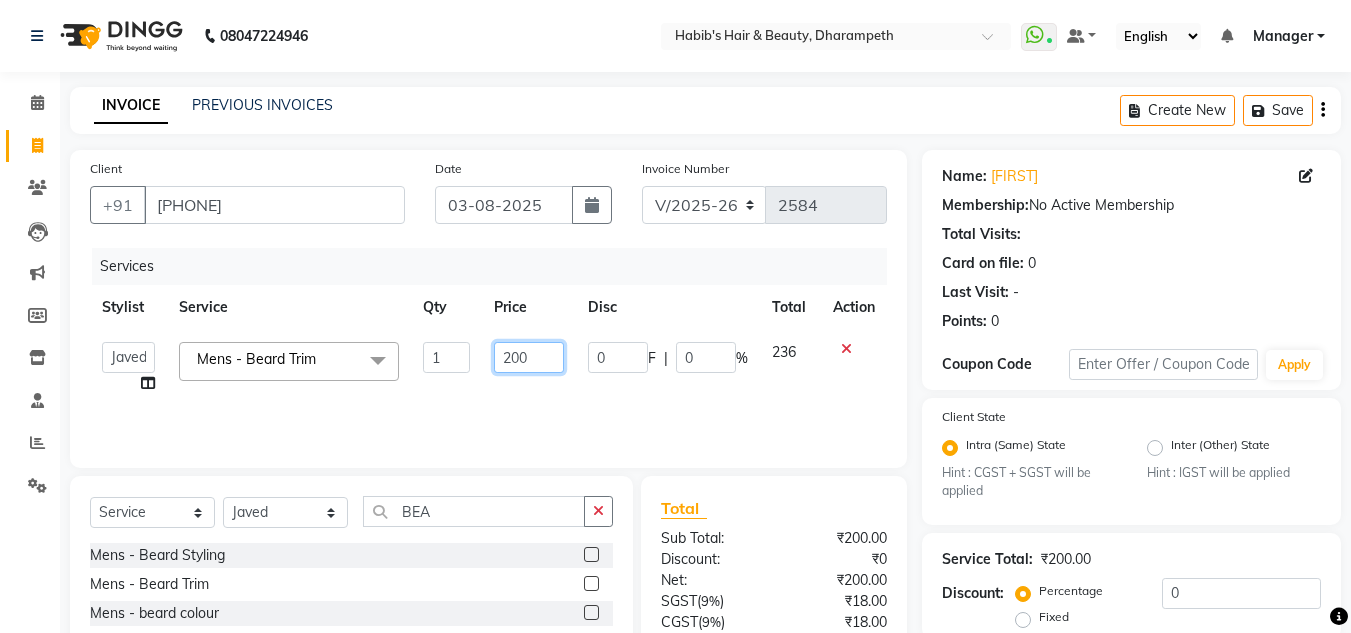click on "200" 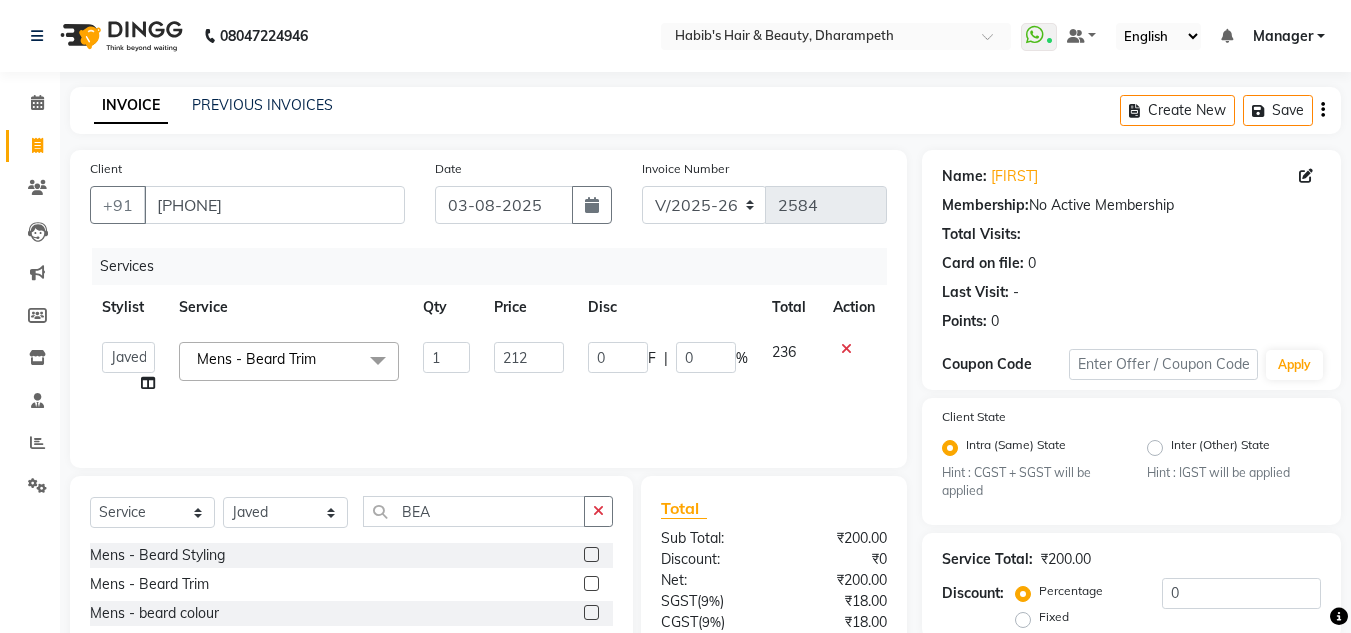 click on "236" 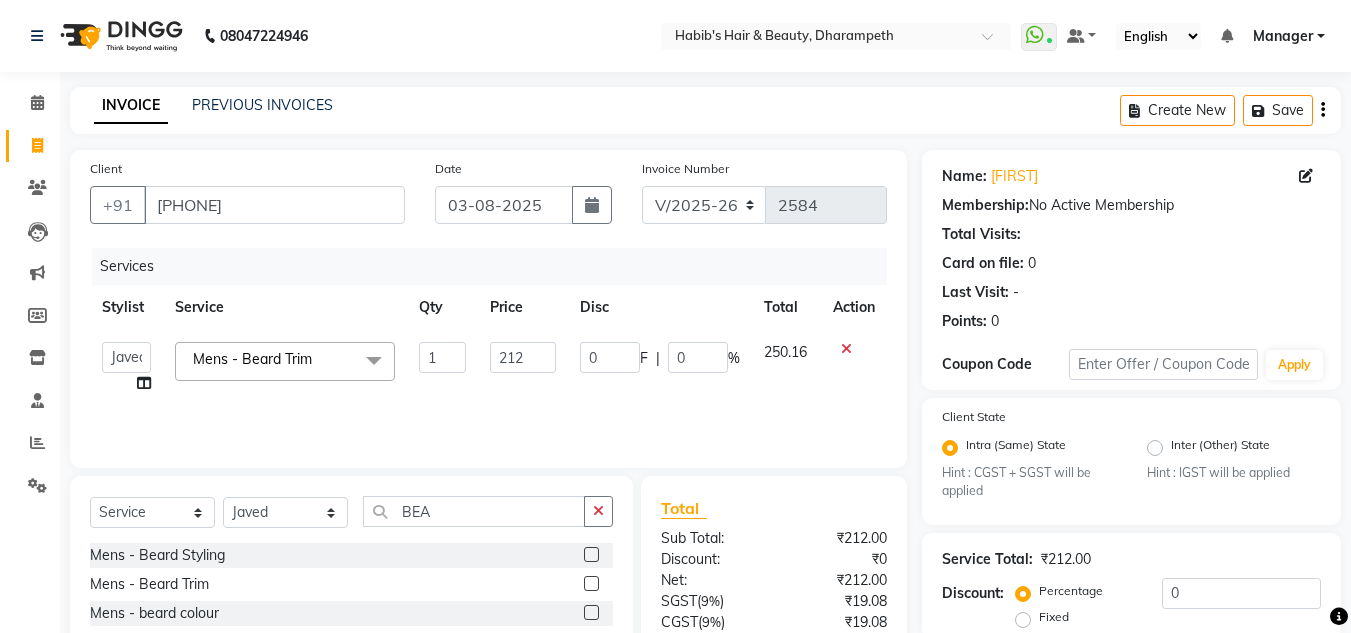click on "Name: [NAME]  Membership:  No Active Membership  Total Visits:   Card on file:  0 Last Visit:   - Points:   0  Coupon Code Apply" 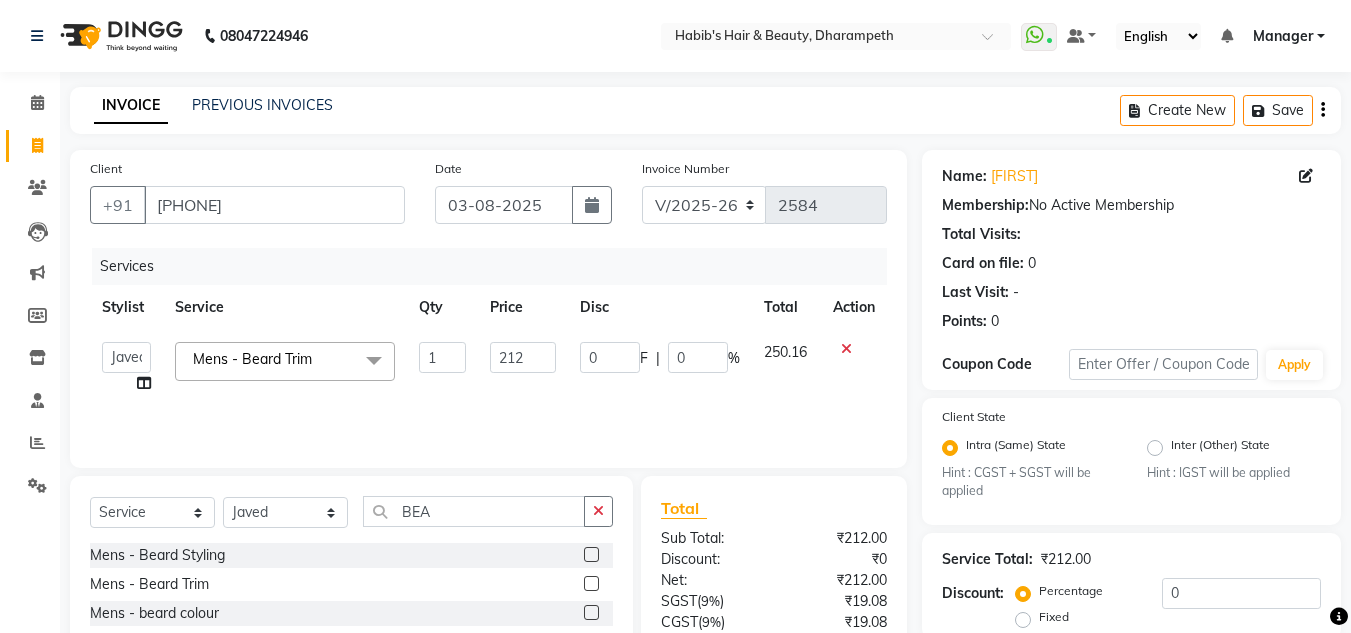 drag, startPoint x: 1326, startPoint y: 283, endPoint x: 1365, endPoint y: 254, distance: 48.60041 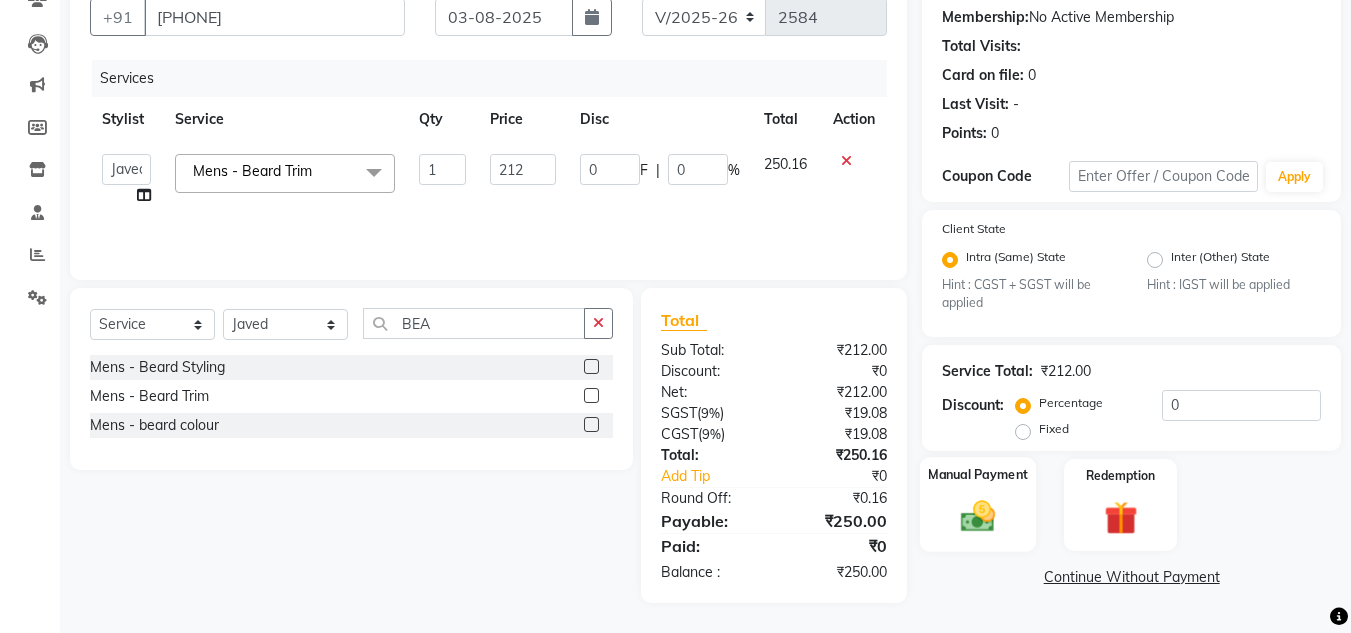click 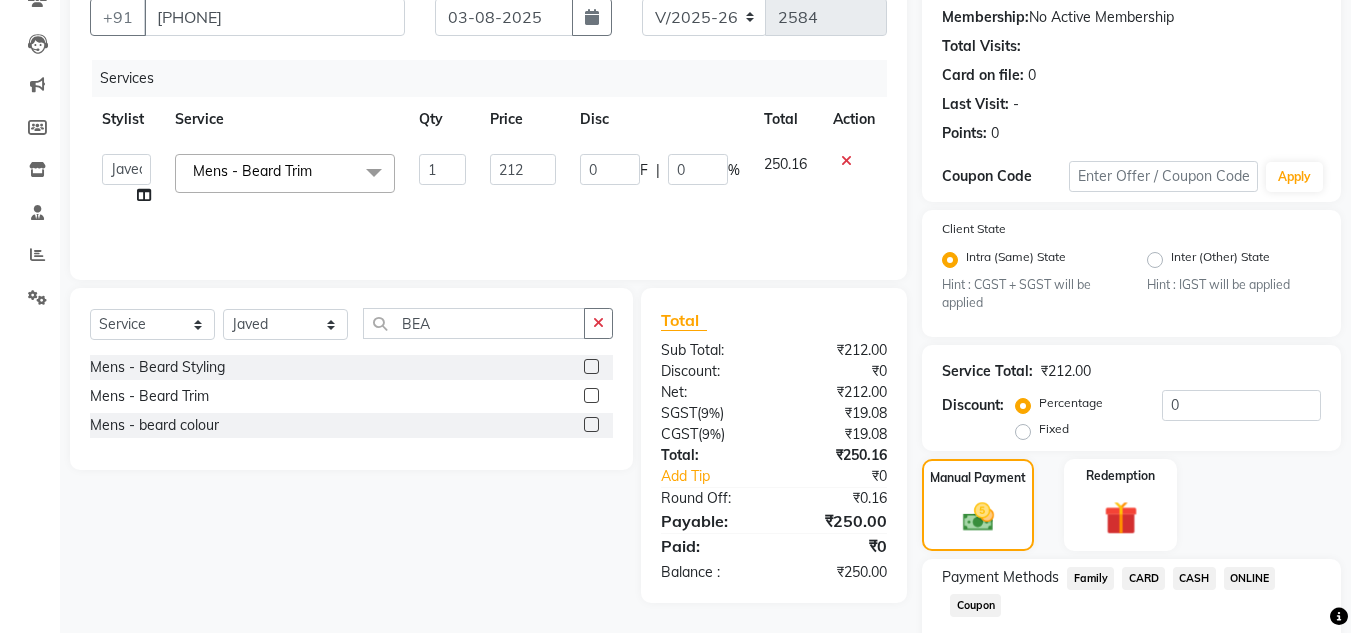 click on "ONLINE" 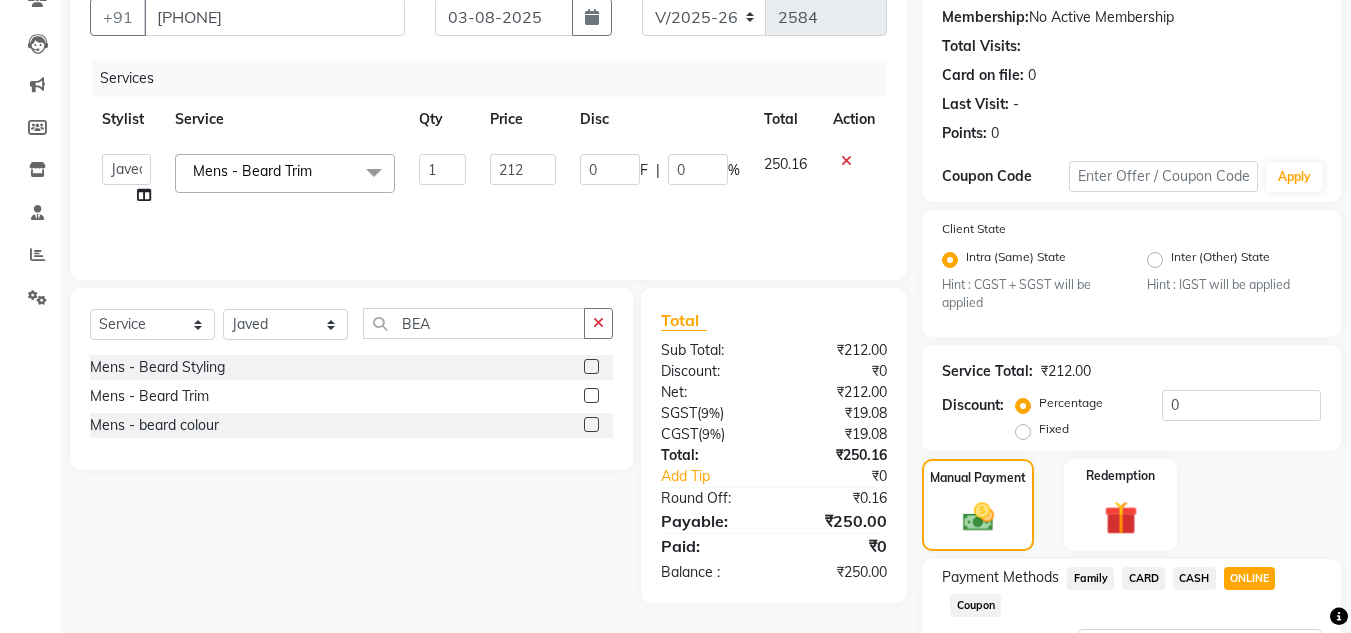scroll, scrollTop: 361, scrollLeft: 0, axis: vertical 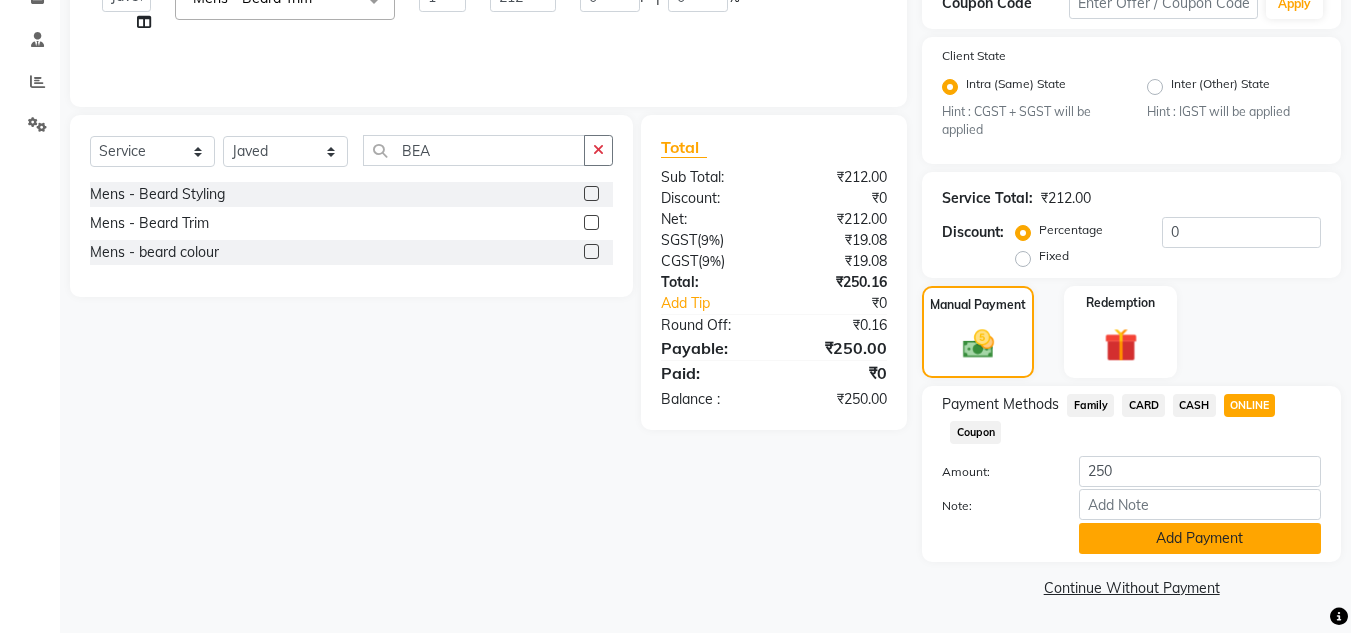 click on "Add Payment" 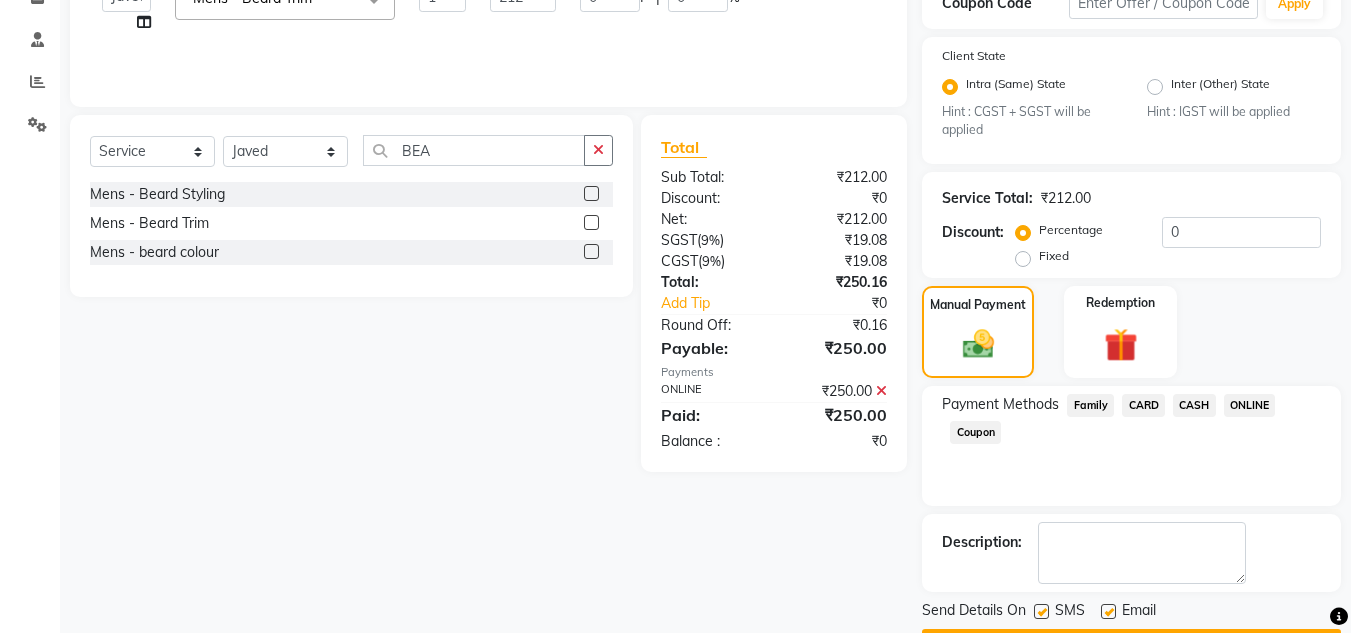 scroll, scrollTop: 418, scrollLeft: 0, axis: vertical 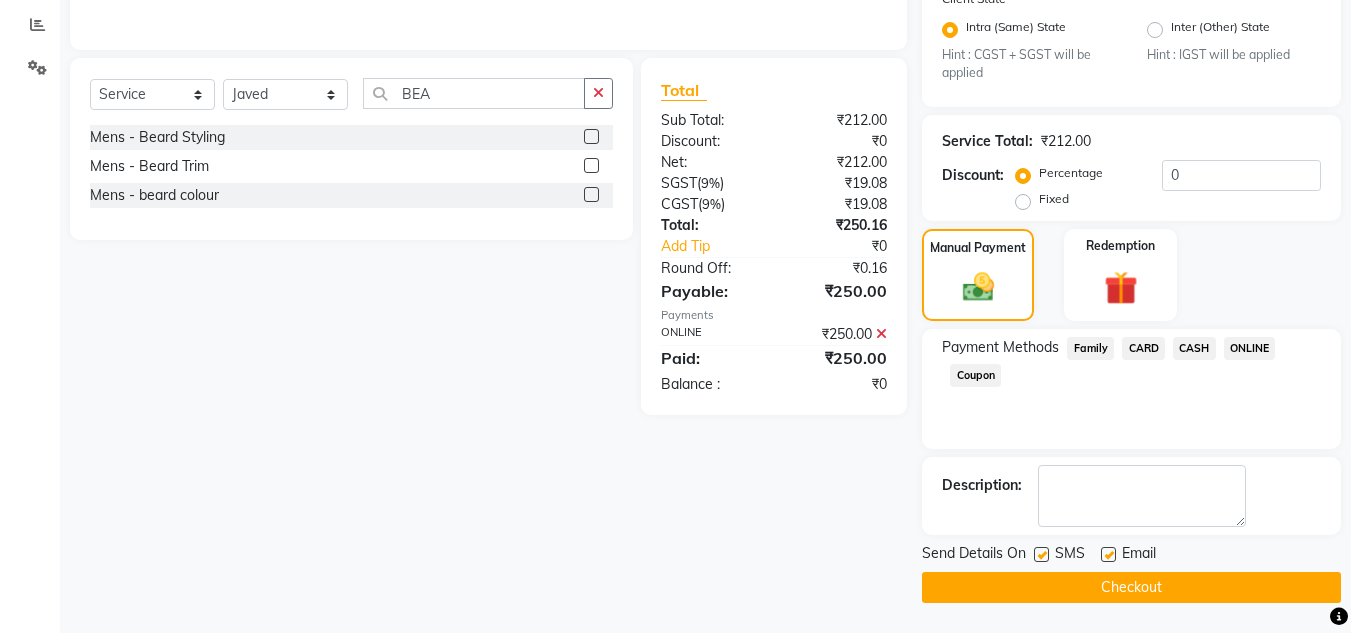 click on "Checkout" 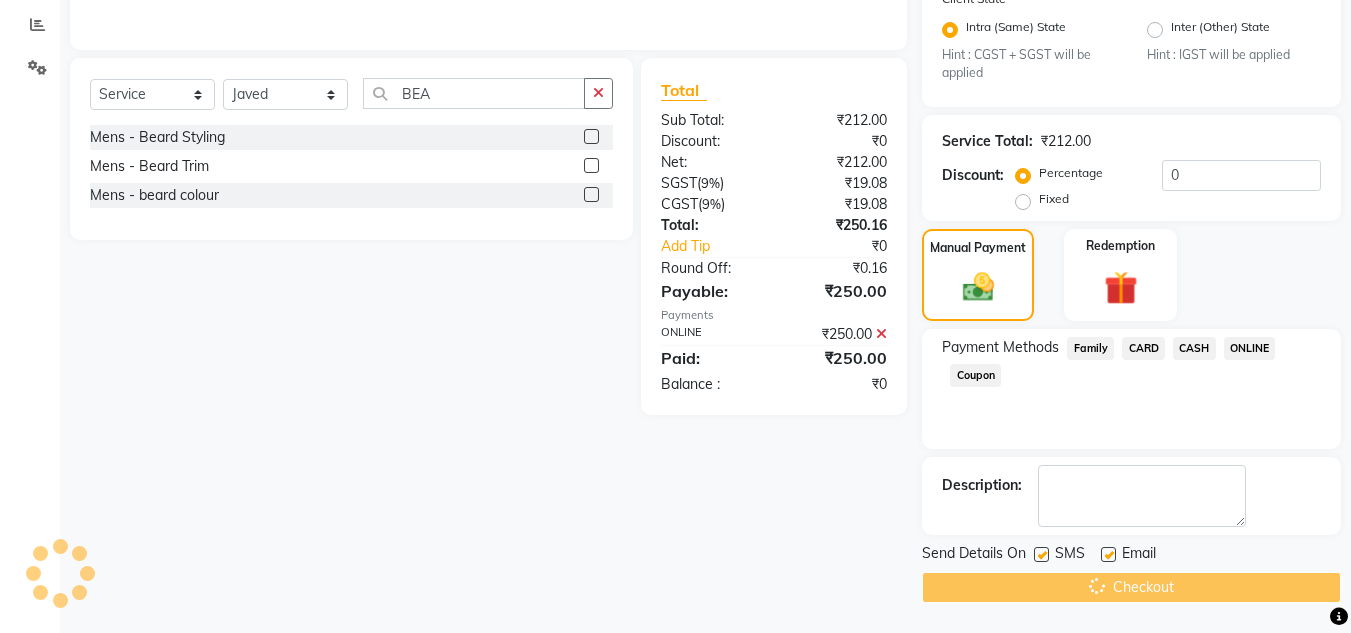 scroll, scrollTop: 0, scrollLeft: 0, axis: both 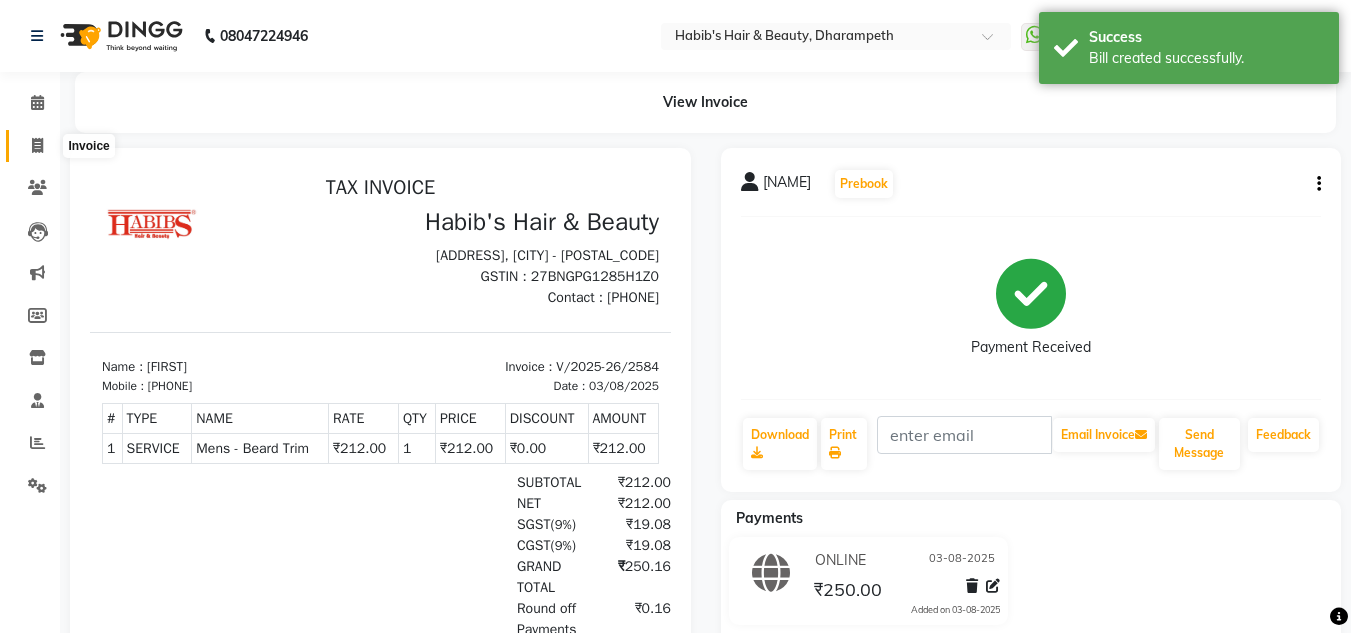 click 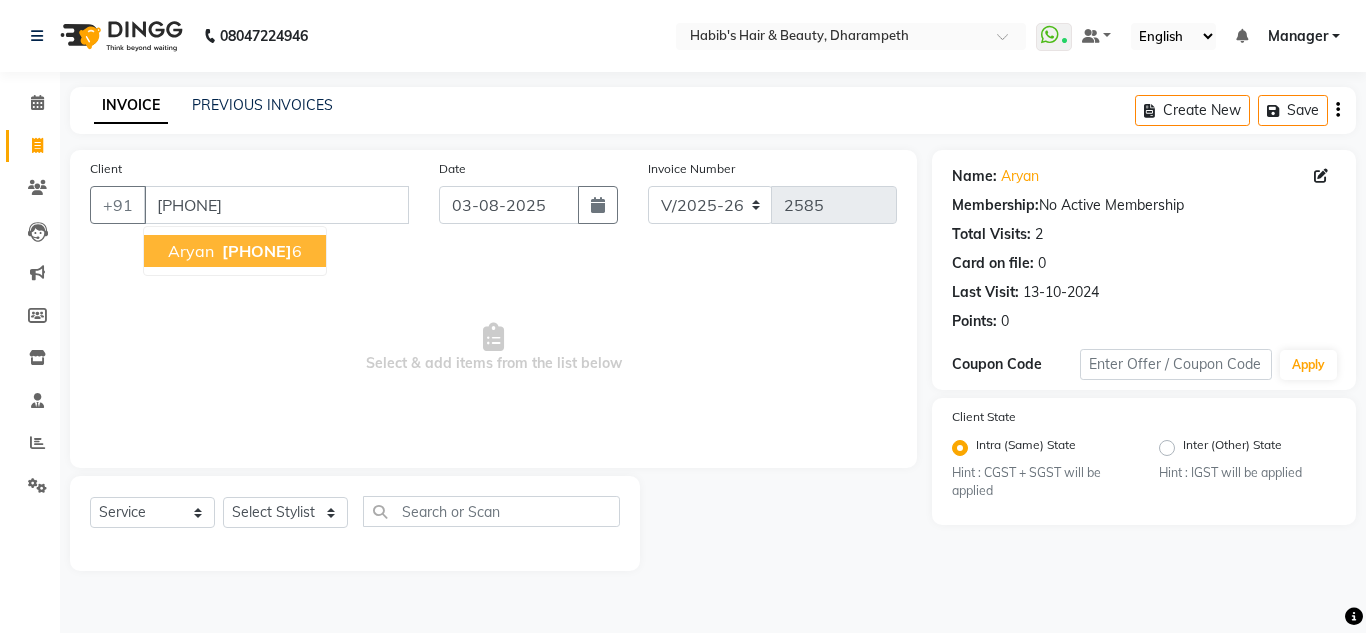 click on "Aryan" at bounding box center [191, 251] 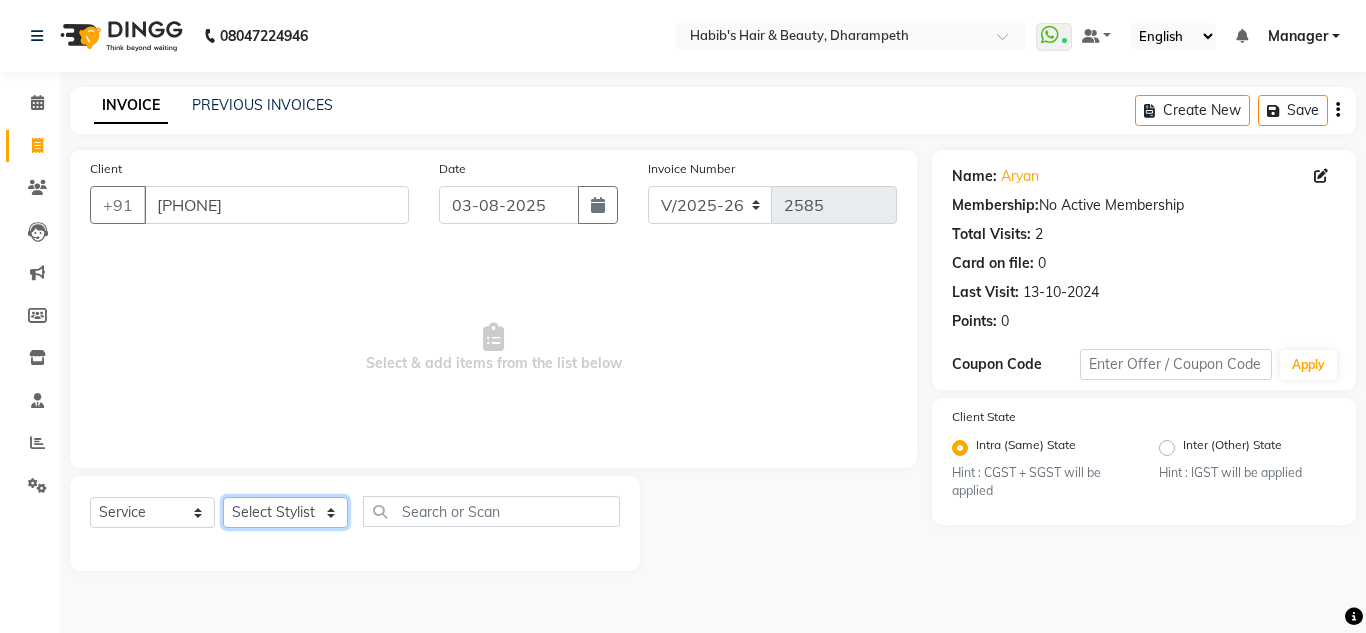 click on "Select Stylist [FIRST] [INITIAL] [FIRST] [INITIAL] [FIRST] [INITIAL] [FIRST]  Manager [FIRST] [FIRST] [INITIAL] [FIRST] [INITIAL] [FIRST] [INITIAL] [FIRST] [INITIAL] [FIRST] [INITIAL]" 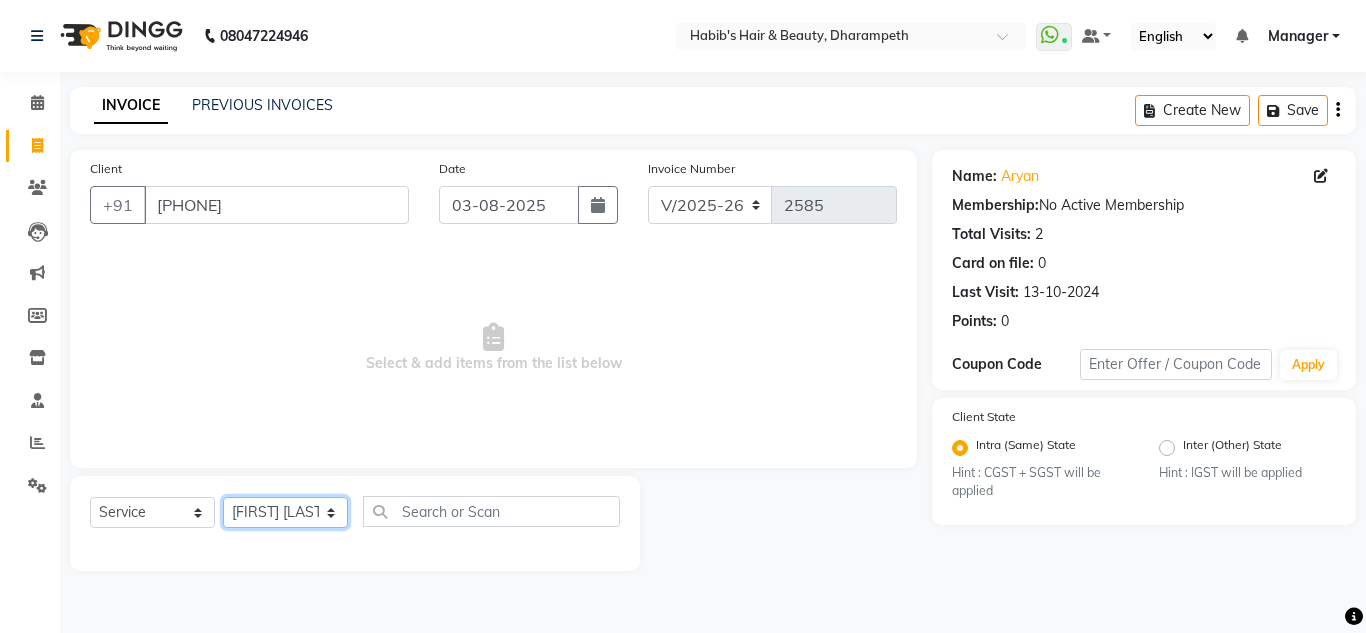 click on "Select Stylist [FIRST] [INITIAL] [FIRST] [INITIAL] [FIRST] [INITIAL] [FIRST]  Manager [FIRST] [FIRST] [INITIAL] [FIRST] [INITIAL] [FIRST] [INITIAL] [FIRST] [INITIAL] [FIRST] [INITIAL]" 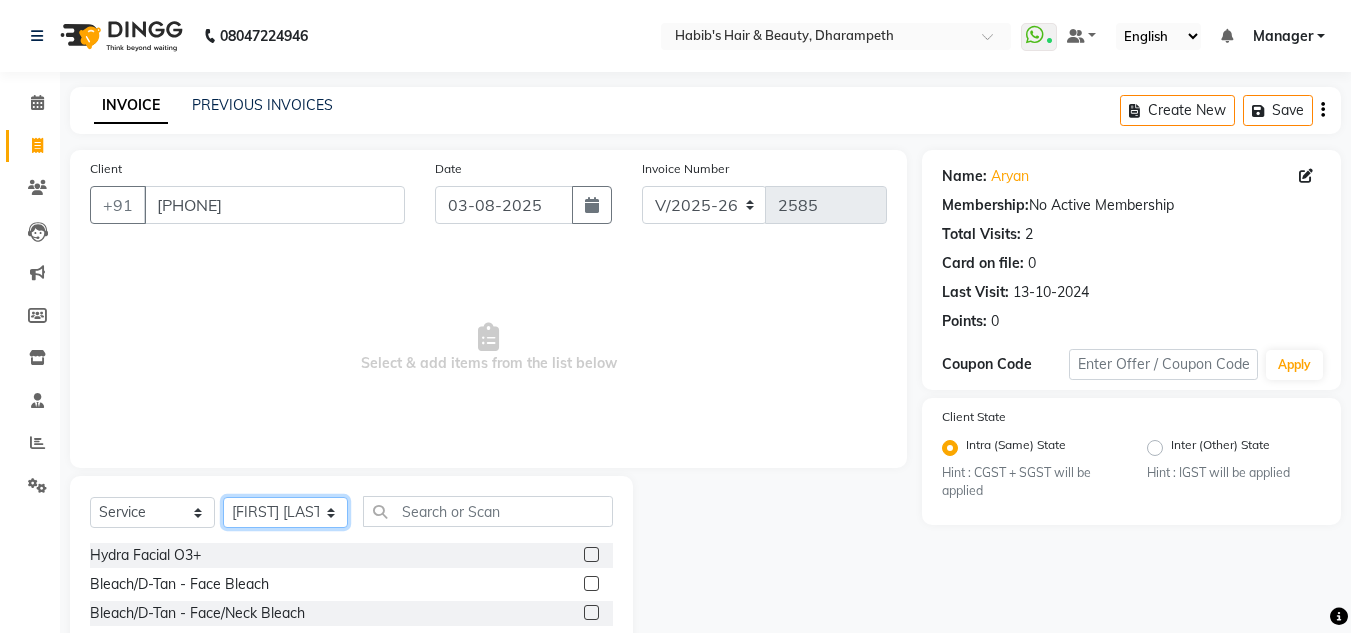 drag, startPoint x: 277, startPoint y: 512, endPoint x: 286, endPoint y: 381, distance: 131.30879 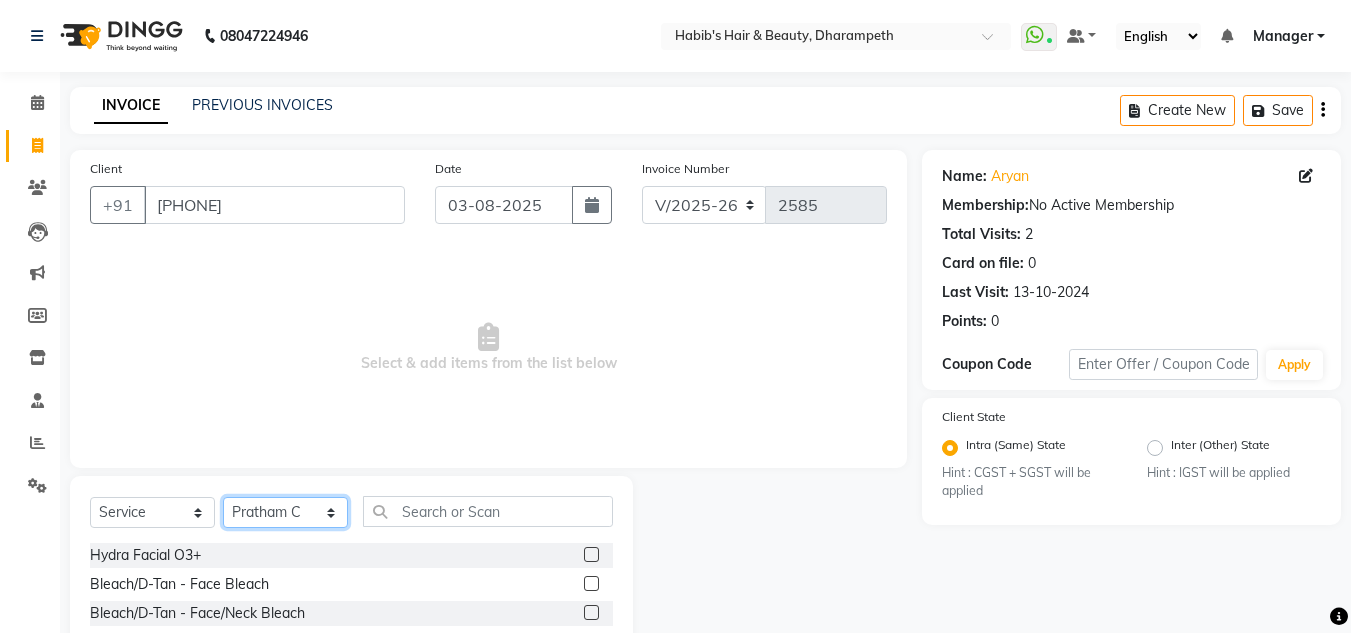 click on "Select Stylist [FIRST] [INITIAL] [FIRST] [INITIAL] [FIRST] [INITIAL] [FIRST]  Manager [FIRST] [FIRST] [INITIAL] [FIRST] [INITIAL] [FIRST] [INITIAL] [FIRST] [INITIAL] [FIRST] [INITIAL]" 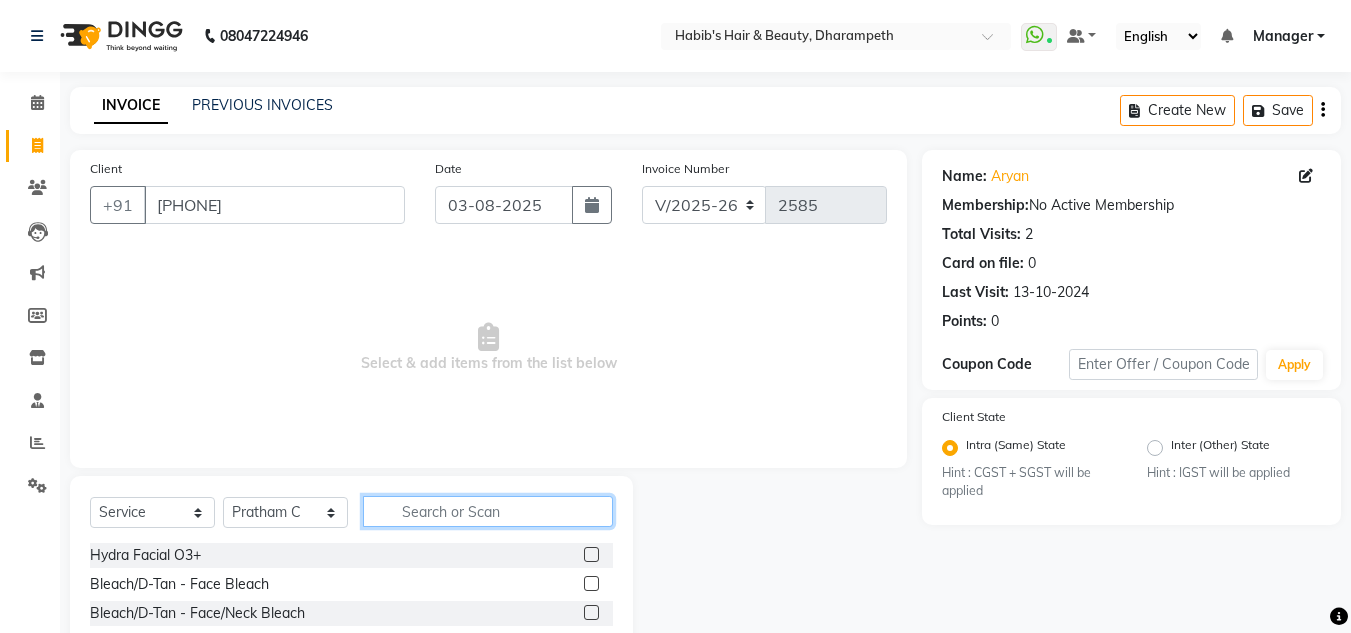click 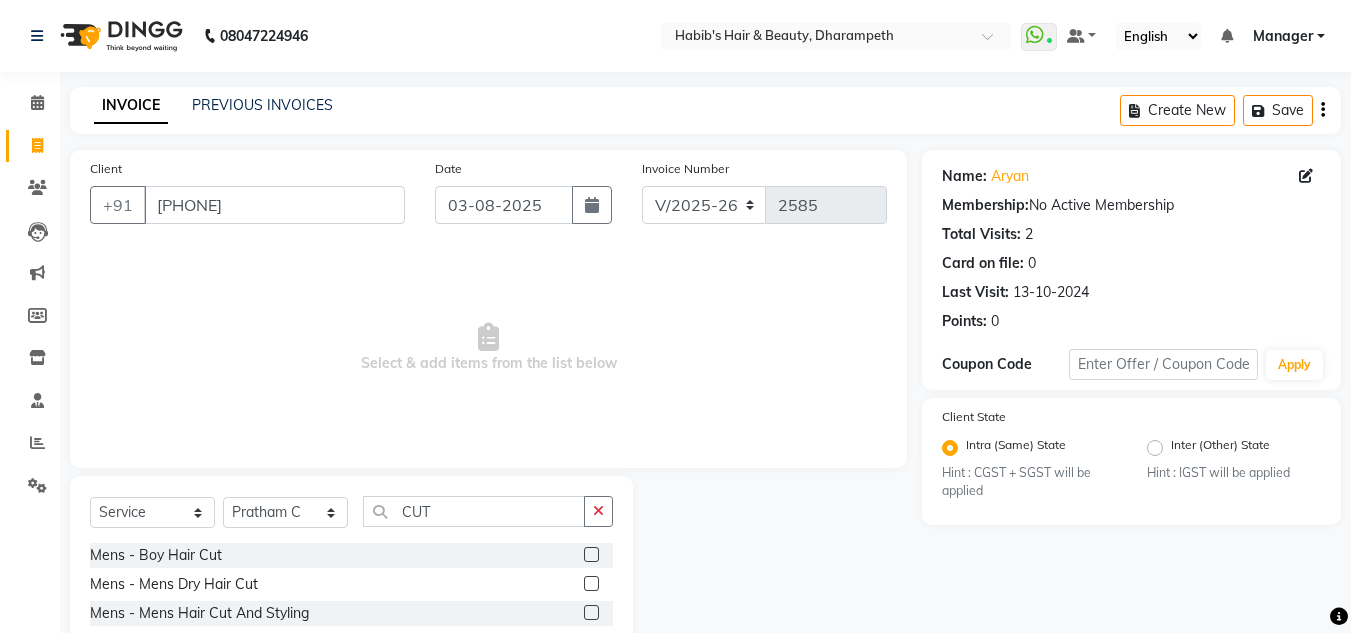 click 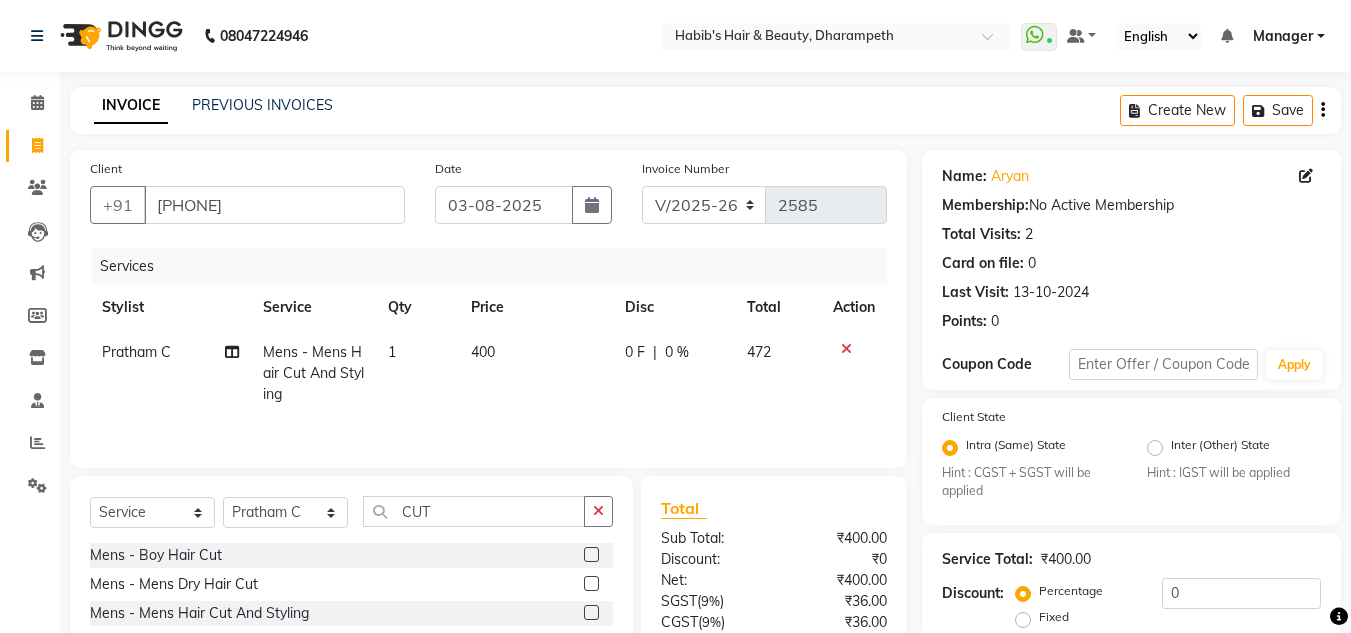 click on "400" 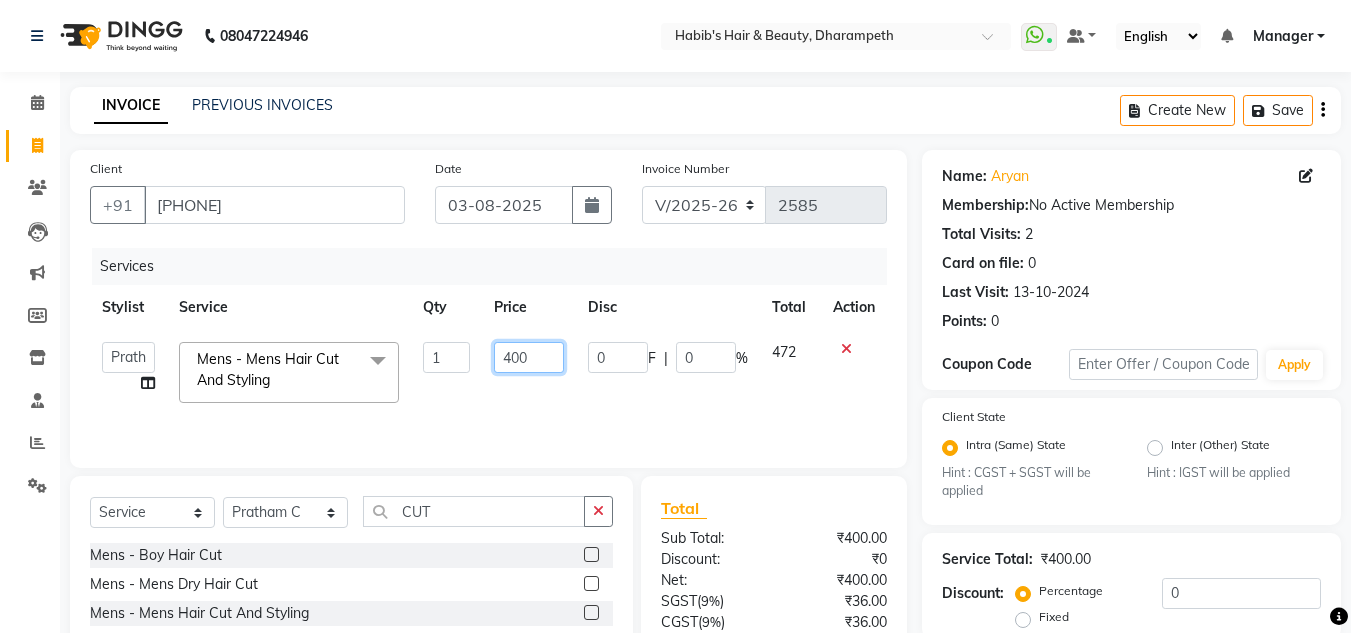 click on "400" 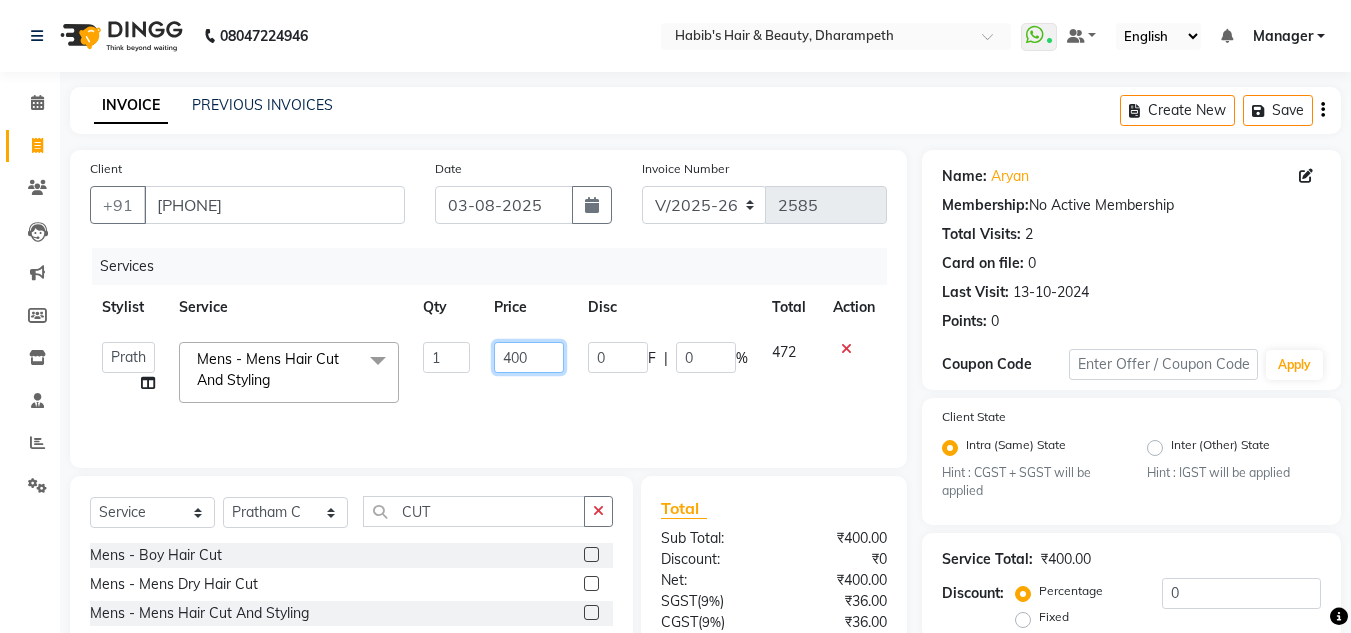 click on "400" 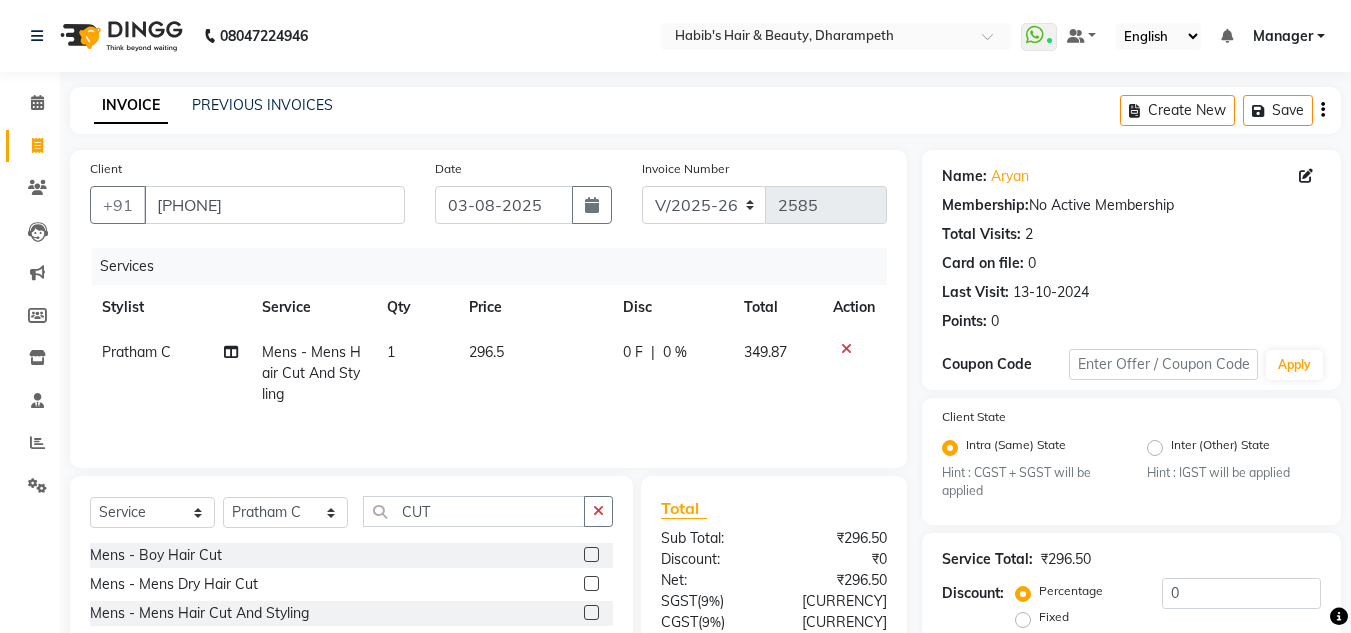 click on "349.87" 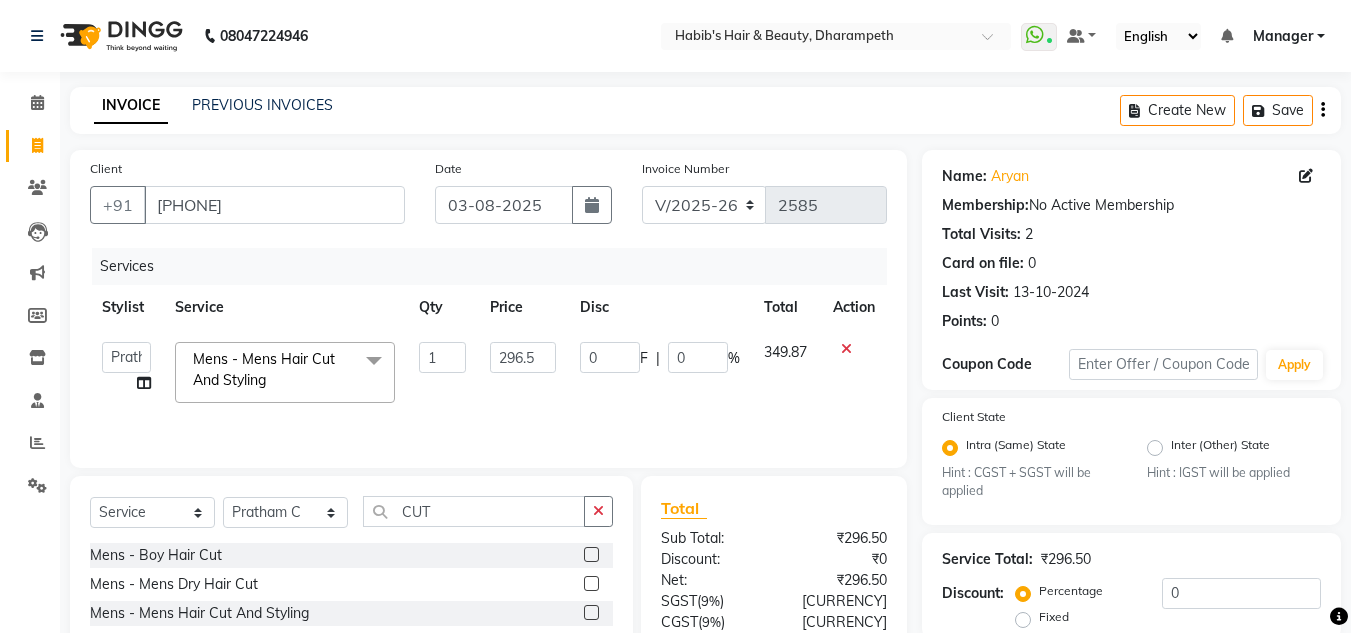 scroll, scrollTop: 188, scrollLeft: 0, axis: vertical 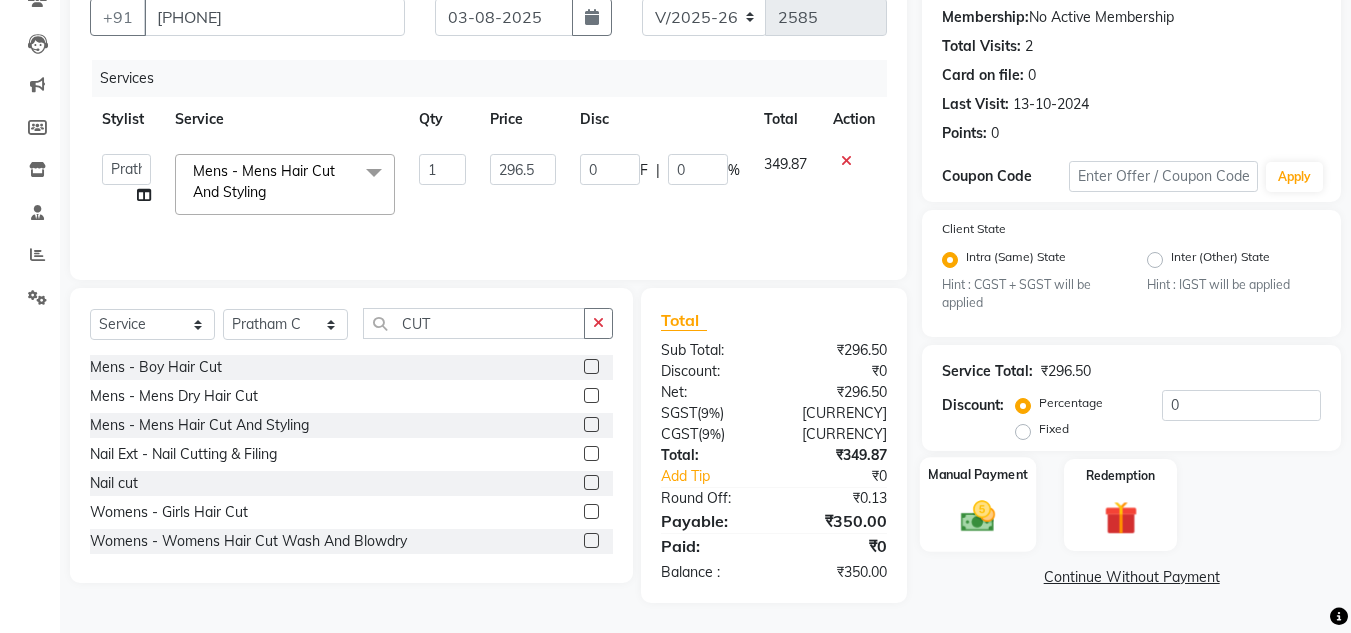 click 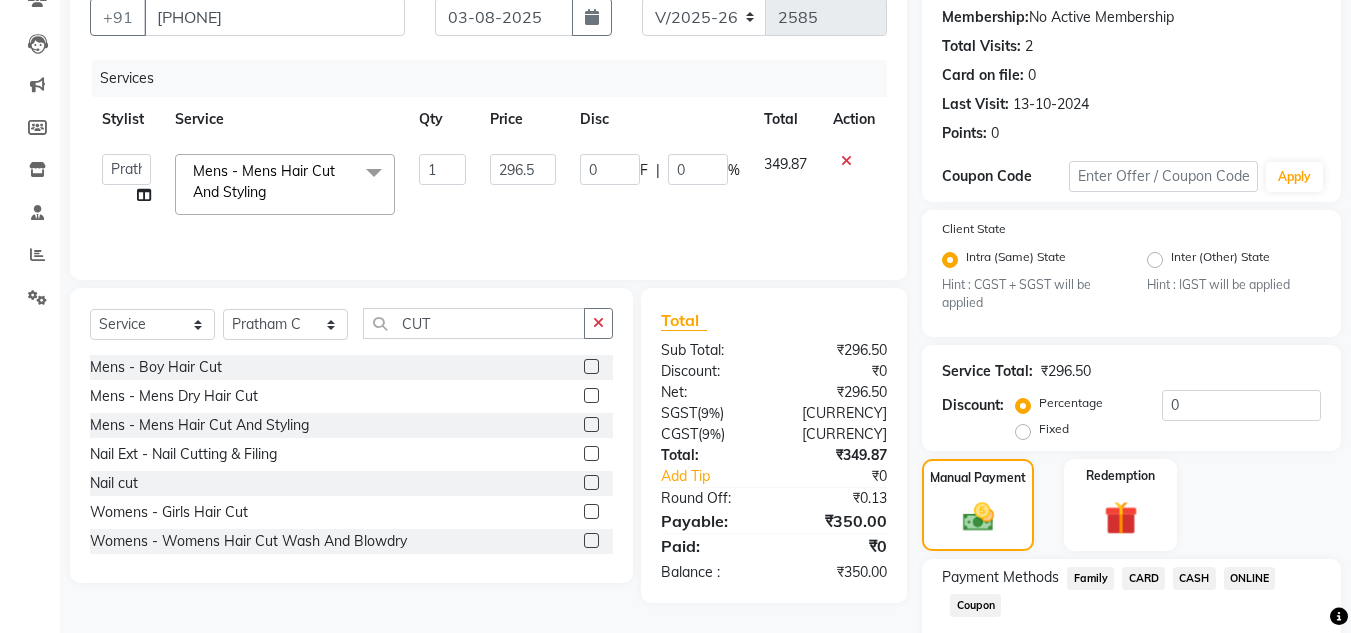 click on "CASH" 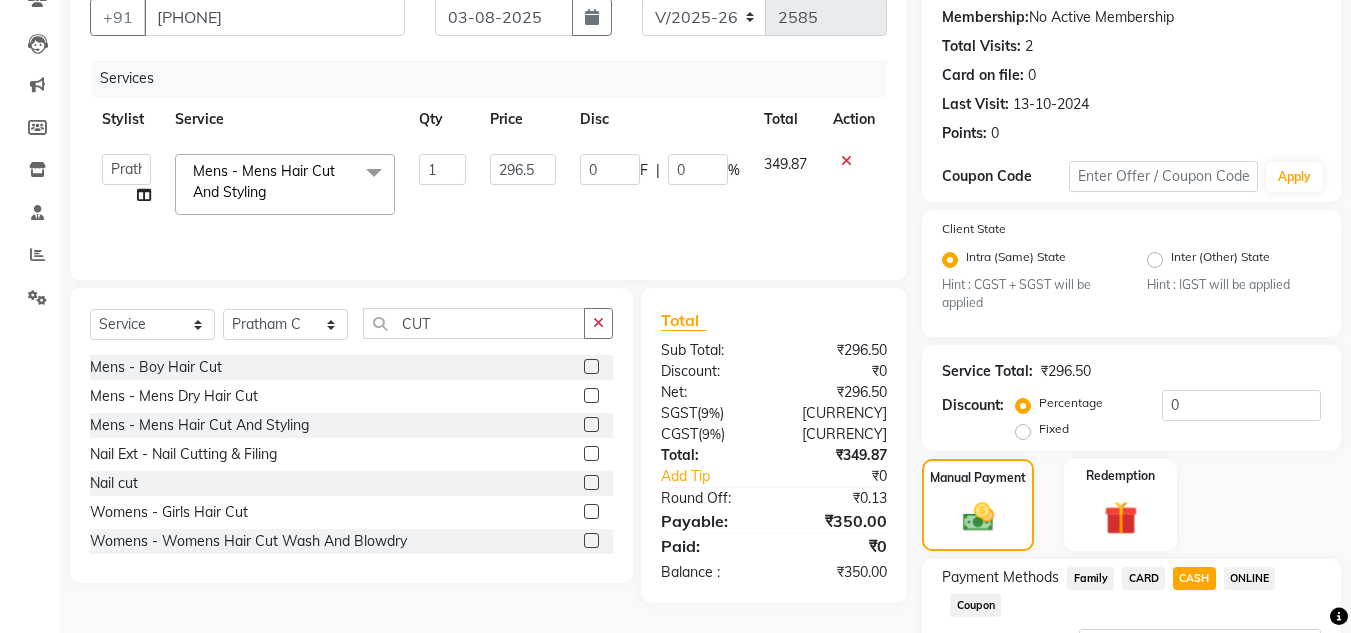 scroll, scrollTop: 361, scrollLeft: 0, axis: vertical 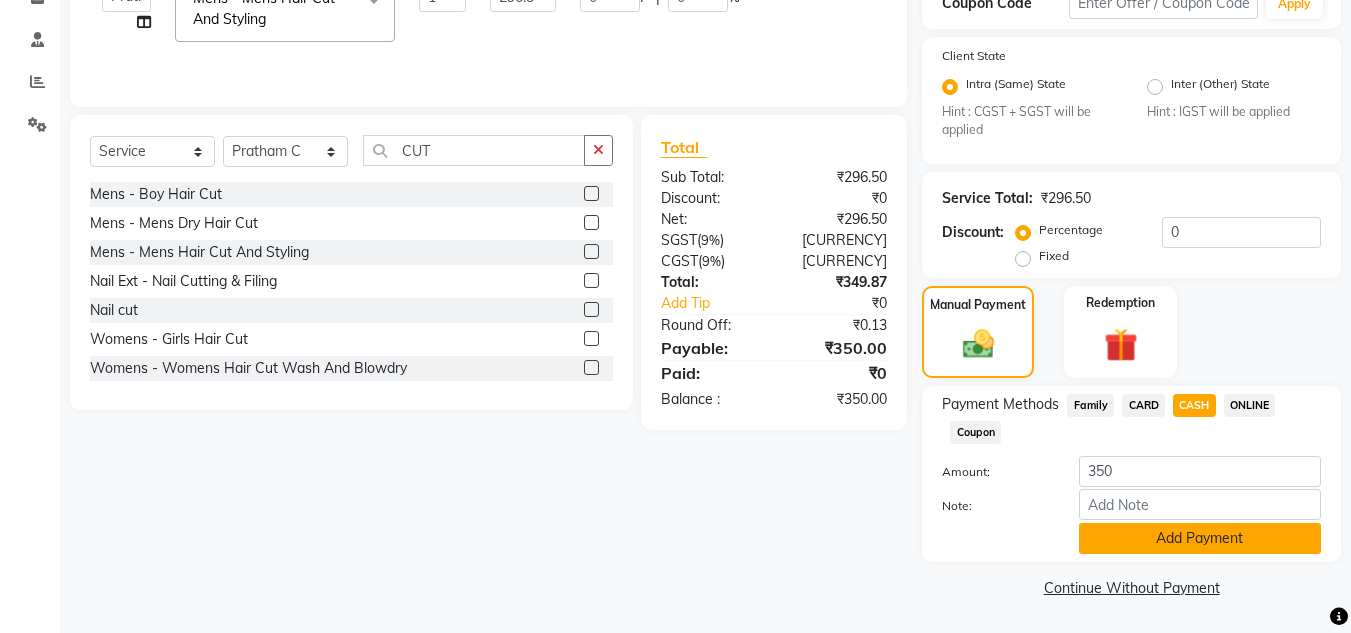 click on "Add Payment" 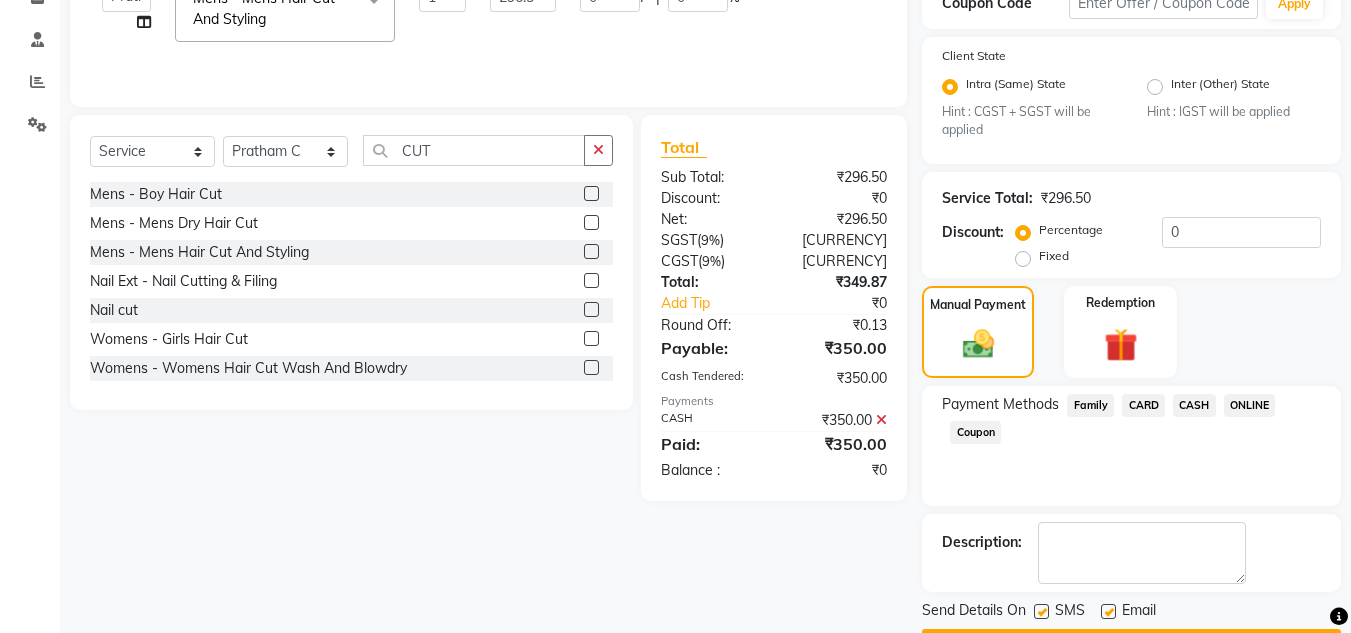 scroll, scrollTop: 418, scrollLeft: 0, axis: vertical 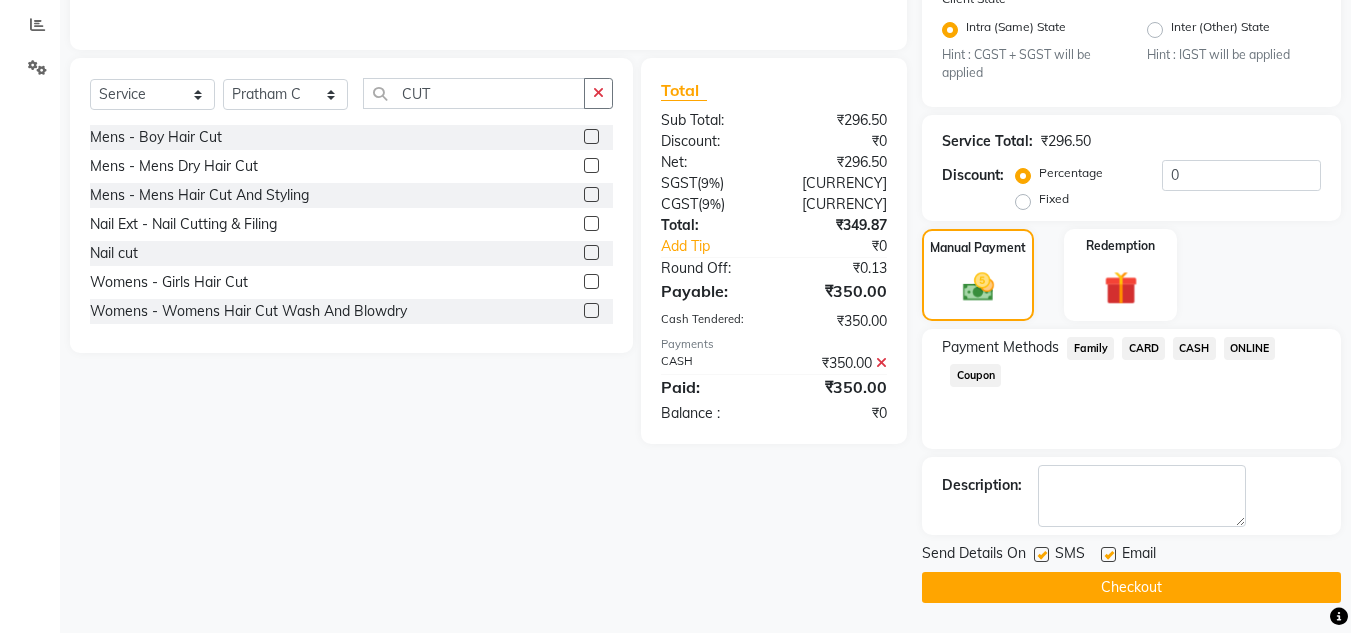 click on "Checkout" 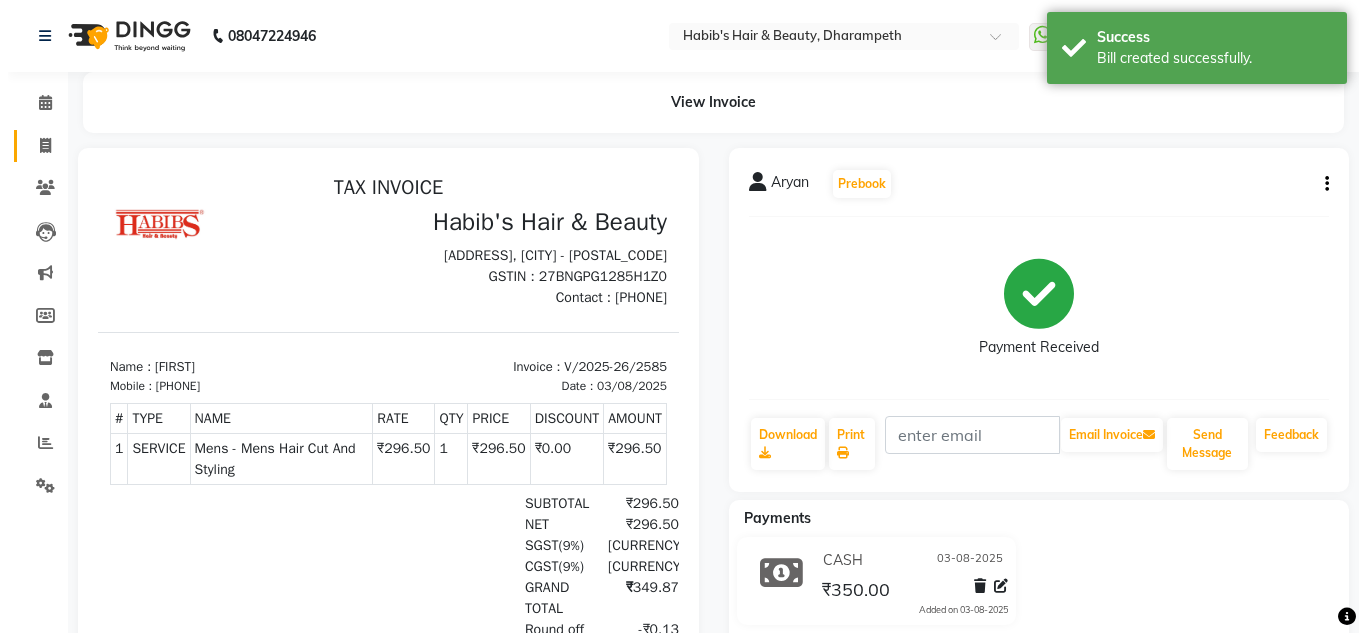 scroll, scrollTop: 0, scrollLeft: 0, axis: both 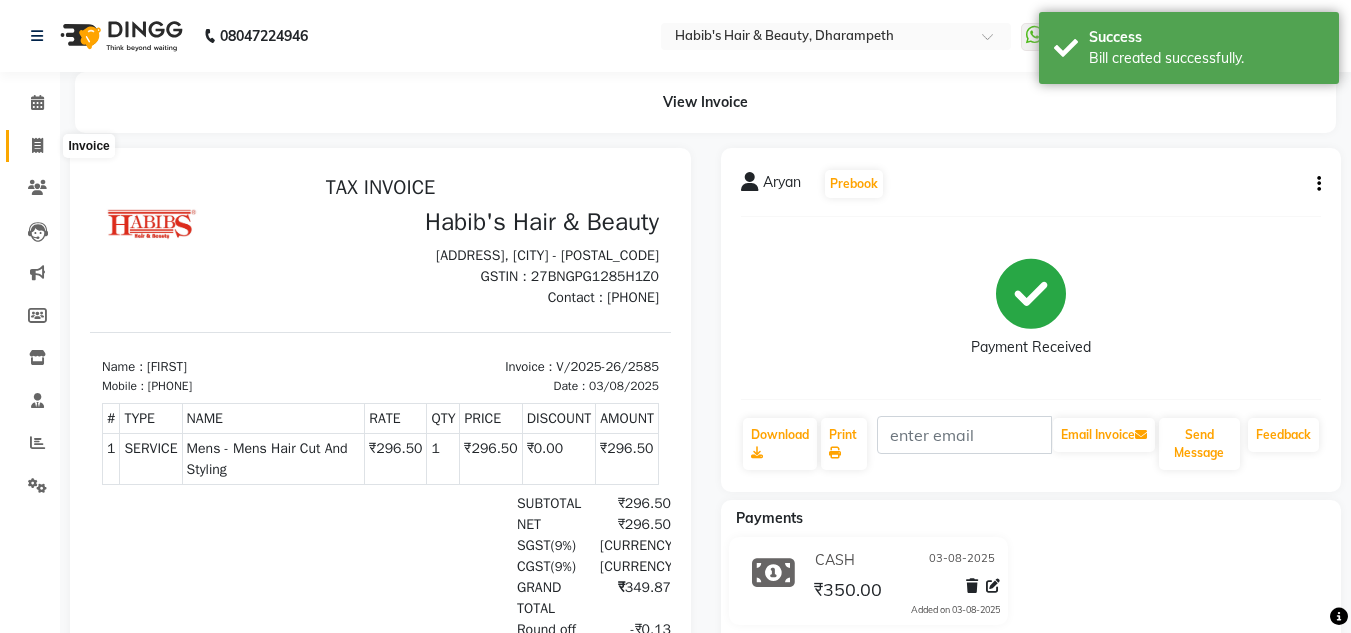 click 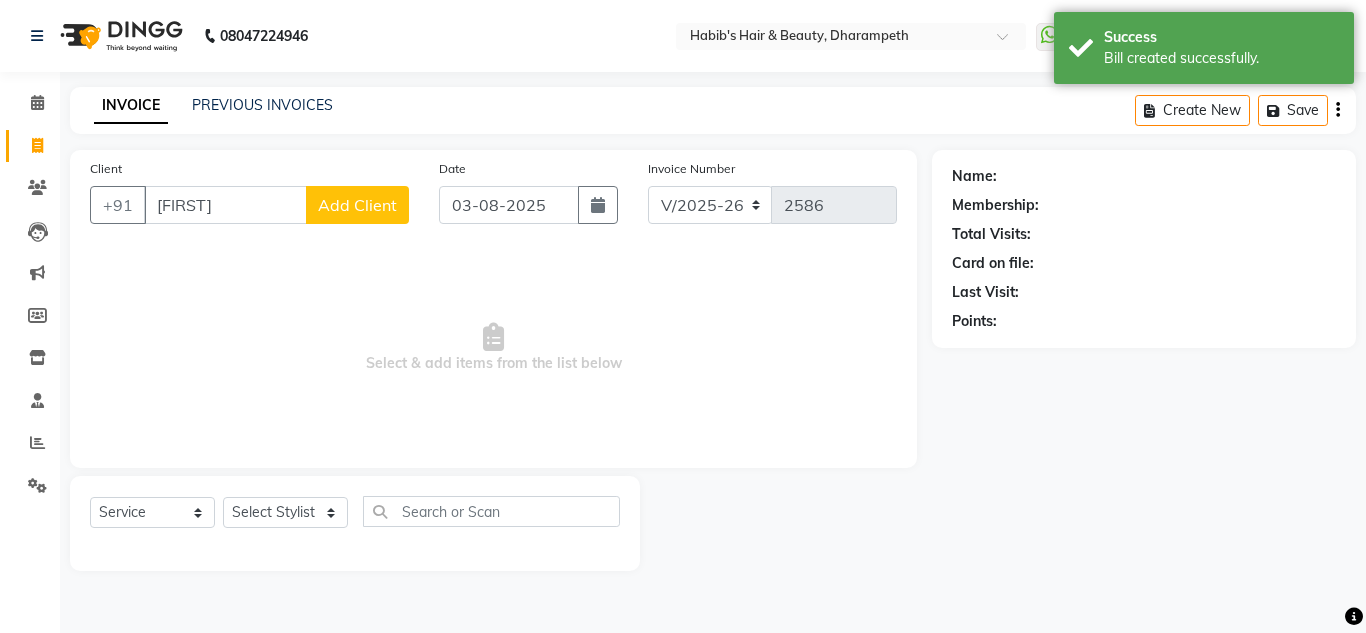 click on "Add Client" 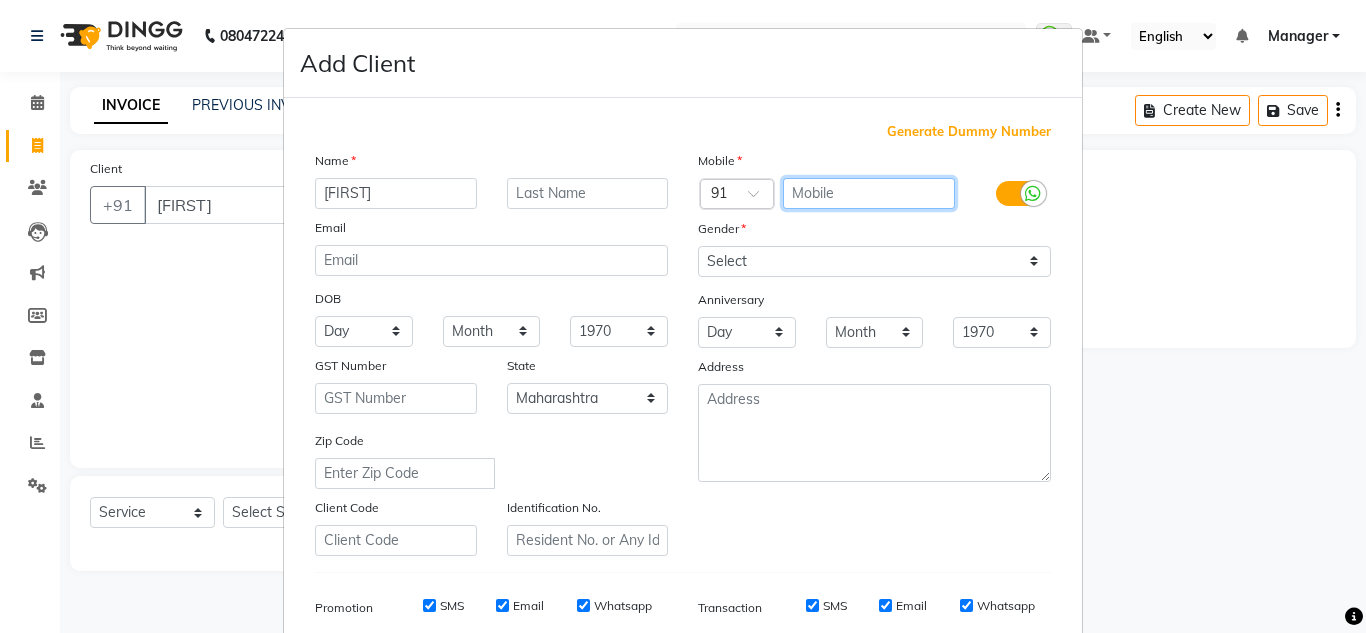 click at bounding box center [869, 193] 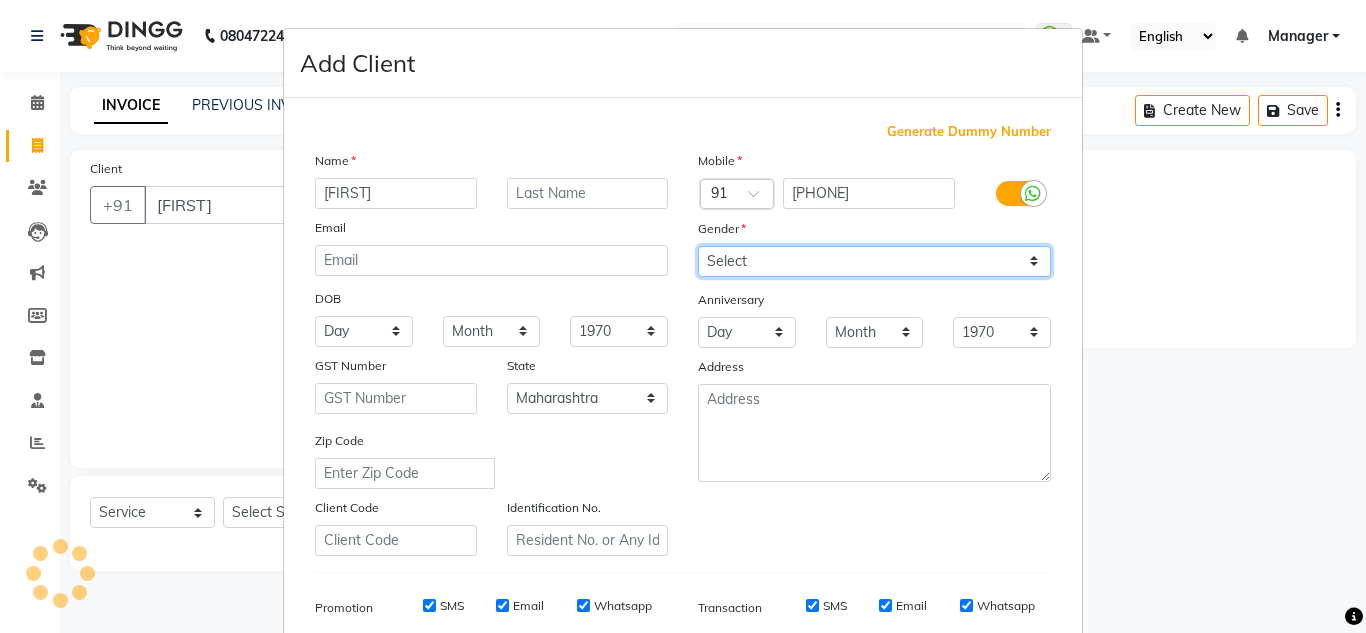 click on "Select Male Female Other Prefer Not To Say" at bounding box center (874, 261) 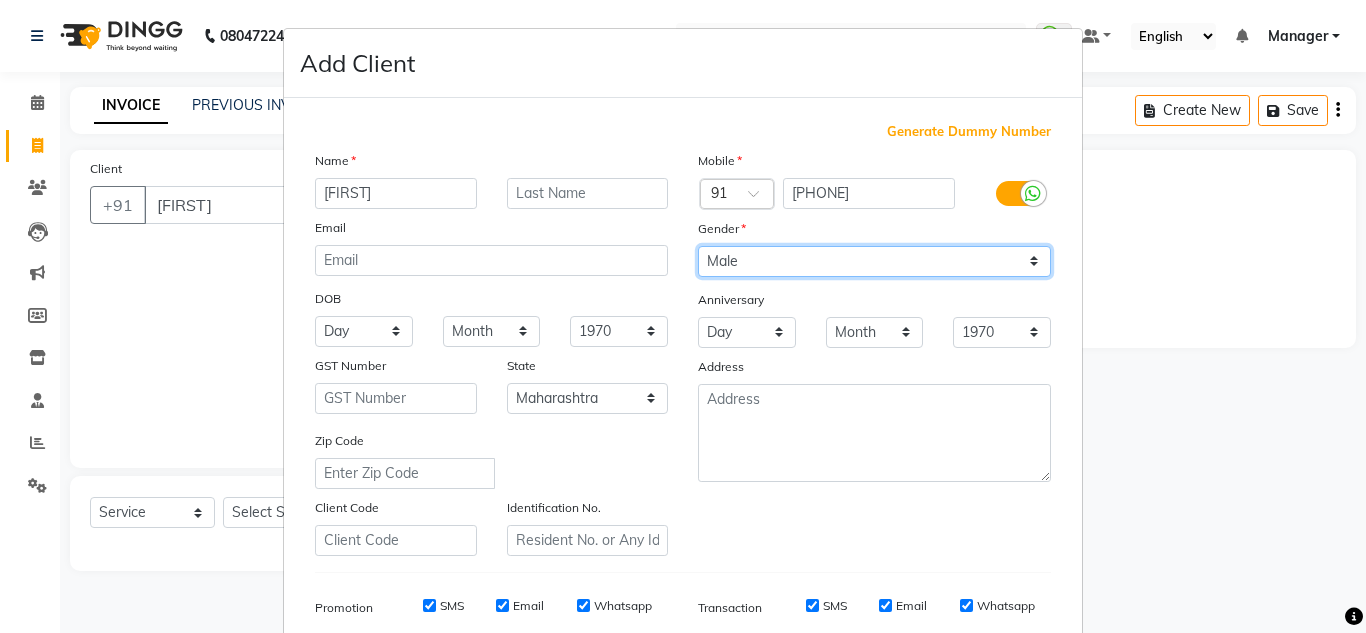 click on "Select Male Female Other Prefer Not To Say" at bounding box center [874, 261] 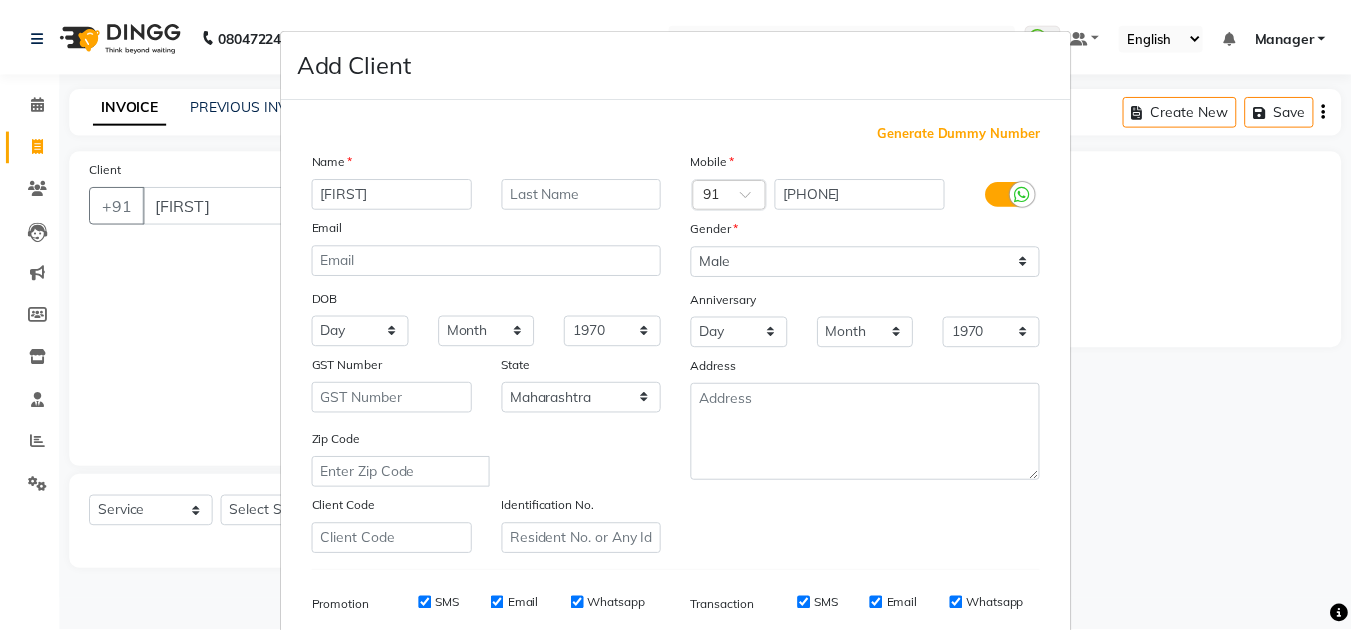 scroll, scrollTop: 290, scrollLeft: 0, axis: vertical 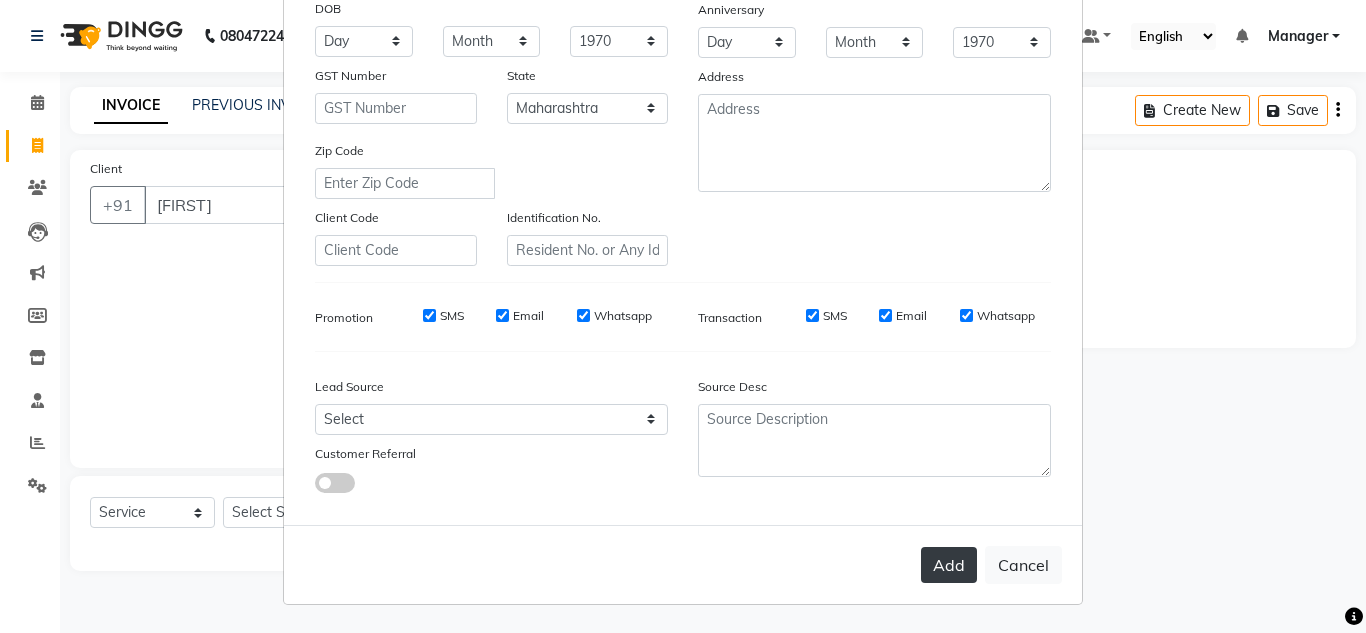 click on "Add" at bounding box center (949, 565) 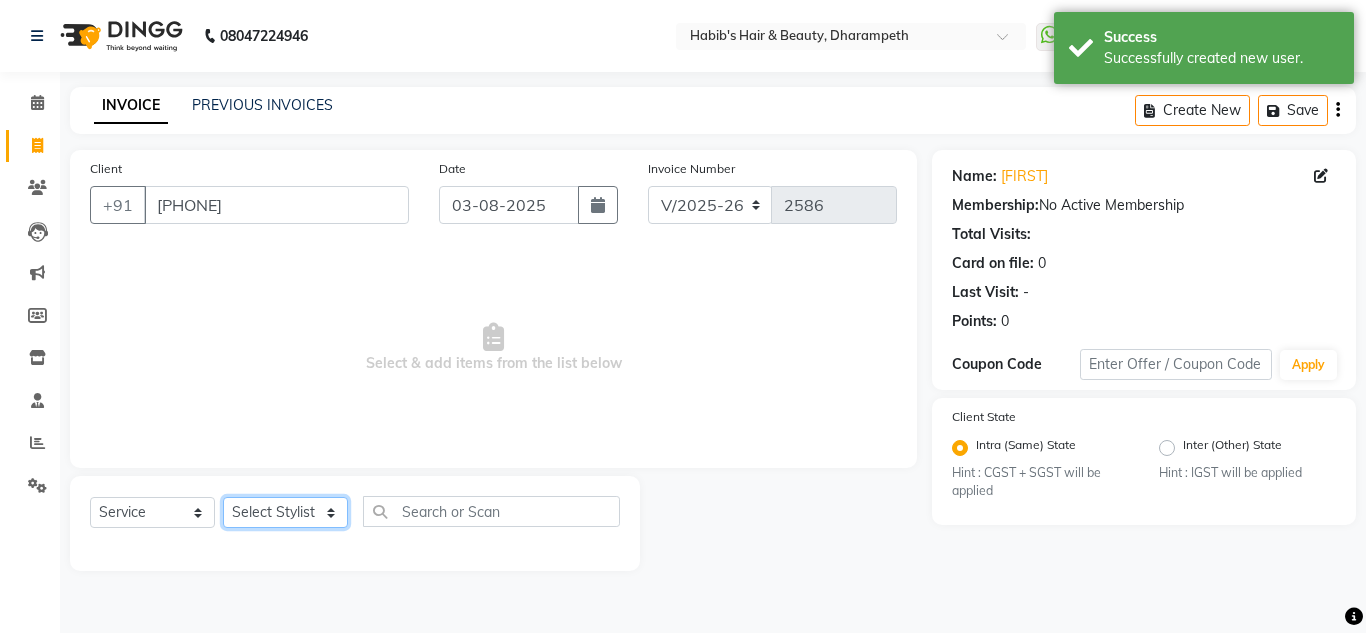 click on "Select Stylist [FIRST] [INITIAL] [FIRST] [INITIAL] [FIRST] [INITIAL] [FIRST]  Manager [FIRST] [FIRST] [INITIAL] [FIRST] [INITIAL] [FIRST] [INITIAL] [FIRST] [INITIAL] [FIRST] [INITIAL]" 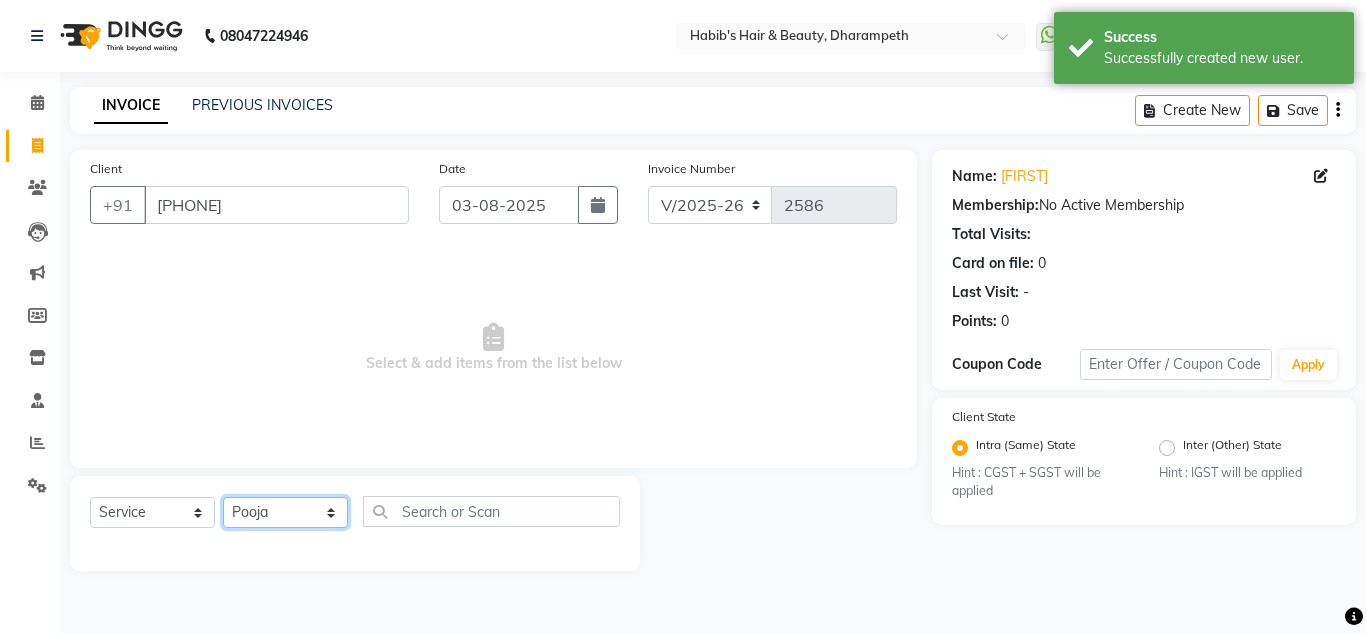 click on "Select Stylist [FIRST] [INITIAL] [FIRST] [INITIAL] [FIRST] [INITIAL] [FIRST]  Manager [FIRST] [FIRST] [INITIAL] [FIRST] [INITIAL] [FIRST] [INITIAL] [FIRST] [INITIAL] [FIRST] [INITIAL]" 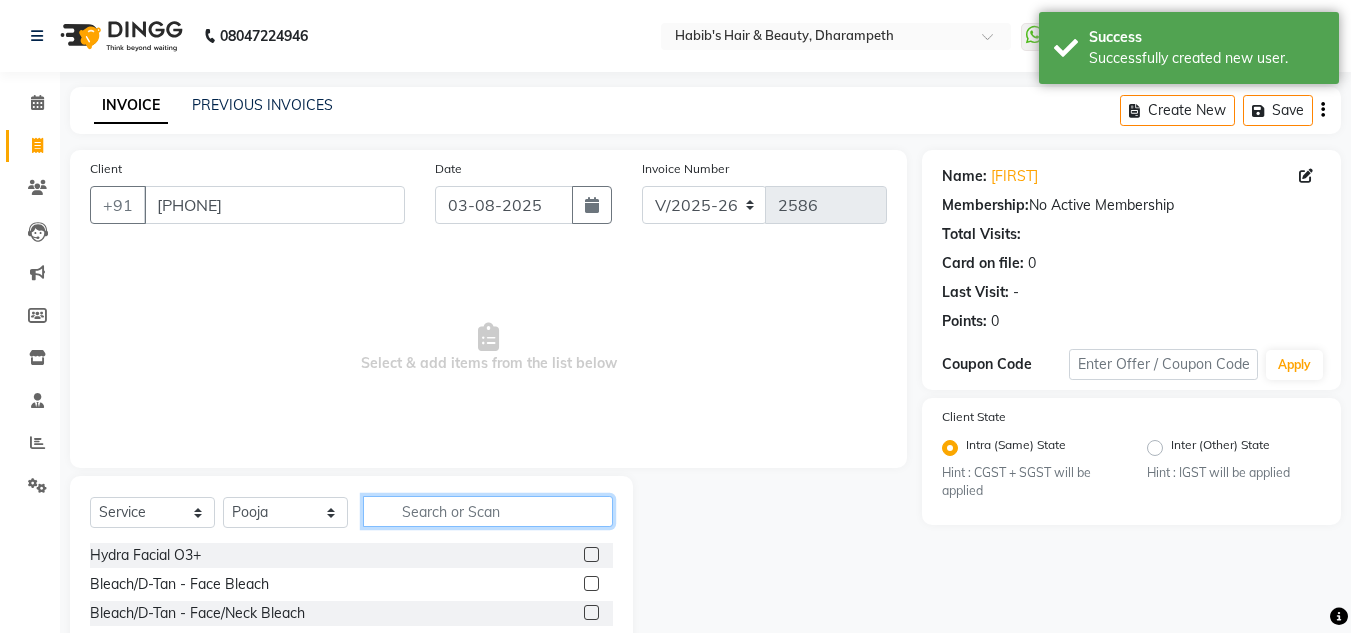 click 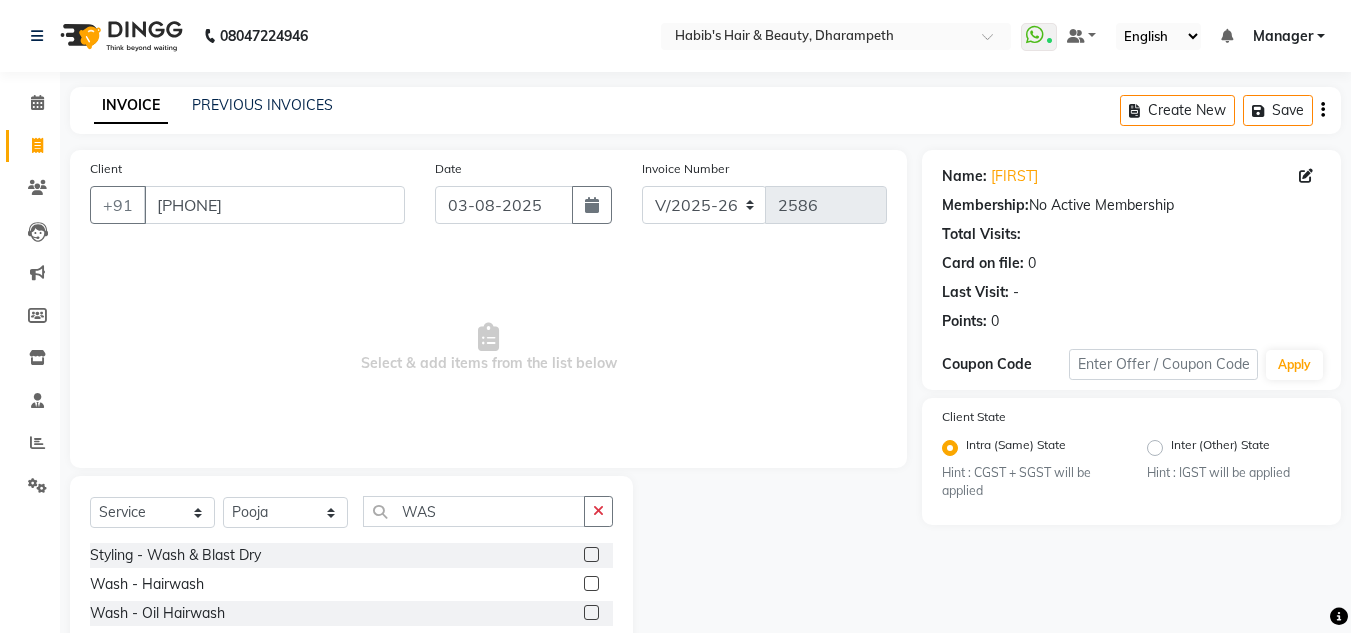 click 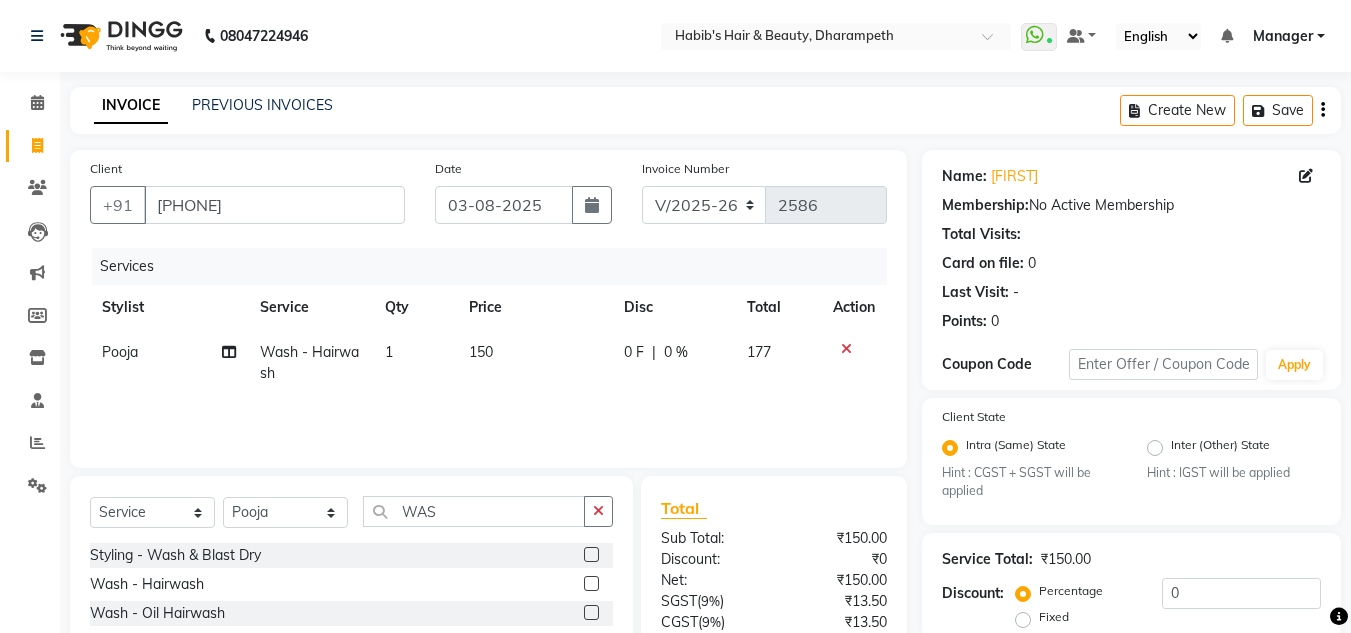 click on "150" 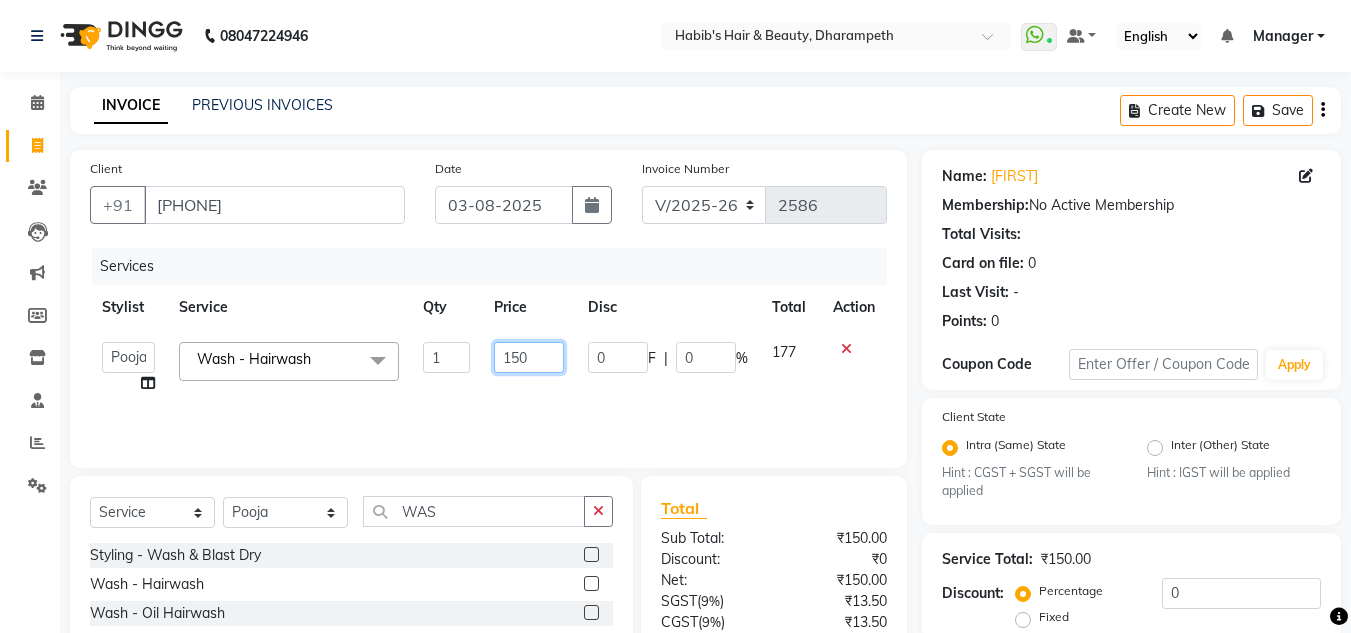 drag, startPoint x: 527, startPoint y: 354, endPoint x: 500, endPoint y: 354, distance: 27 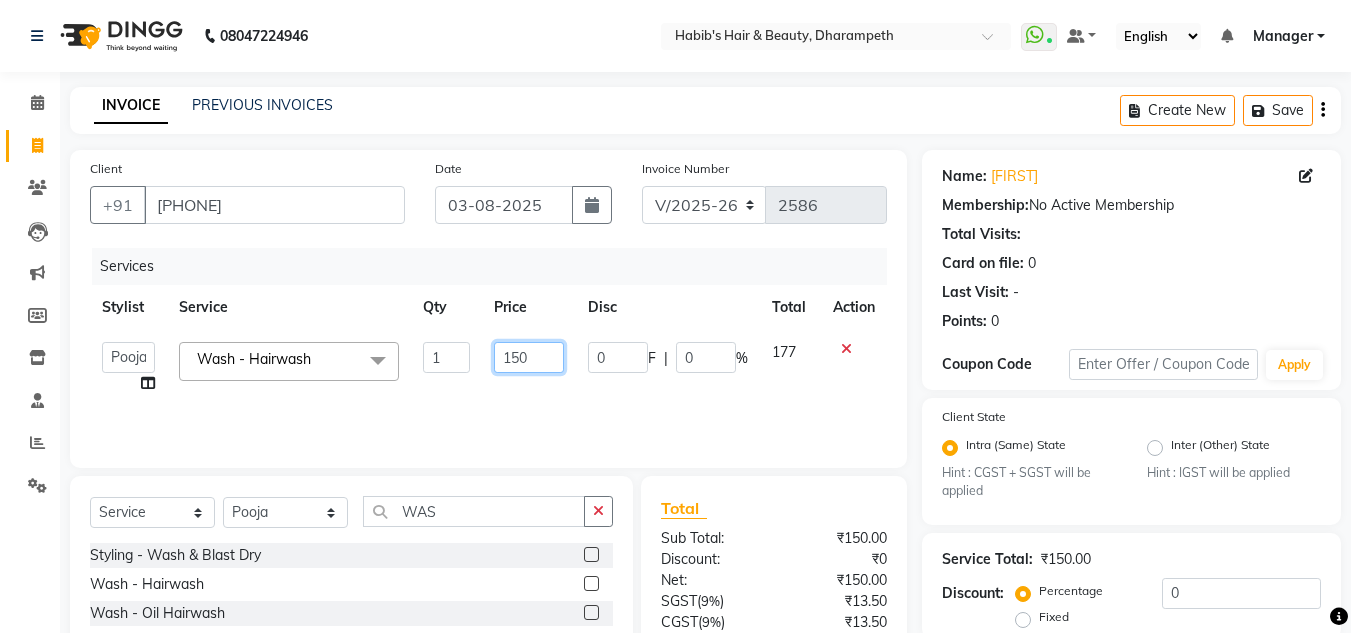 click on "150" 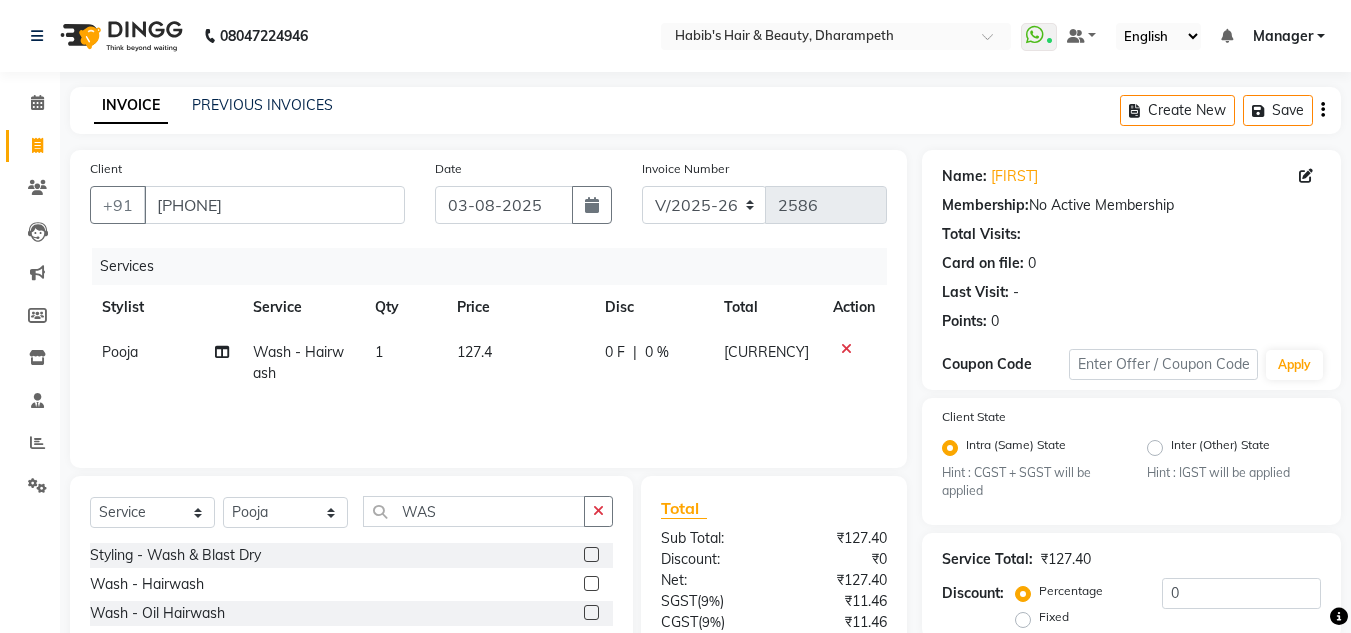 click on "[CURRENCY]" 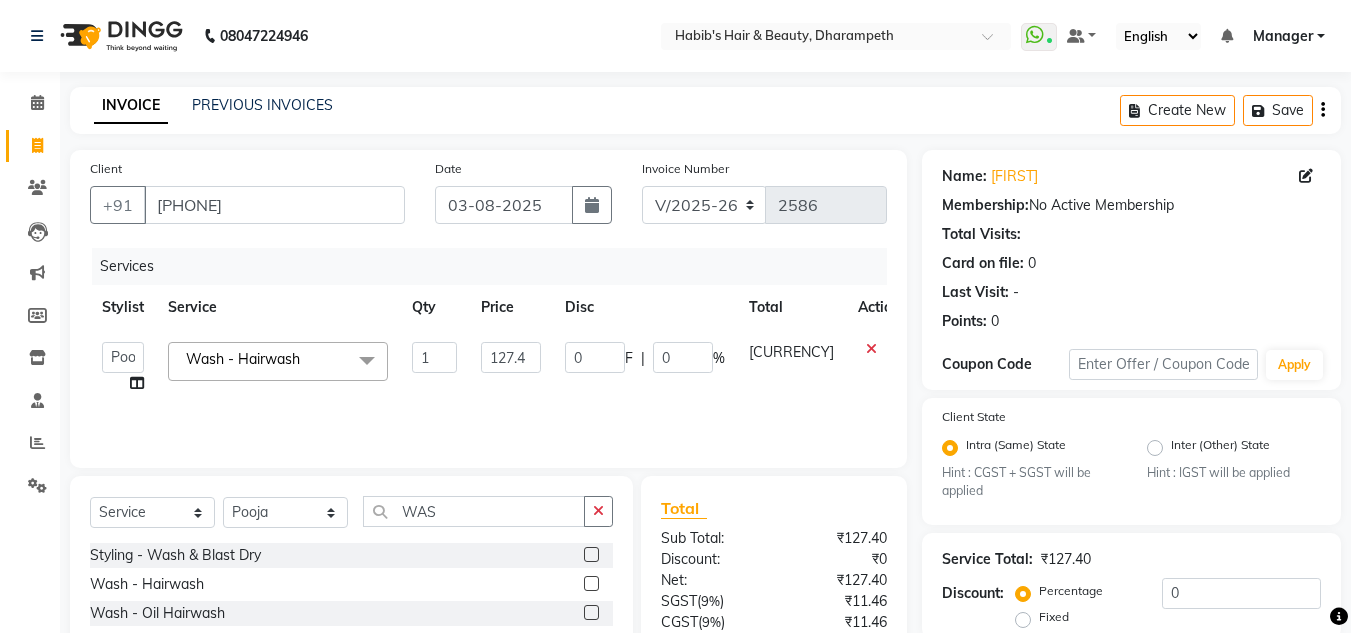 scroll, scrollTop: 188, scrollLeft: 0, axis: vertical 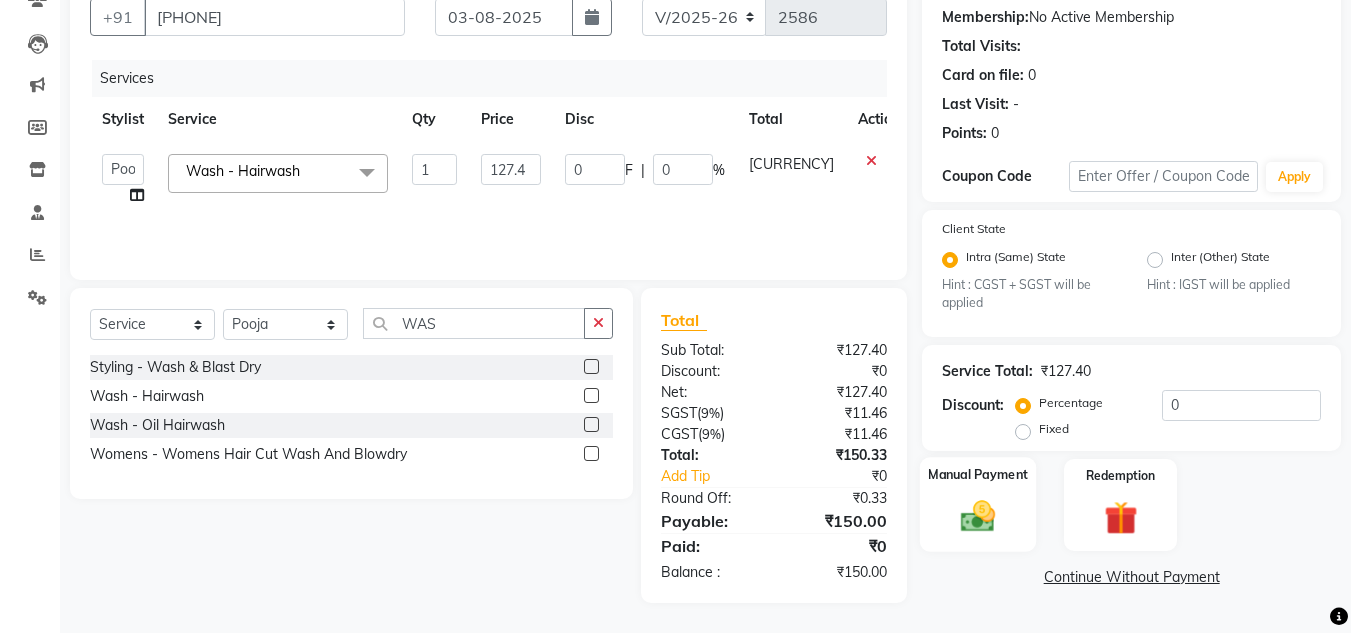 click 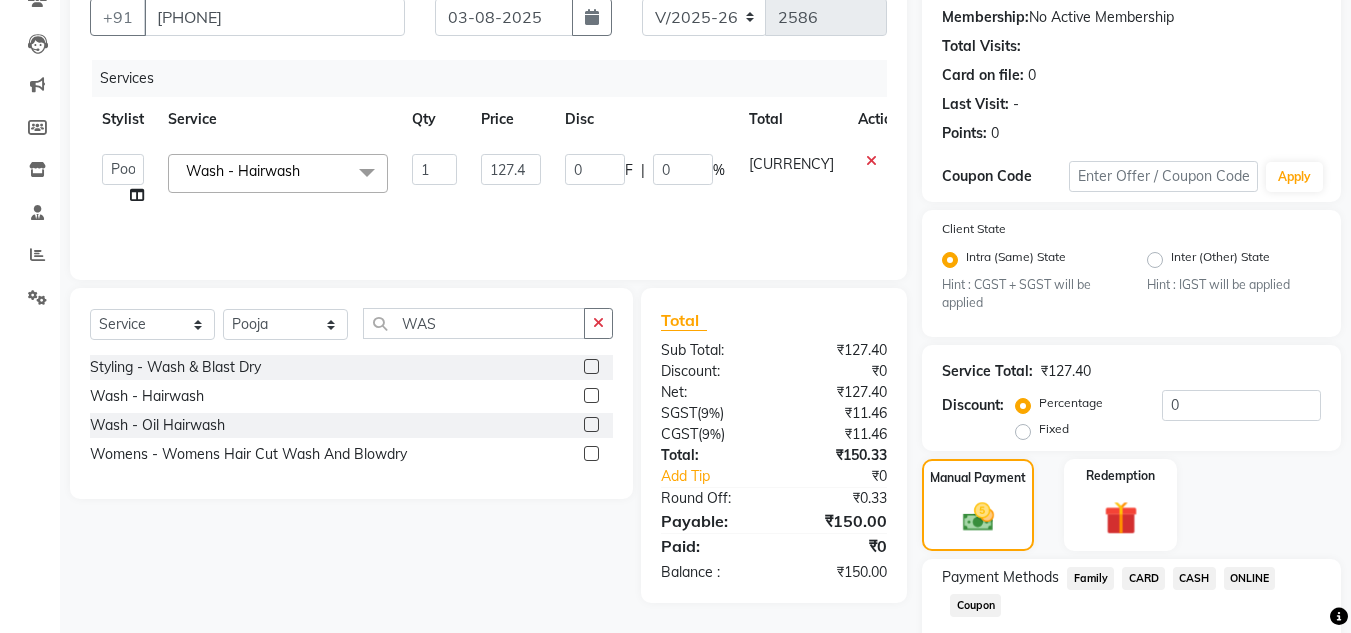 click on "ONLINE" 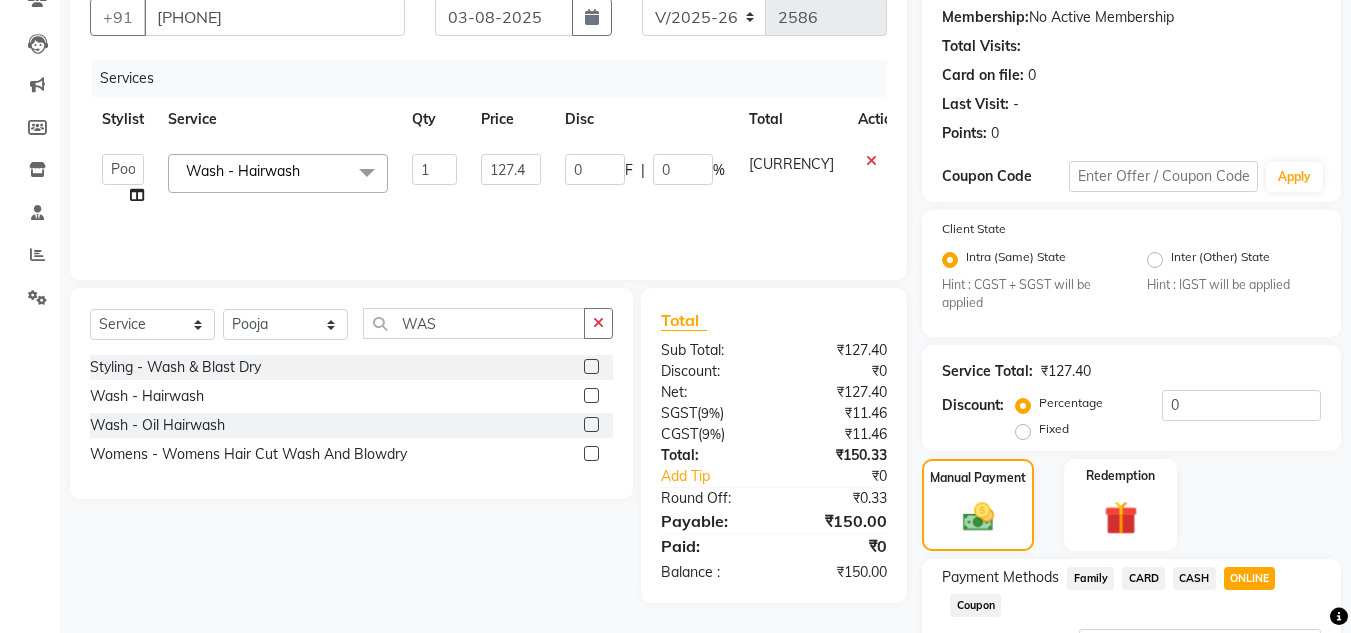 scroll, scrollTop: 361, scrollLeft: 0, axis: vertical 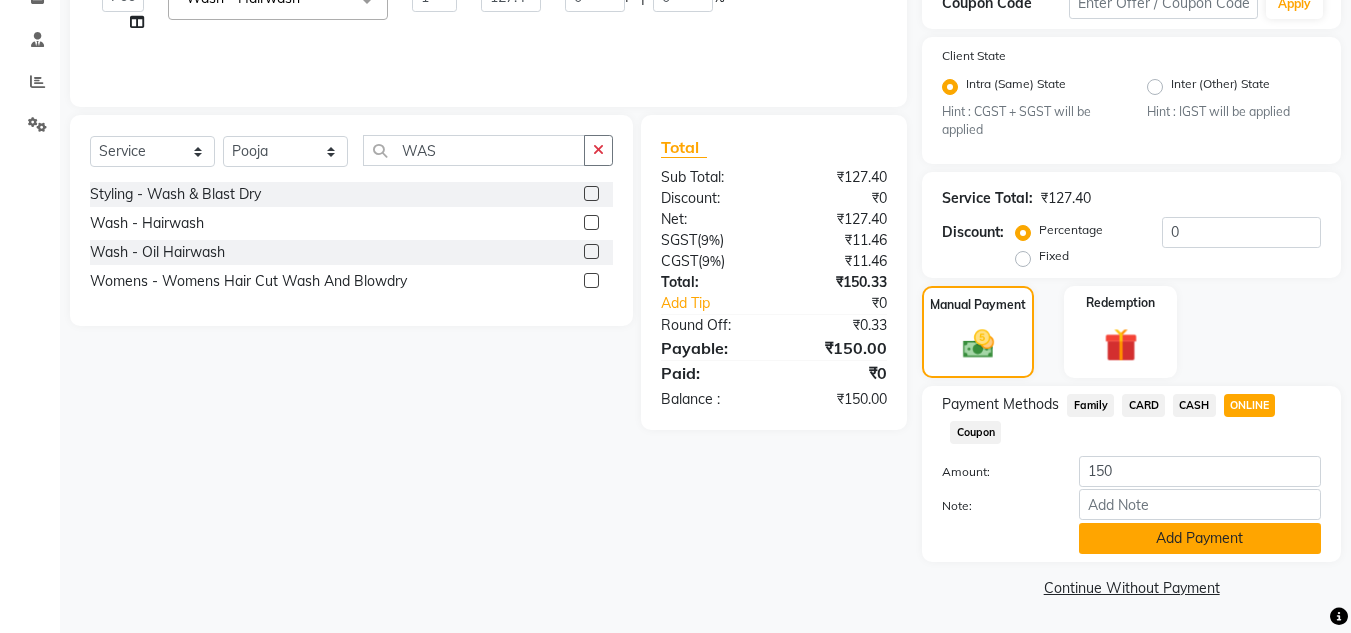 click on "Add Payment" 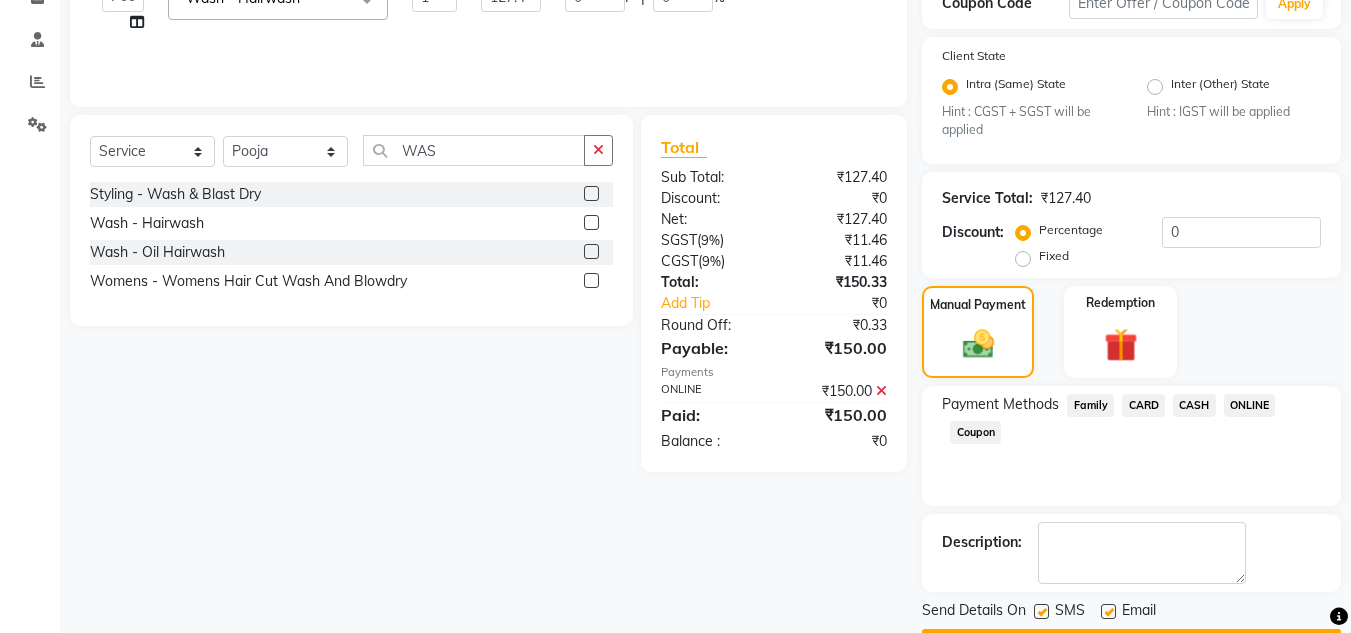 scroll, scrollTop: 418, scrollLeft: 0, axis: vertical 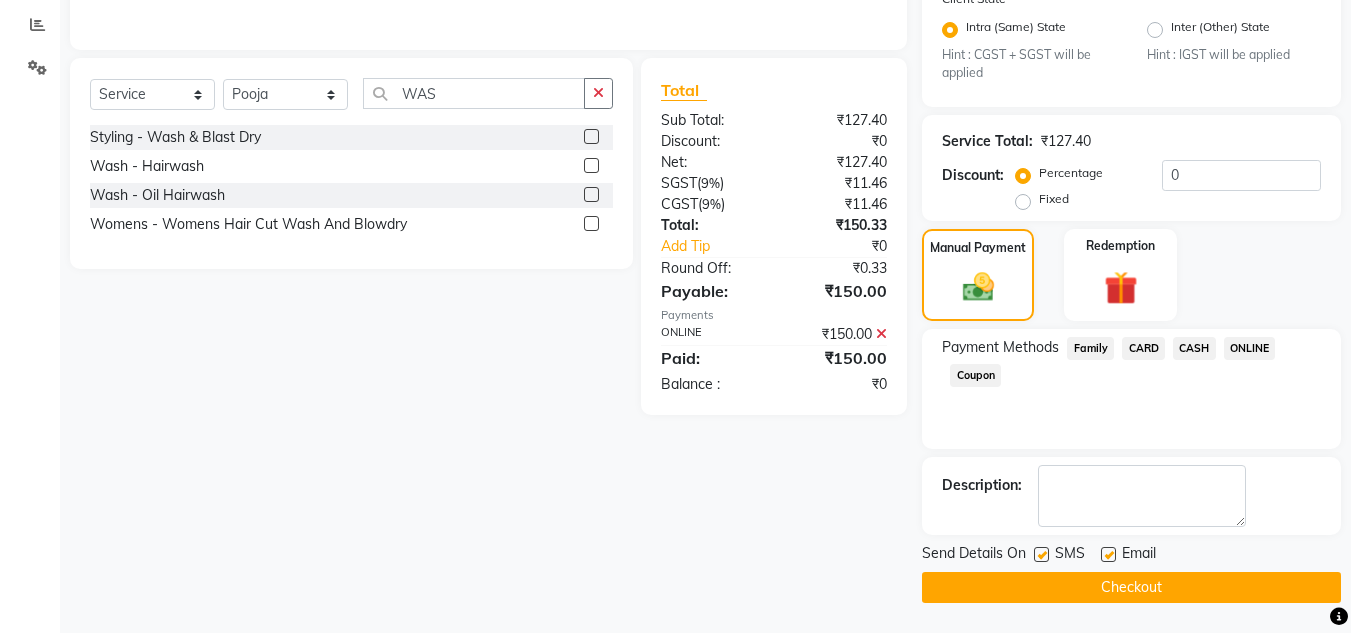 click on "Checkout" 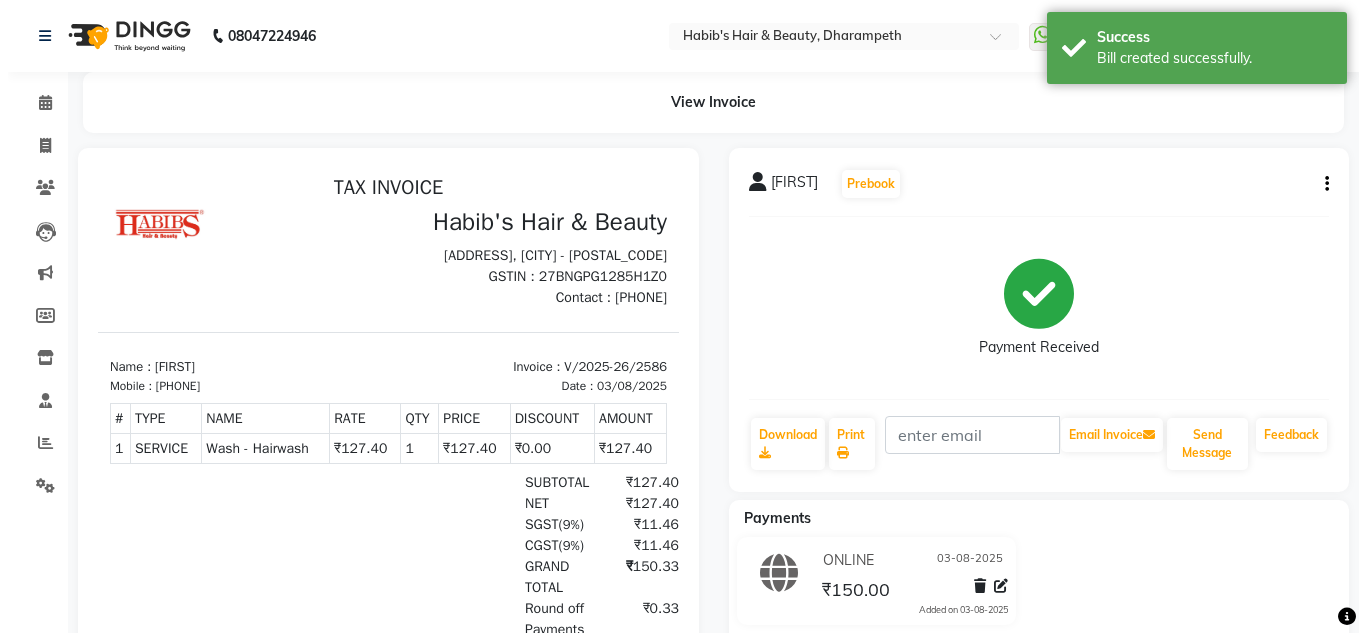 scroll, scrollTop: 0, scrollLeft: 0, axis: both 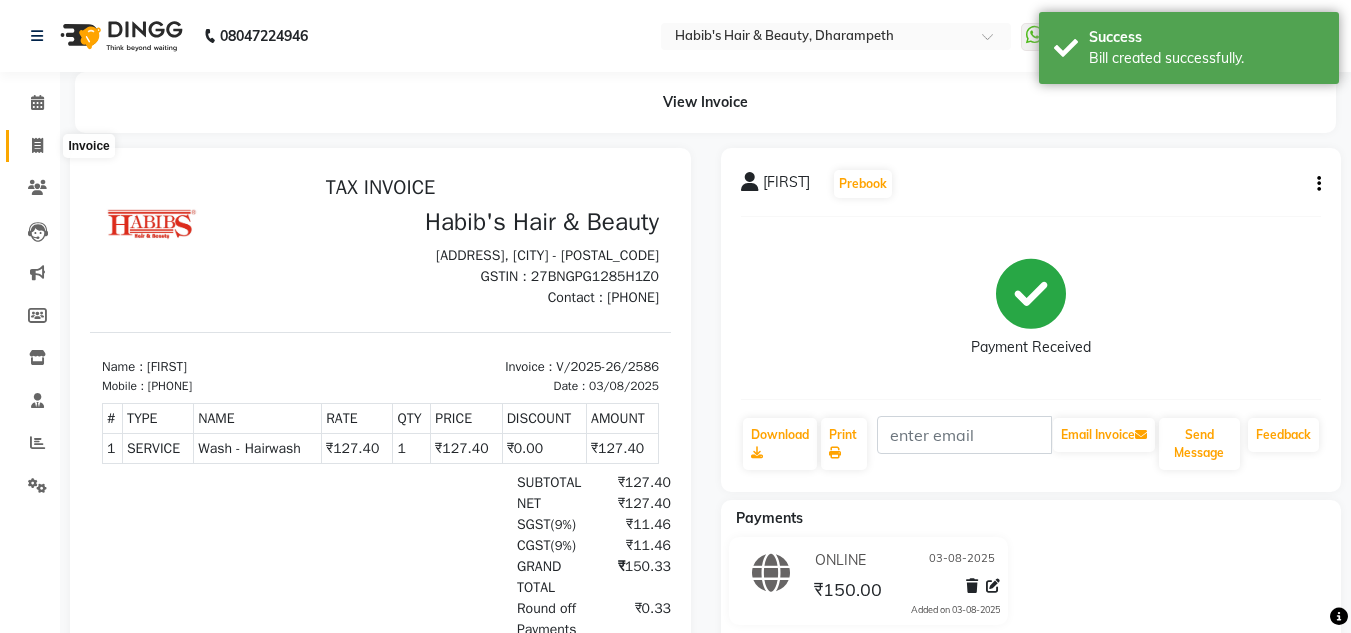 click 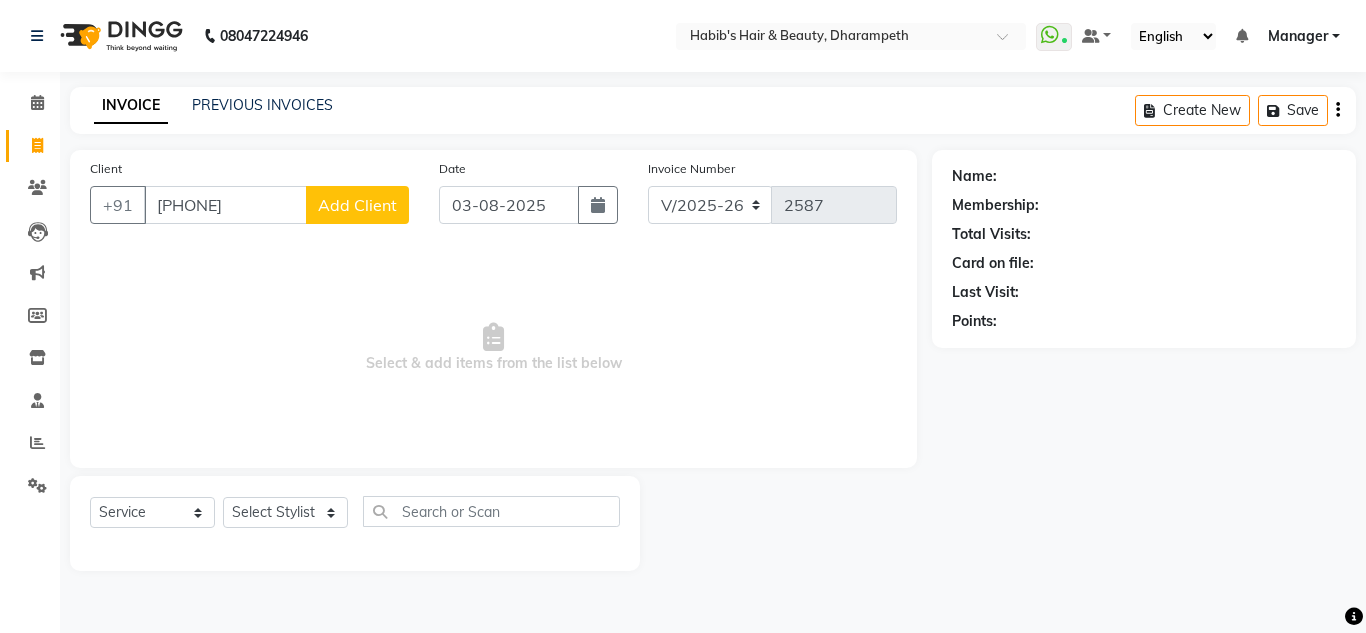 click on "Add Client" 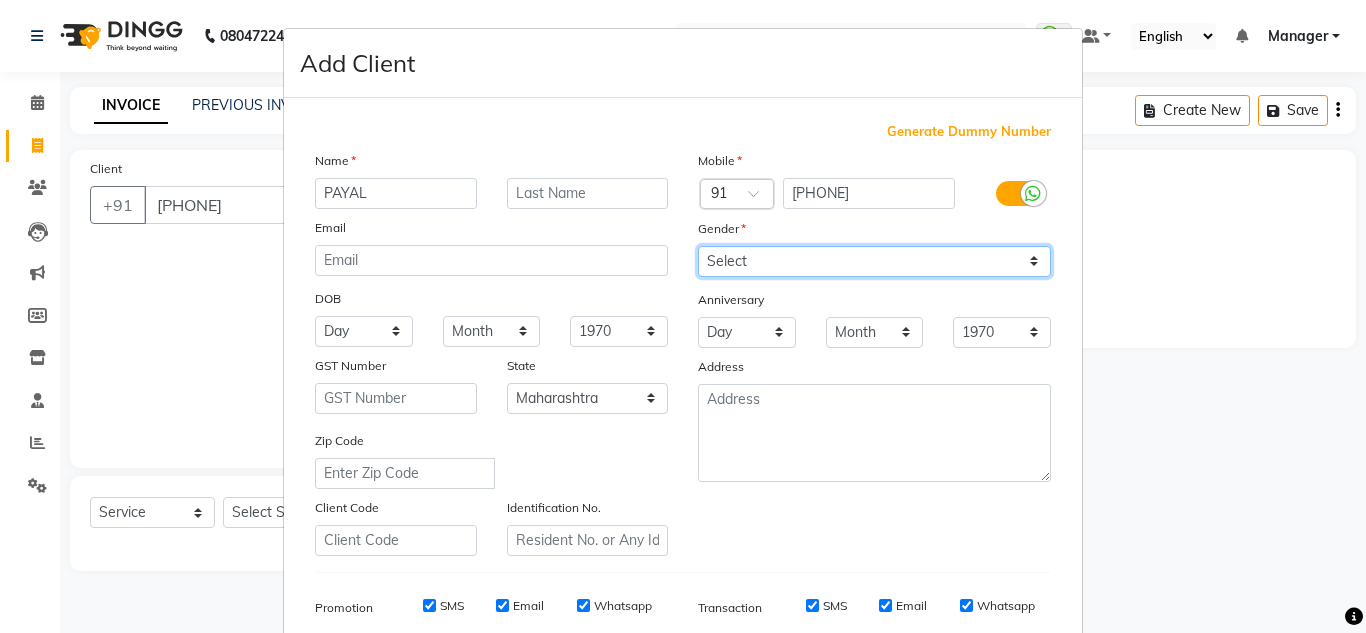 click on "Select Male Female Other Prefer Not To Say" at bounding box center (874, 261) 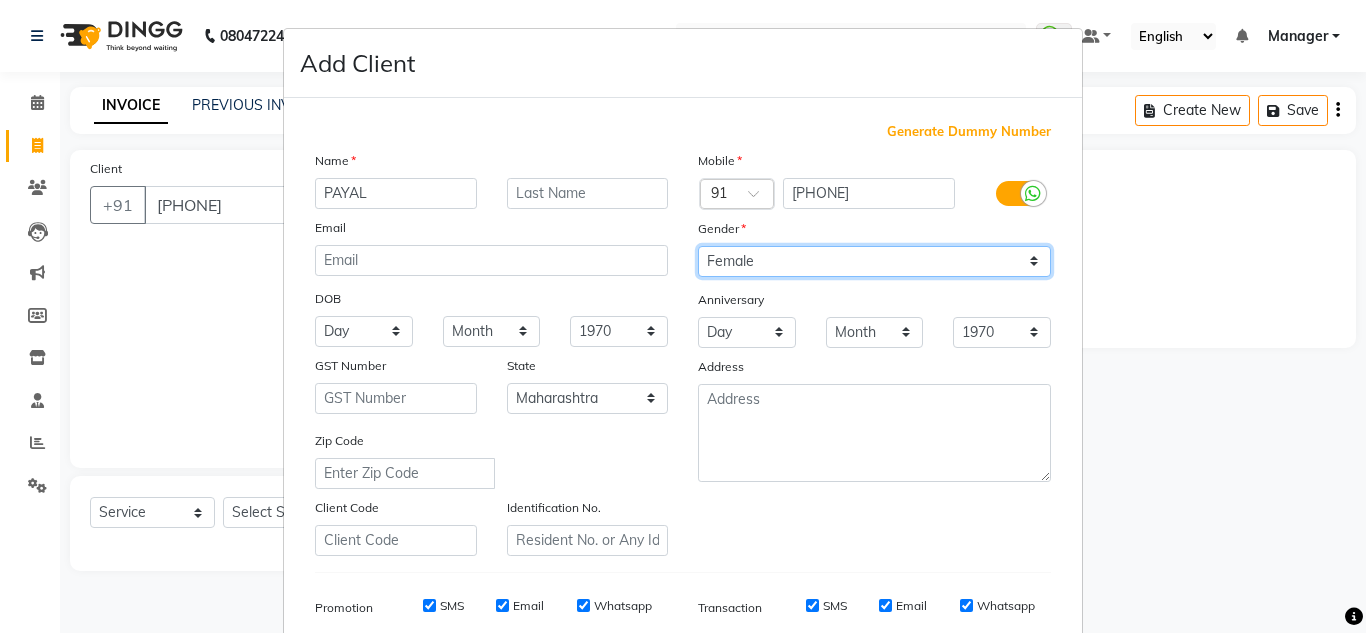 click on "Select Male Female Other Prefer Not To Say" at bounding box center (874, 261) 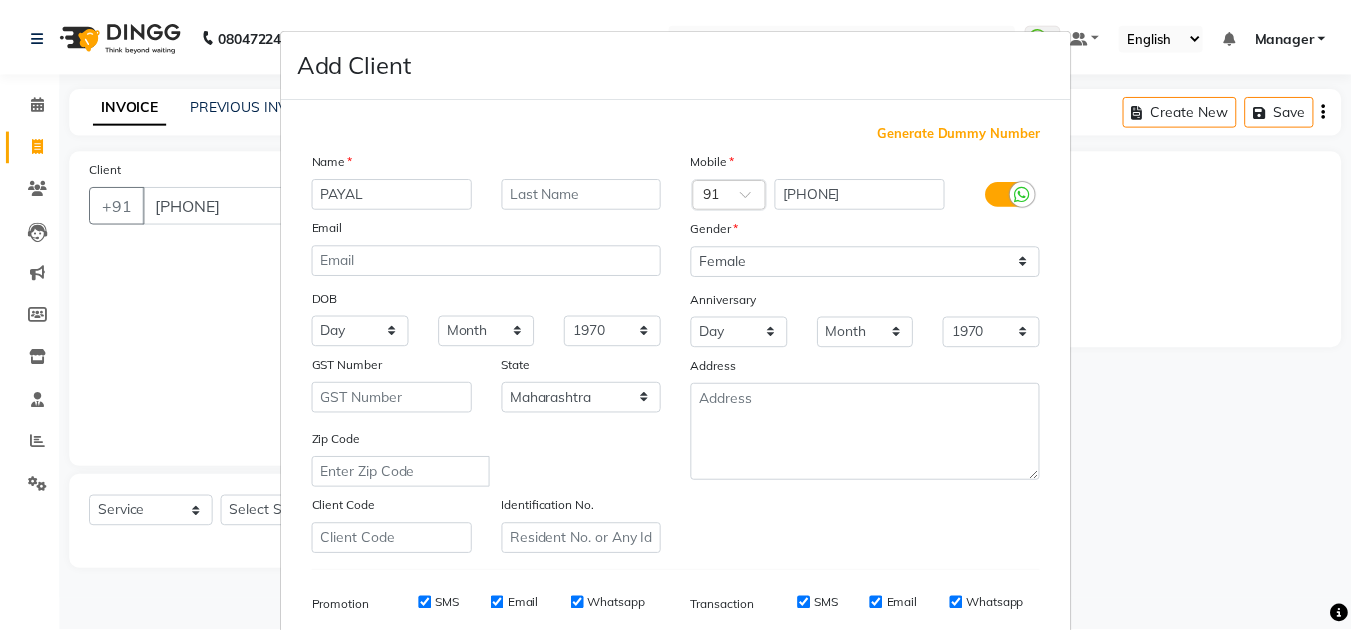 scroll, scrollTop: 290, scrollLeft: 0, axis: vertical 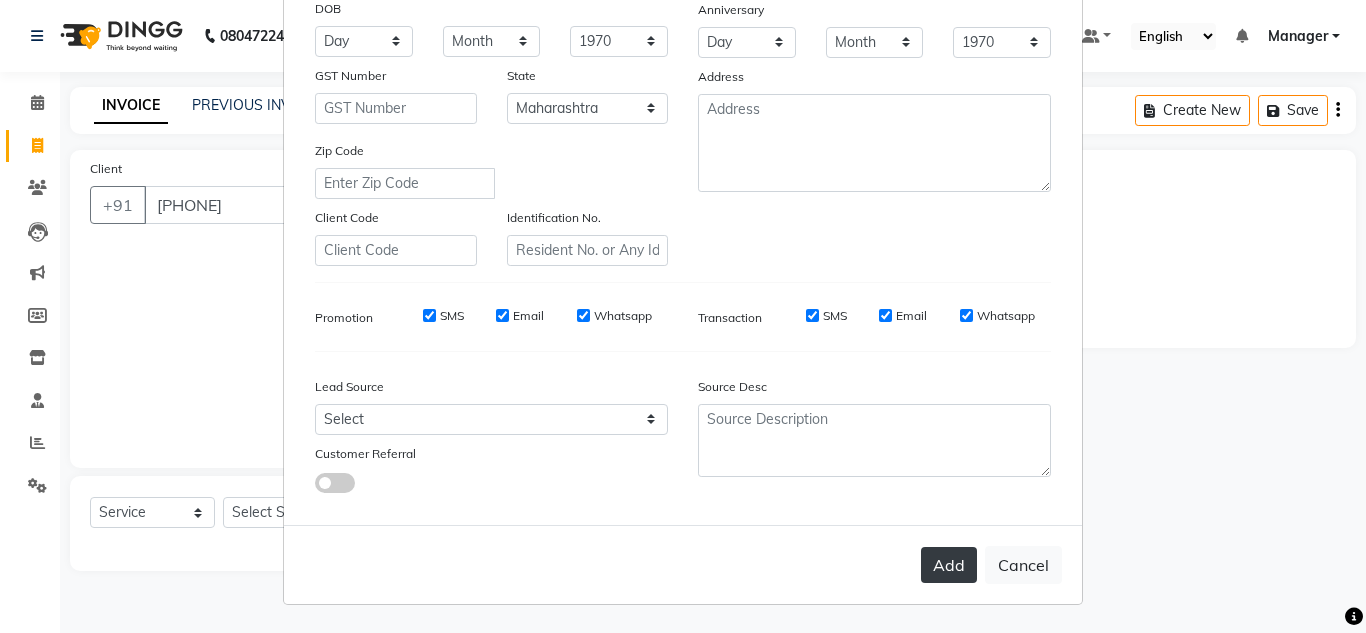 click on "Add" at bounding box center (949, 565) 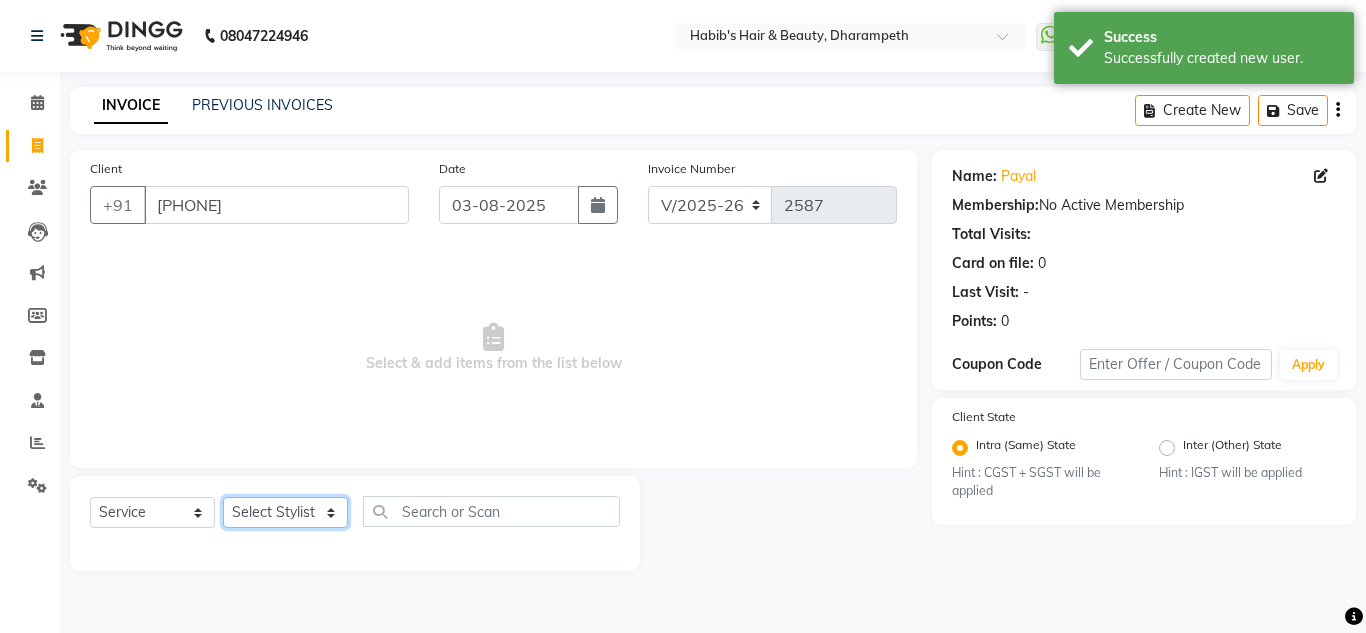 click on "Select Stylist [FIRST] [INITIAL] [FIRST] [INITIAL] [FIRST] [INITIAL] [FIRST]  Manager [FIRST] [FIRST] [INITIAL] [FIRST] [INITIAL] [FIRST] [INITIAL] [FIRST] [INITIAL] [FIRST] [INITIAL]" 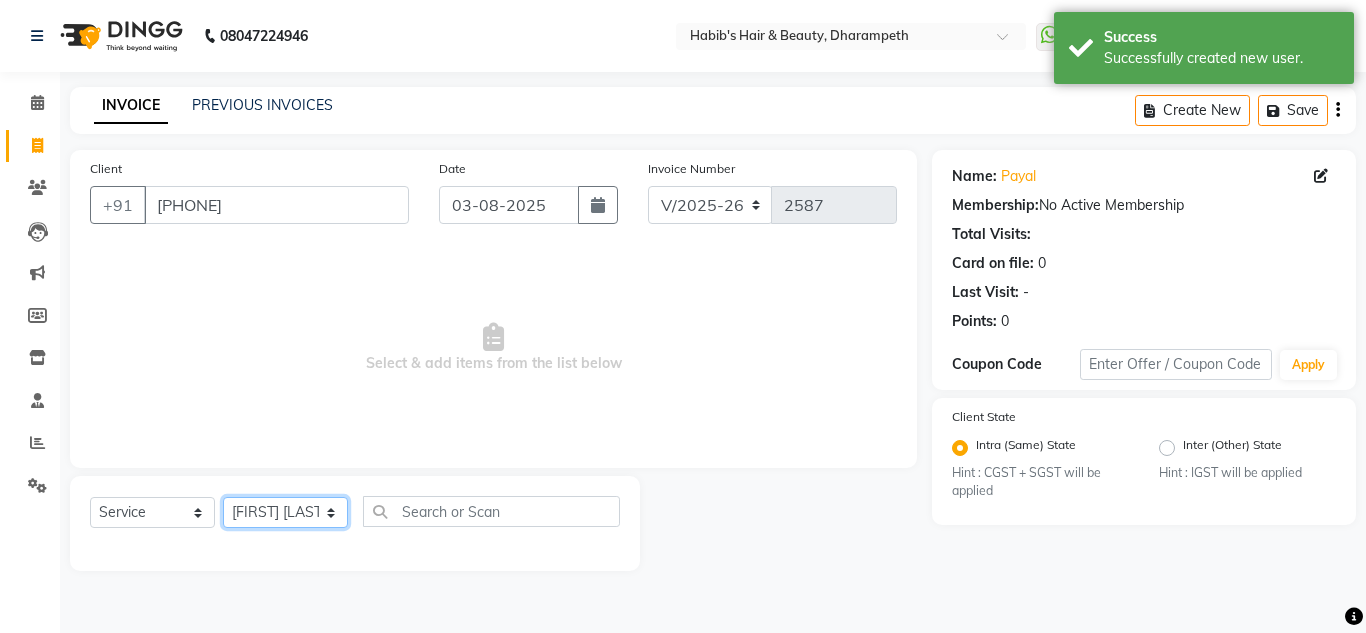 click on "Select Stylist [FIRST] [INITIAL] [FIRST] [INITIAL] [FIRST] [INITIAL] [FIRST]  Manager [FIRST] [FIRST] [INITIAL] [FIRST] [INITIAL] [FIRST] [INITIAL] [FIRST] [INITIAL] [FIRST] [INITIAL]" 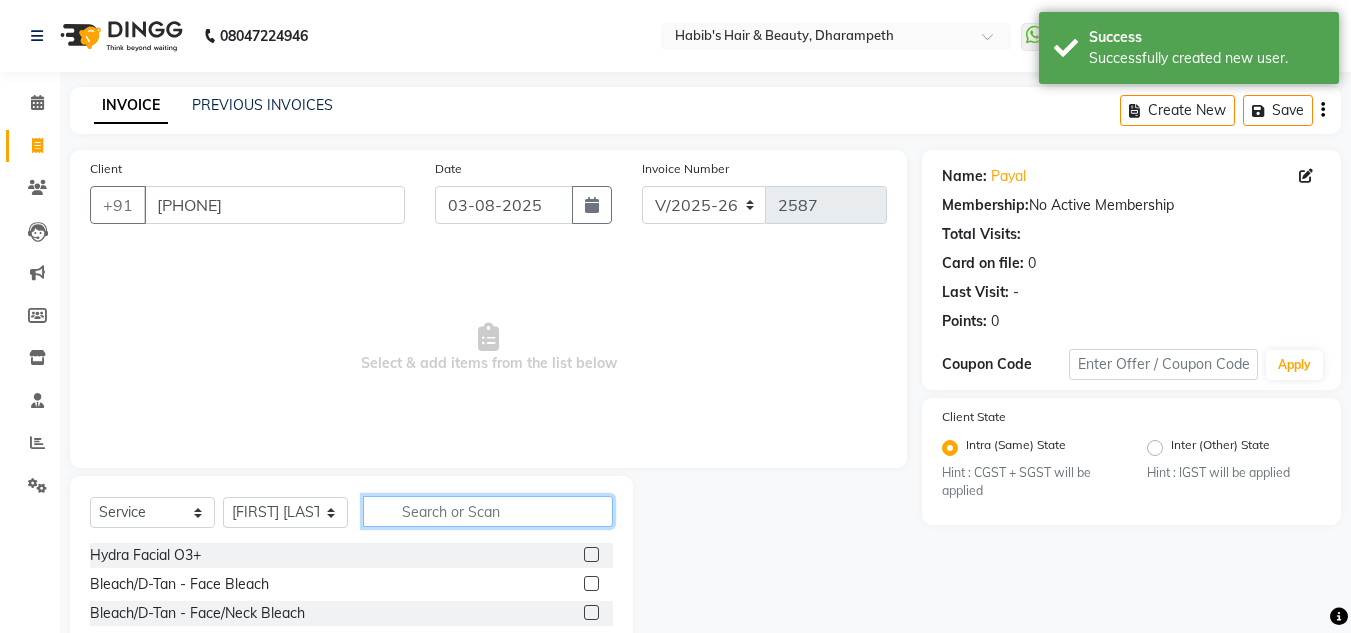 click 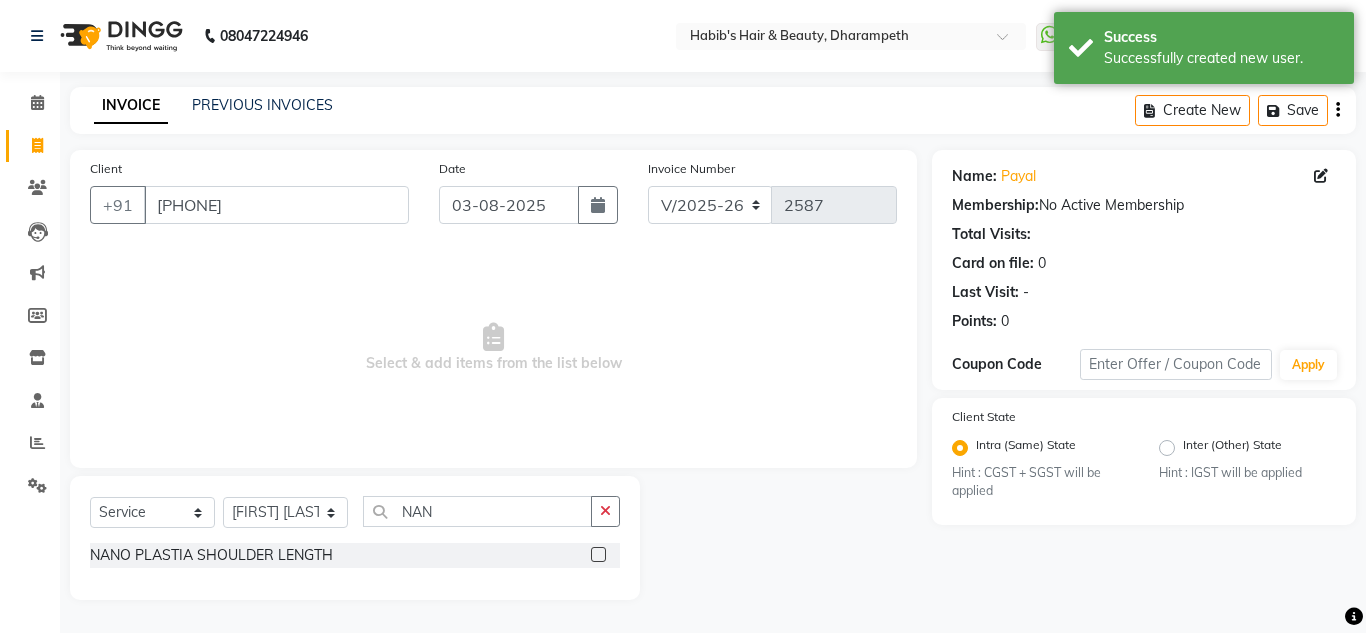 click 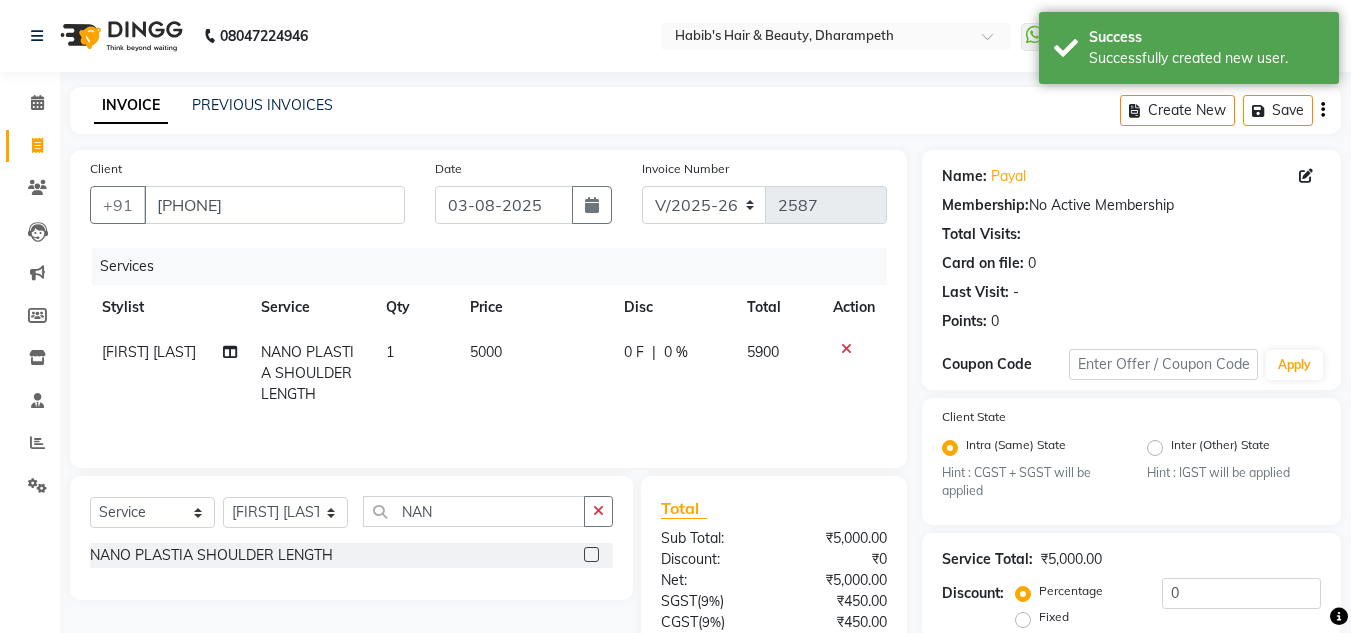 click on "5000" 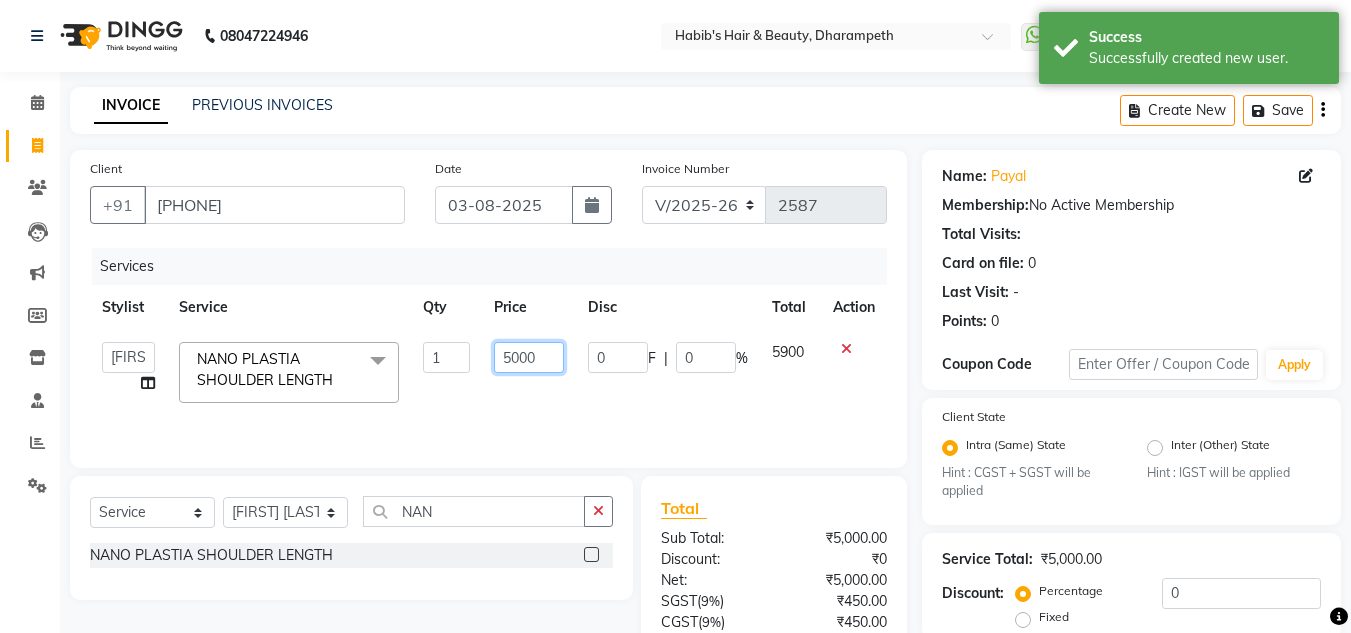 drag, startPoint x: 563, startPoint y: 357, endPoint x: 489, endPoint y: 366, distance: 74.54529 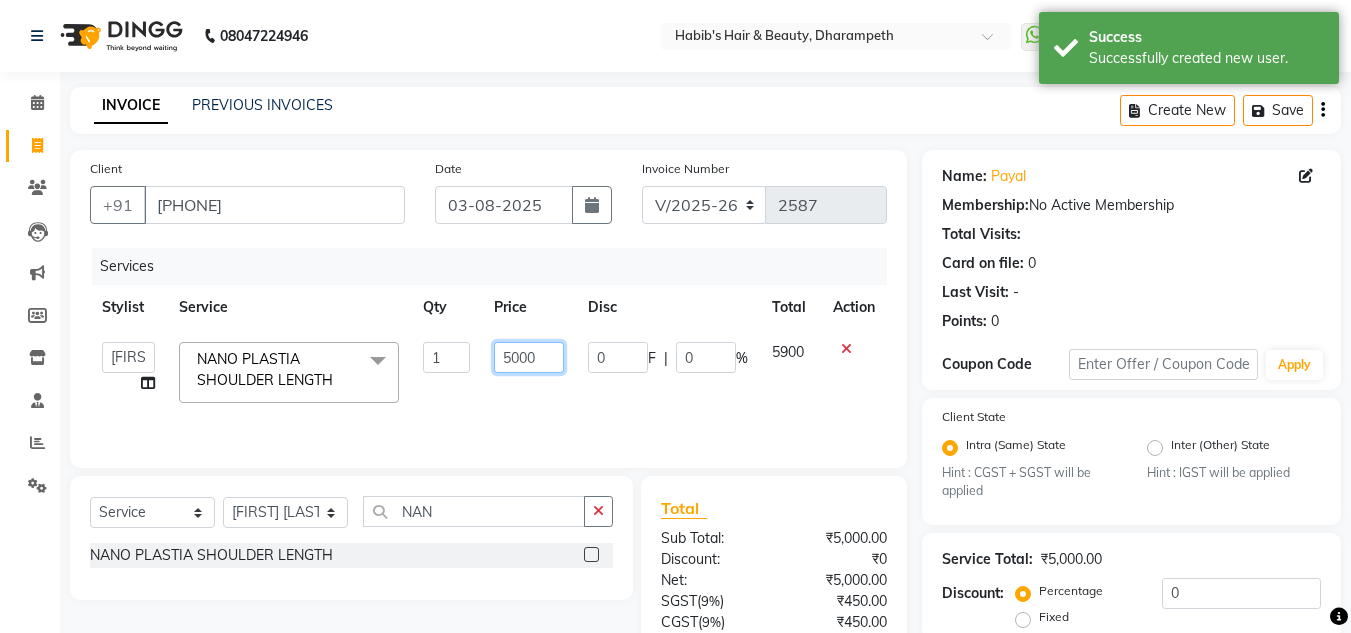 click on "5000" 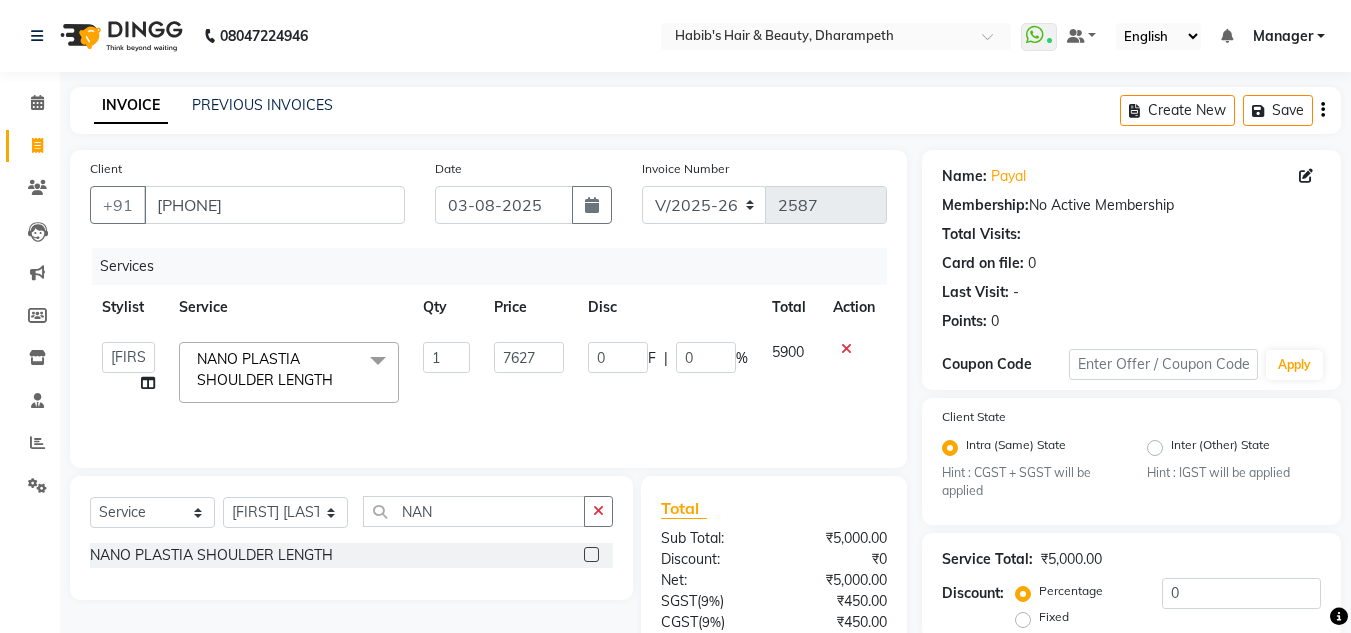 click on "5900" 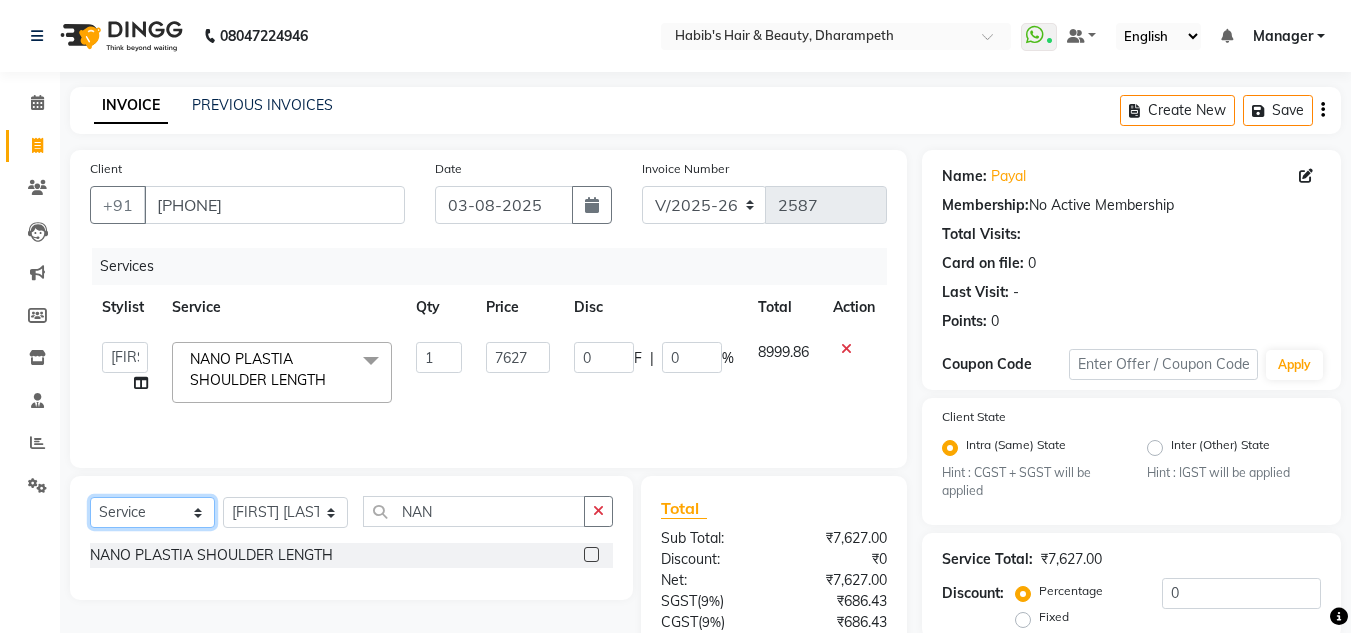 click on "Select  Service  Product  Membership  Package Voucher Prepaid Gift Card" 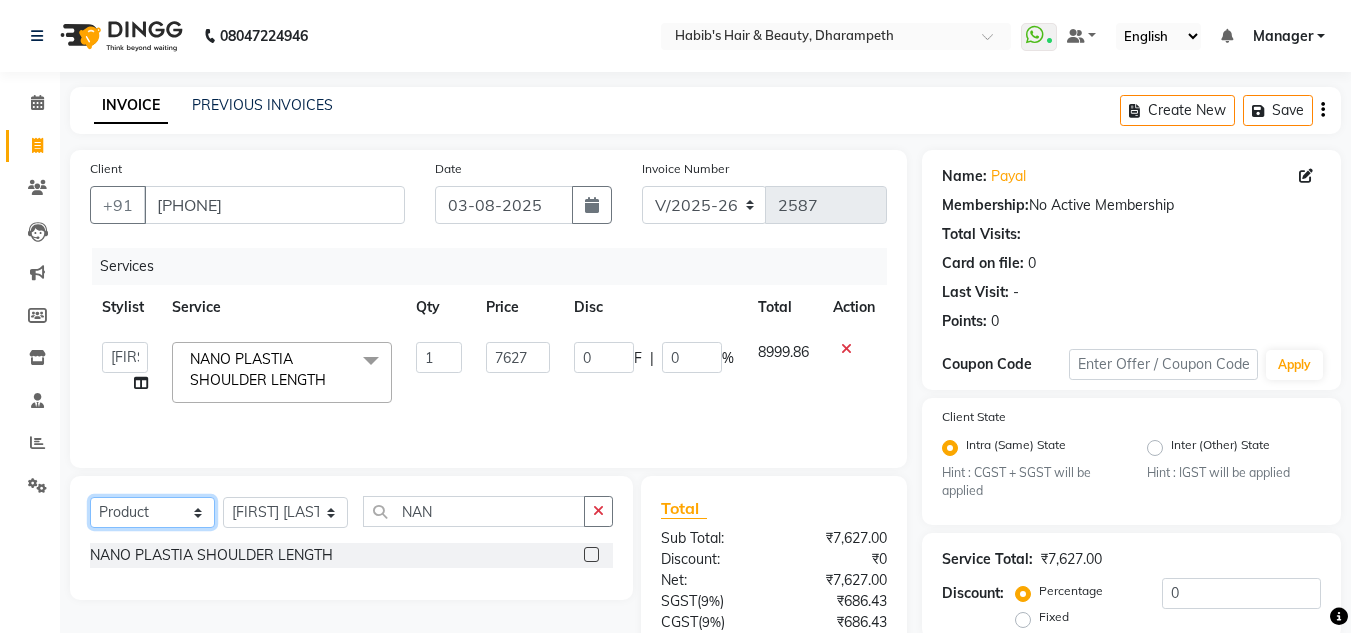 click on "Select  Service  Product  Membership  Package Voucher Prepaid Gift Card" 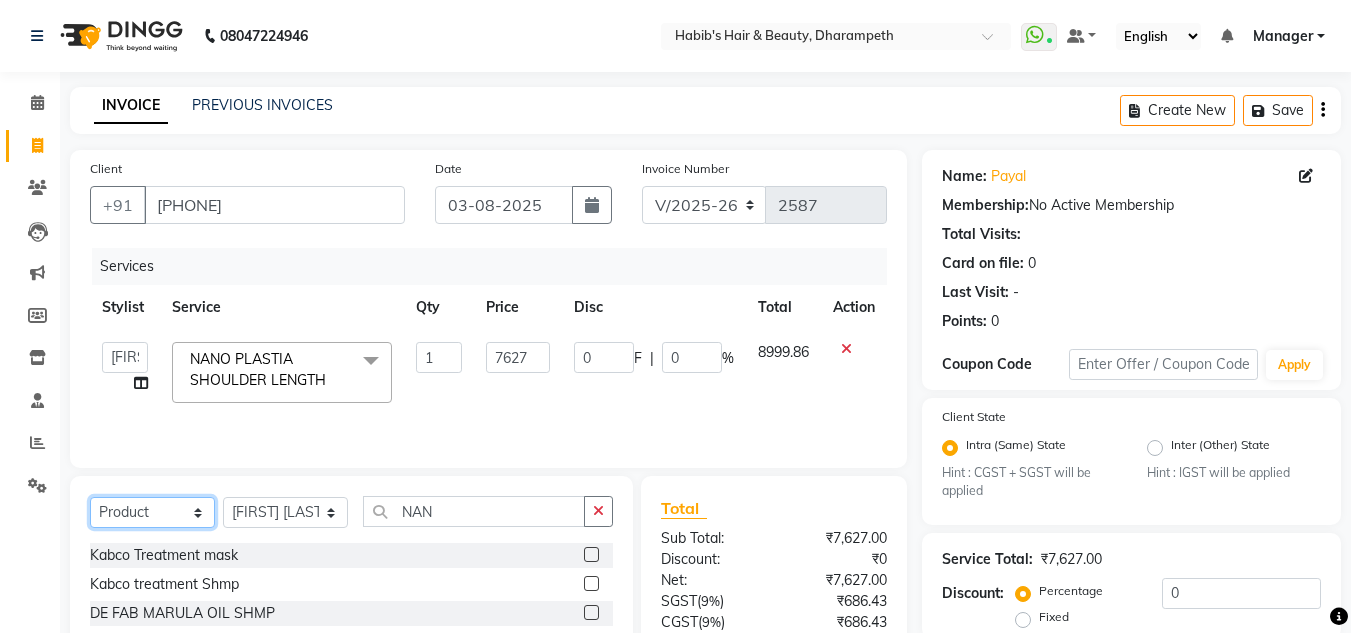 scroll, scrollTop: 188, scrollLeft: 0, axis: vertical 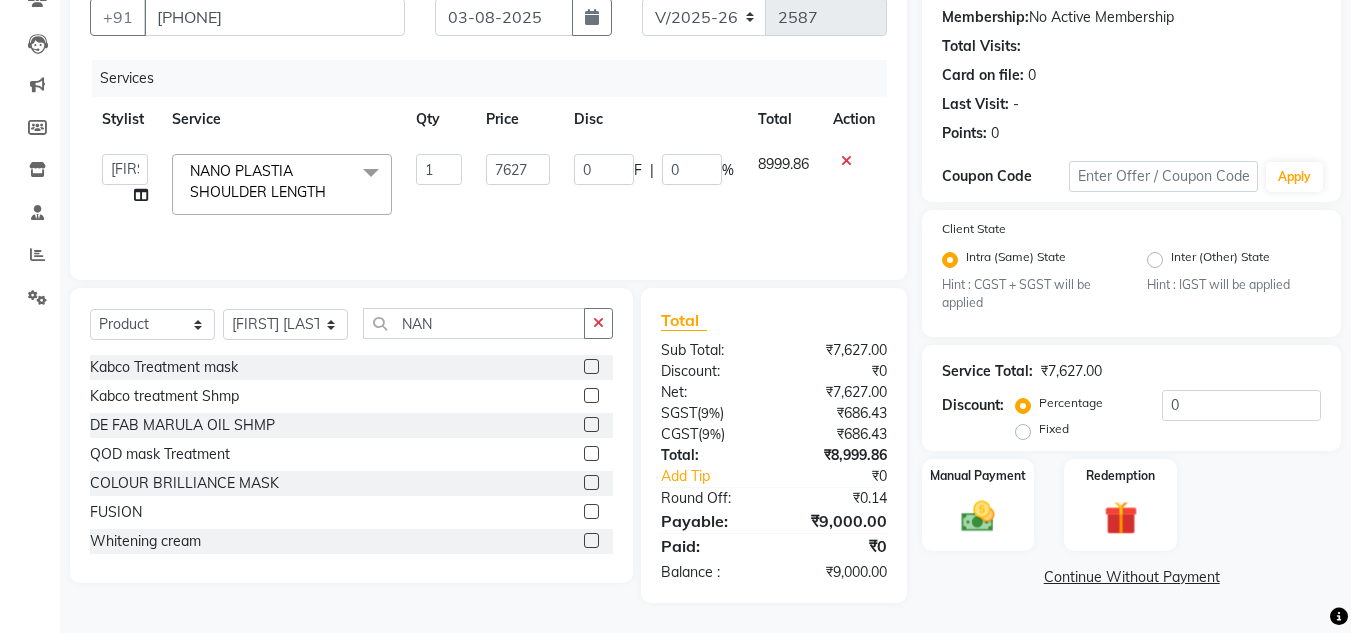 click 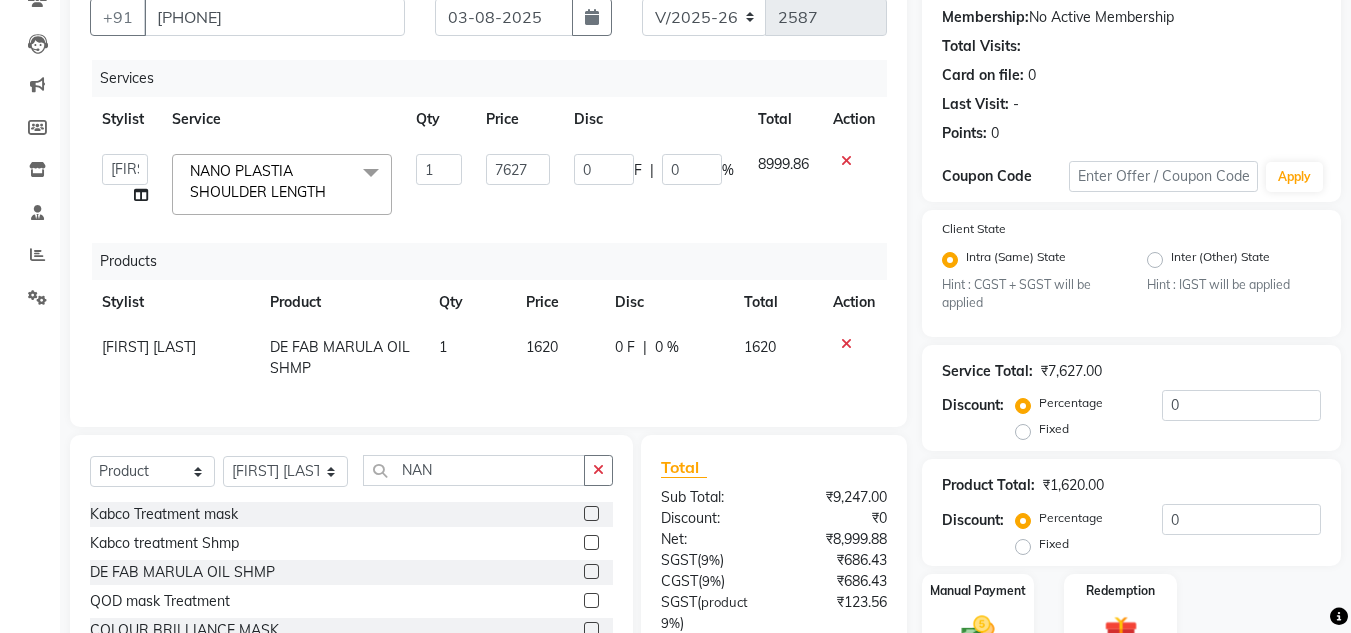 scroll, scrollTop: 434, scrollLeft: 0, axis: vertical 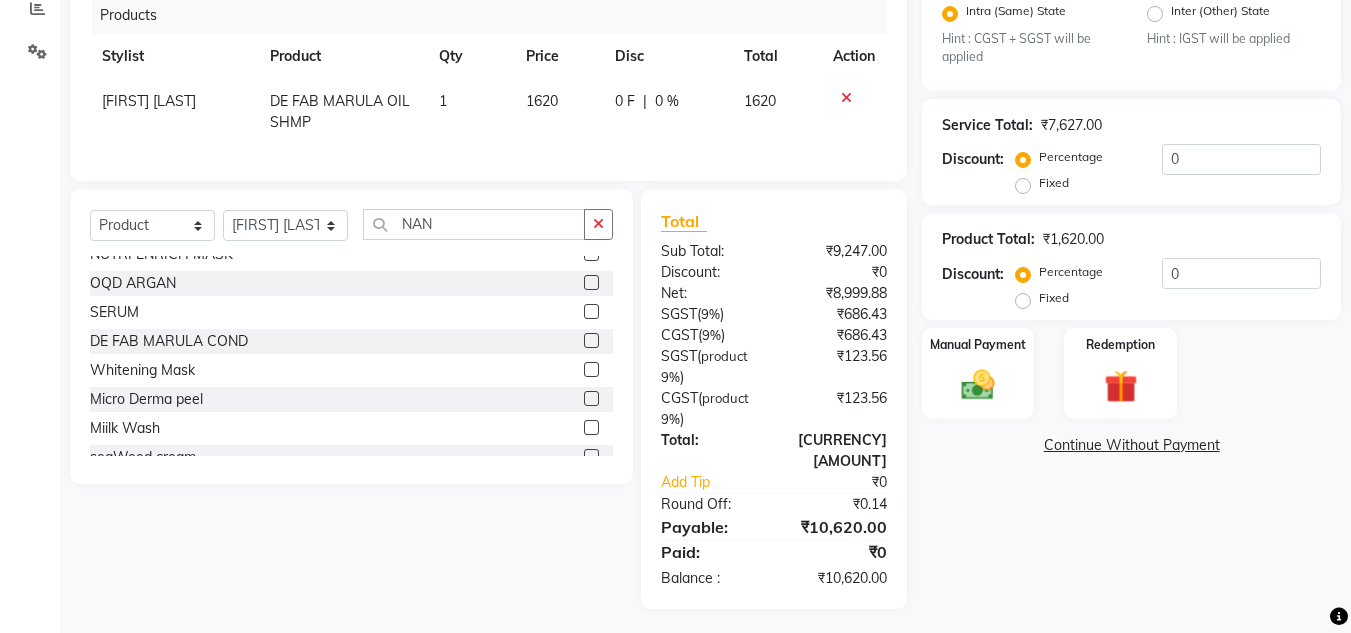 click 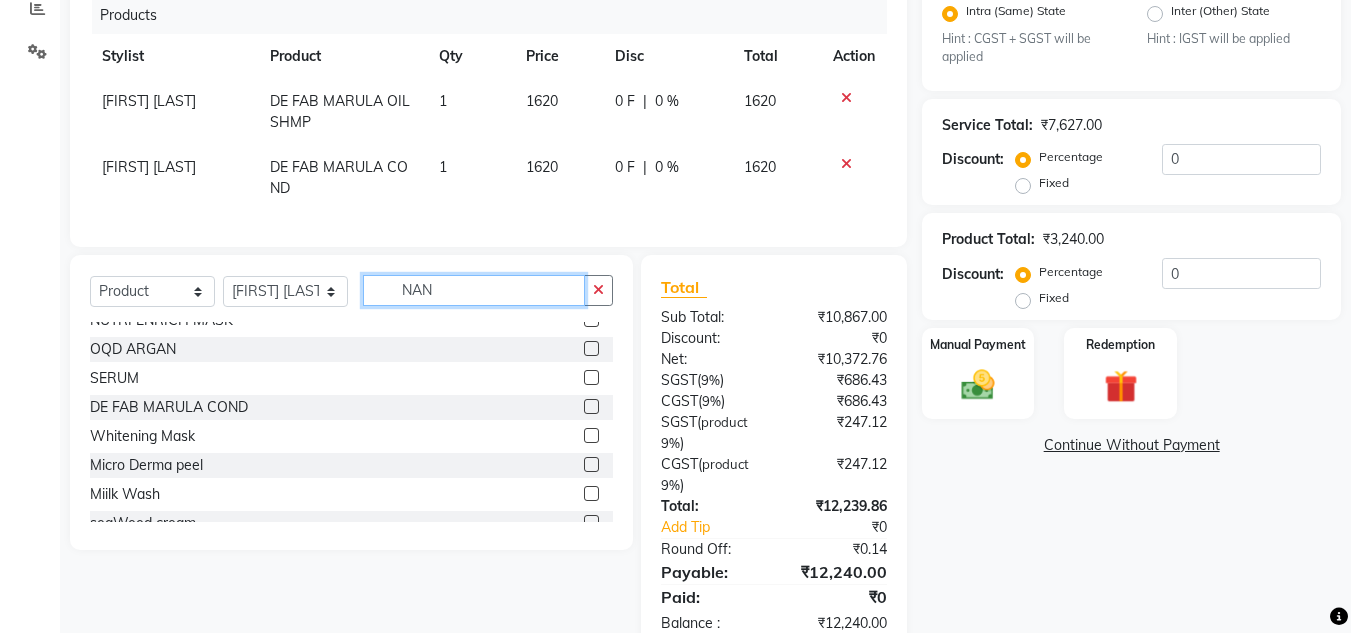 click on "NAN" 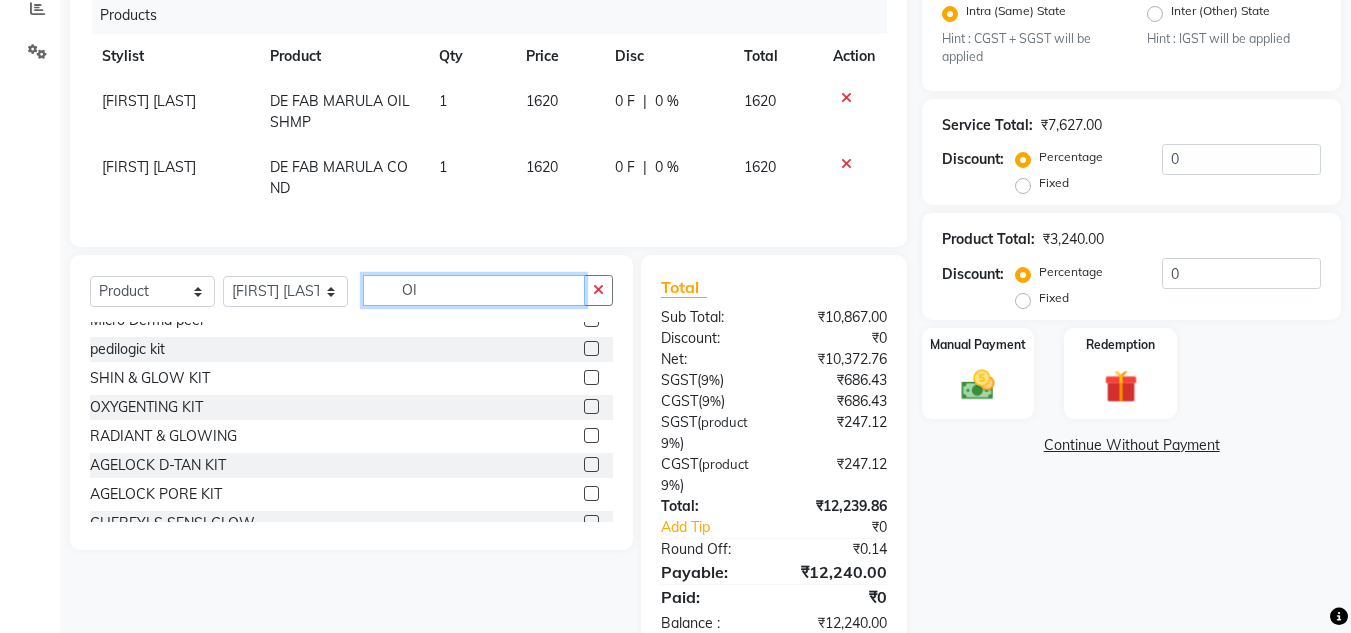 scroll, scrollTop: 32, scrollLeft: 0, axis: vertical 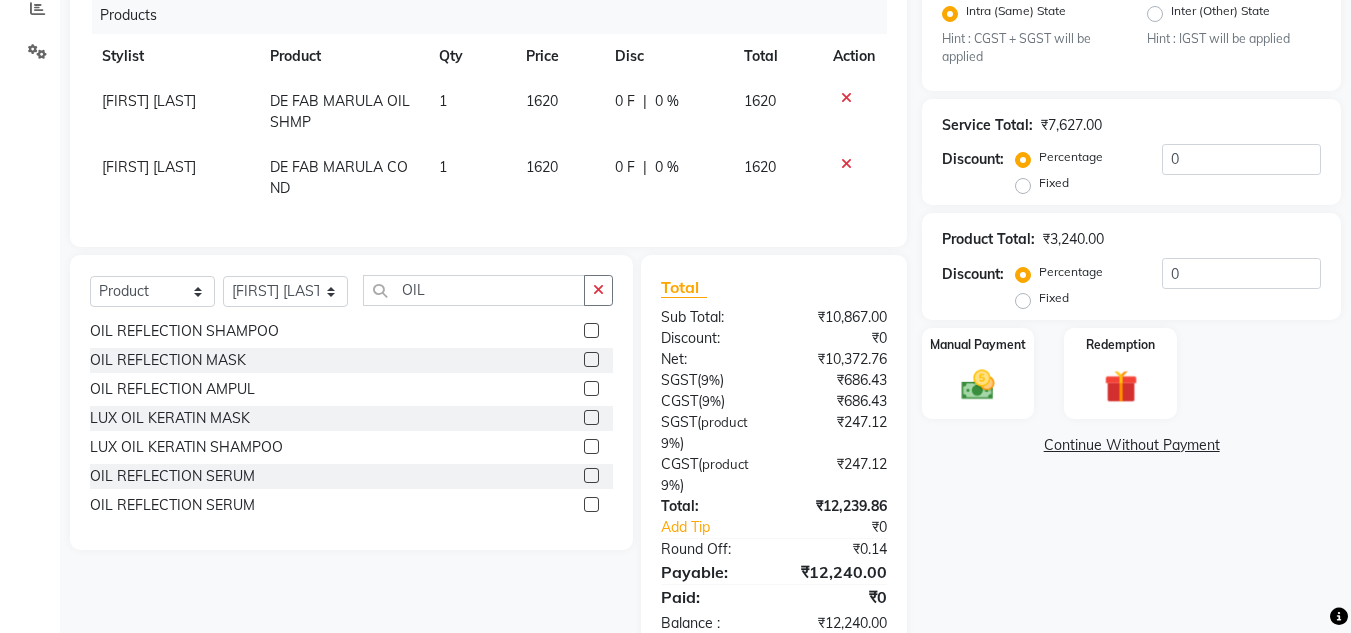 click 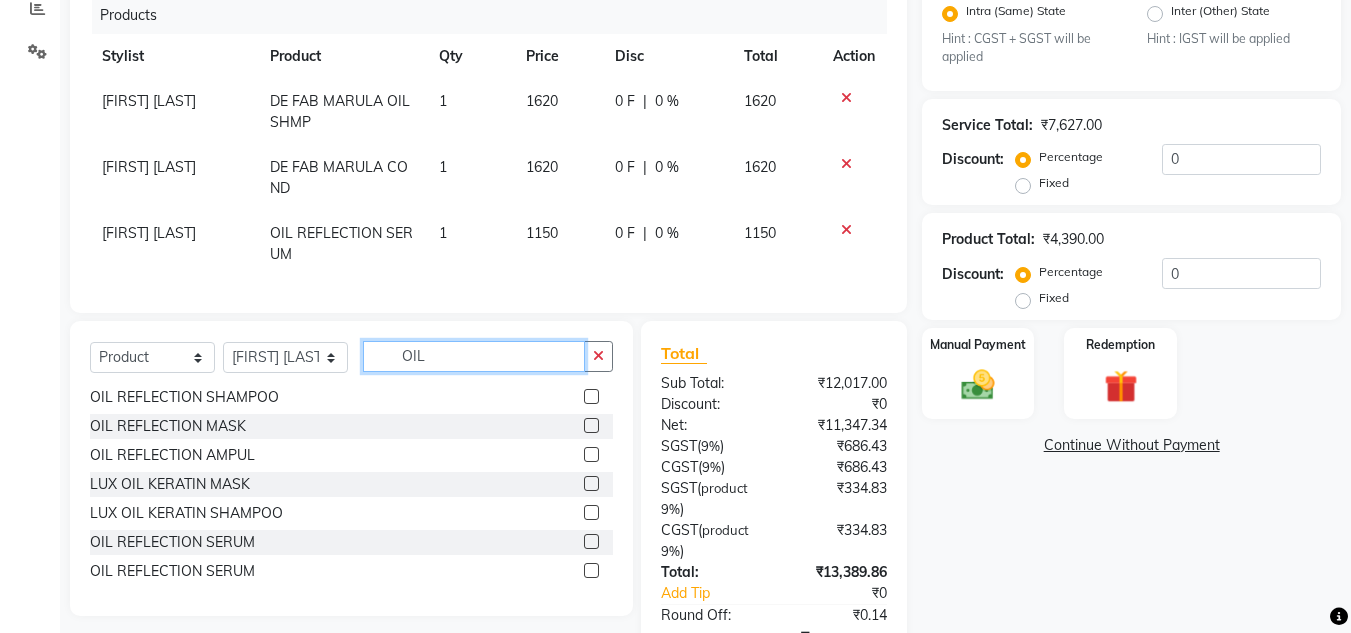 click on "OIL" 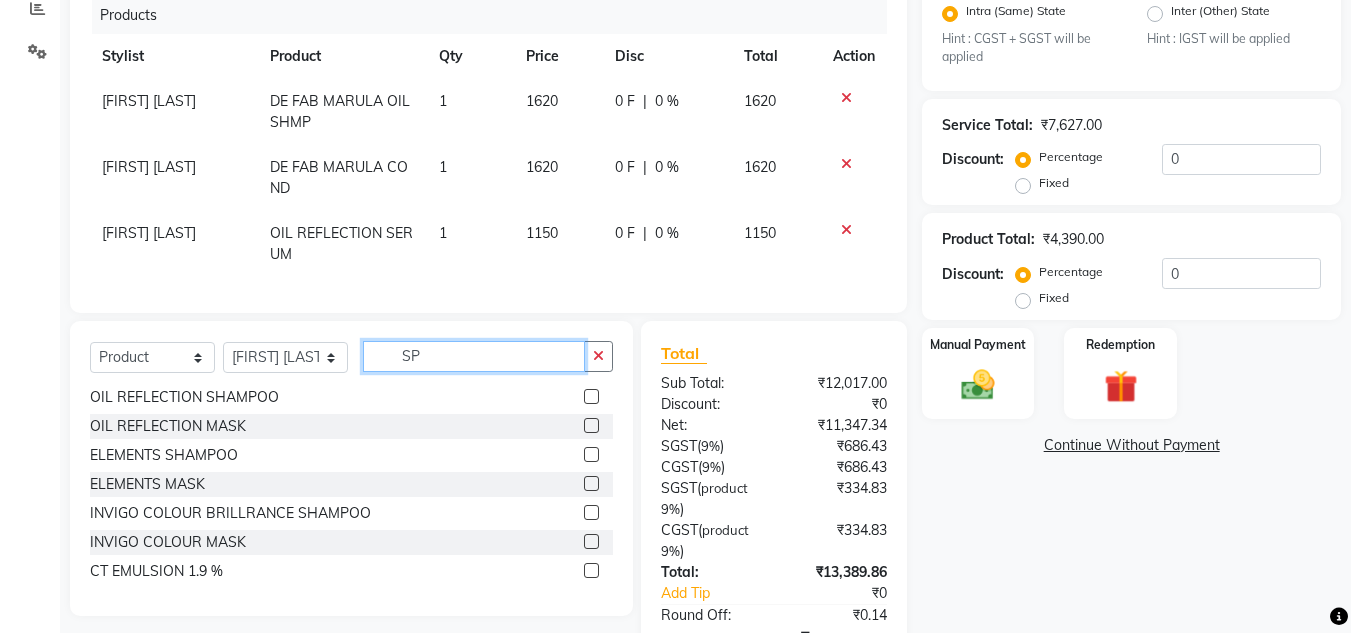 scroll, scrollTop: 0, scrollLeft: 0, axis: both 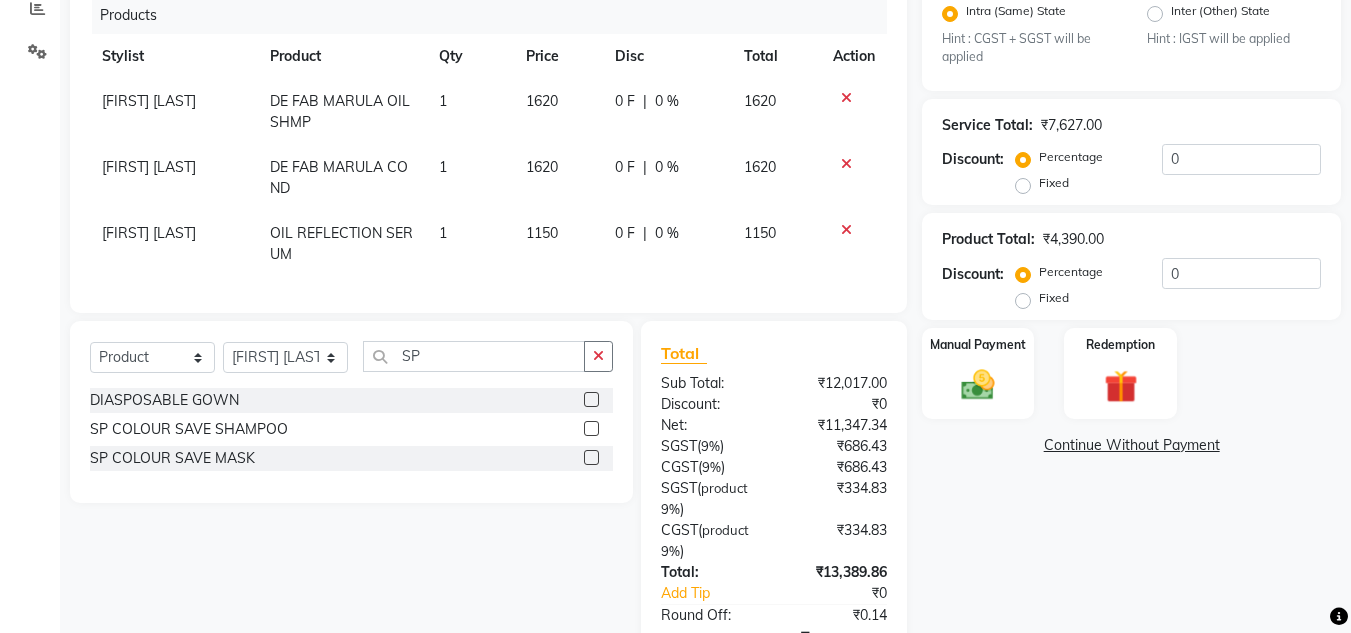 click 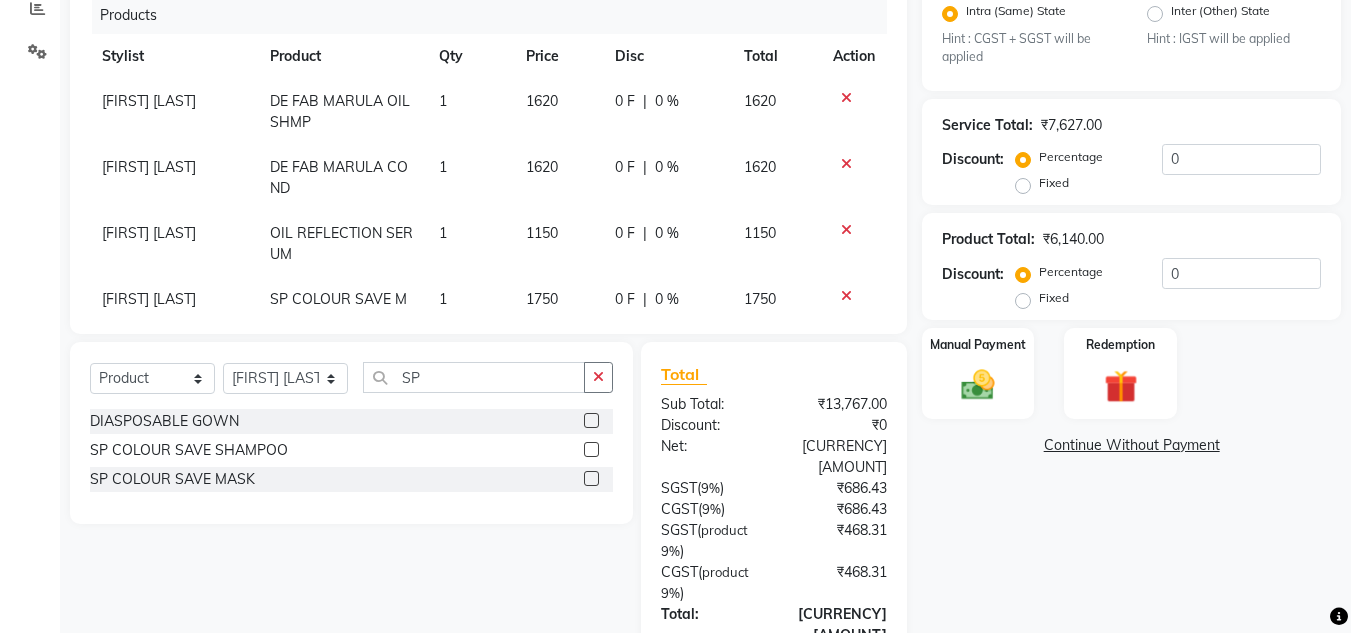 click on "1150" 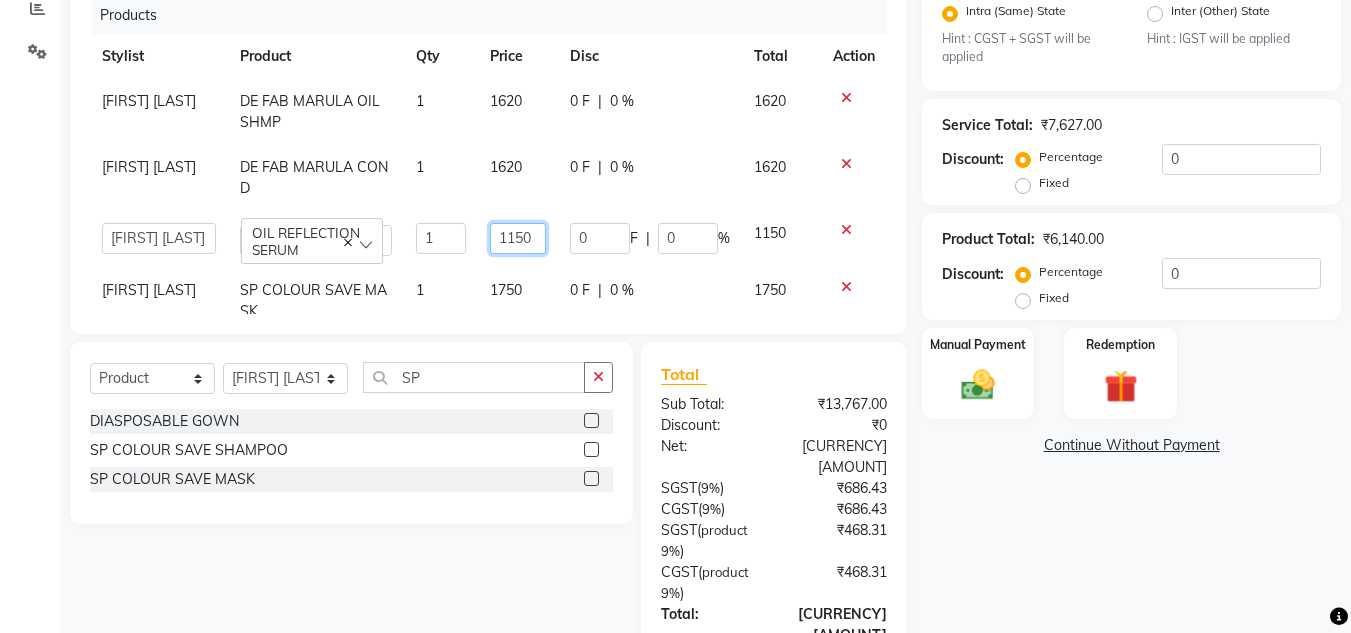 click on "1150" 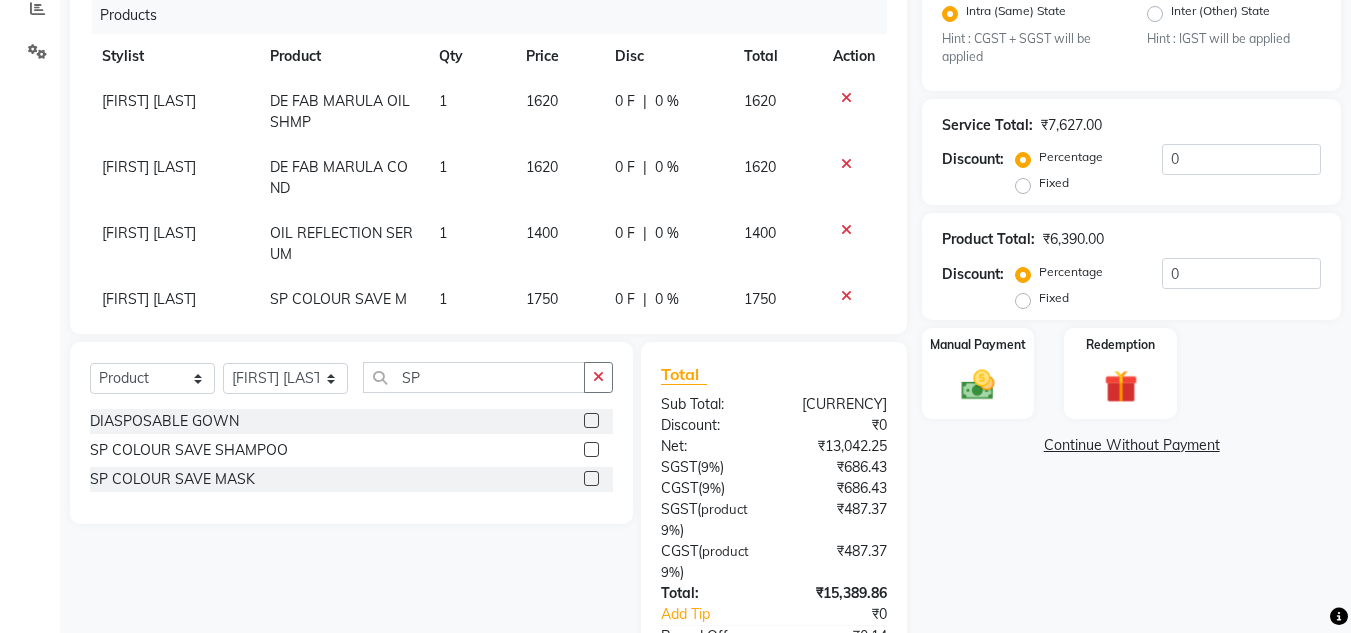 click on "1400" 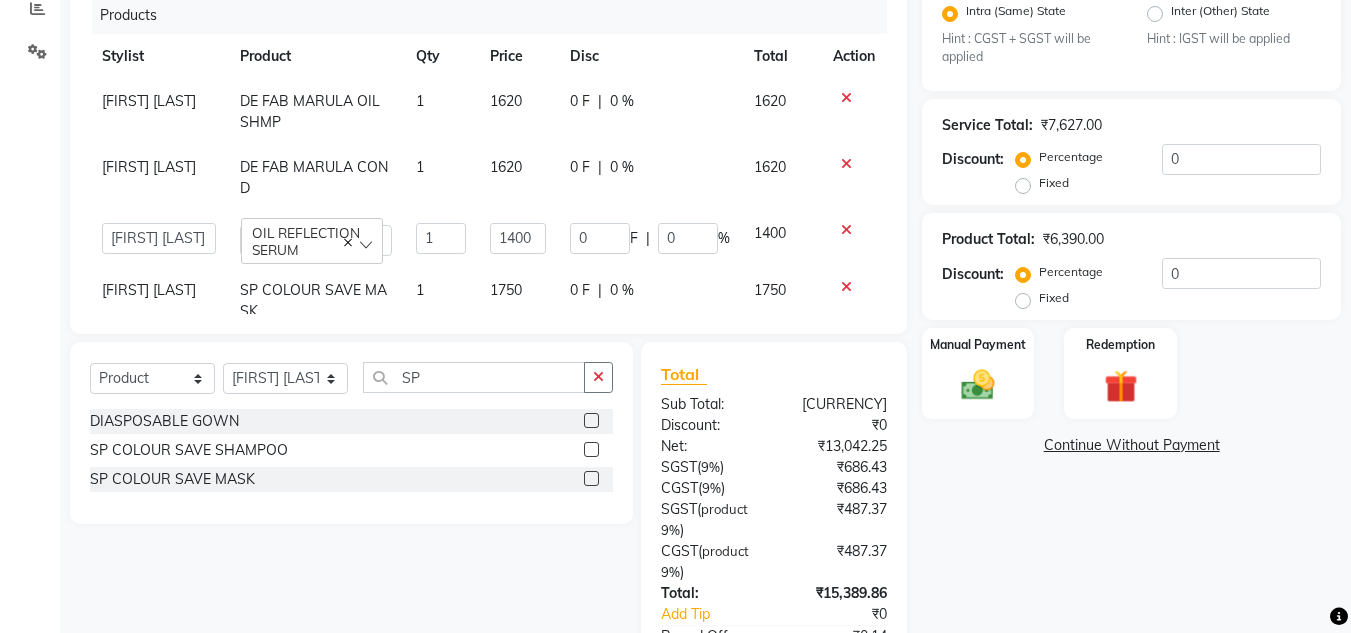click on "1750" 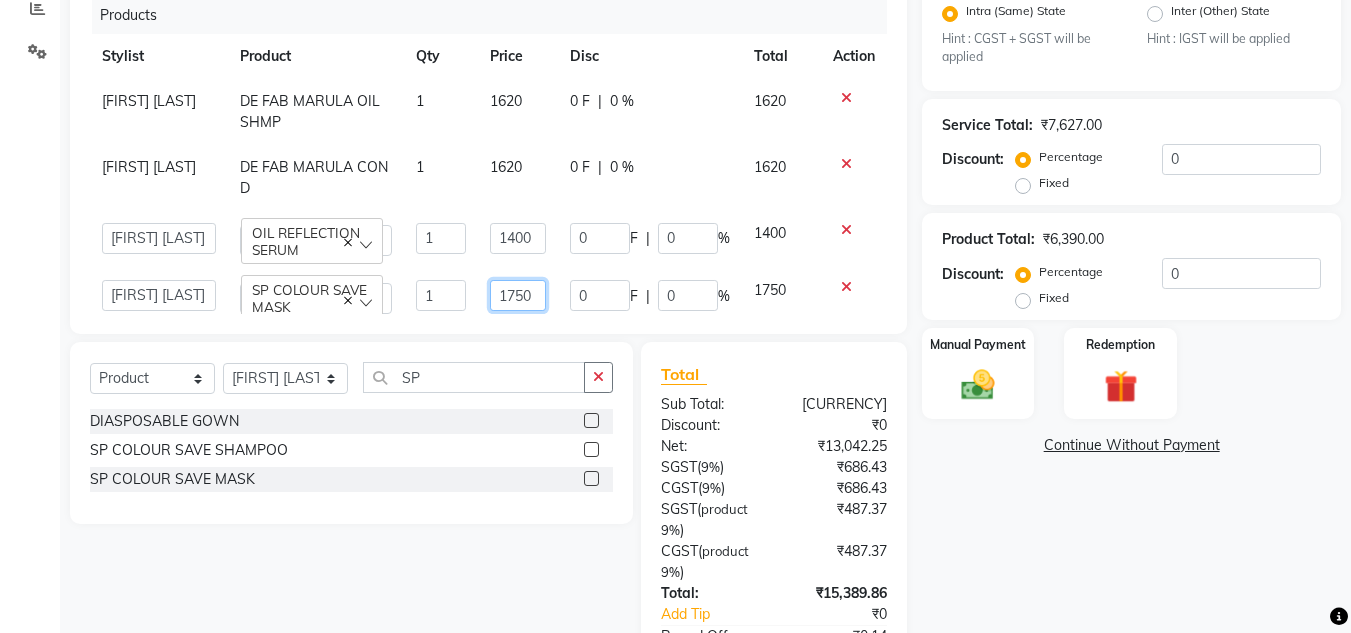 click on "1750" 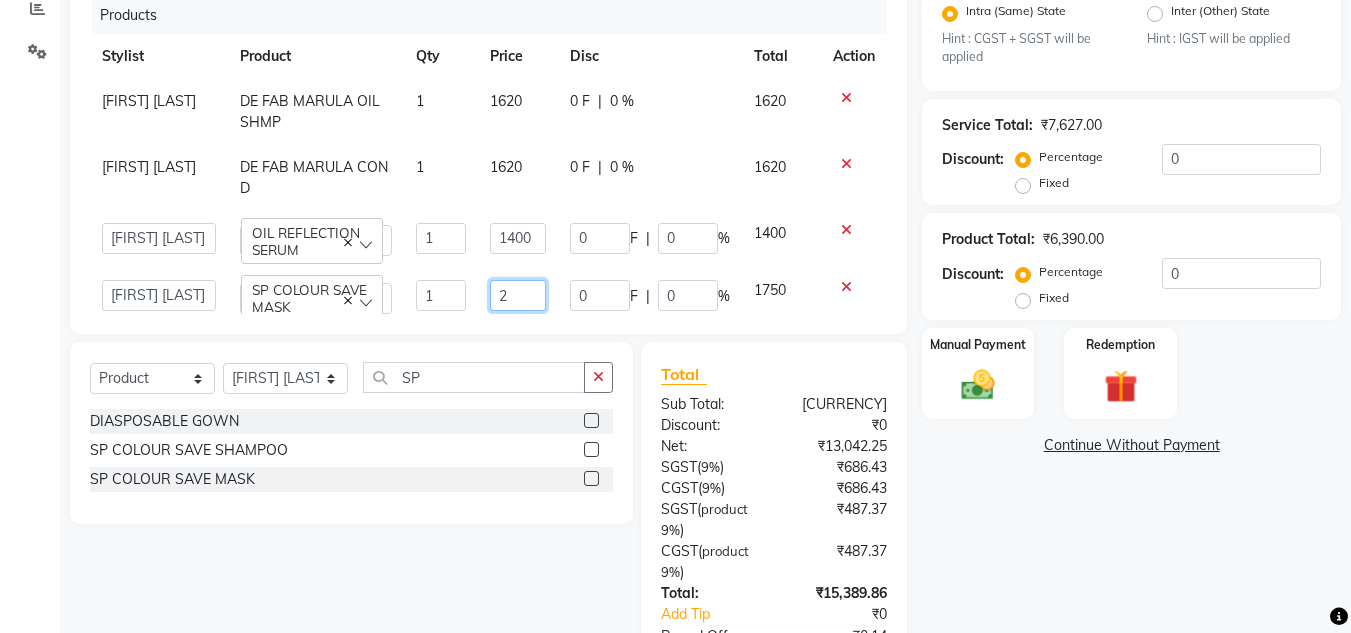 scroll, scrollTop: 6, scrollLeft: 0, axis: vertical 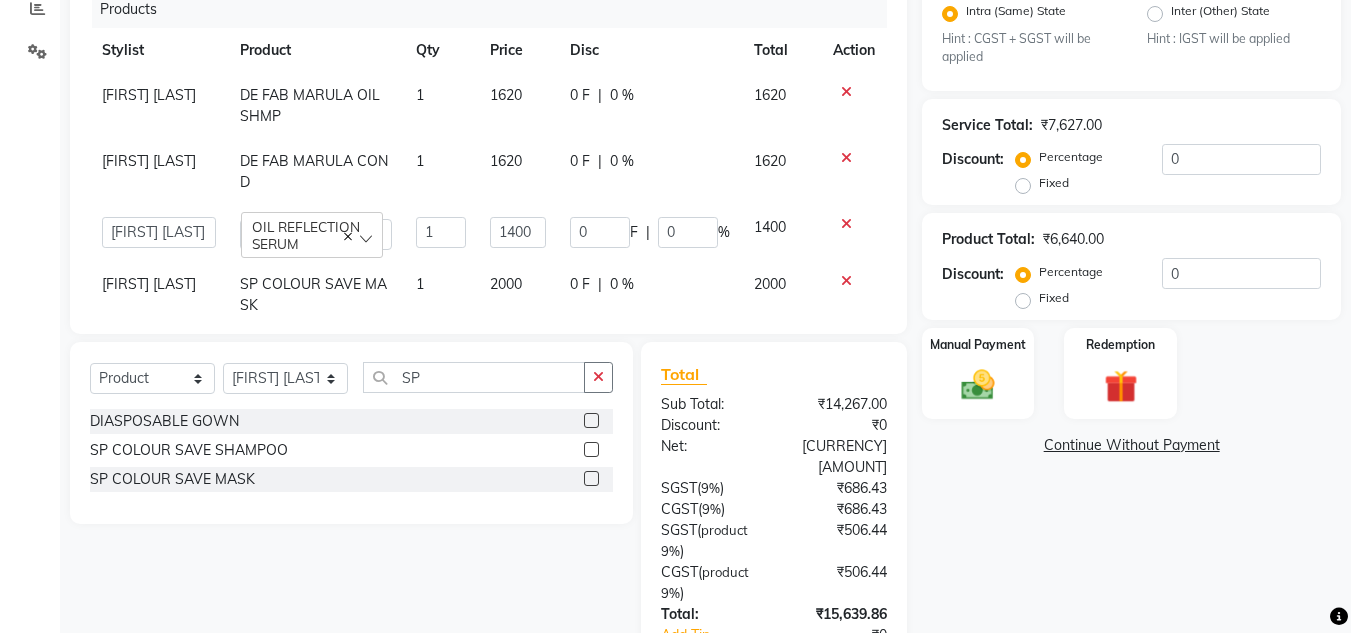 click on "2000" 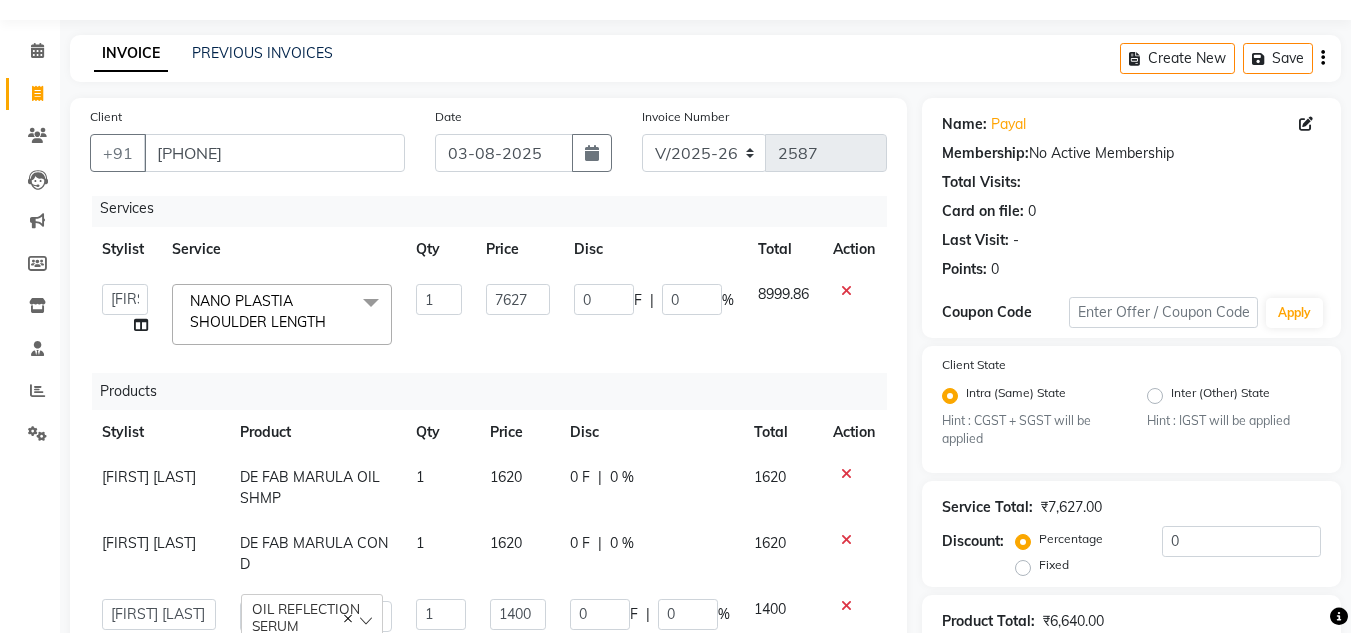 scroll, scrollTop: 26, scrollLeft: 0, axis: vertical 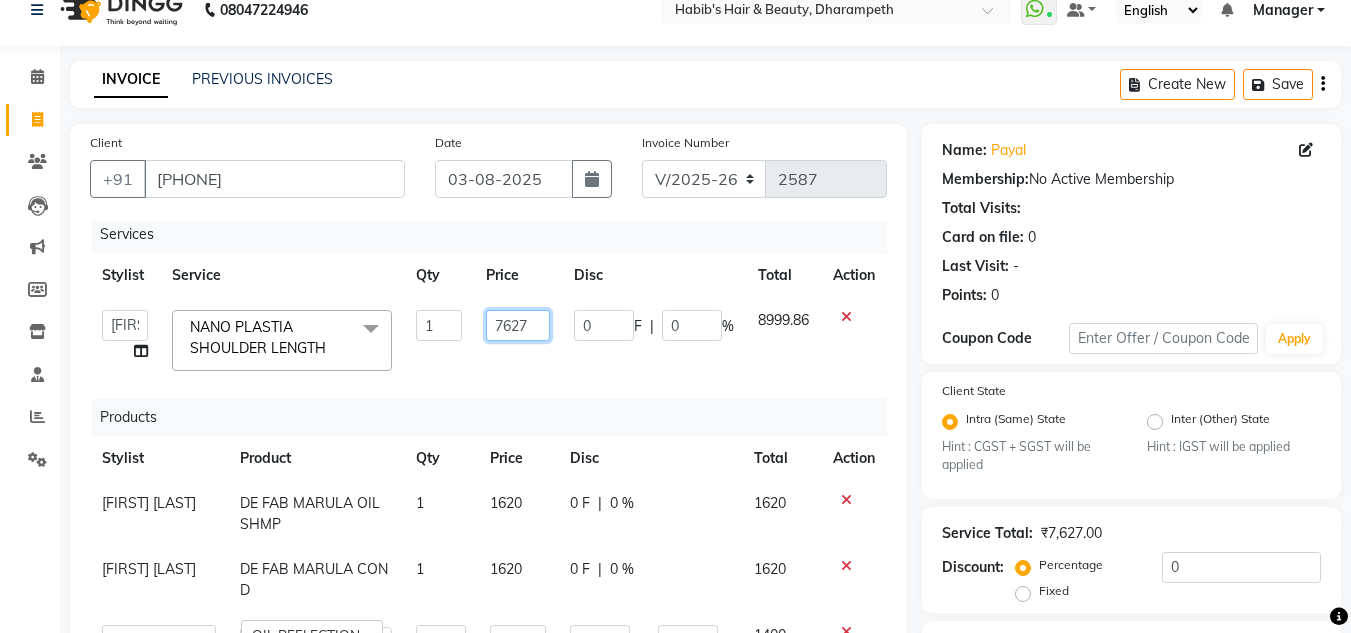 click on "7627" 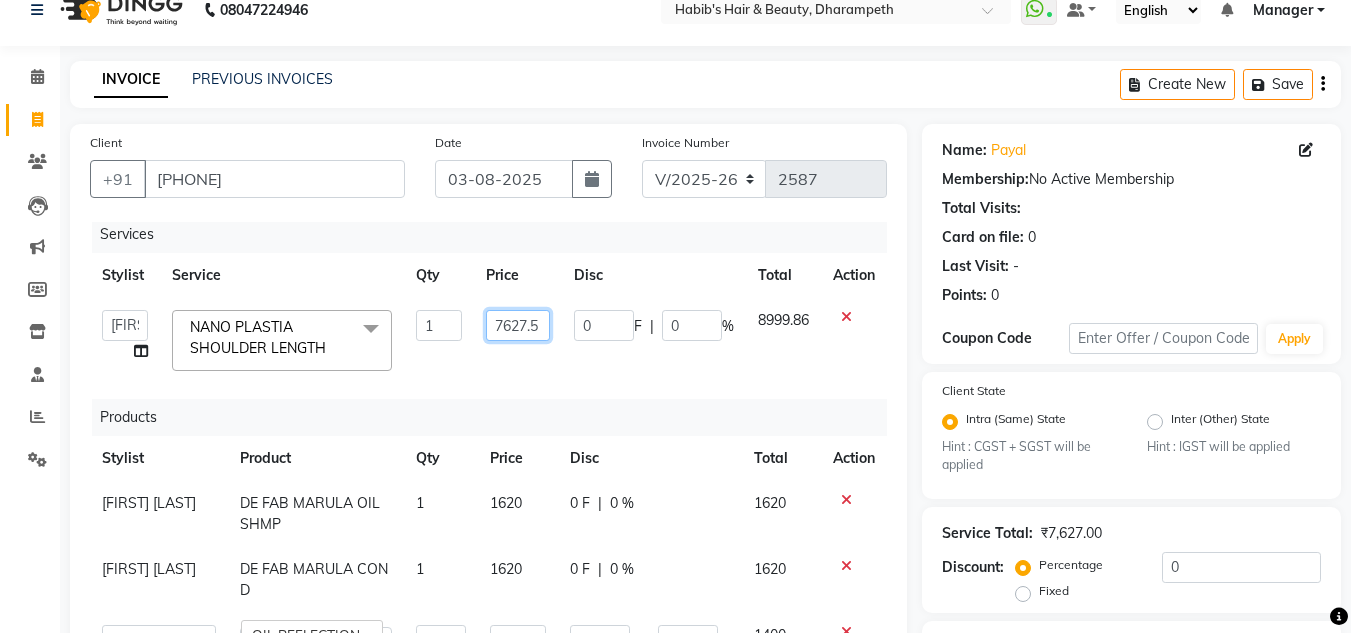 scroll, scrollTop: 0, scrollLeft: 3, axis: horizontal 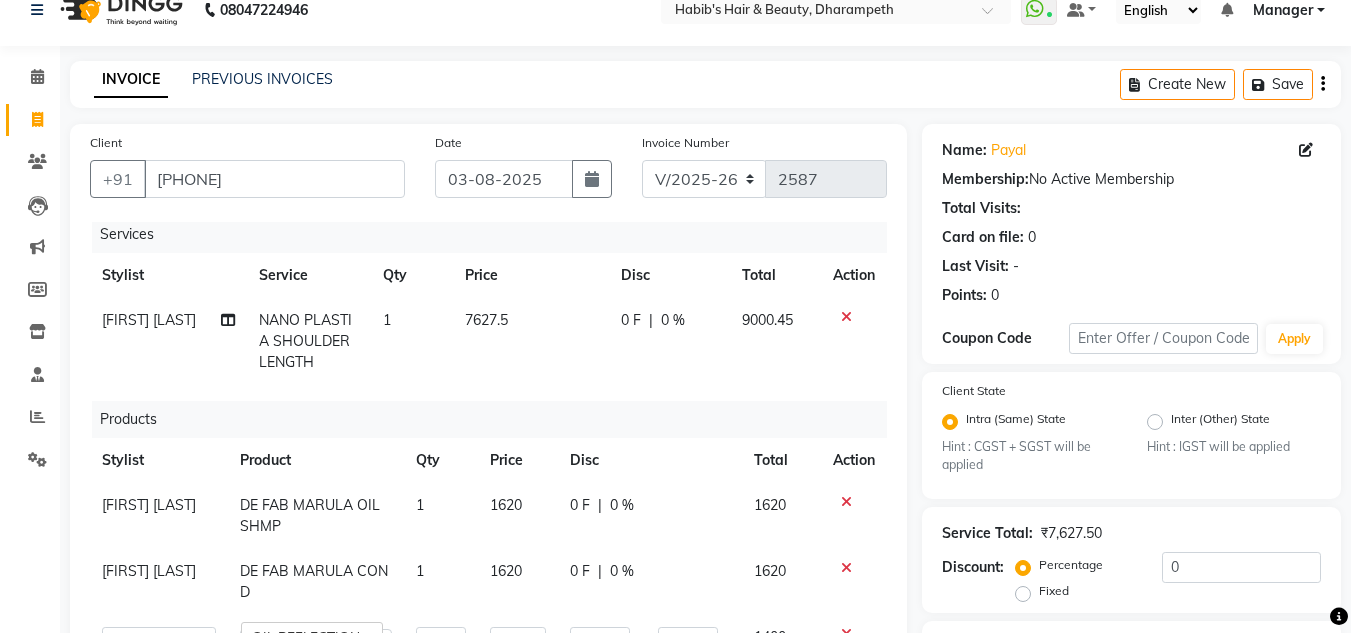 click on "9000.45" 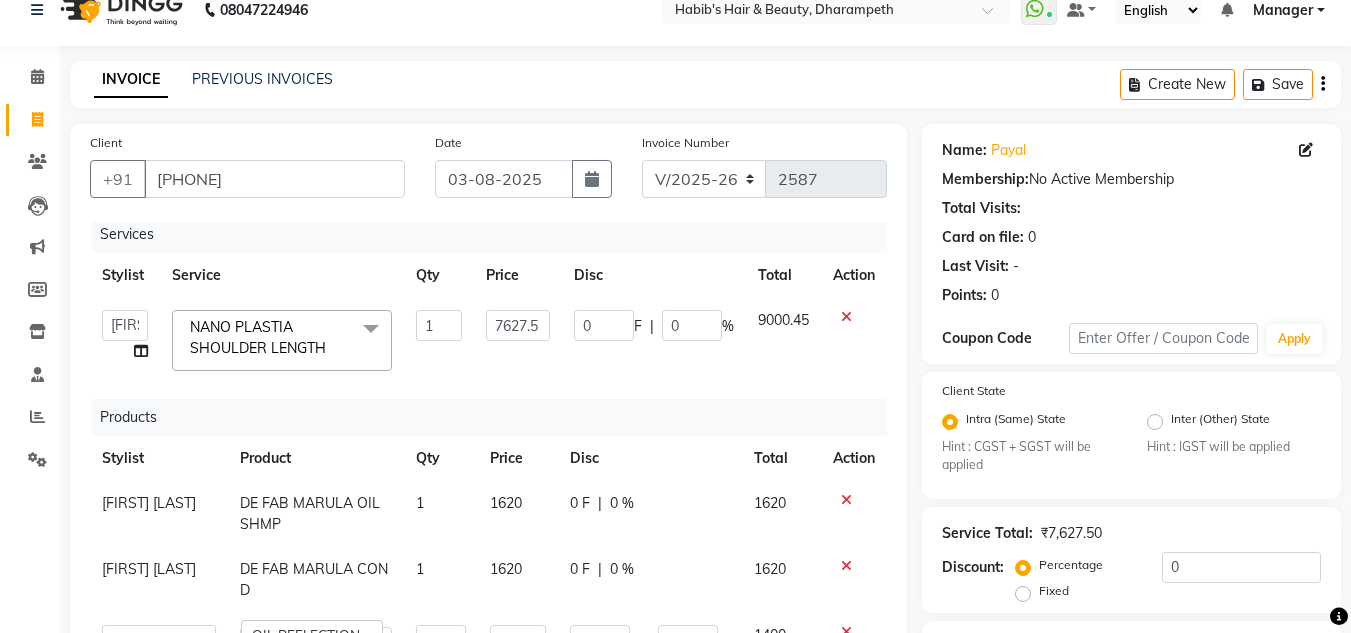 scroll, scrollTop: 572, scrollLeft: 0, axis: vertical 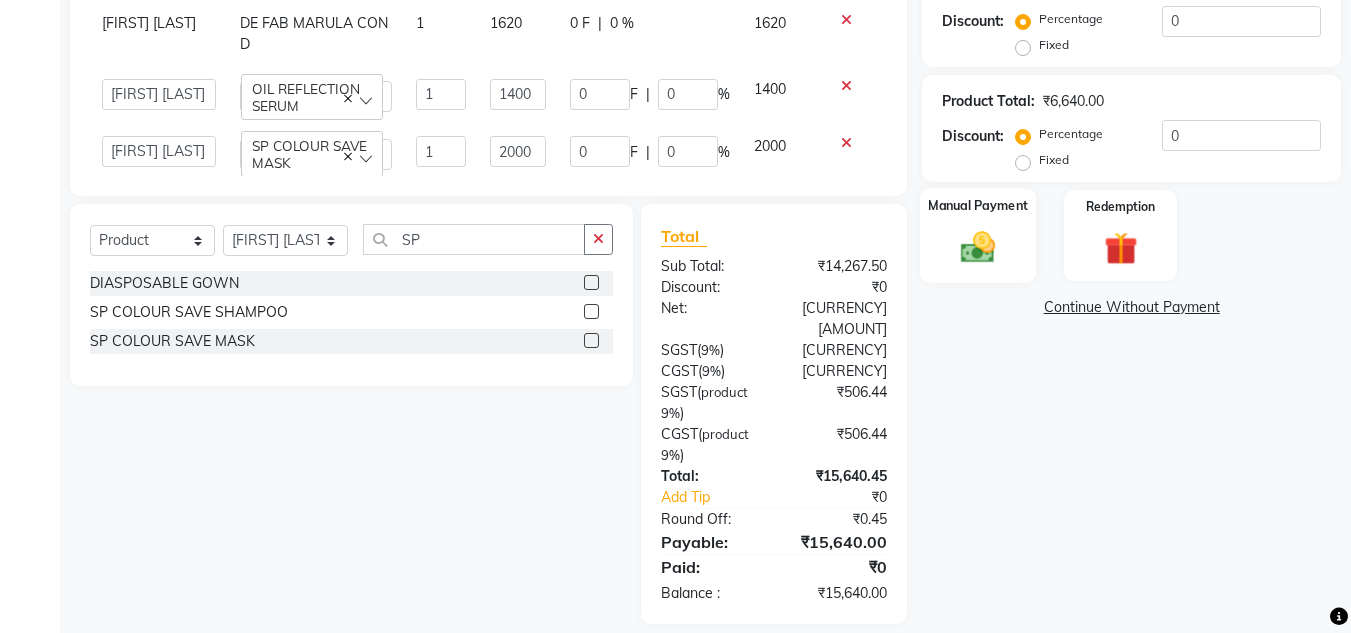 click 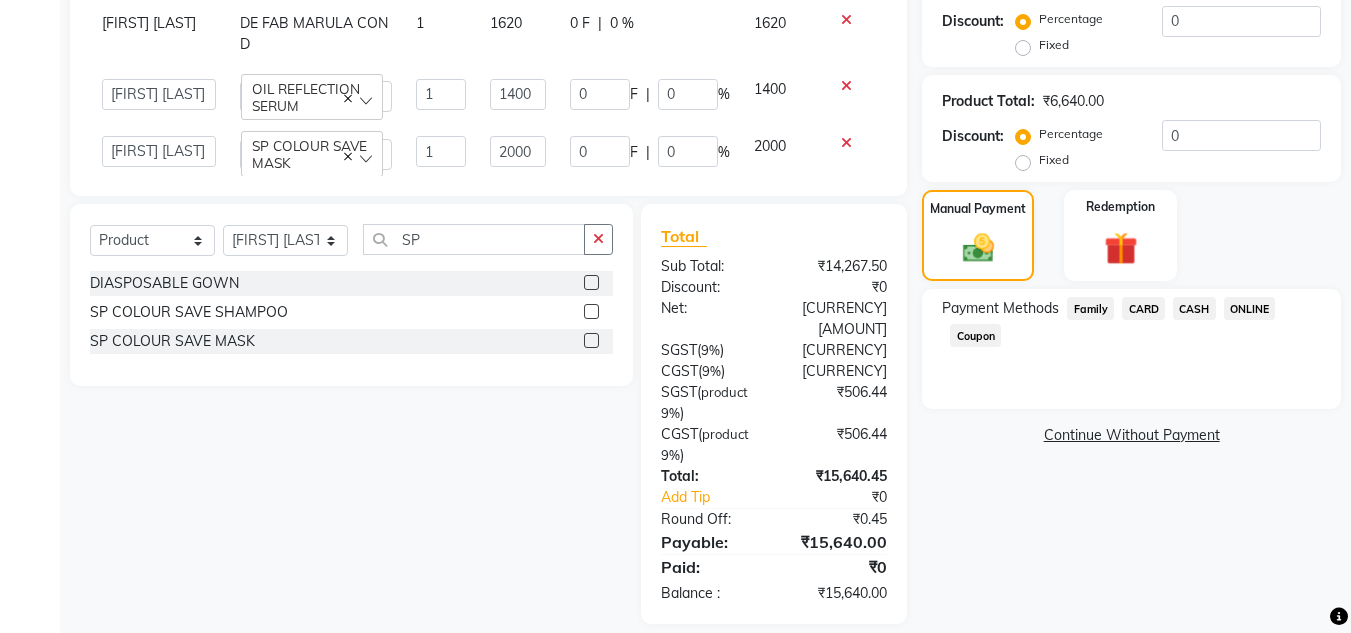 click on "ONLINE" 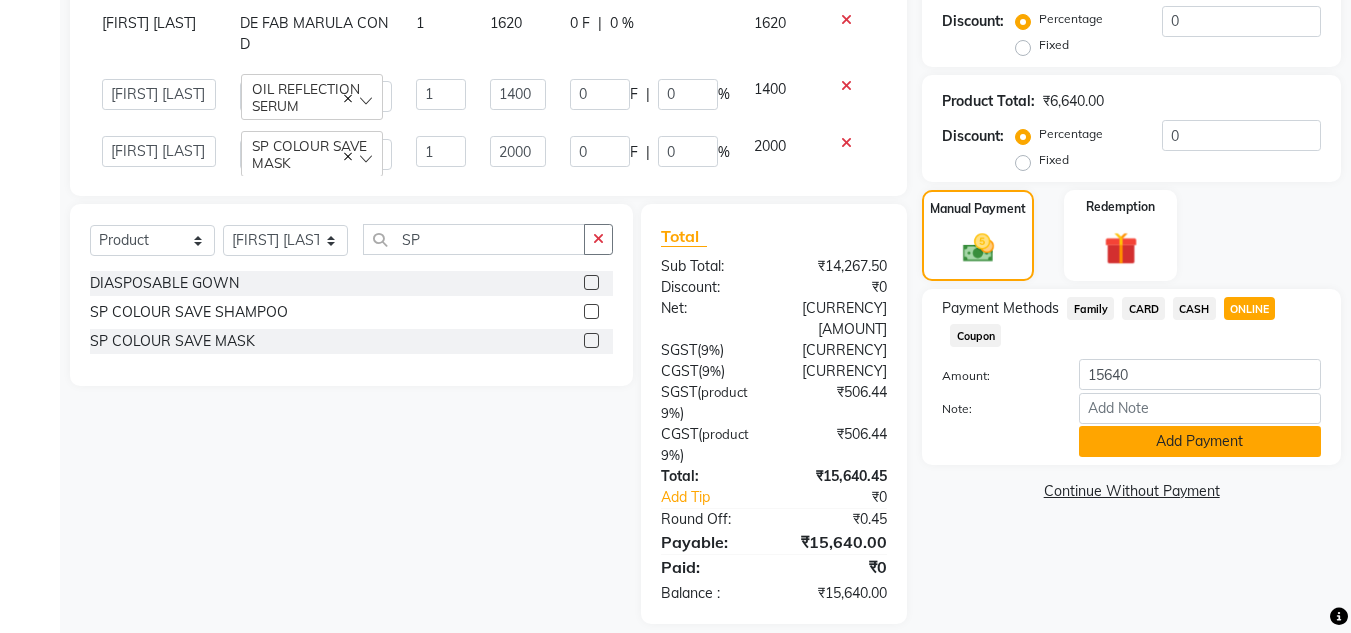 click on "Add Payment" 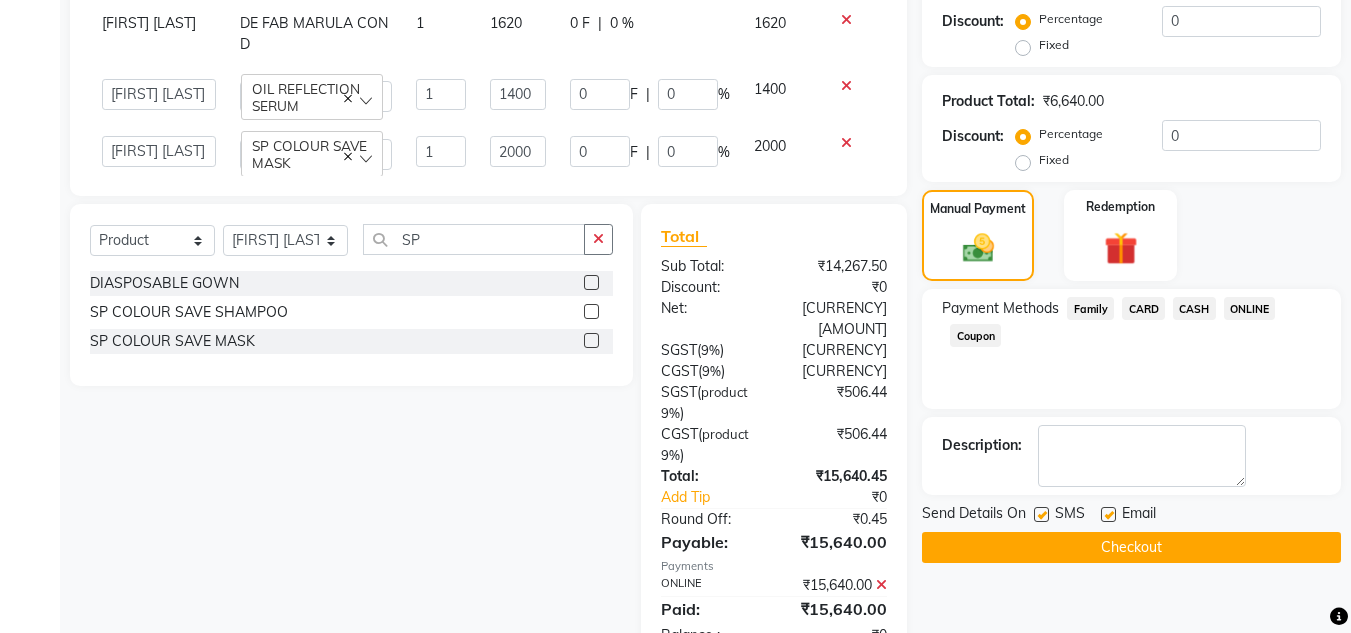 click on "Checkout" 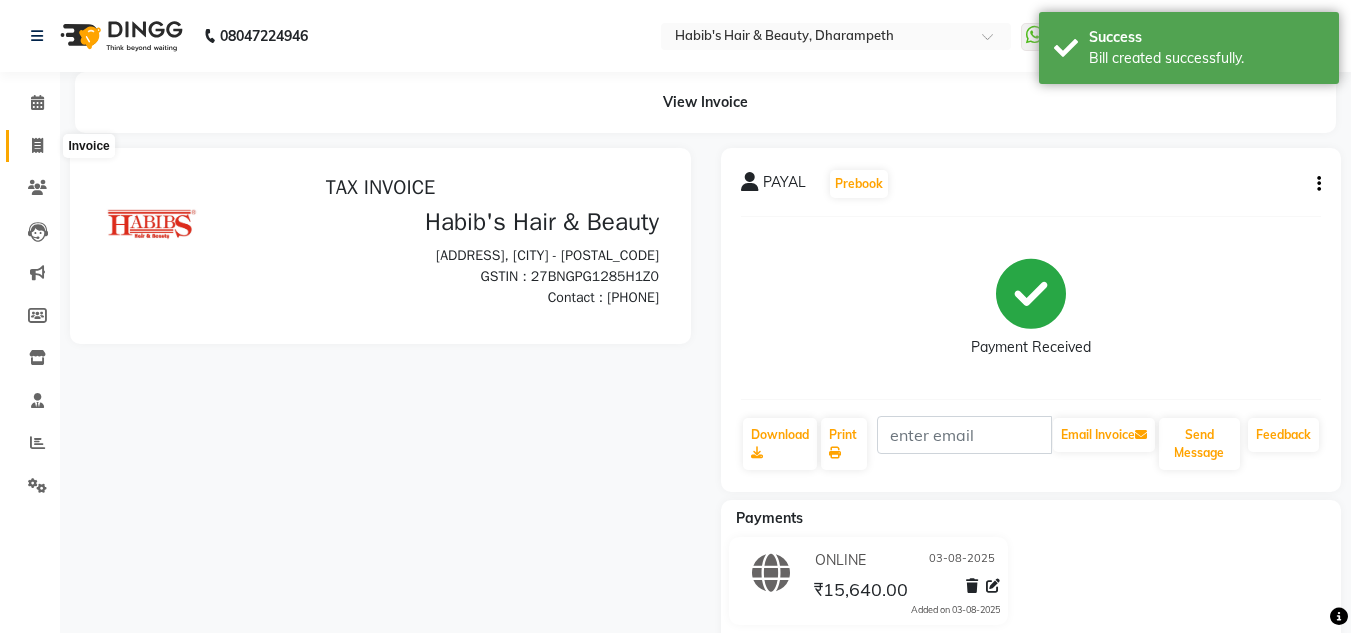scroll, scrollTop: 0, scrollLeft: 0, axis: both 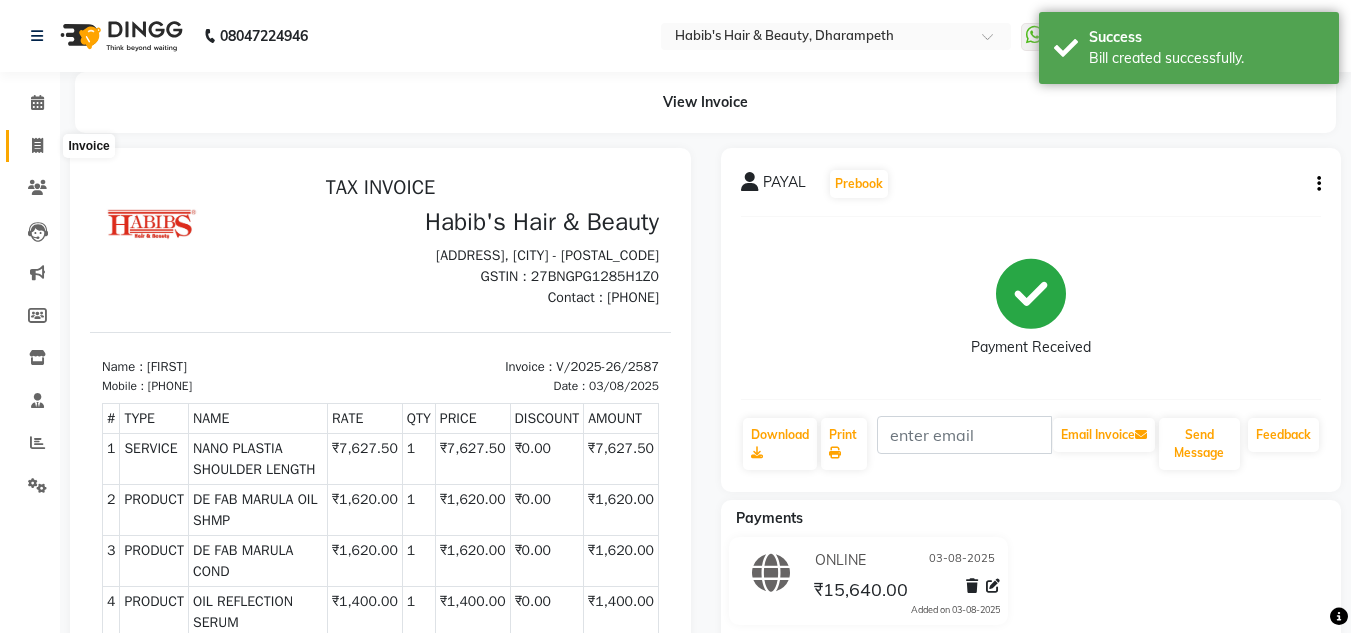 click 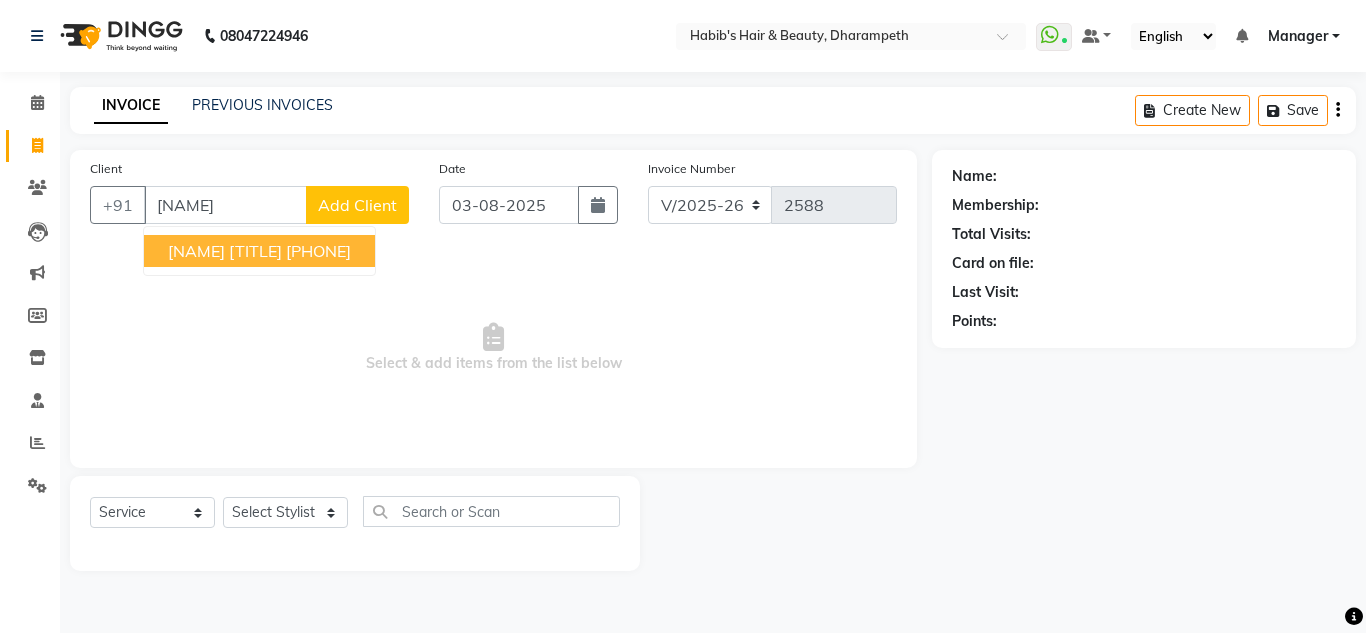click on "[FIRST] sir [PHONE]" at bounding box center [259, 251] 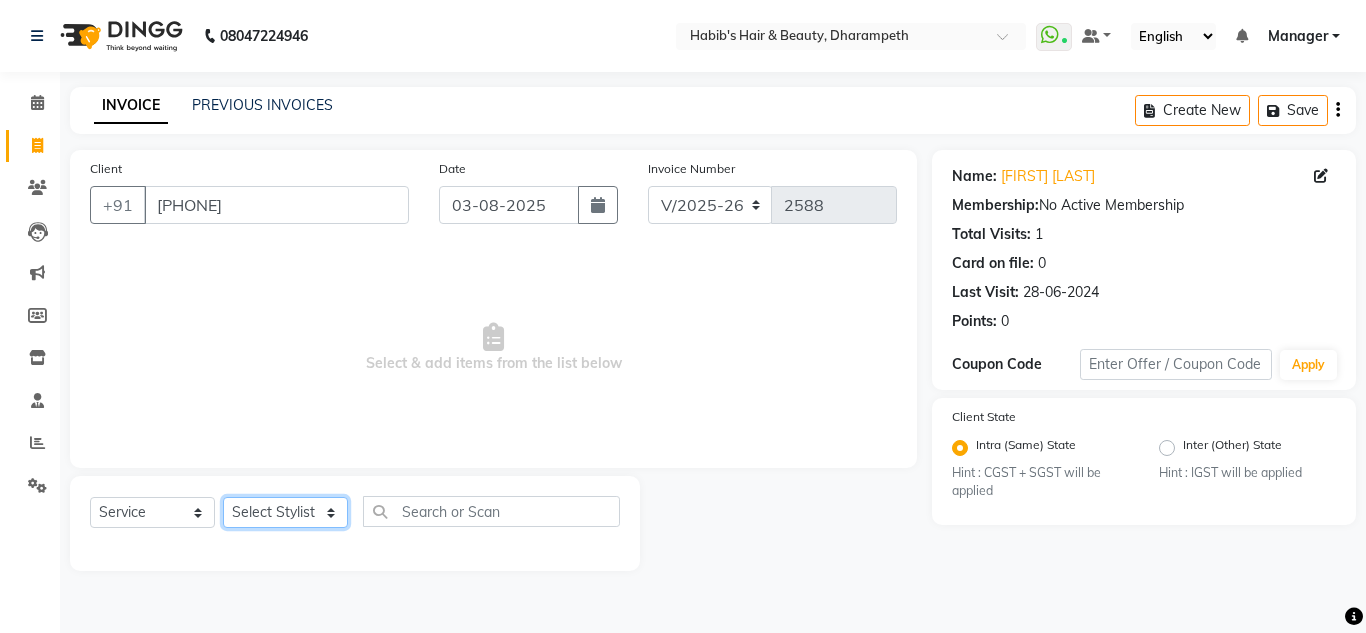 click on "Select Stylist [FIRST] [INITIAL] [FIRST] [INITIAL] [FIRST] [INITIAL] [FIRST]  Manager [FIRST] [FIRST] [INITIAL] [FIRST] [INITIAL] [FIRST] [INITIAL] [FIRST] [INITIAL] [FIRST] [INITIAL]" 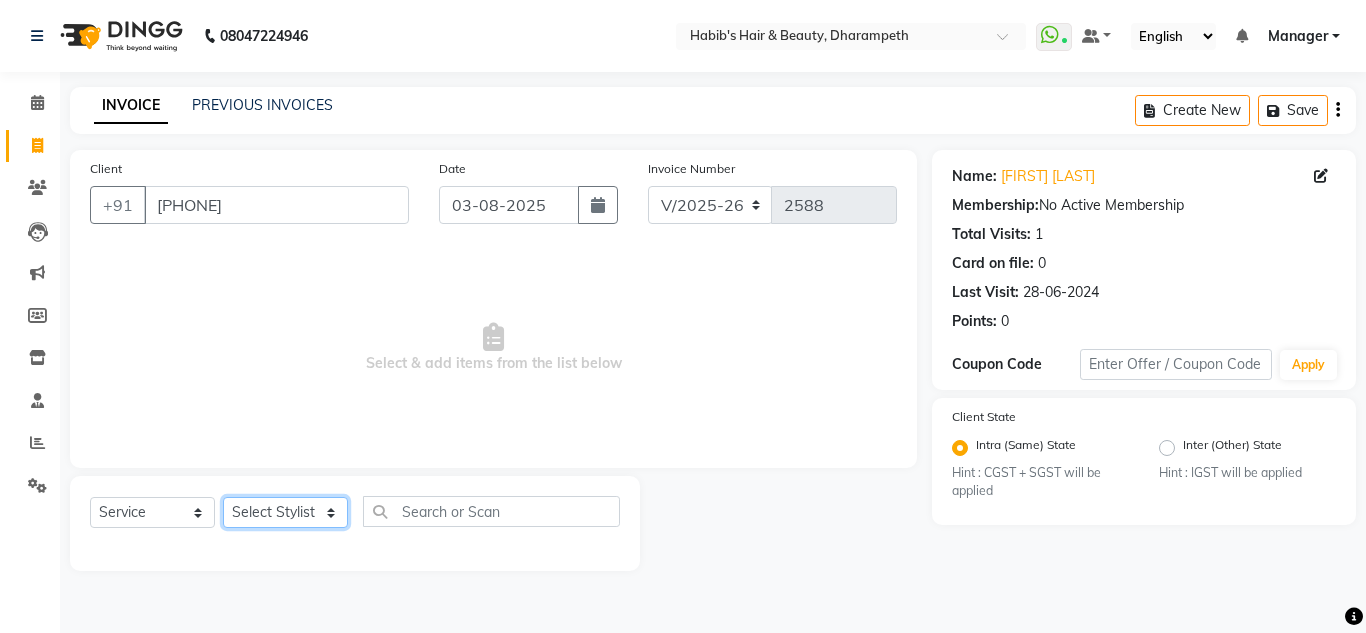 click on "Select Stylist [FIRST] [INITIAL] [FIRST] [INITIAL] [FIRST] [INITIAL] [FIRST]  Manager [FIRST] [FIRST] [INITIAL] [FIRST] [INITIAL] [FIRST] [INITIAL] [FIRST] [INITIAL] [FIRST] [INITIAL]" 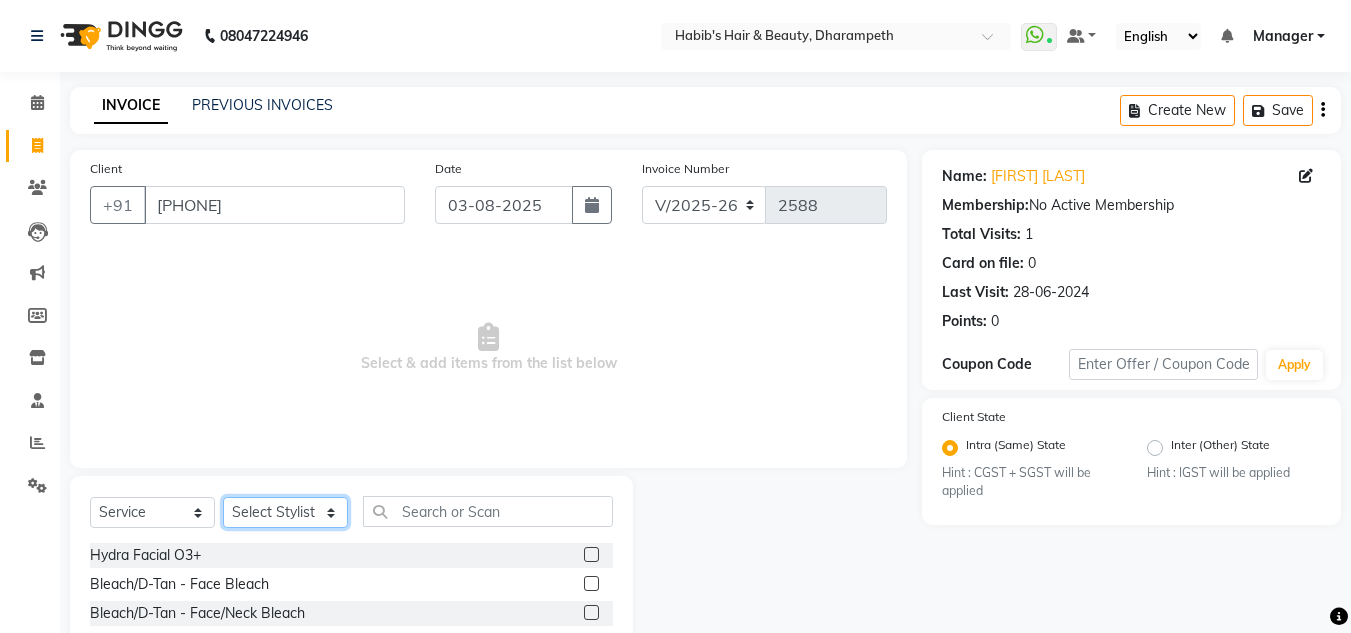 drag, startPoint x: 284, startPoint y: 516, endPoint x: 283, endPoint y: 488, distance: 28.01785 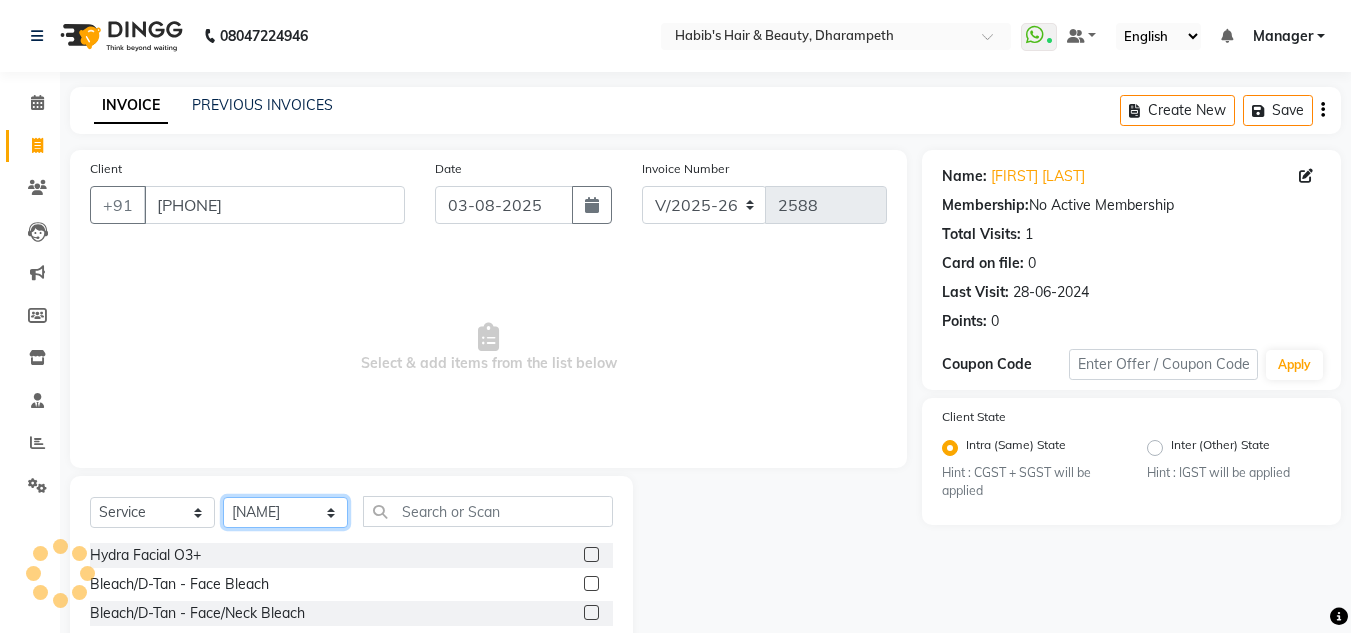 click on "Select Stylist [FIRST] [INITIAL] [FIRST] [INITIAL] [FIRST] [INITIAL] [FIRST]  Manager [FIRST] [FIRST] [INITIAL] [FIRST] [INITIAL] [FIRST] [INITIAL] [FIRST] [INITIAL] [FIRST] [INITIAL]" 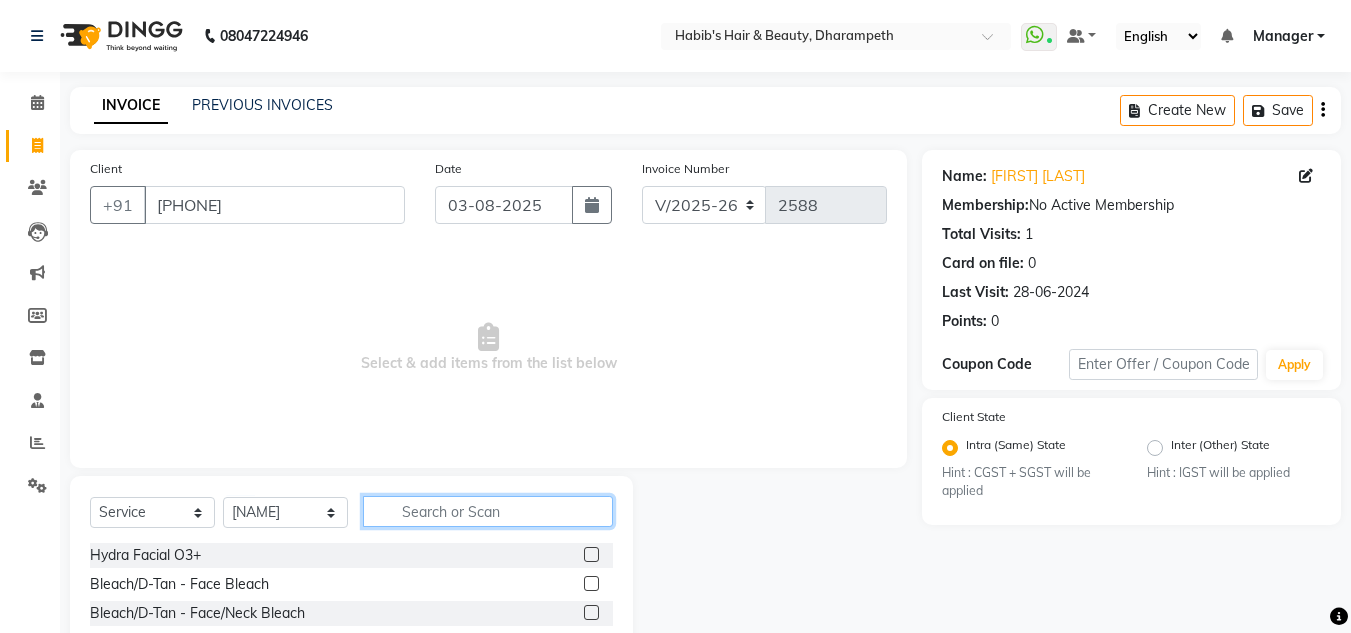 click 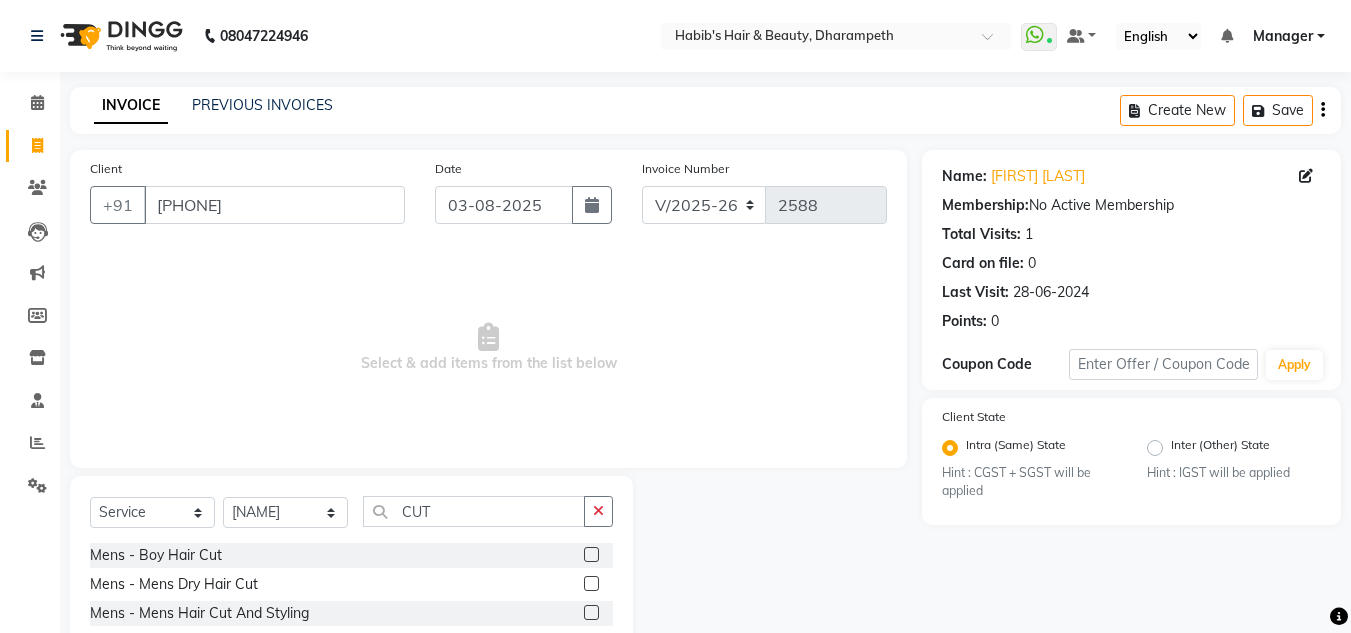 click 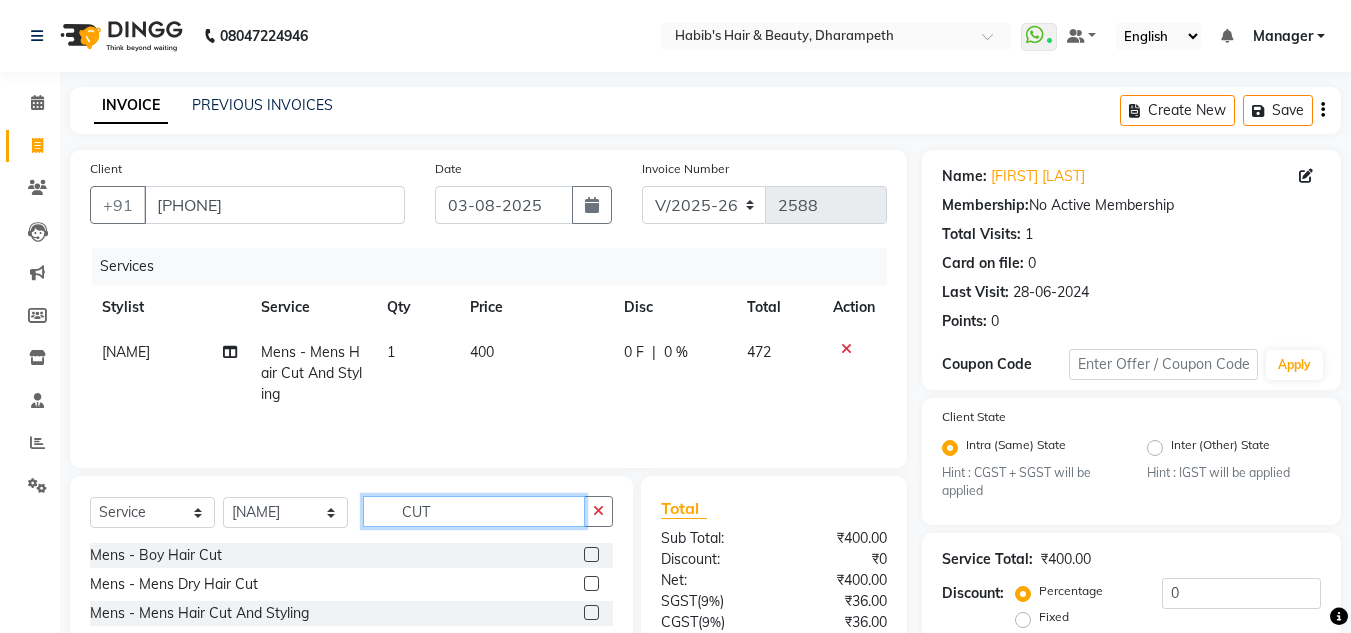 click on "CUT" 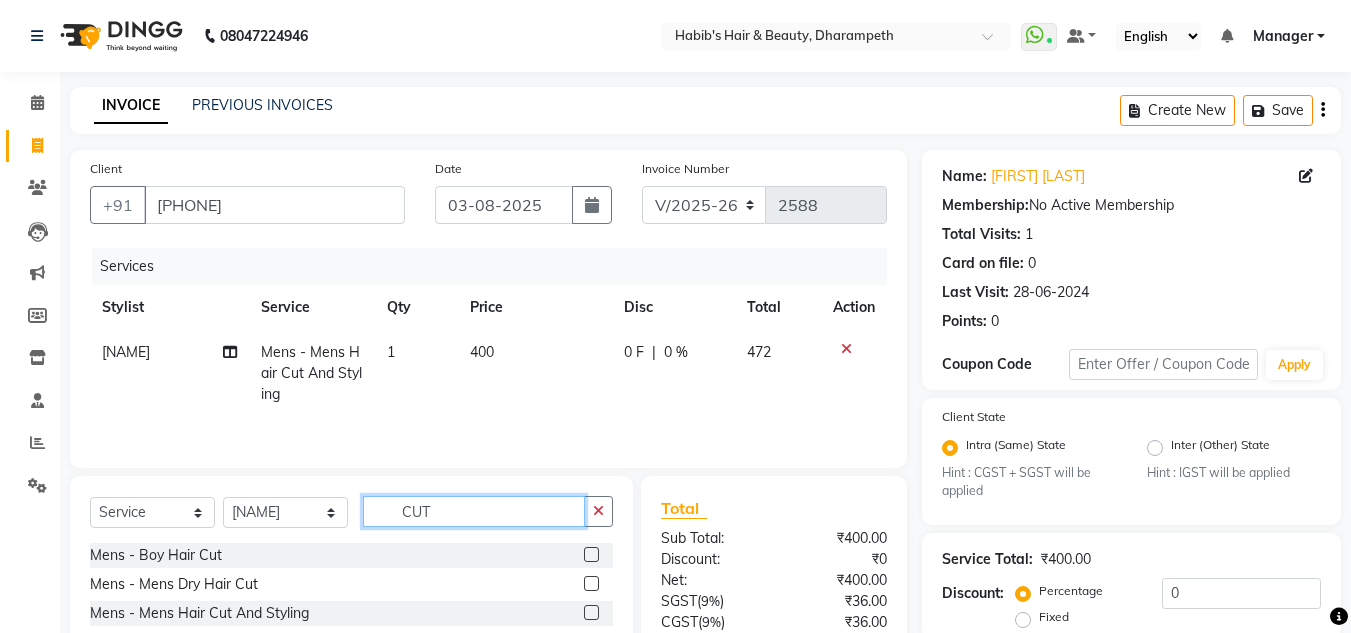 click on "CUT" 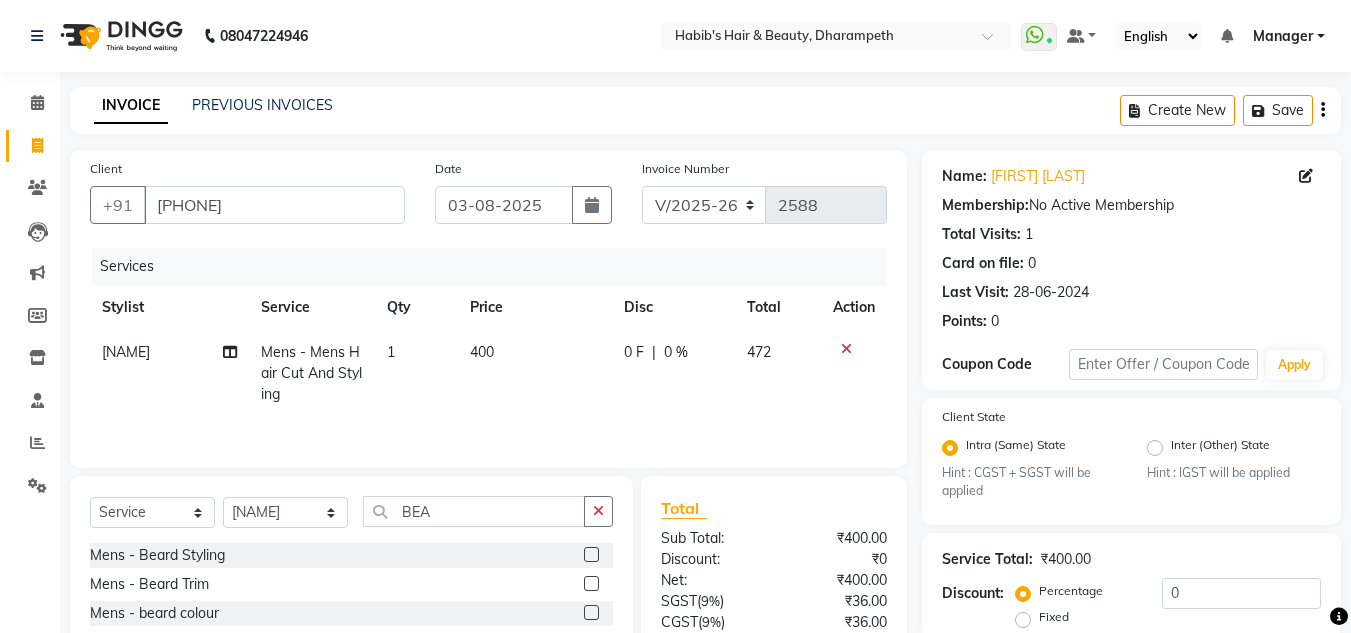 click 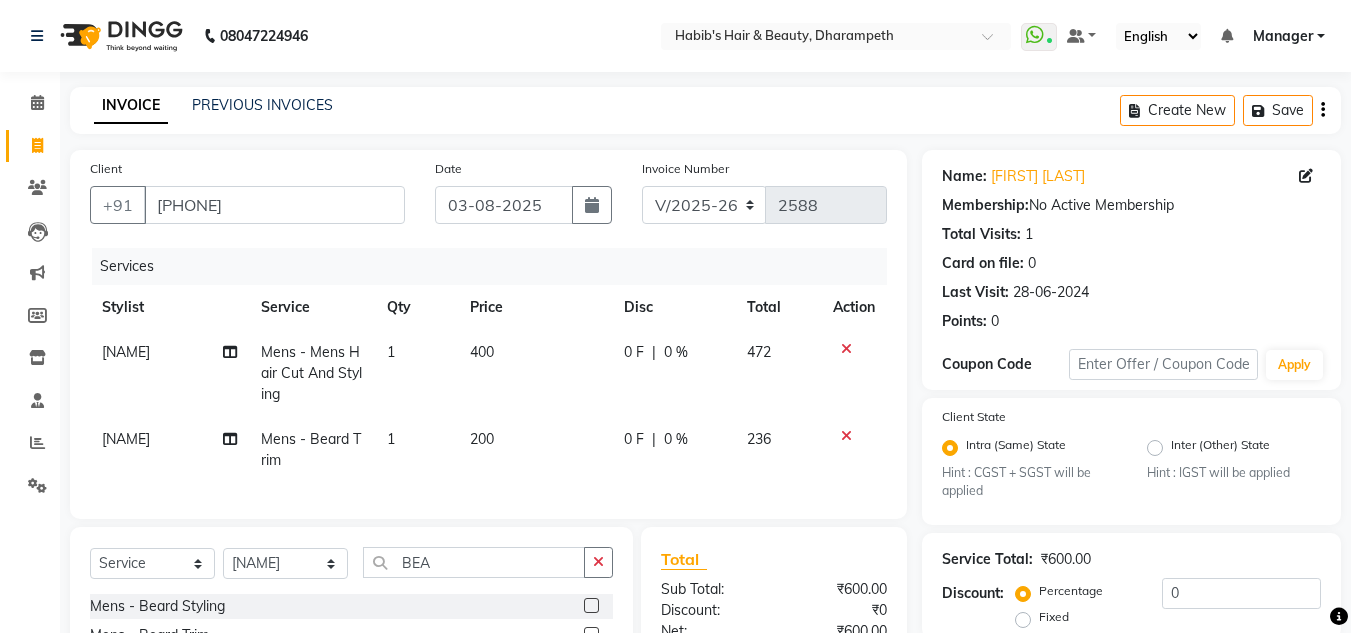 click on "200" 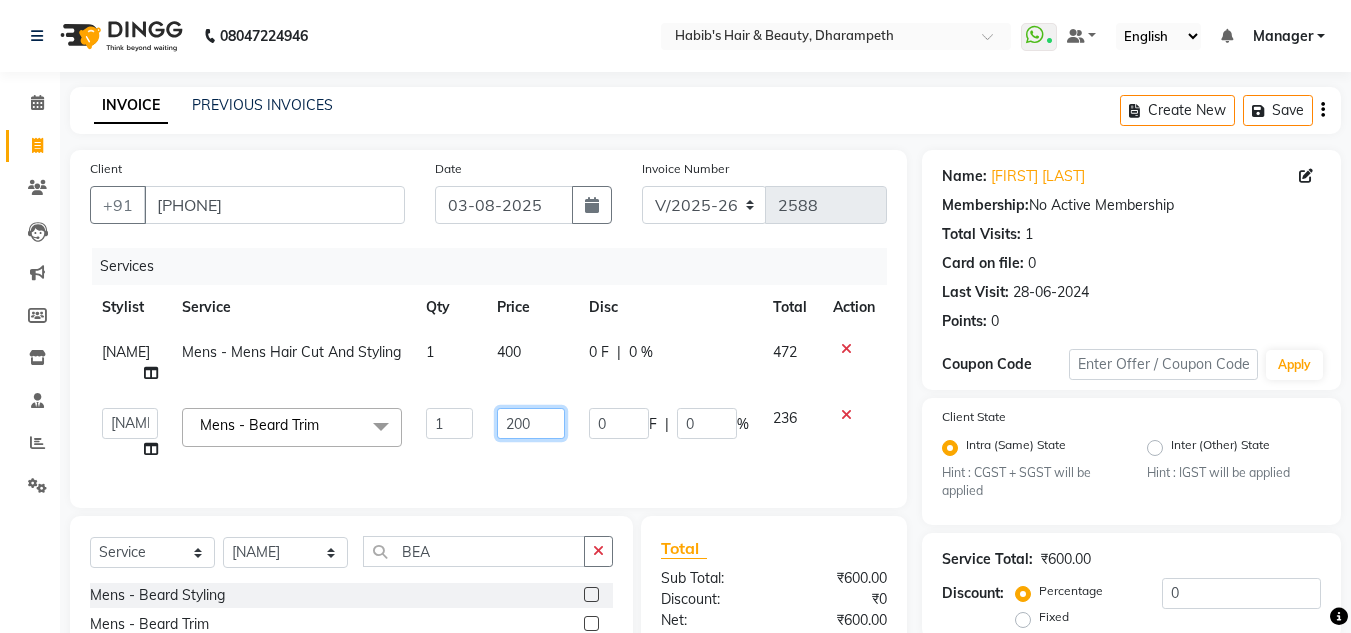 click on "200" 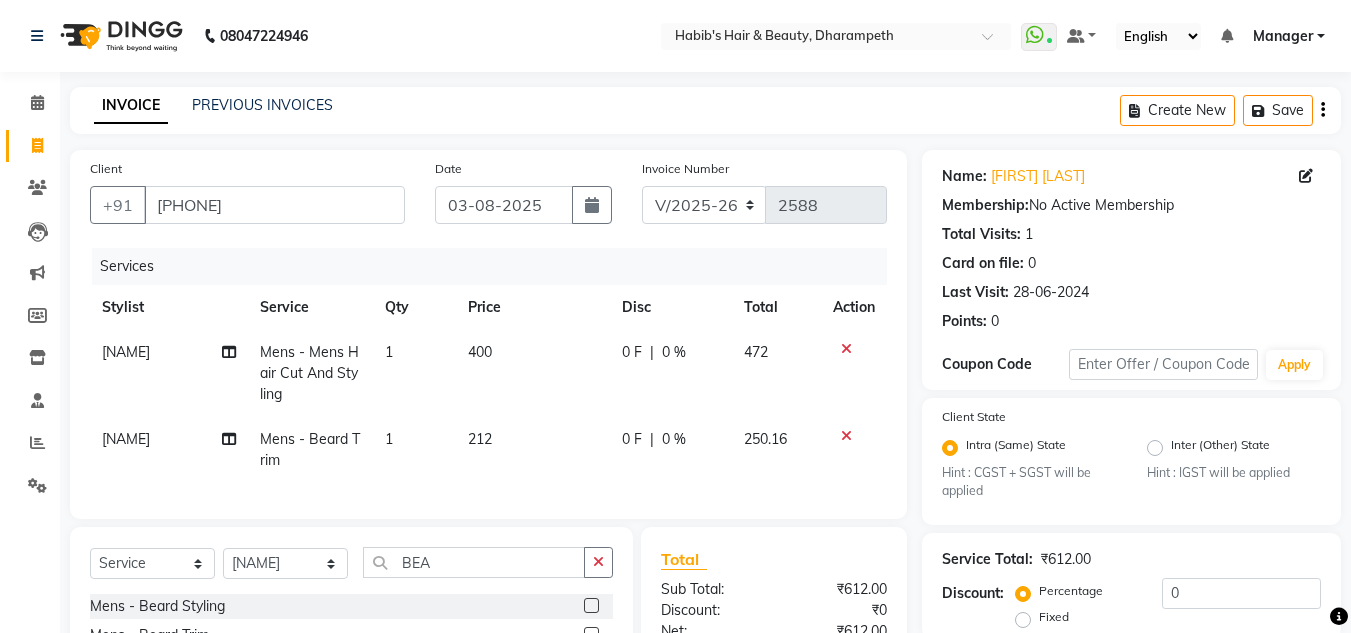 click on "250.16" 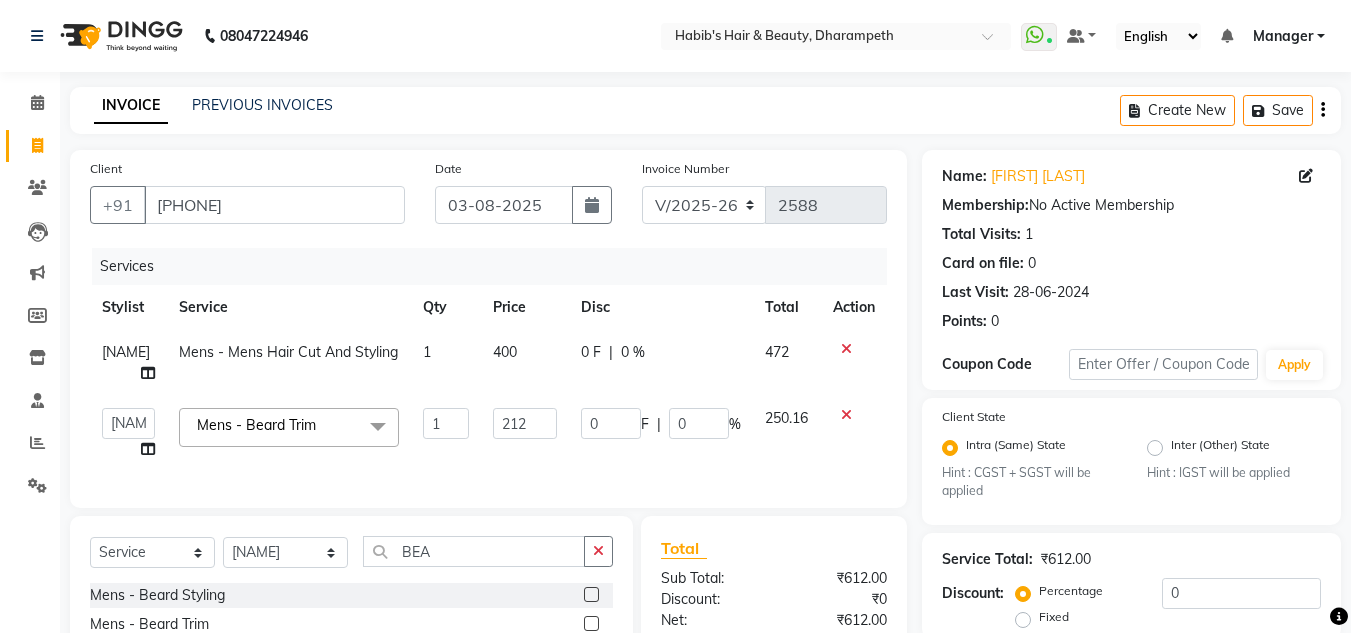 click on "400" 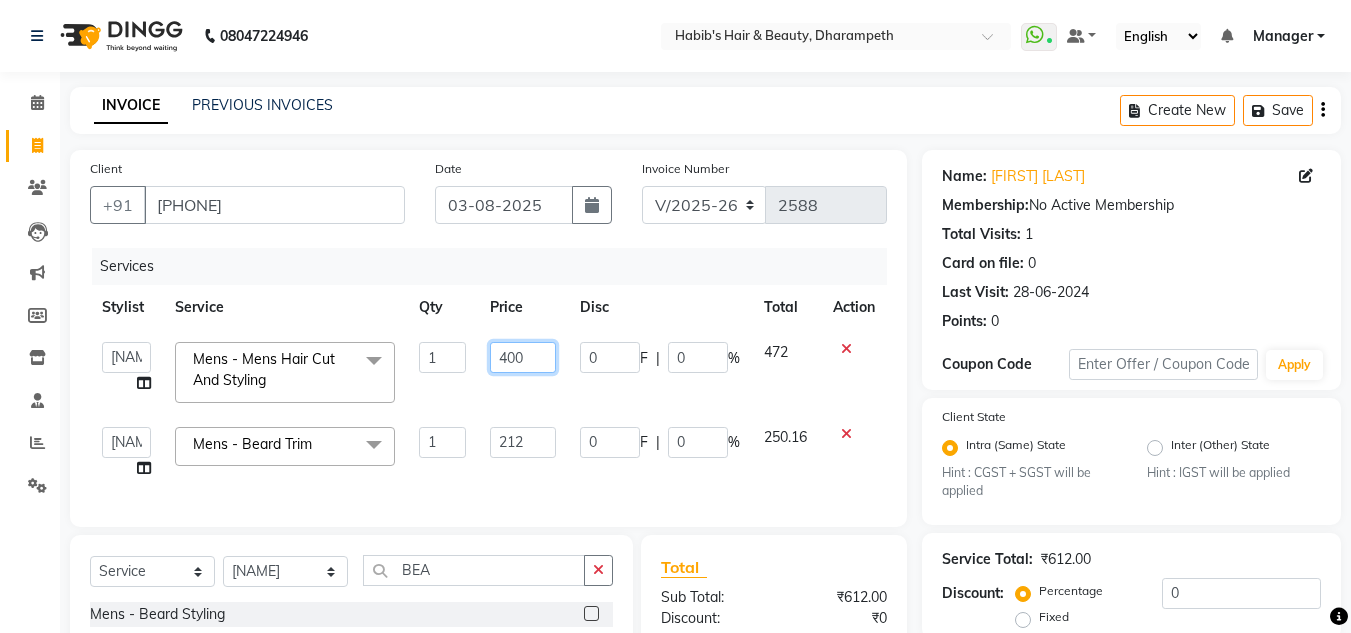 click on "400" 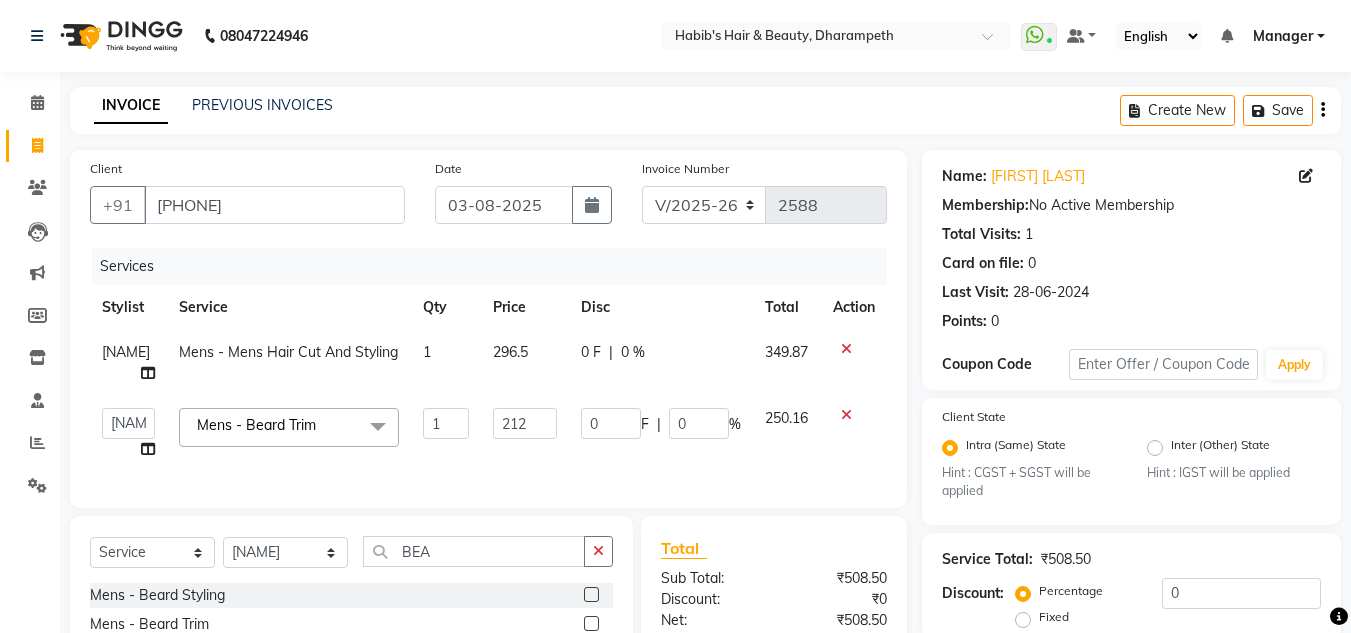 click on "349.87" 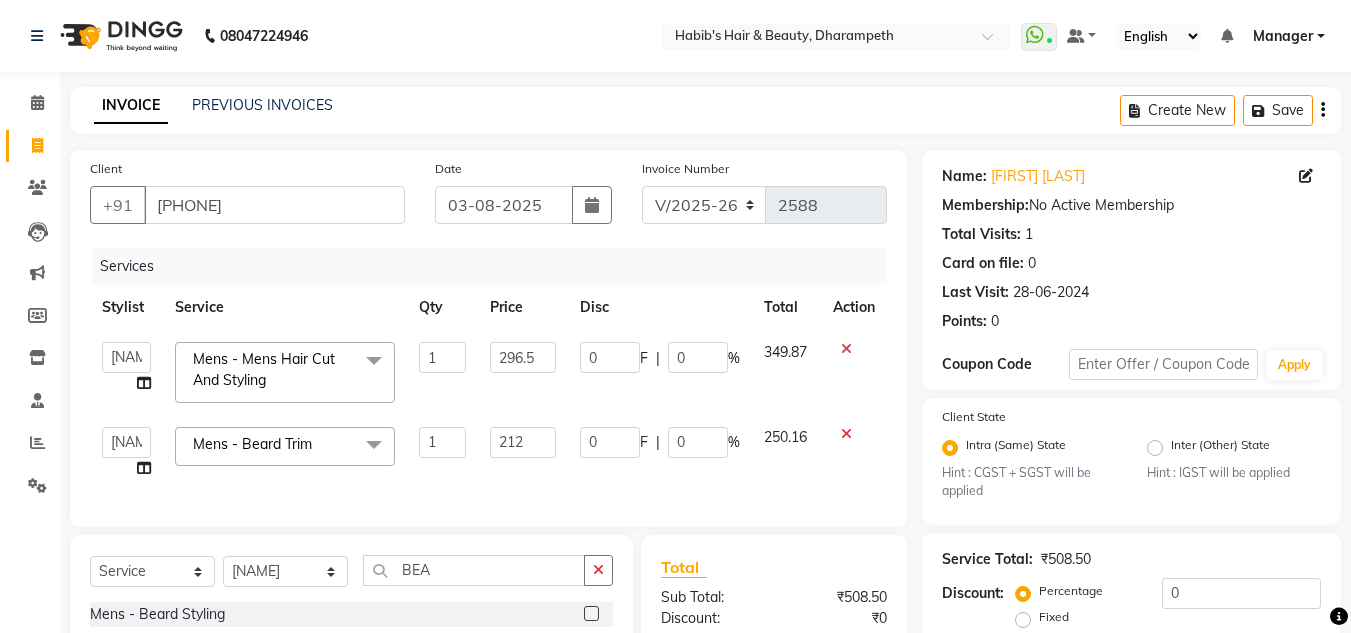 scroll, scrollTop: 262, scrollLeft: 0, axis: vertical 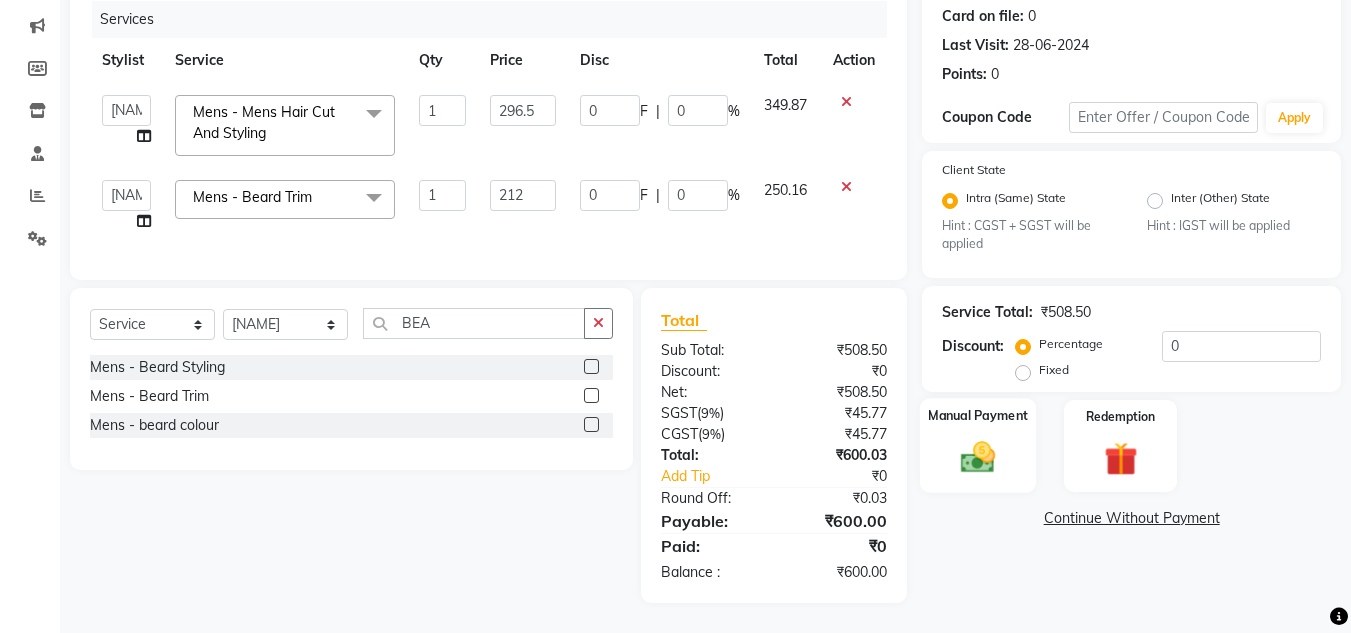 click 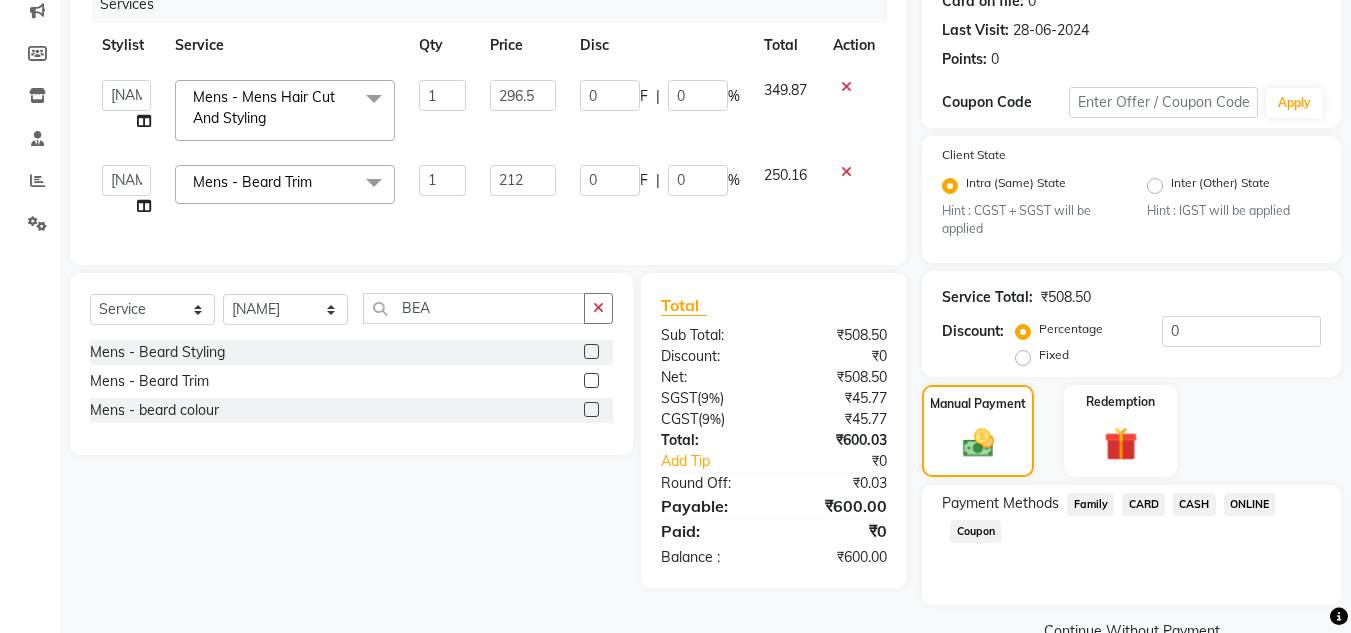click on "CASH" 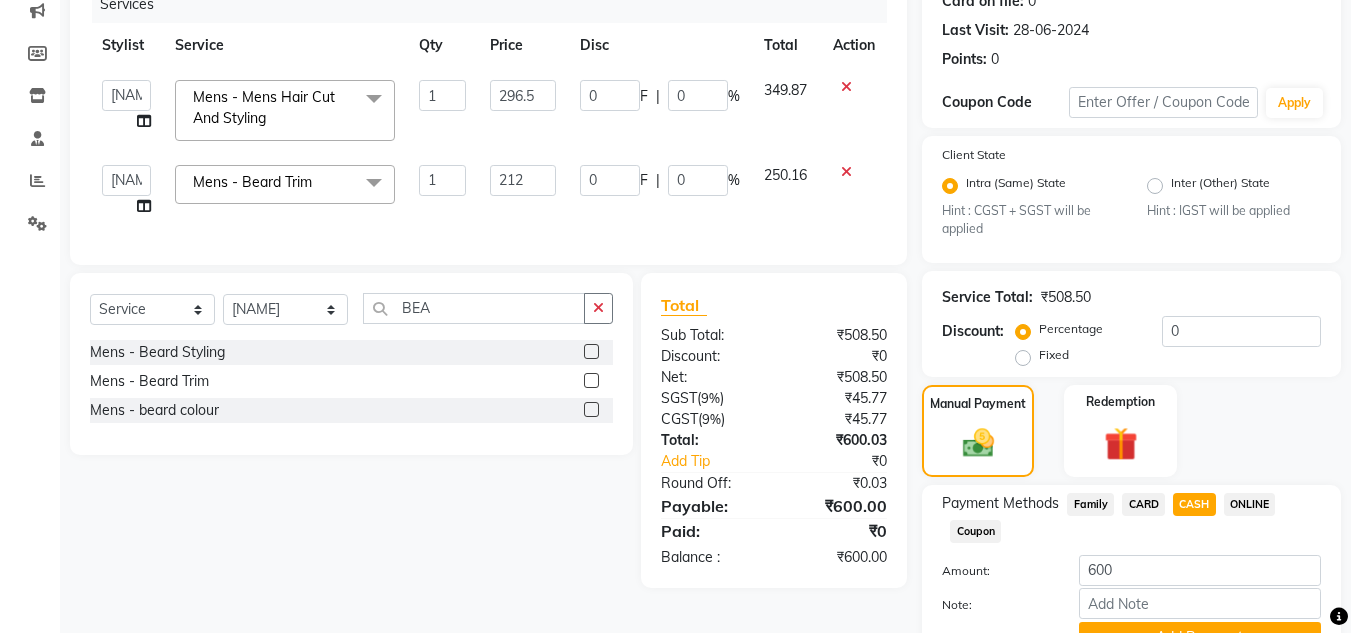 scroll, scrollTop: 361, scrollLeft: 0, axis: vertical 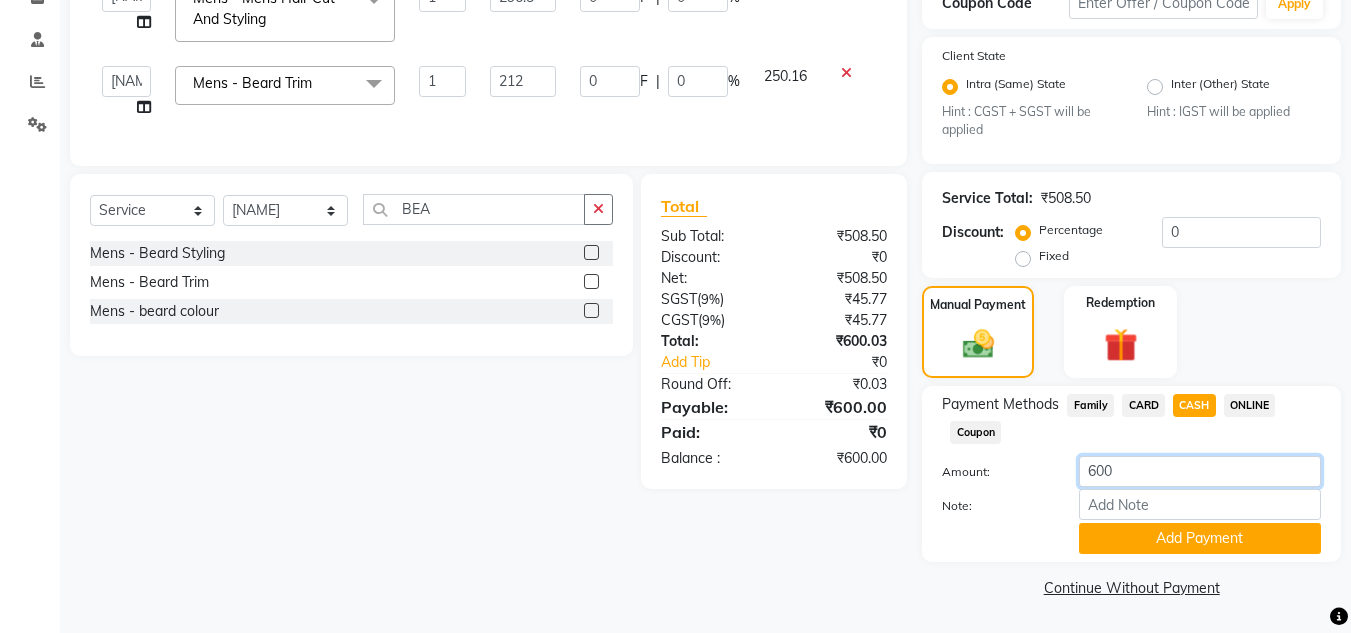 click on "600" 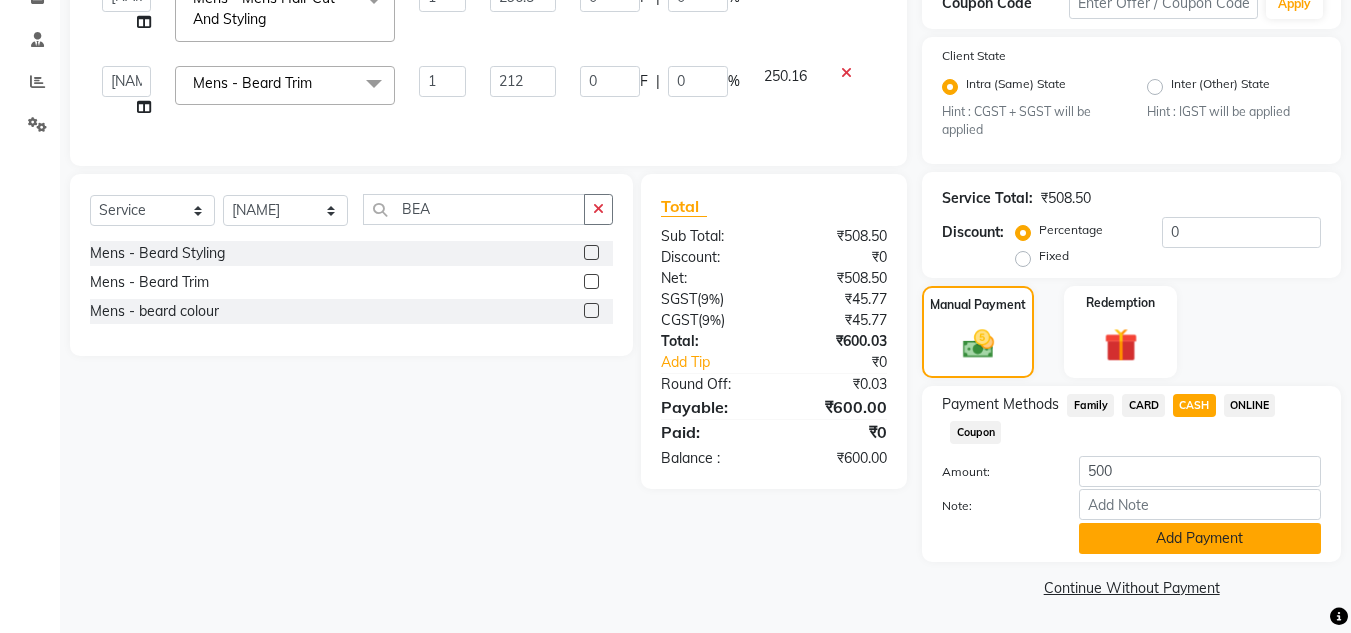 click on "Add Payment" 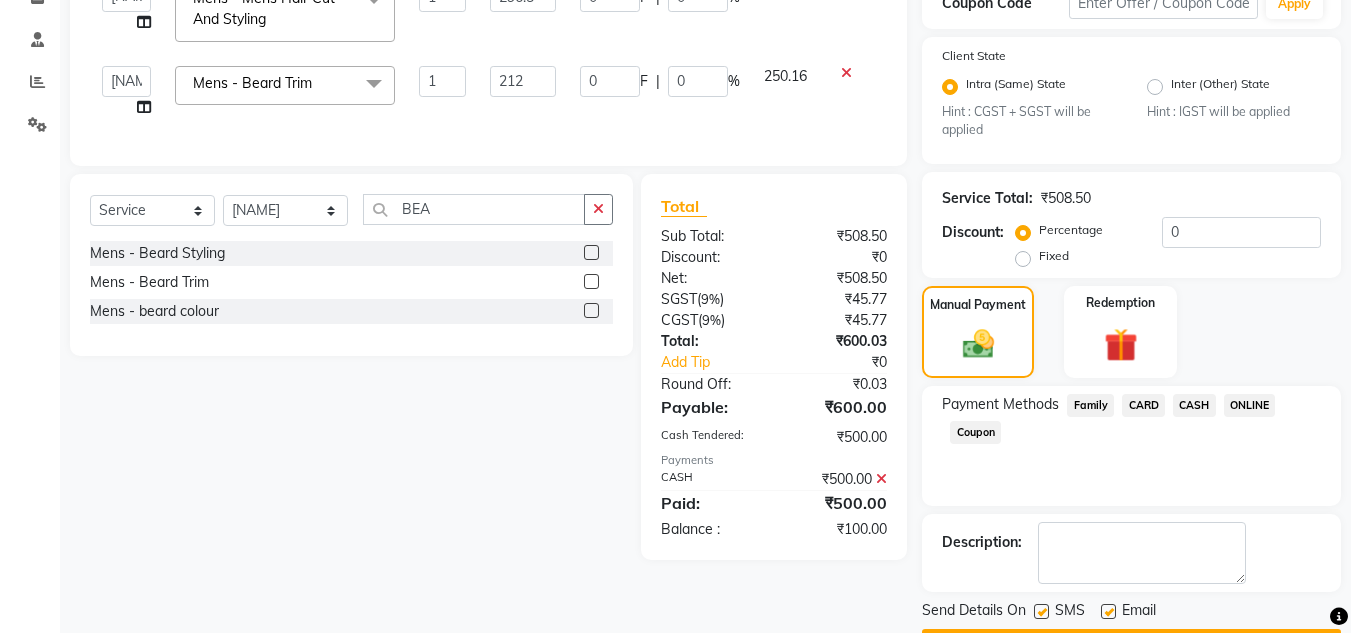 click on "ONLINE" 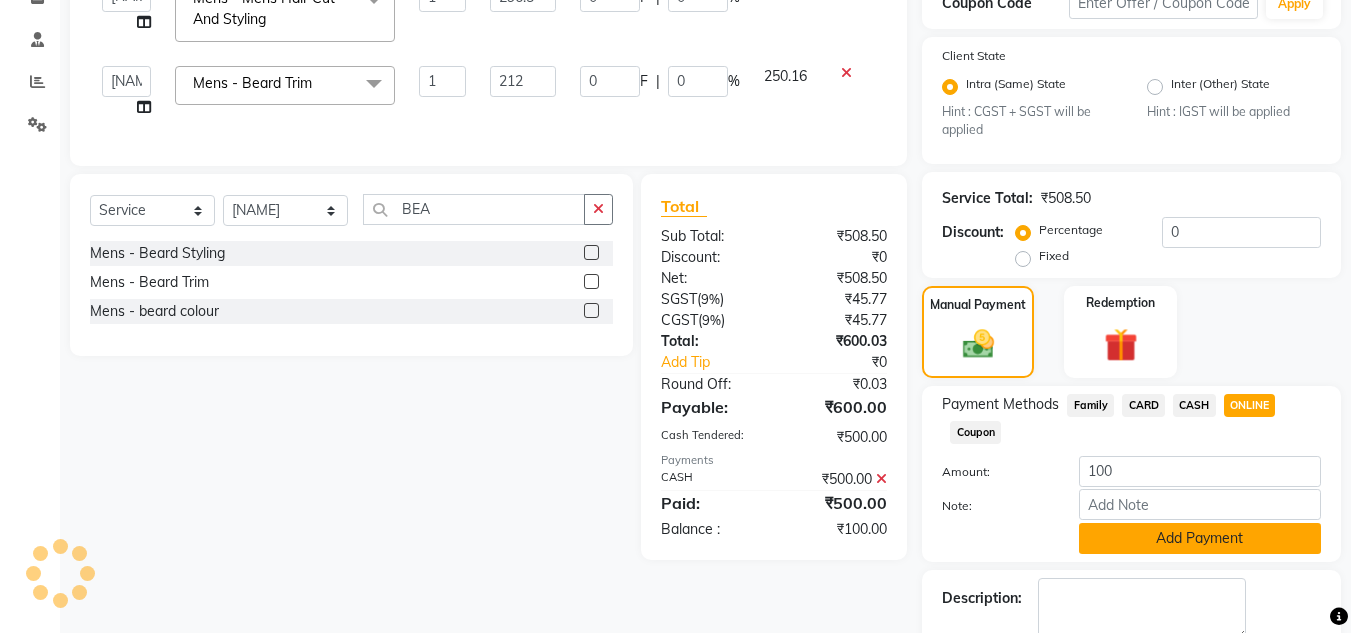 click on "Add Payment" 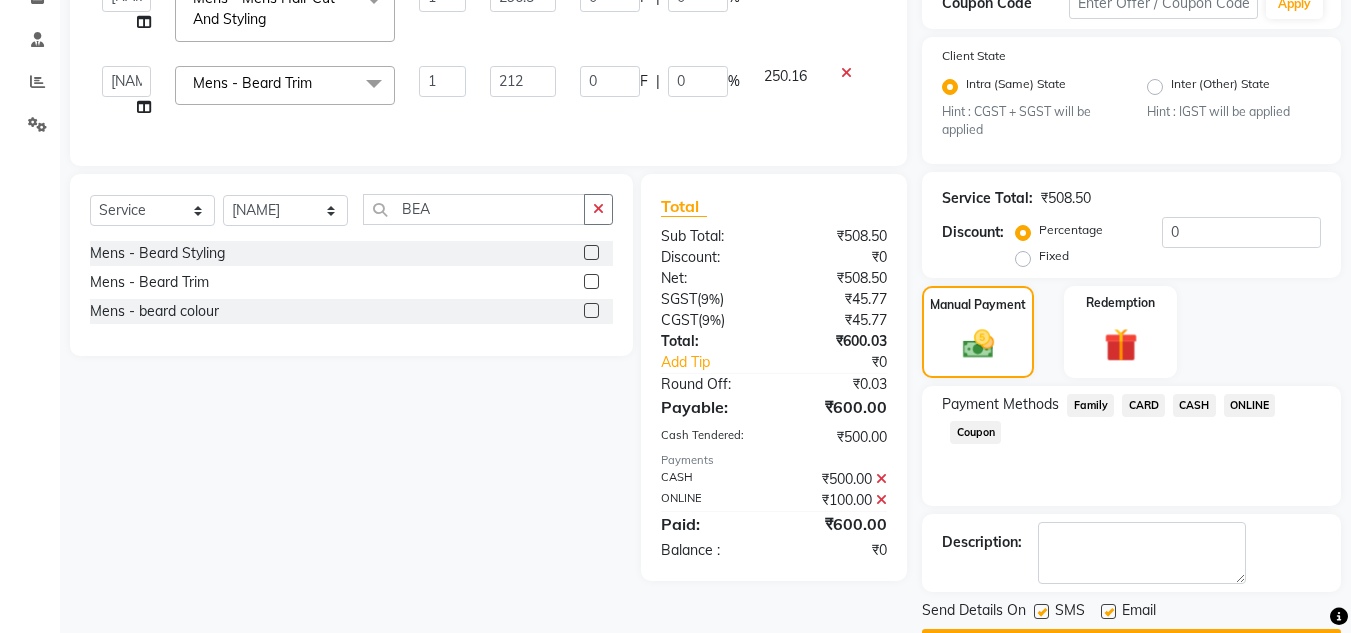 scroll, scrollTop: 418, scrollLeft: 0, axis: vertical 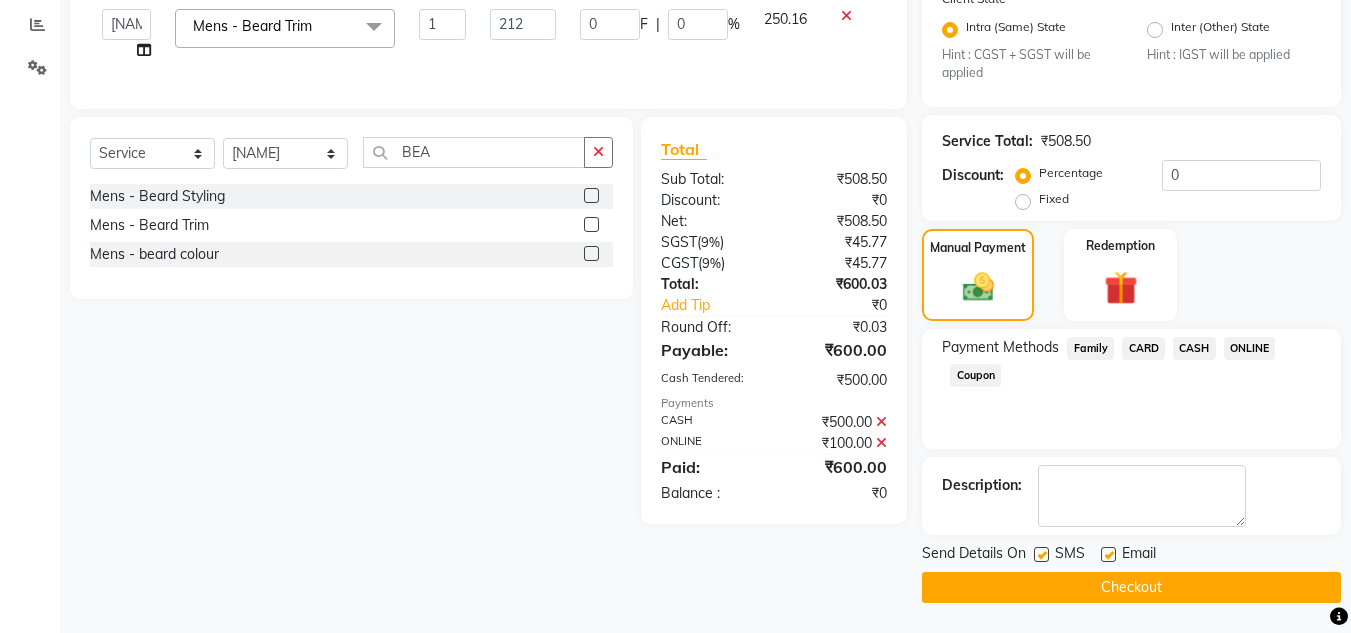 click on "Checkout" 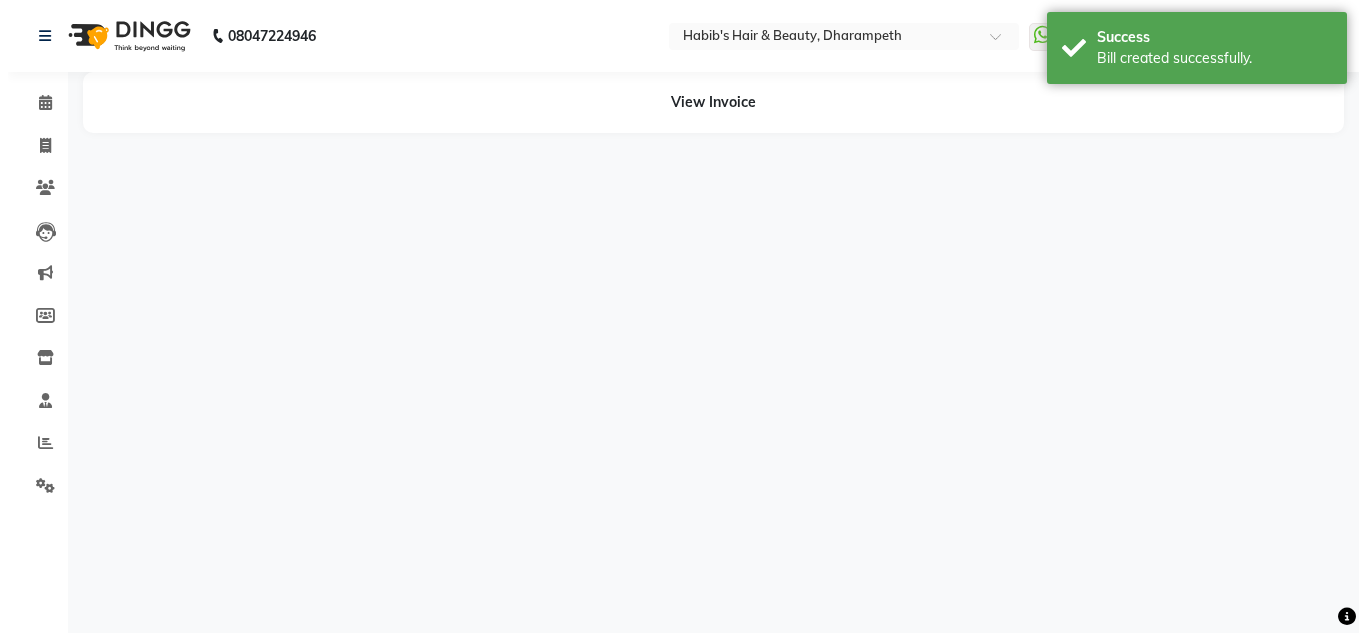 scroll, scrollTop: 0, scrollLeft: 0, axis: both 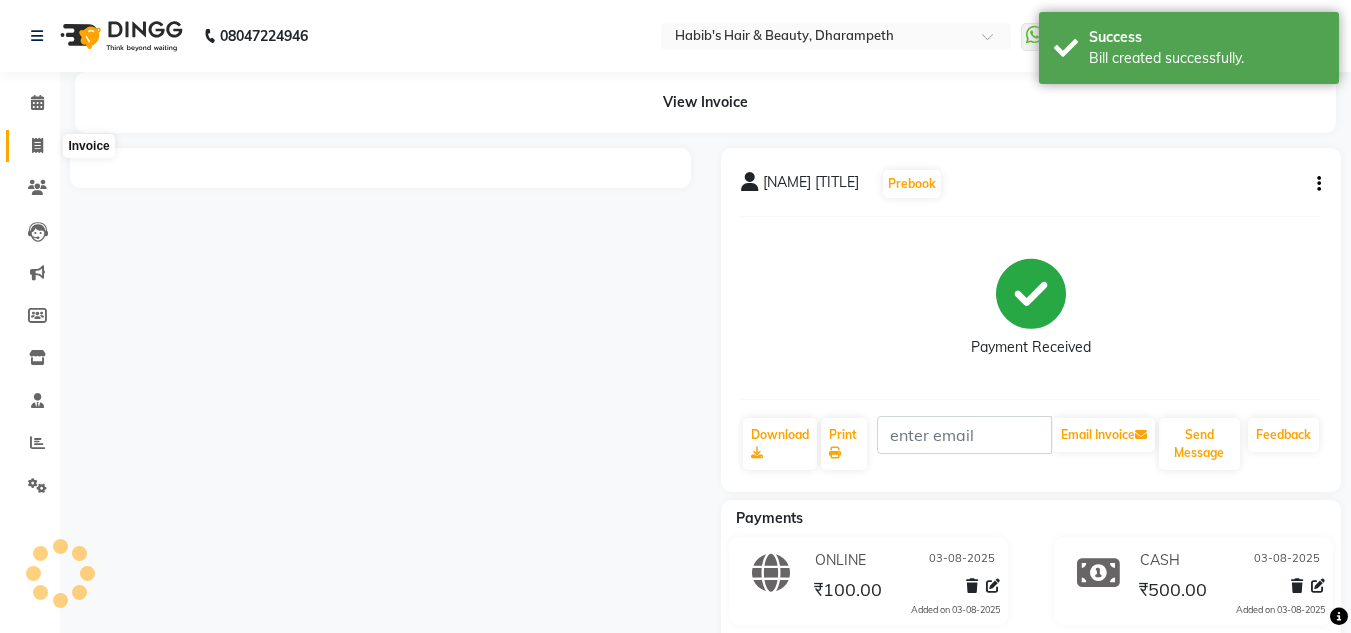 click 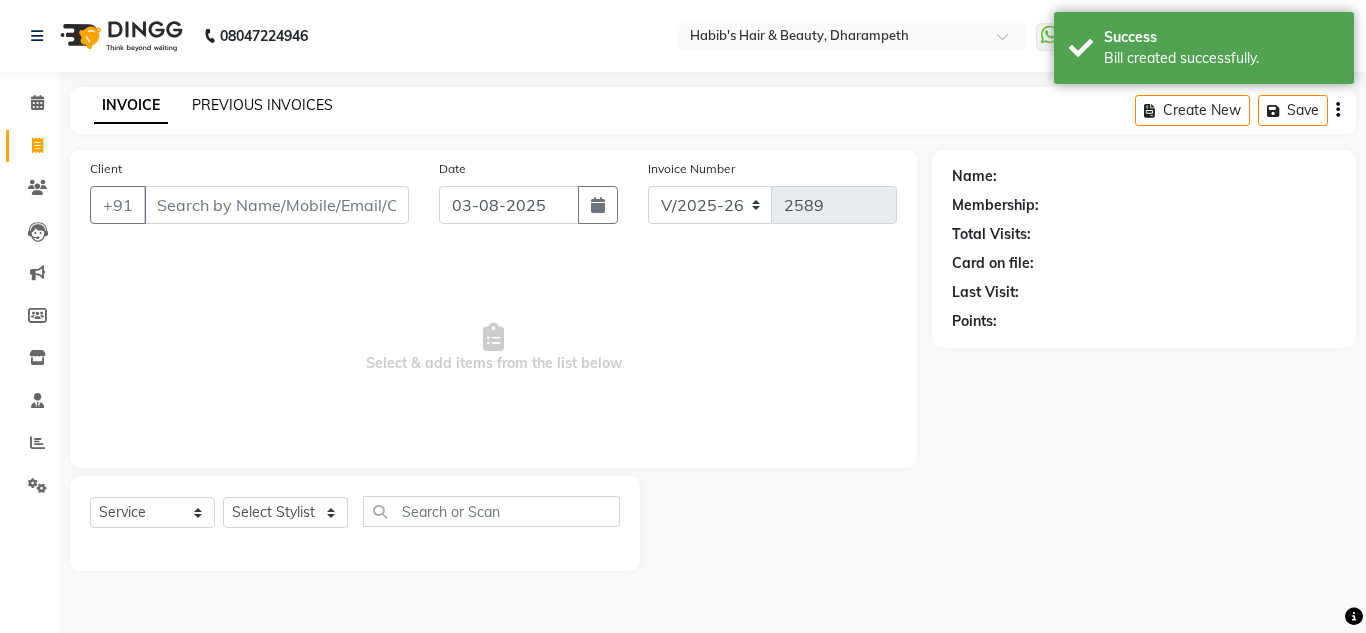 click on "PREVIOUS INVOICES" 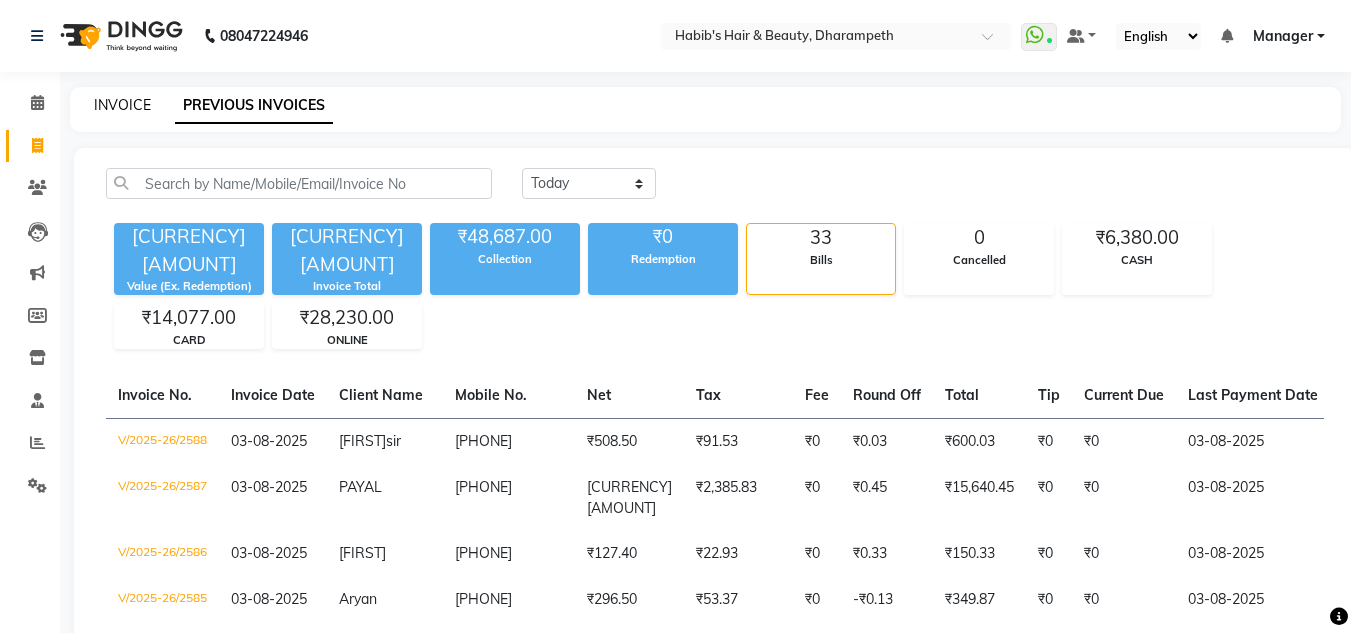 click on "INVOICE" 